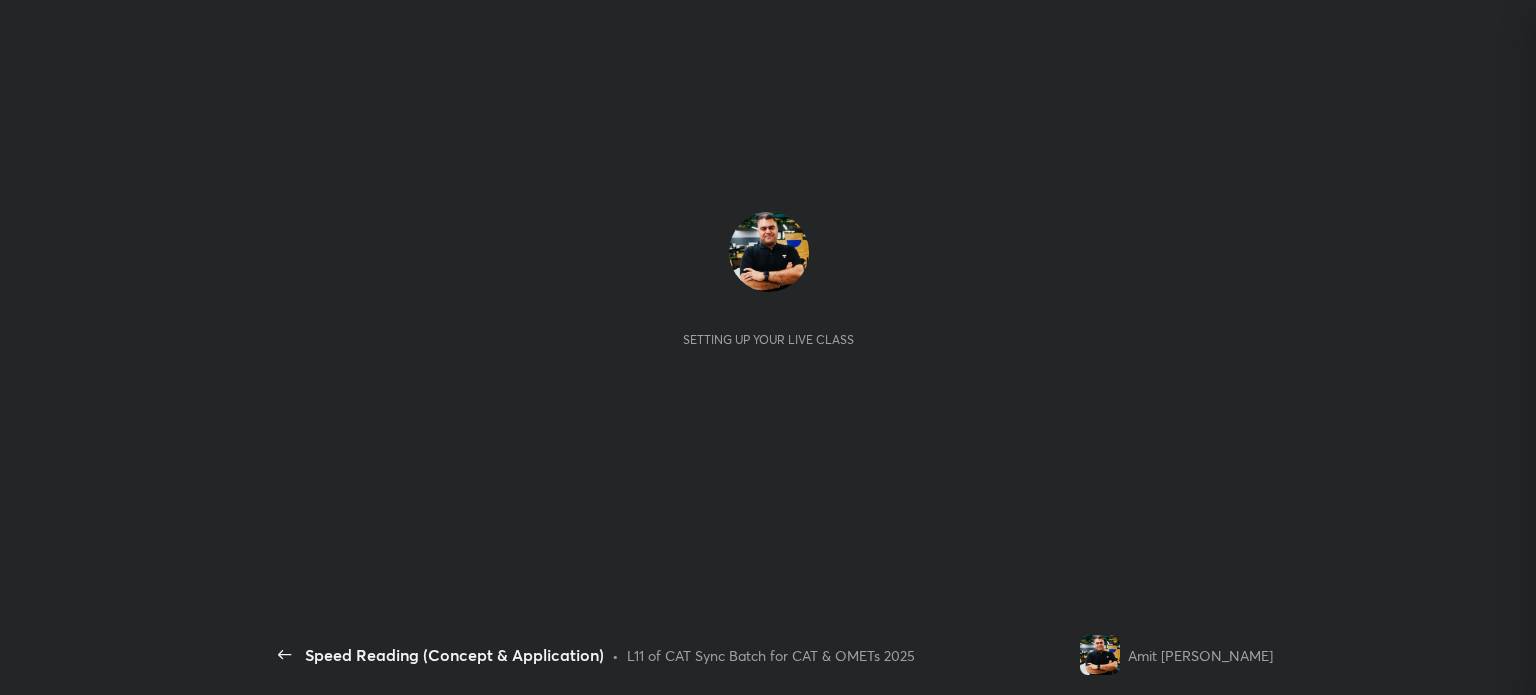scroll, scrollTop: 0, scrollLeft: 0, axis: both 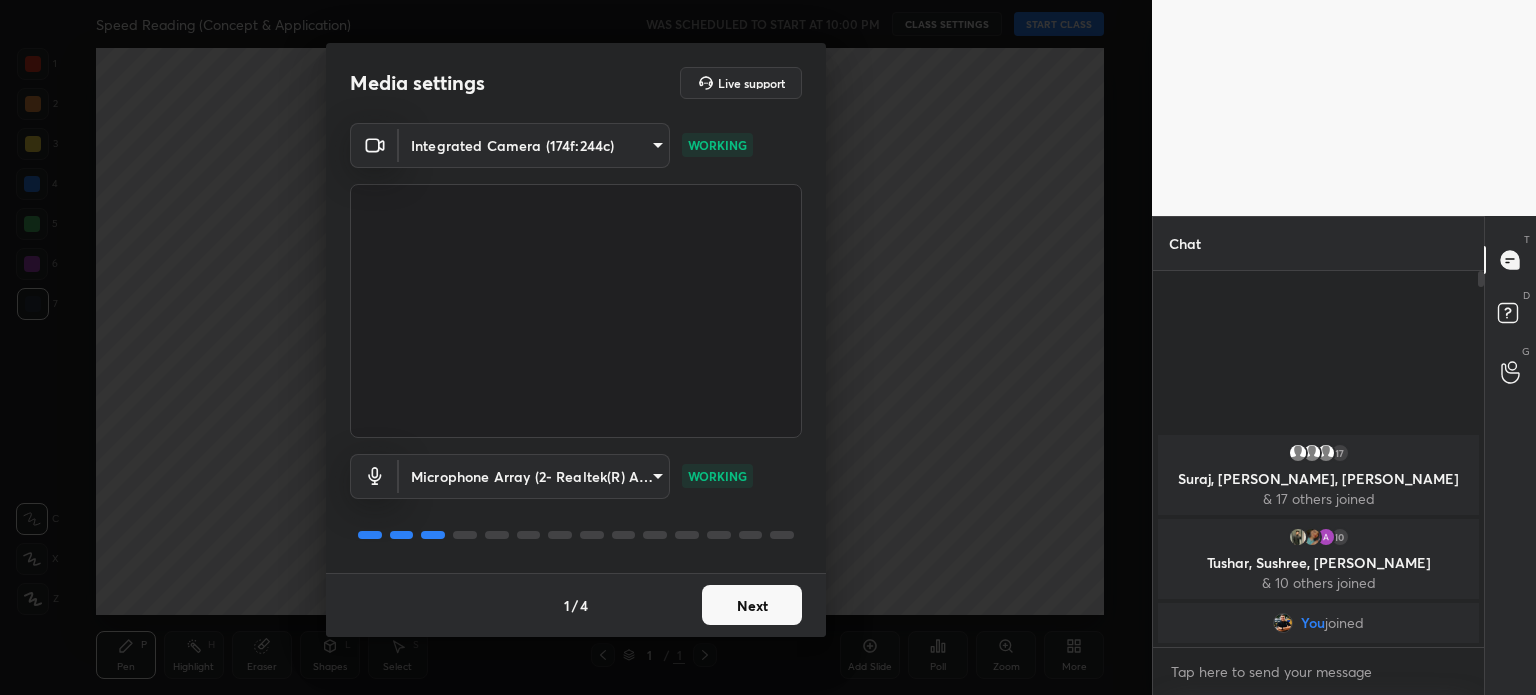 click on "Next" at bounding box center (752, 605) 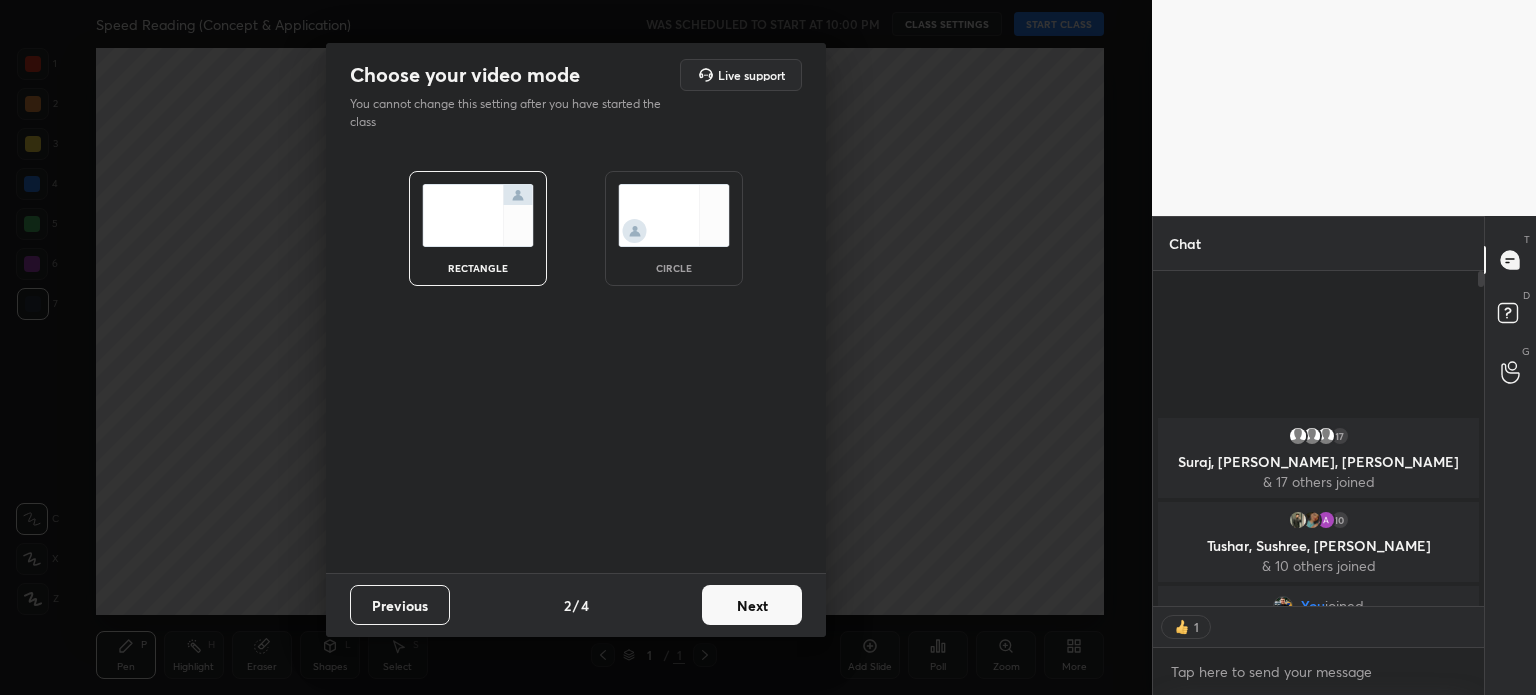 scroll, scrollTop: 340, scrollLeft: 325, axis: both 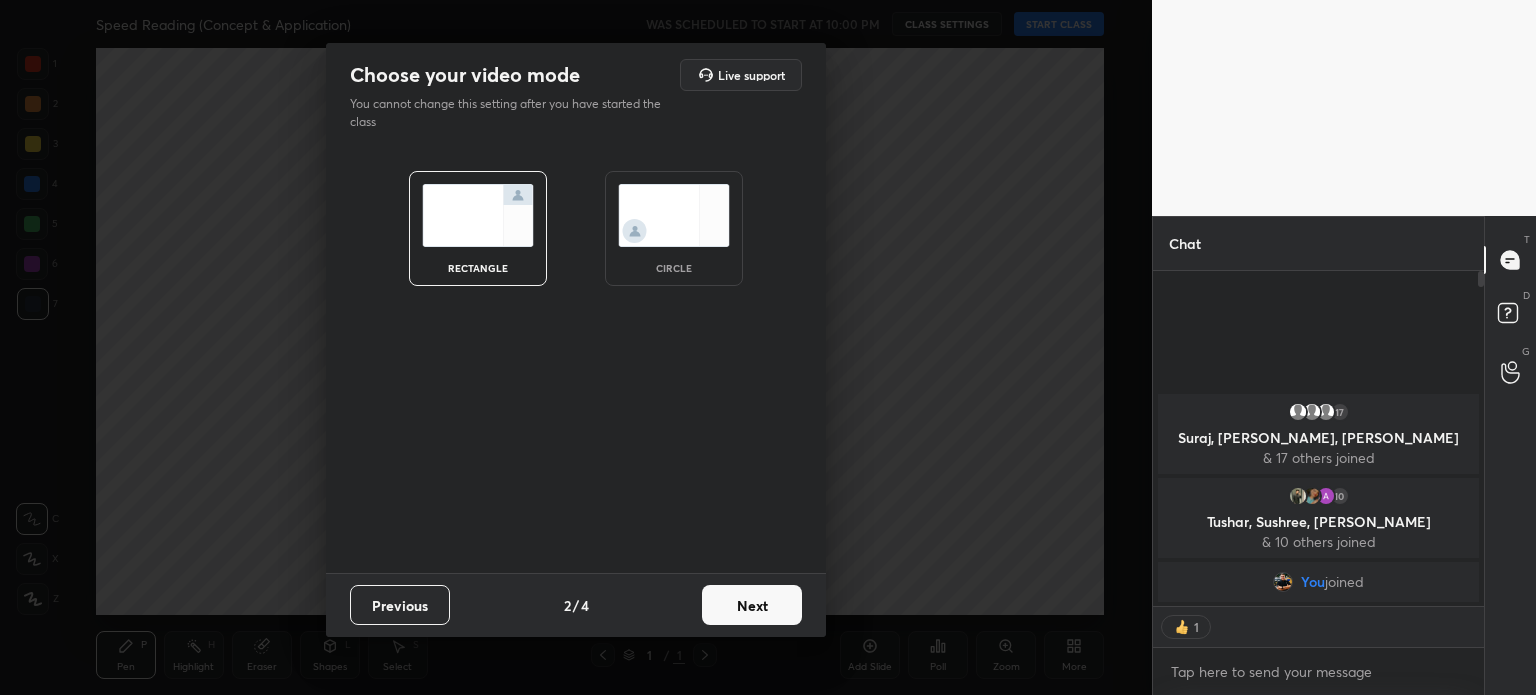 click on "Next" at bounding box center [752, 605] 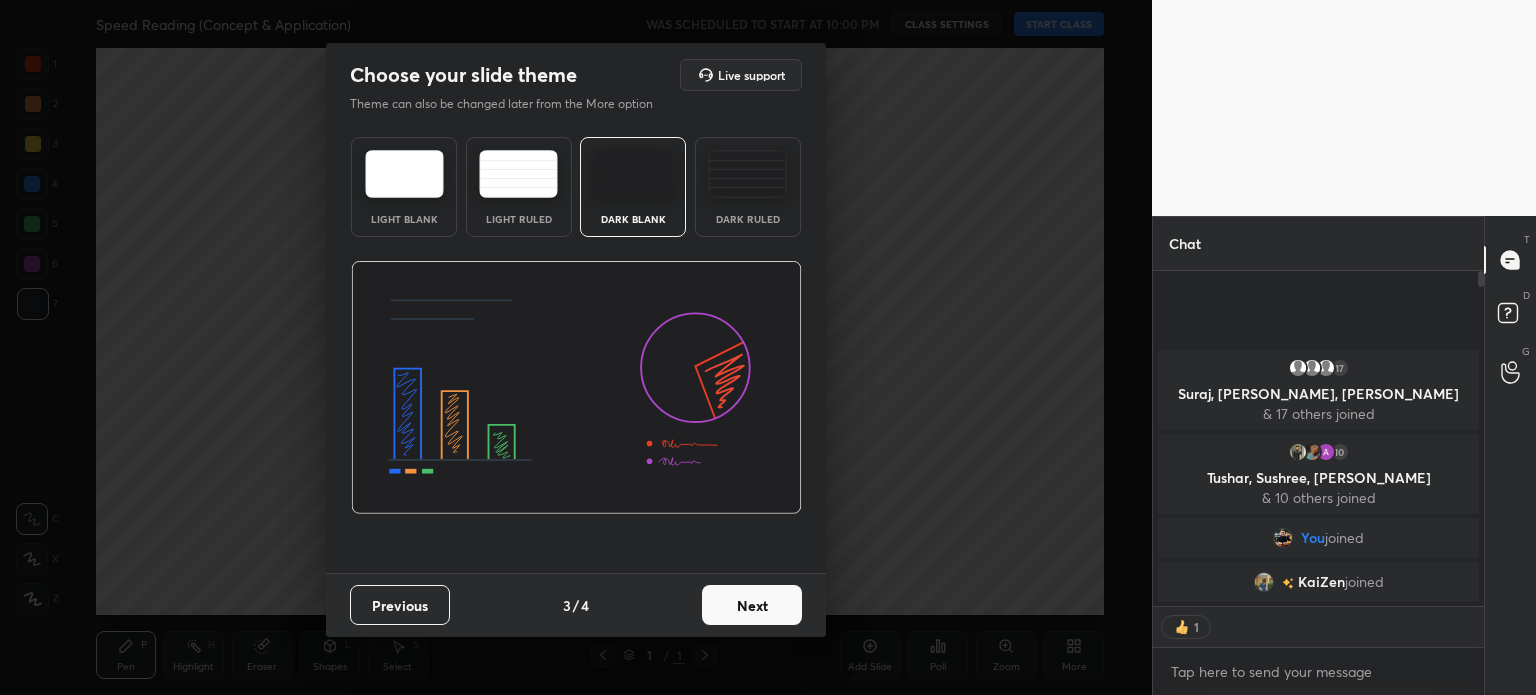 click on "Next" at bounding box center [752, 605] 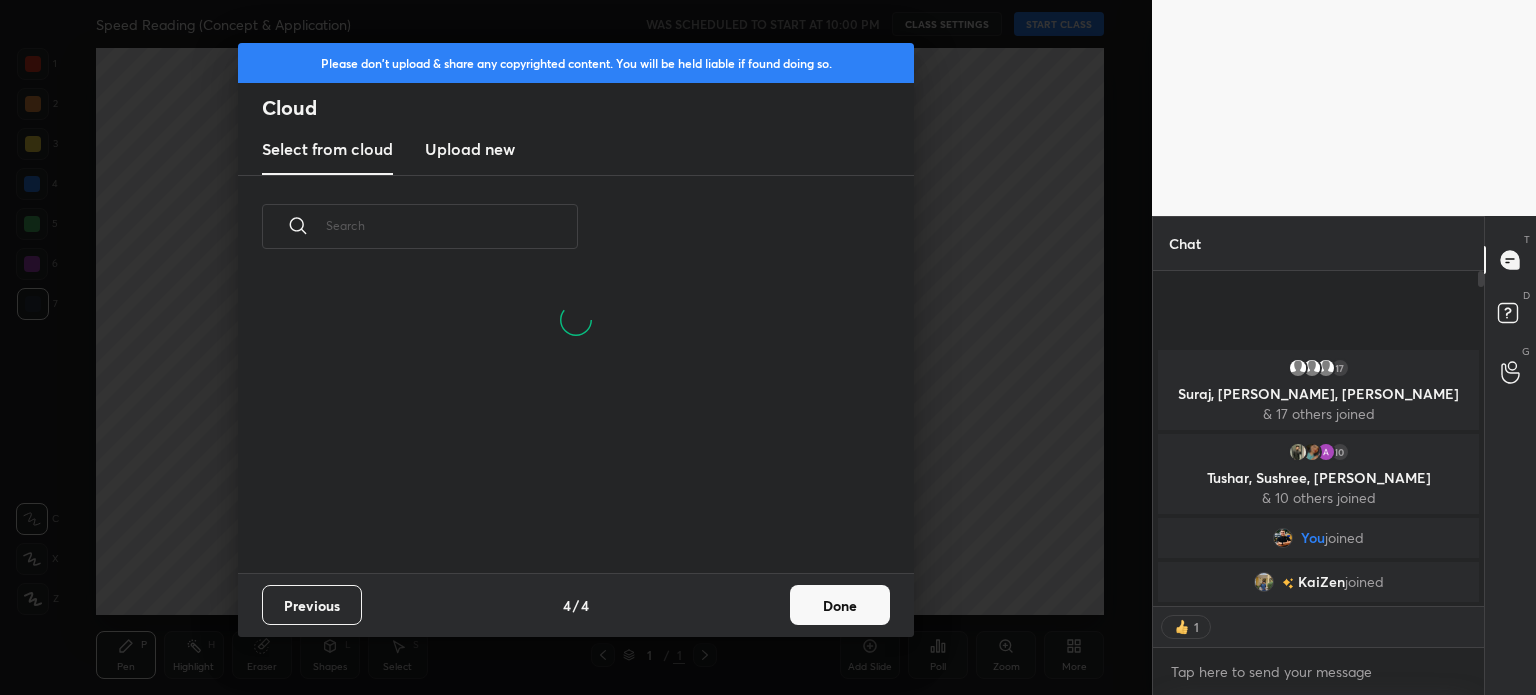 scroll, scrollTop: 6, scrollLeft: 10, axis: both 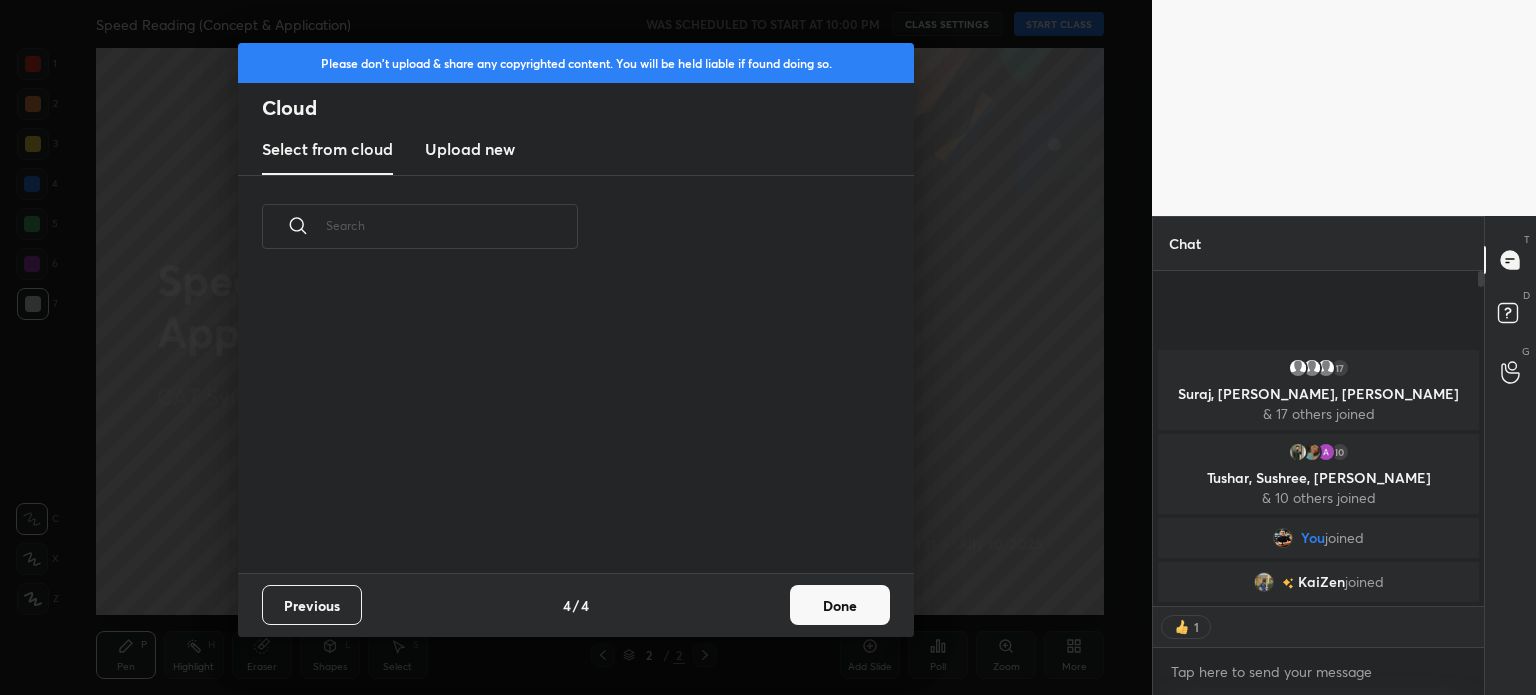 click on "Upload new" at bounding box center (470, 149) 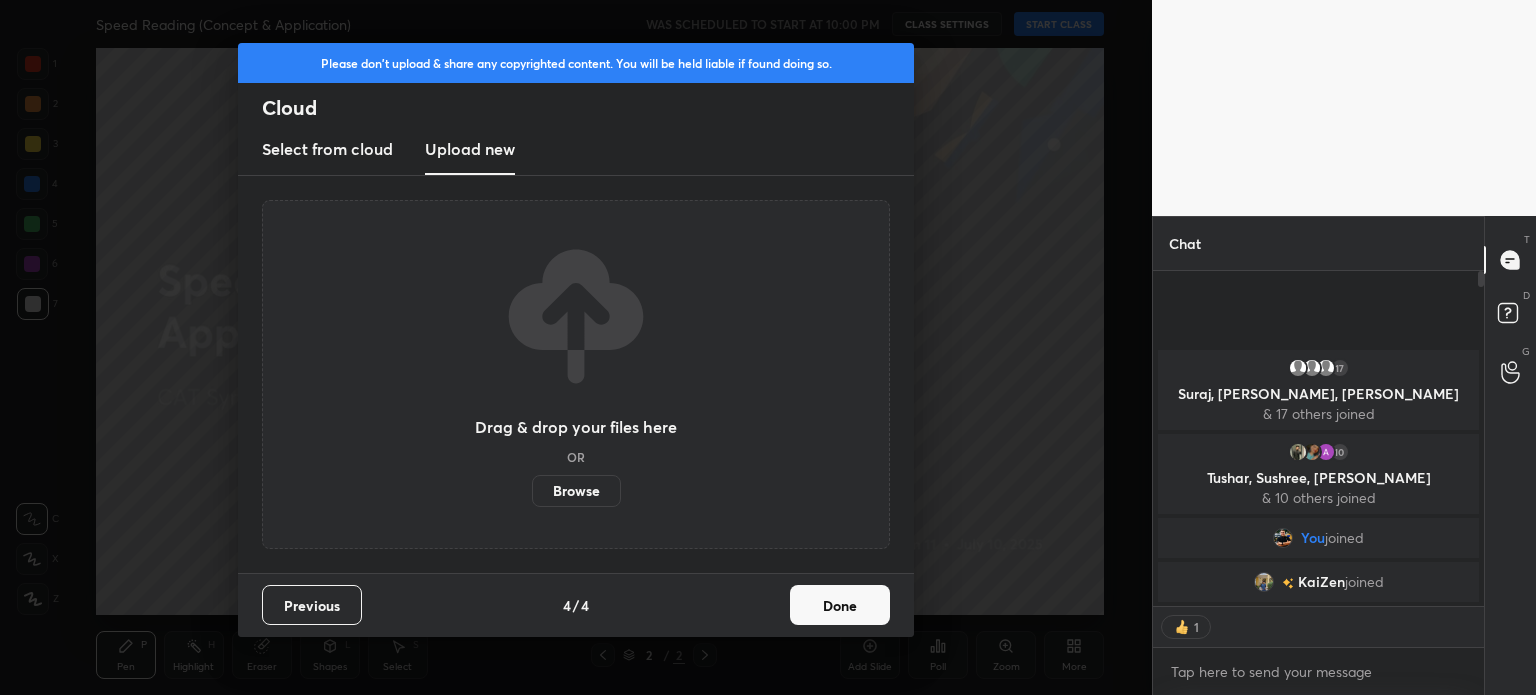 click on "Browse" at bounding box center (576, 491) 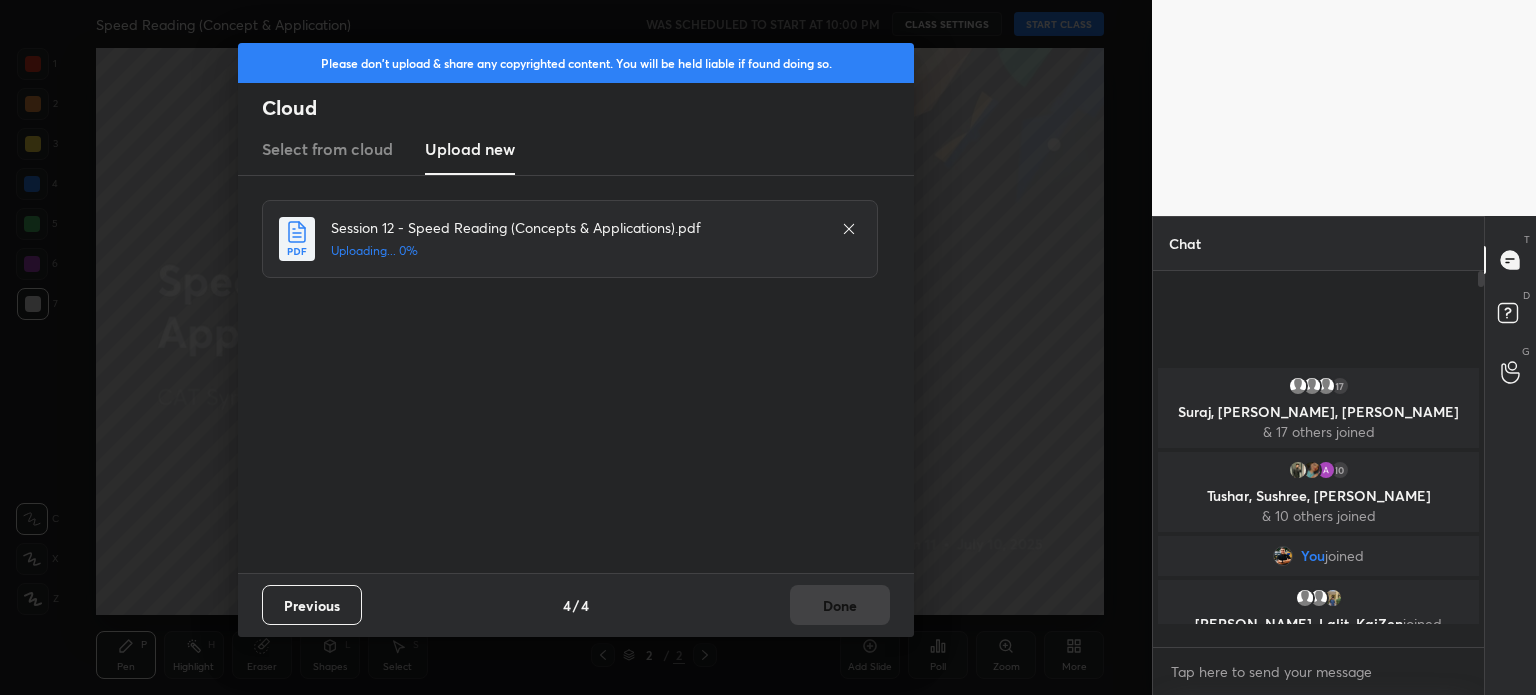 scroll, scrollTop: 5, scrollLeft: 6, axis: both 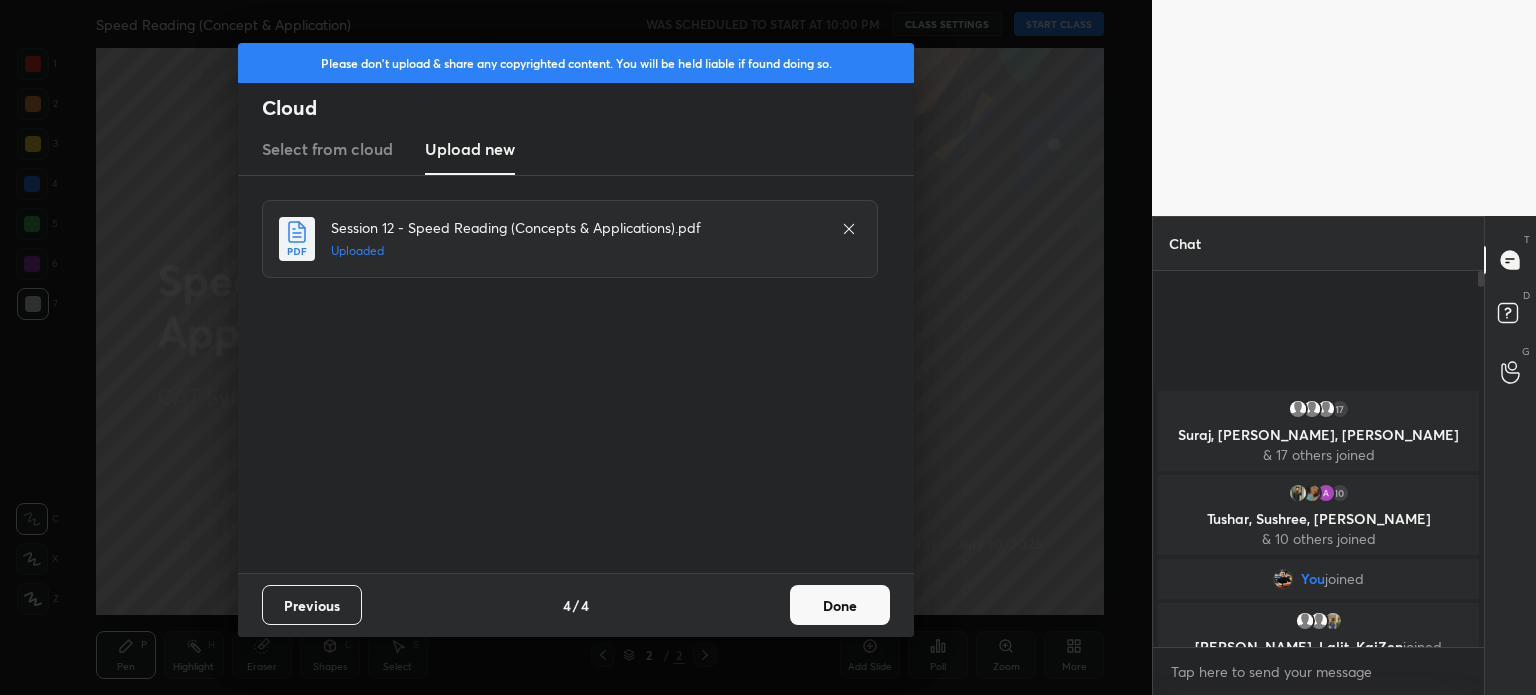 click on "Done" at bounding box center (840, 605) 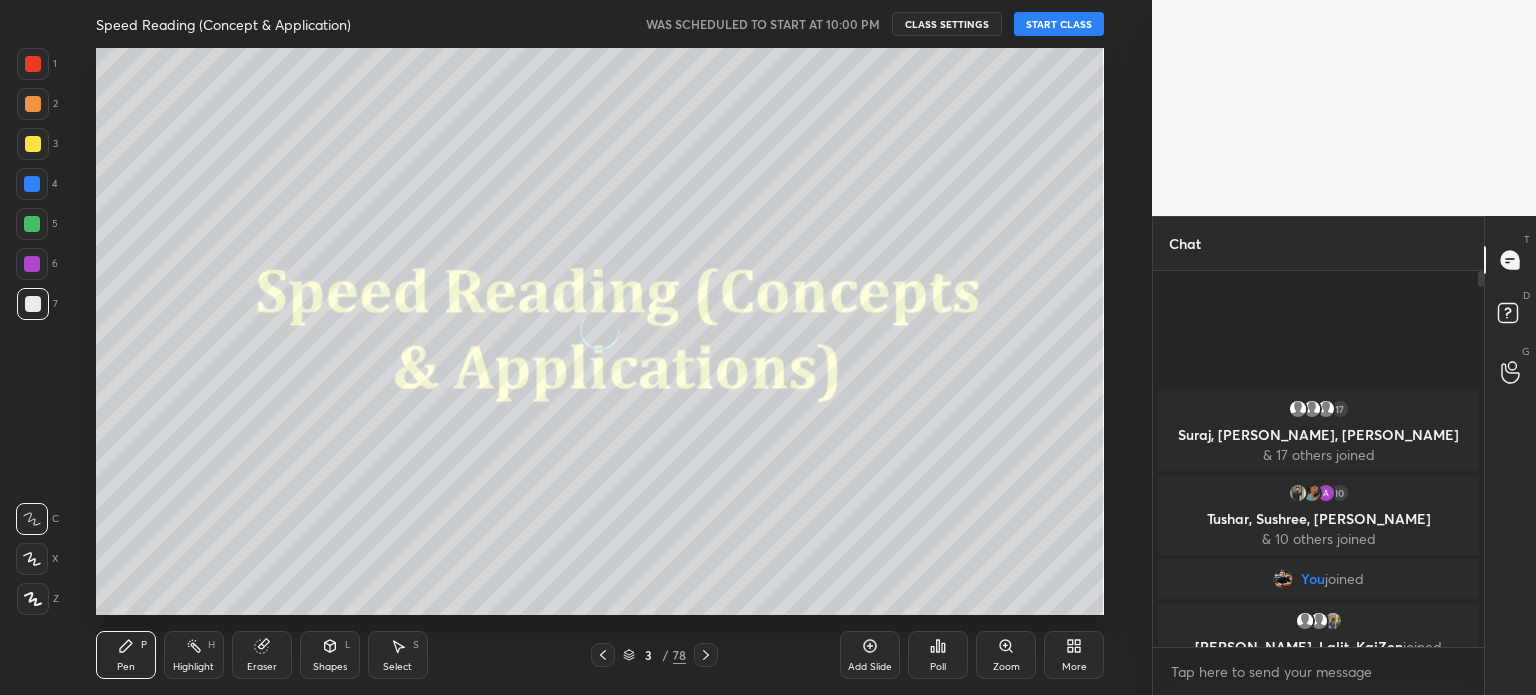 click on "START CLASS" at bounding box center [1059, 24] 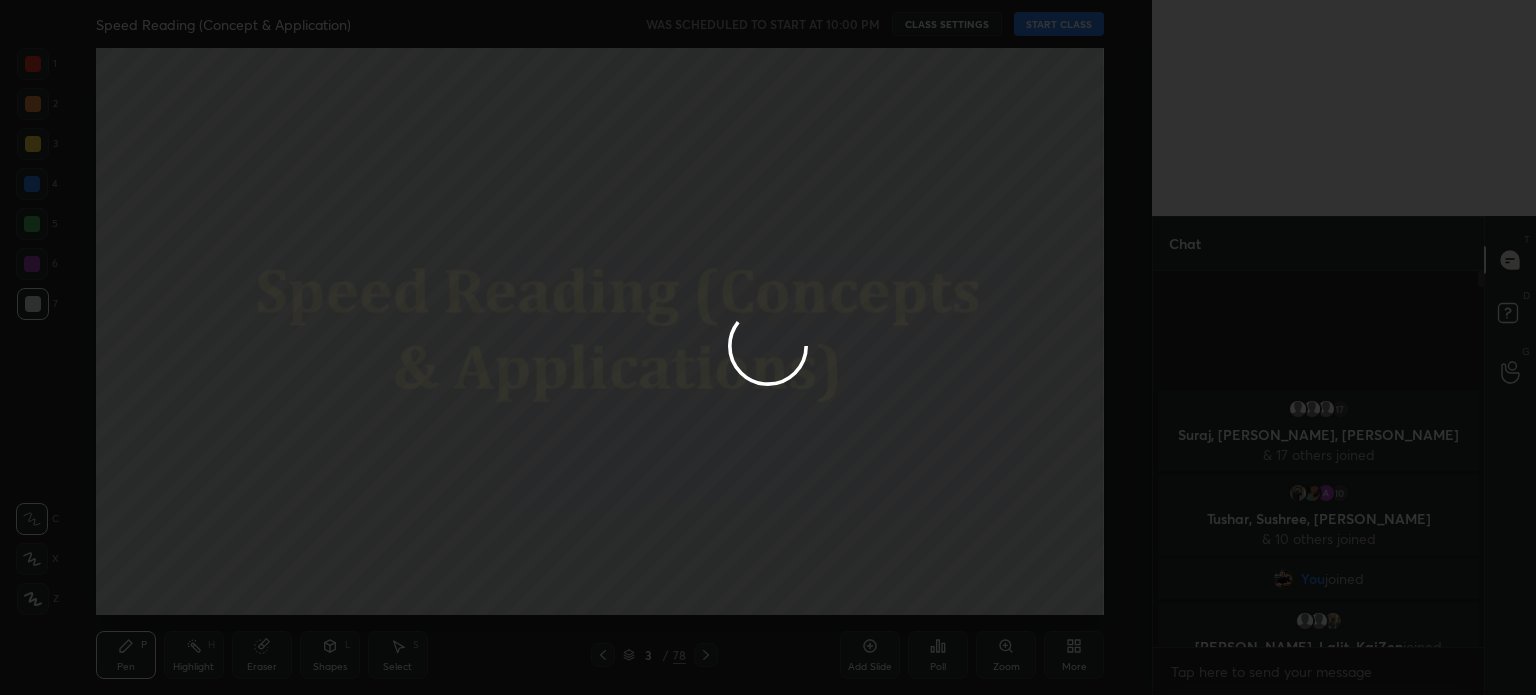type on "x" 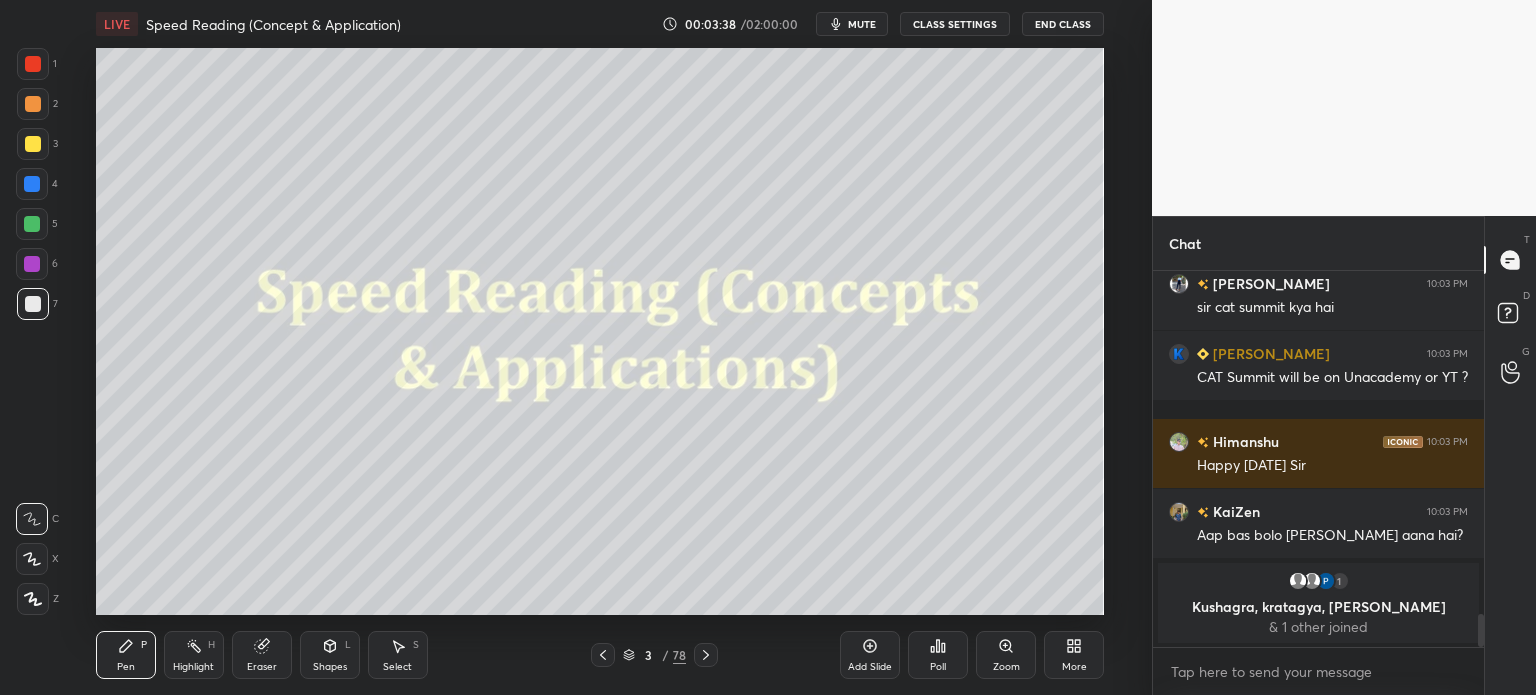 scroll, scrollTop: 3722, scrollLeft: 0, axis: vertical 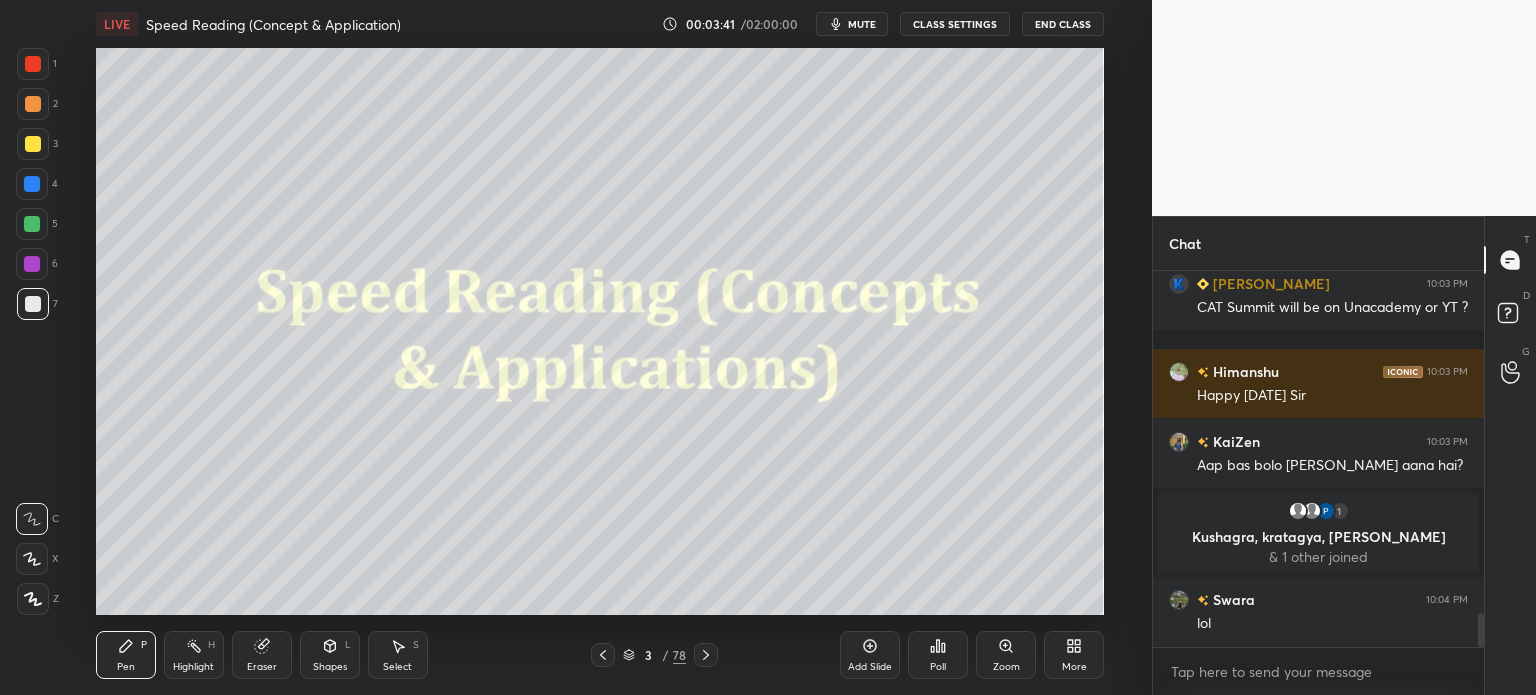 type 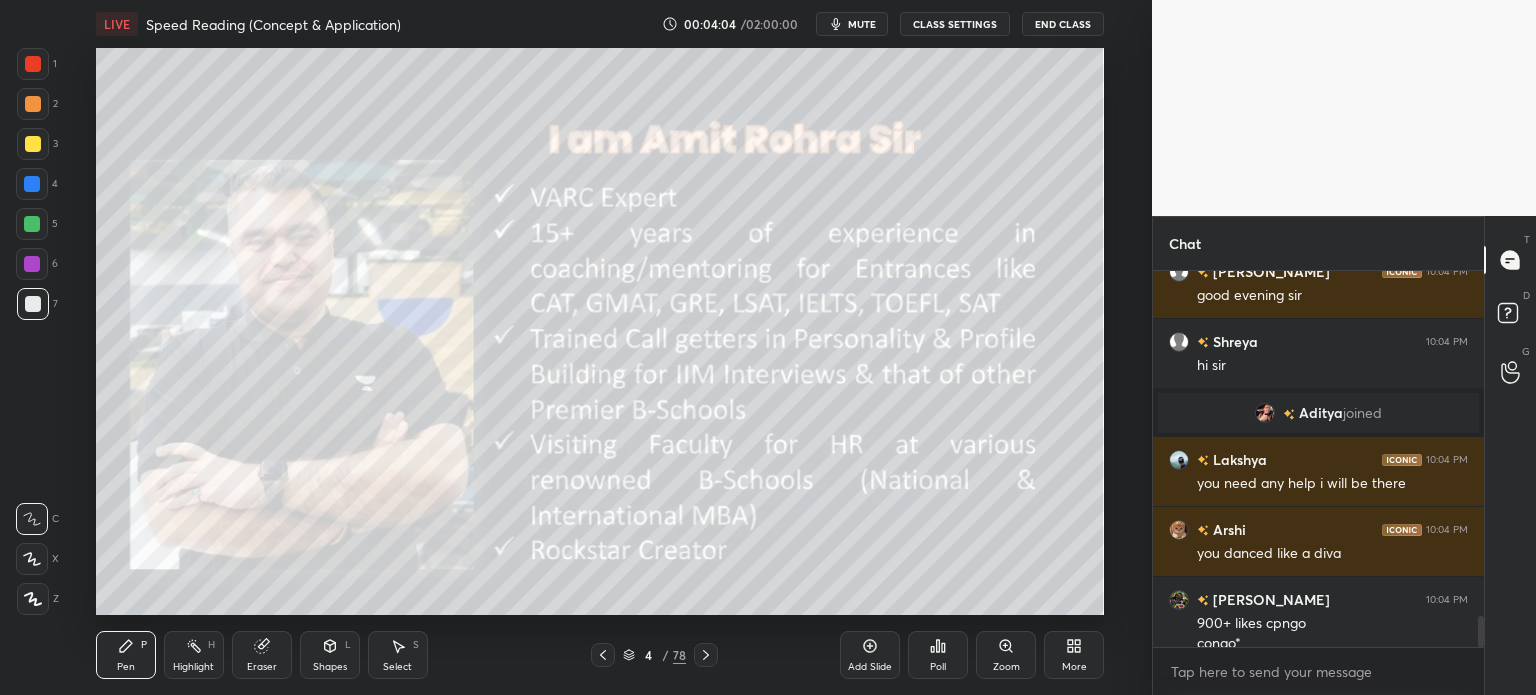 scroll, scrollTop: 4172, scrollLeft: 0, axis: vertical 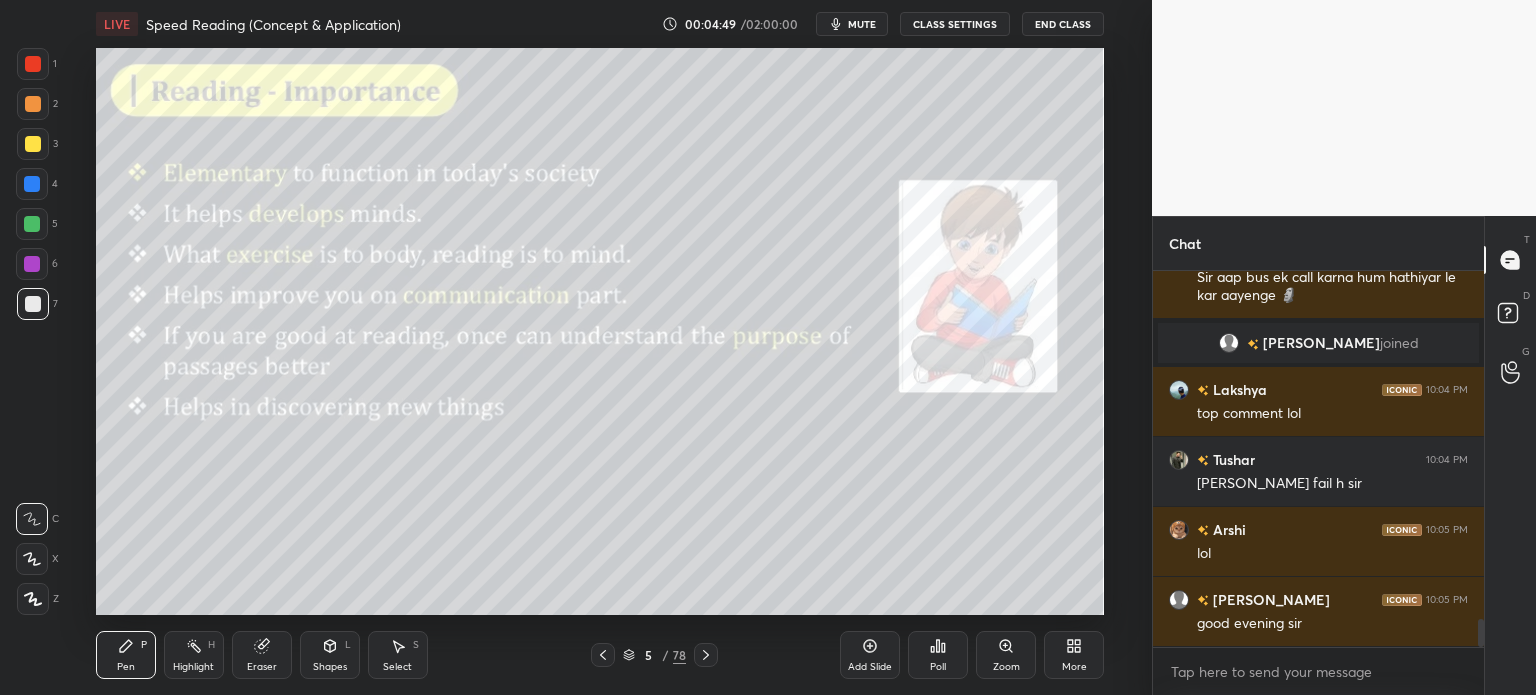 click at bounding box center [33, 64] 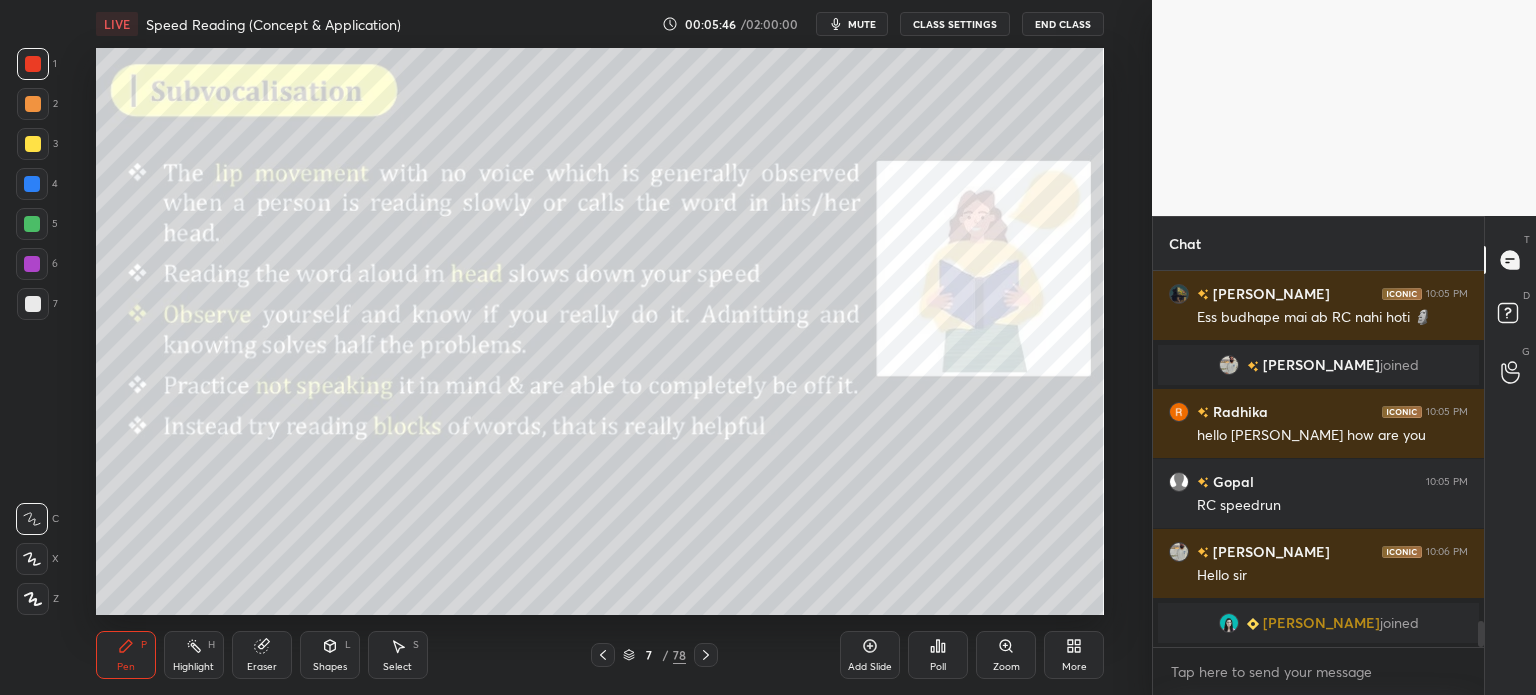 scroll, scrollTop: 5142, scrollLeft: 0, axis: vertical 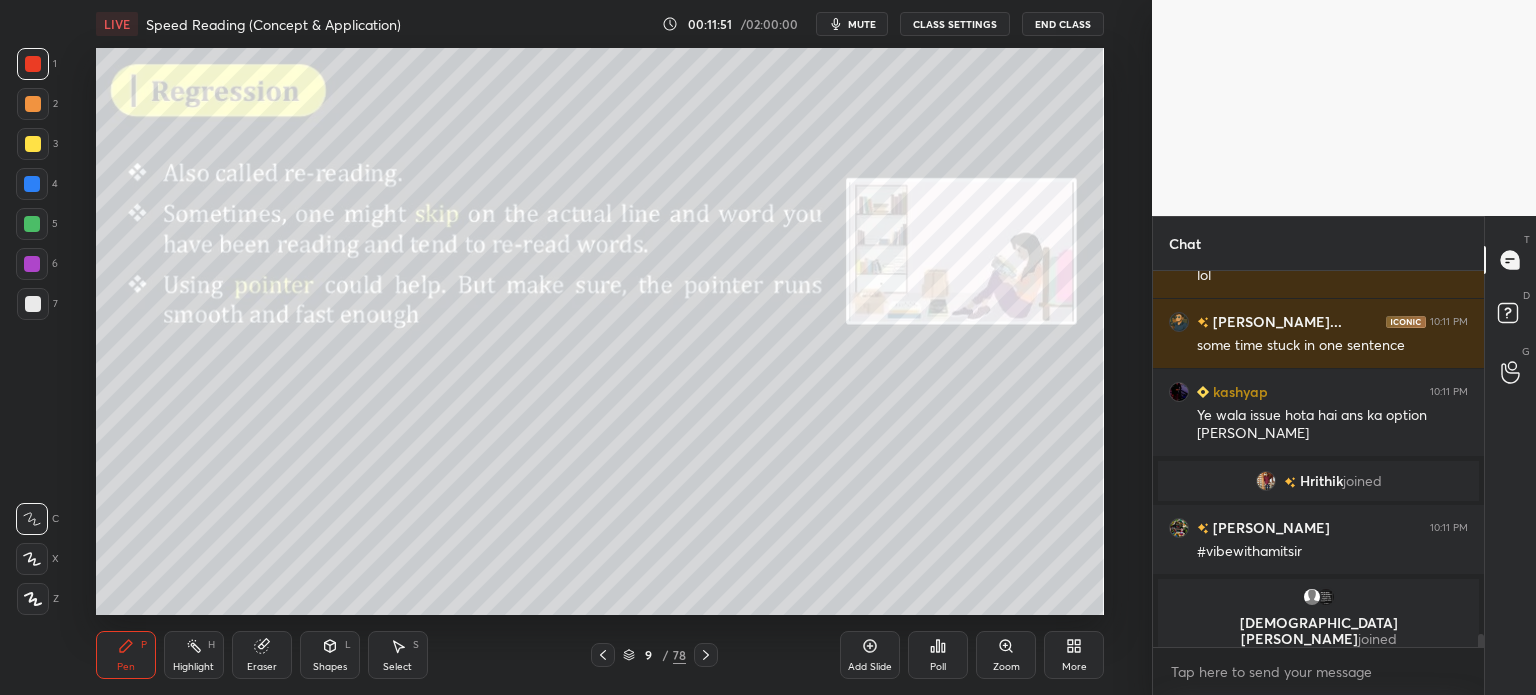 click on "Add Slide" at bounding box center (870, 655) 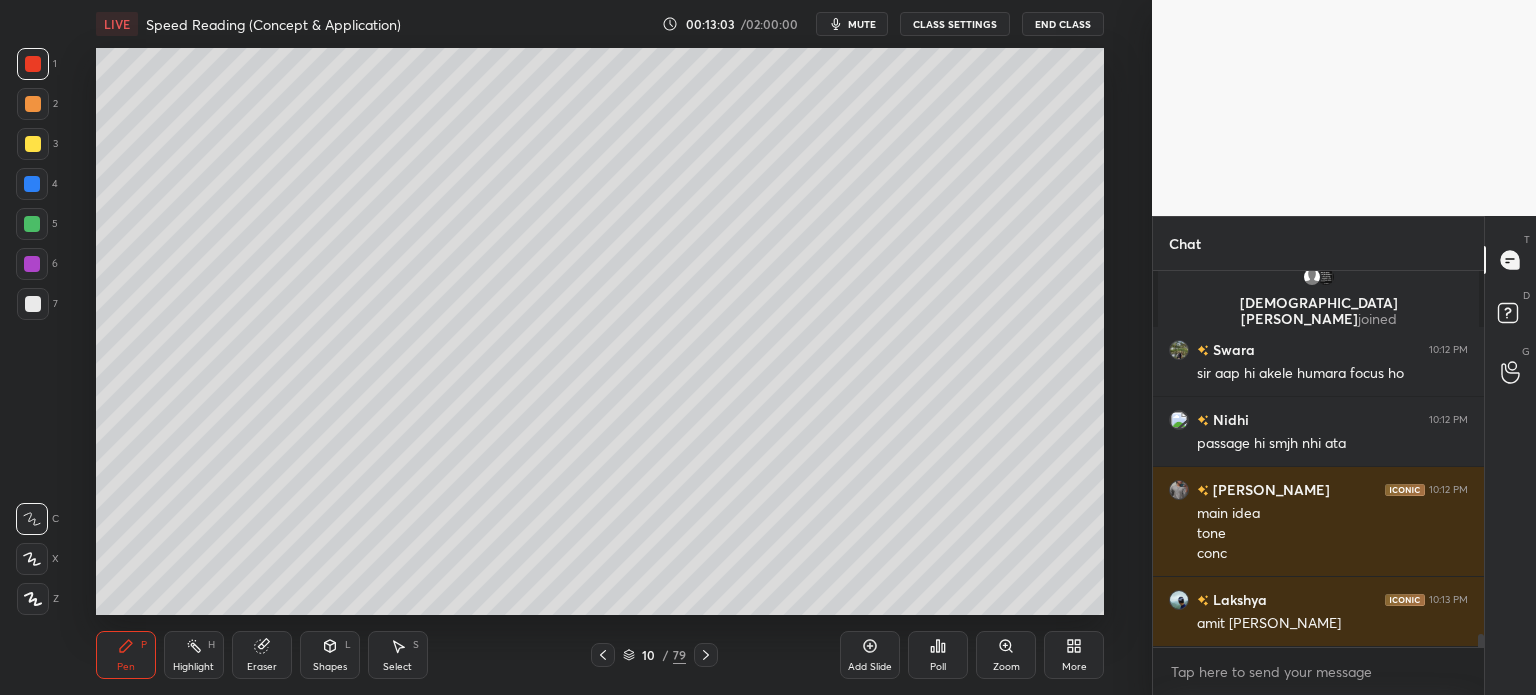 scroll, scrollTop: 10468, scrollLeft: 0, axis: vertical 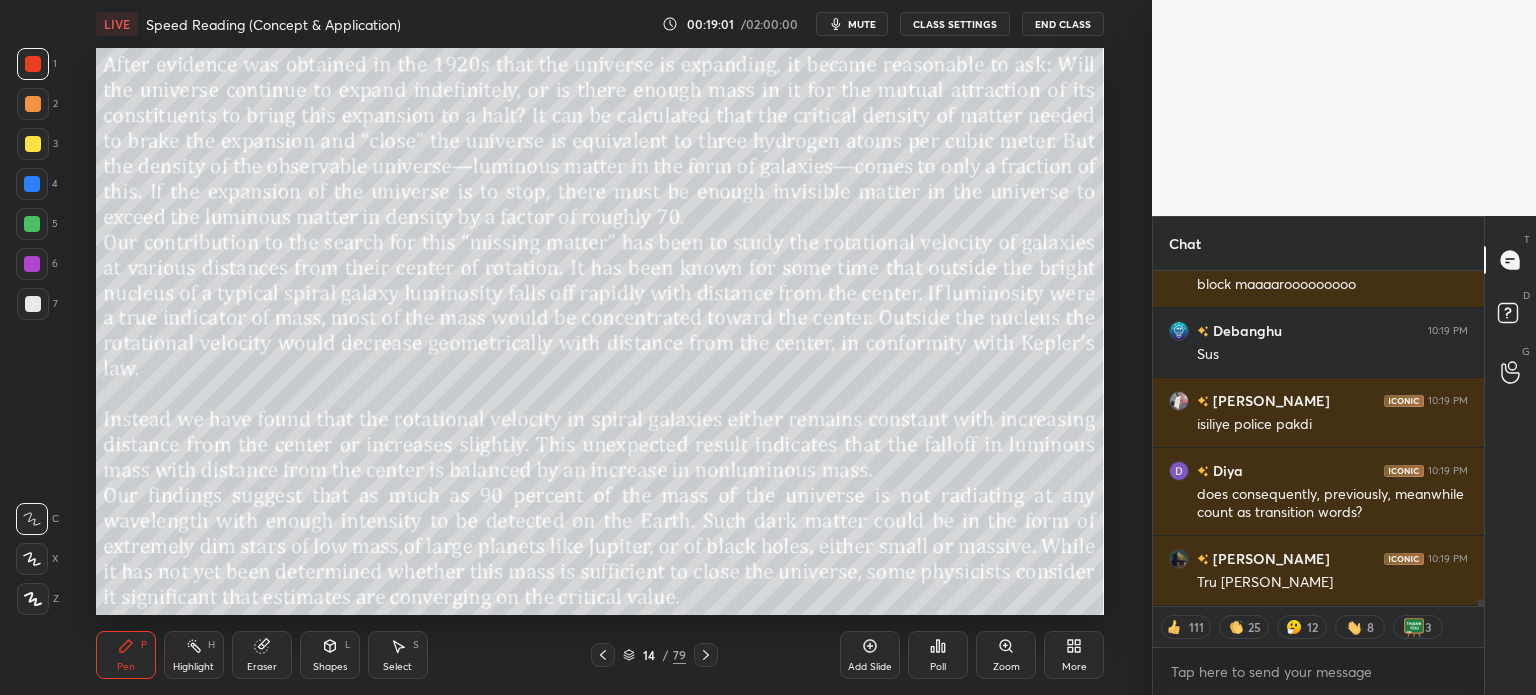 type on "x" 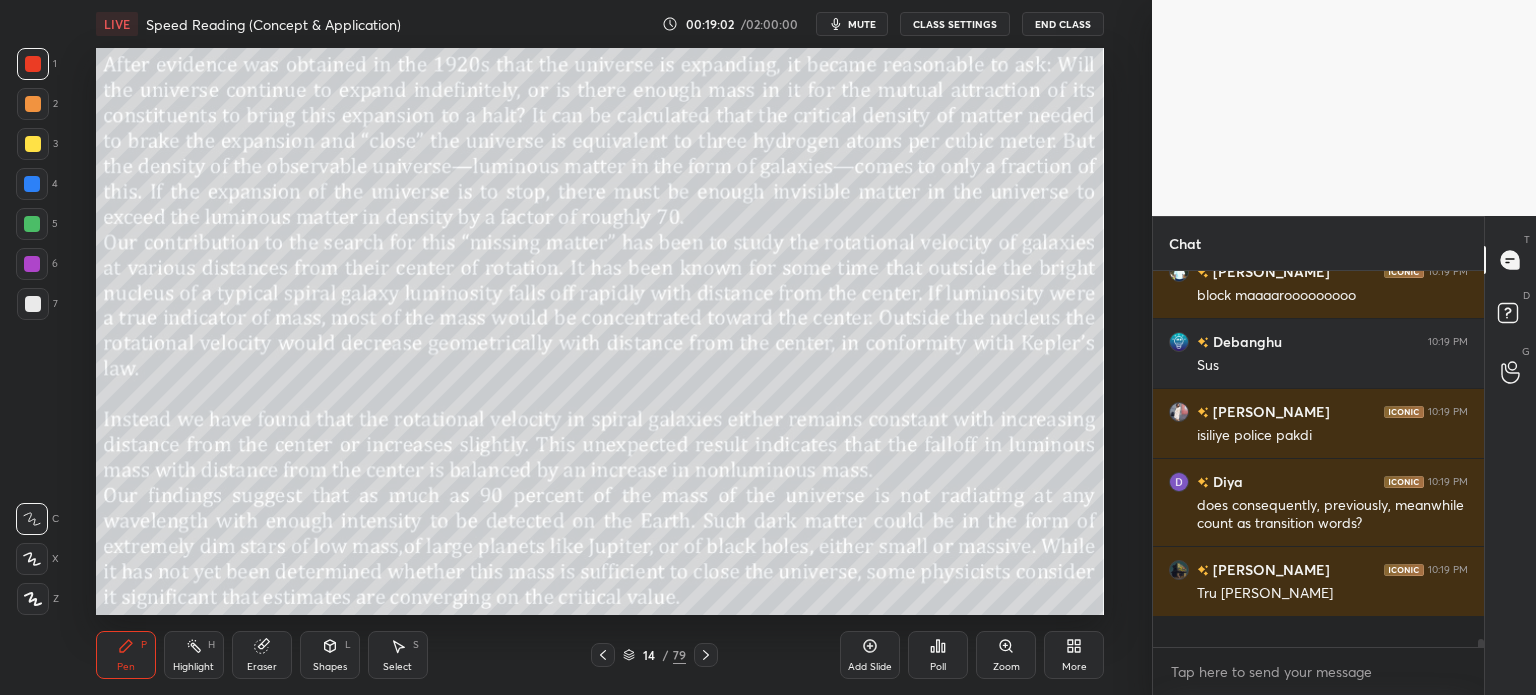 scroll, scrollTop: 5, scrollLeft: 6, axis: both 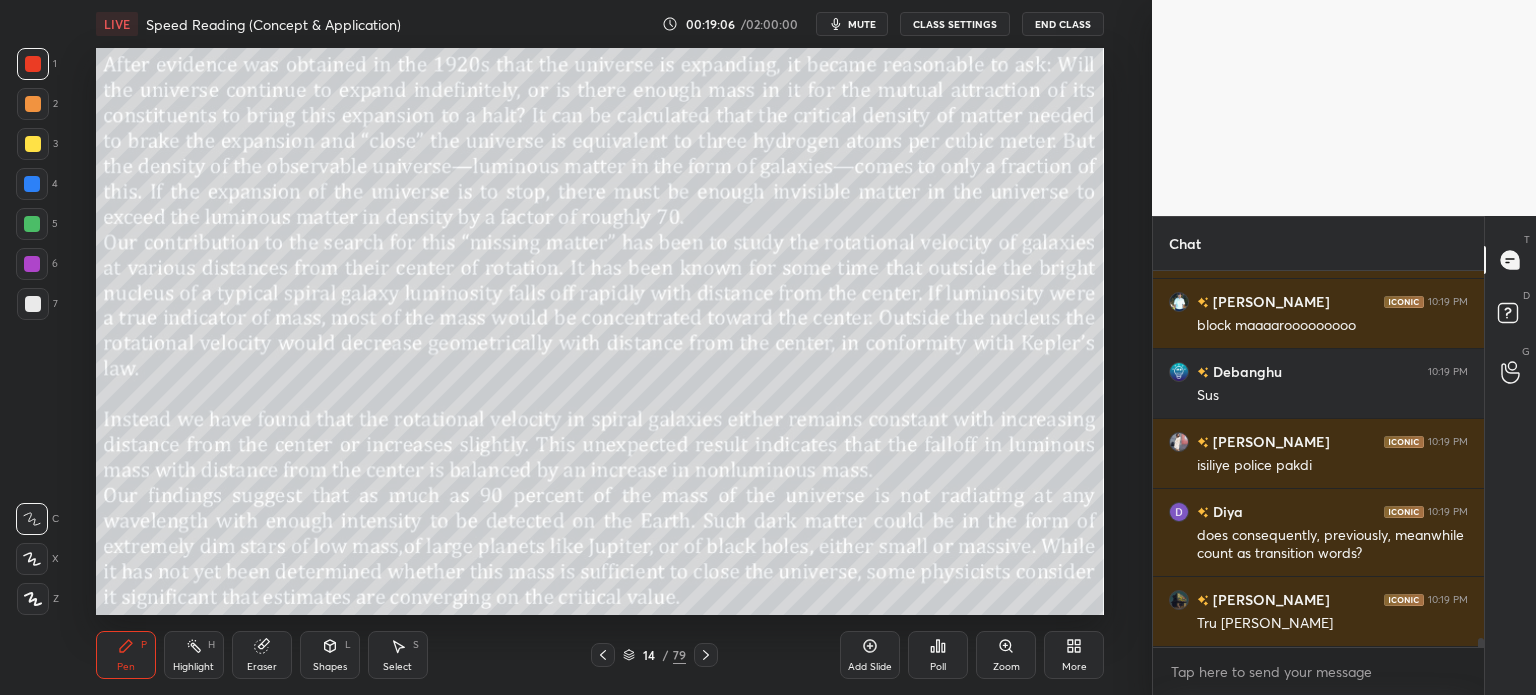 click on "CLASS SETTINGS" at bounding box center (955, 24) 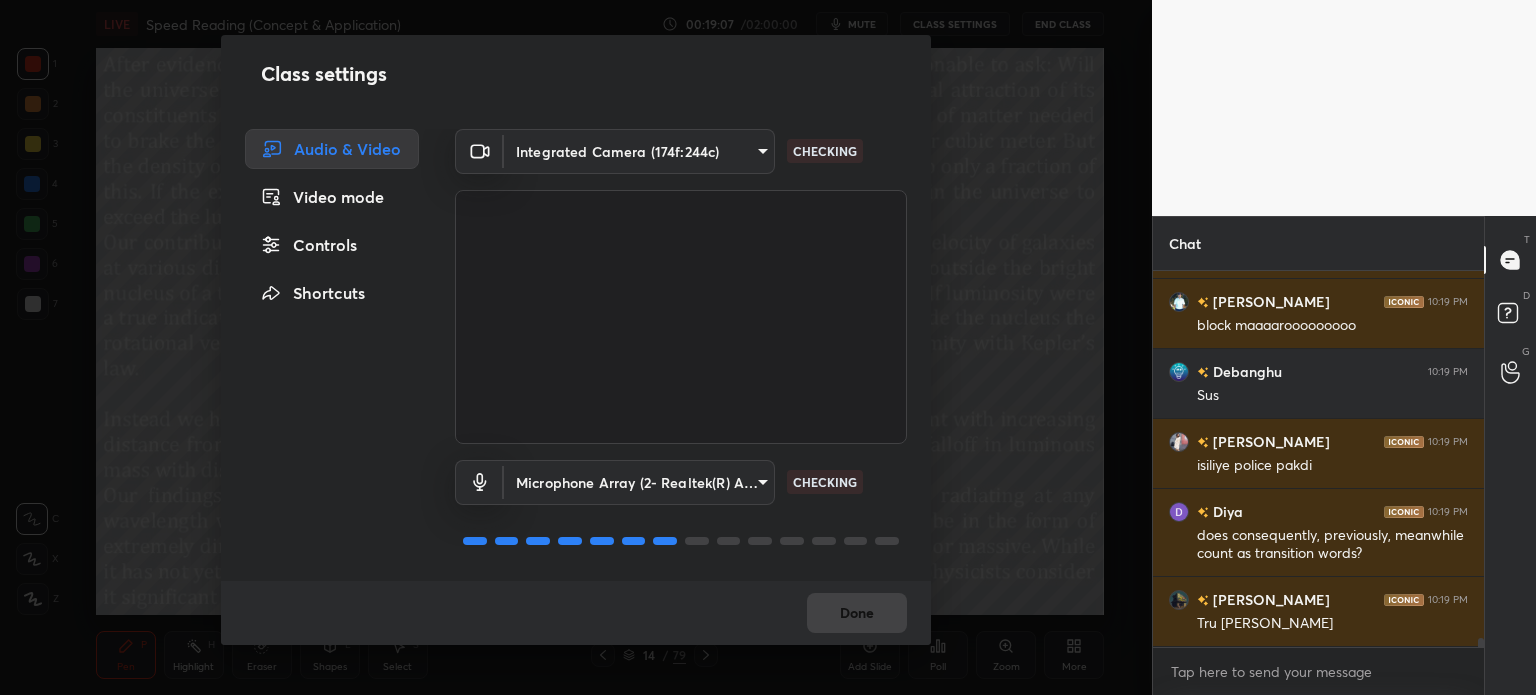 click on "Controls" at bounding box center [332, 245] 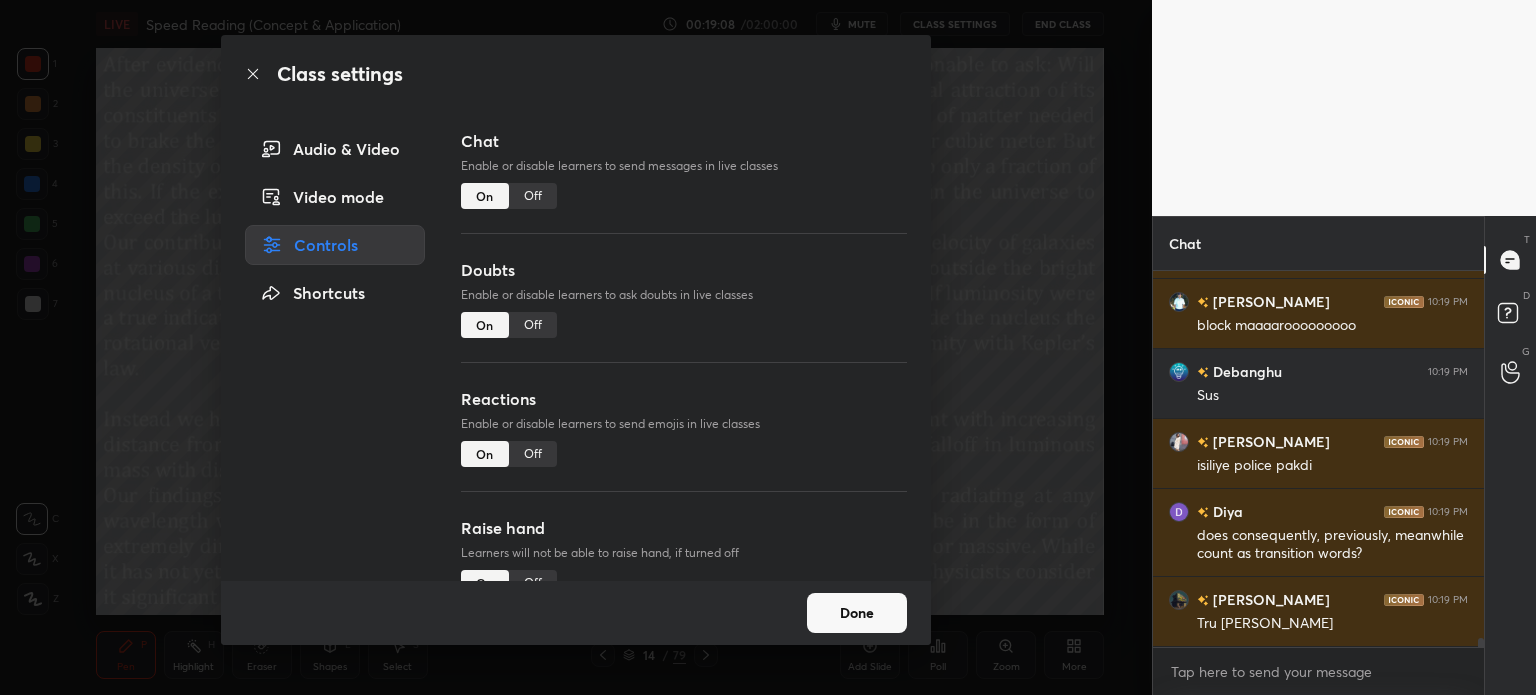 click on "Off" at bounding box center [533, 196] 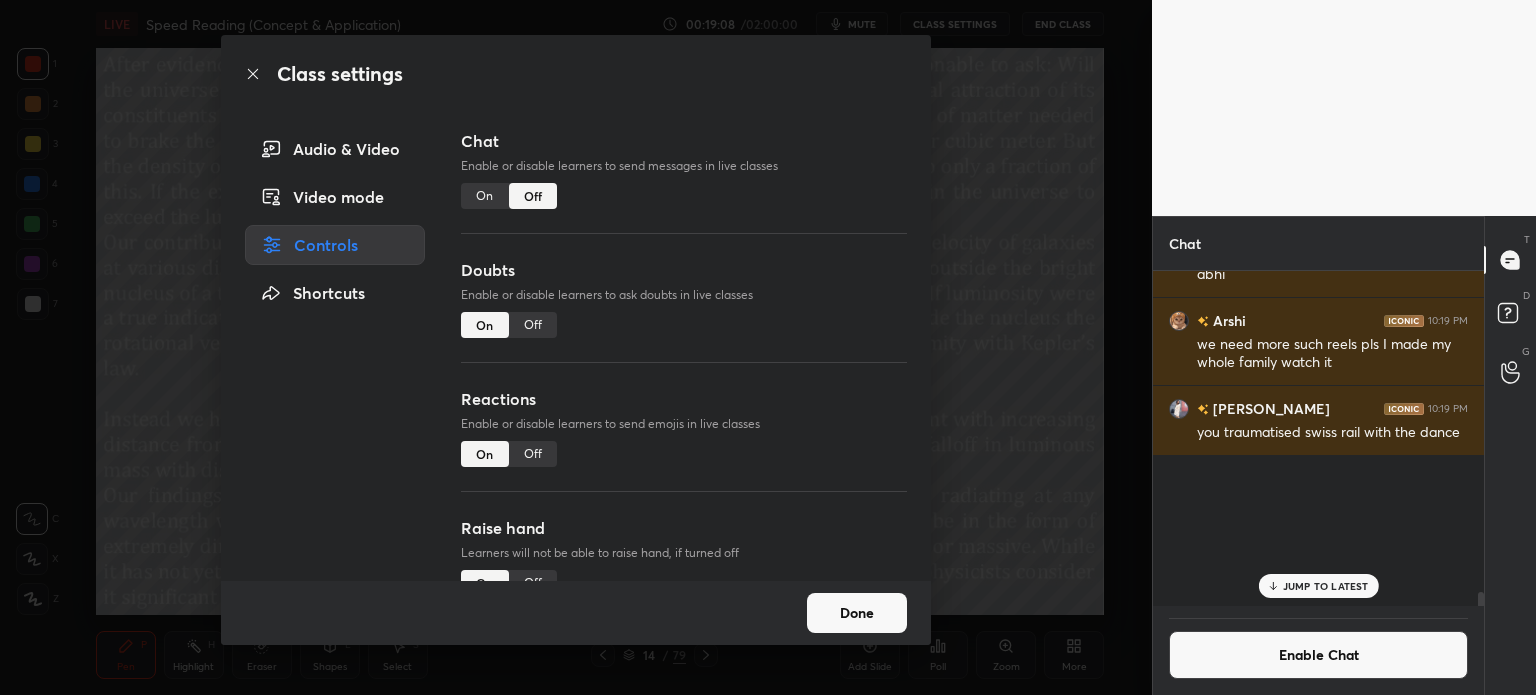 scroll, scrollTop: 14324, scrollLeft: 0, axis: vertical 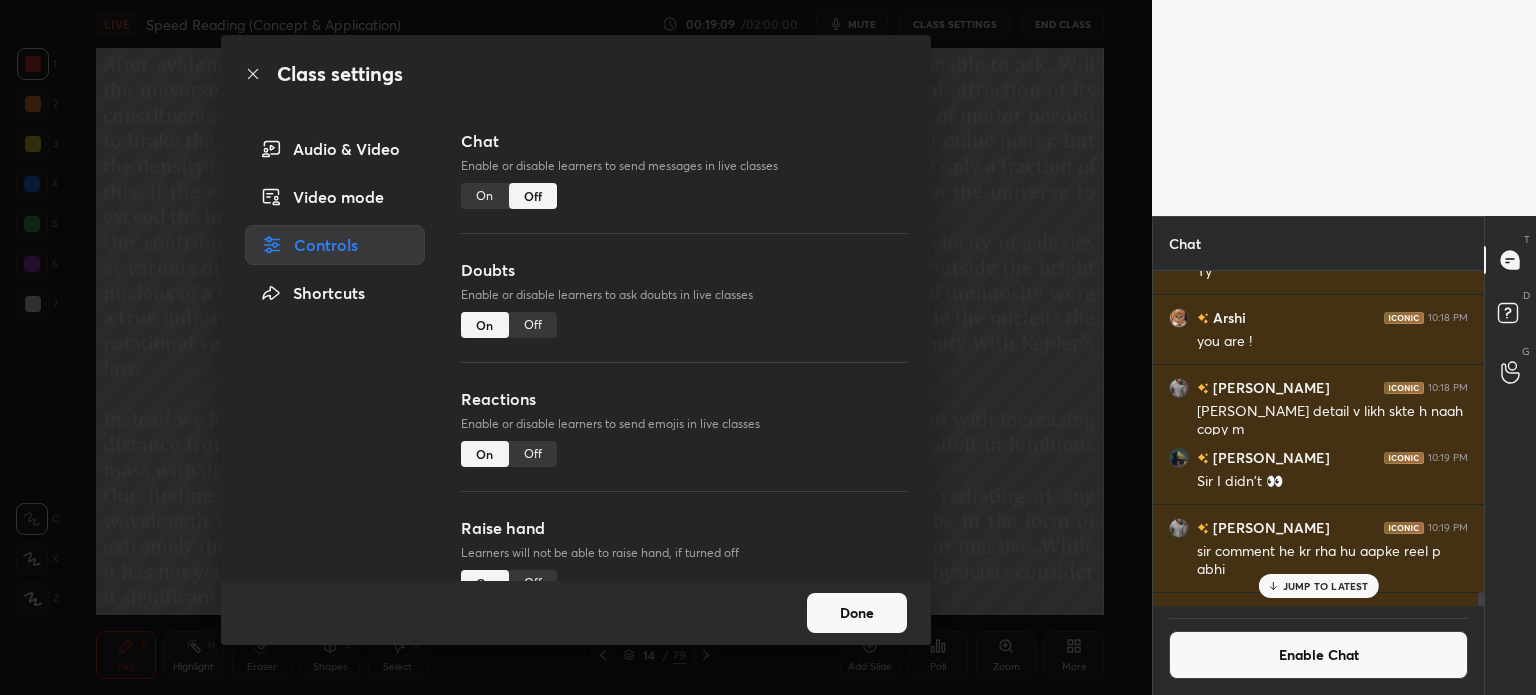 click on "Done" at bounding box center [857, 613] 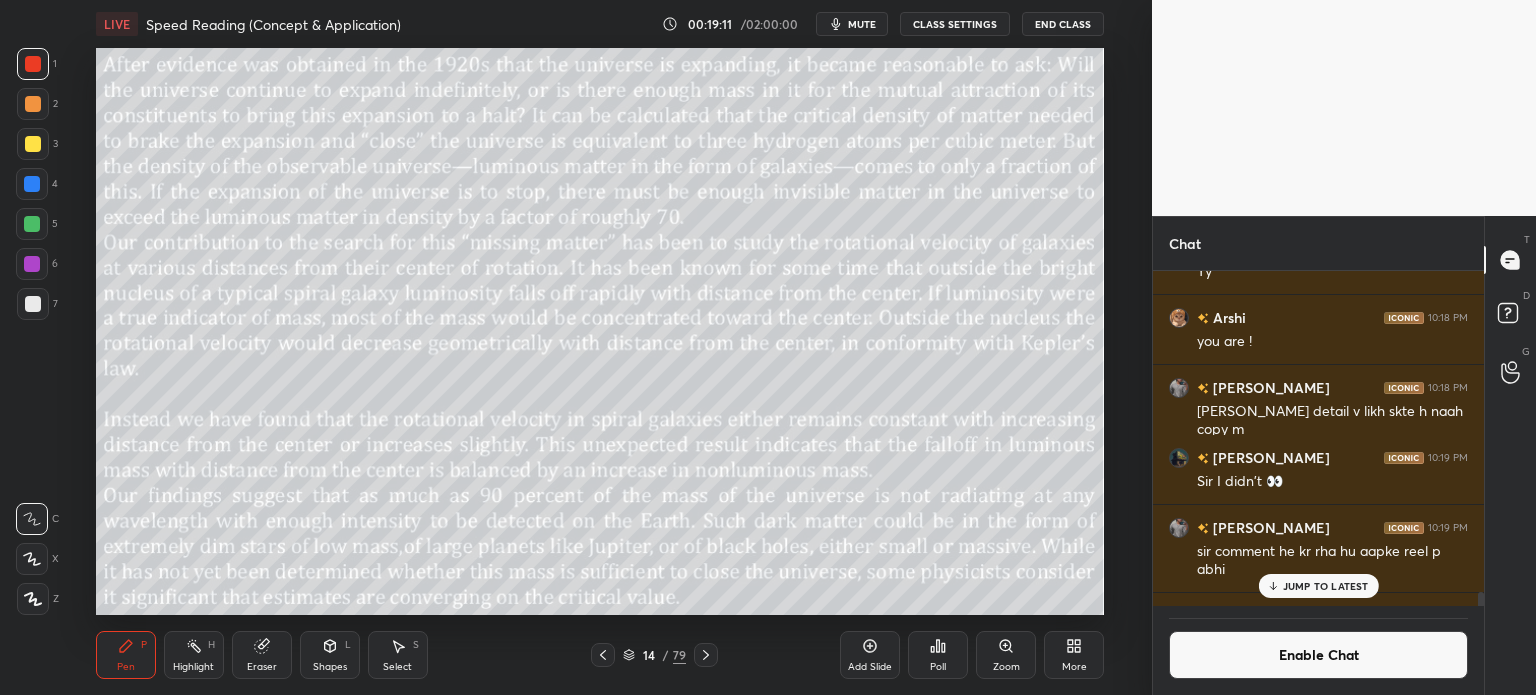 click on "JUMP TO LATEST" at bounding box center [1326, 586] 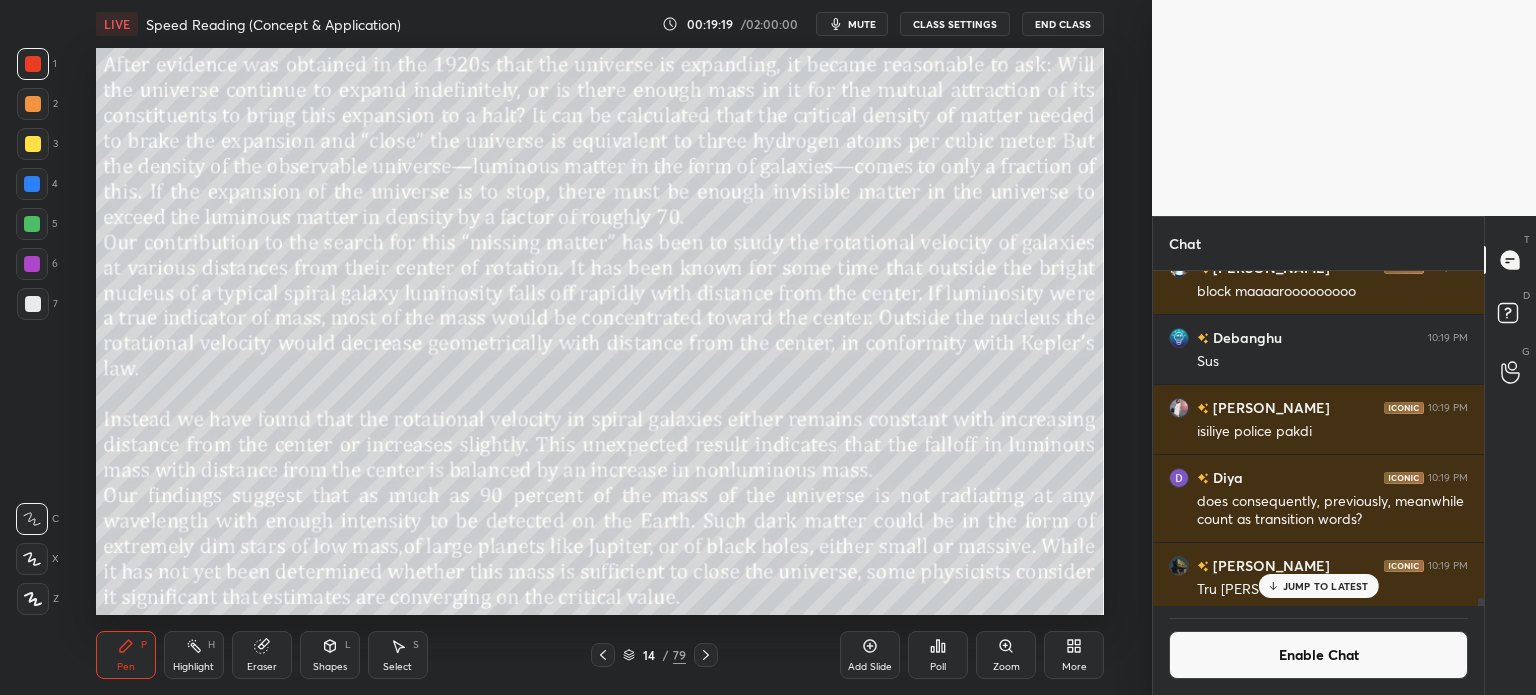 scroll, scrollTop: 14836, scrollLeft: 0, axis: vertical 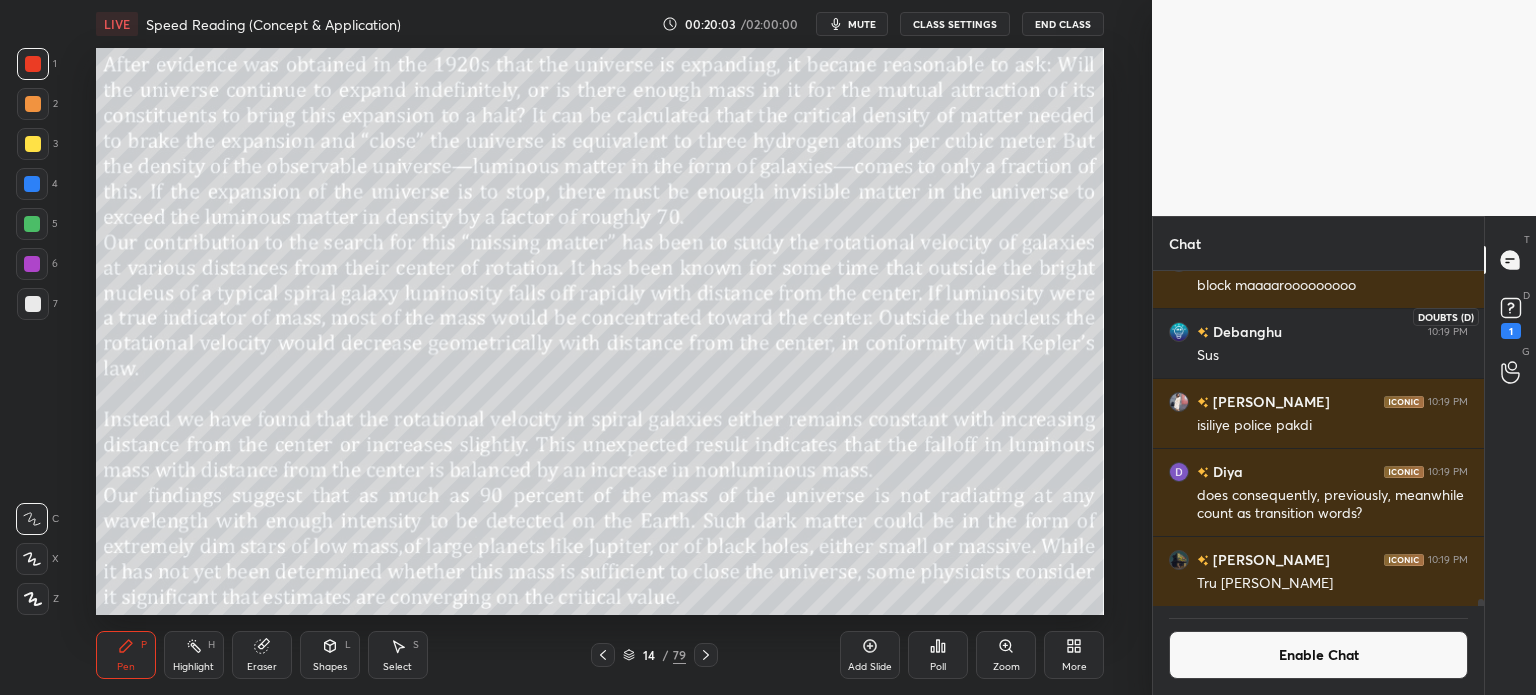 click 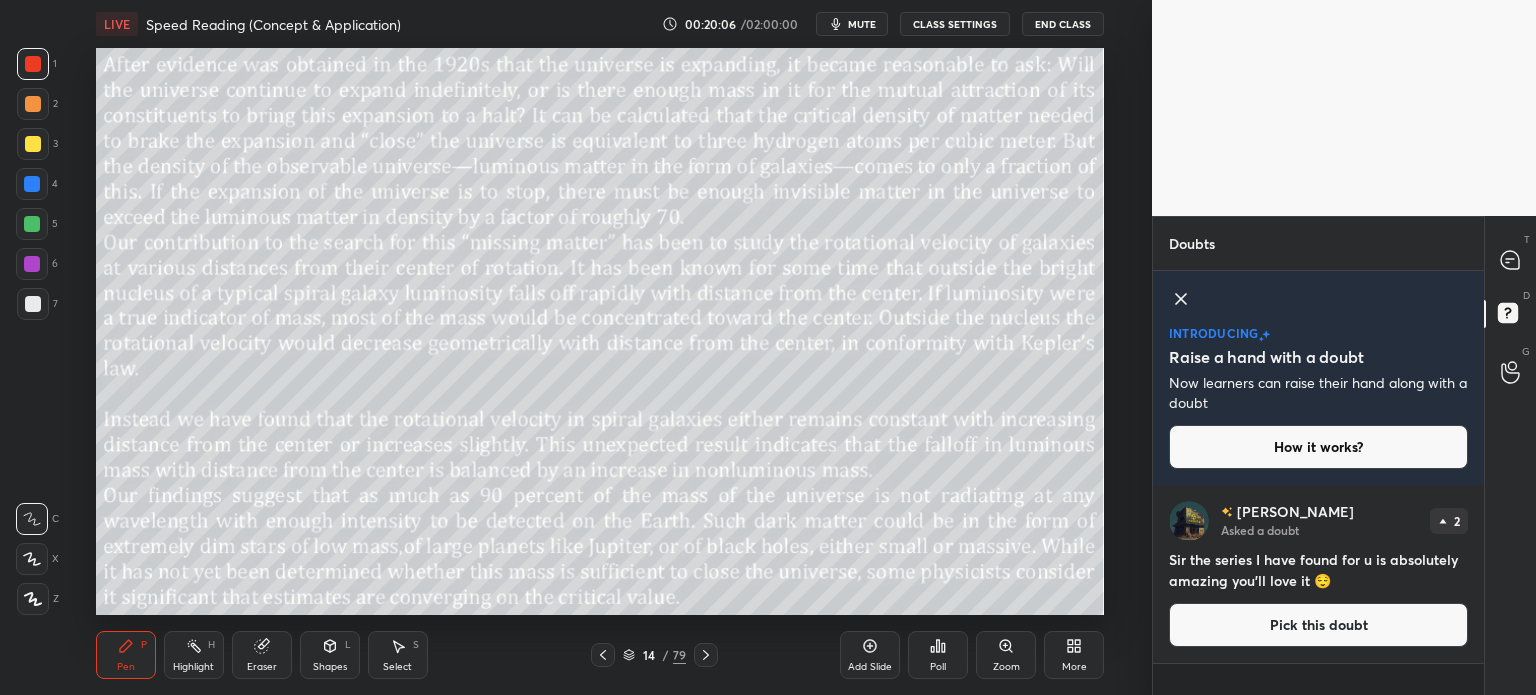 click 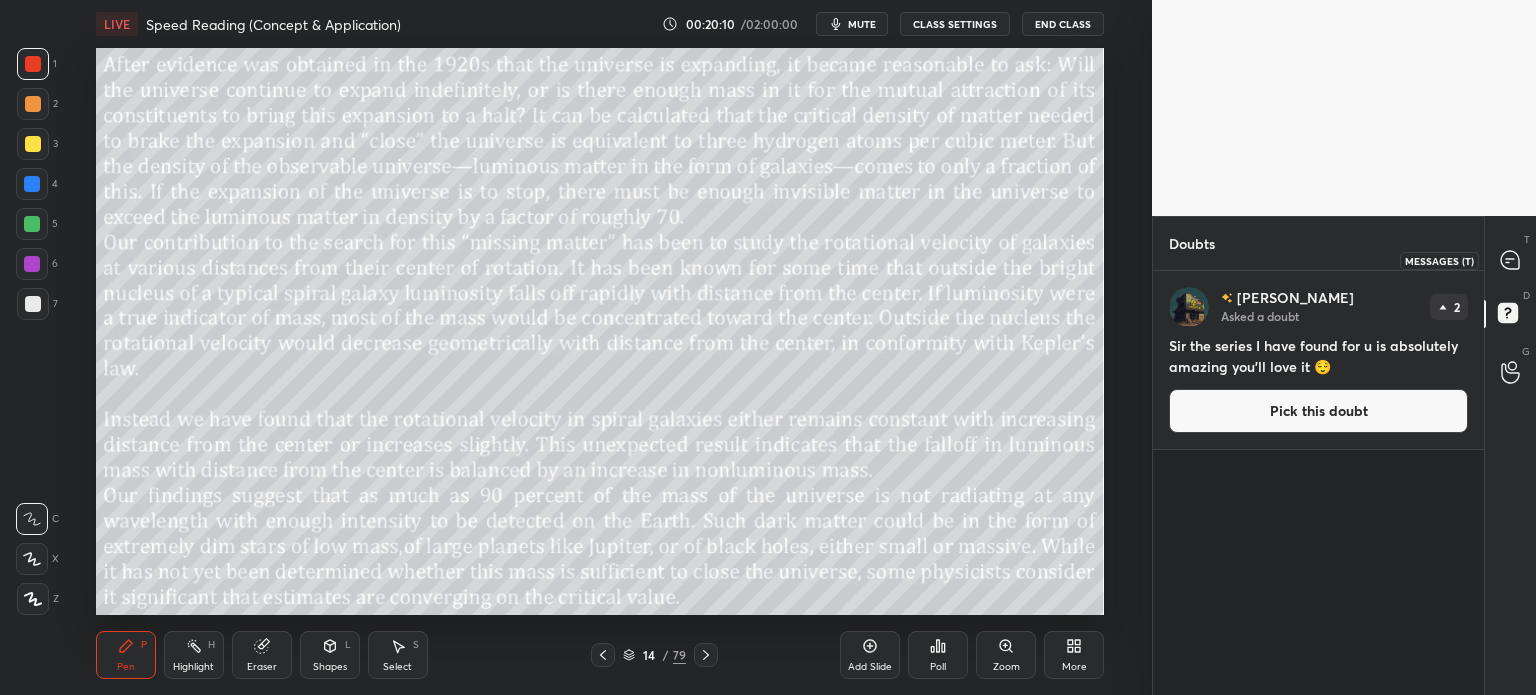 click 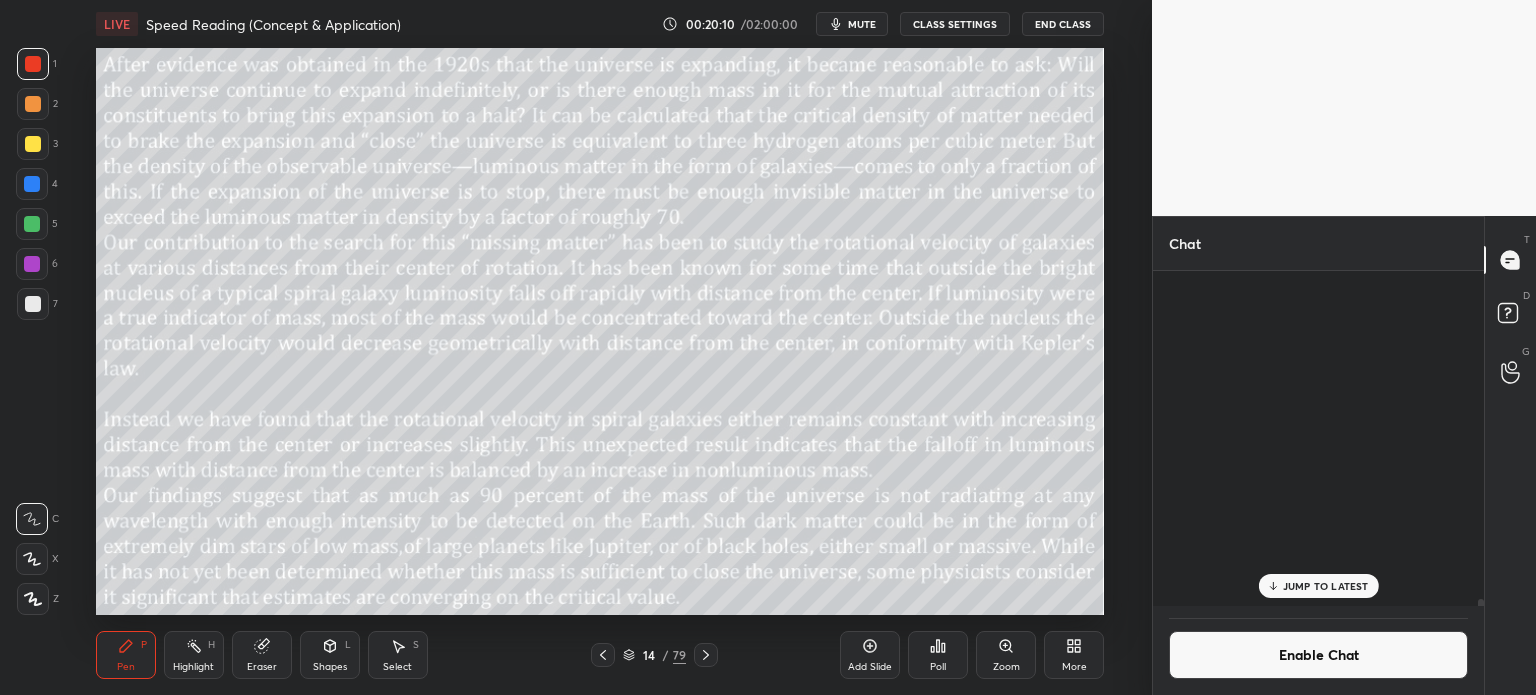 scroll, scrollTop: 15152, scrollLeft: 0, axis: vertical 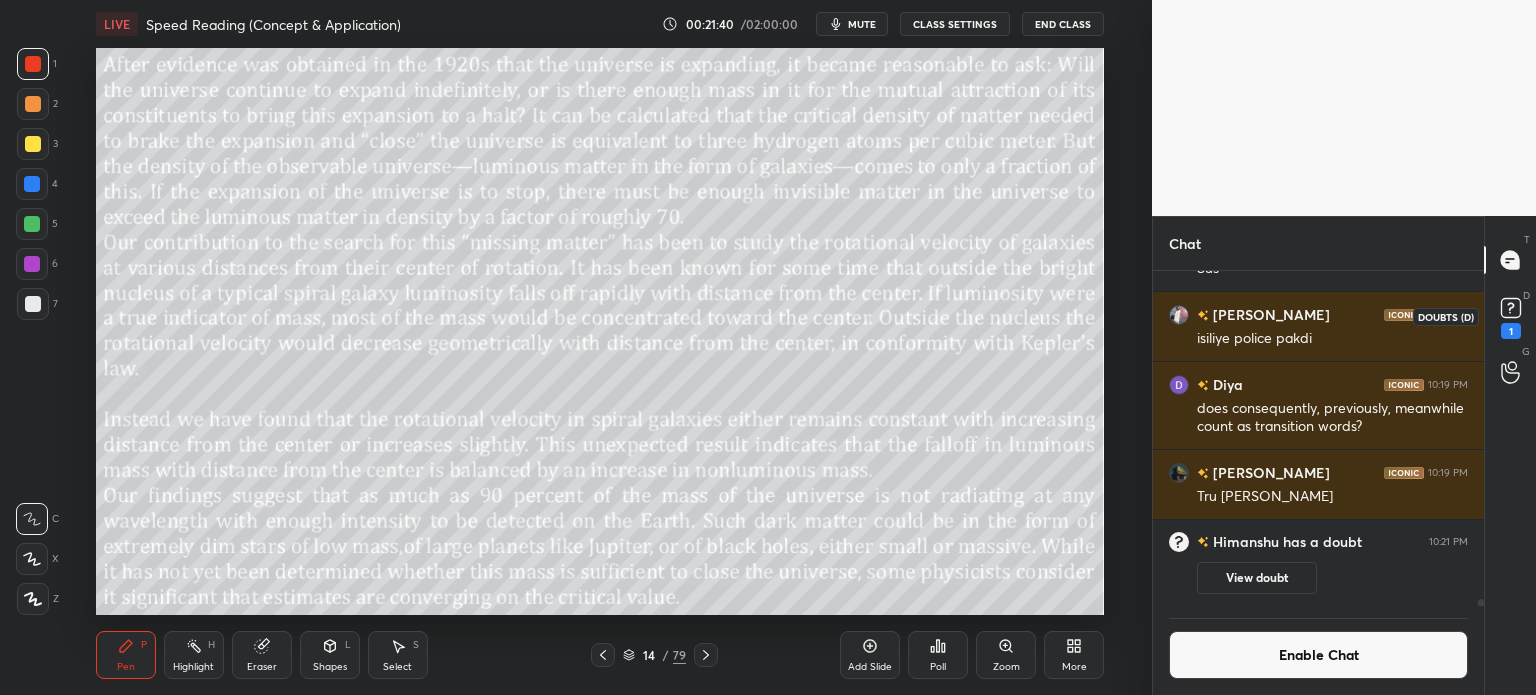 click 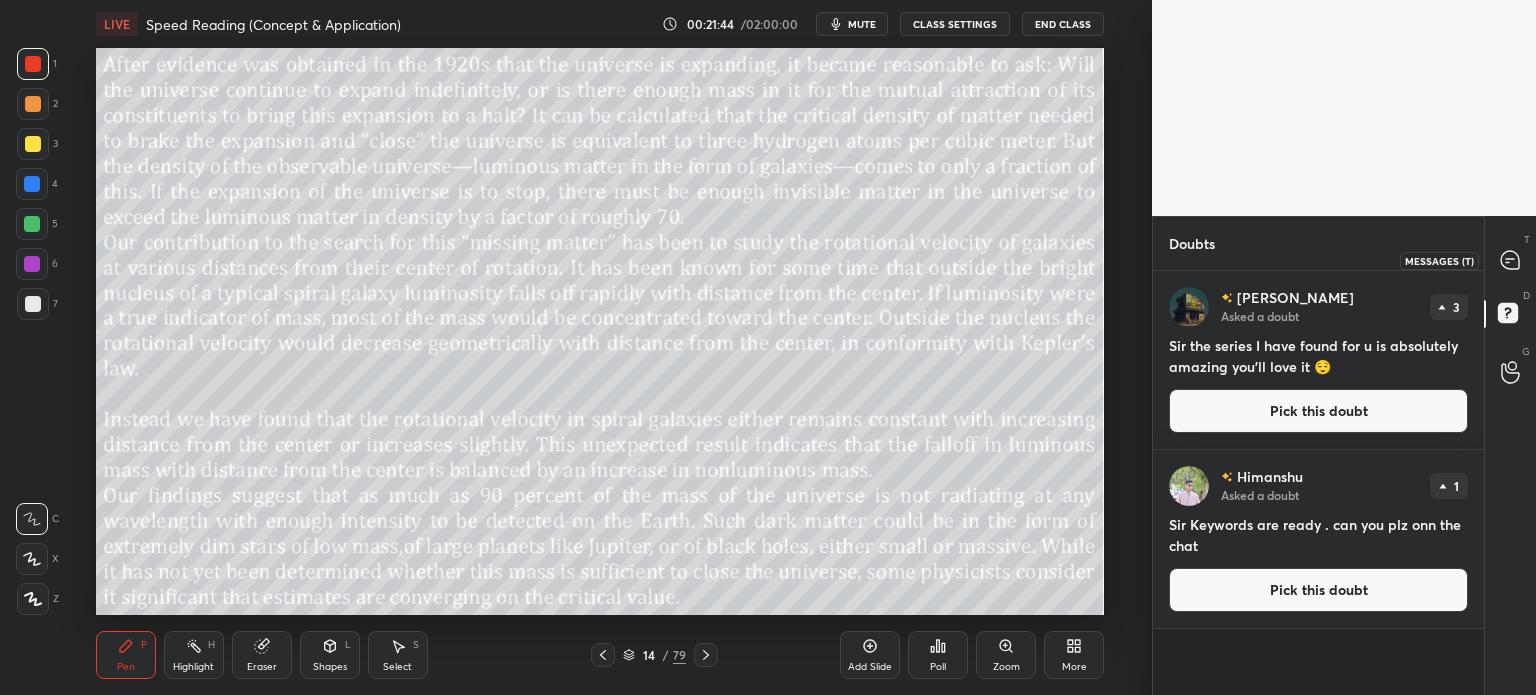 click 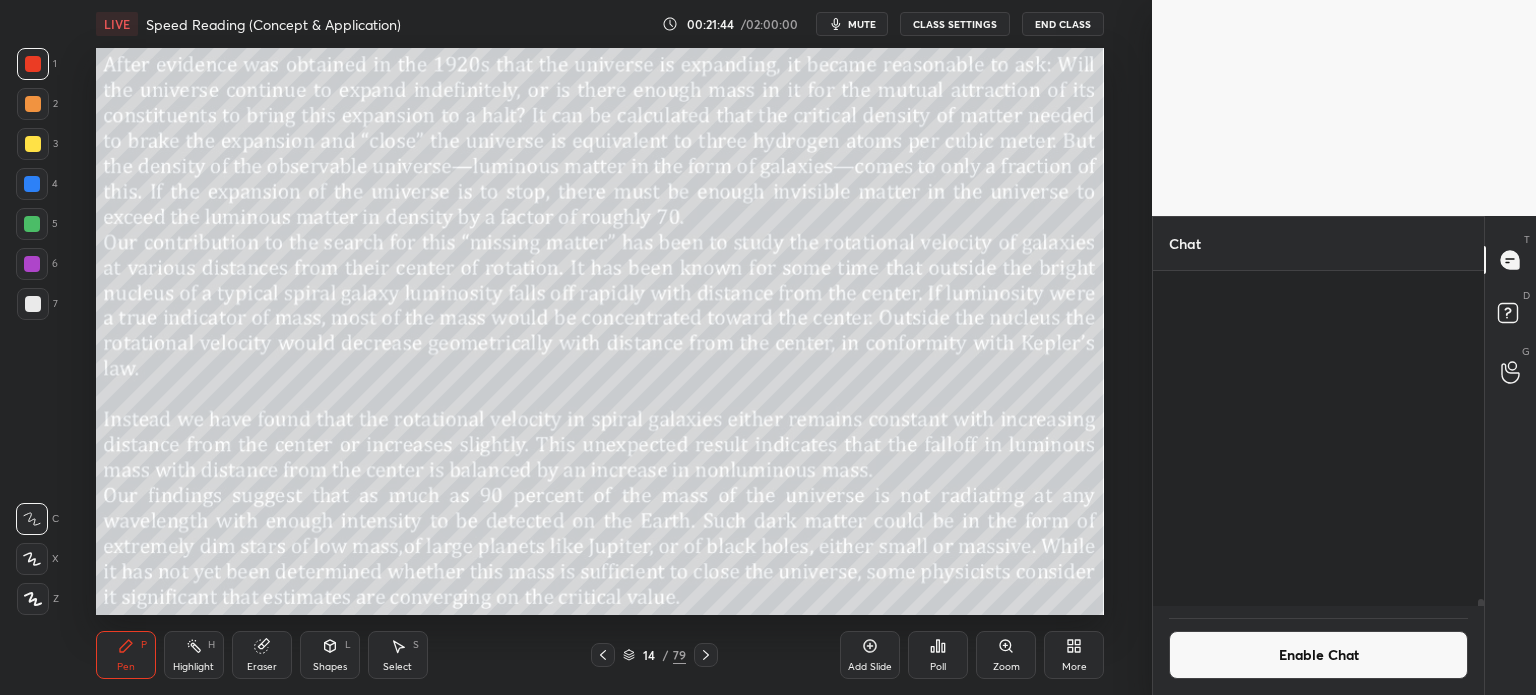 scroll, scrollTop: 15239, scrollLeft: 0, axis: vertical 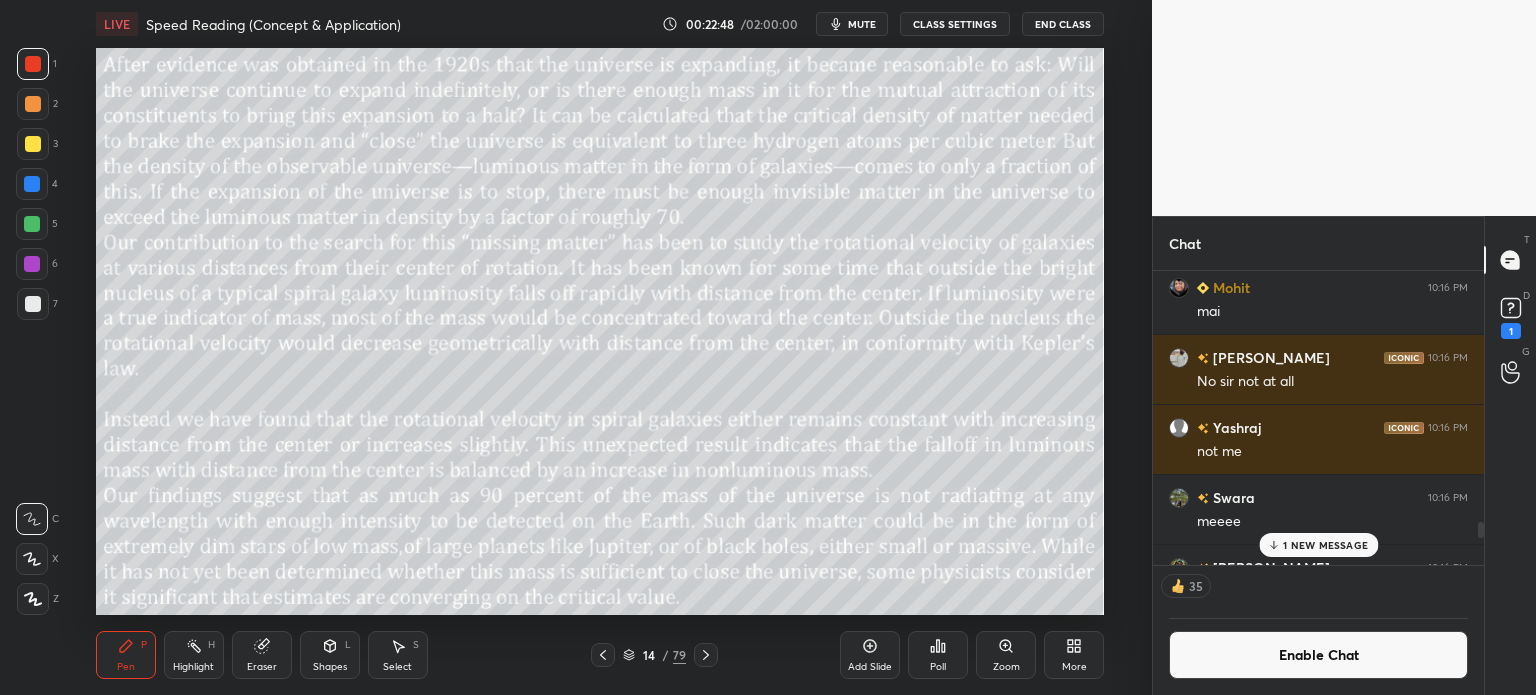 click on "1 NEW MESSAGE" at bounding box center (1325, 545) 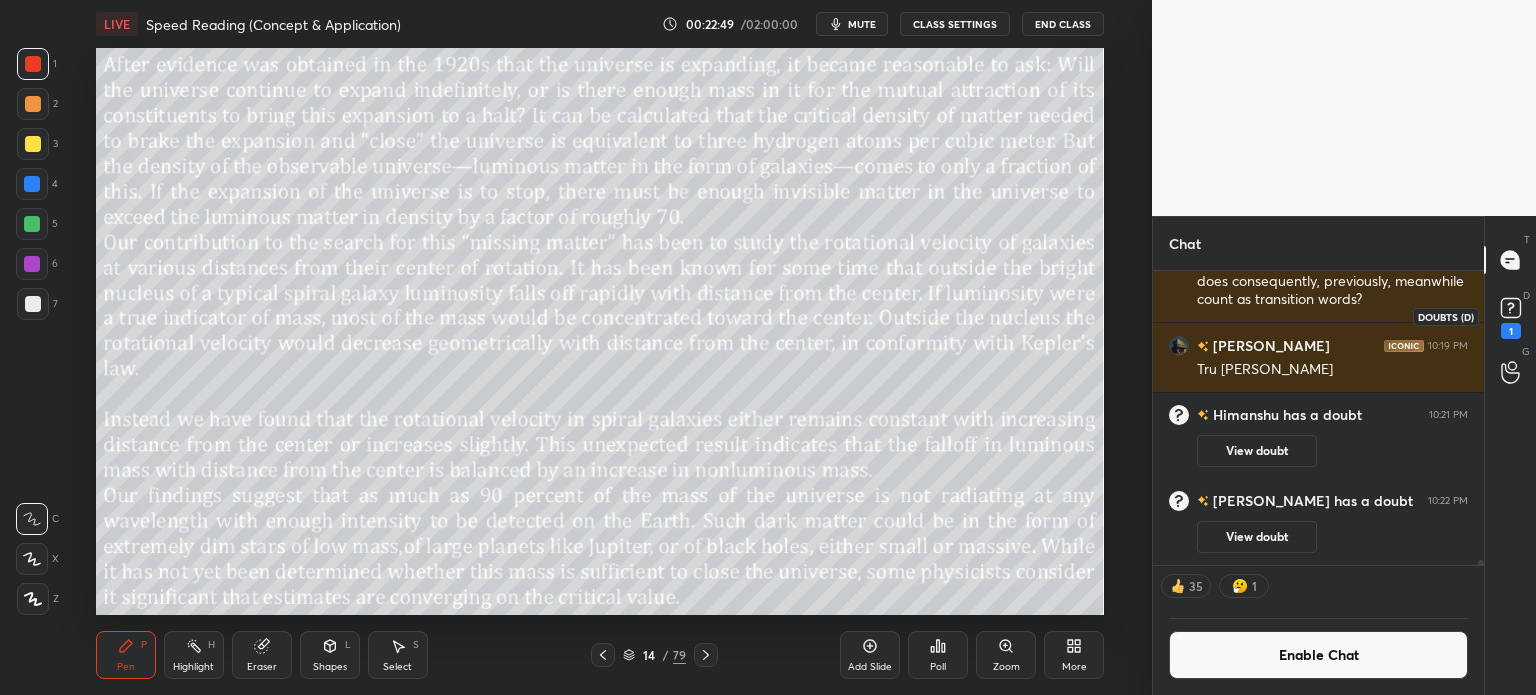 click 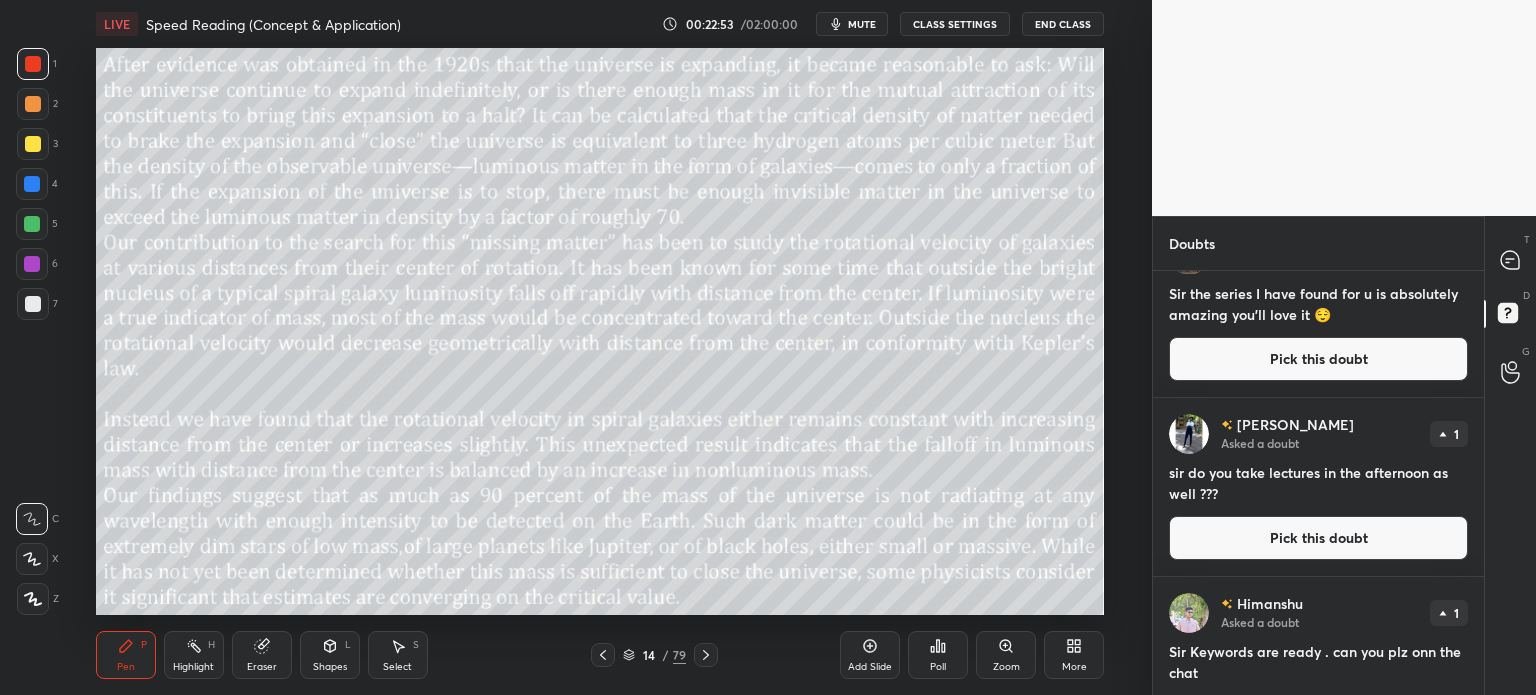 scroll, scrollTop: 112, scrollLeft: 0, axis: vertical 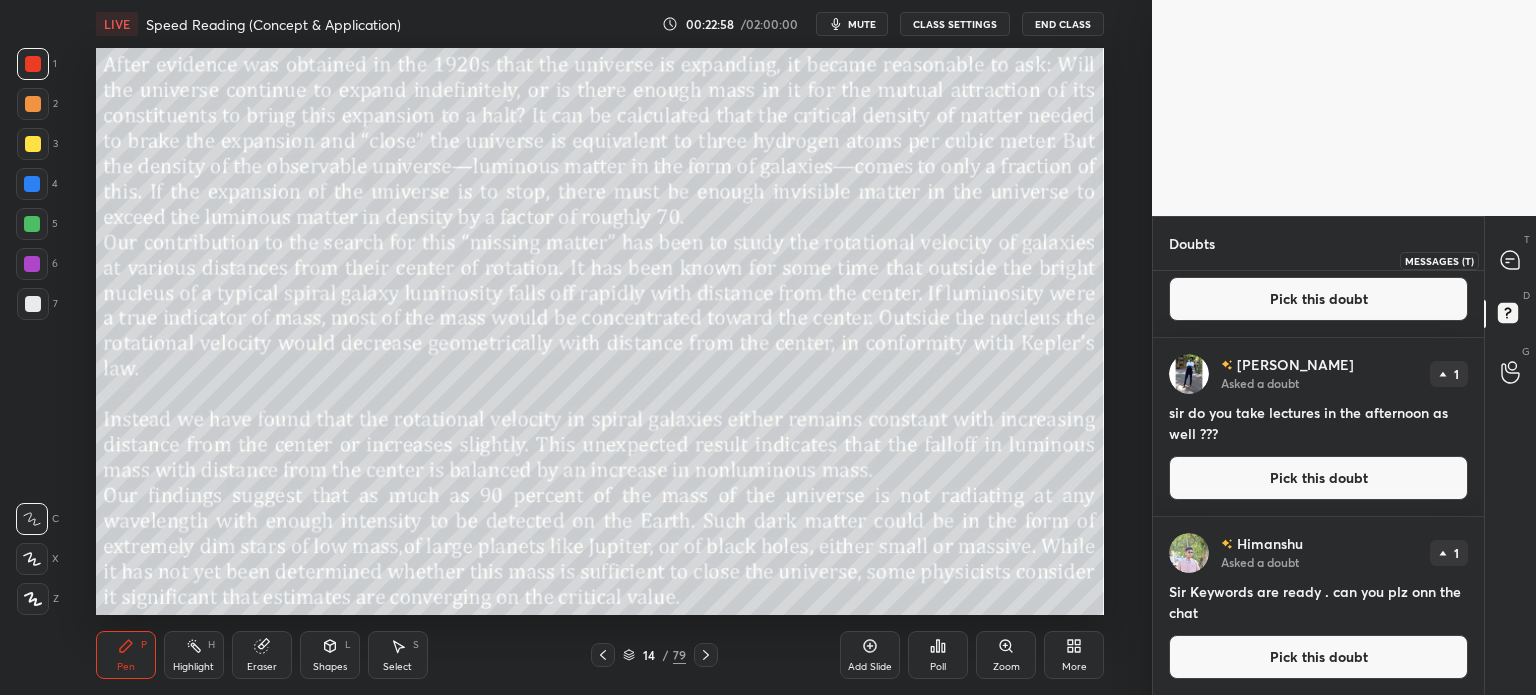 click 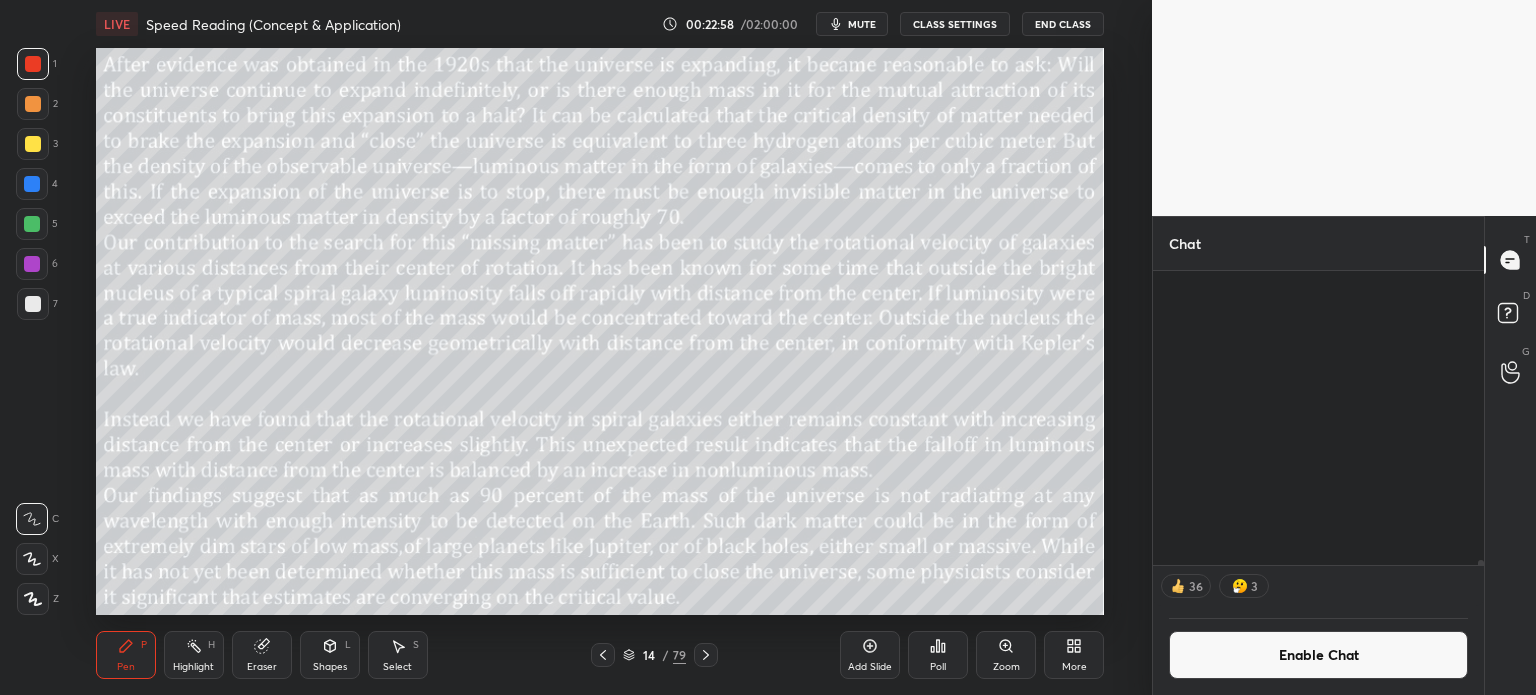 scroll, scrollTop: 16408, scrollLeft: 0, axis: vertical 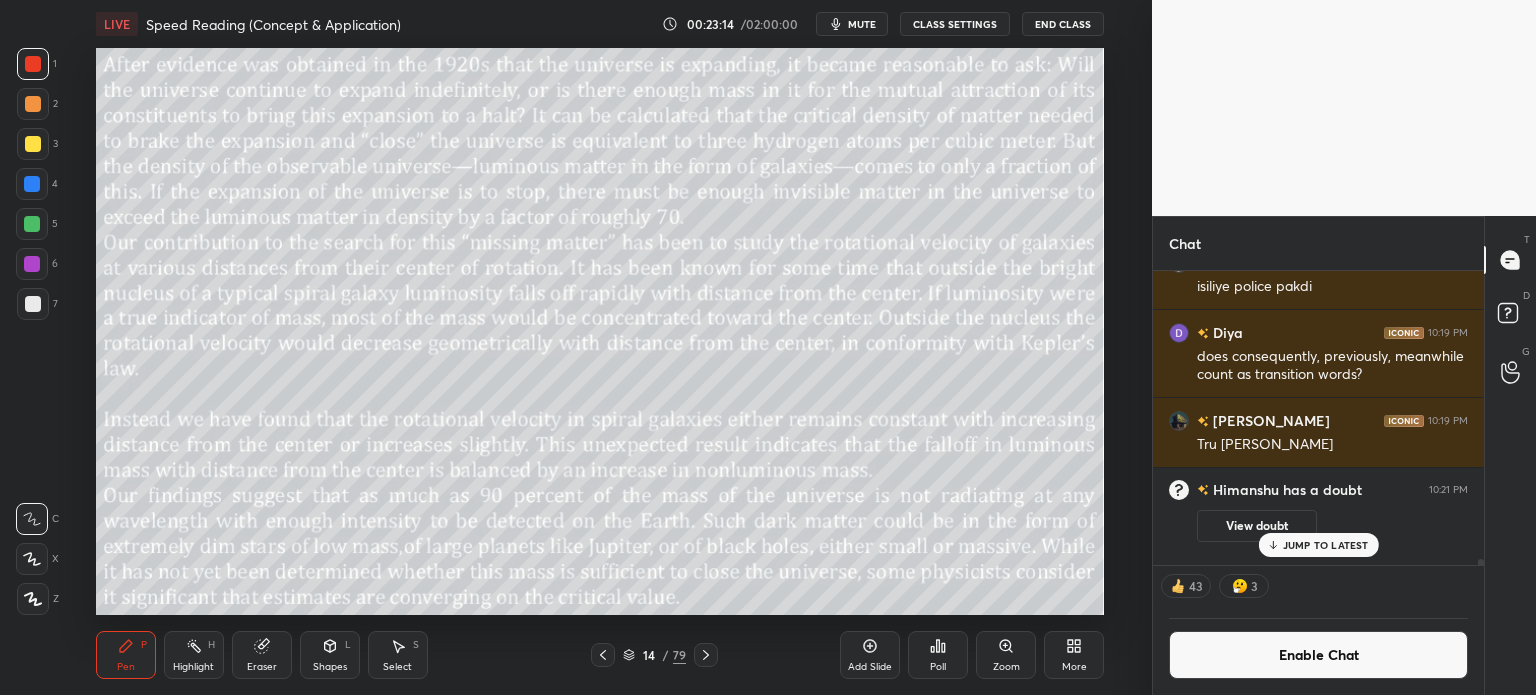 click on "JUMP TO LATEST" at bounding box center [1326, 545] 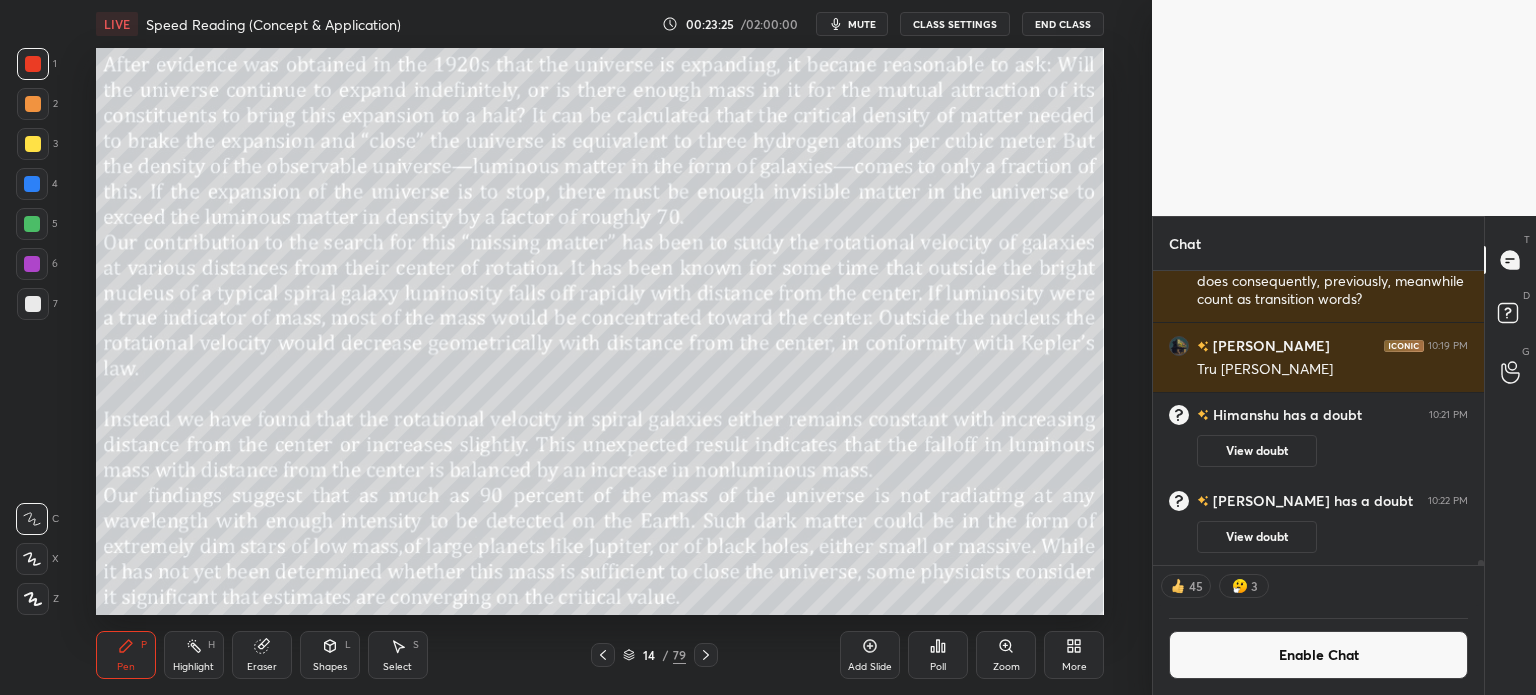 click on "Enable Chat" at bounding box center (1318, 655) 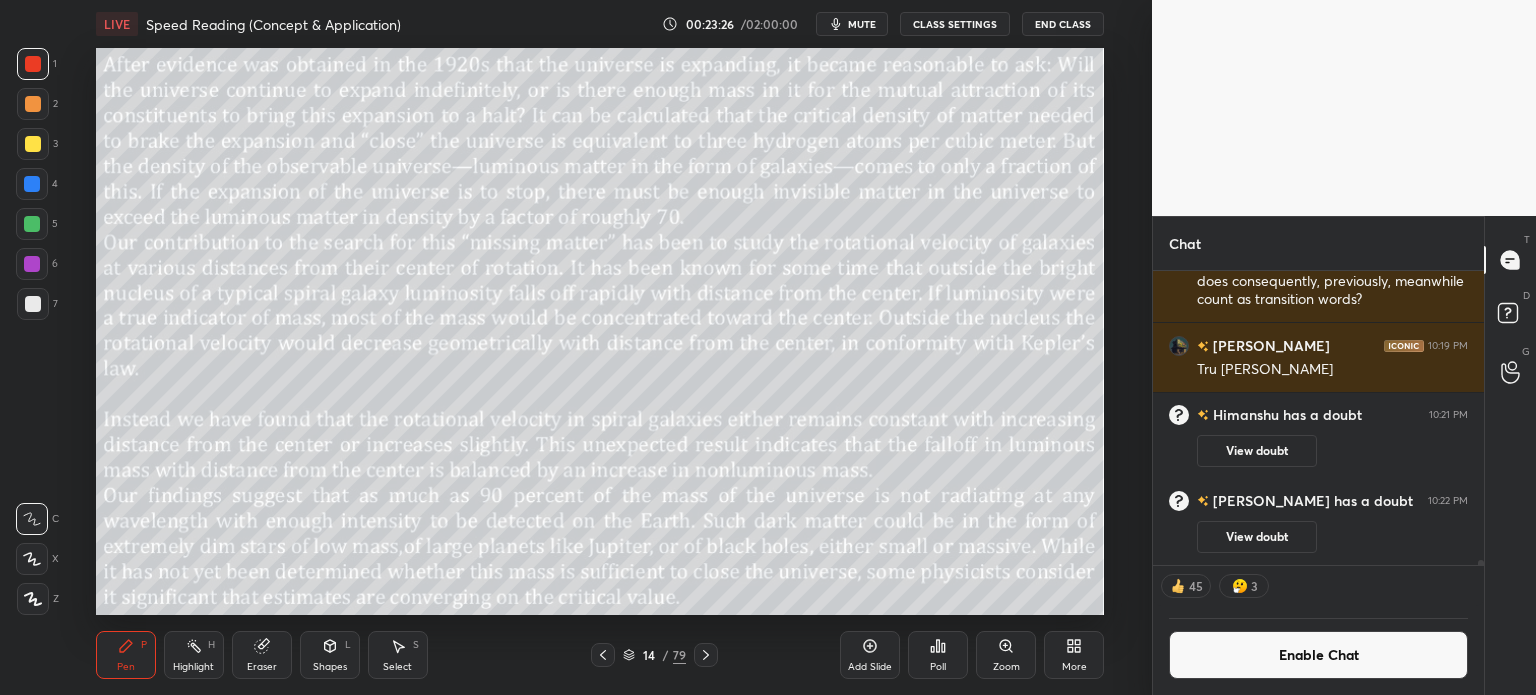 scroll, scrollTop: 14628, scrollLeft: 0, axis: vertical 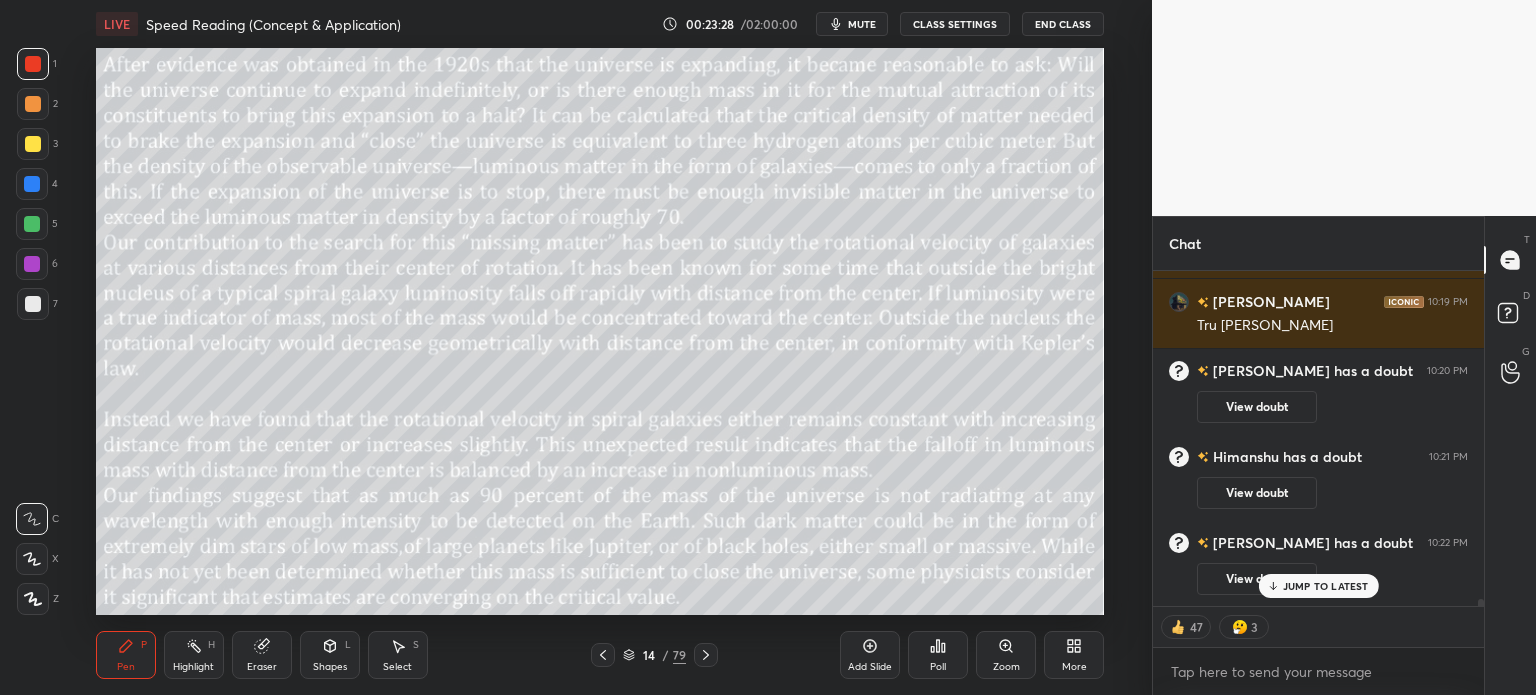 click on "JUMP TO LATEST" at bounding box center [1326, 586] 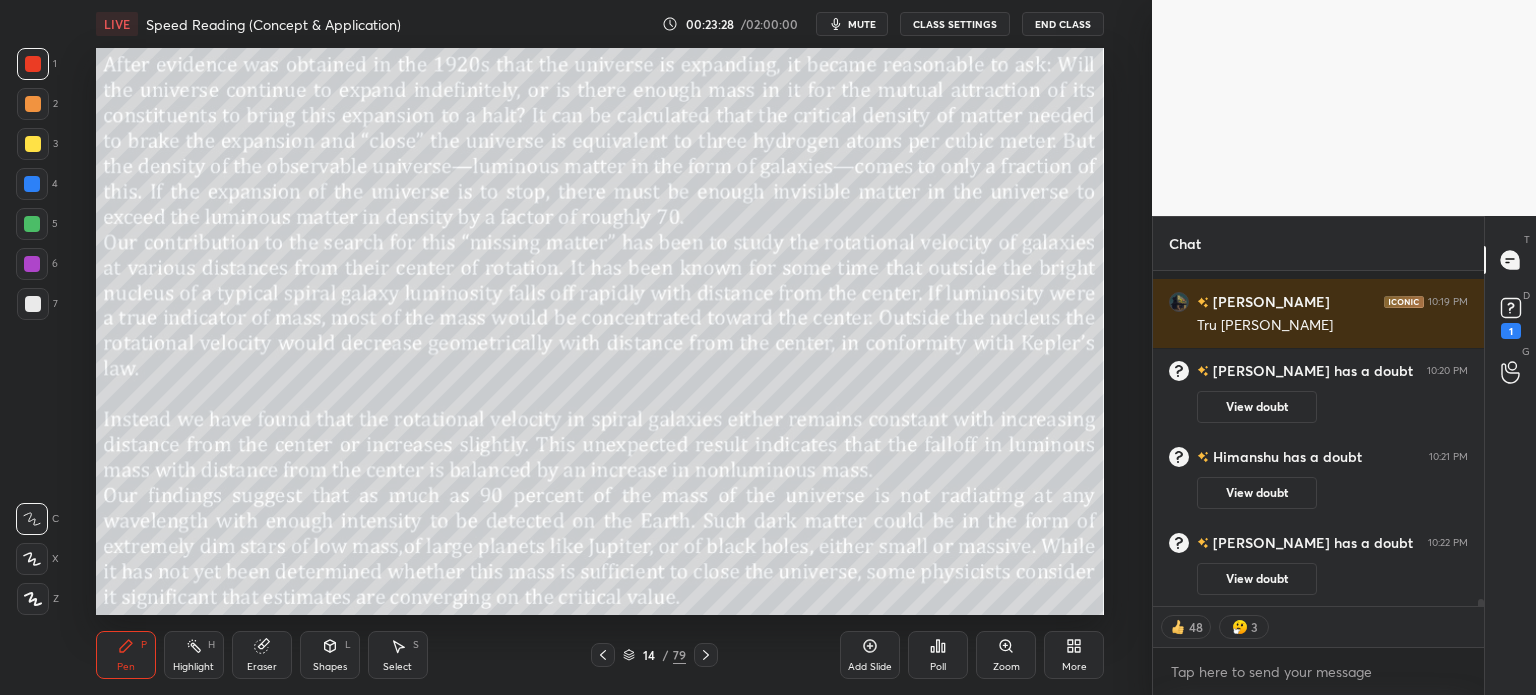 scroll, scrollTop: 15103, scrollLeft: 0, axis: vertical 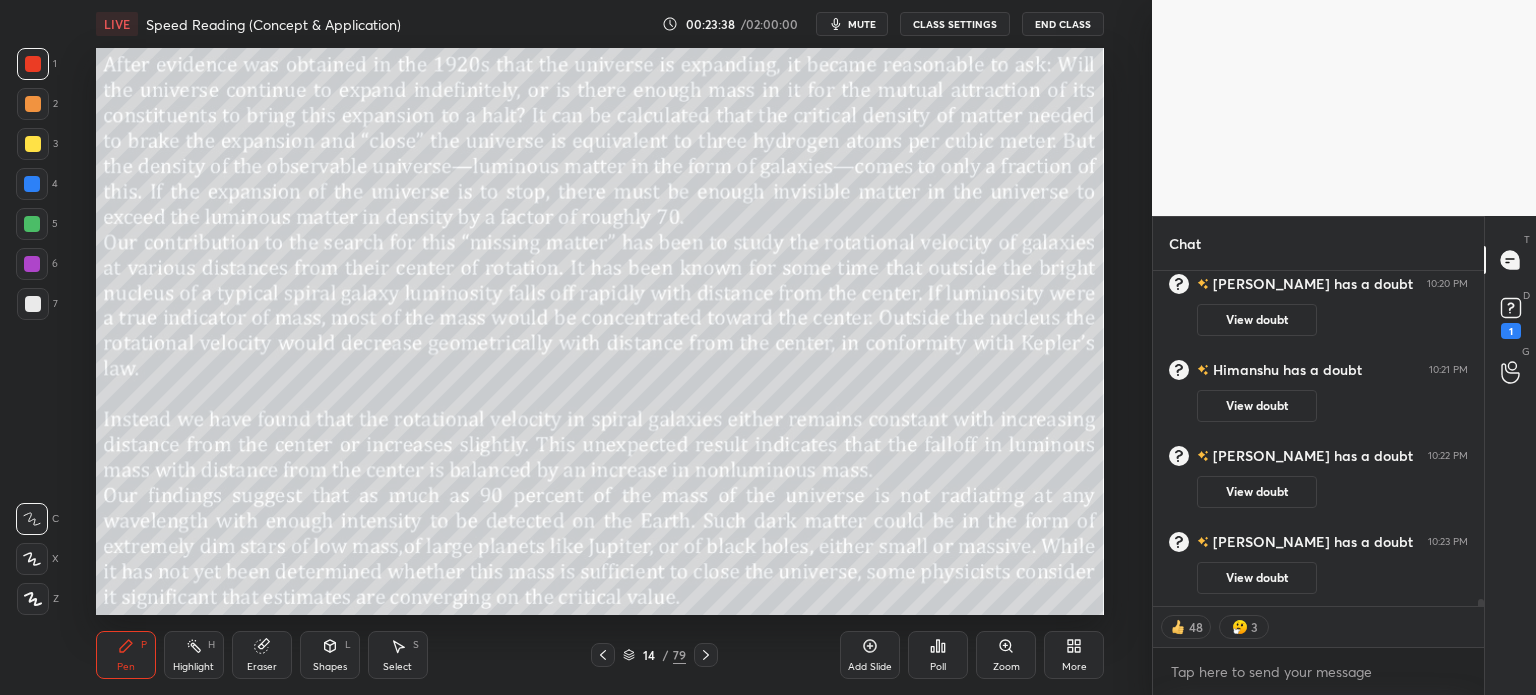 type on "x" 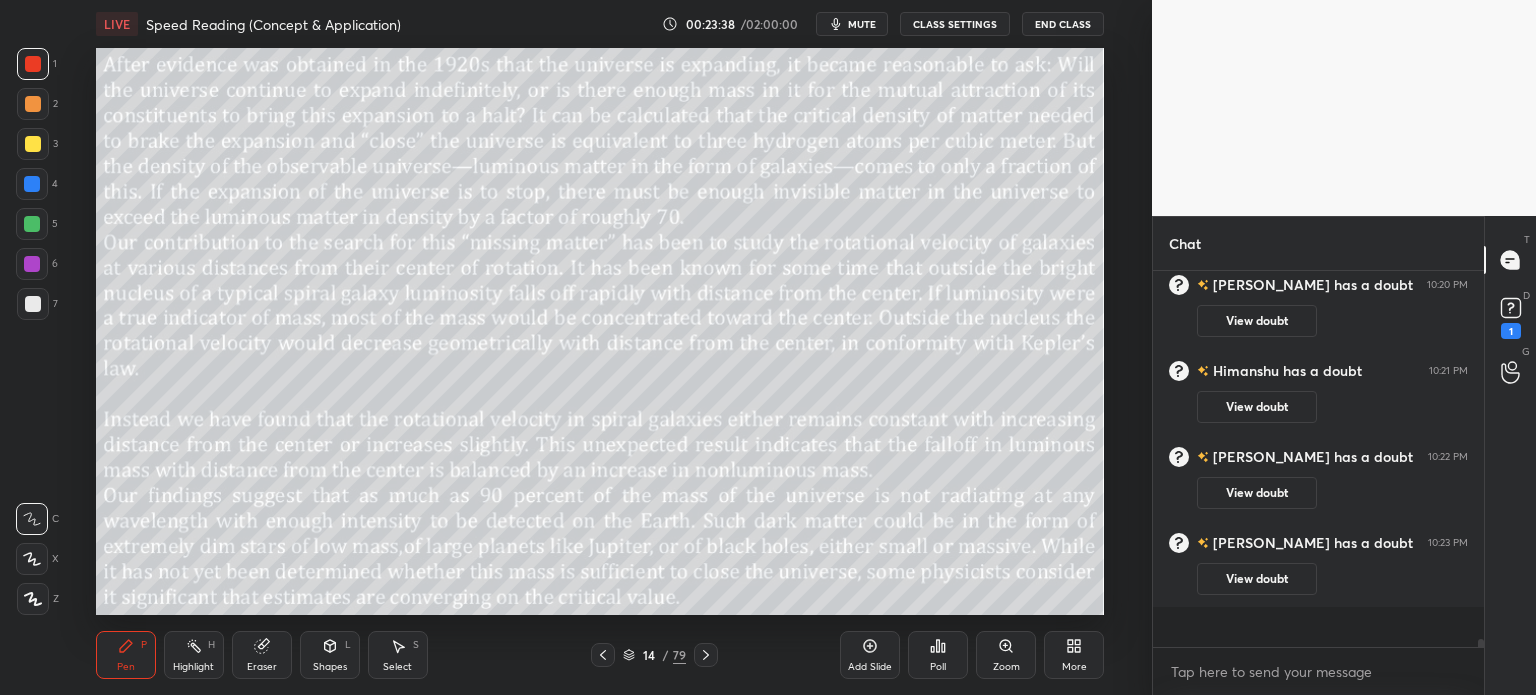 scroll, scrollTop: 5, scrollLeft: 6, axis: both 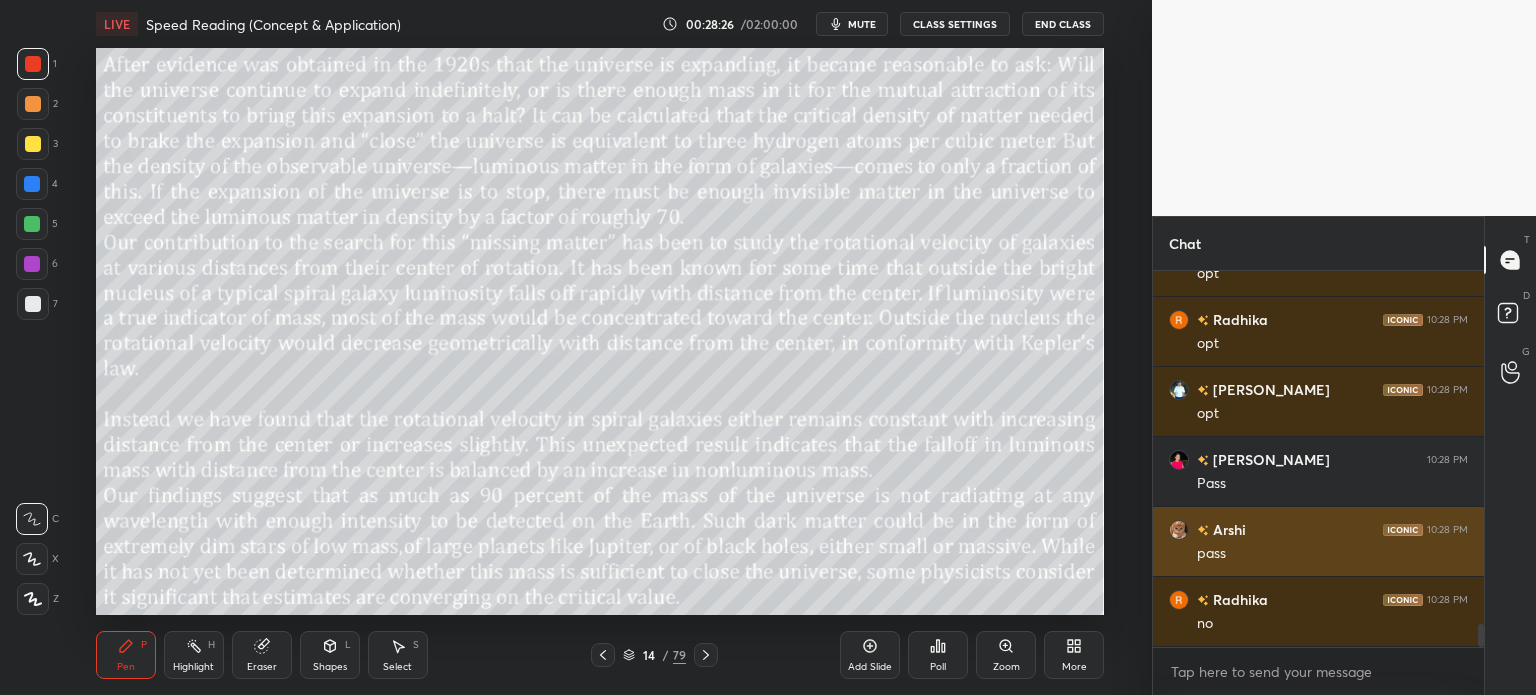 click at bounding box center [1179, 530] 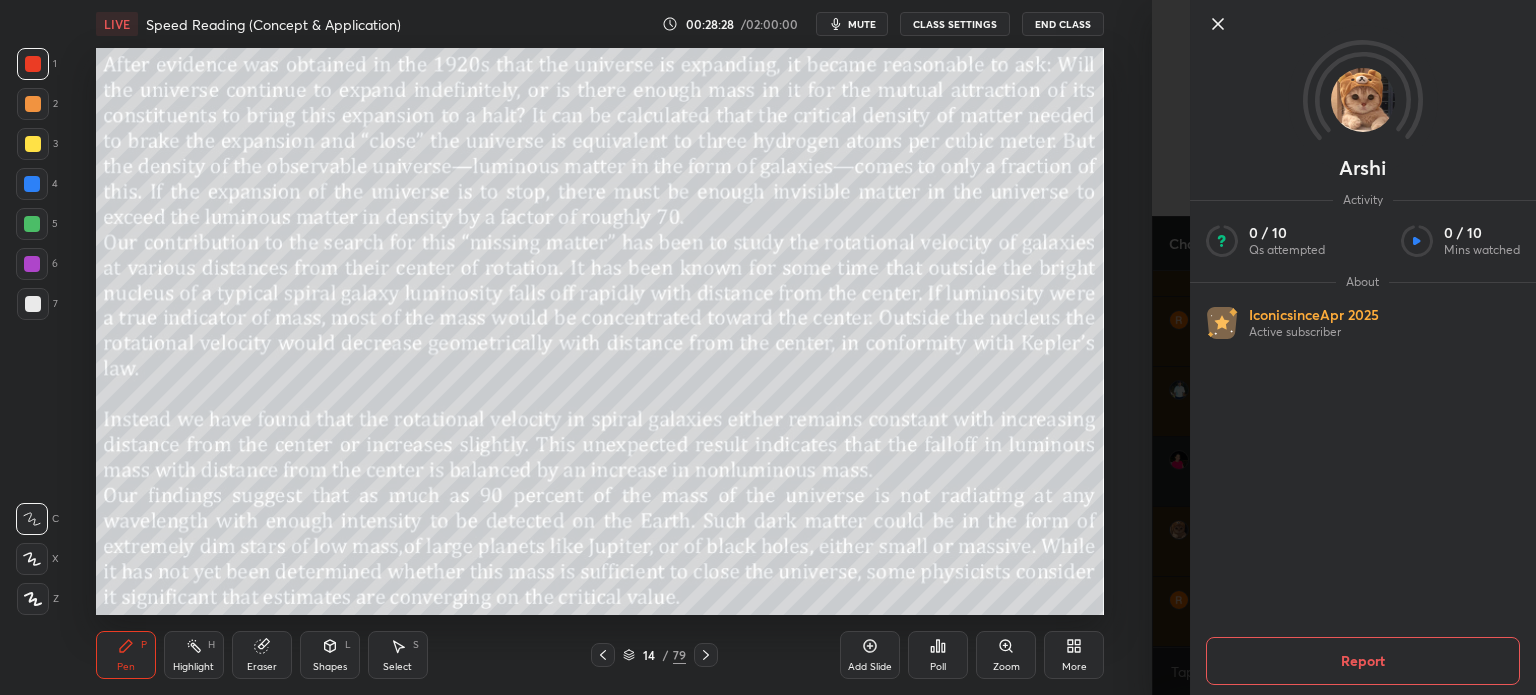 click 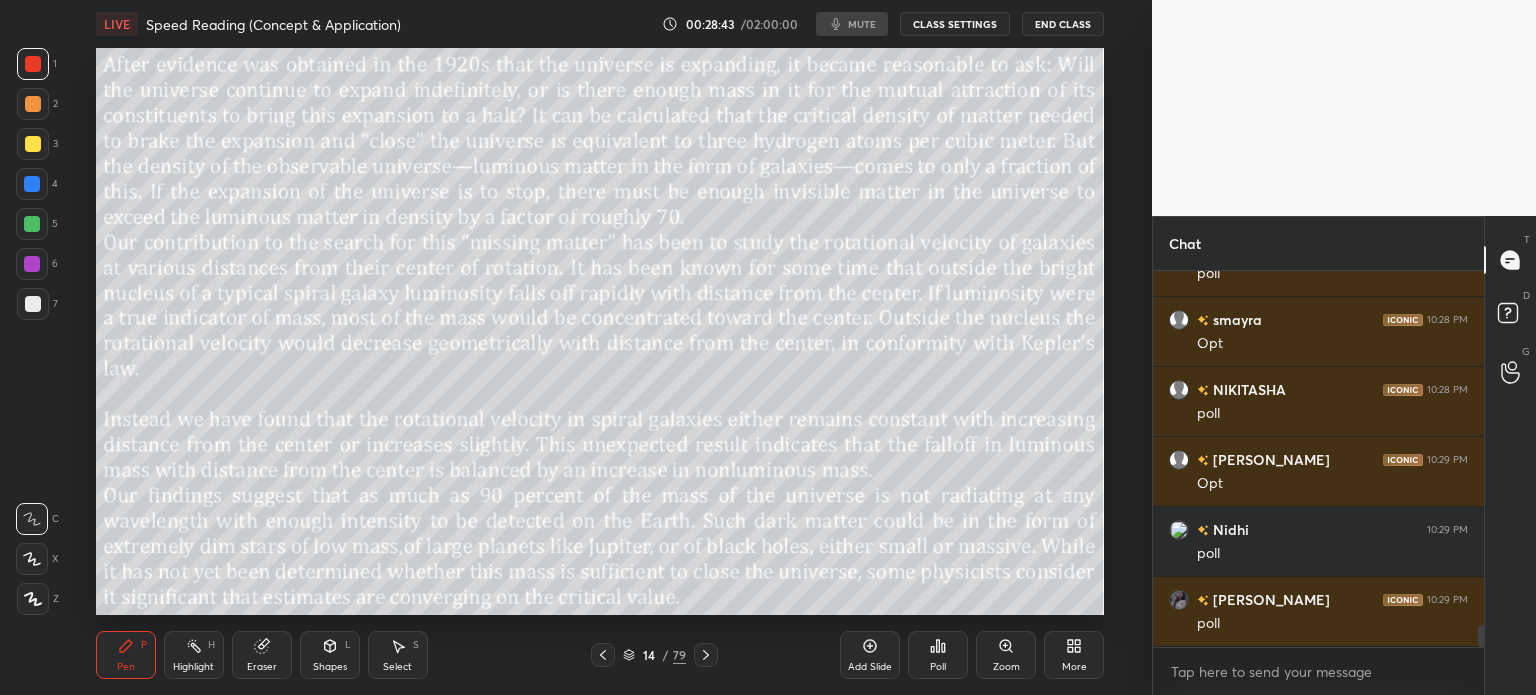 scroll, scrollTop: 6146, scrollLeft: 0, axis: vertical 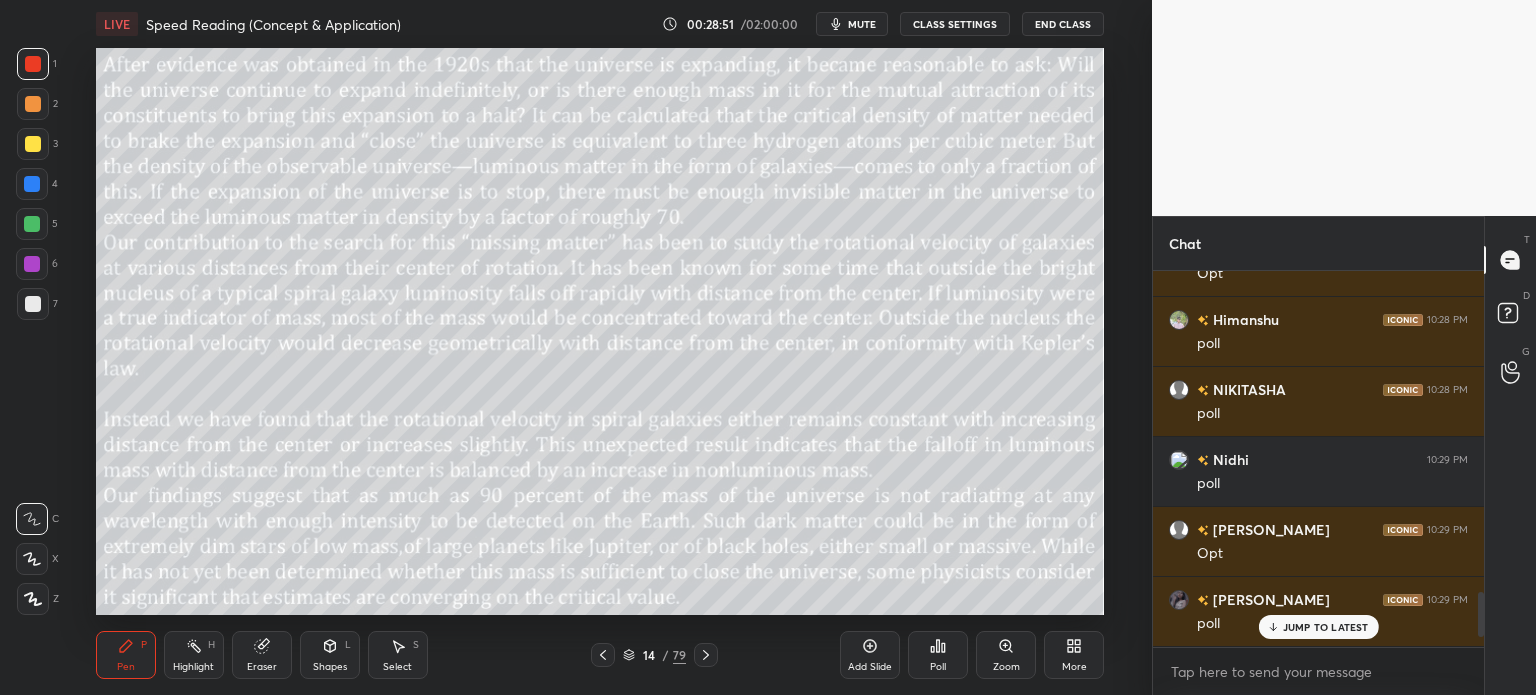 click on "JUMP TO LATEST" at bounding box center [1326, 627] 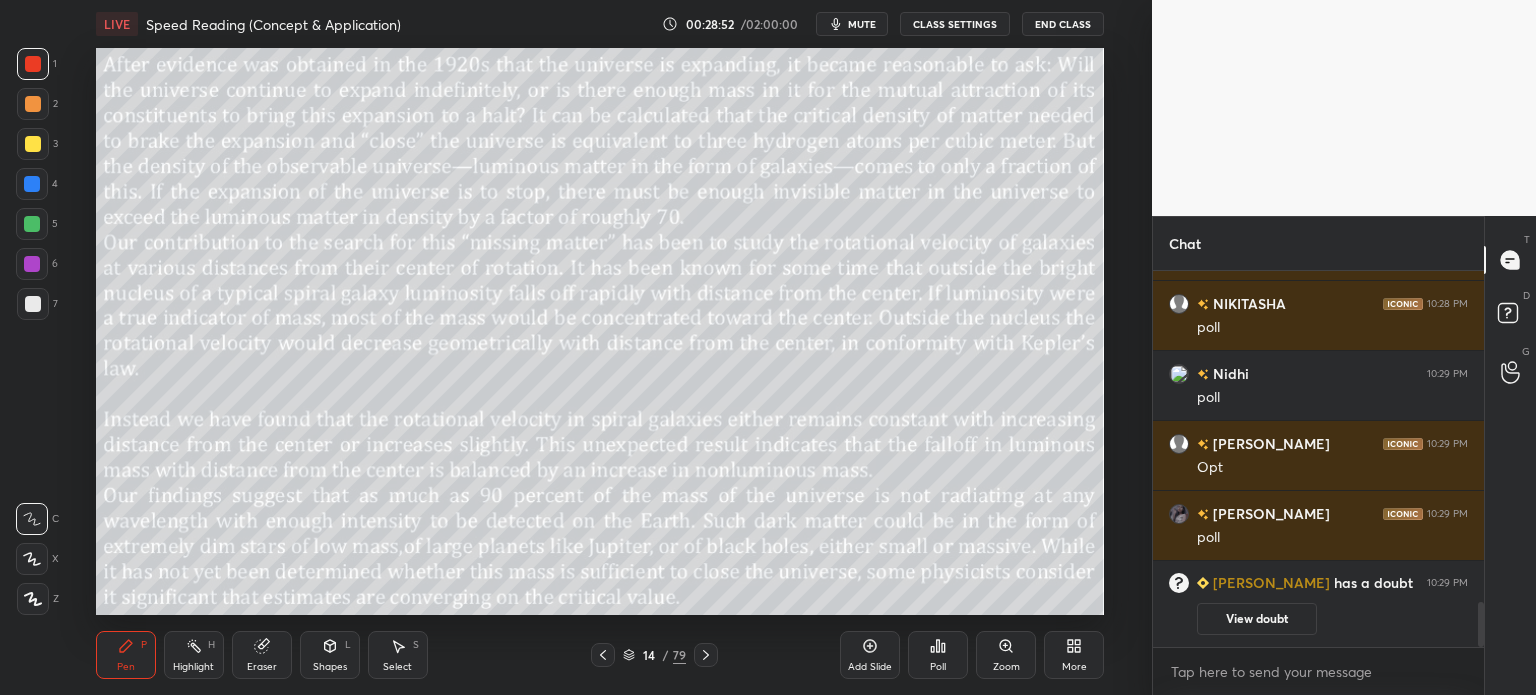 scroll, scrollTop: 2458, scrollLeft: 0, axis: vertical 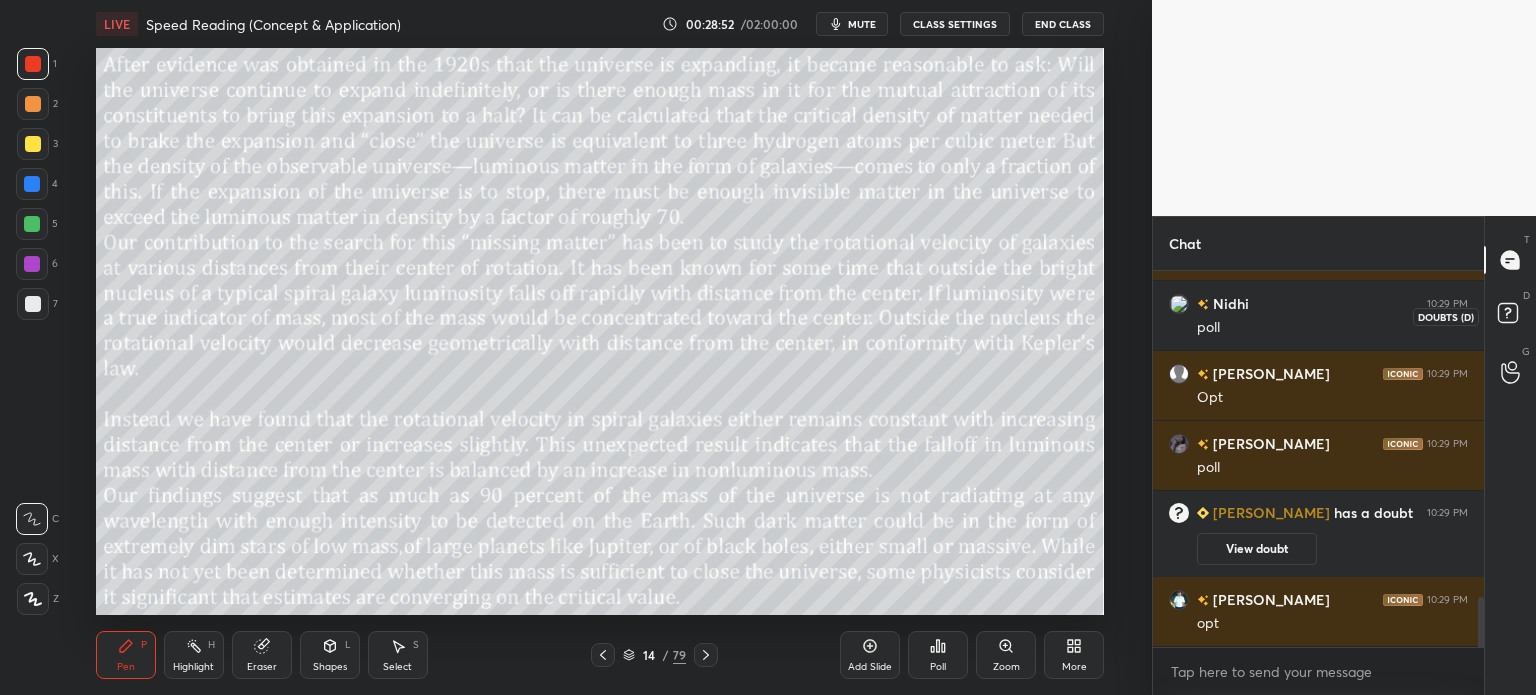 click 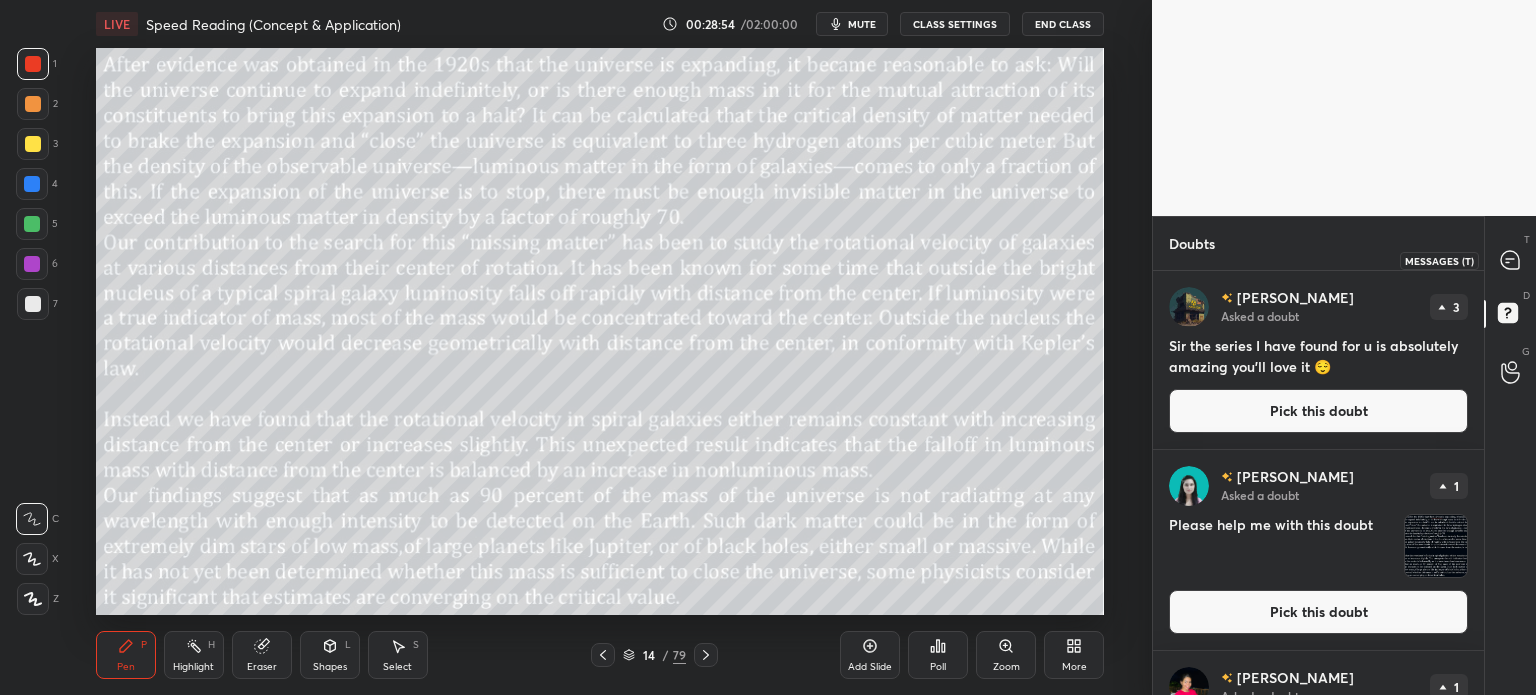 click 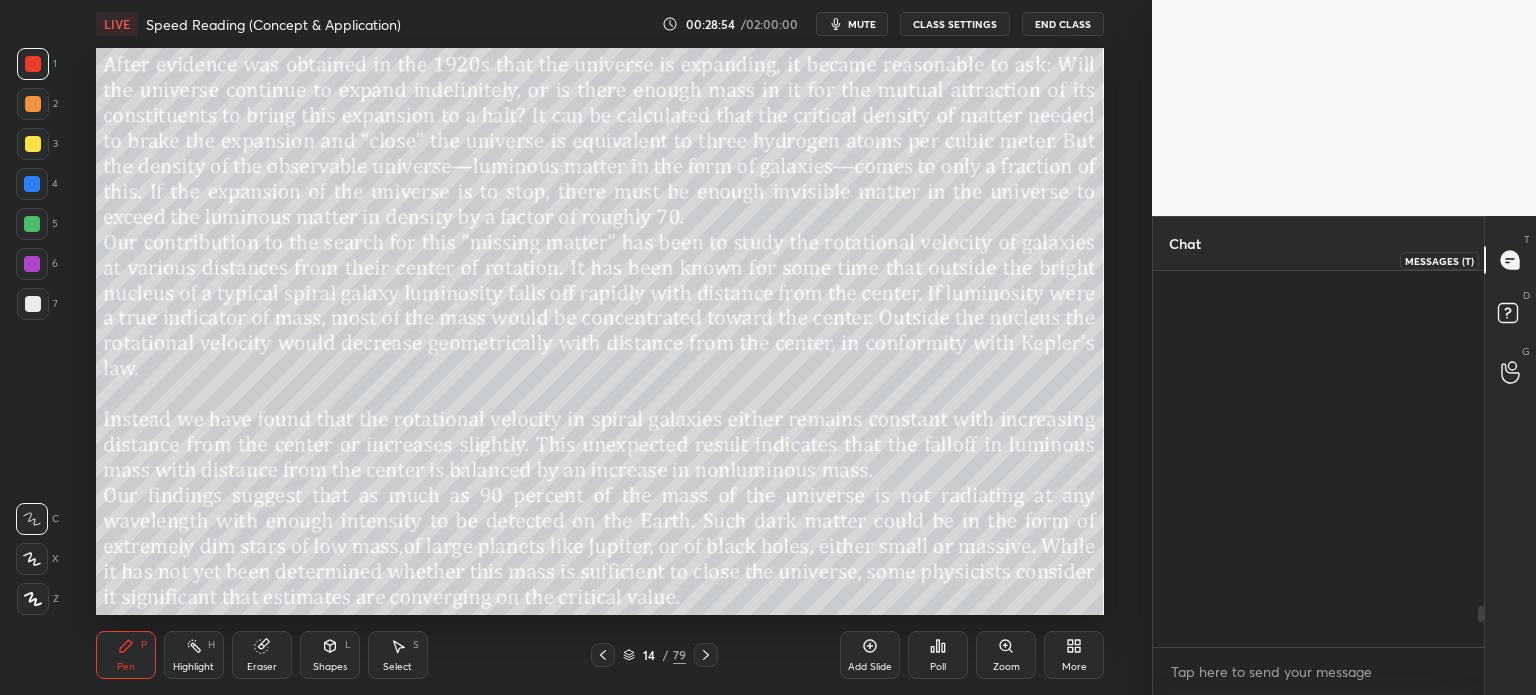 scroll, scrollTop: 3052, scrollLeft: 0, axis: vertical 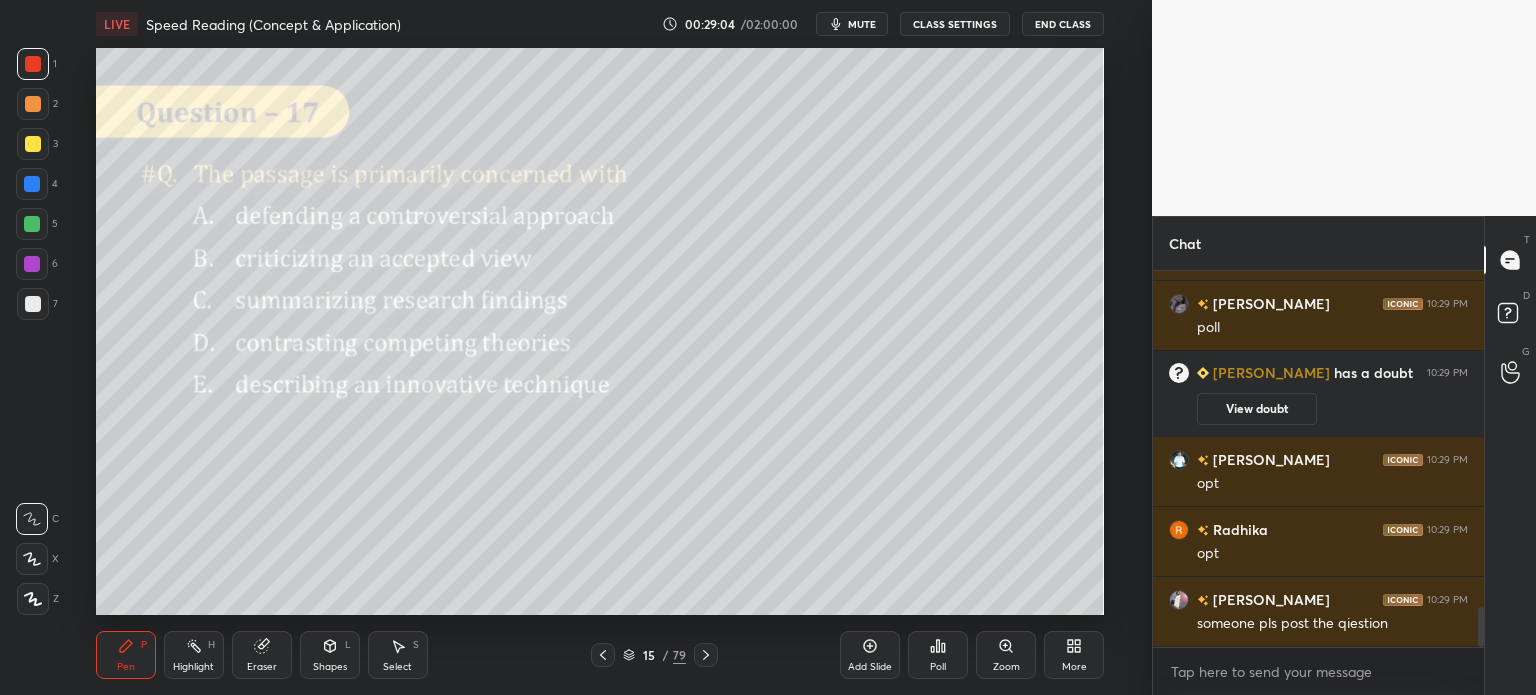 click on "Poll" at bounding box center (938, 667) 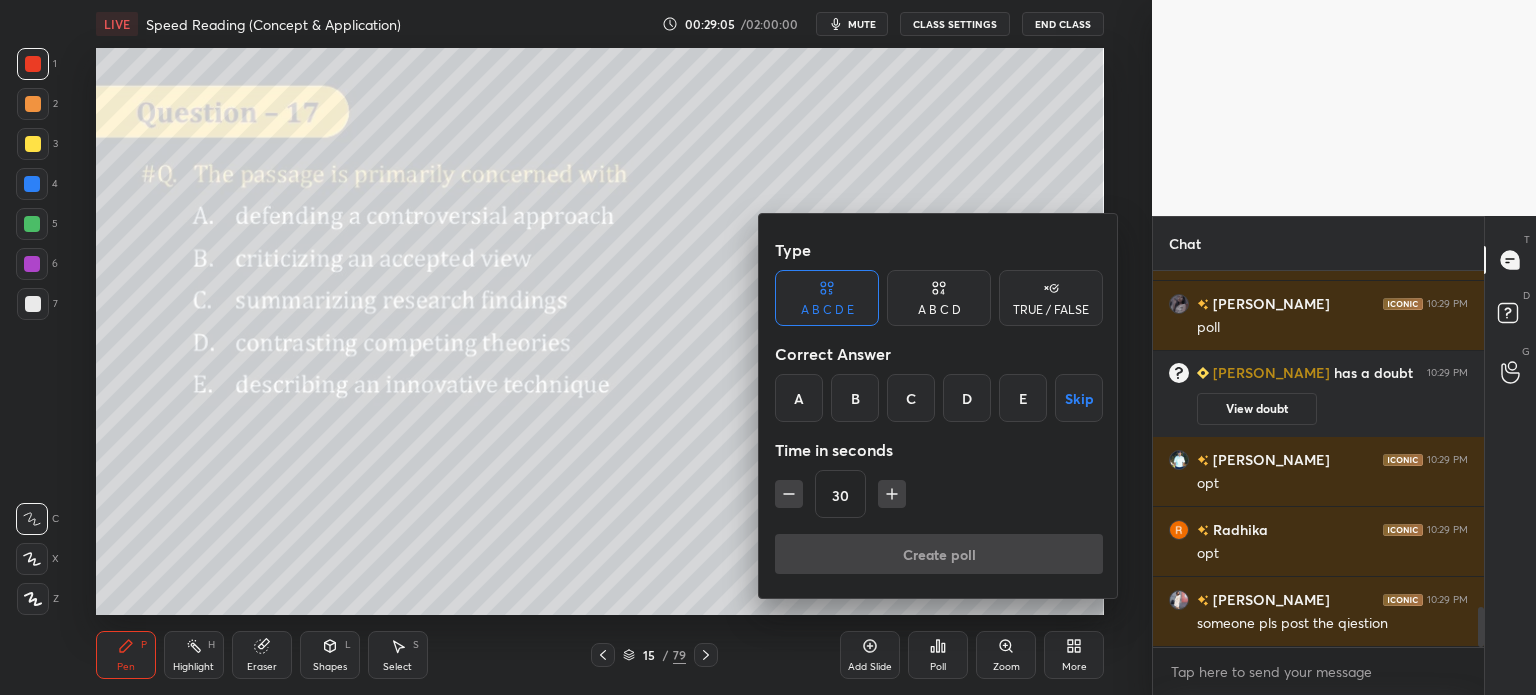 click on "A B C D" at bounding box center (939, 298) 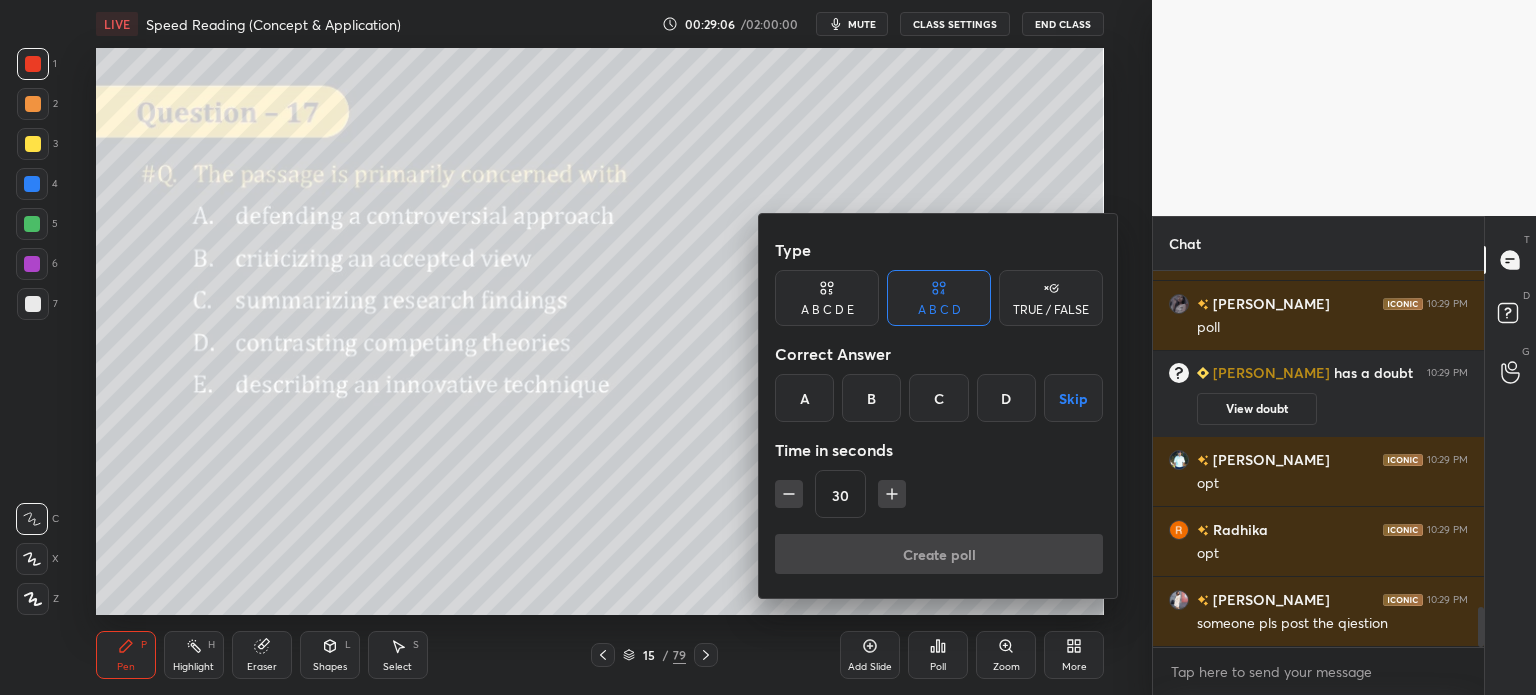 click on "C" at bounding box center (938, 398) 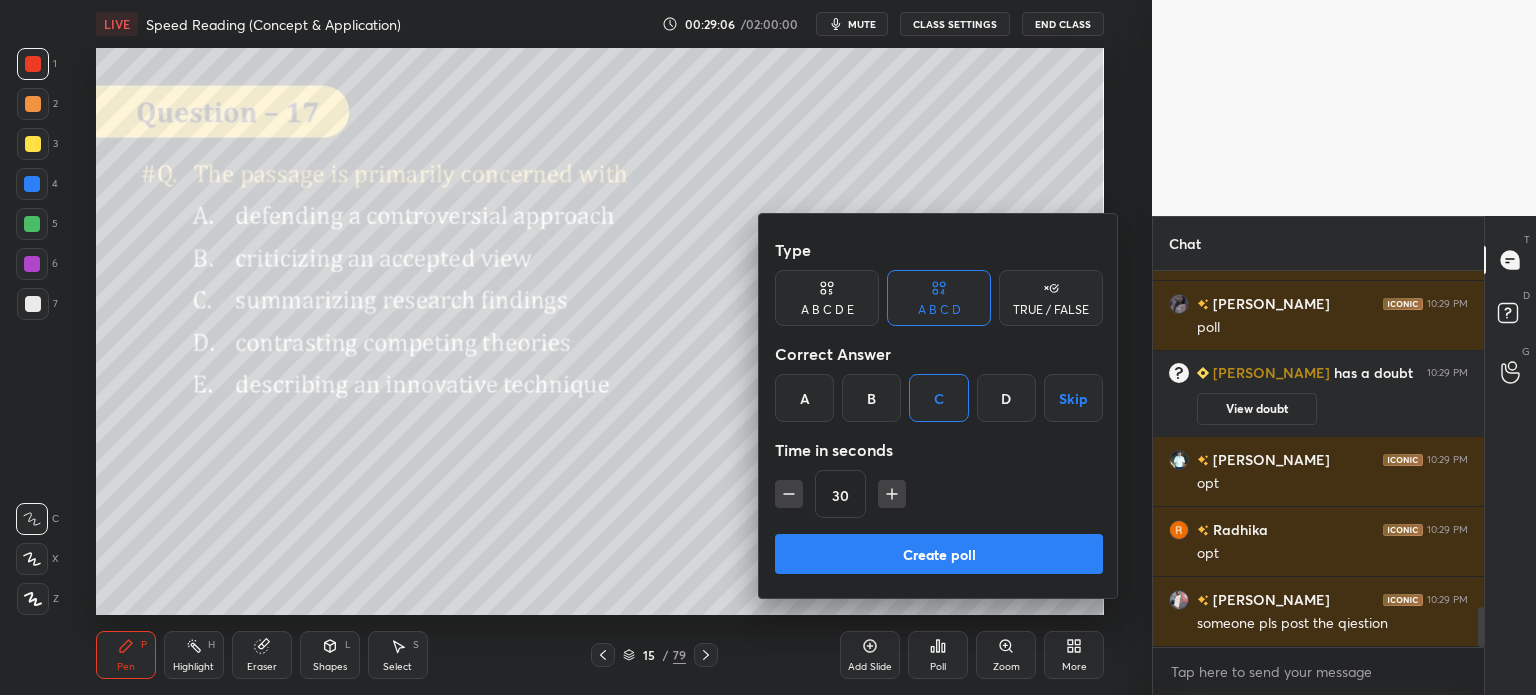 click on "Create poll" at bounding box center [939, 554] 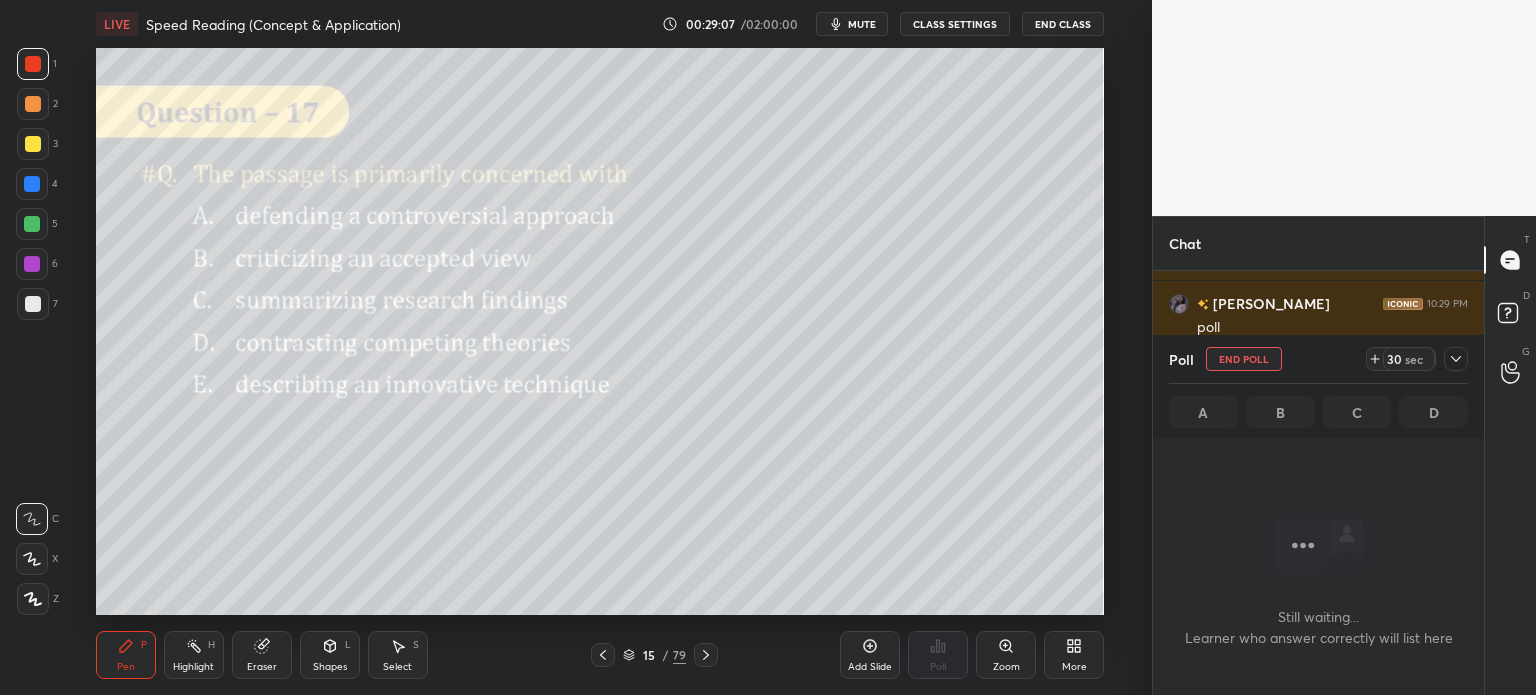 scroll, scrollTop: 328, scrollLeft: 325, axis: both 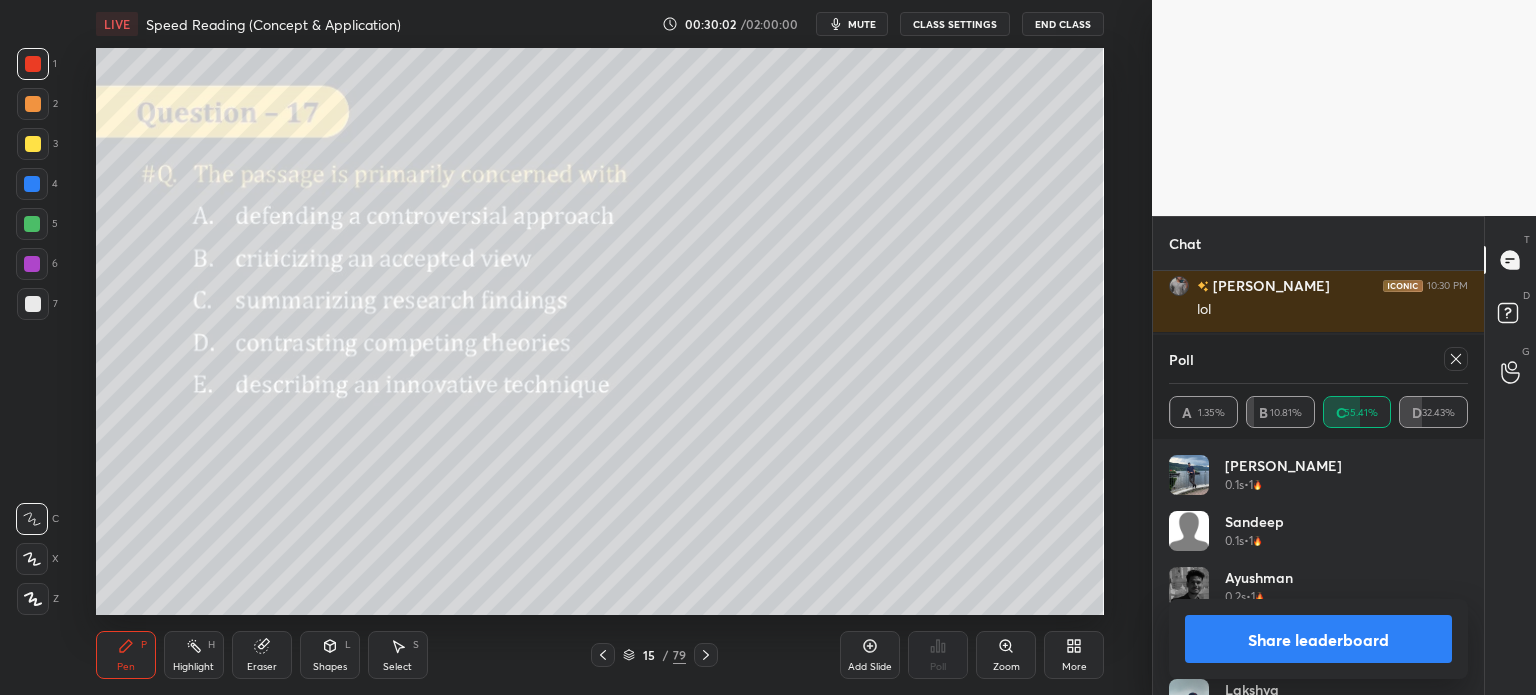 click on "Share leaderboard" at bounding box center [1318, 639] 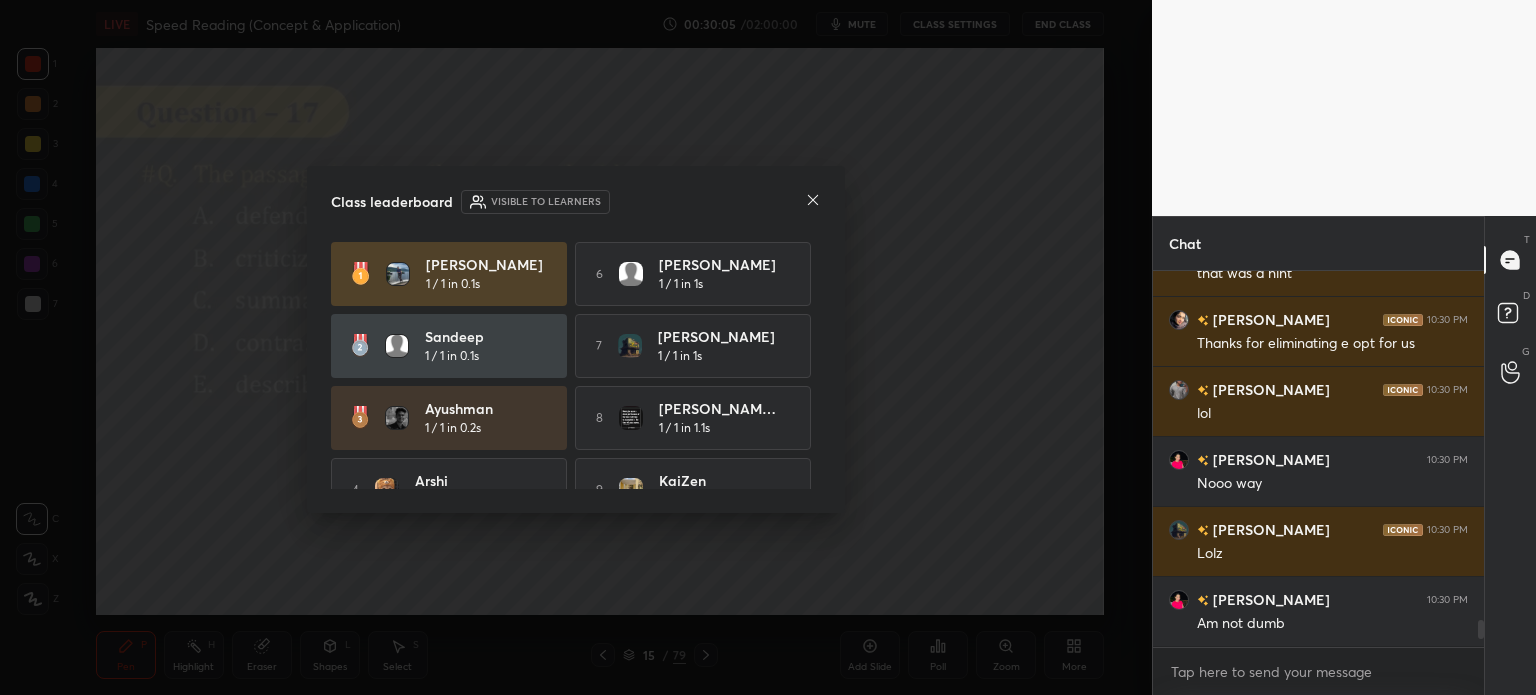 click 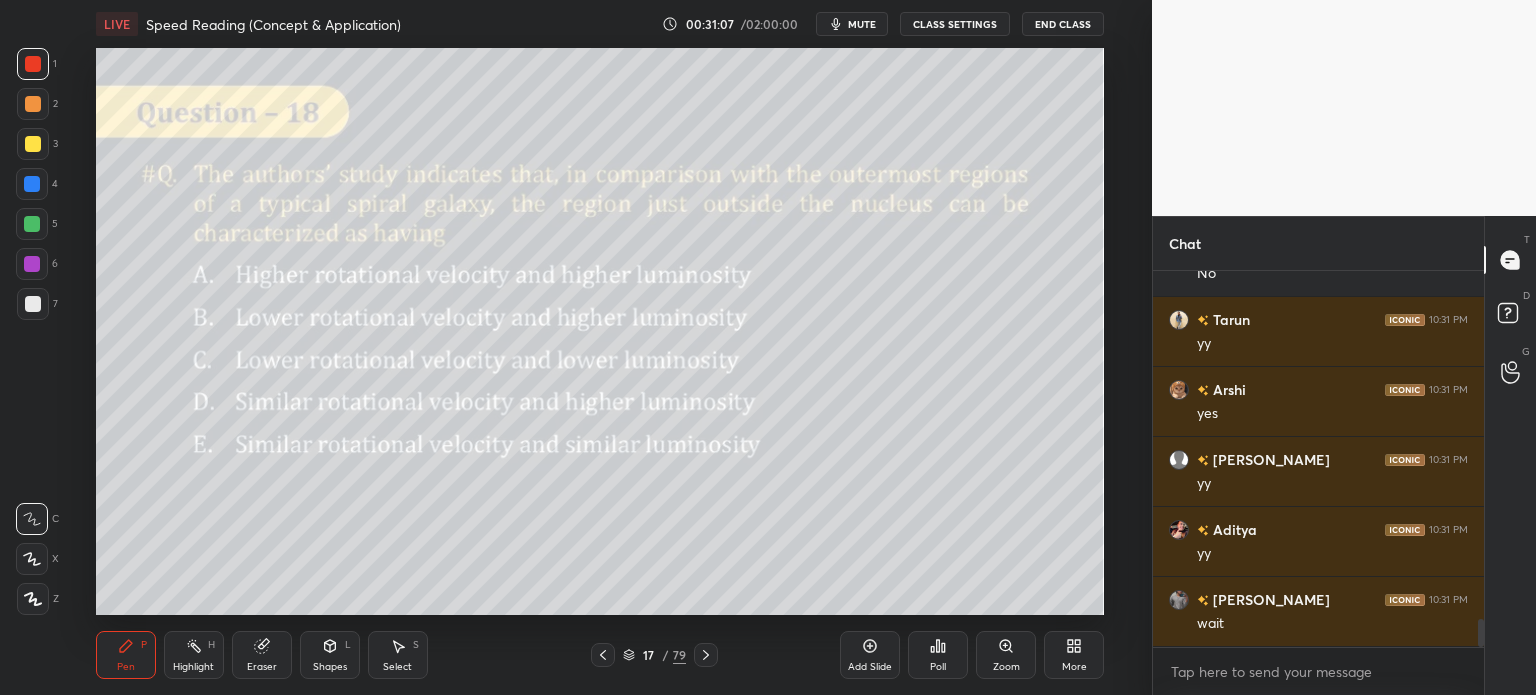 scroll, scrollTop: 4762, scrollLeft: 0, axis: vertical 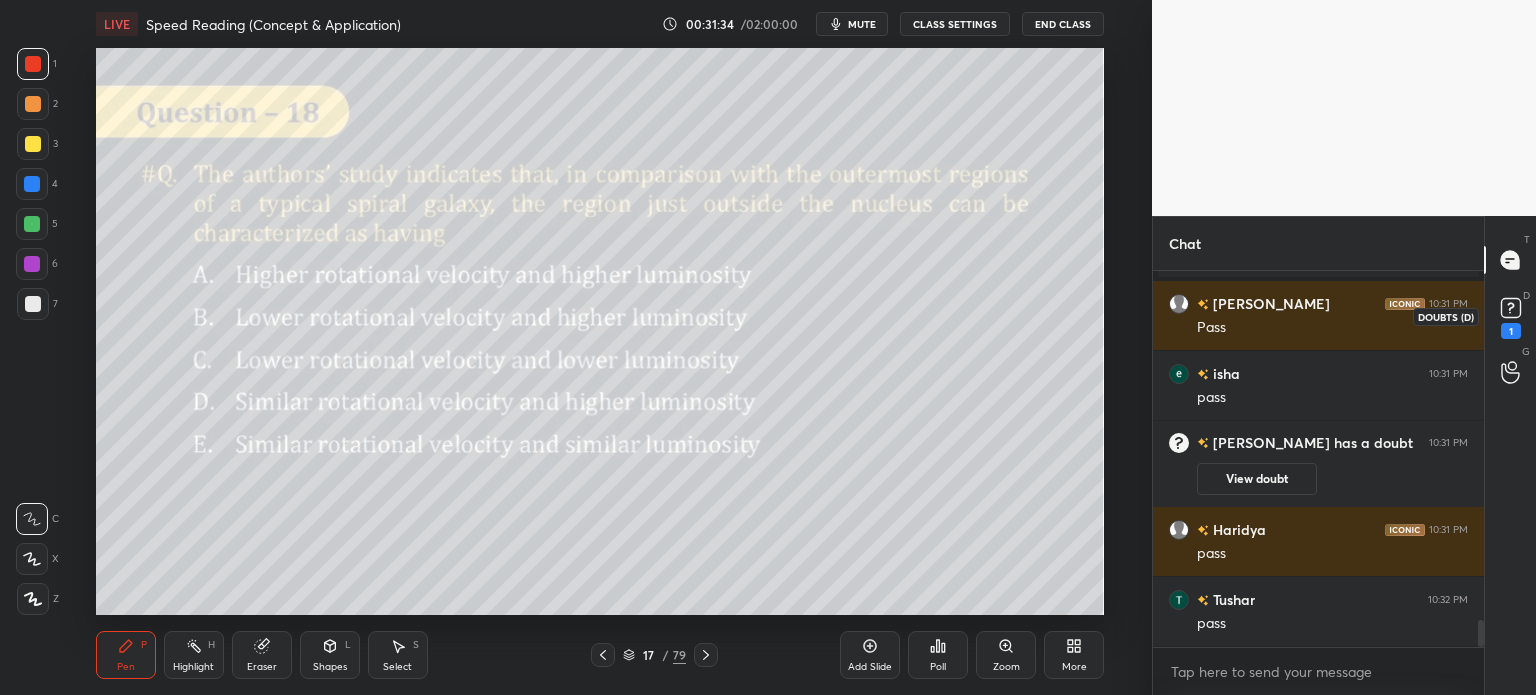 click 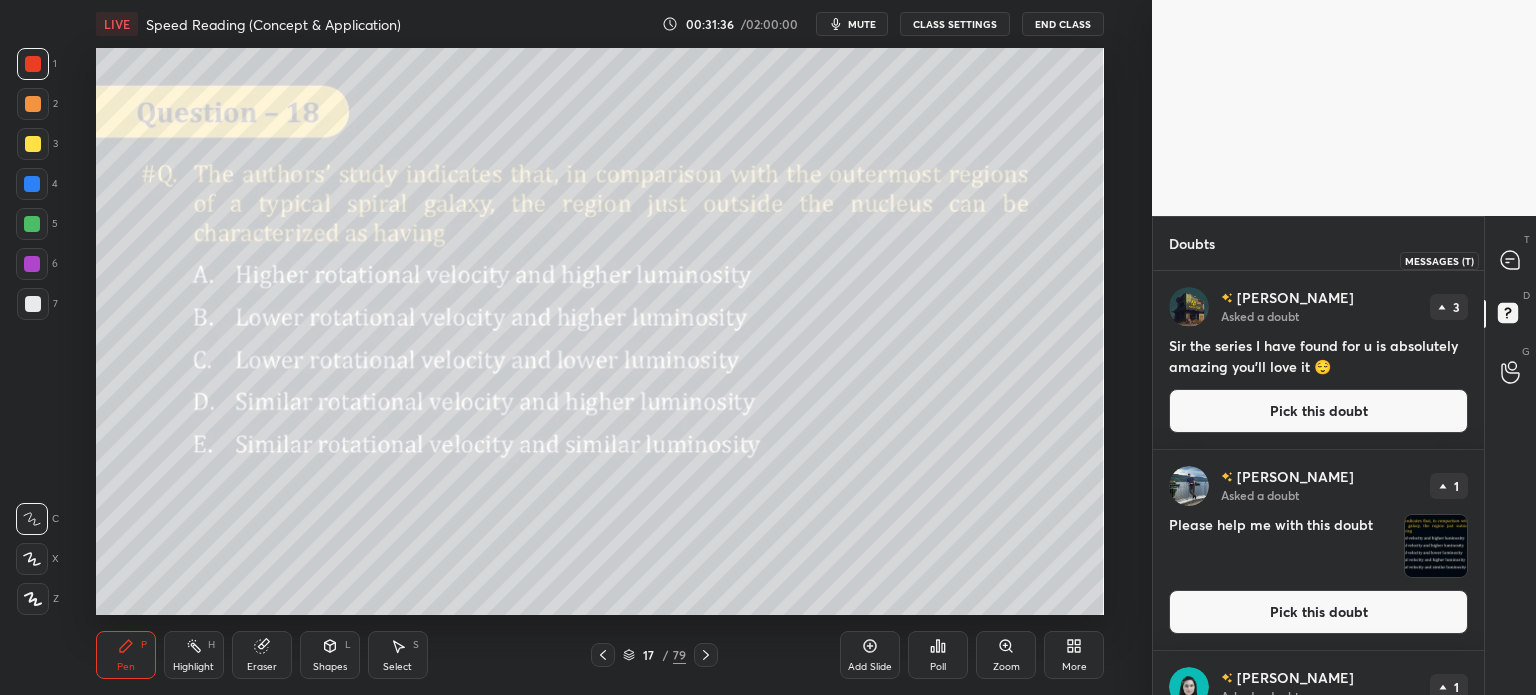 click 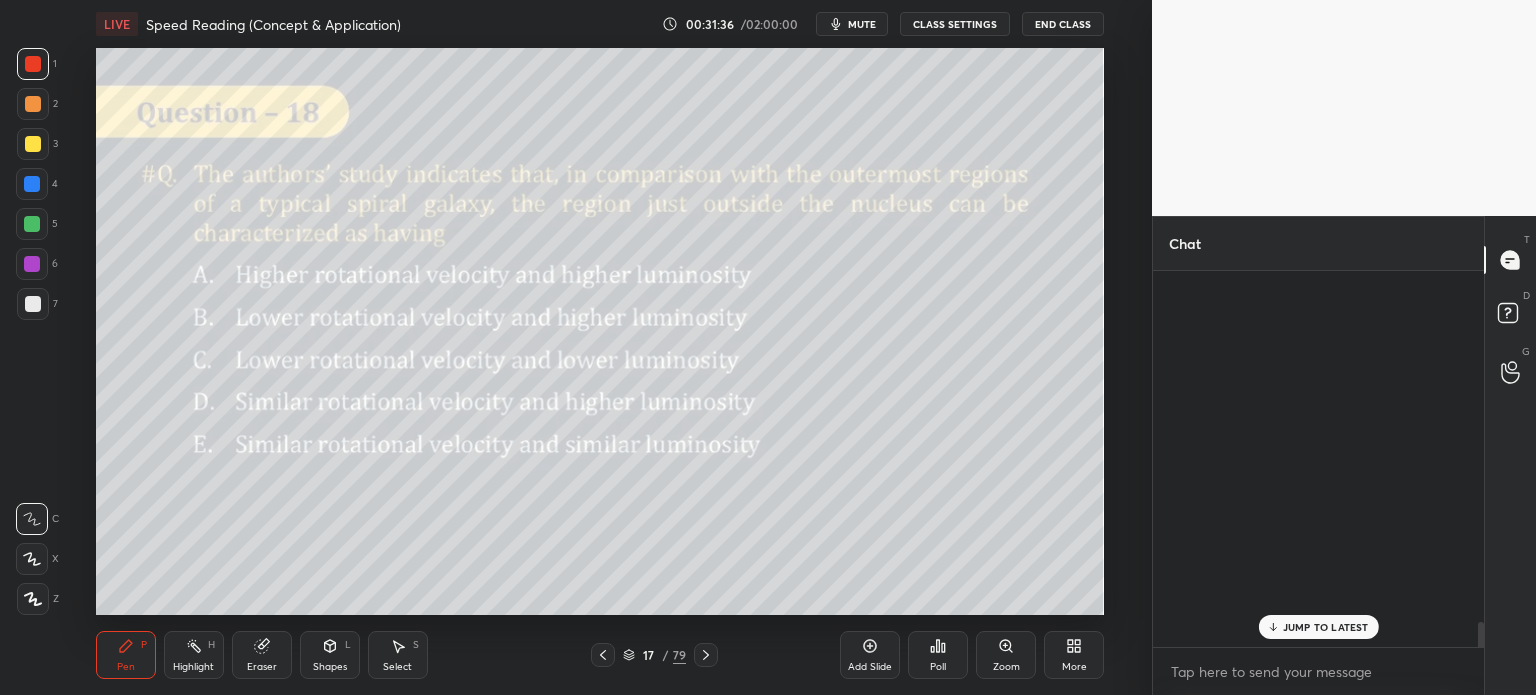 scroll, scrollTop: 5602, scrollLeft: 0, axis: vertical 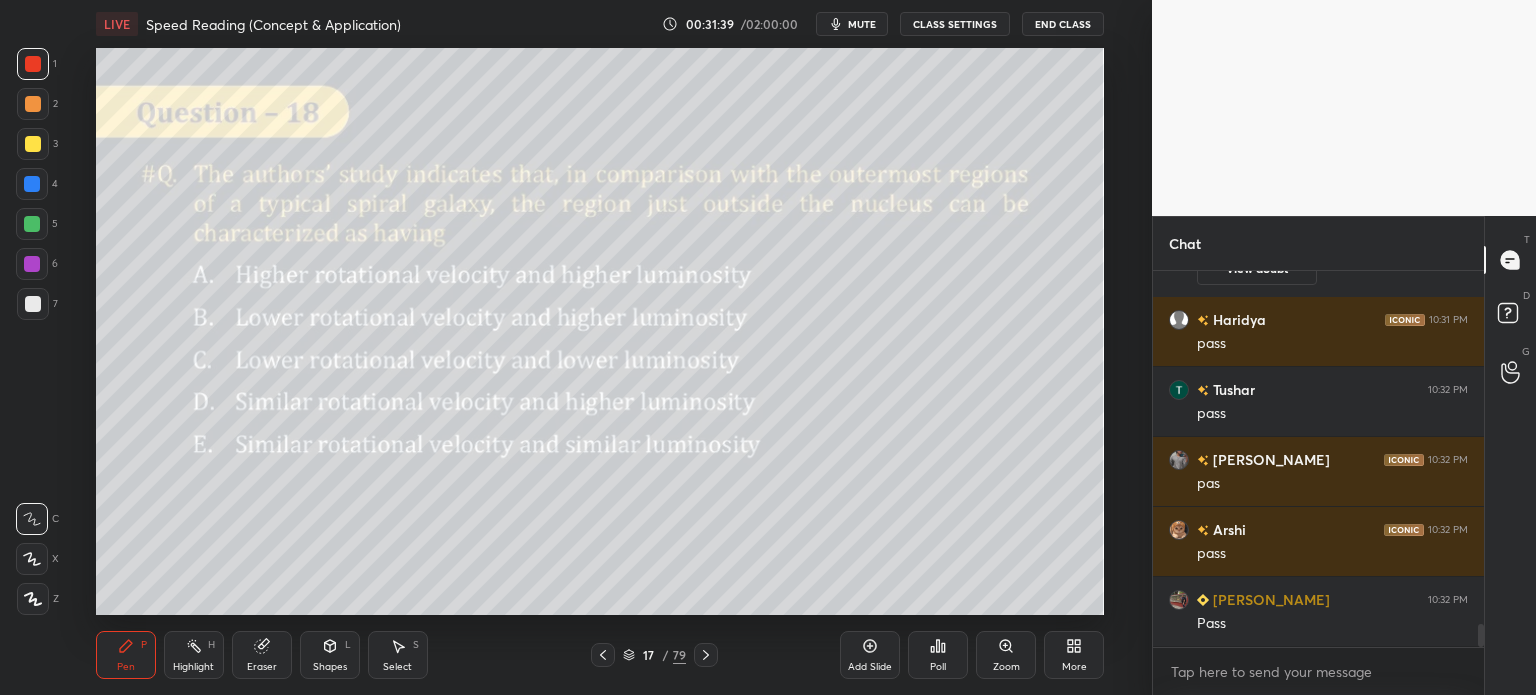 click on "17" at bounding box center [649, 655] 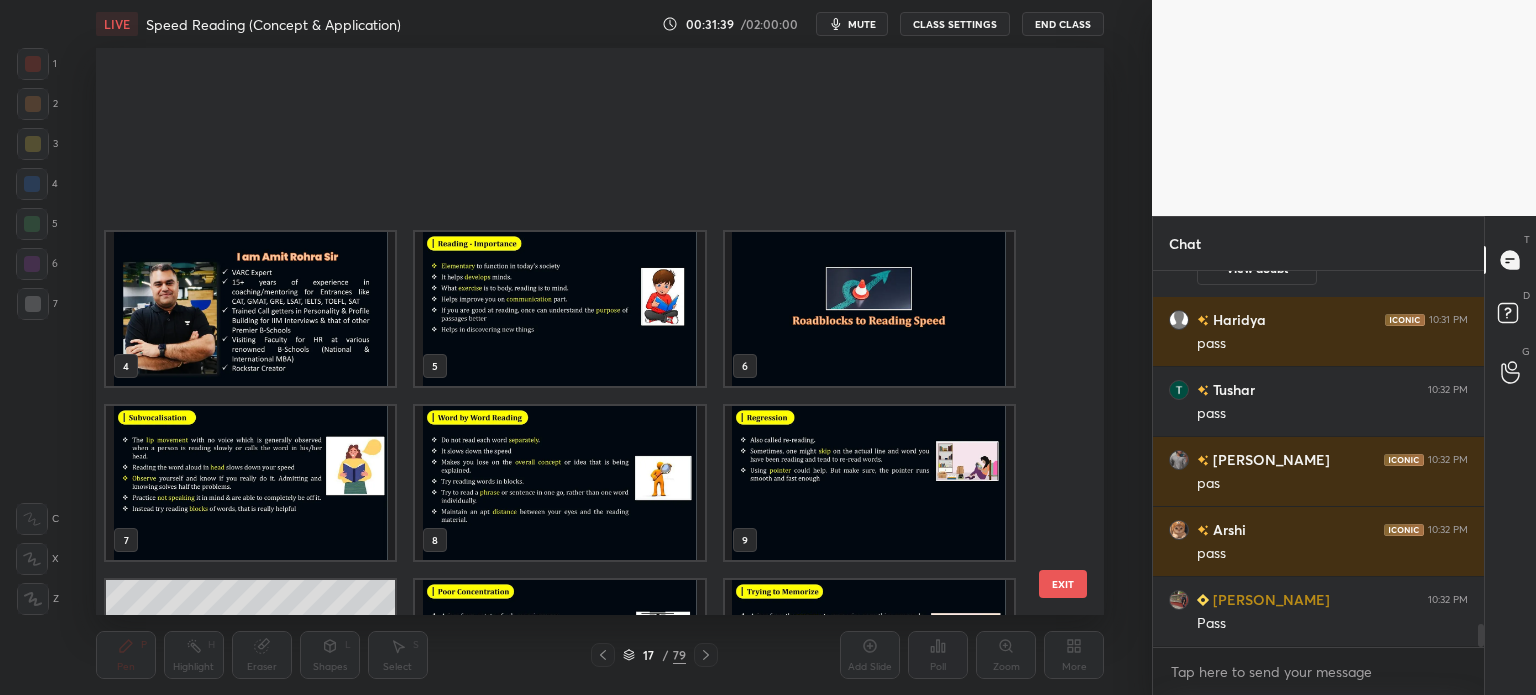 scroll, scrollTop: 476, scrollLeft: 0, axis: vertical 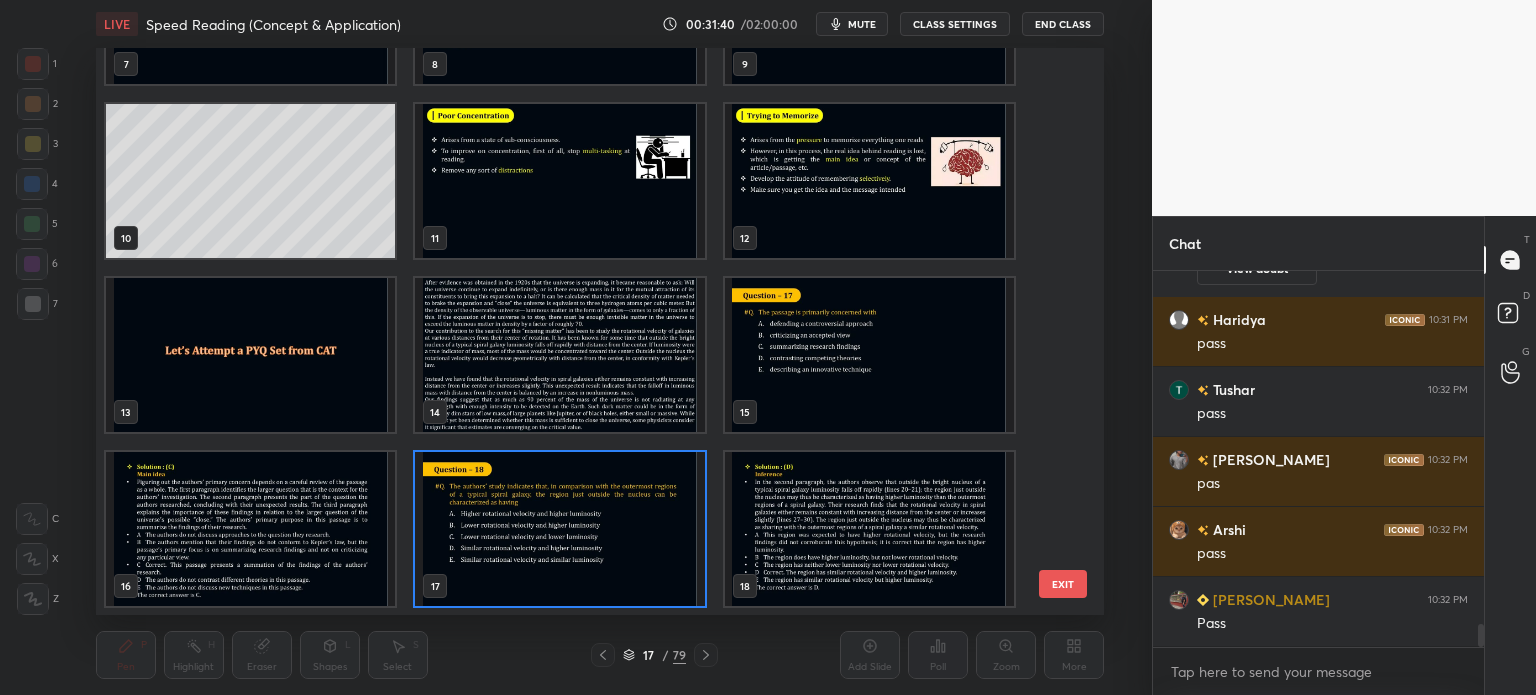 click at bounding box center (559, 355) 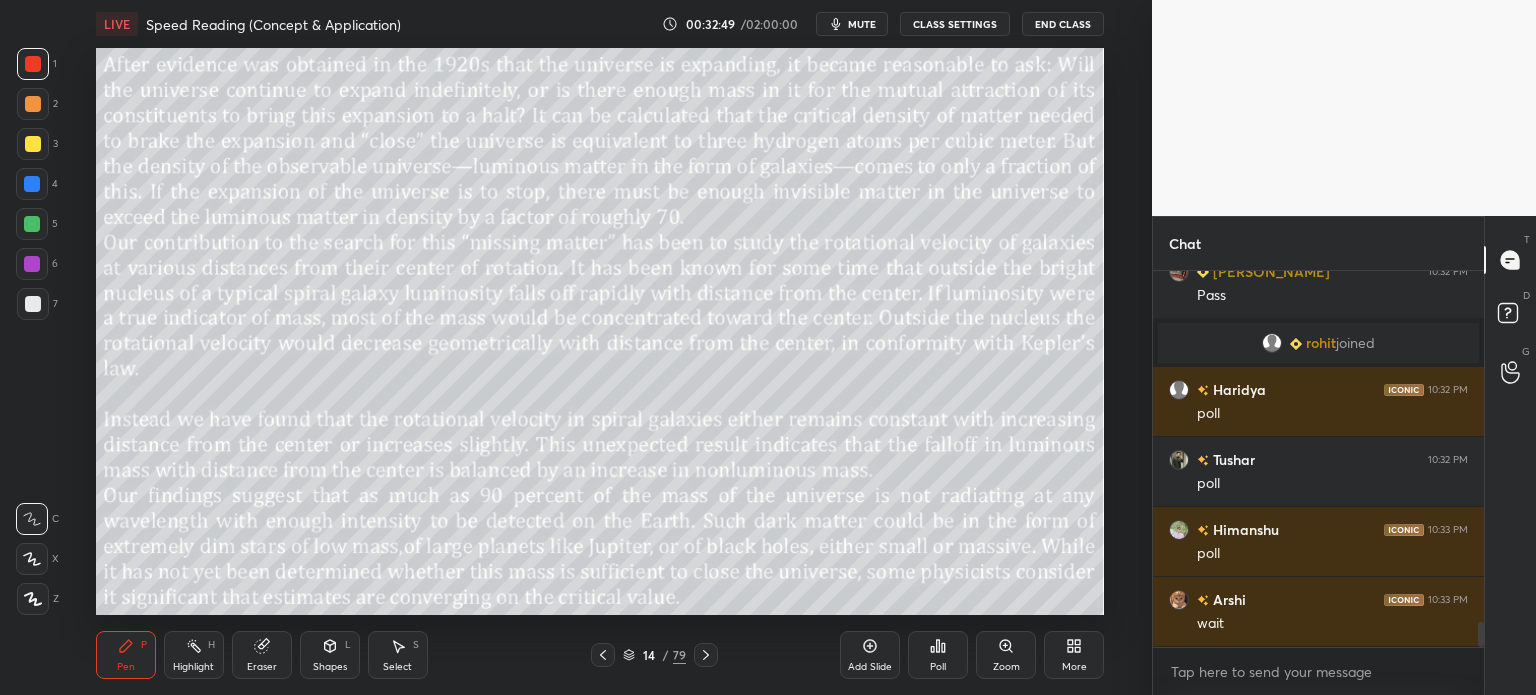 scroll, scrollTop: 5316, scrollLeft: 0, axis: vertical 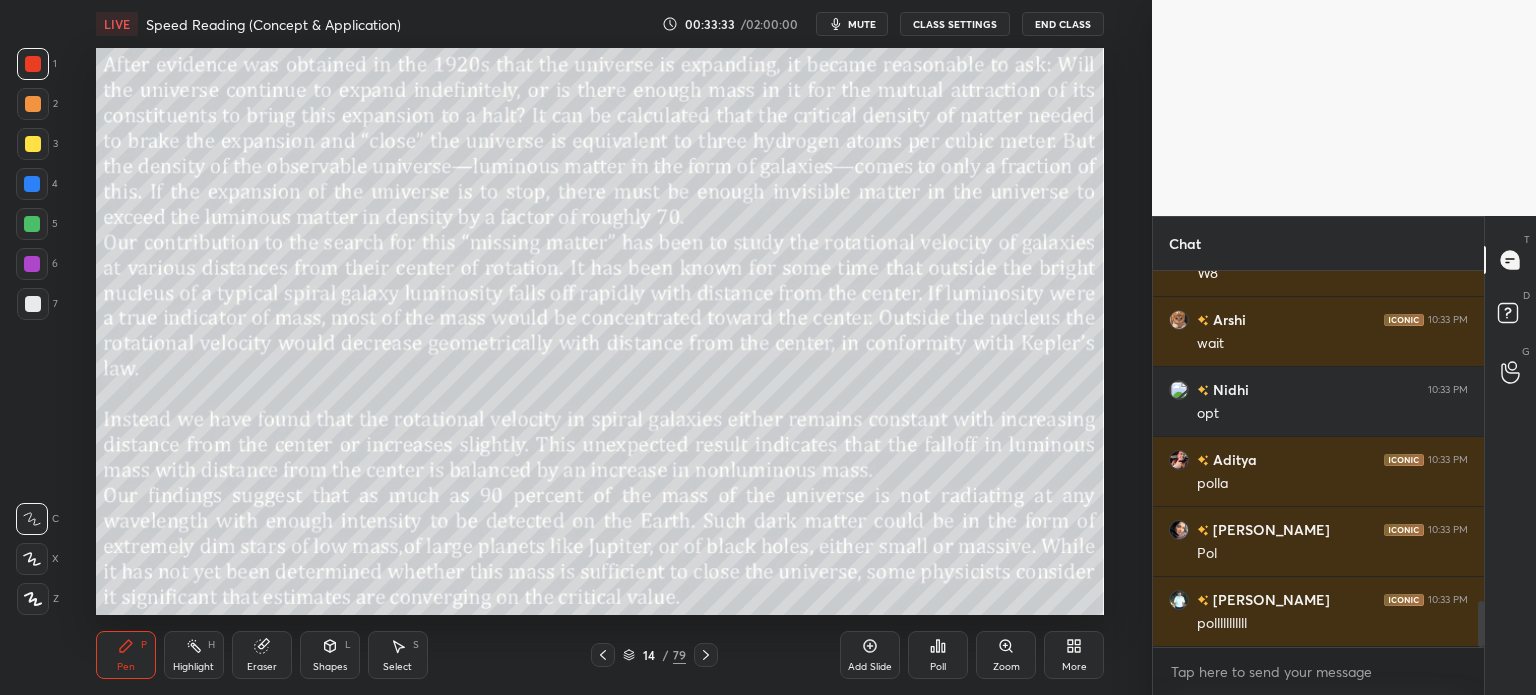 click on "14 / 79" at bounding box center [654, 655] 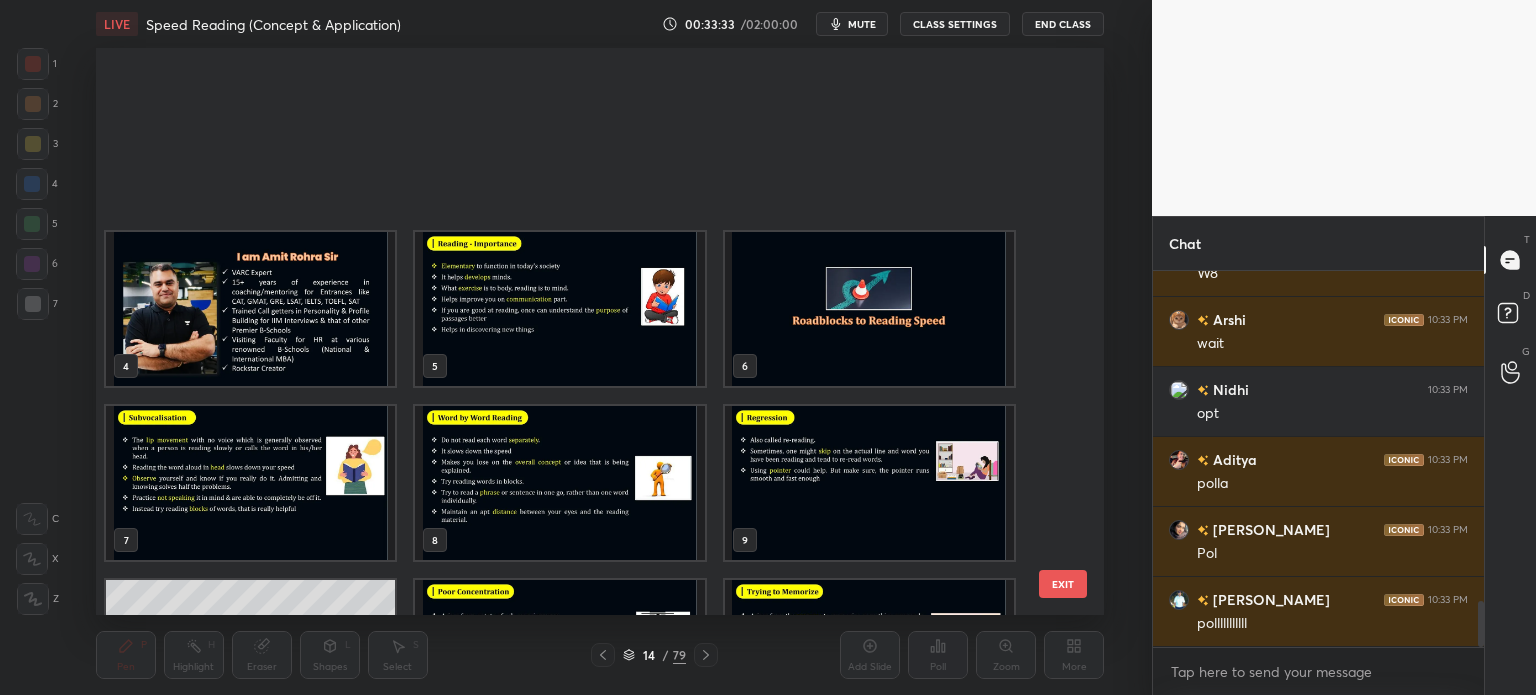 scroll, scrollTop: 303, scrollLeft: 0, axis: vertical 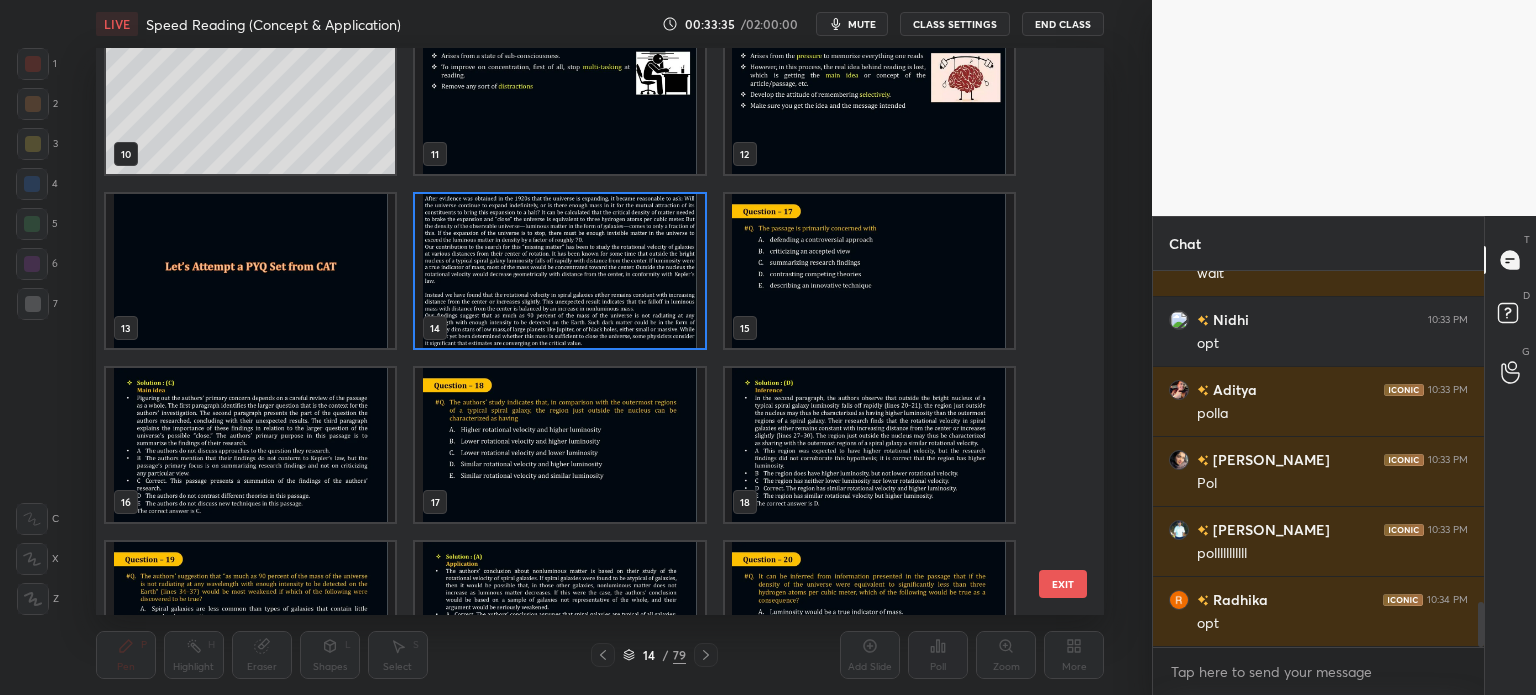 click at bounding box center (559, 445) 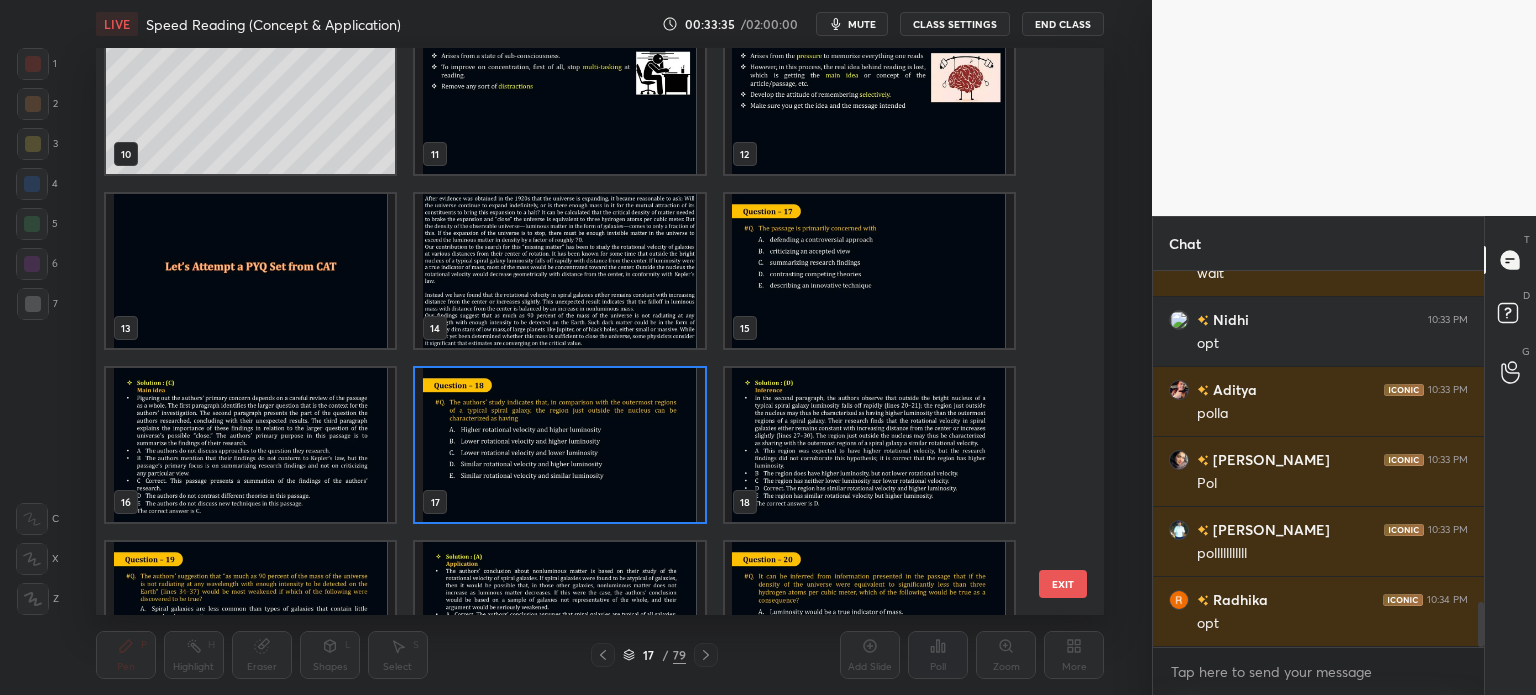 click at bounding box center [559, 445] 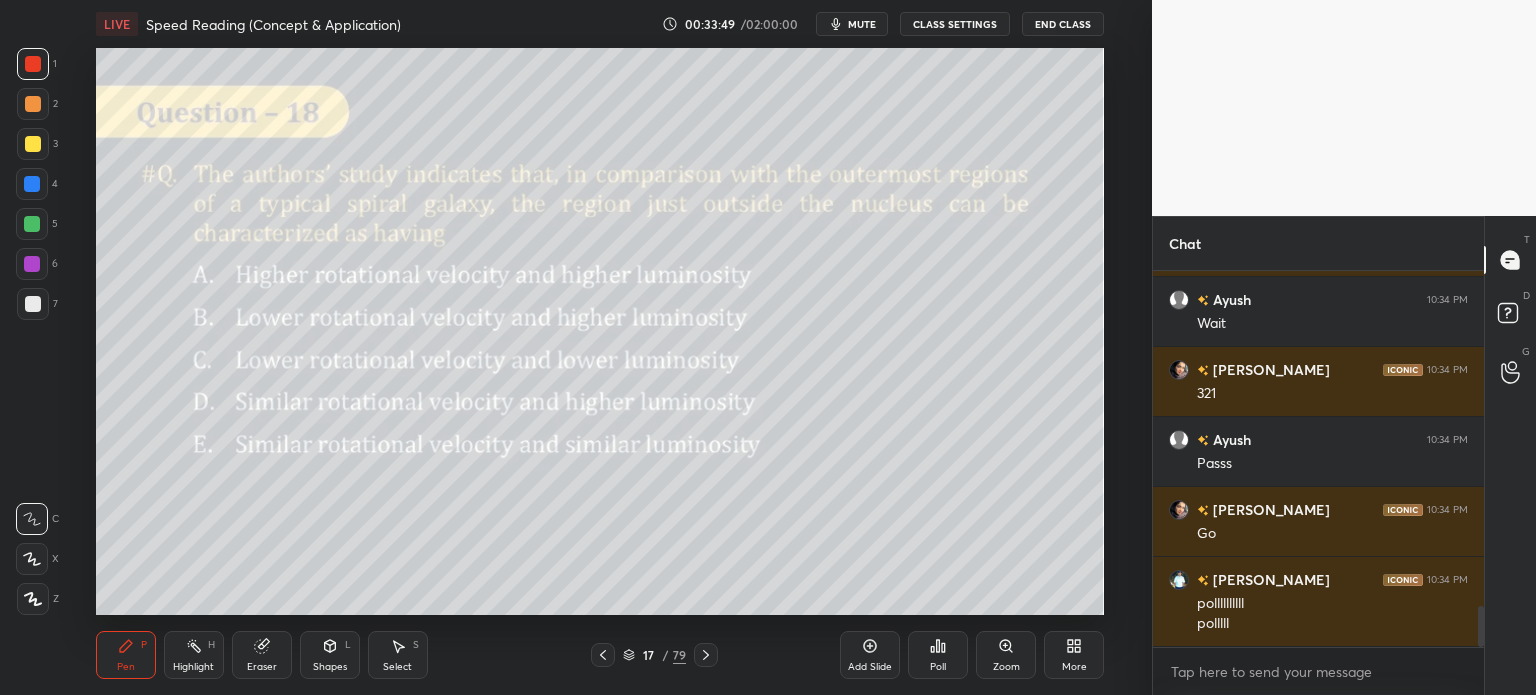 scroll, scrollTop: 3176, scrollLeft: 0, axis: vertical 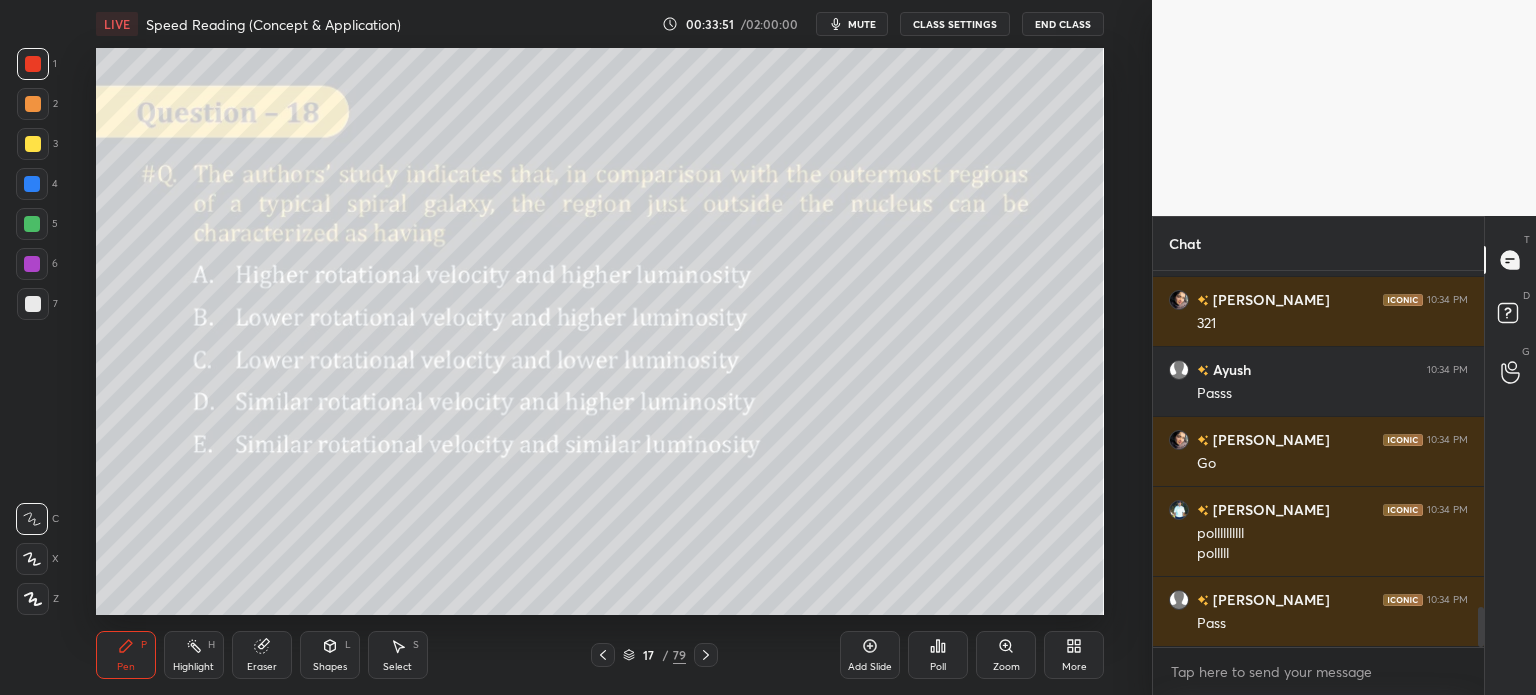click on "17" at bounding box center [649, 655] 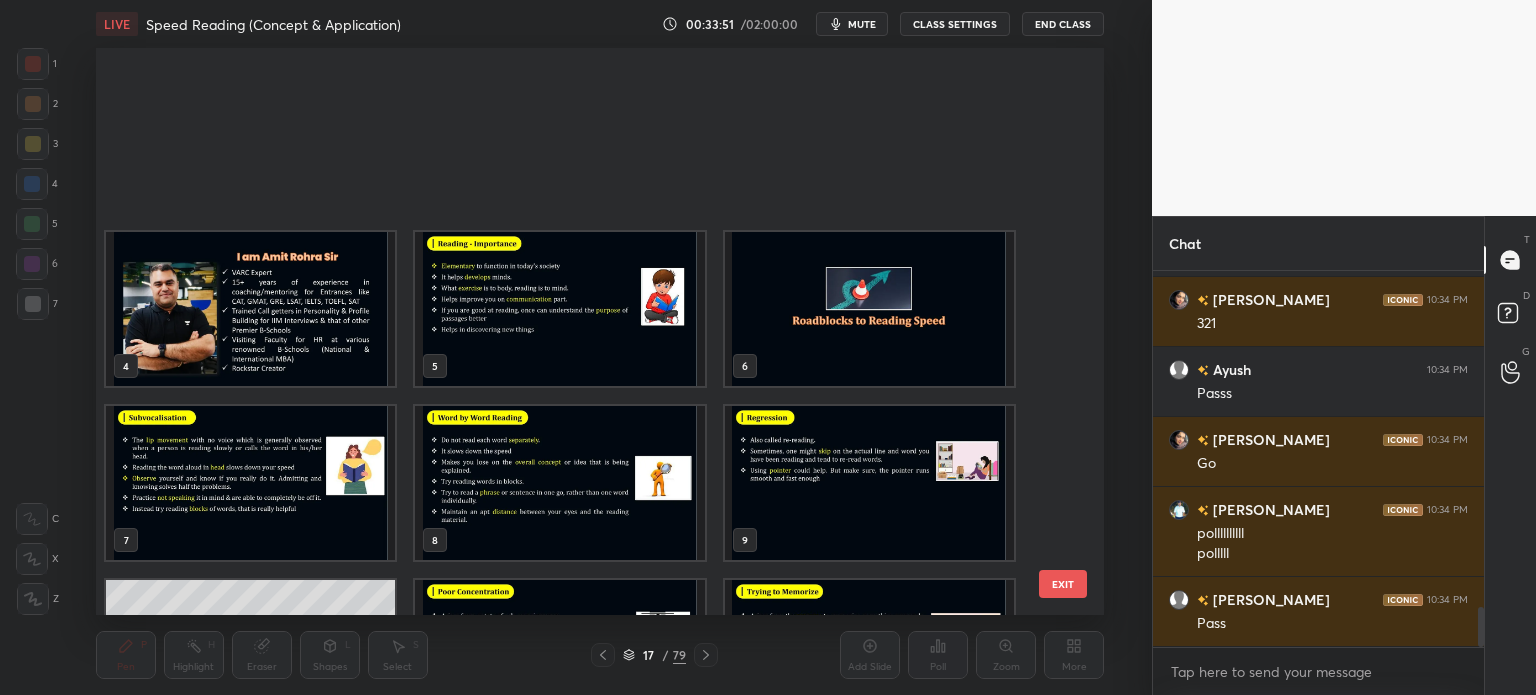 scroll, scrollTop: 476, scrollLeft: 0, axis: vertical 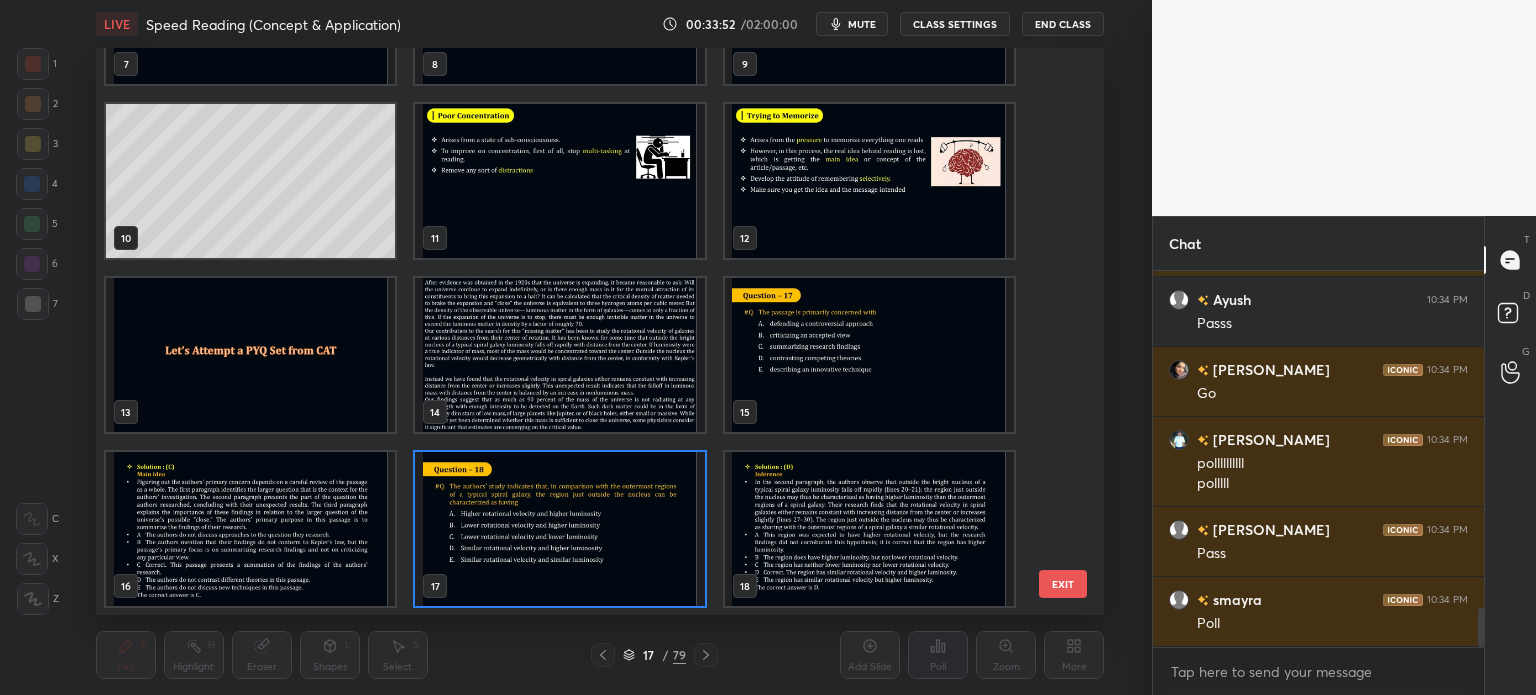 click at bounding box center (559, 355) 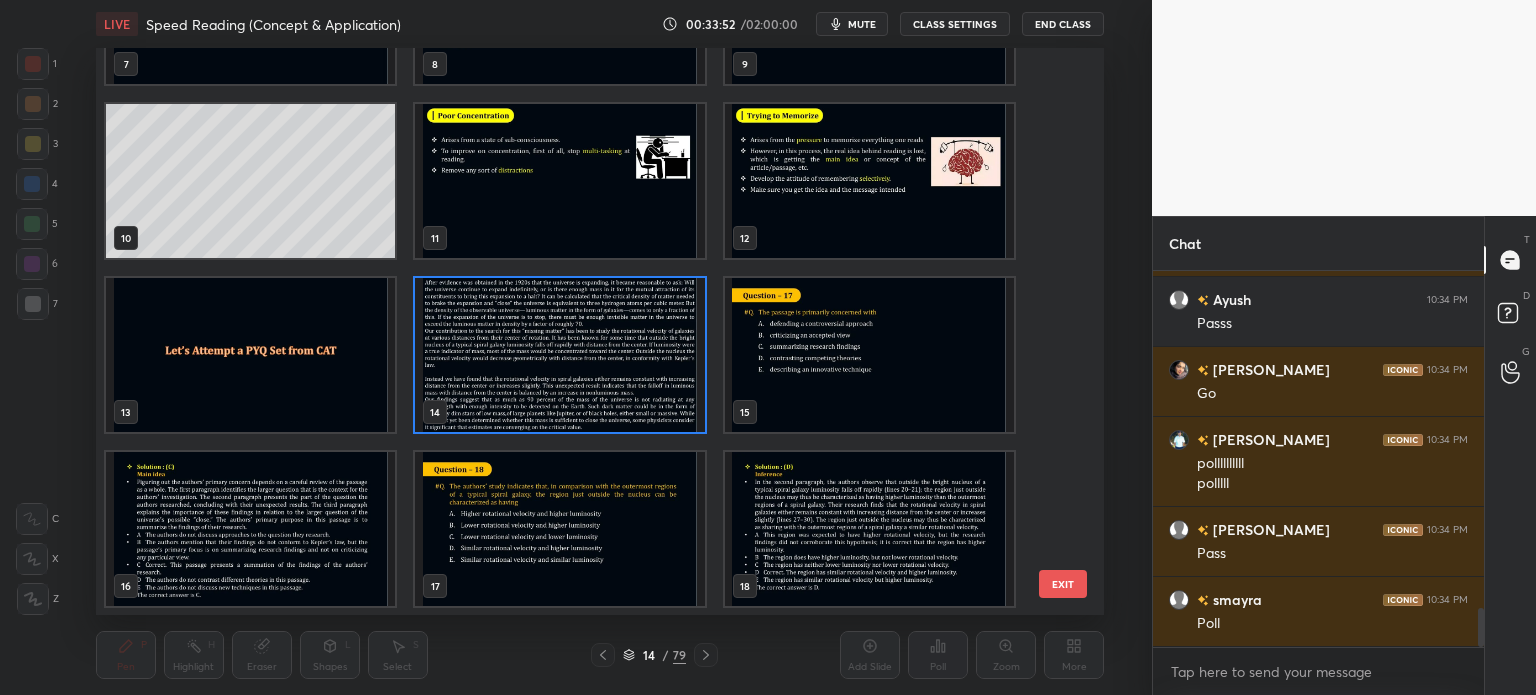 click at bounding box center (559, 355) 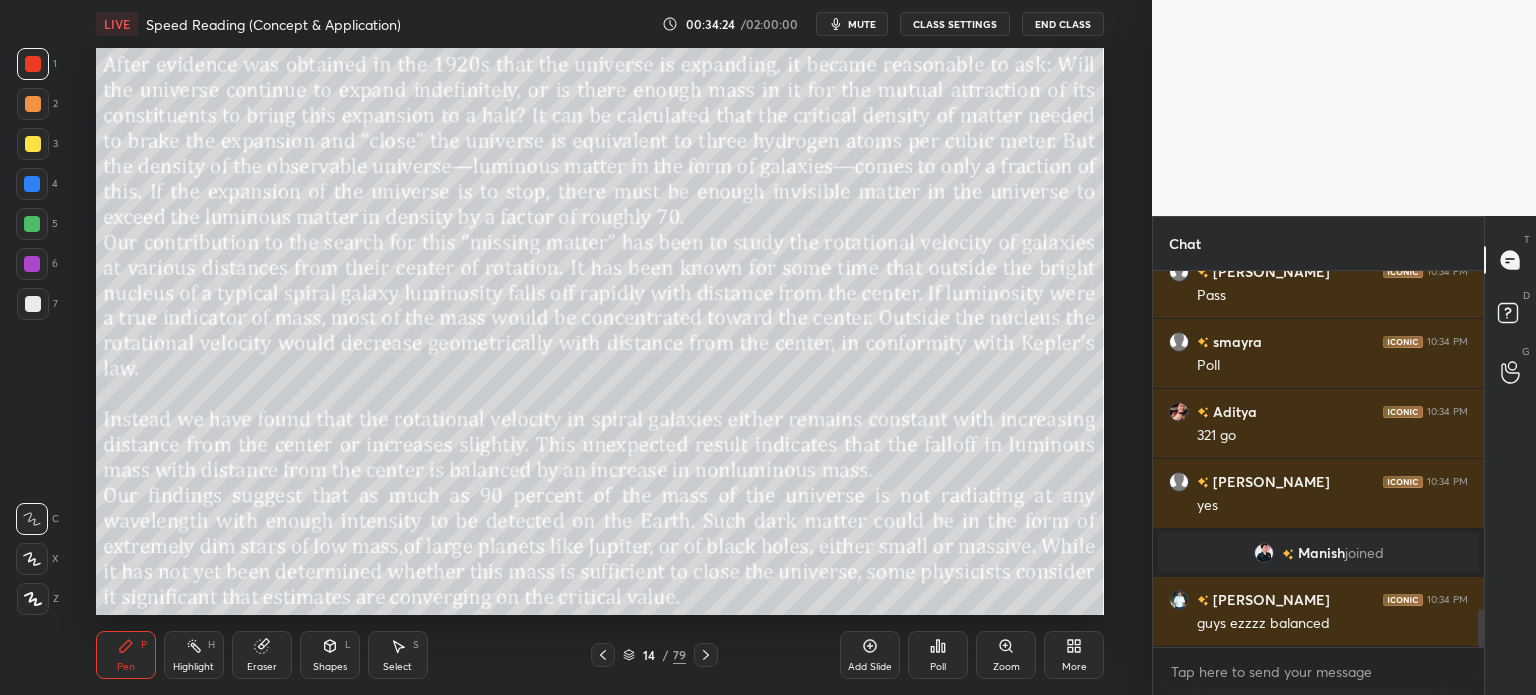 scroll, scrollTop: 3322, scrollLeft: 0, axis: vertical 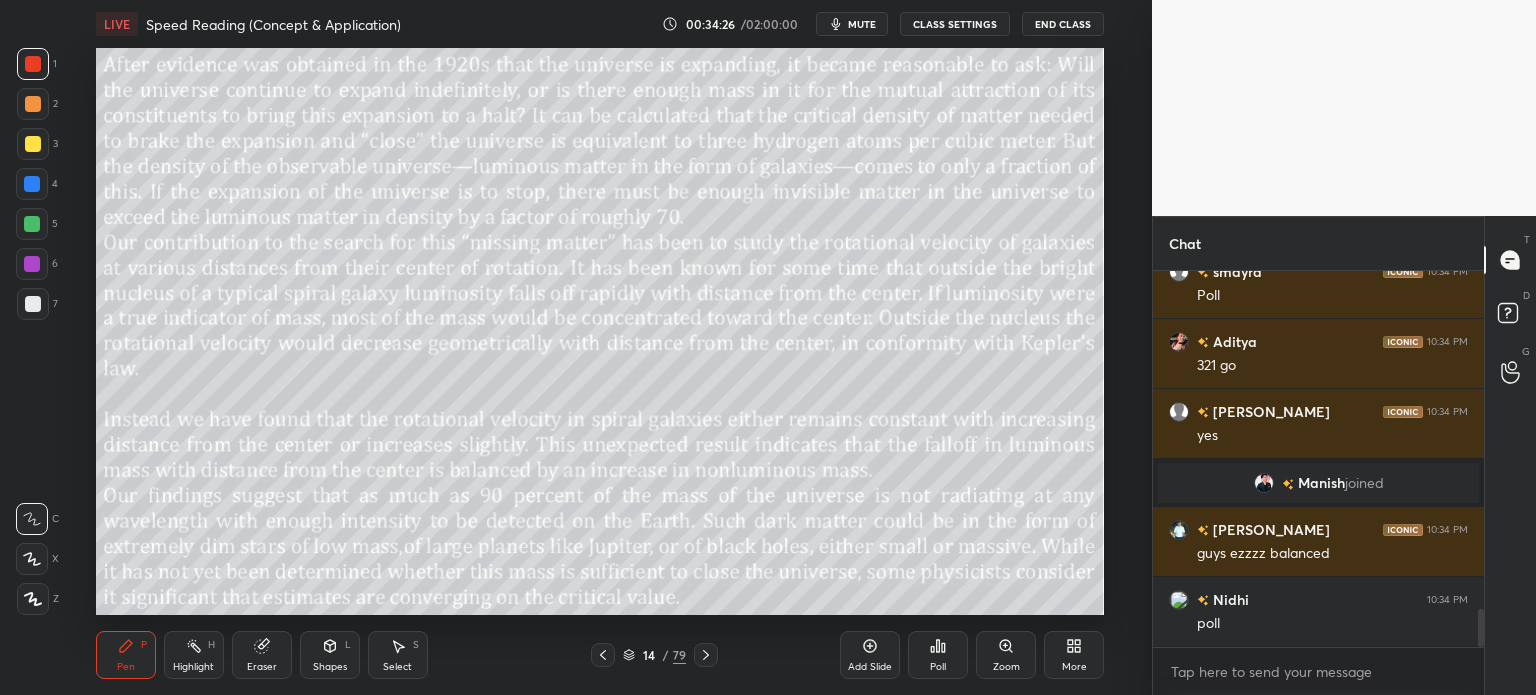 click on "14" at bounding box center (649, 655) 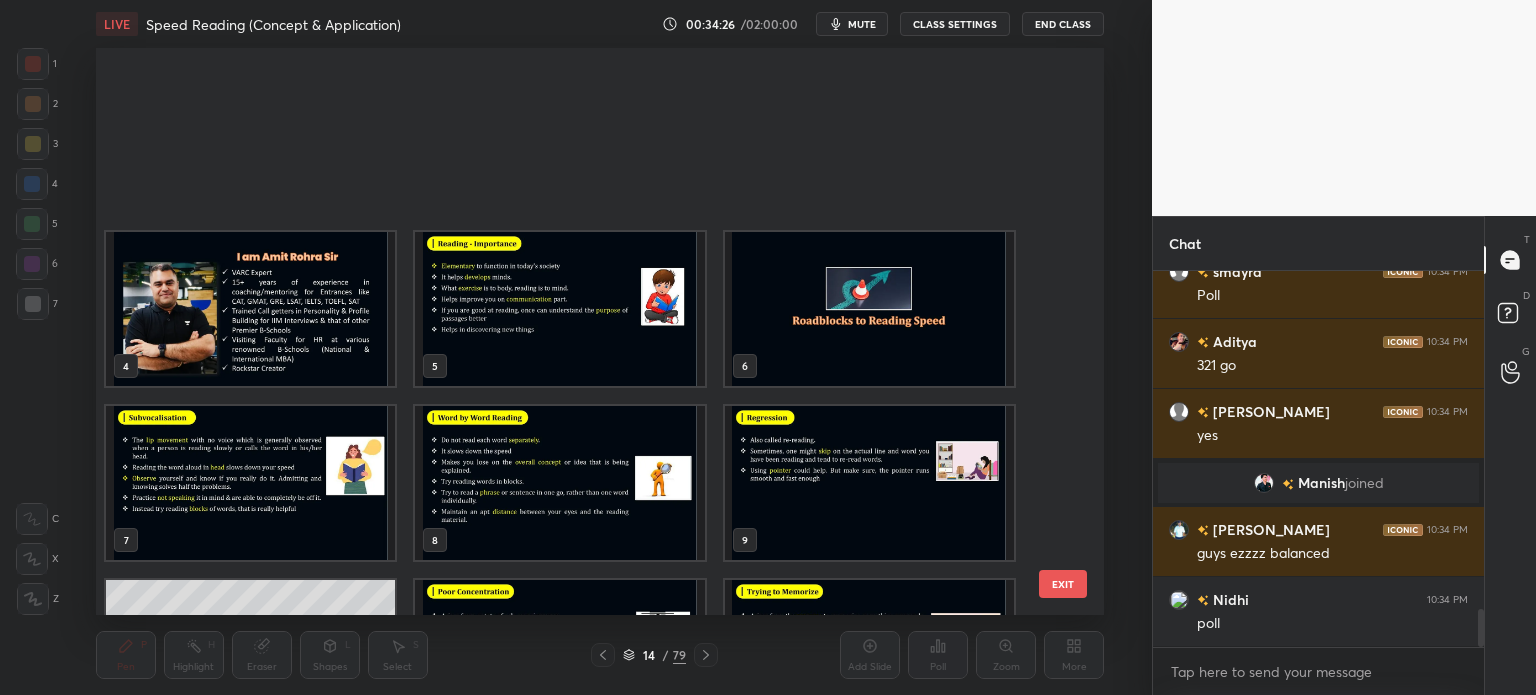 scroll, scrollTop: 303, scrollLeft: 0, axis: vertical 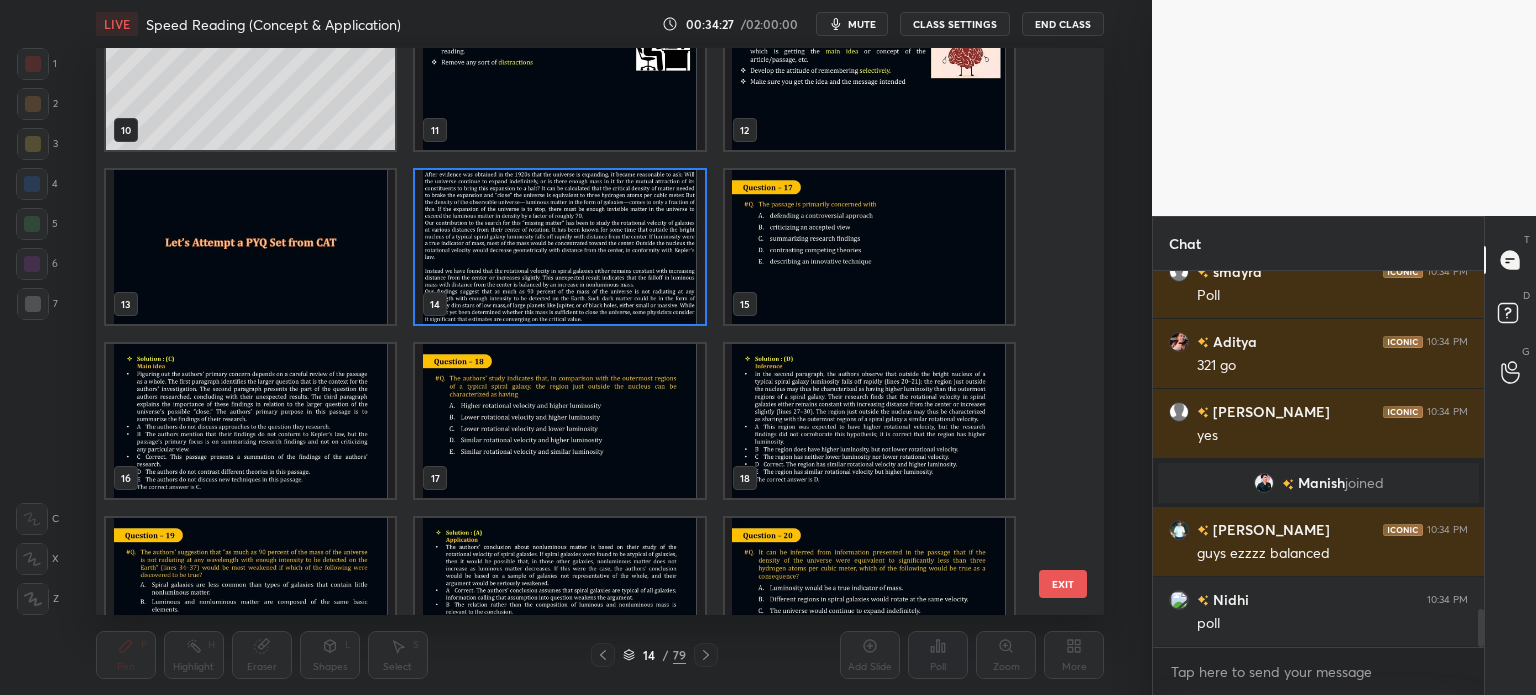 click at bounding box center [559, 421] 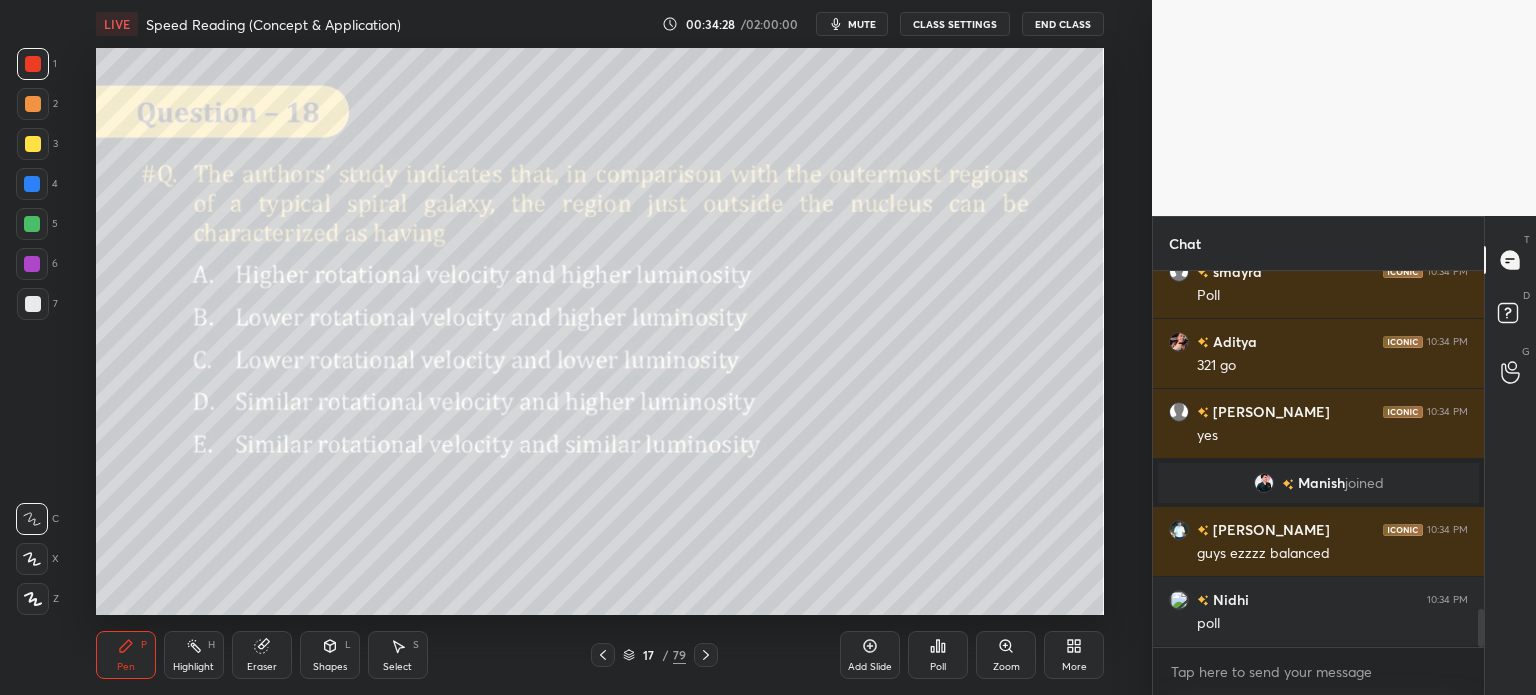 click 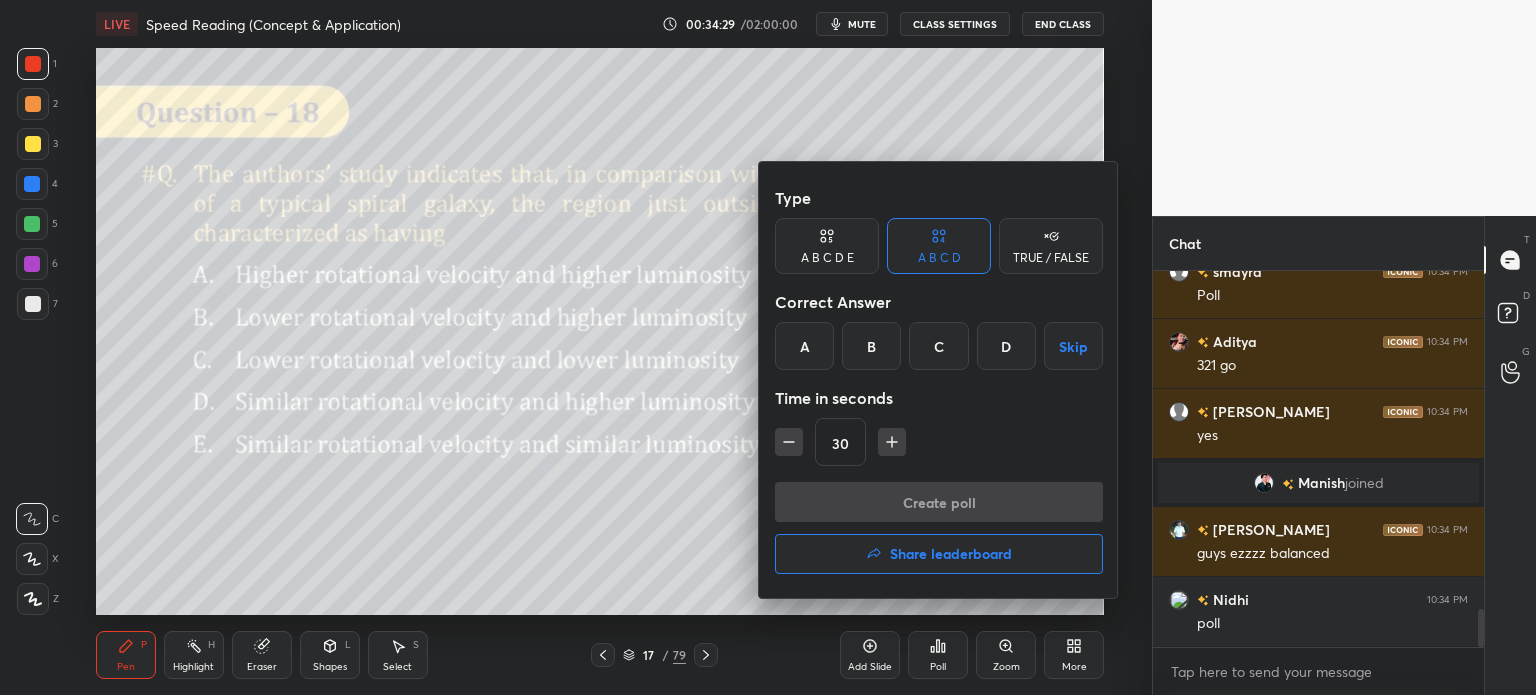 click on "A B C D E" at bounding box center (827, 246) 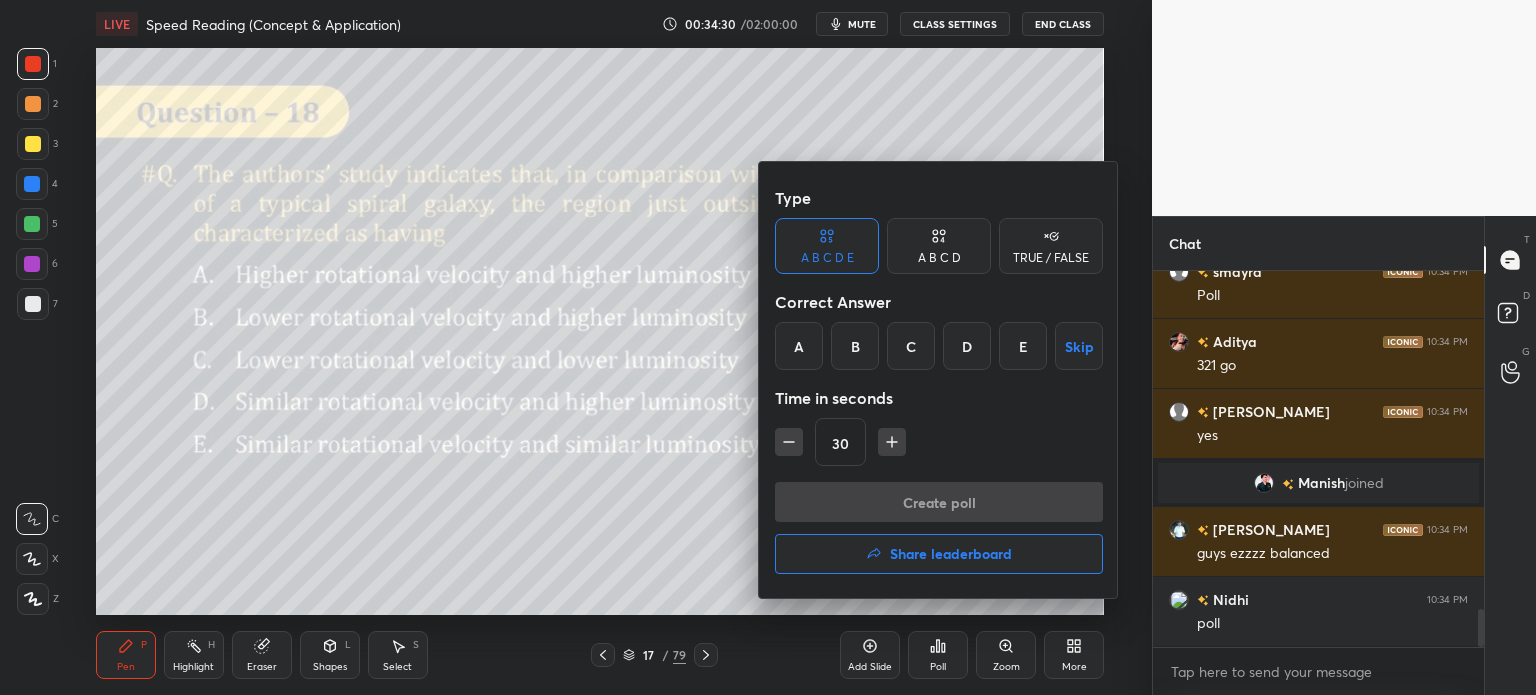 click on "D" at bounding box center (967, 346) 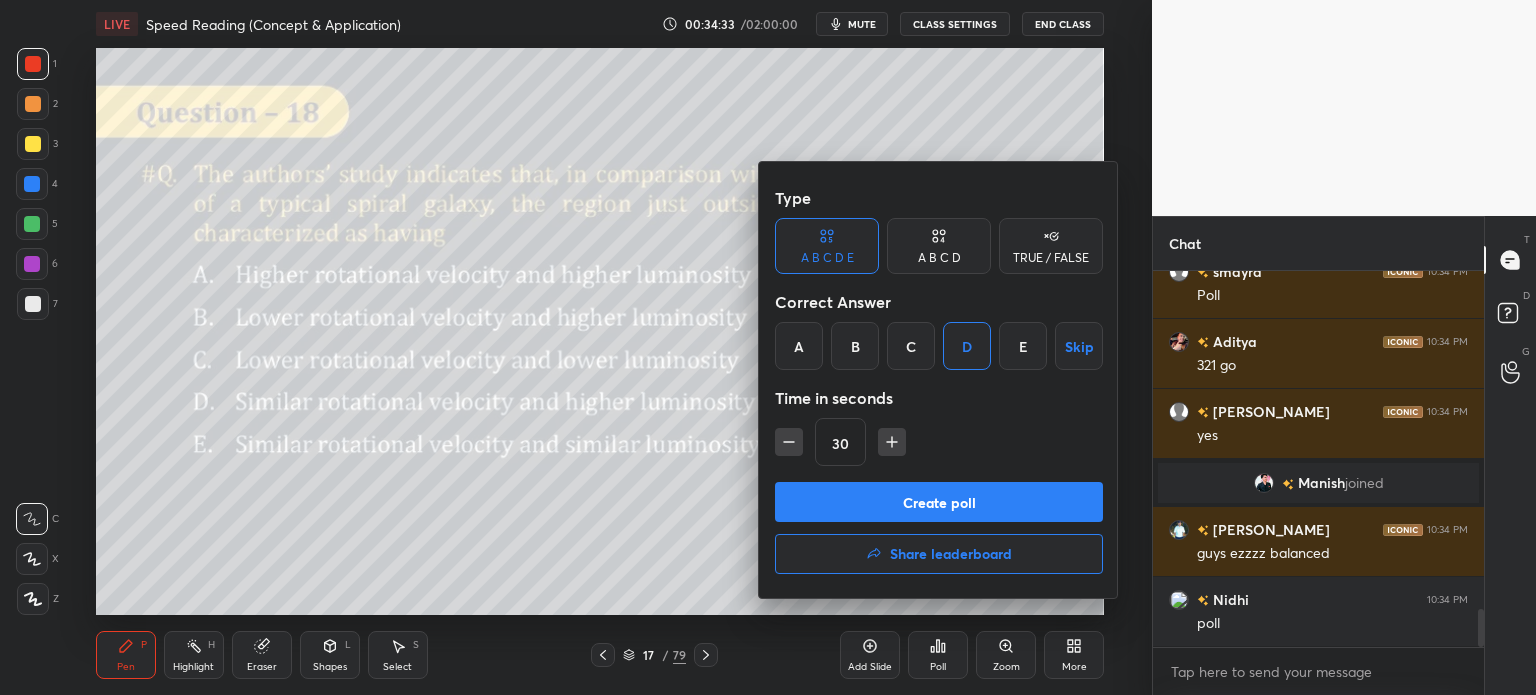 click on "Create poll" at bounding box center (939, 502) 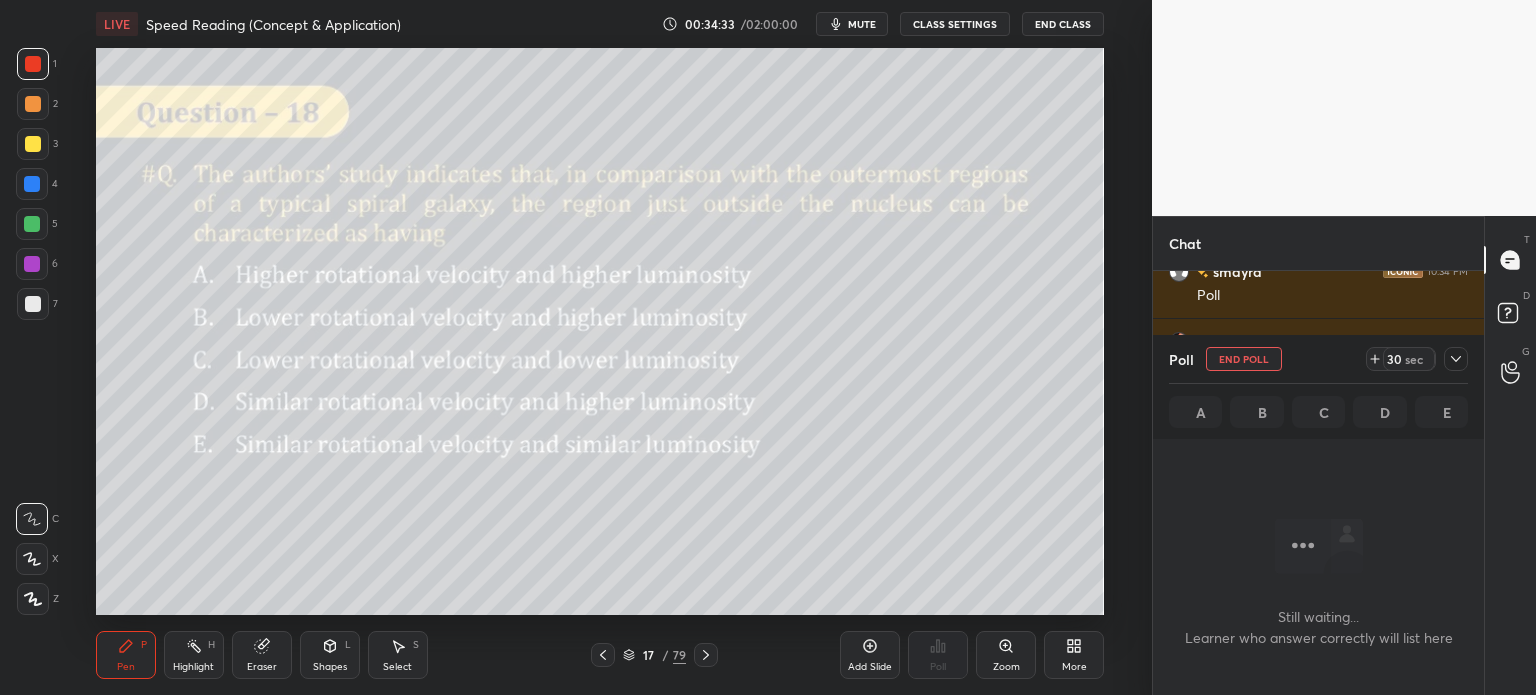 scroll, scrollTop: 304, scrollLeft: 325, axis: both 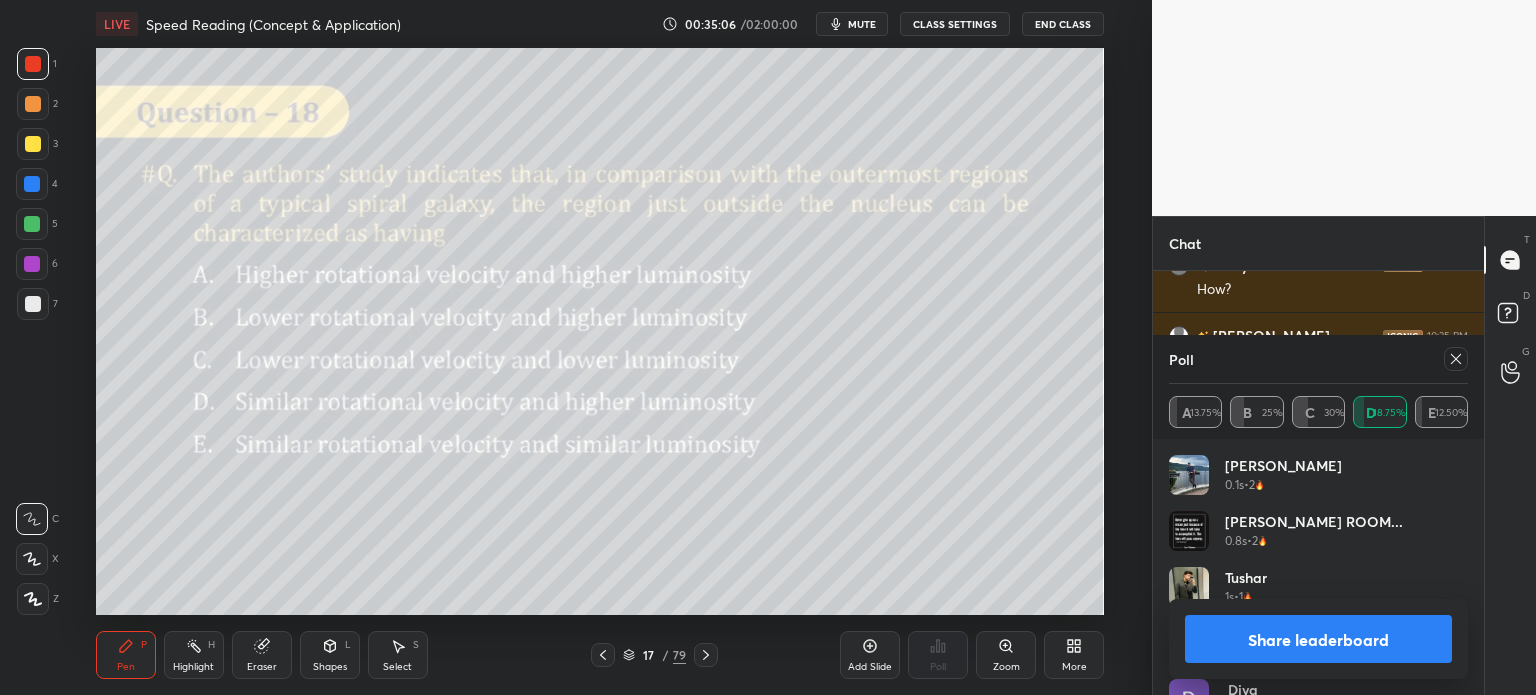 click on "Share leaderboard" at bounding box center [1318, 639] 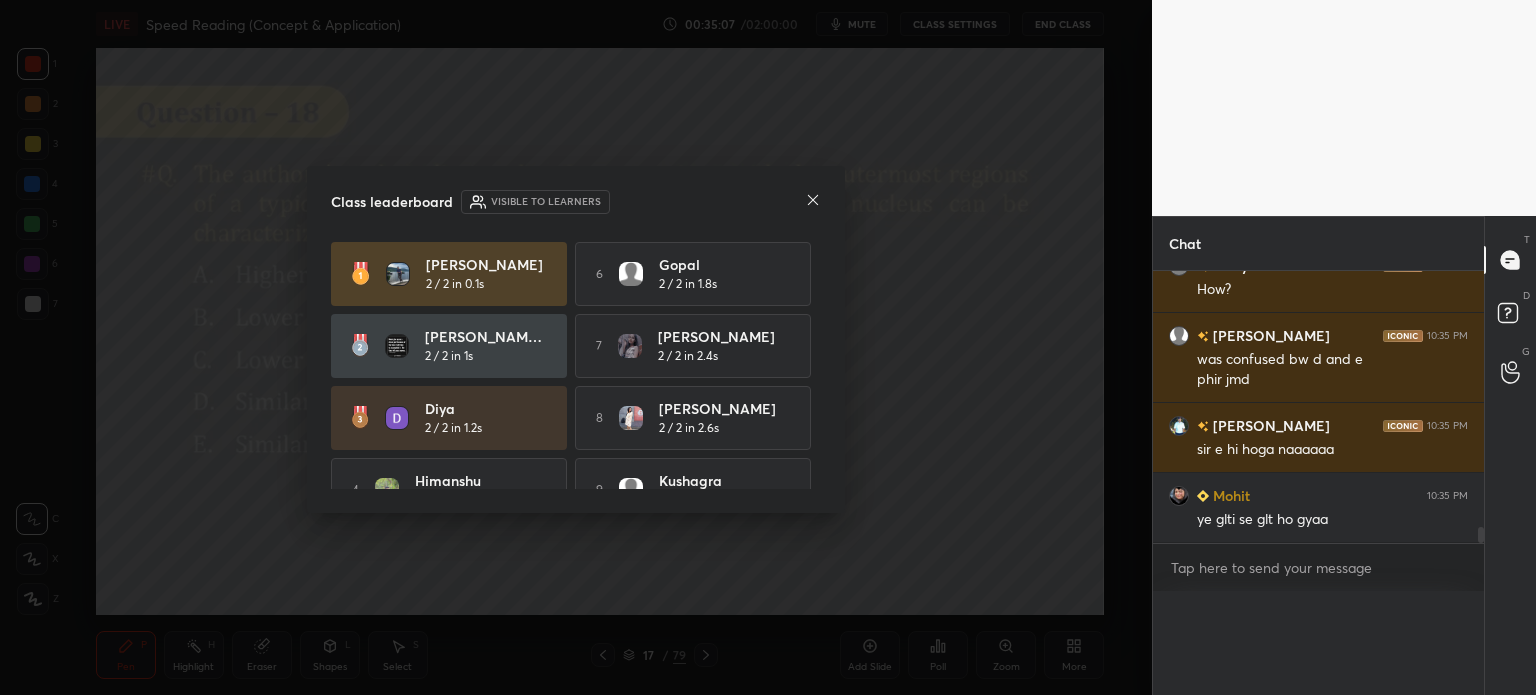 scroll, scrollTop: 0, scrollLeft: 0, axis: both 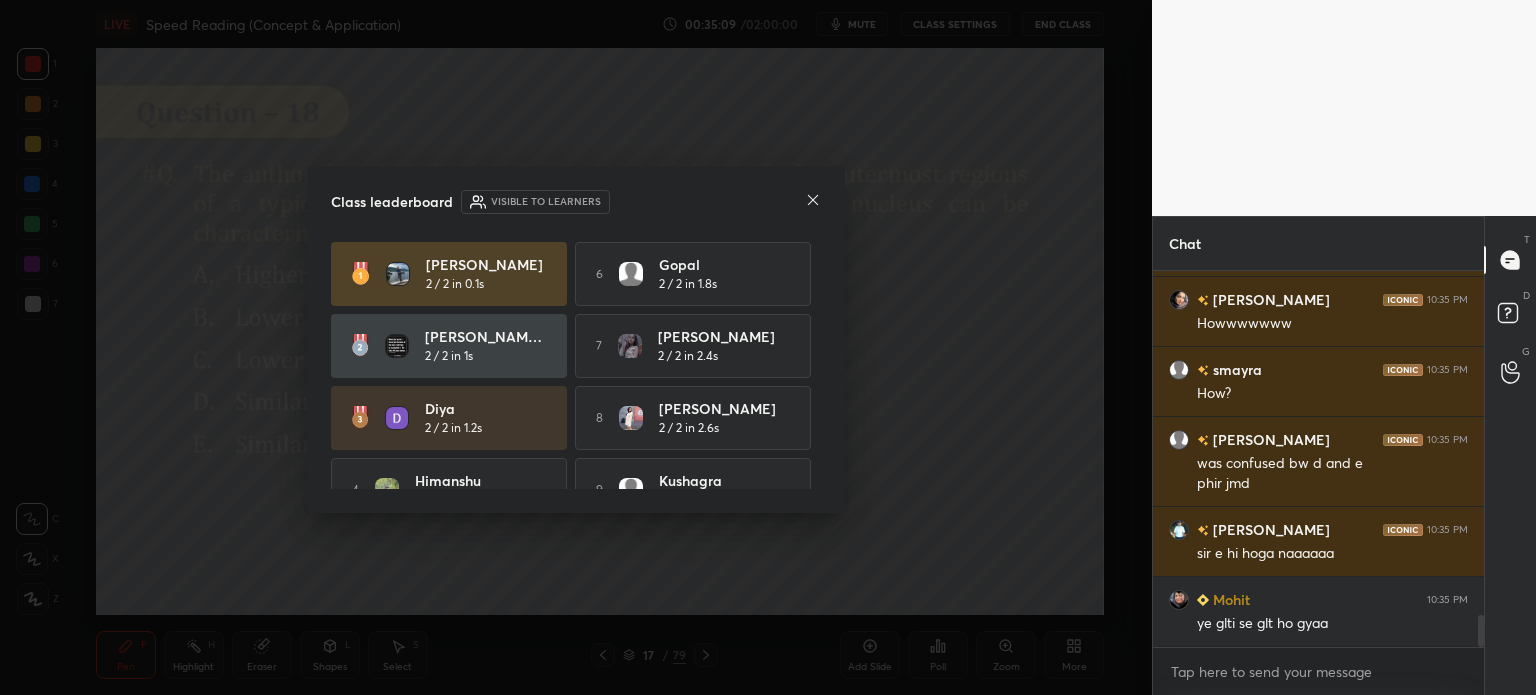 click 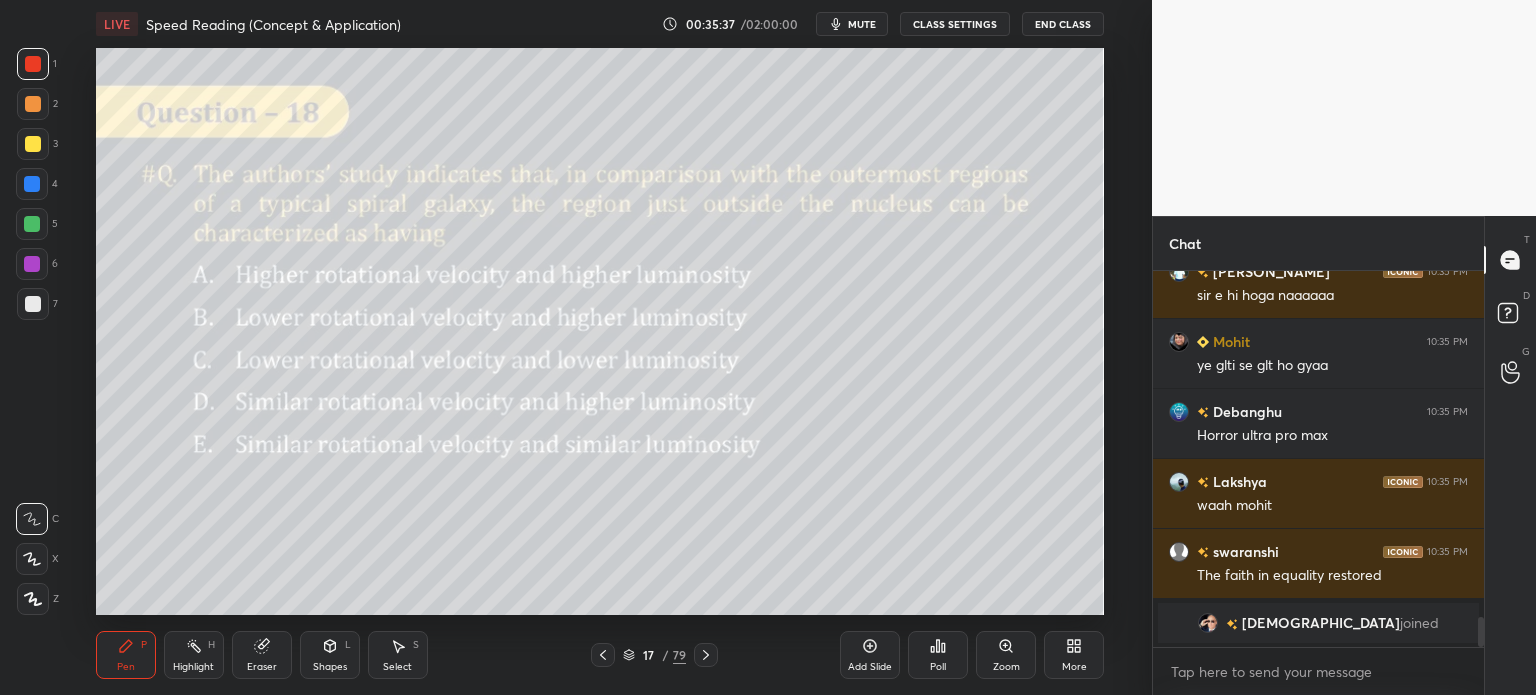 click on "17" at bounding box center (649, 655) 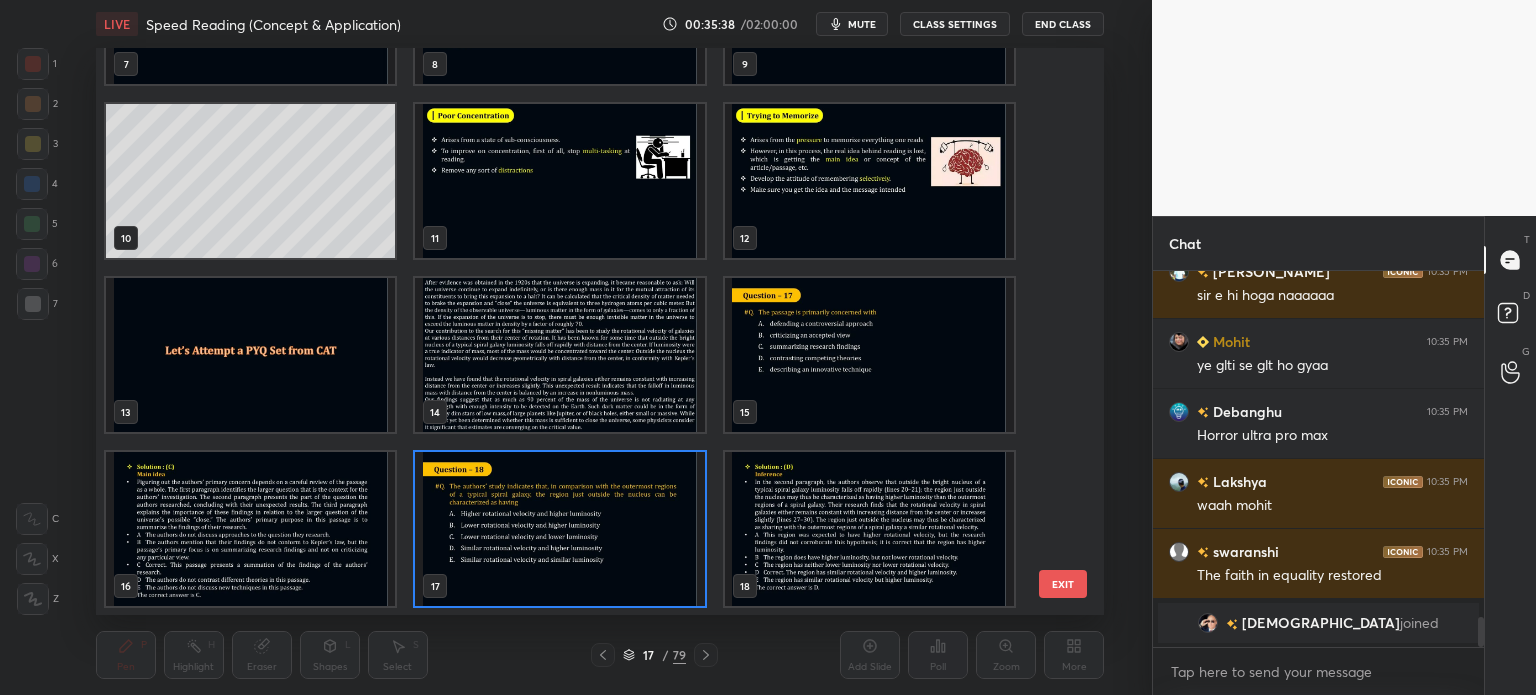 click at bounding box center [559, 355] 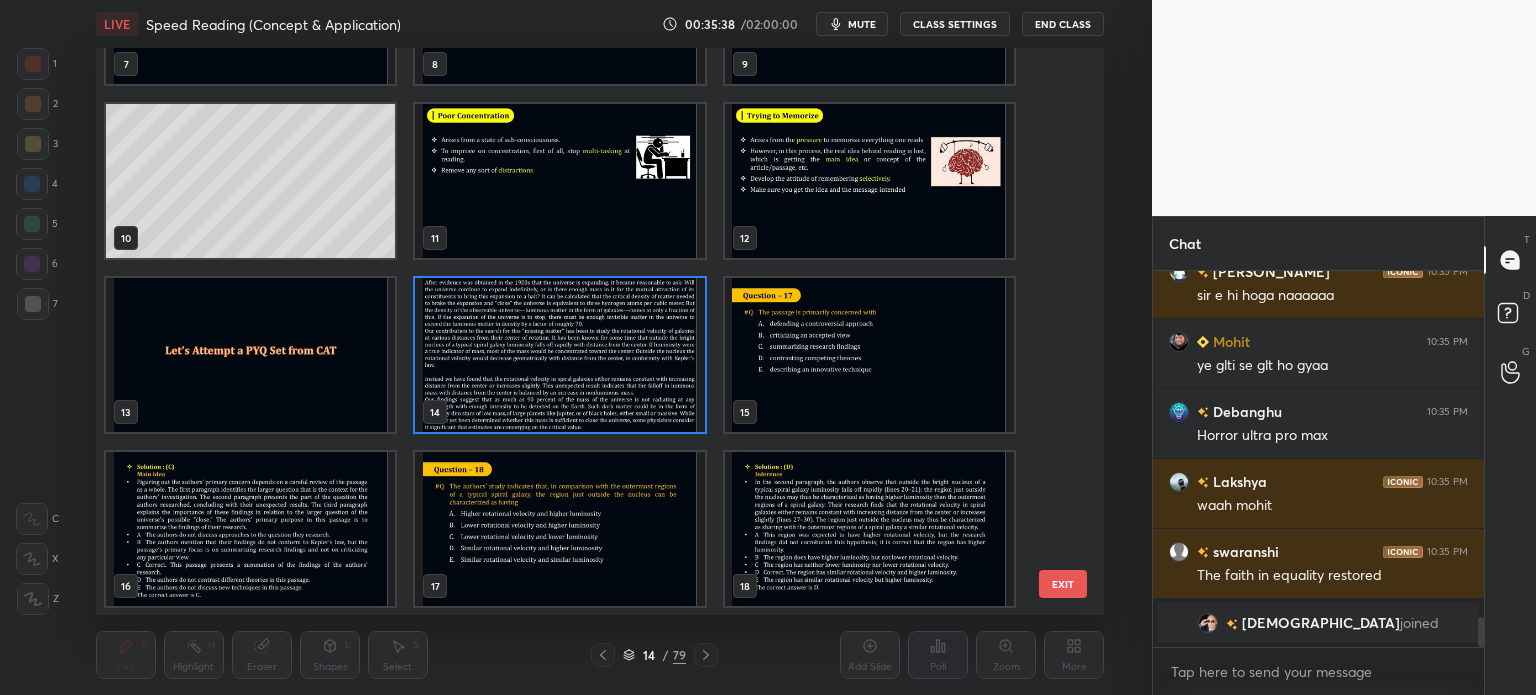 click at bounding box center (559, 355) 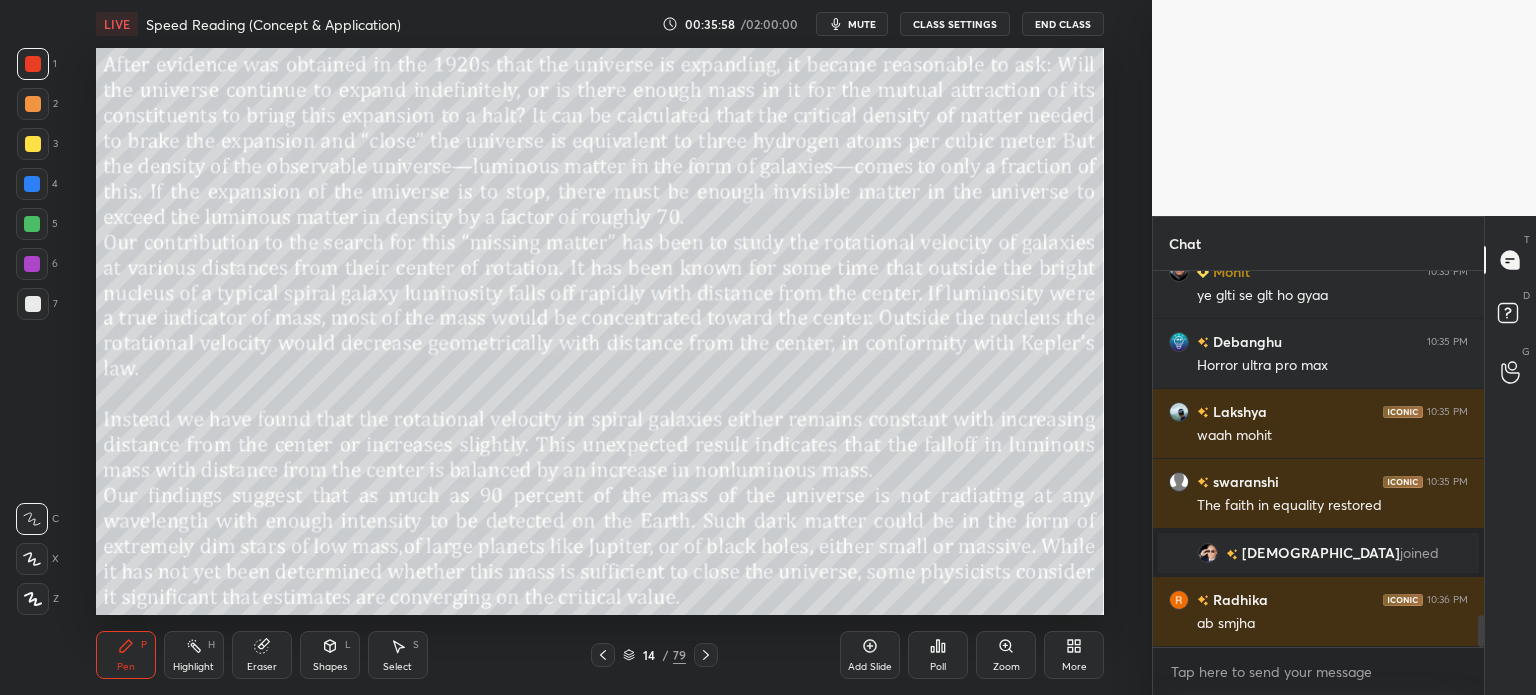click on "14 / 79" at bounding box center [654, 655] 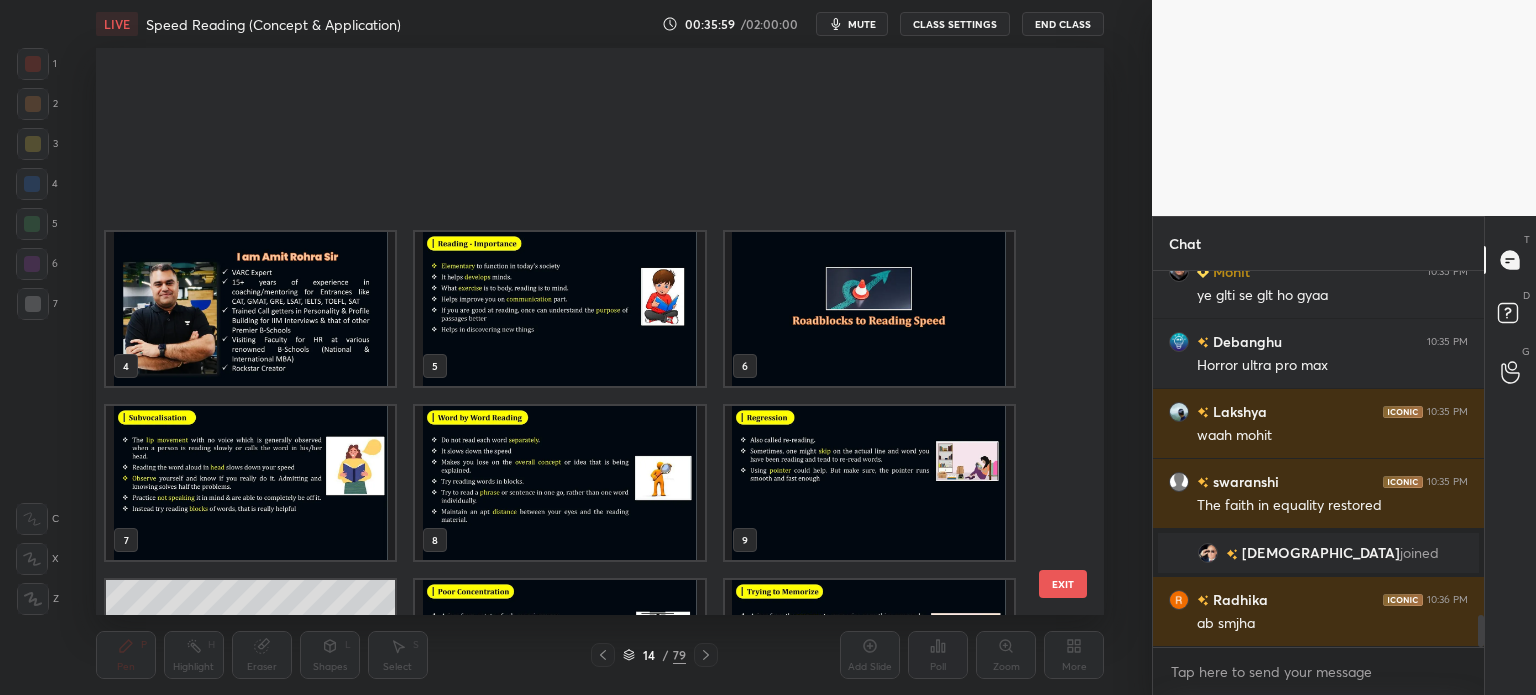 scroll, scrollTop: 303, scrollLeft: 0, axis: vertical 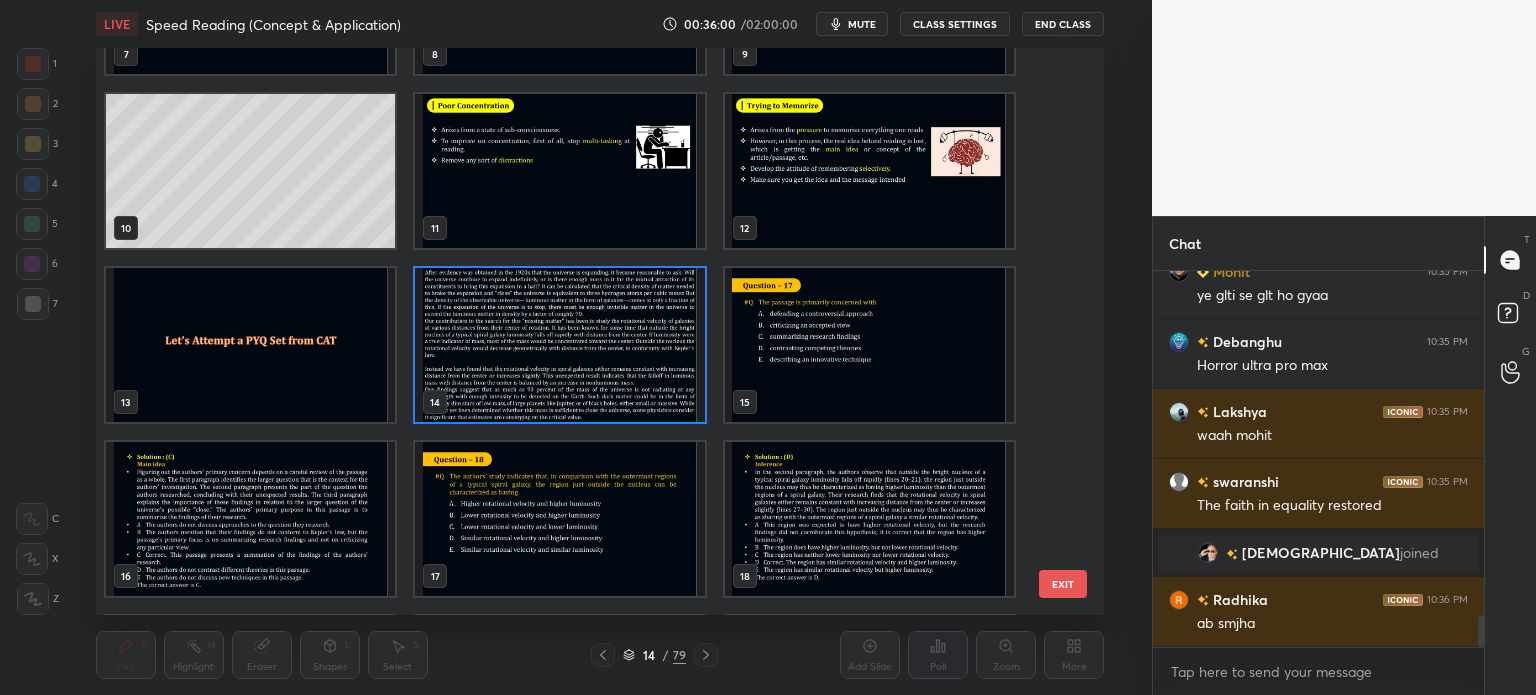 click at bounding box center [559, 519] 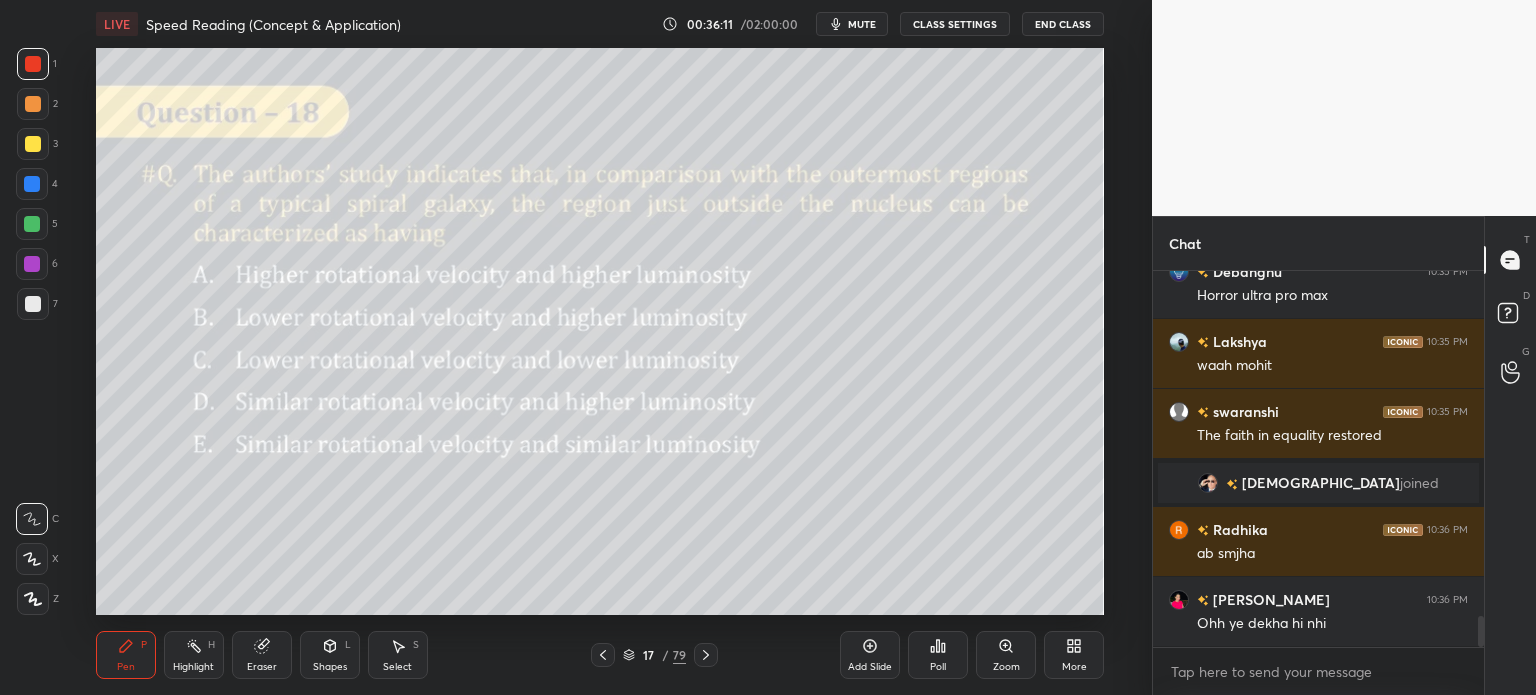 click on "17" at bounding box center (649, 655) 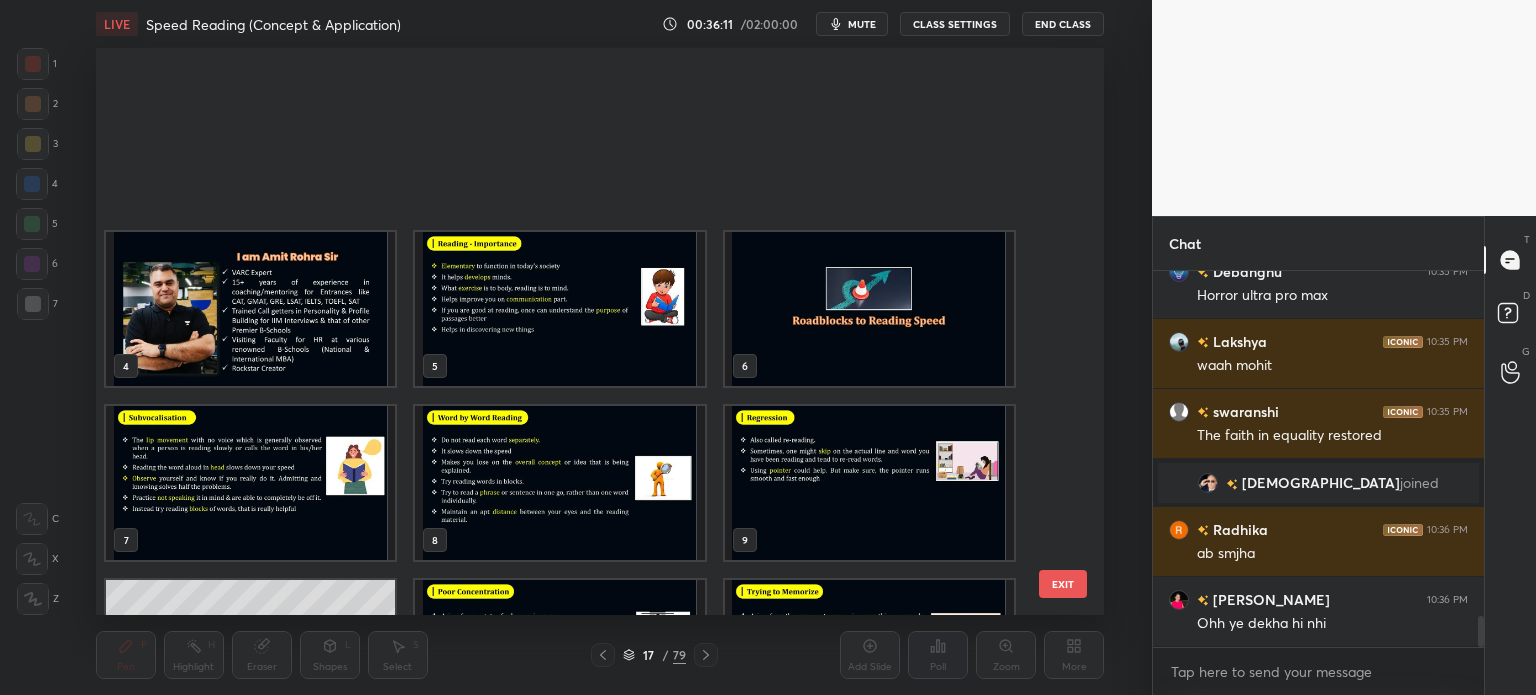 scroll, scrollTop: 476, scrollLeft: 0, axis: vertical 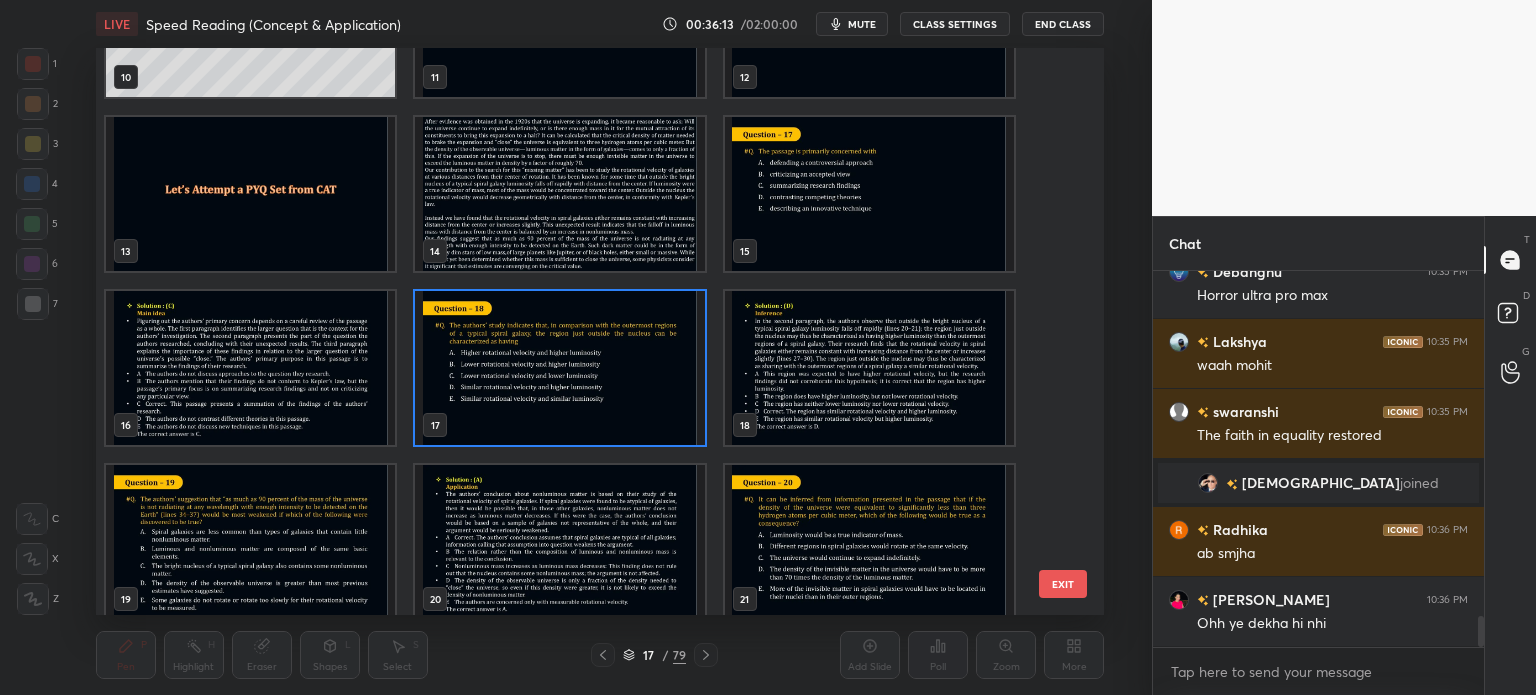 click at bounding box center [559, 542] 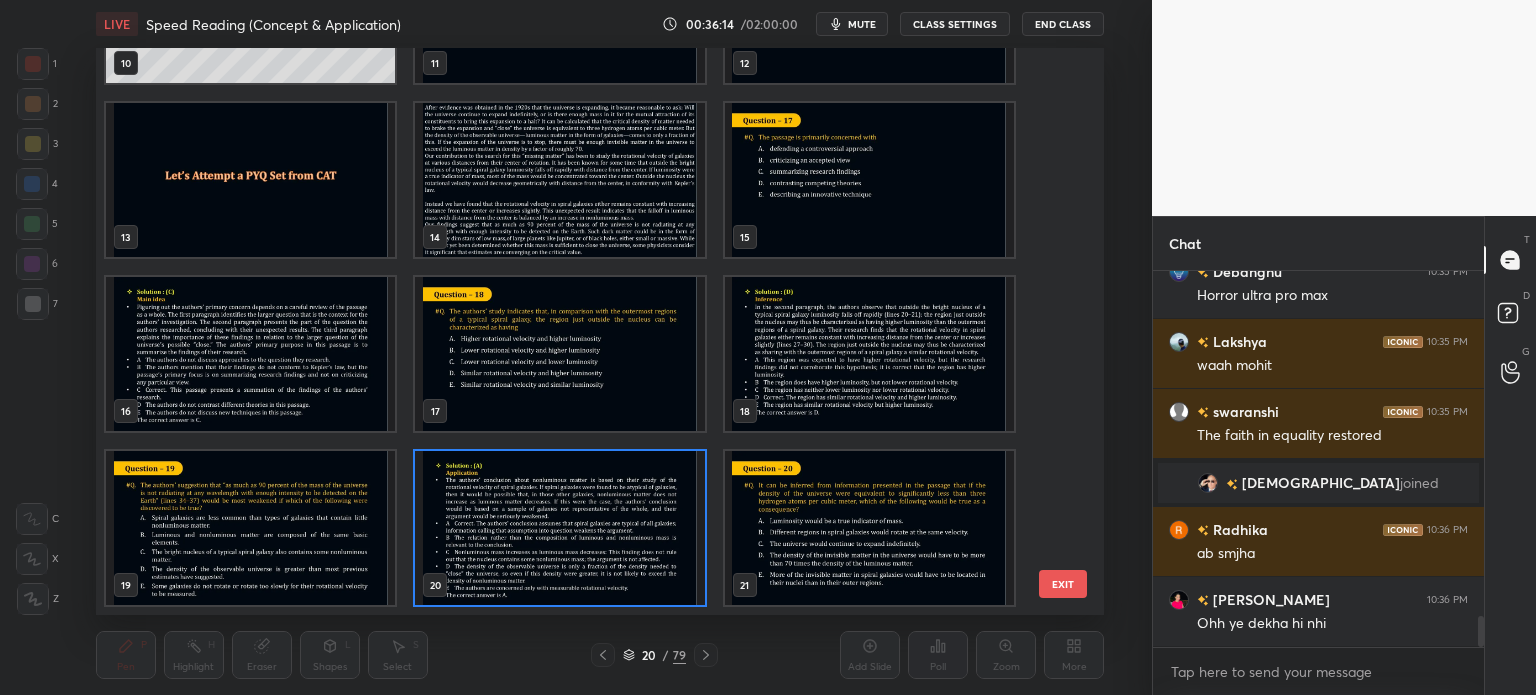 click at bounding box center [559, 180] 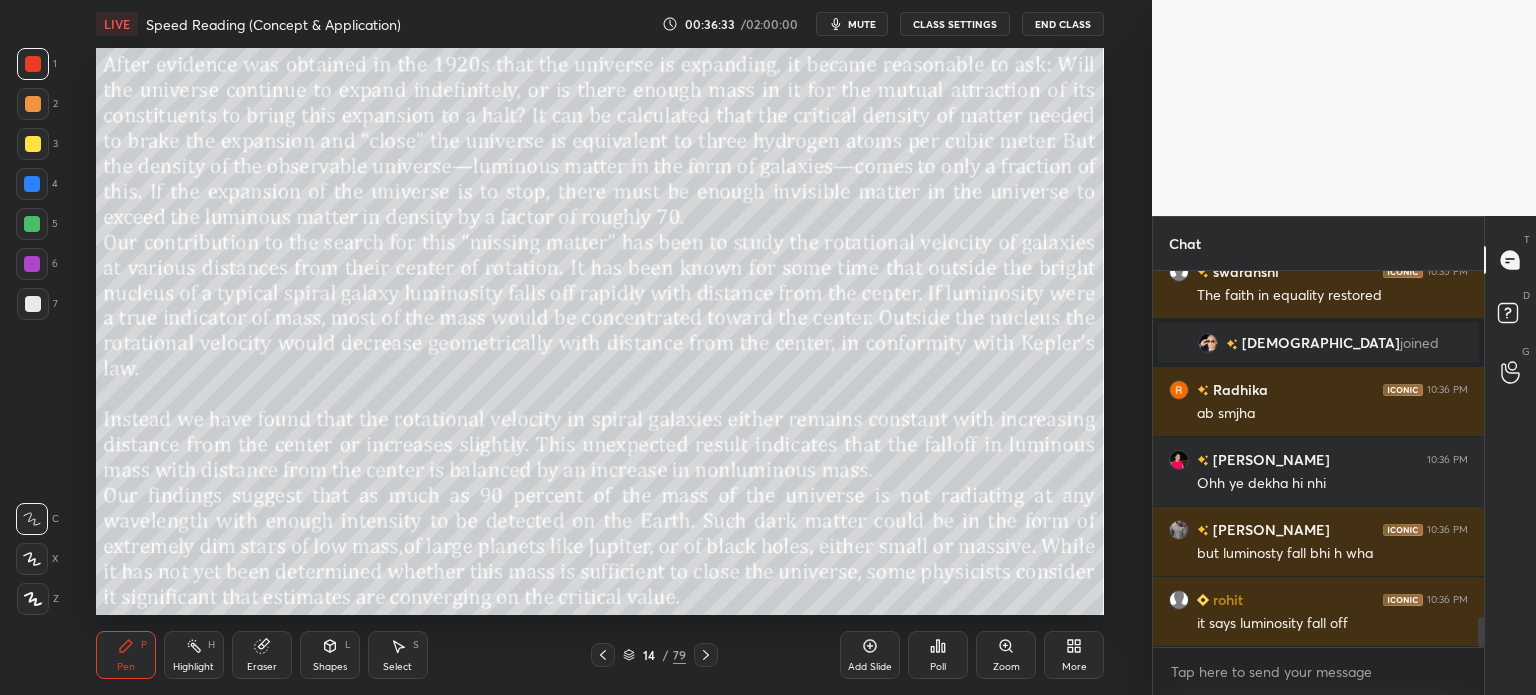 scroll, scrollTop: 4362, scrollLeft: 0, axis: vertical 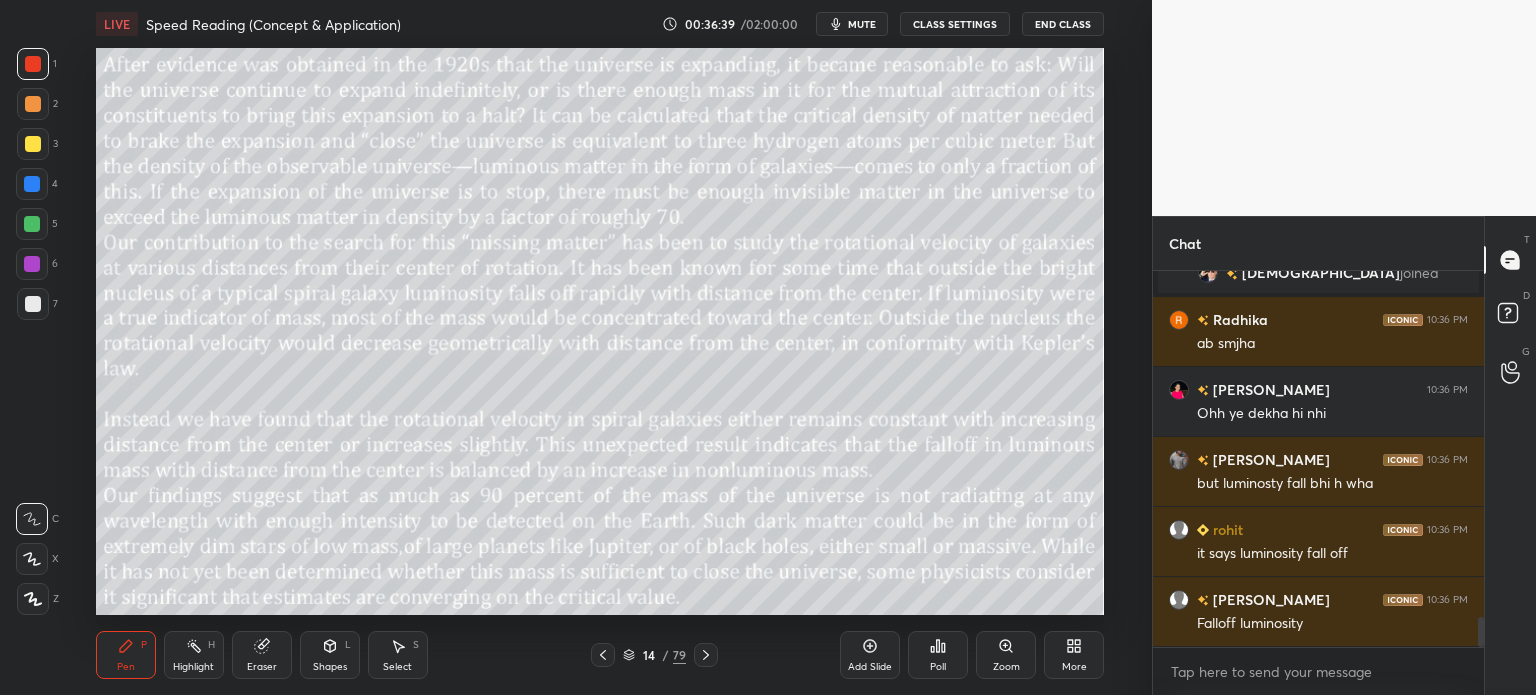 click on "/" at bounding box center (666, 655) 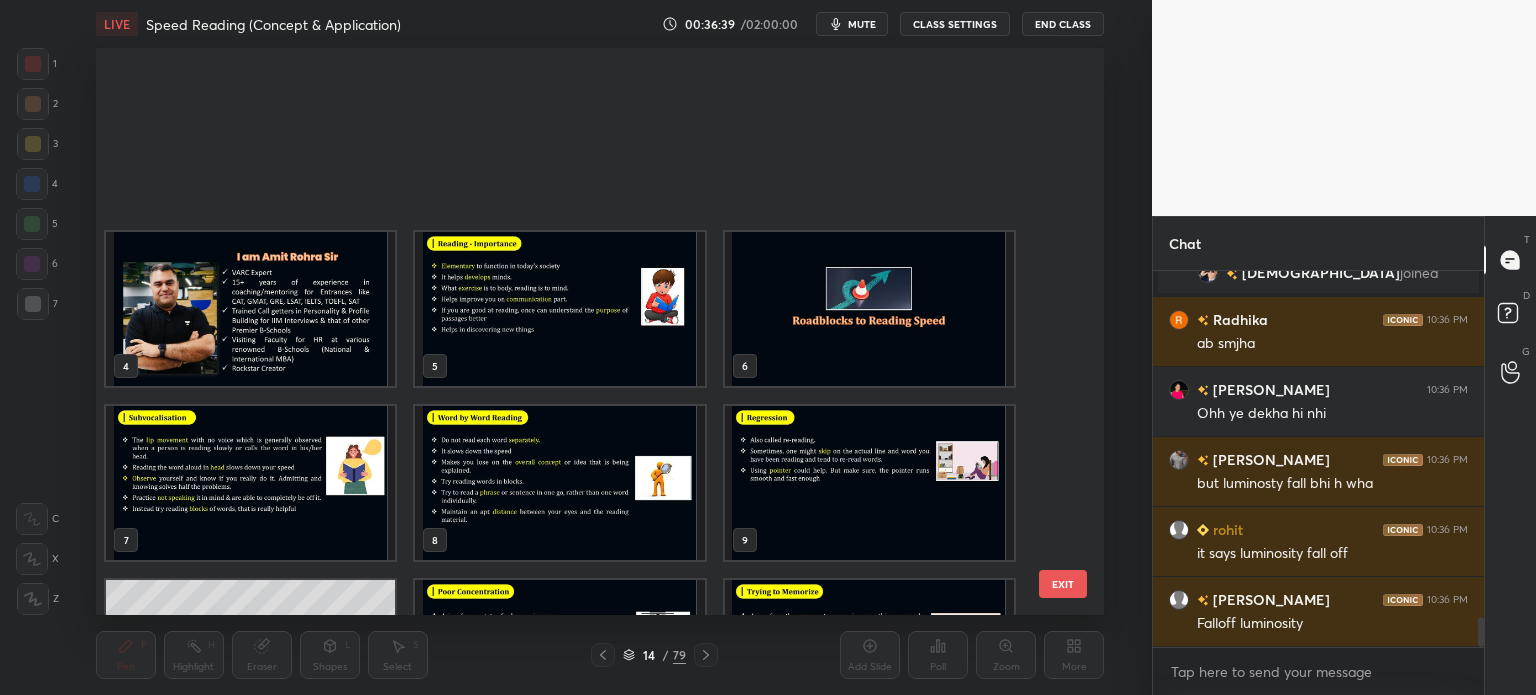 scroll, scrollTop: 303, scrollLeft: 0, axis: vertical 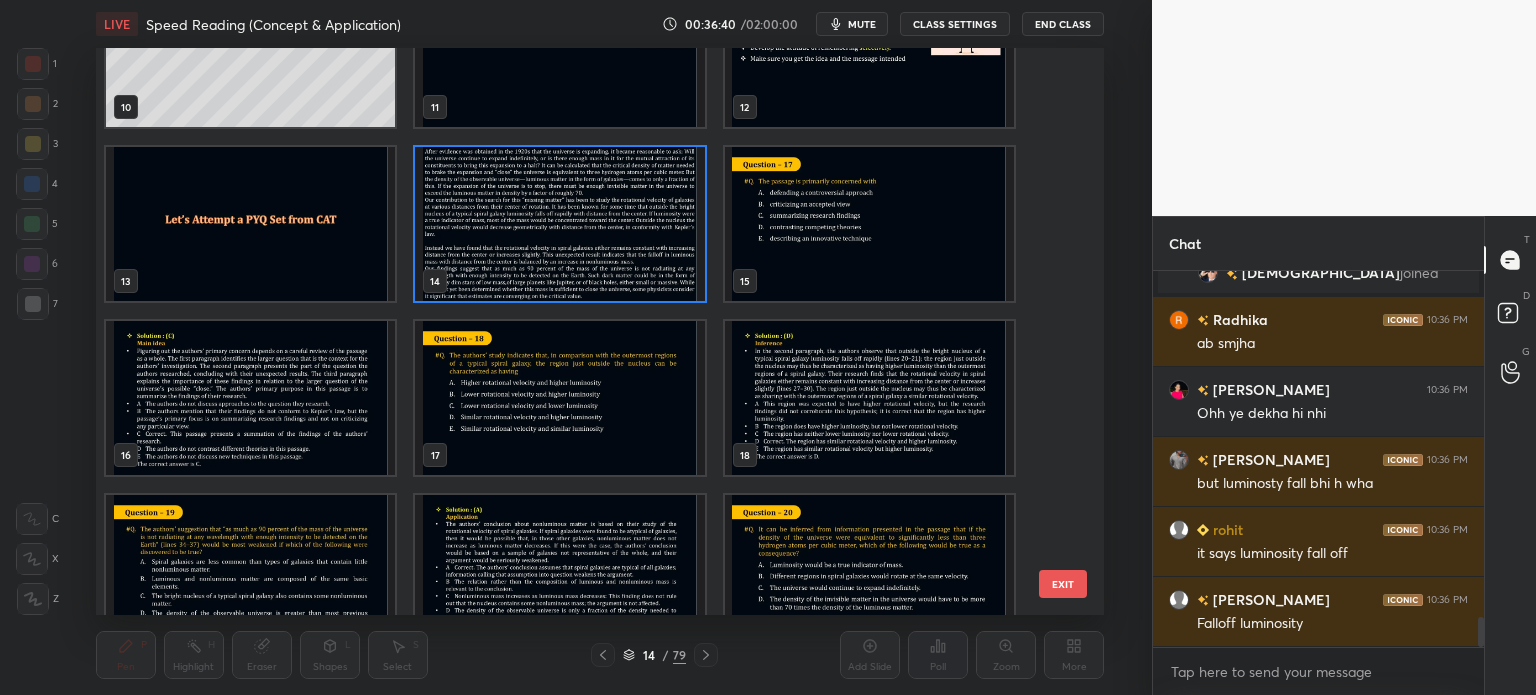 click at bounding box center [559, 398] 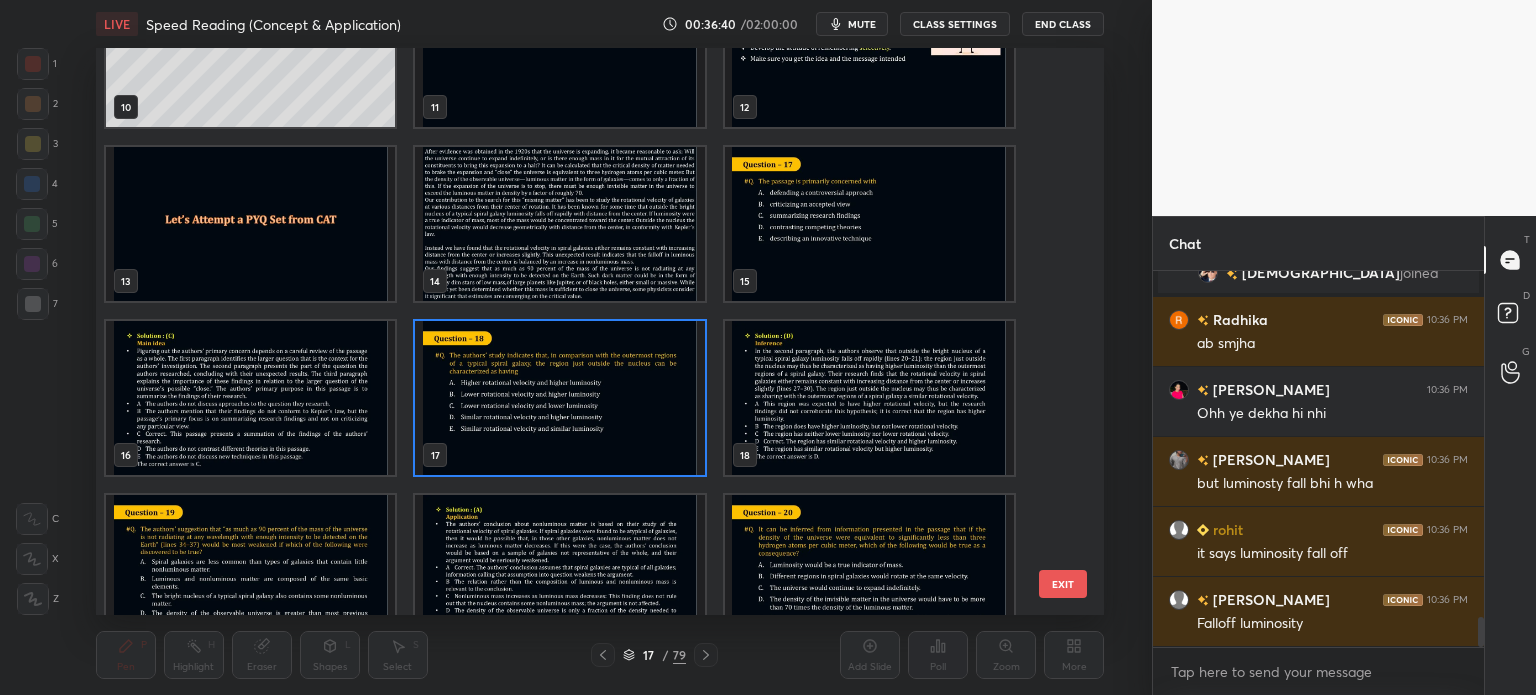 click at bounding box center [559, 398] 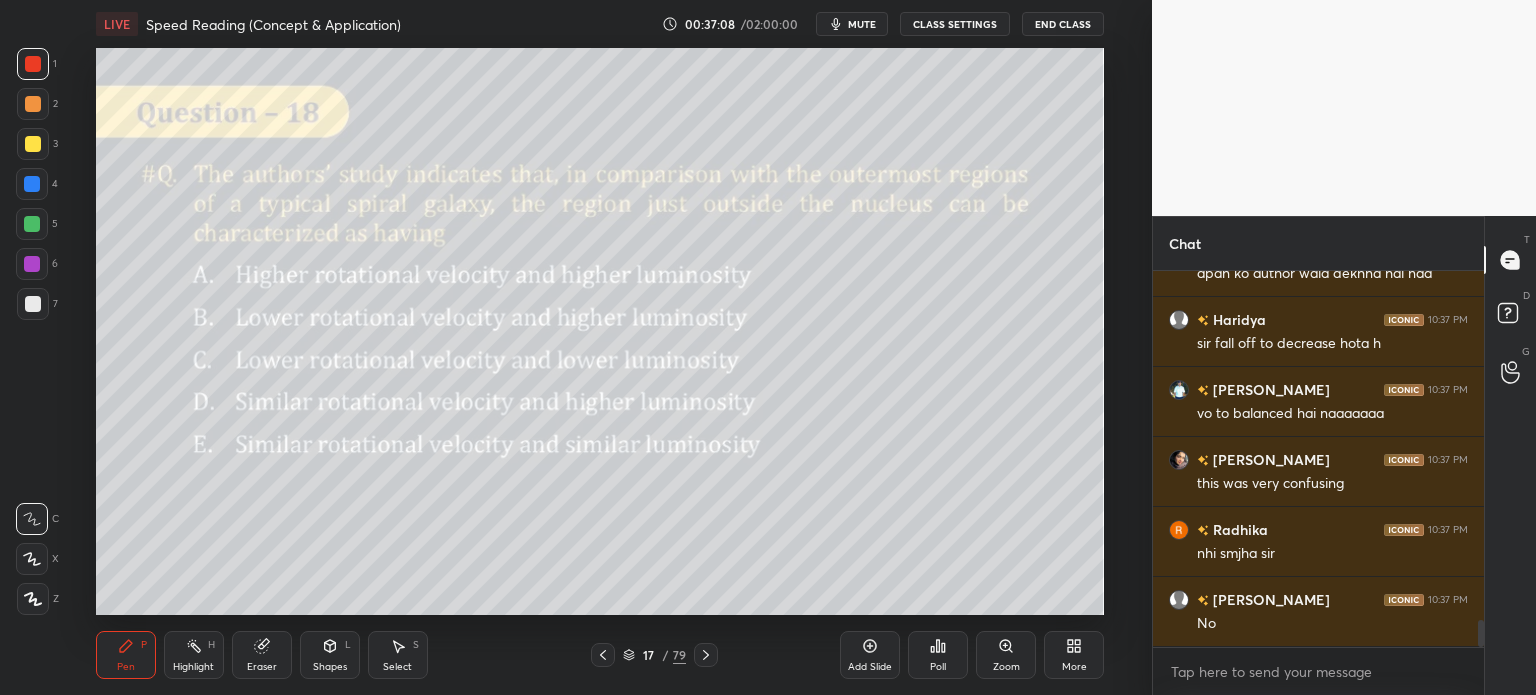 scroll, scrollTop: 4940, scrollLeft: 0, axis: vertical 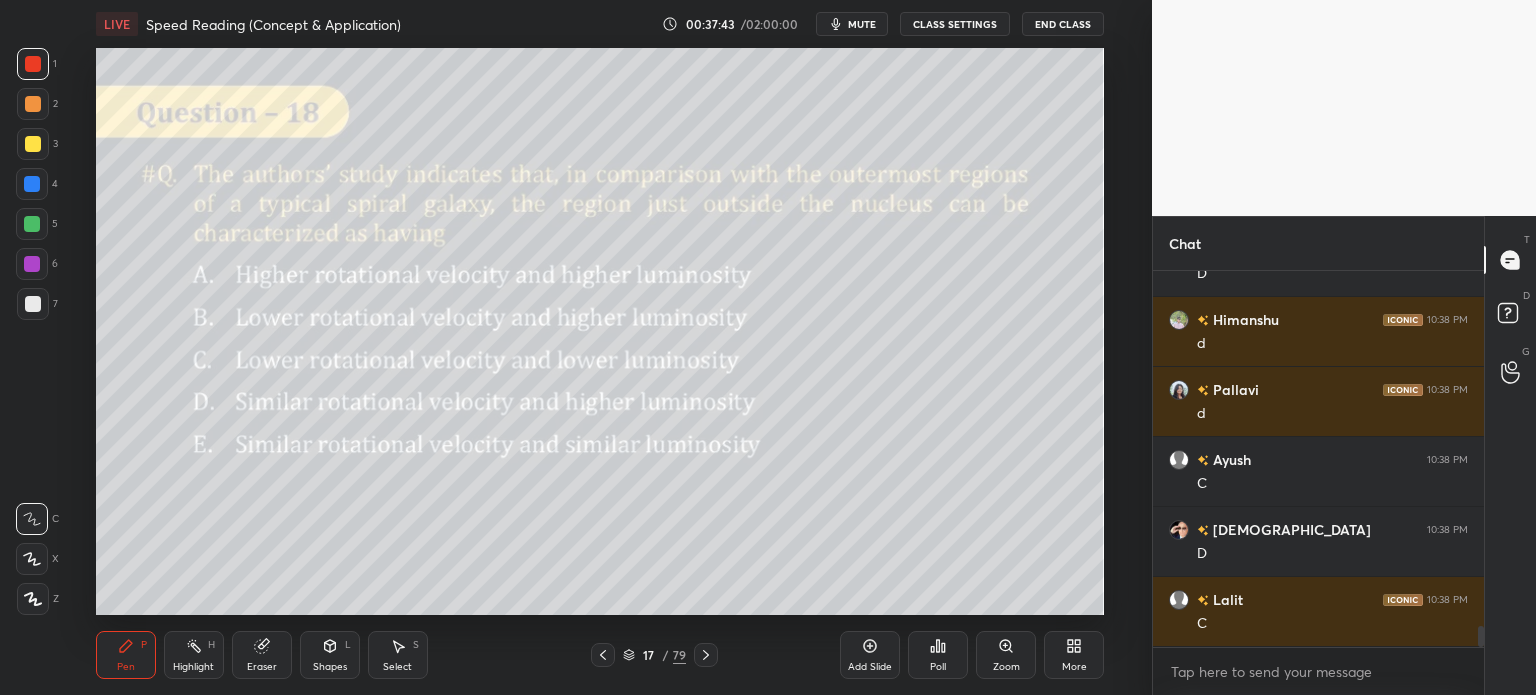 click on "17" at bounding box center [649, 655] 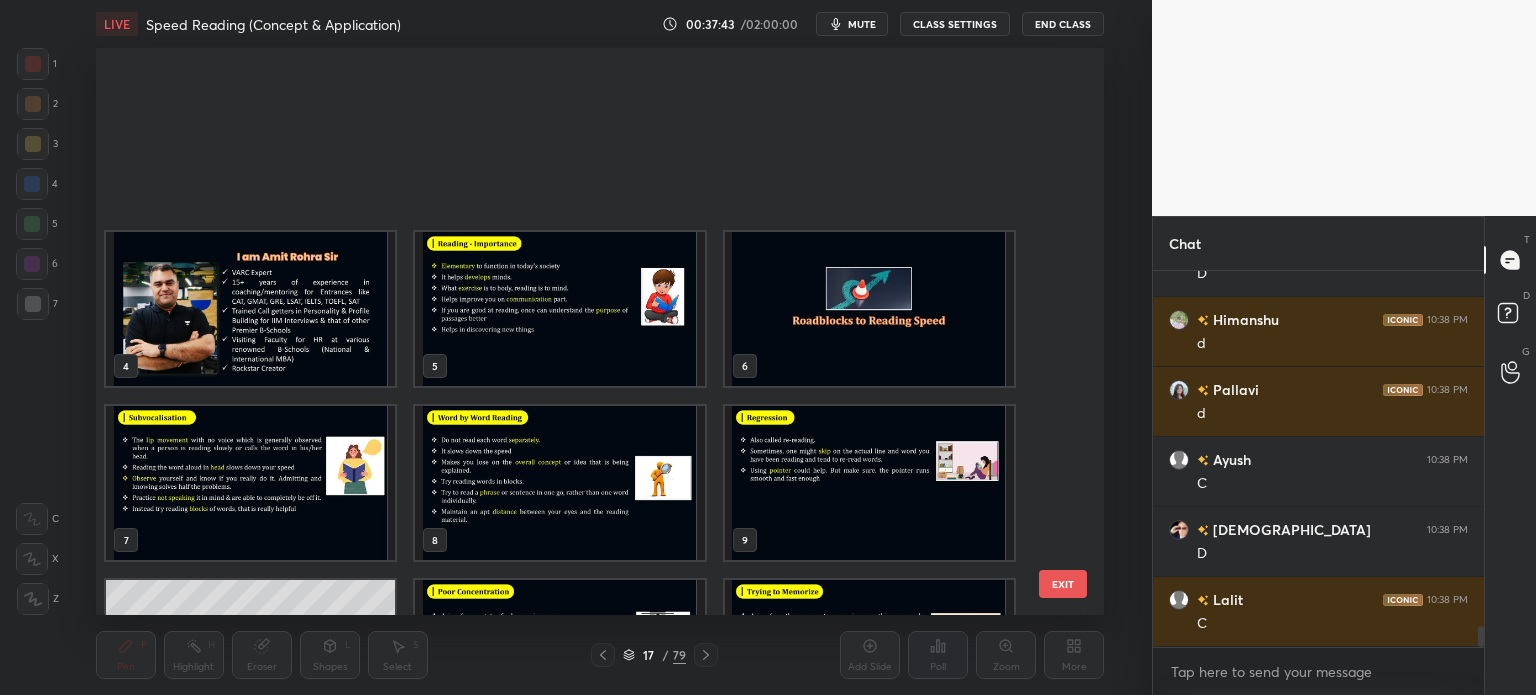 scroll, scrollTop: 476, scrollLeft: 0, axis: vertical 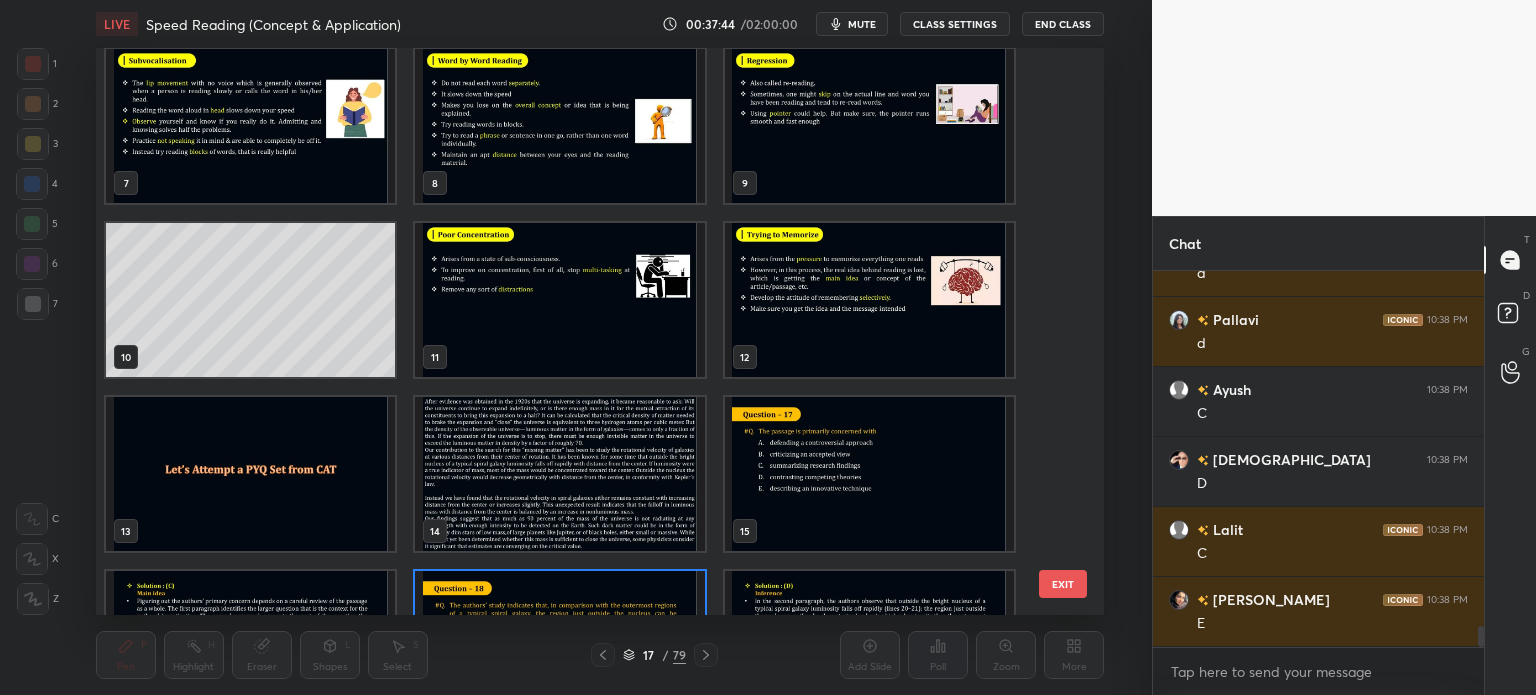click on "4 5 6 7 8 9 10 11 12 13 14 15 16 17 18" at bounding box center [582, 331] 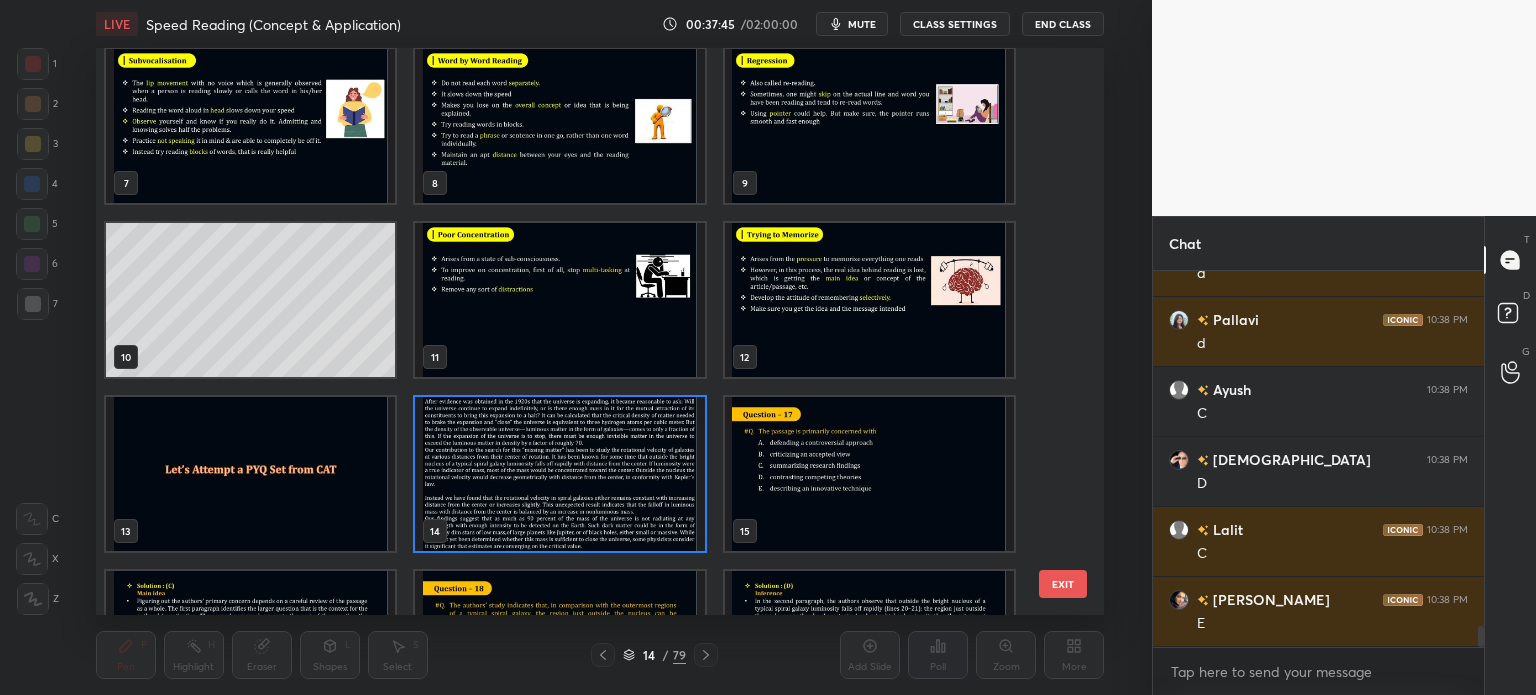 click at bounding box center (559, 474) 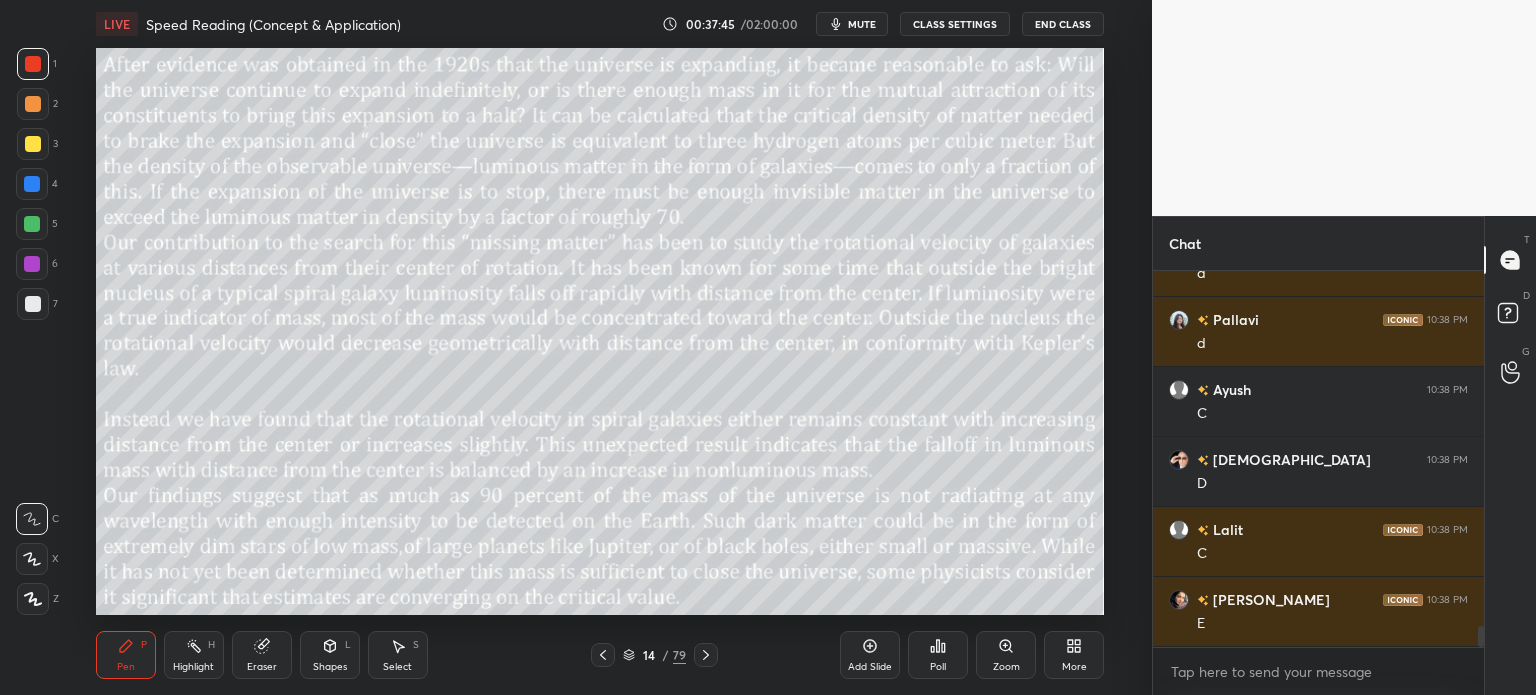 click at bounding box center (559, 474) 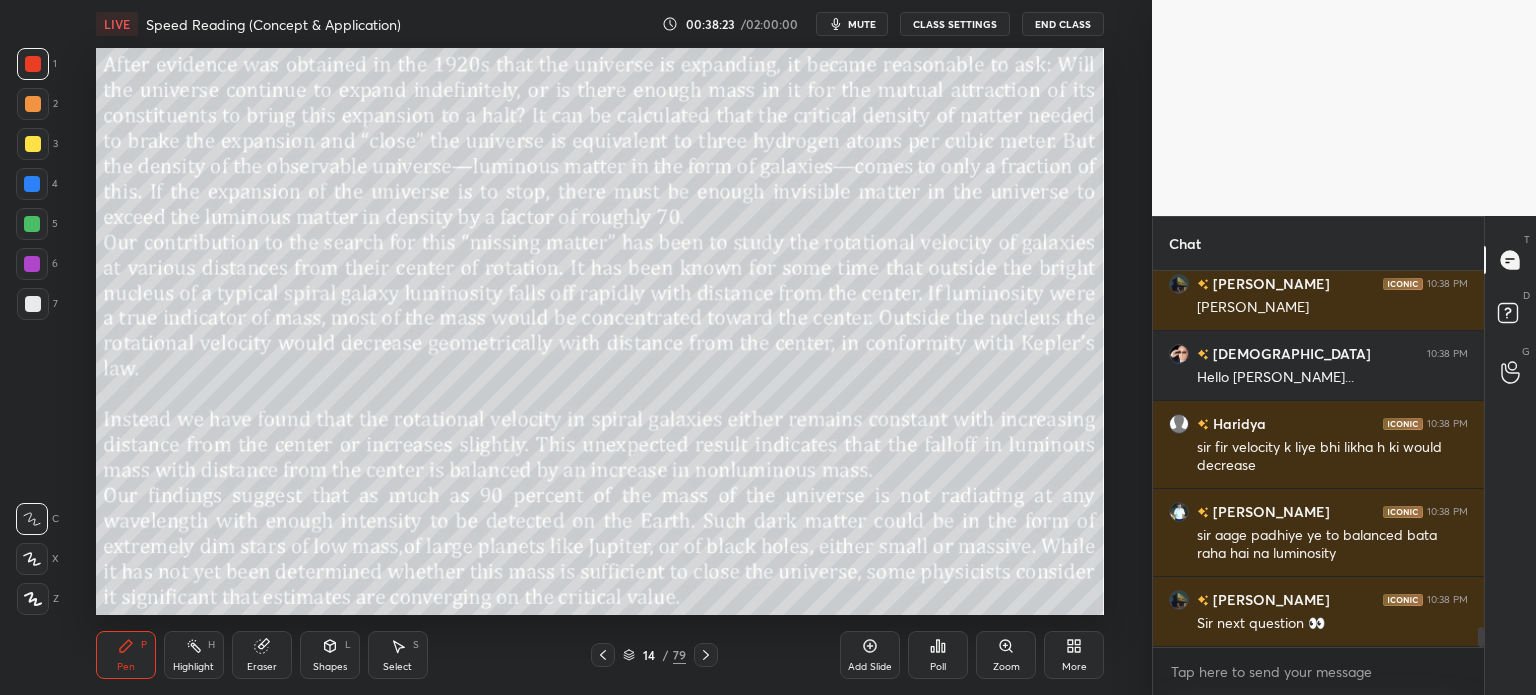 scroll, scrollTop: 6814, scrollLeft: 0, axis: vertical 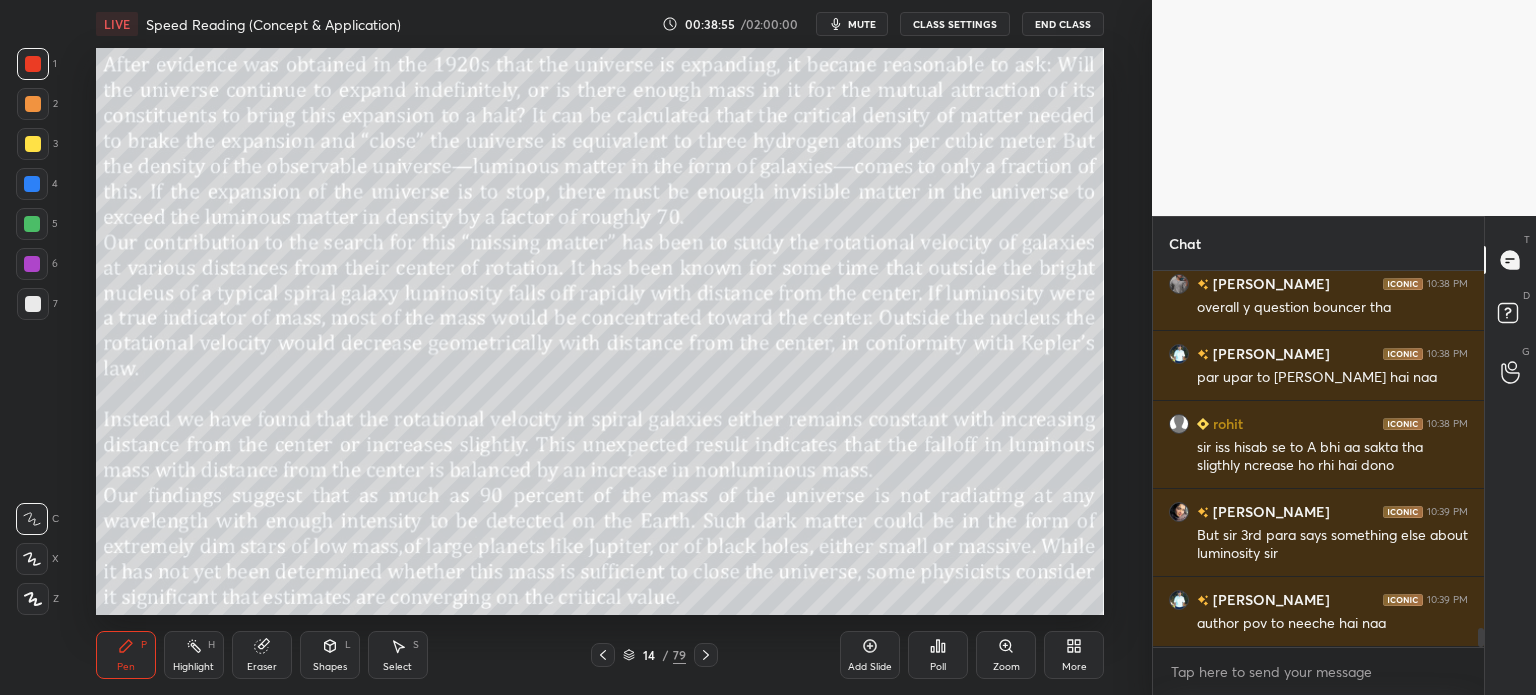 click on "14" at bounding box center (649, 655) 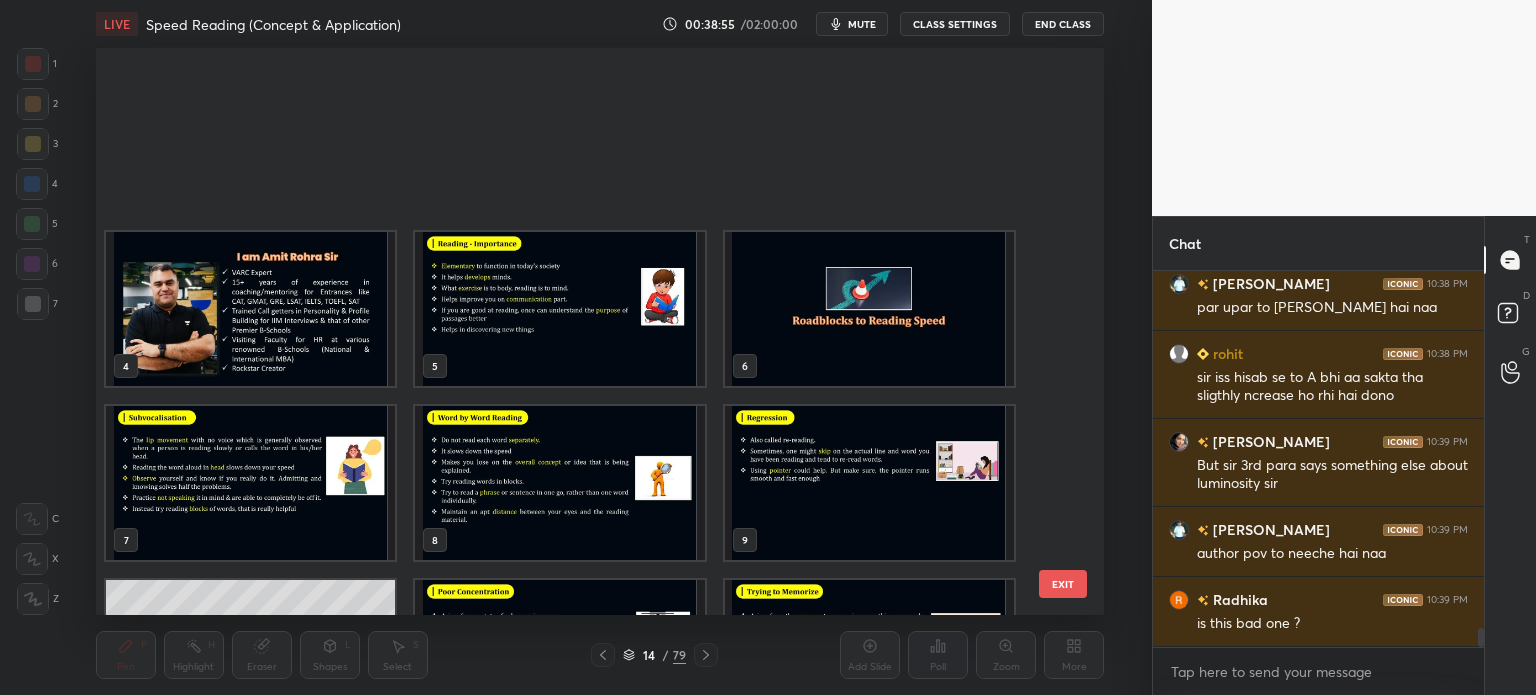 scroll, scrollTop: 303, scrollLeft: 0, axis: vertical 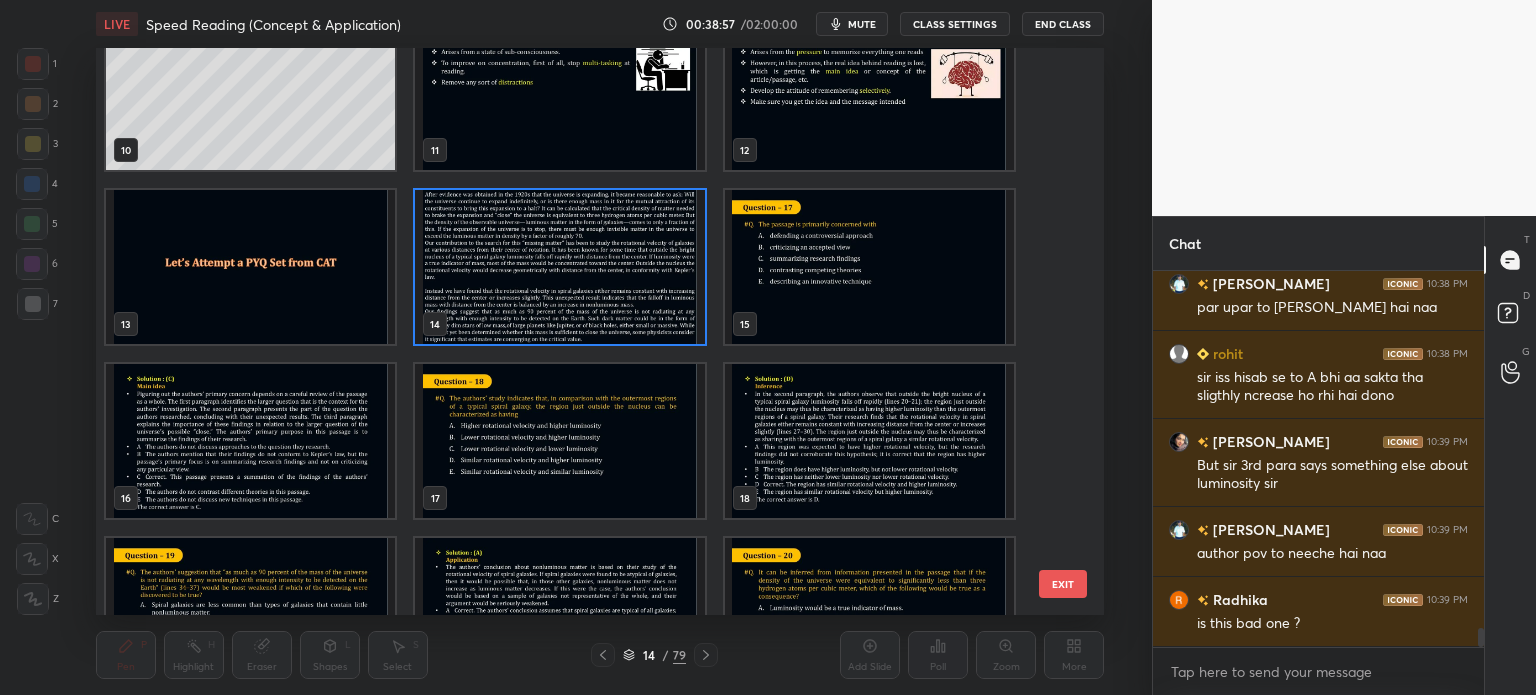 click at bounding box center (559, 441) 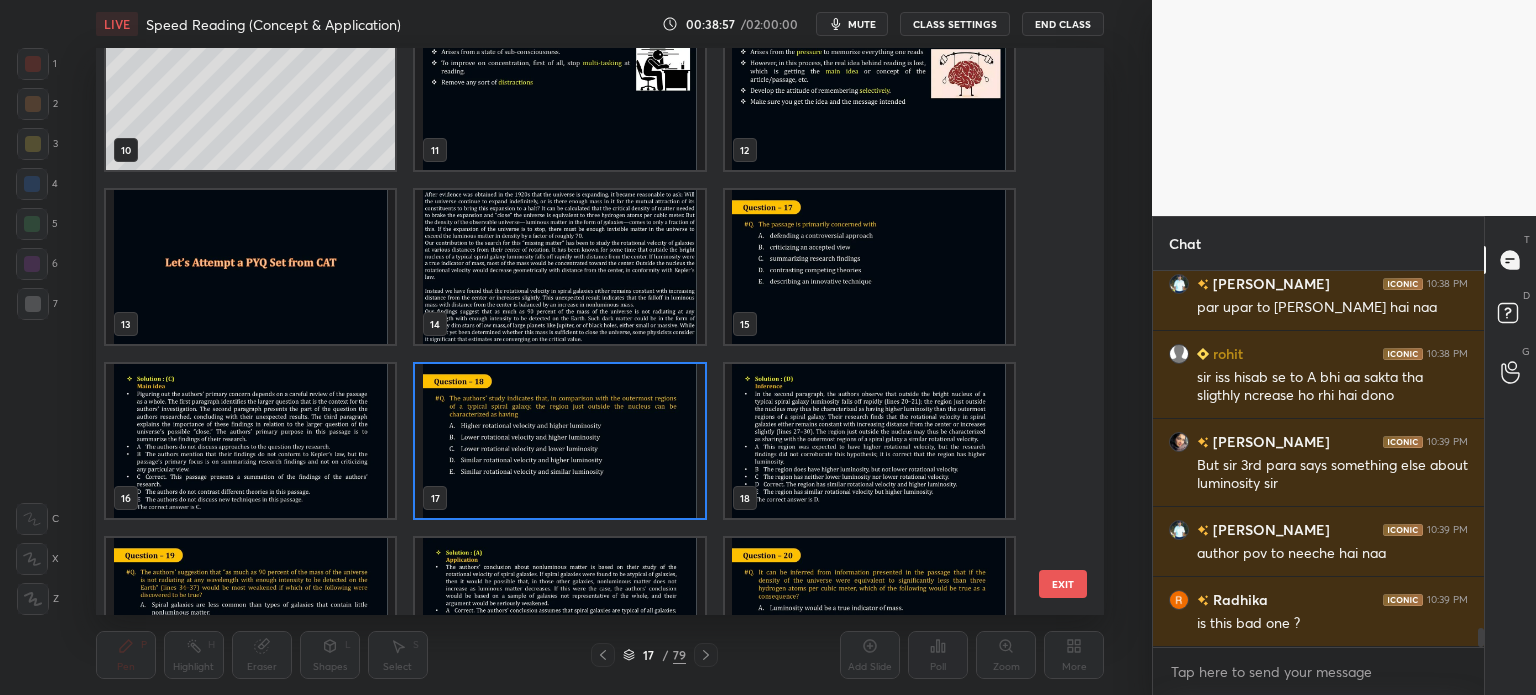 click at bounding box center (559, 441) 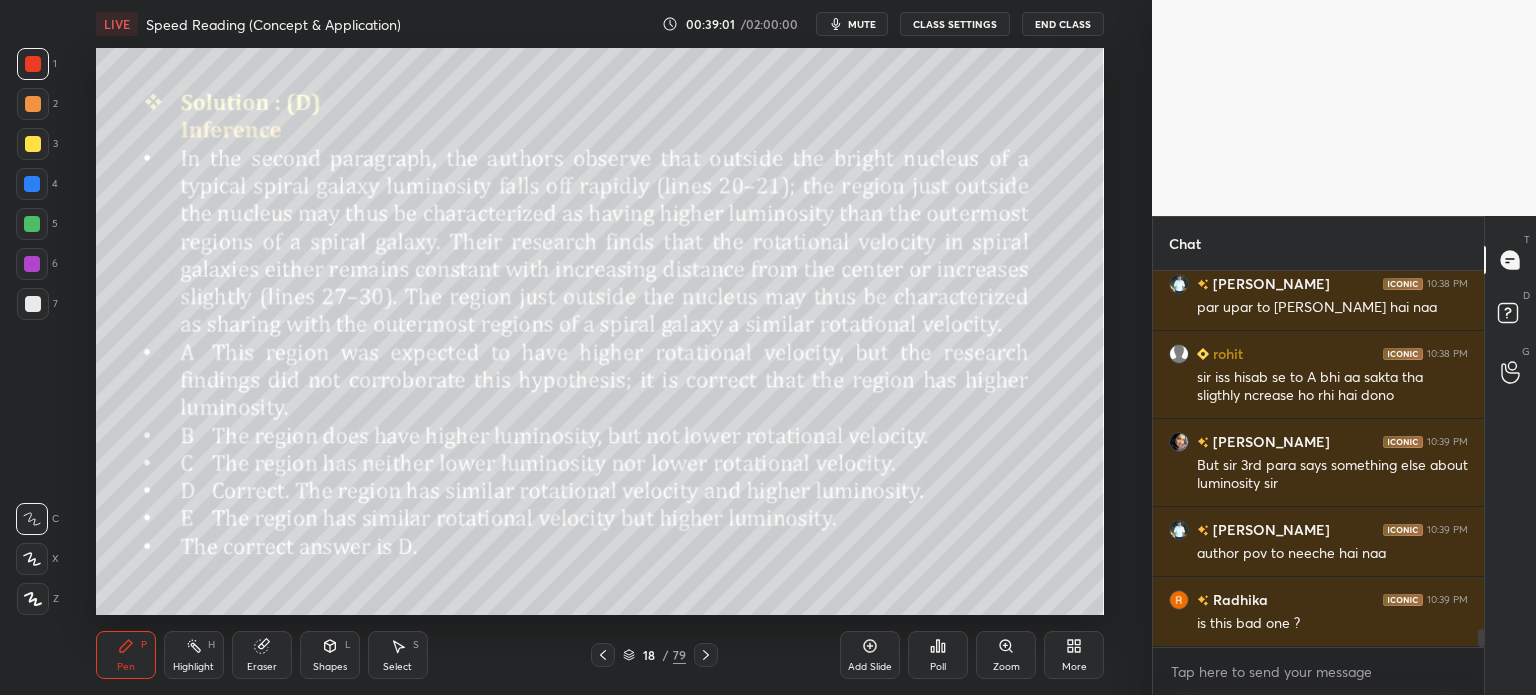 scroll, scrollTop: 7270, scrollLeft: 0, axis: vertical 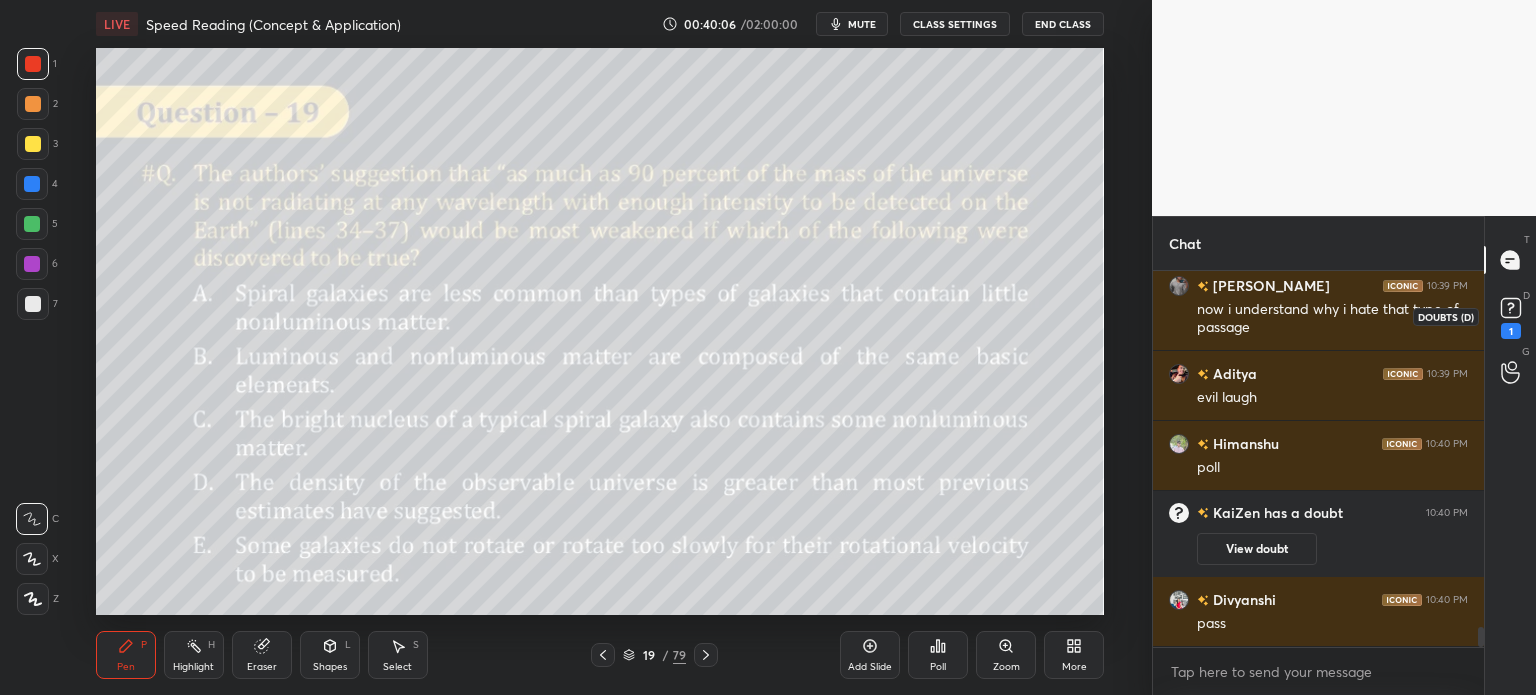 click 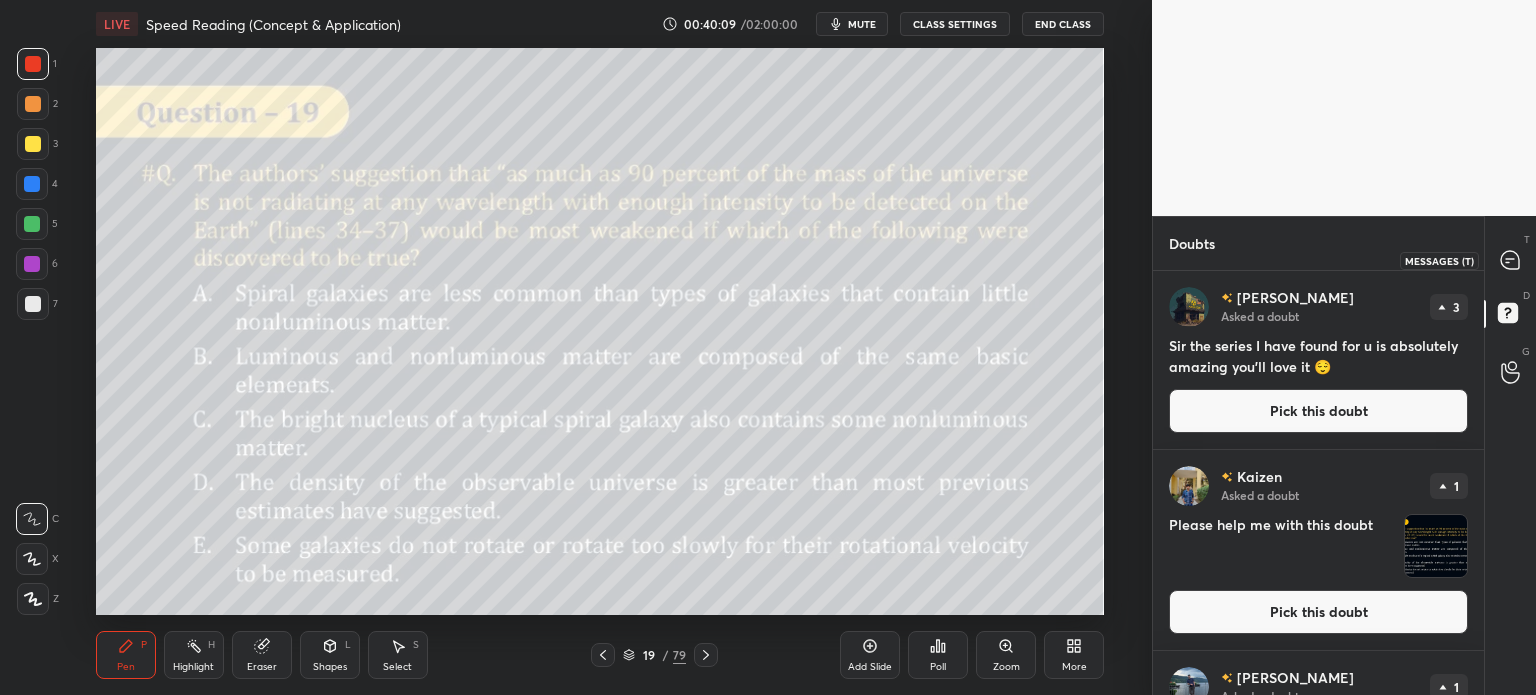click at bounding box center [1511, 260] 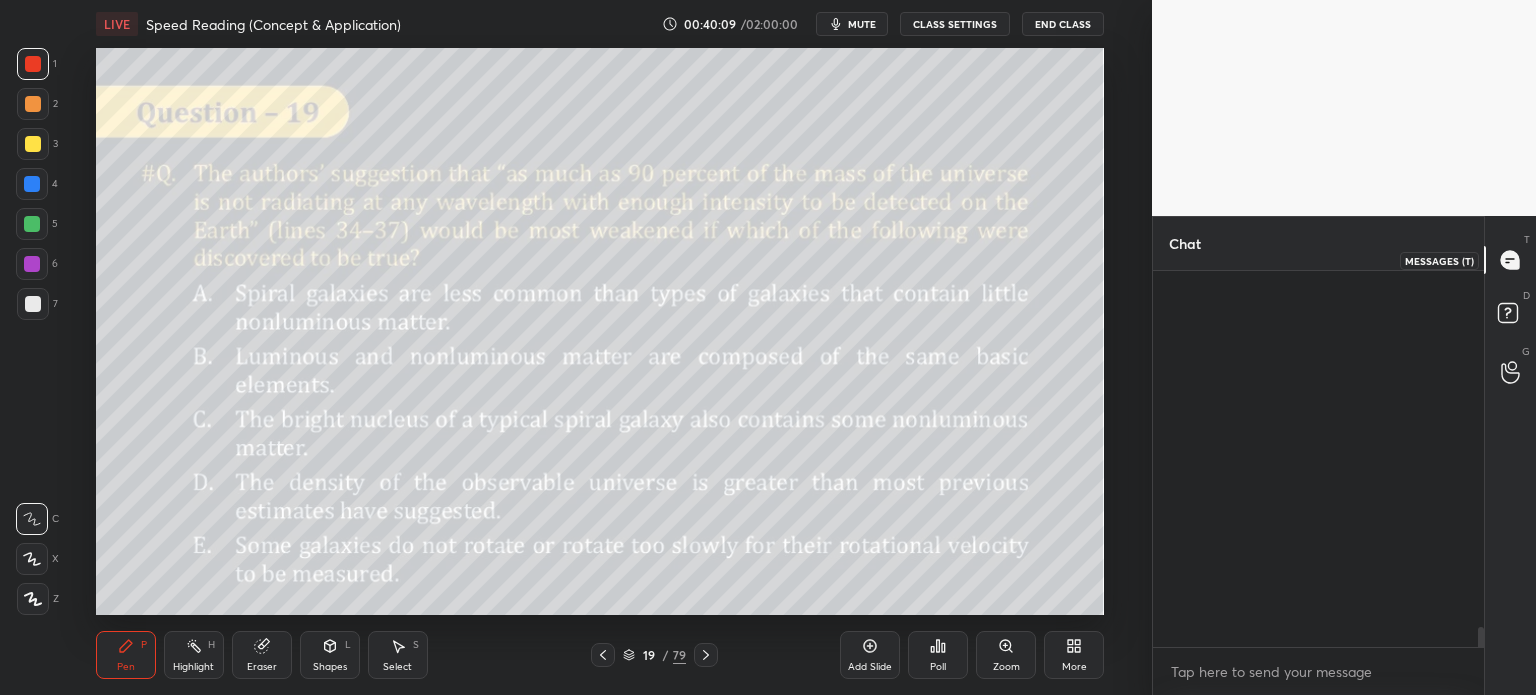 scroll, scrollTop: 7148, scrollLeft: 0, axis: vertical 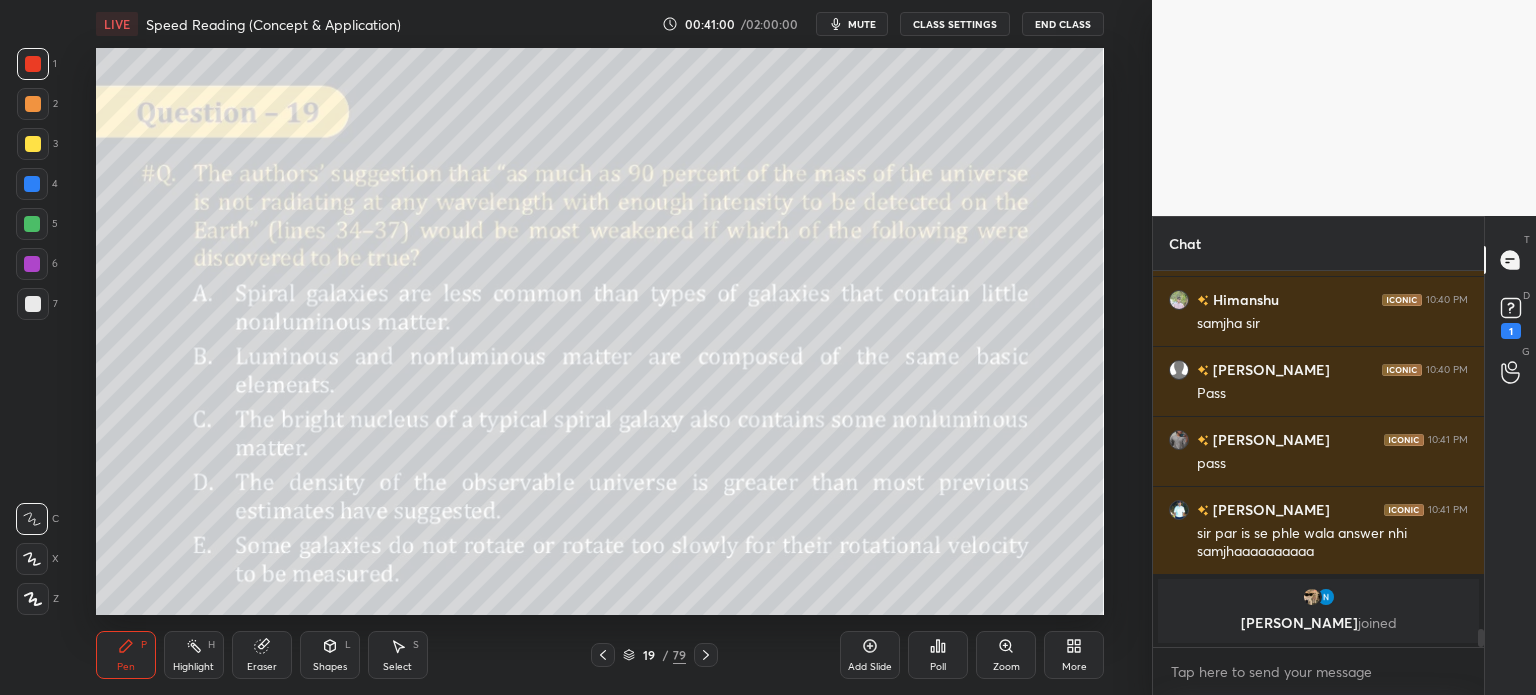 click on "/" at bounding box center (666, 655) 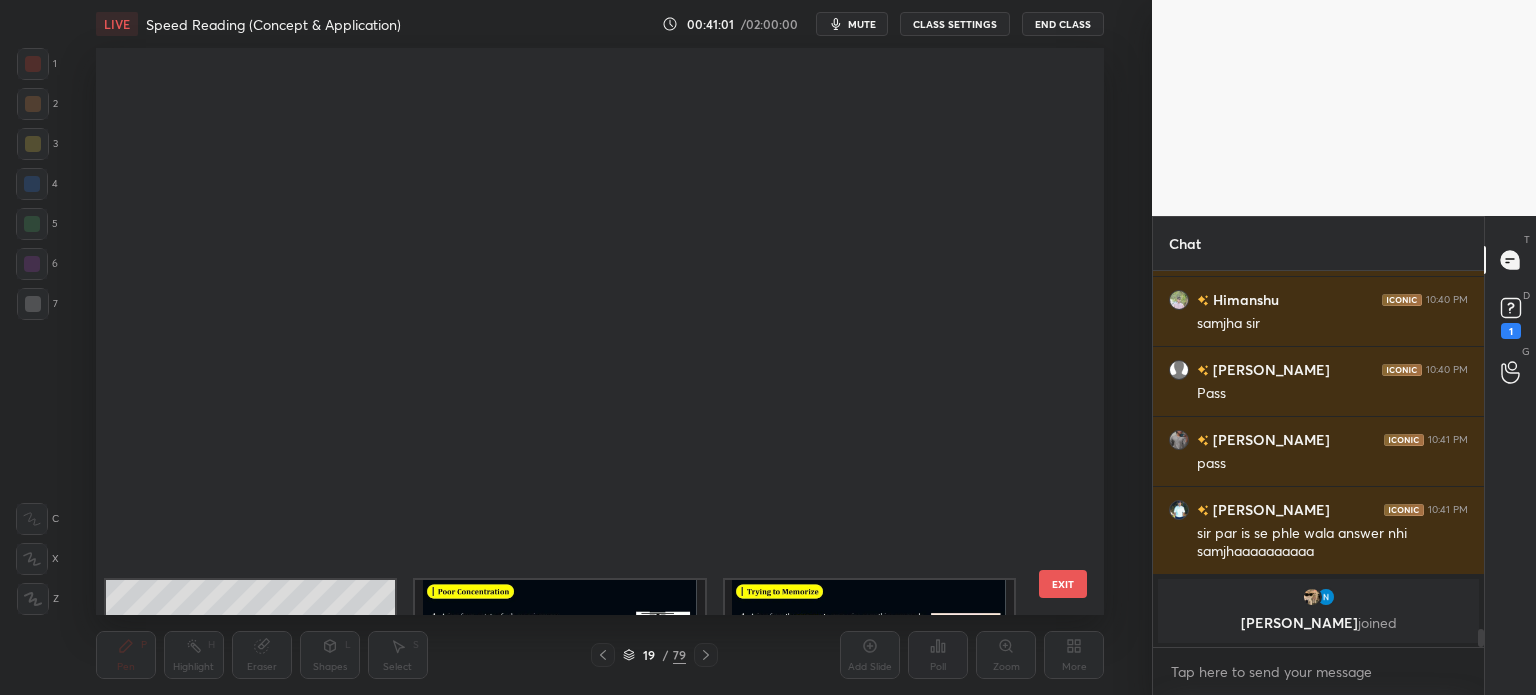 scroll, scrollTop: 651, scrollLeft: 0, axis: vertical 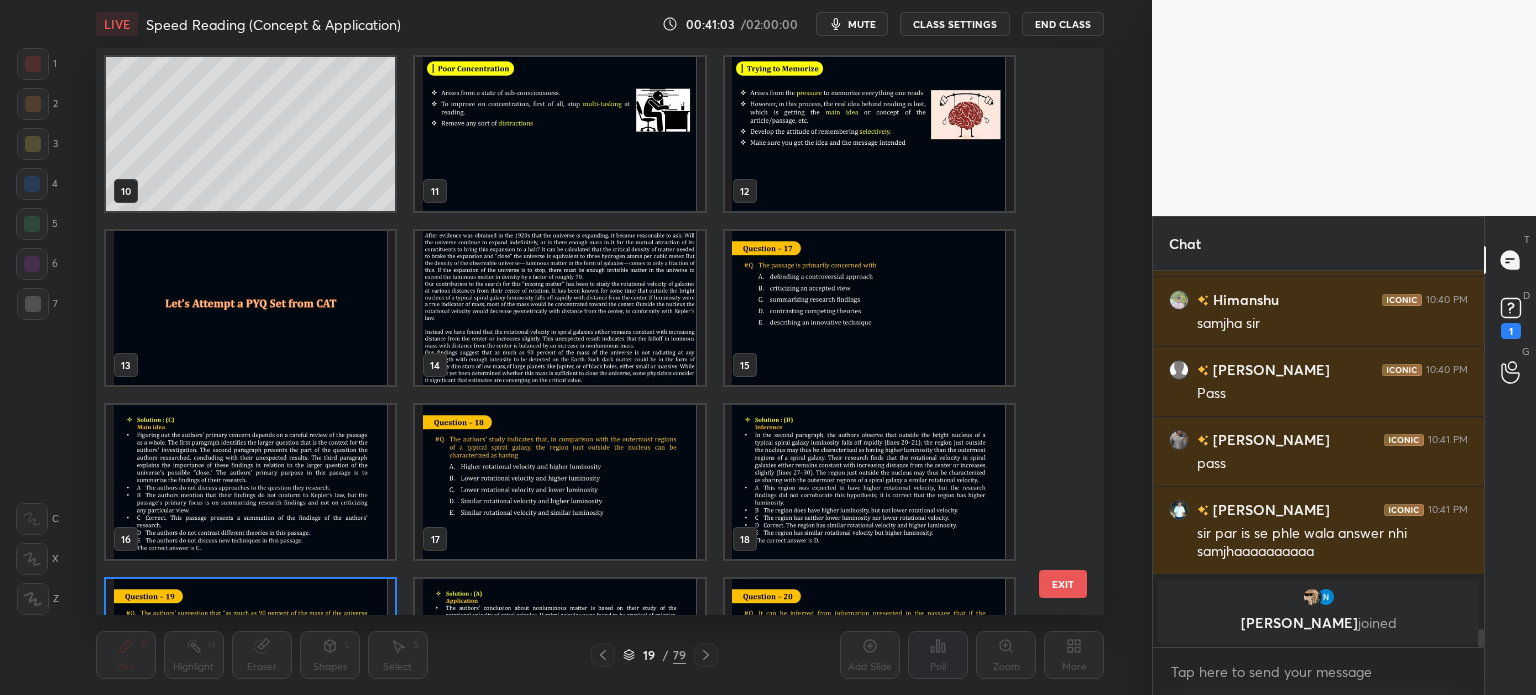 click at bounding box center (559, 308) 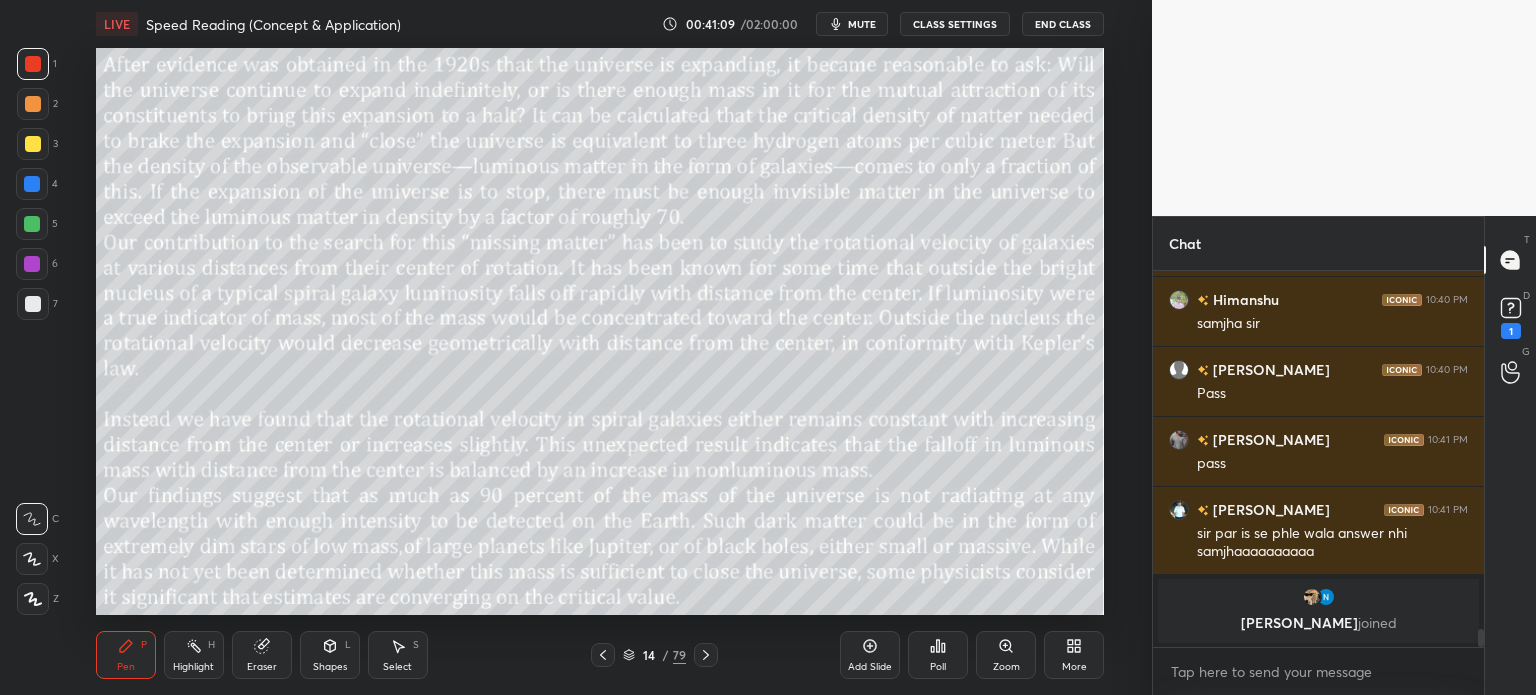 click 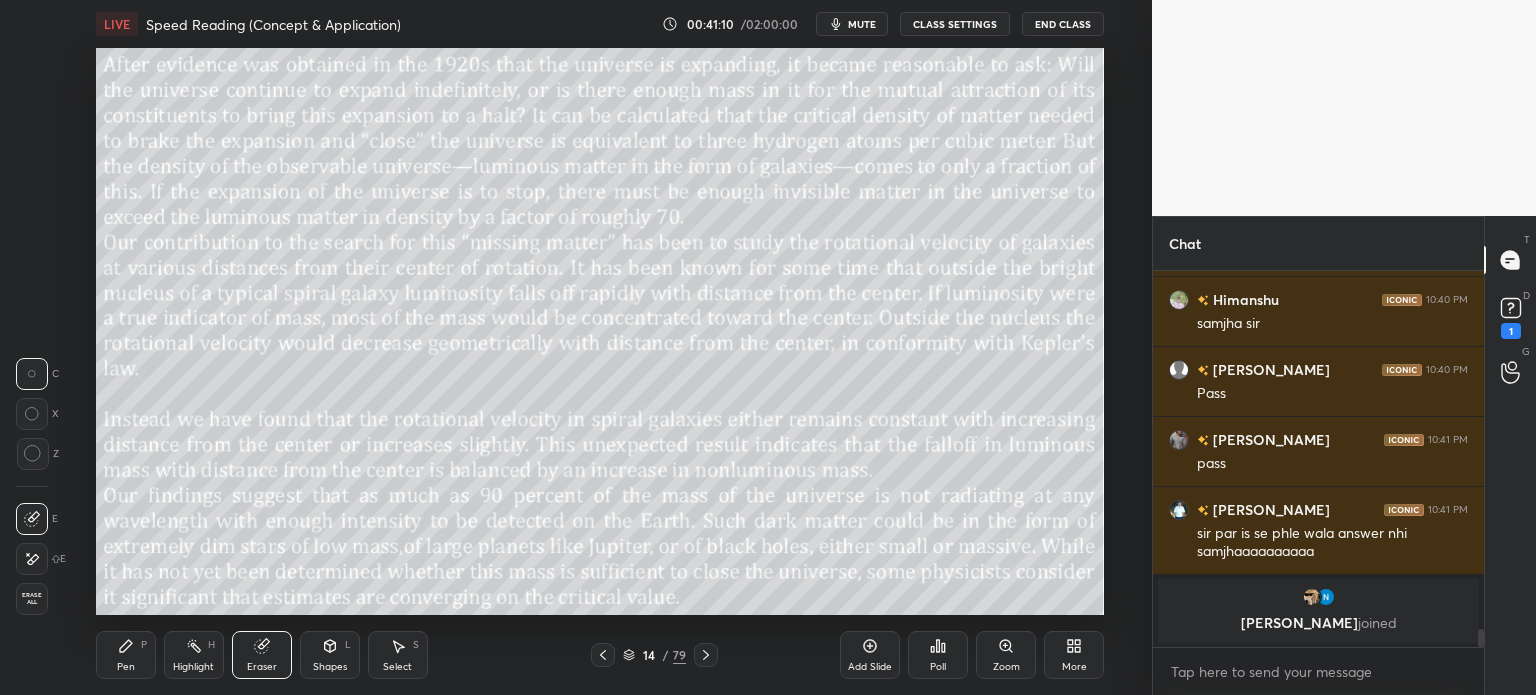 click on "Erase all" at bounding box center [32, 599] 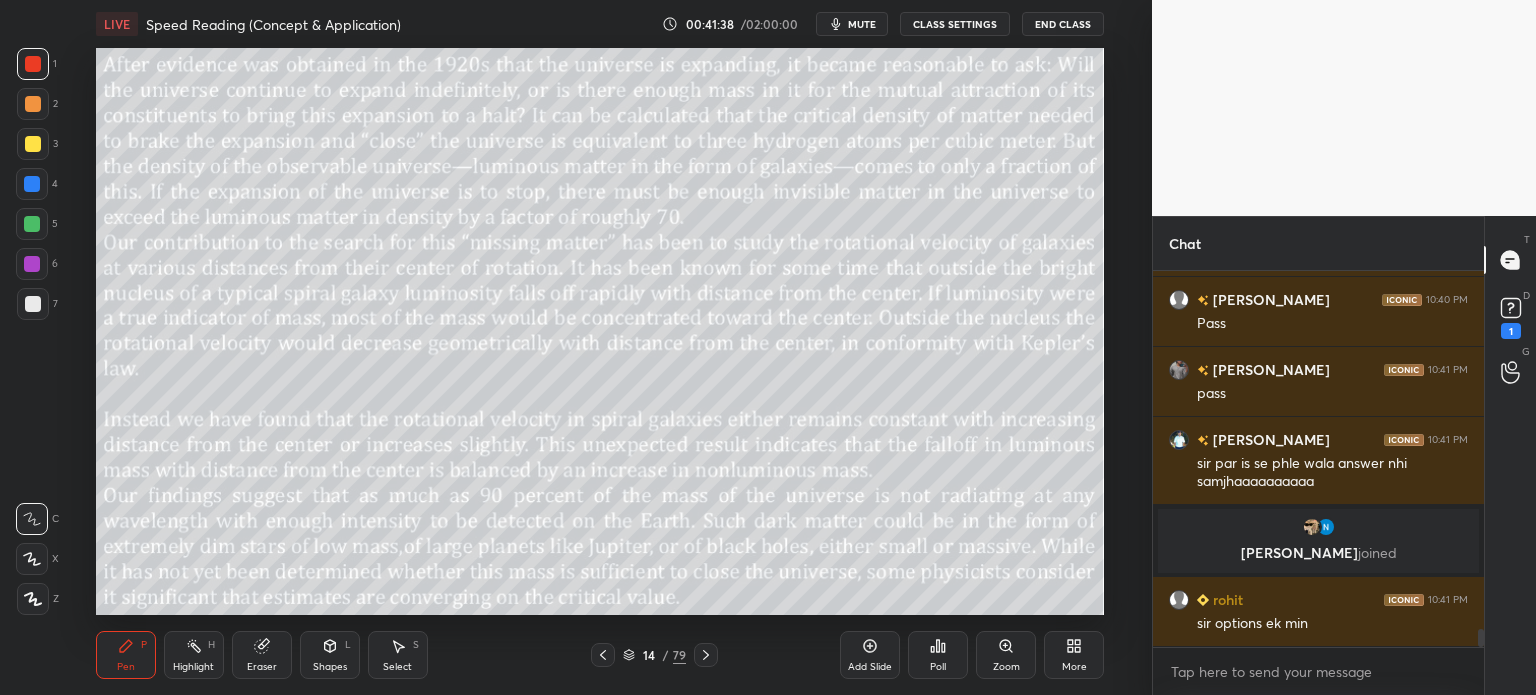 scroll, scrollTop: 7506, scrollLeft: 0, axis: vertical 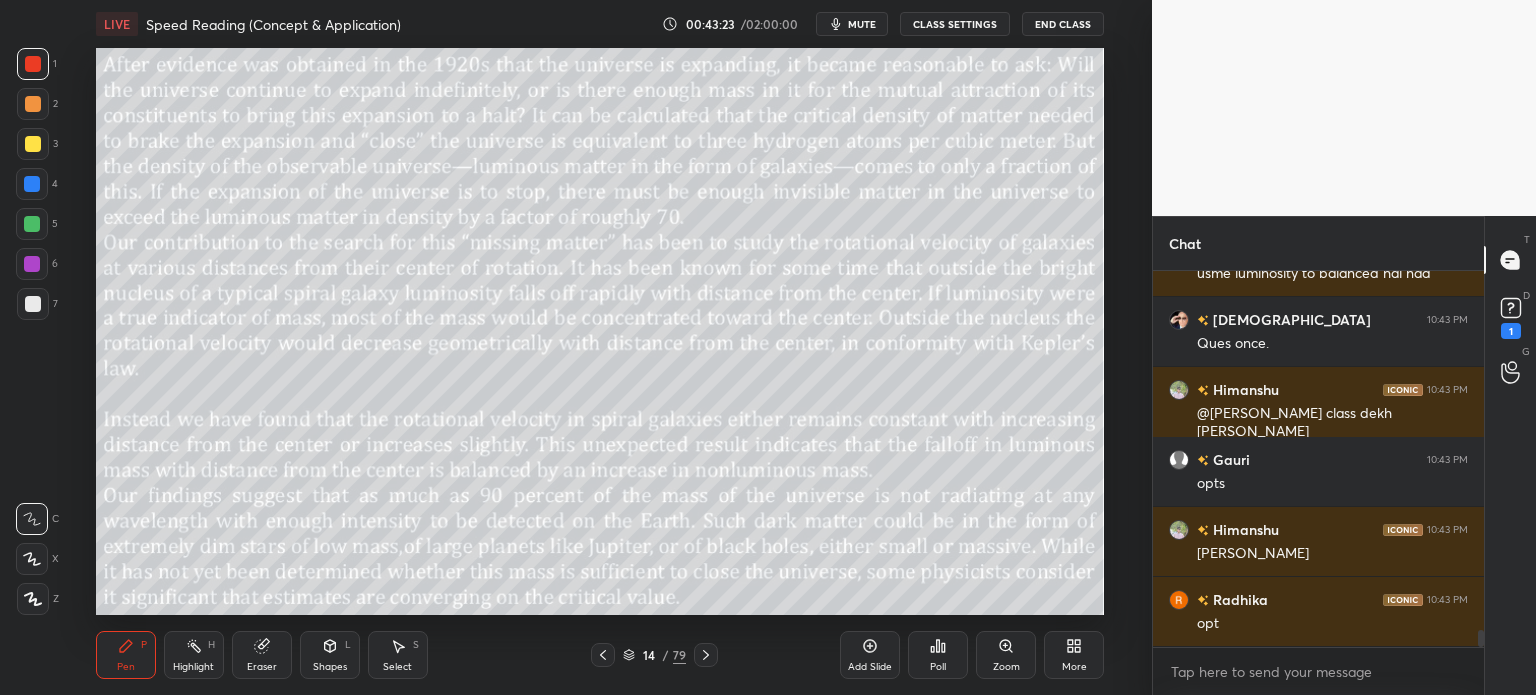 click on "/" at bounding box center (666, 655) 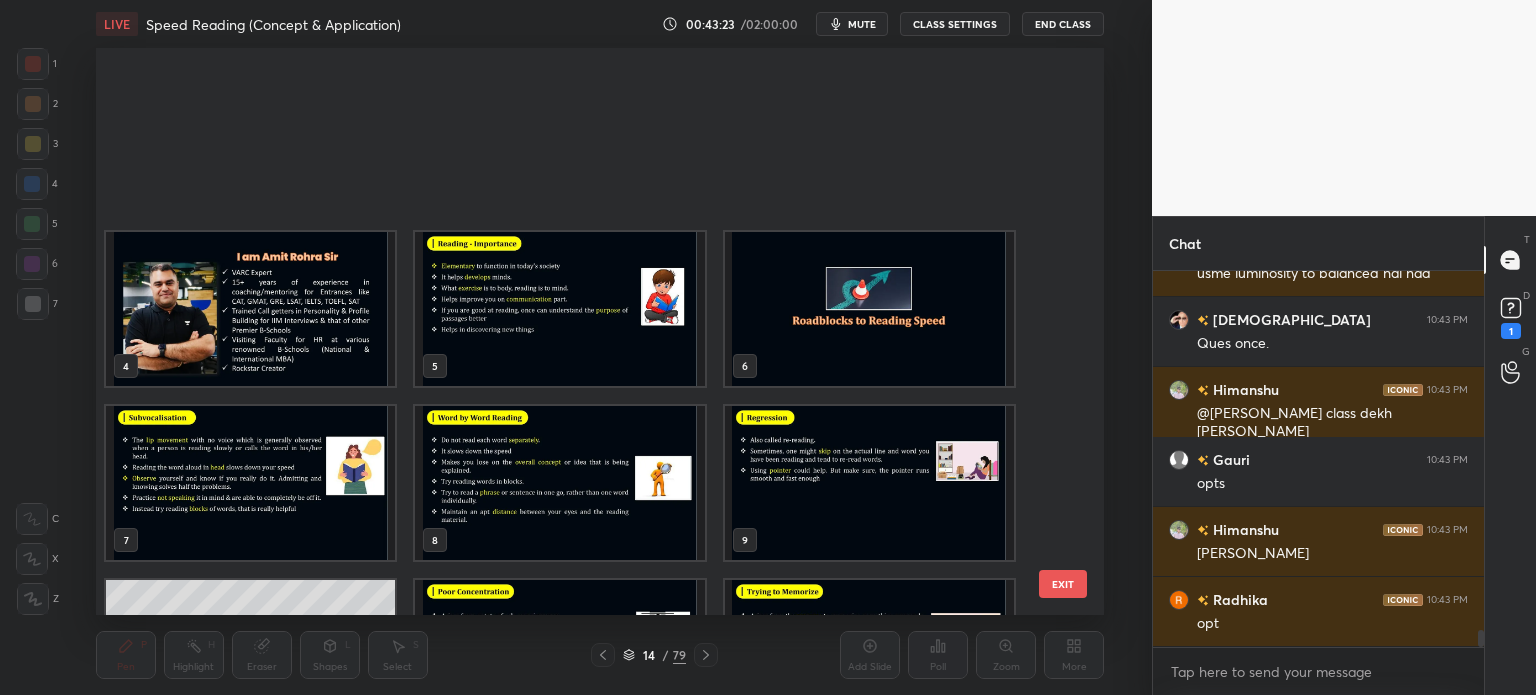 scroll, scrollTop: 303, scrollLeft: 0, axis: vertical 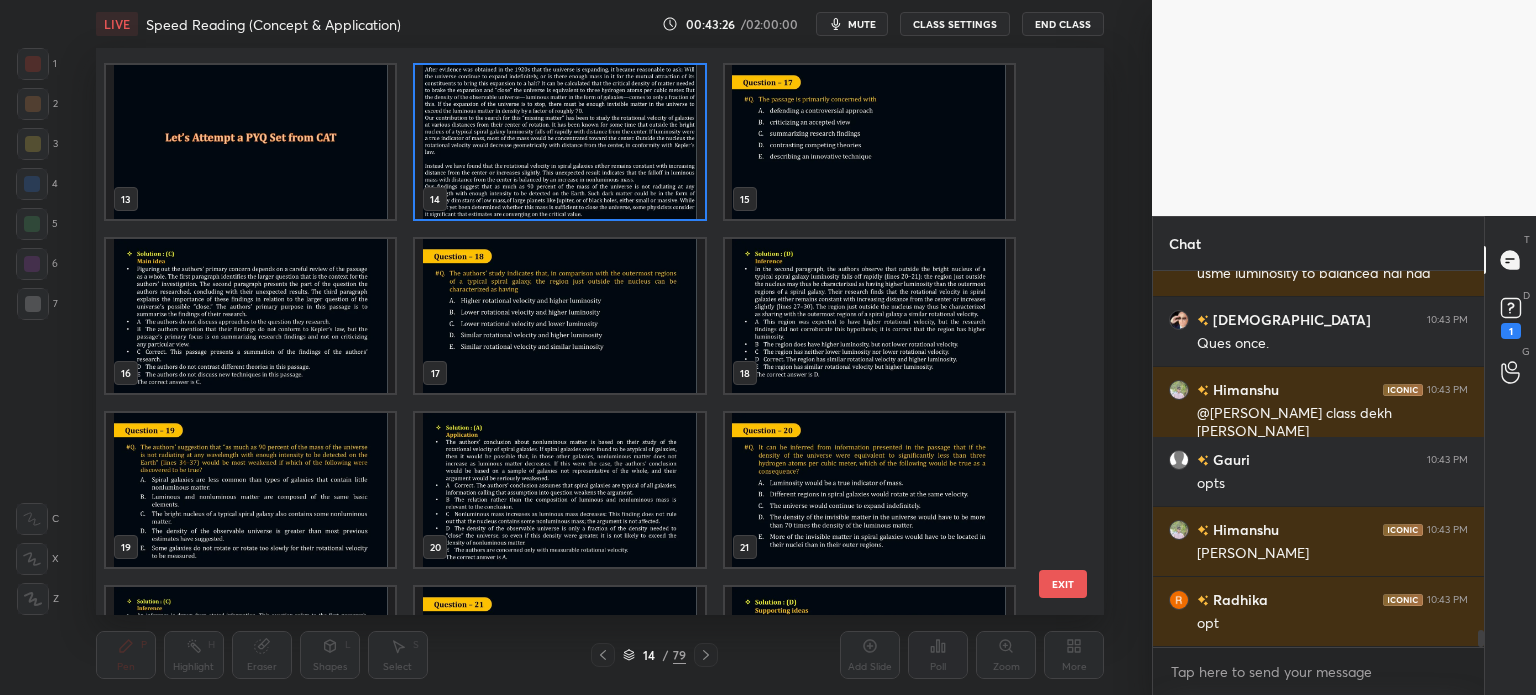 click at bounding box center [250, 490] 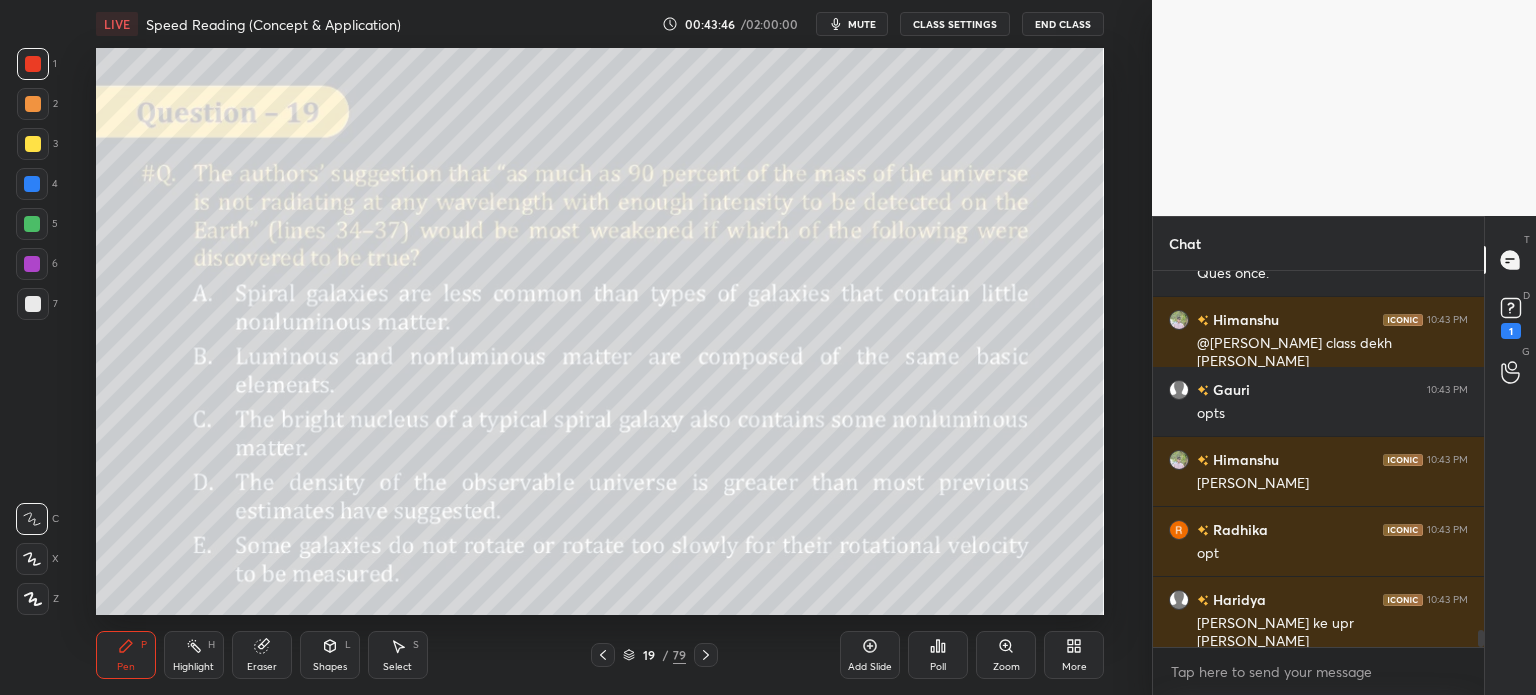 scroll, scrollTop: 8220, scrollLeft: 0, axis: vertical 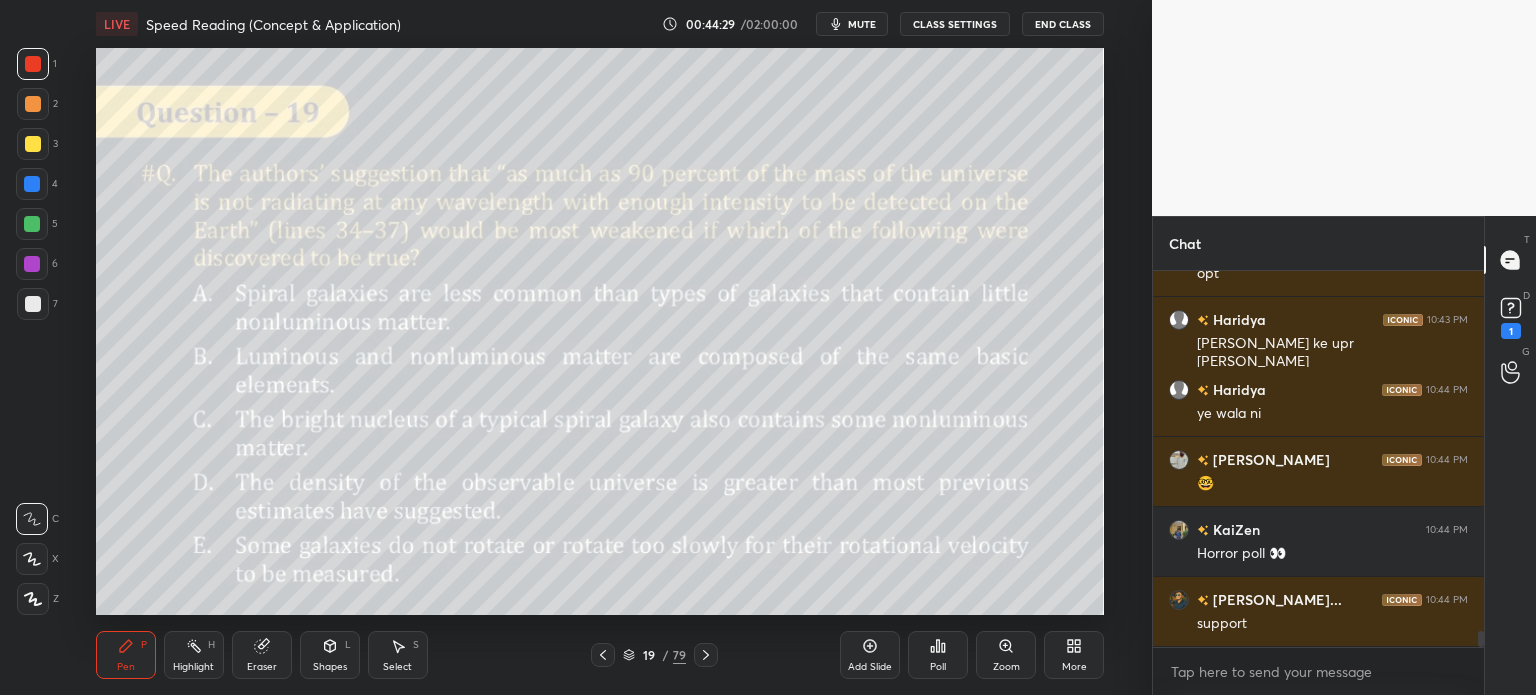 click 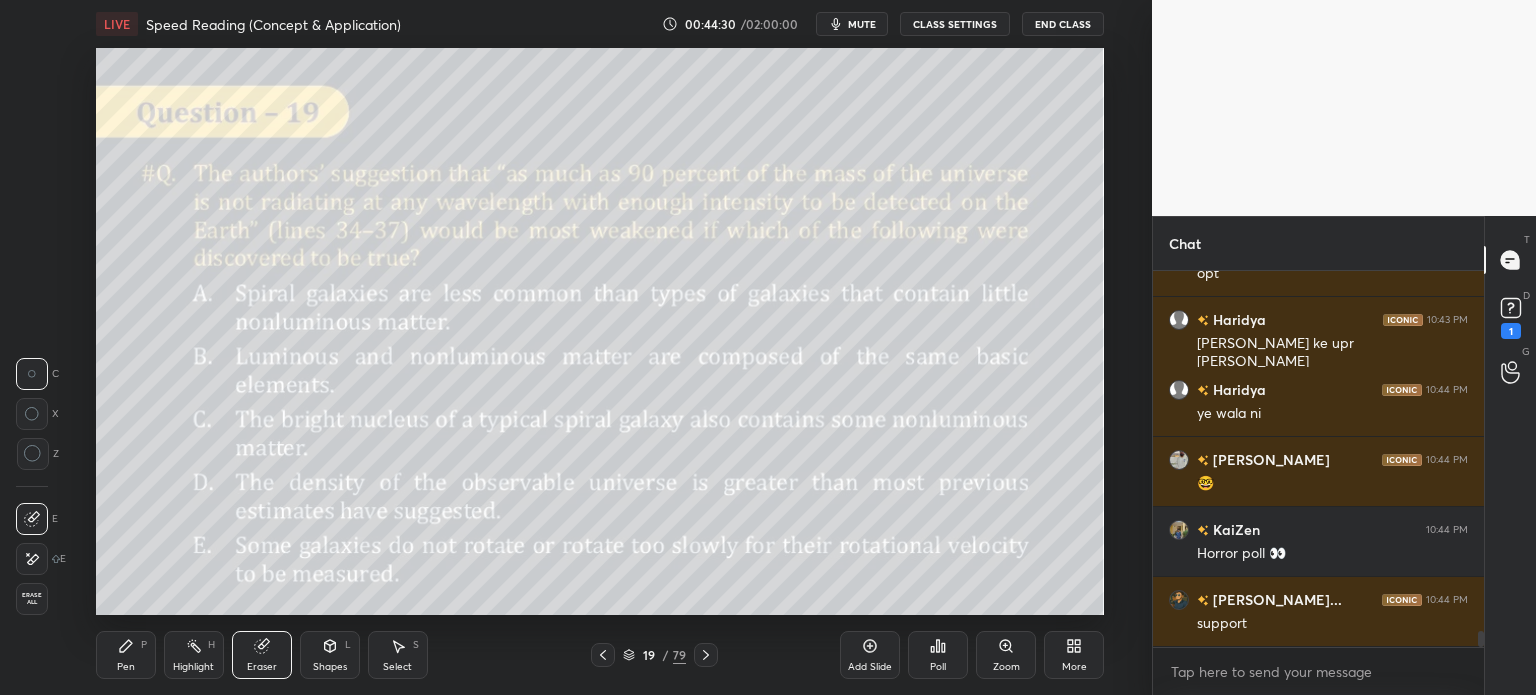 click on "Erase all" at bounding box center (32, 599) 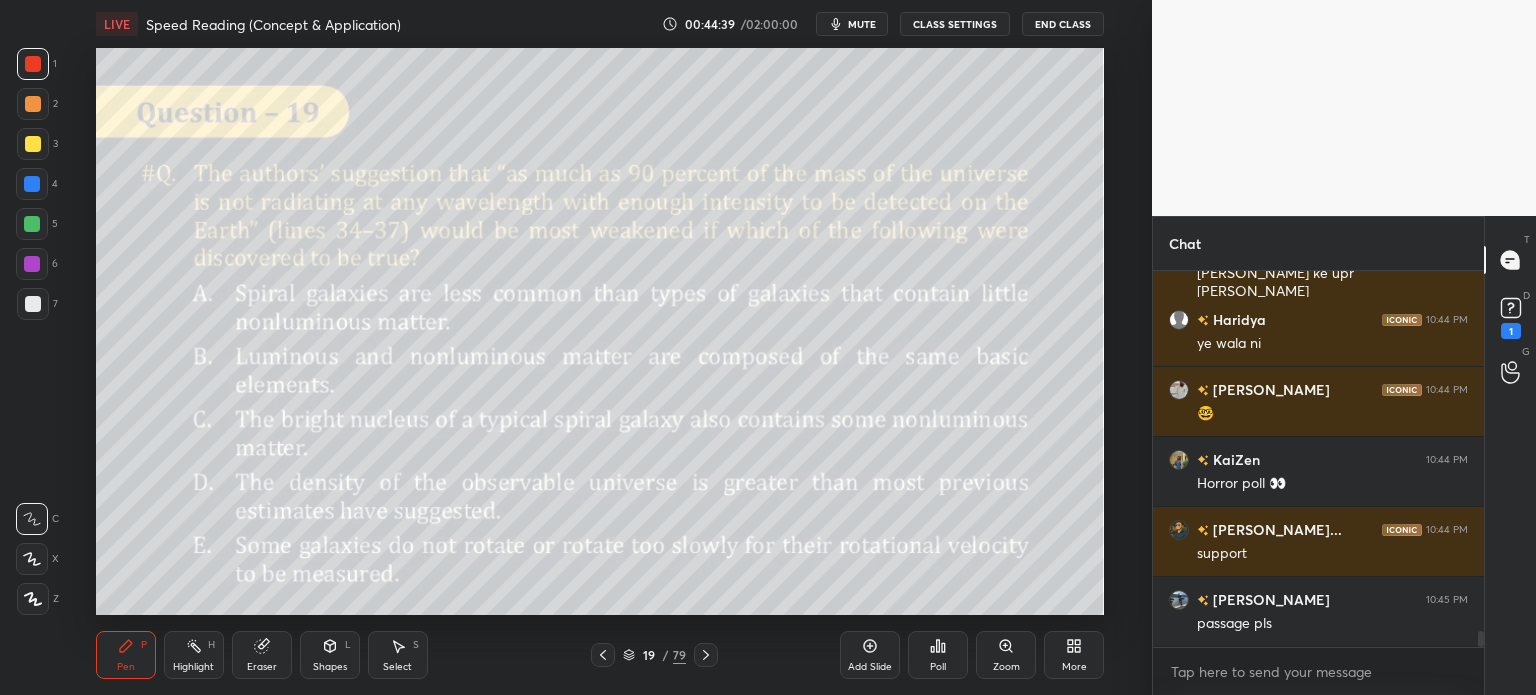 scroll, scrollTop: 8570, scrollLeft: 0, axis: vertical 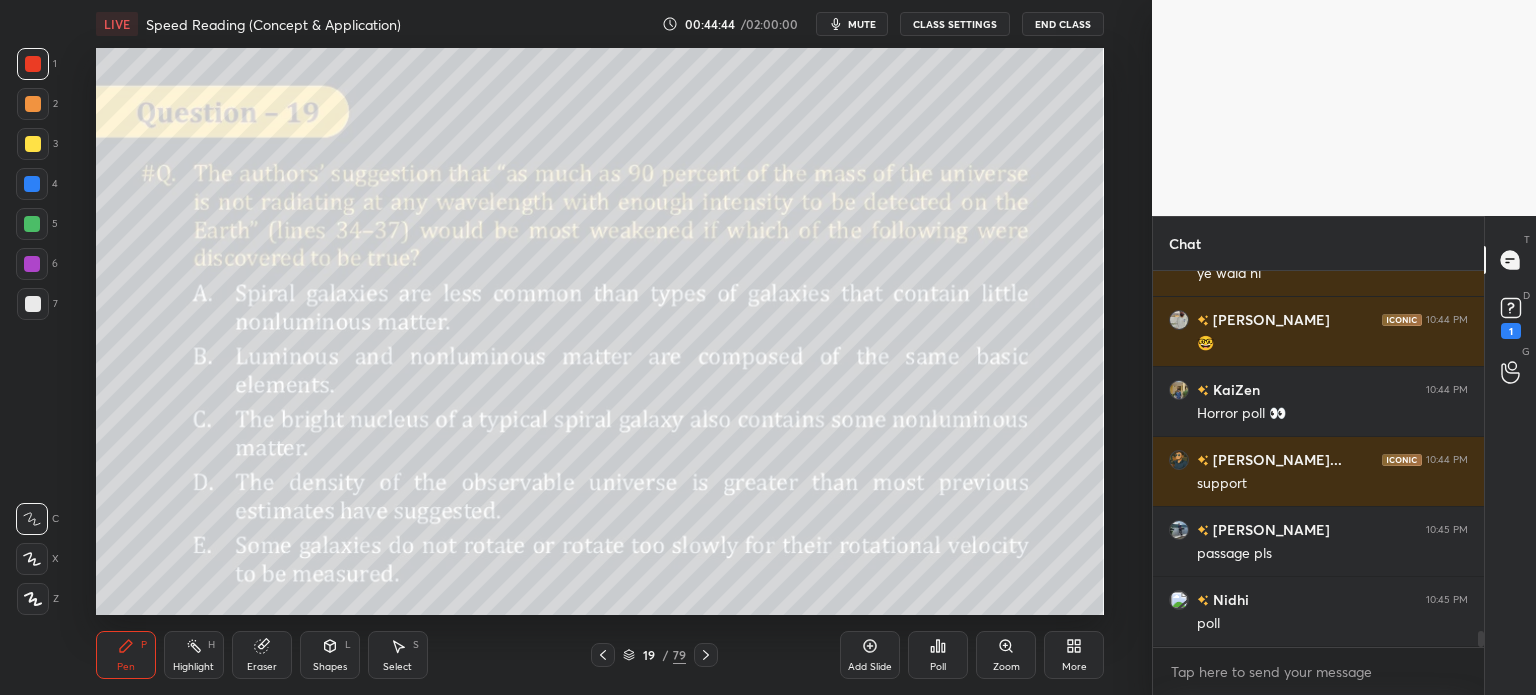 click on "19 / 79" at bounding box center (654, 655) 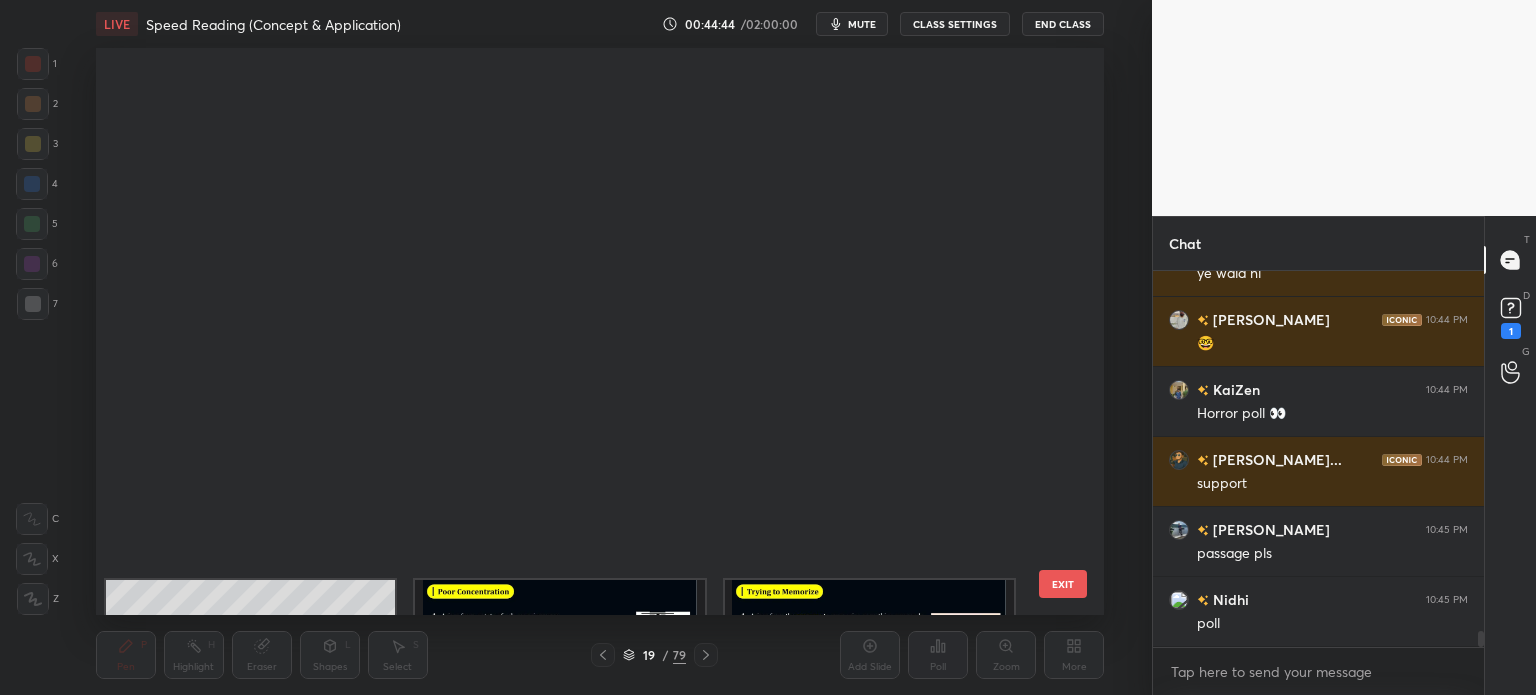 scroll, scrollTop: 651, scrollLeft: 0, axis: vertical 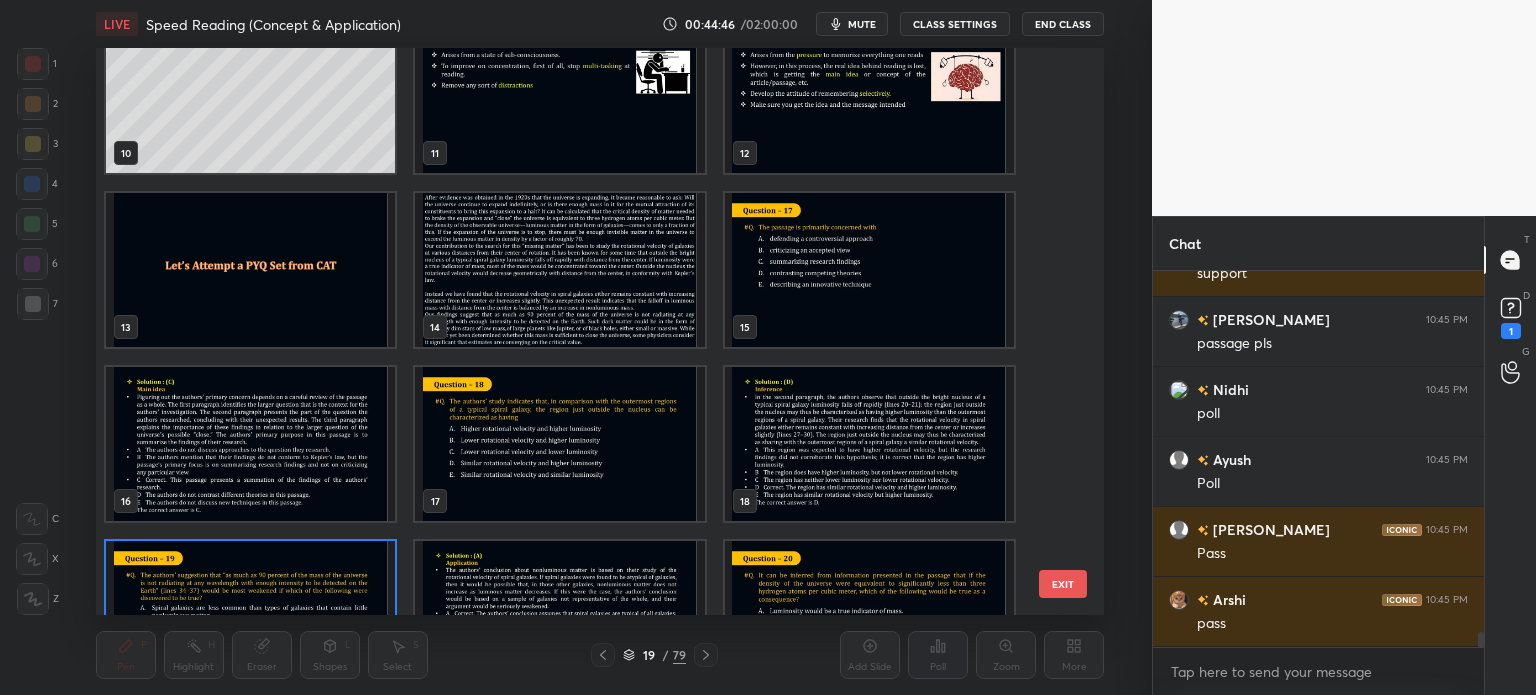 click at bounding box center [559, 270] 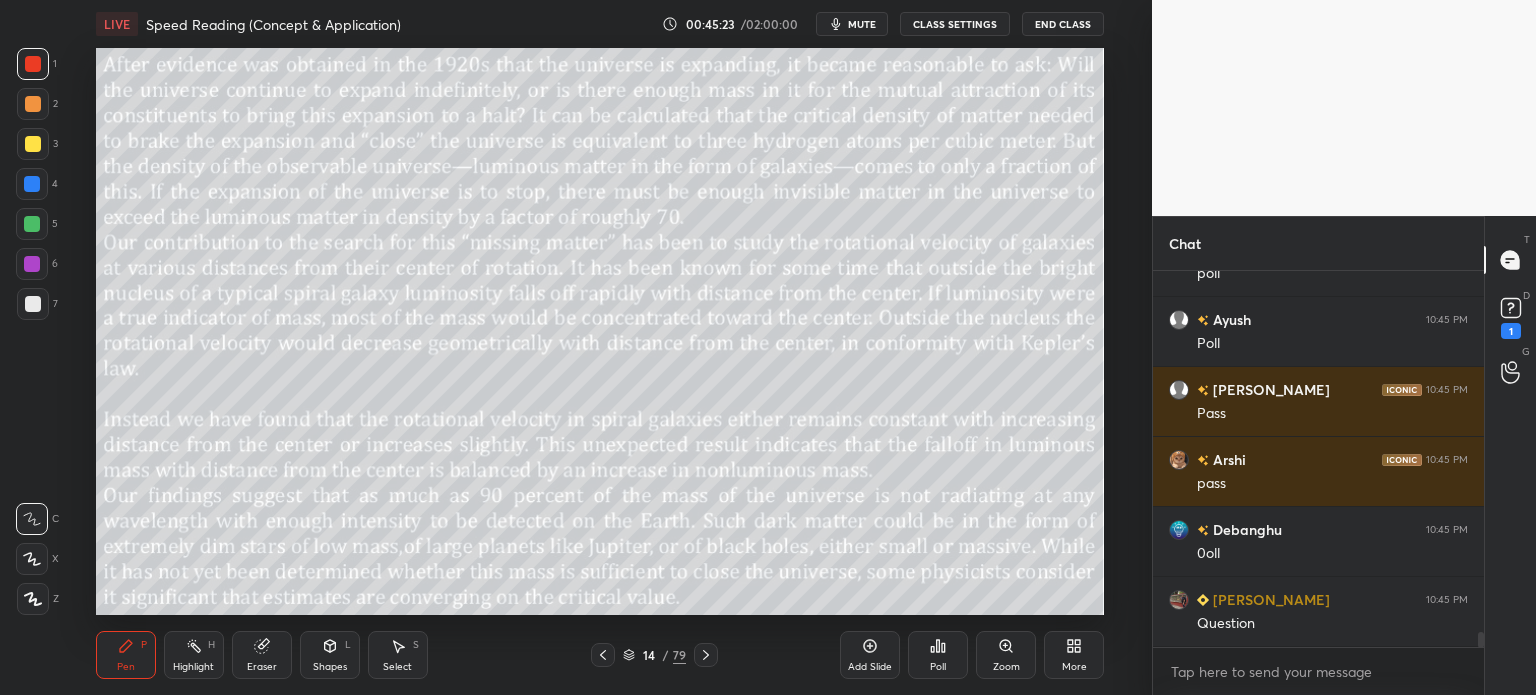 scroll, scrollTop: 9008, scrollLeft: 0, axis: vertical 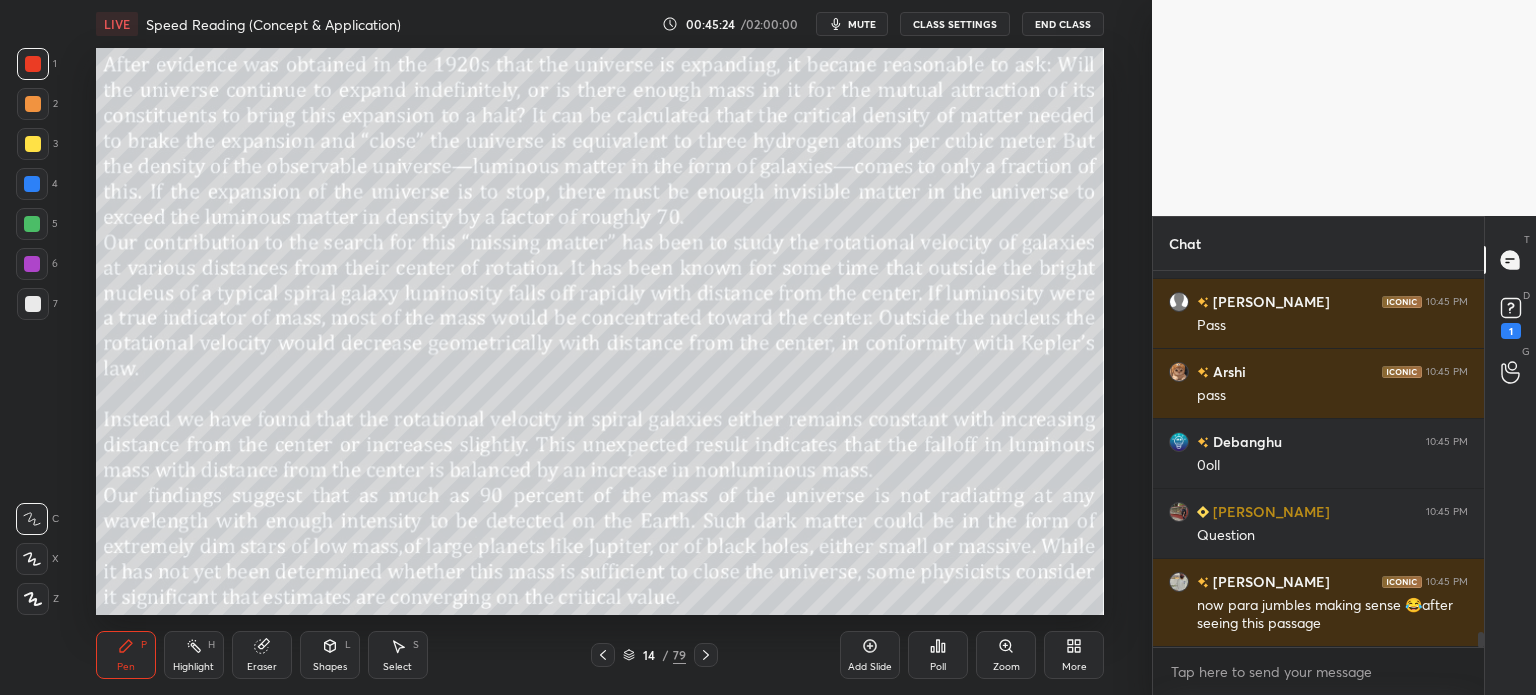 click on "14" at bounding box center (649, 655) 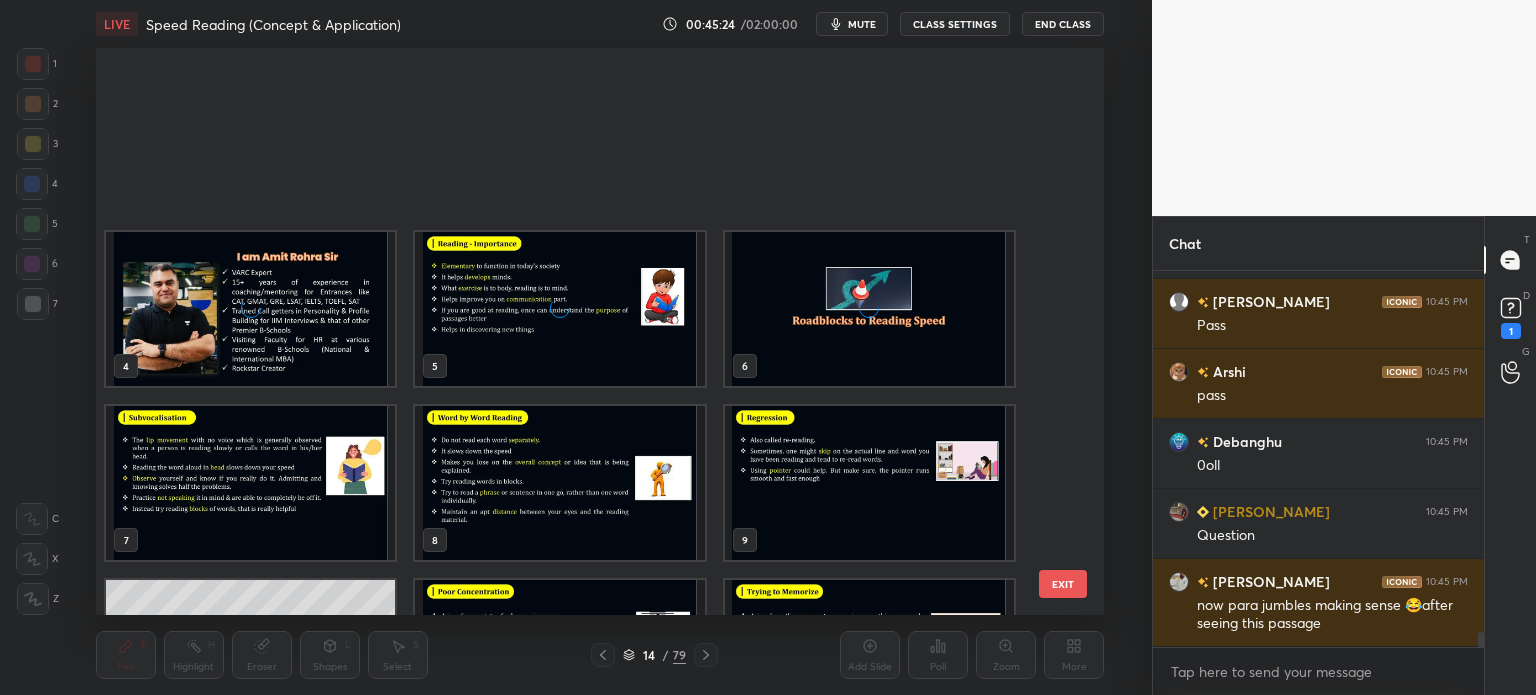 scroll, scrollTop: 303, scrollLeft: 0, axis: vertical 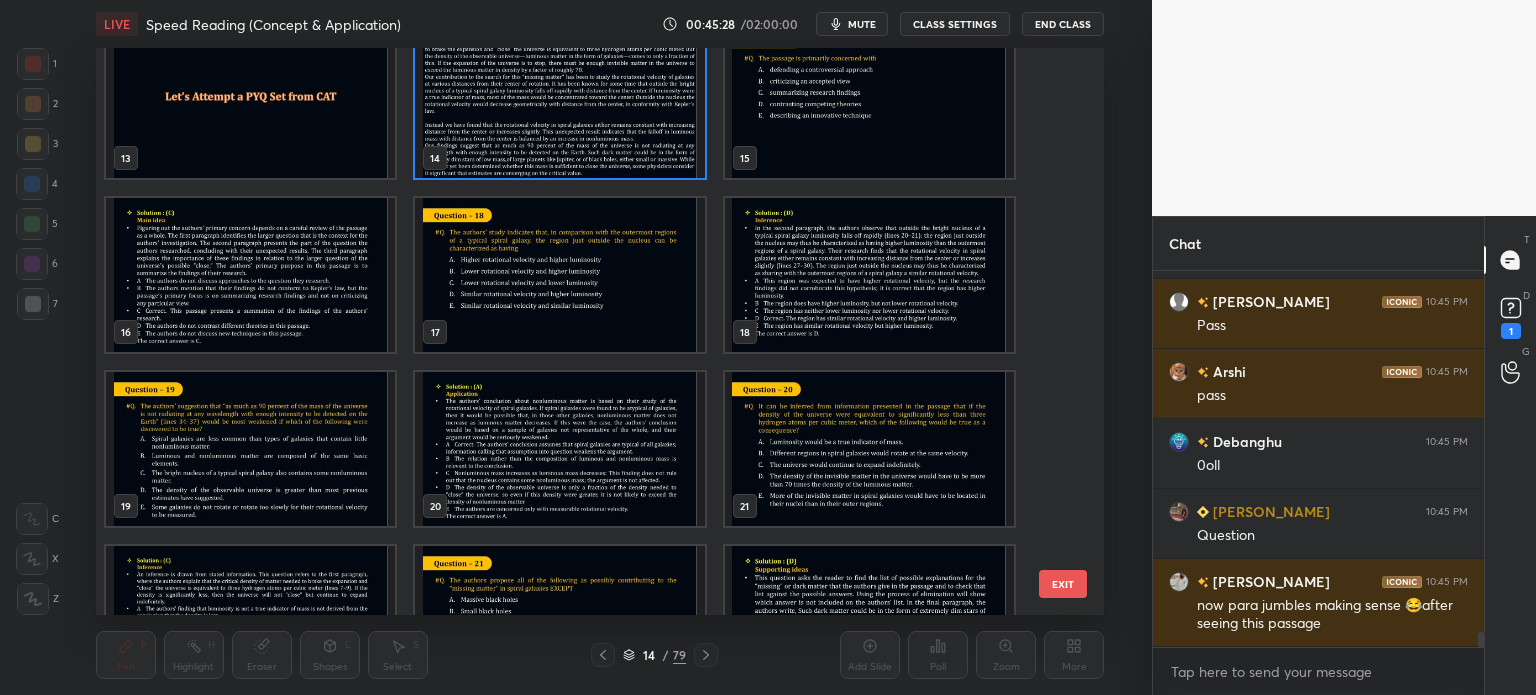 click at bounding box center [250, 449] 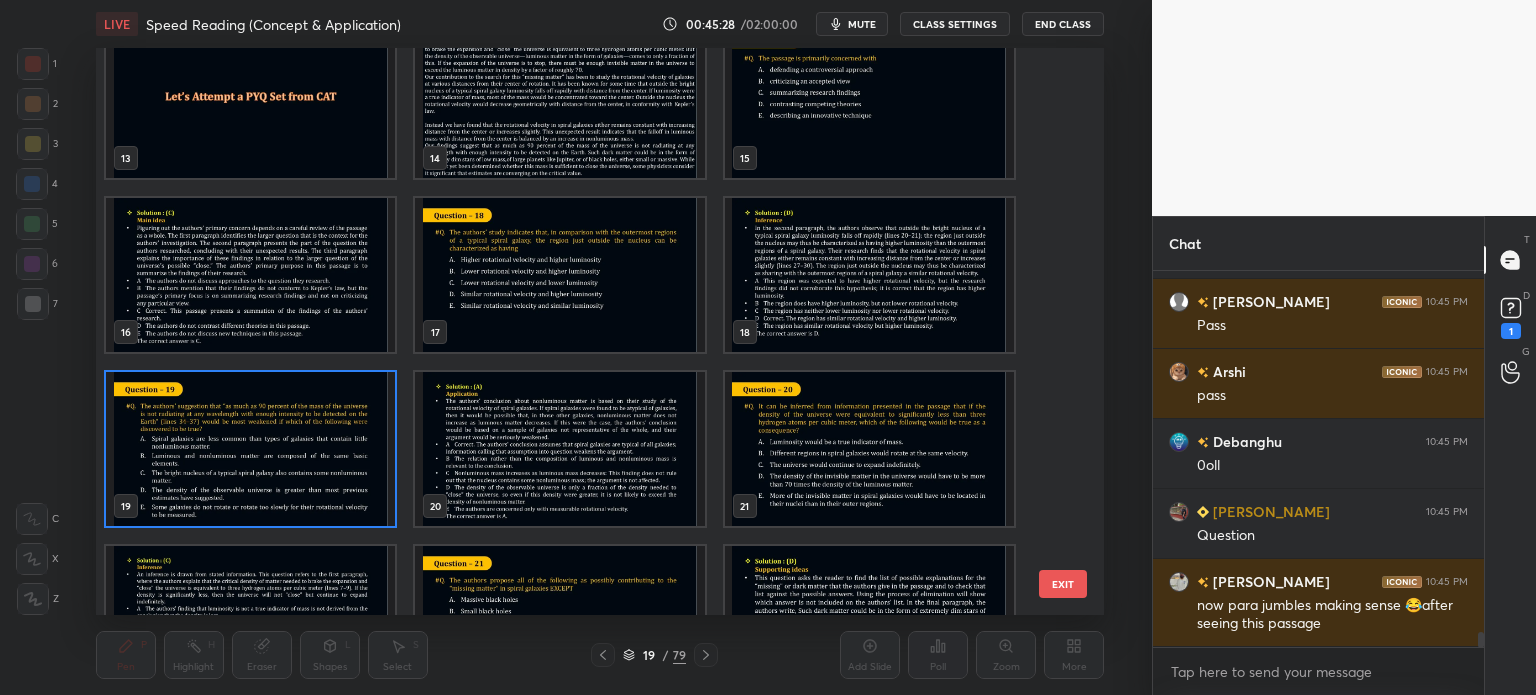 click at bounding box center (250, 449) 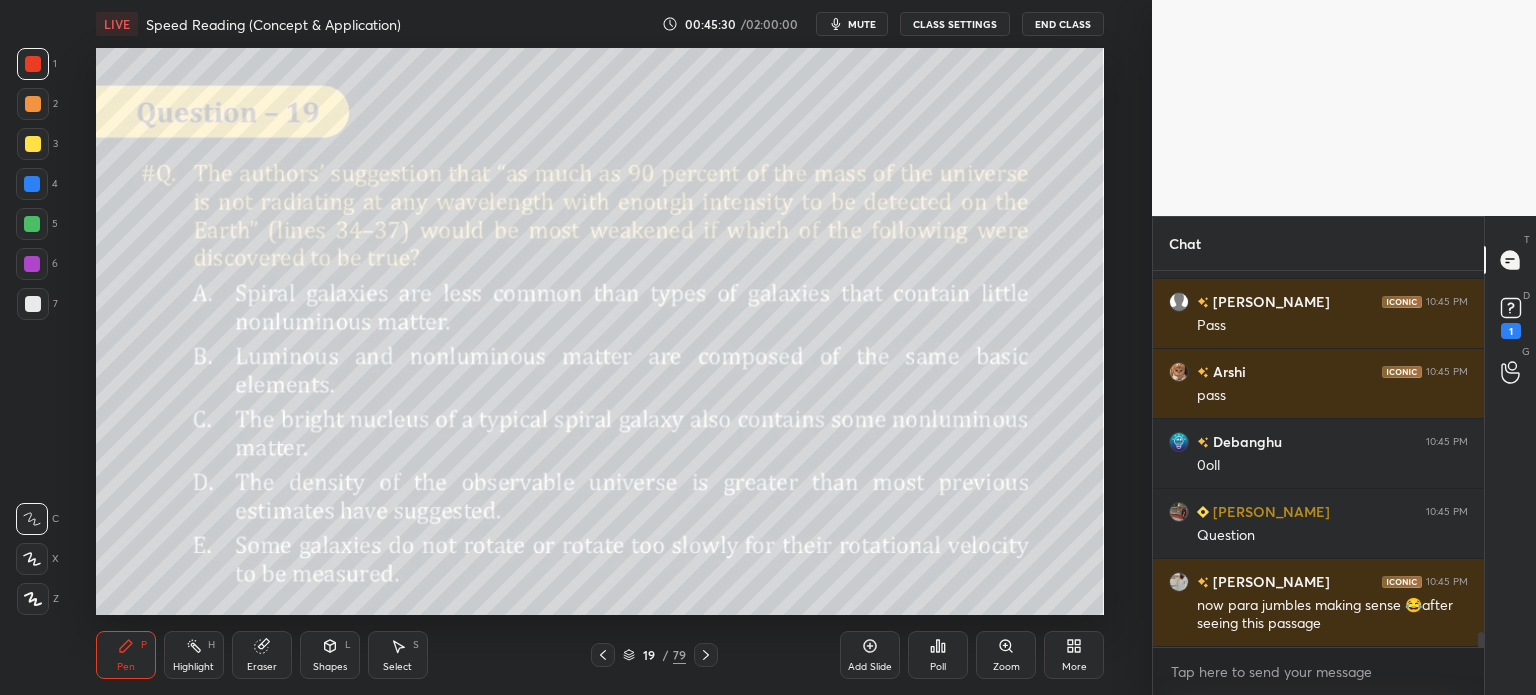 click 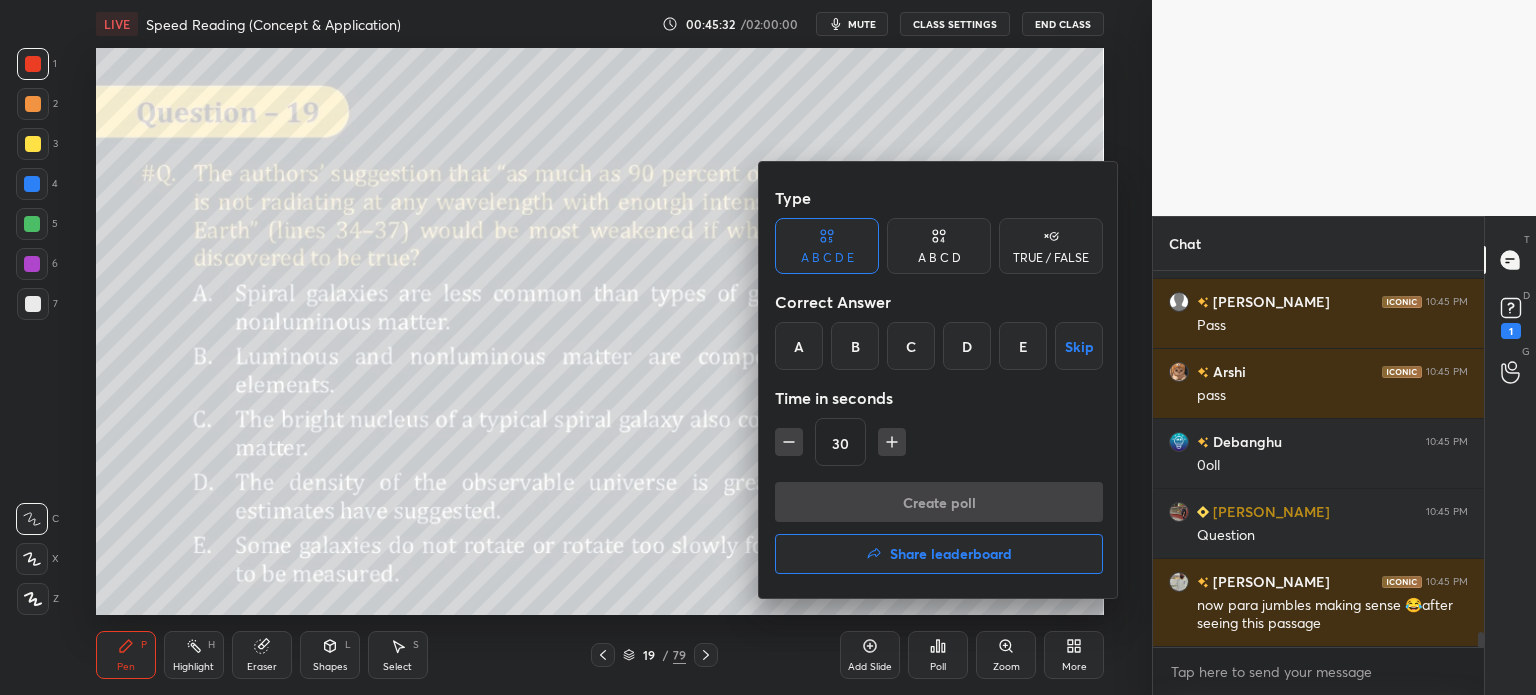 click on "A" at bounding box center [799, 346] 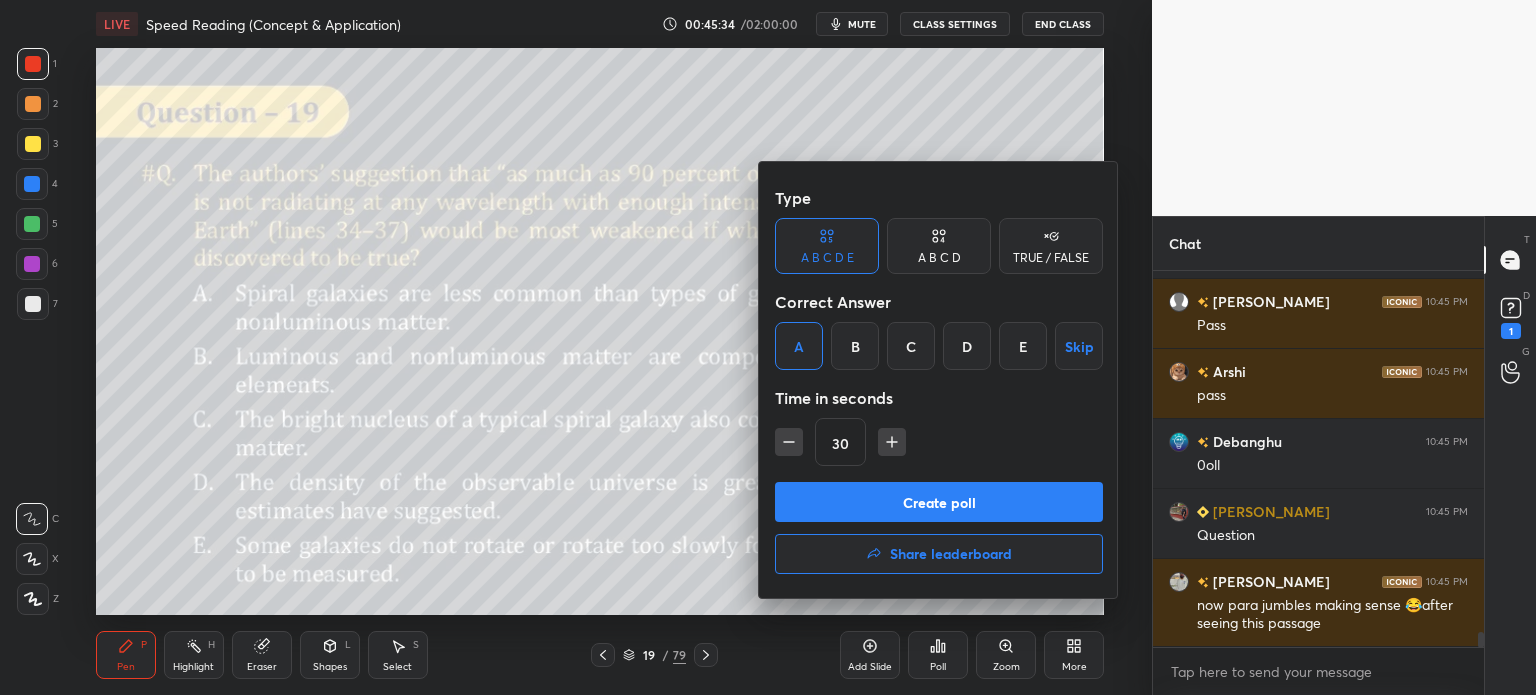click on "Create poll" at bounding box center (939, 502) 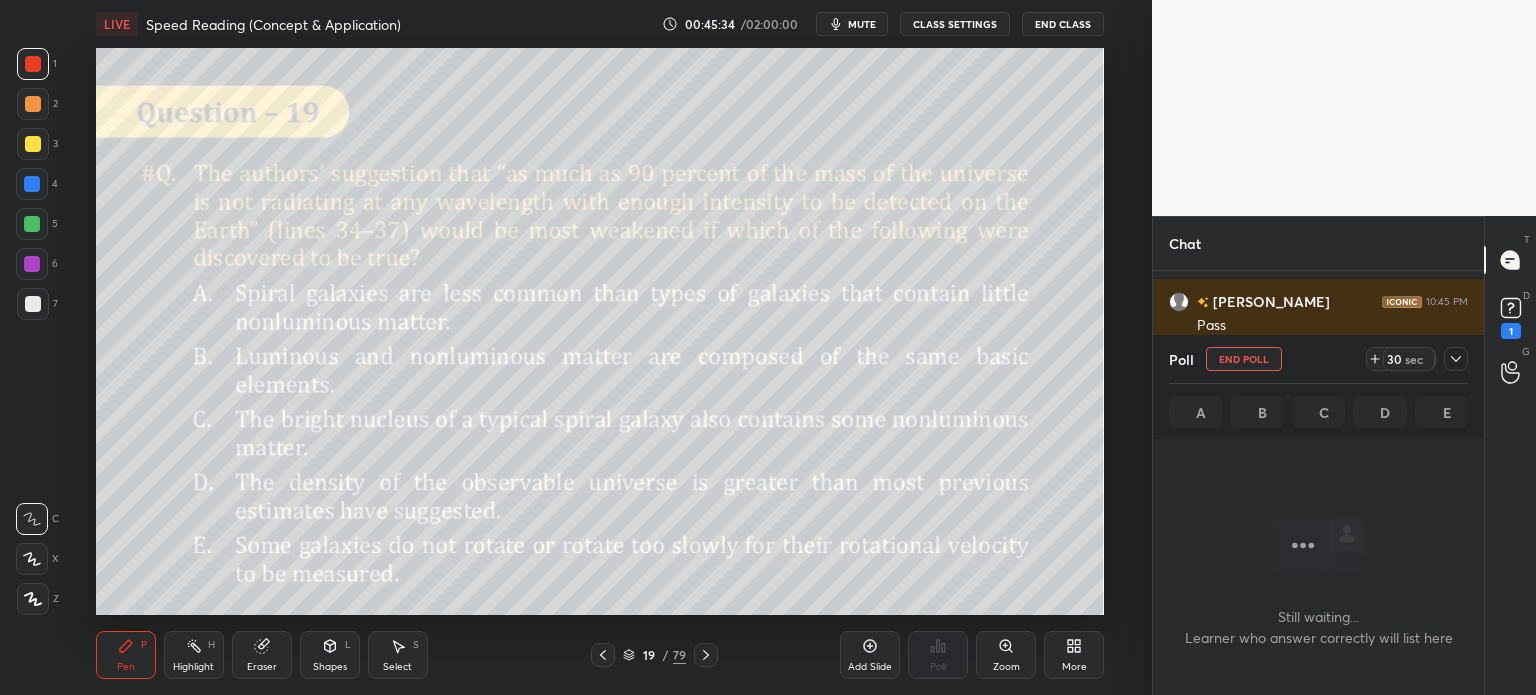 scroll, scrollTop: 6, scrollLeft: 6, axis: both 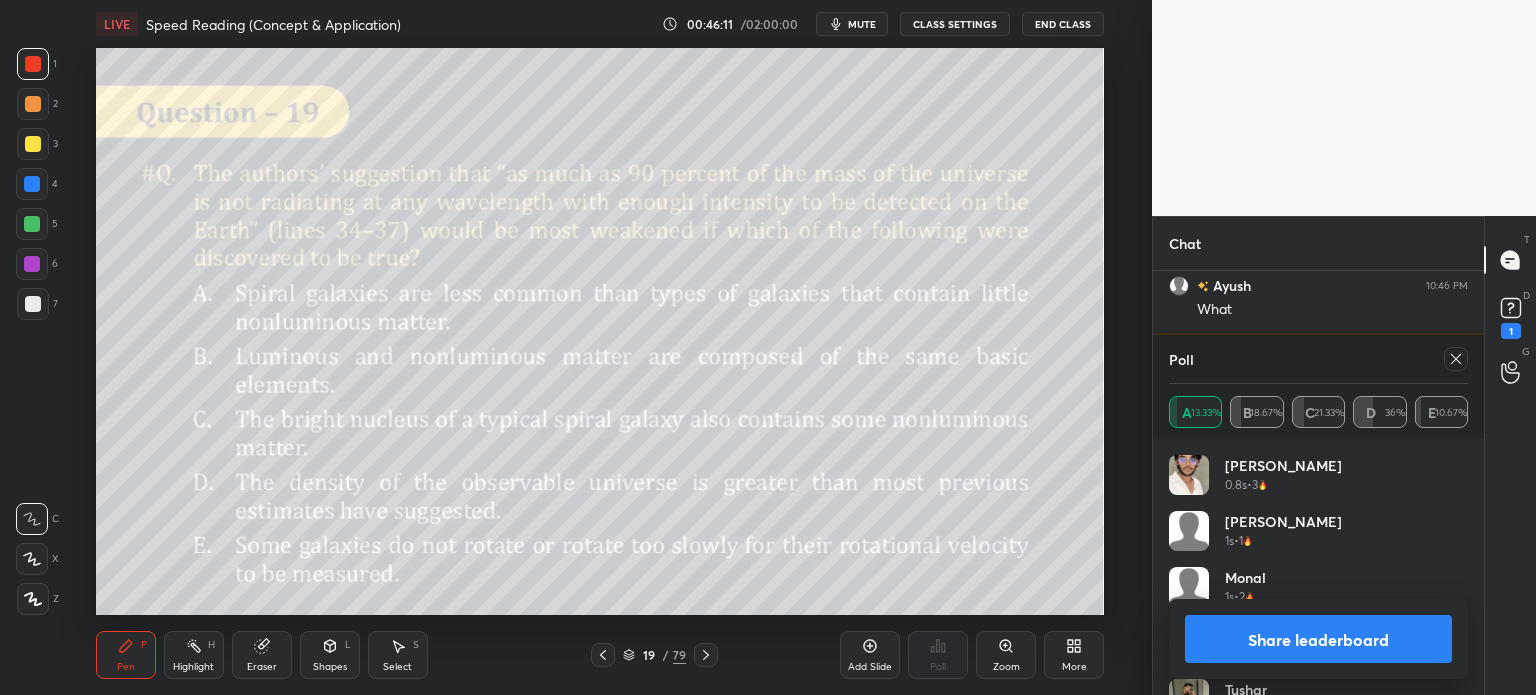 click on "Share leaderboard" at bounding box center [1318, 639] 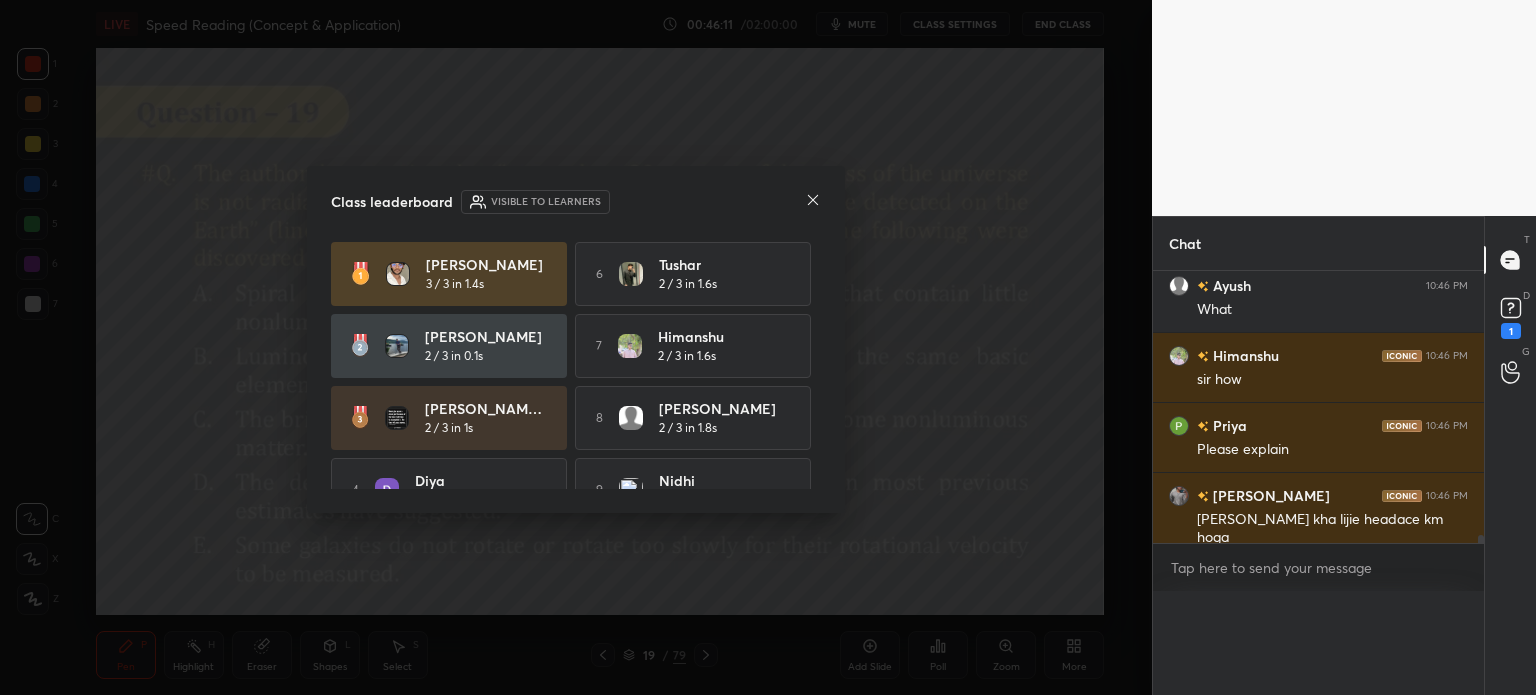 scroll, scrollTop: 0, scrollLeft: 0, axis: both 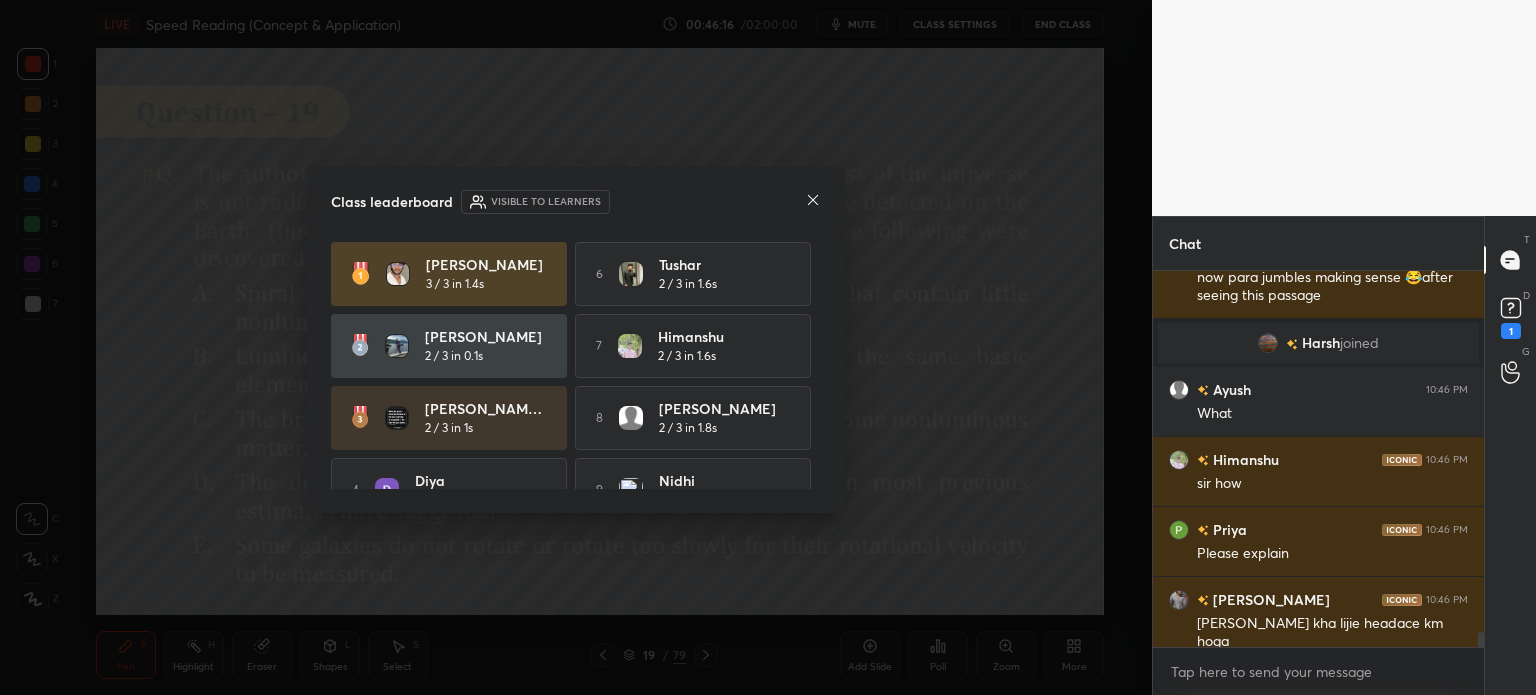 click 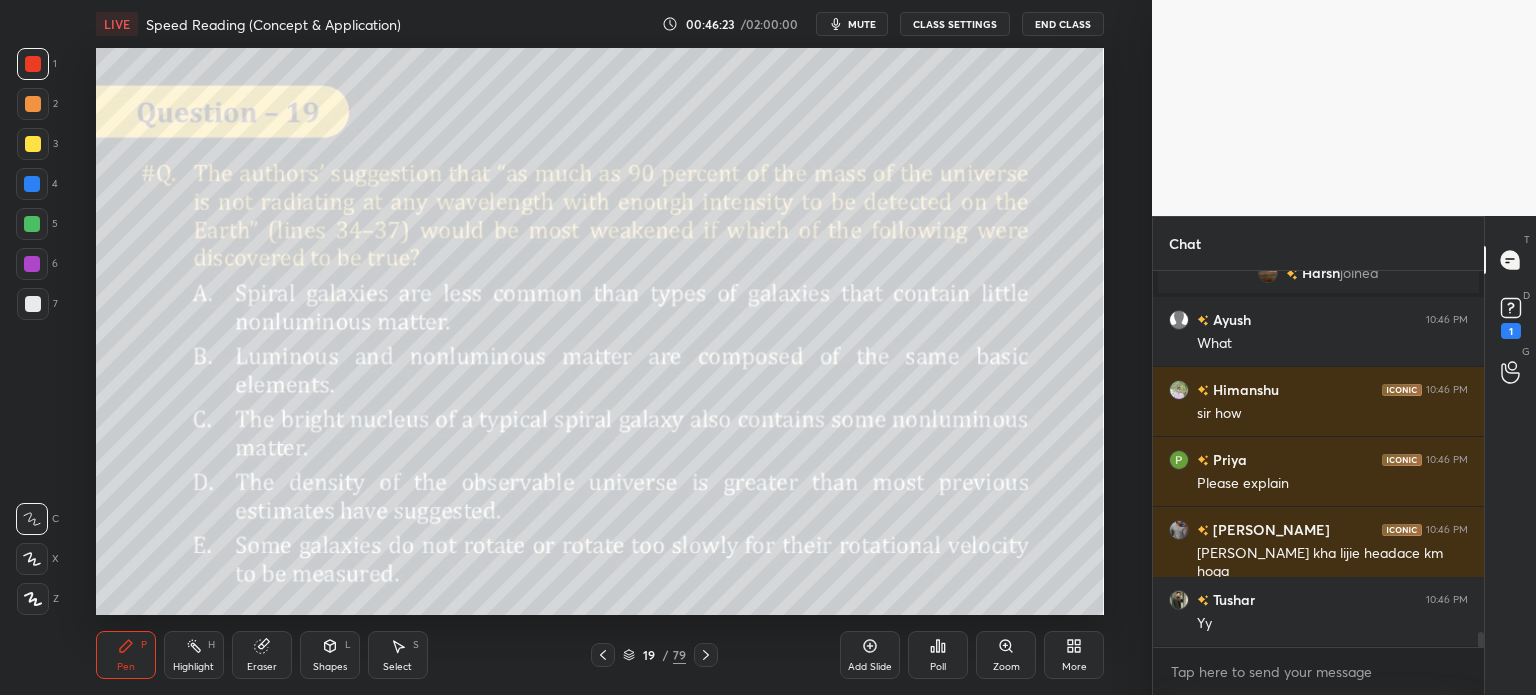click on "19" at bounding box center [649, 655] 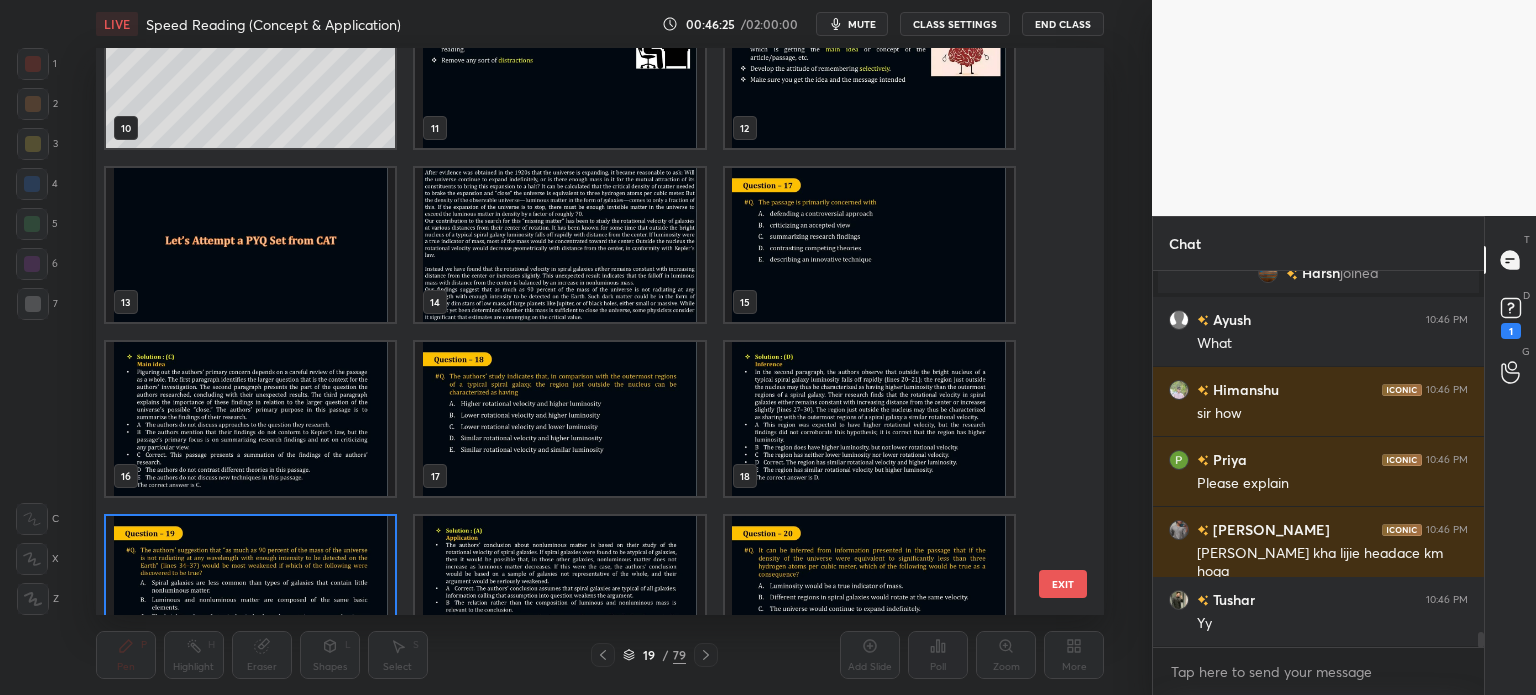 click at bounding box center (559, 245) 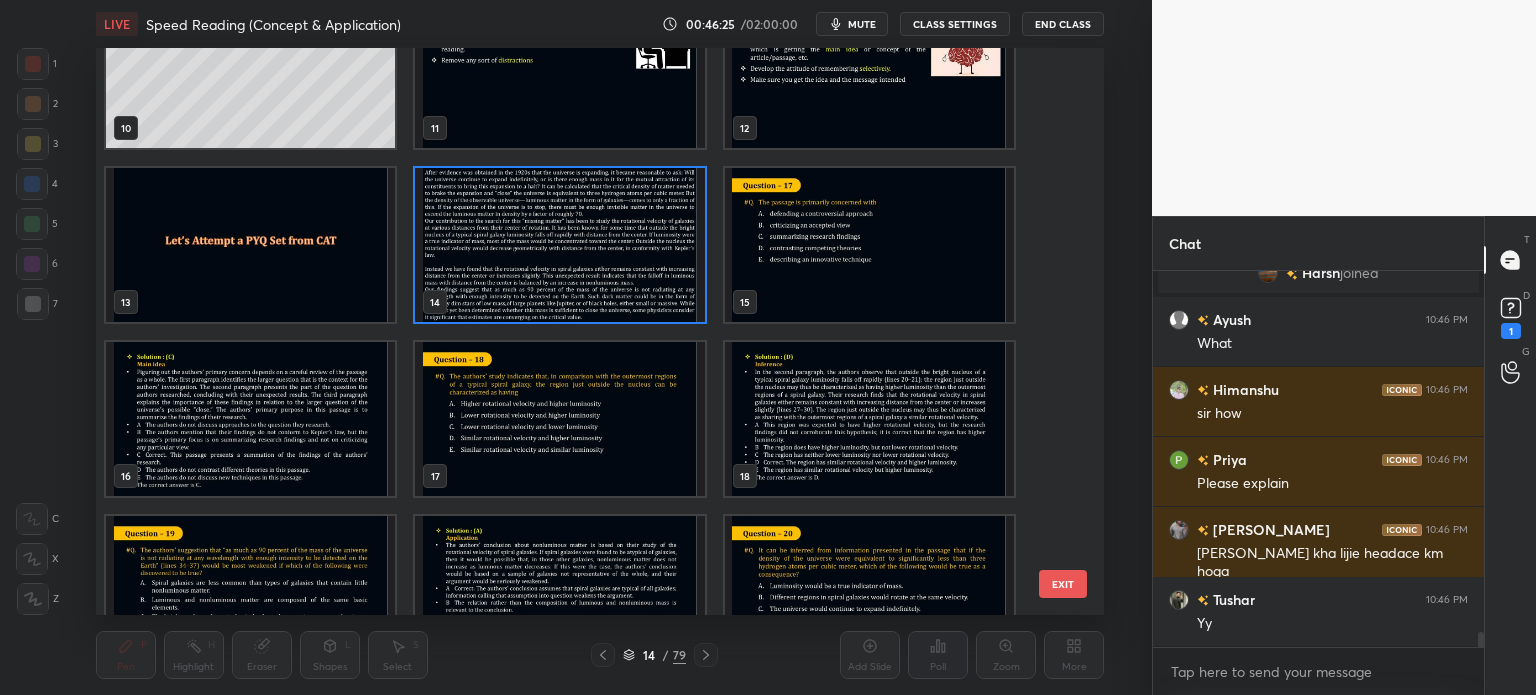 click at bounding box center [559, 245] 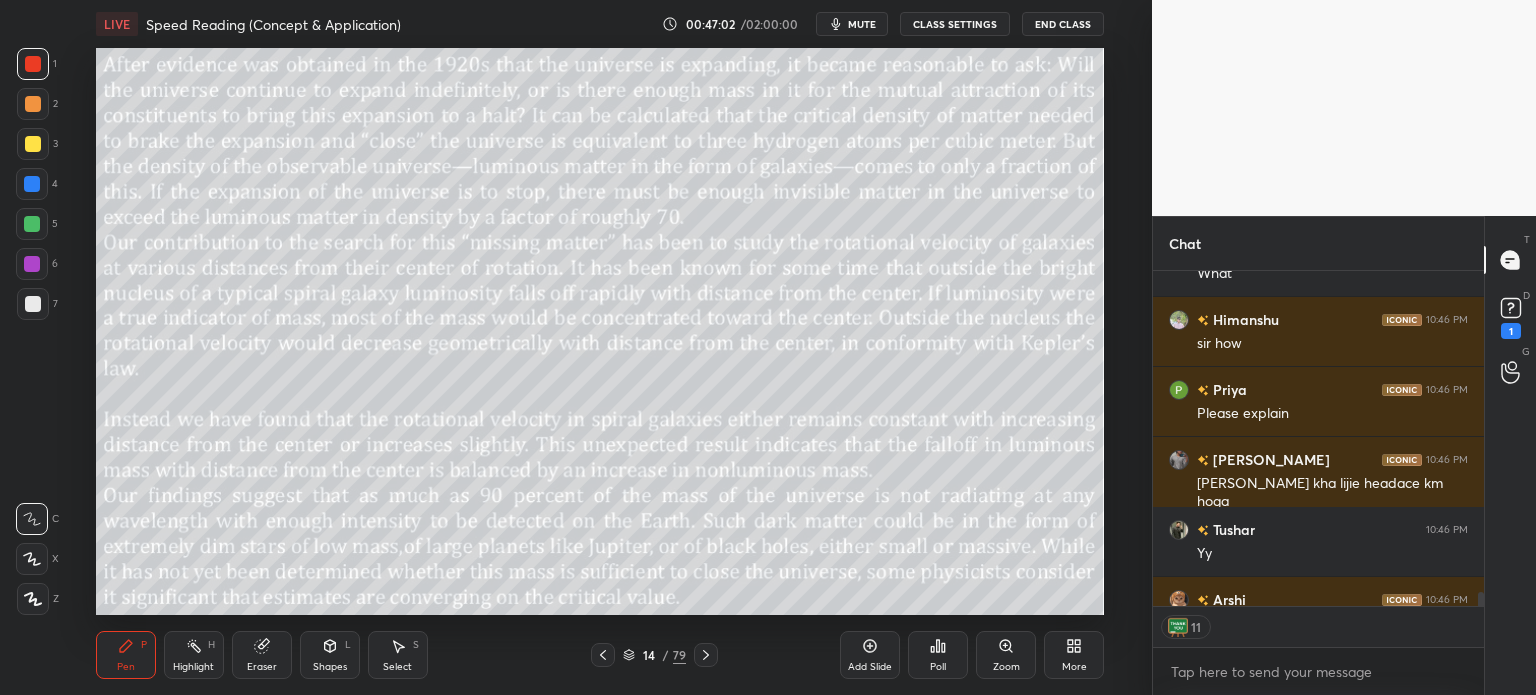 scroll, scrollTop: 5, scrollLeft: 6, axis: both 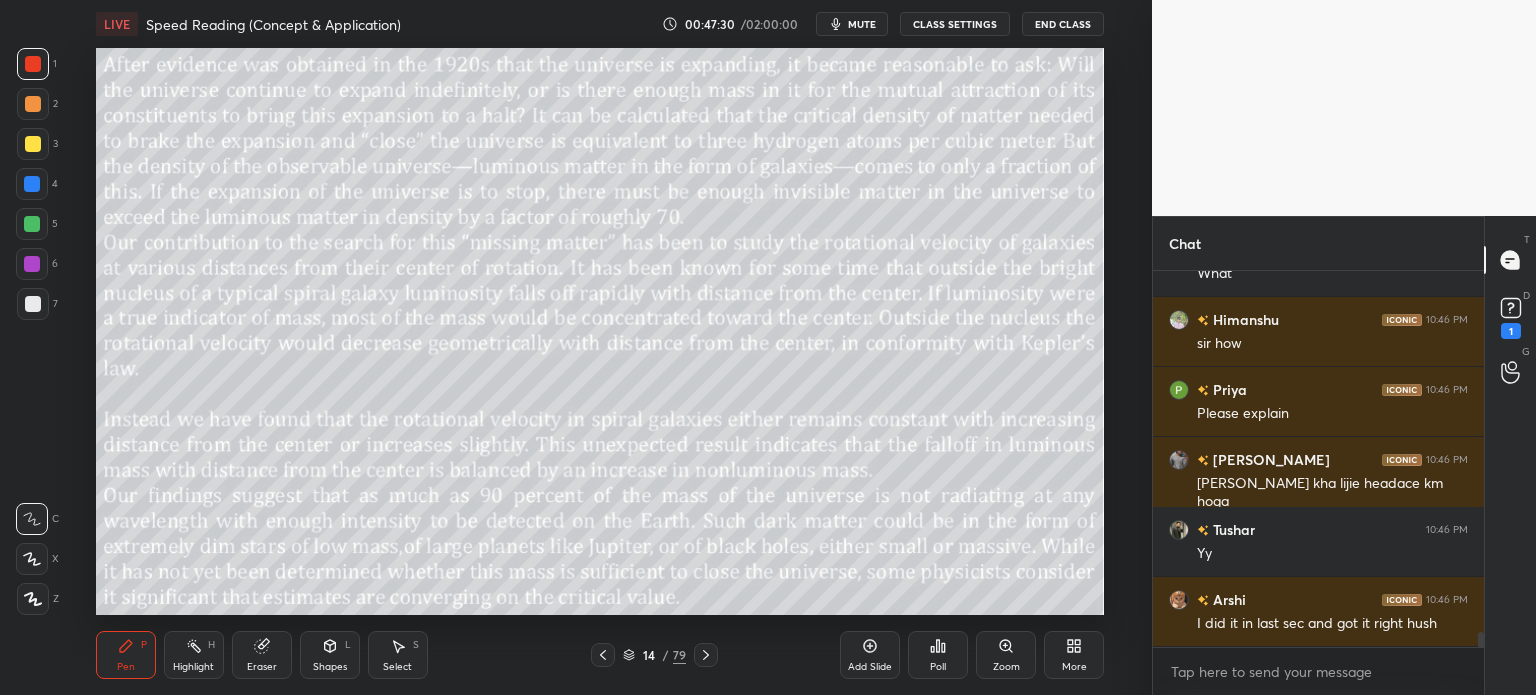 click on "14" at bounding box center [649, 655] 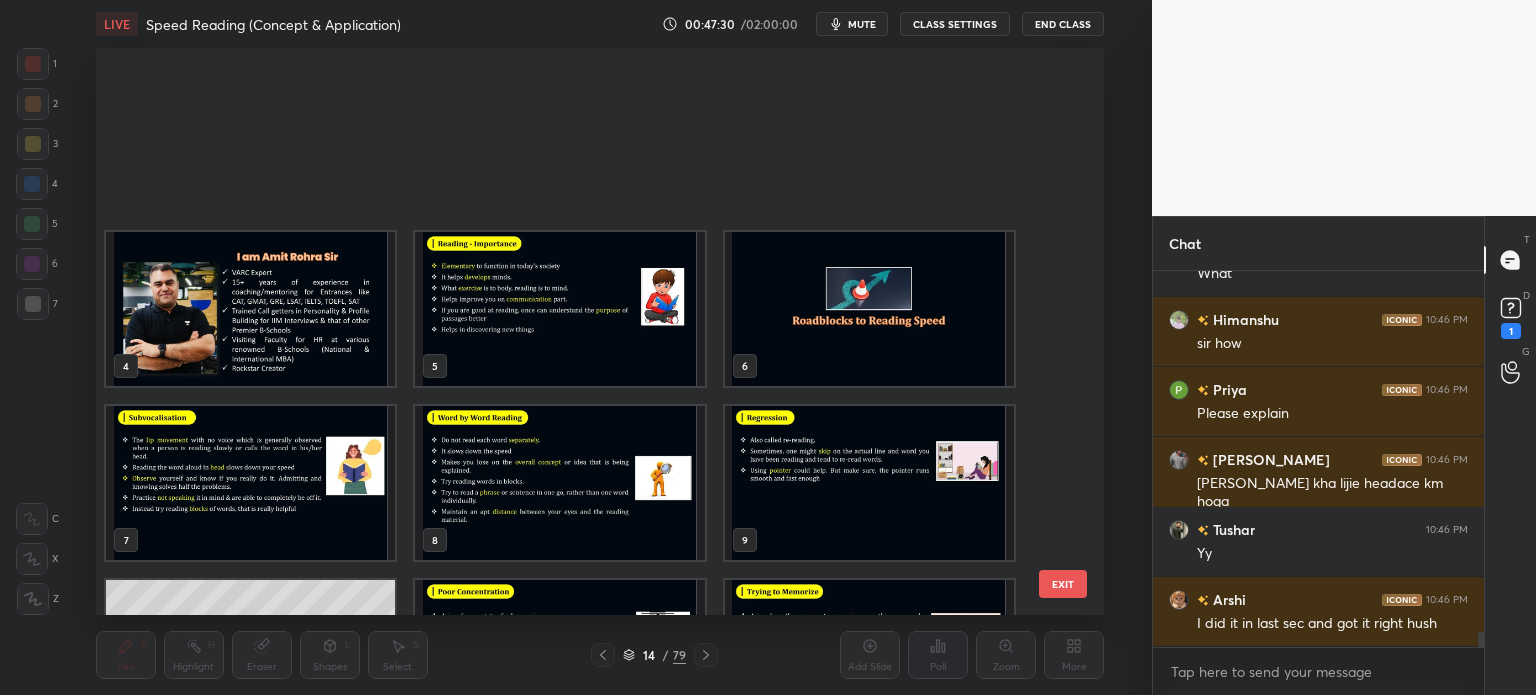scroll, scrollTop: 303, scrollLeft: 0, axis: vertical 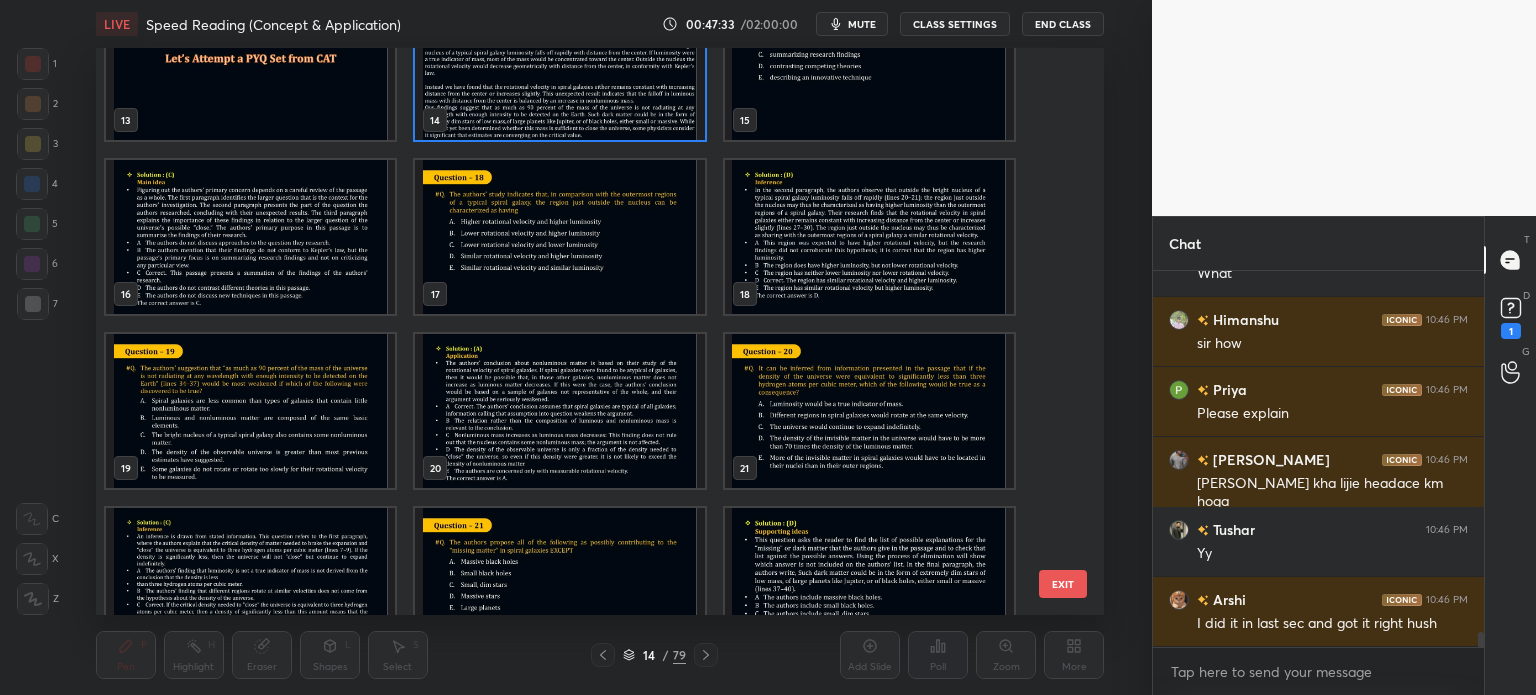 click at bounding box center [250, 411] 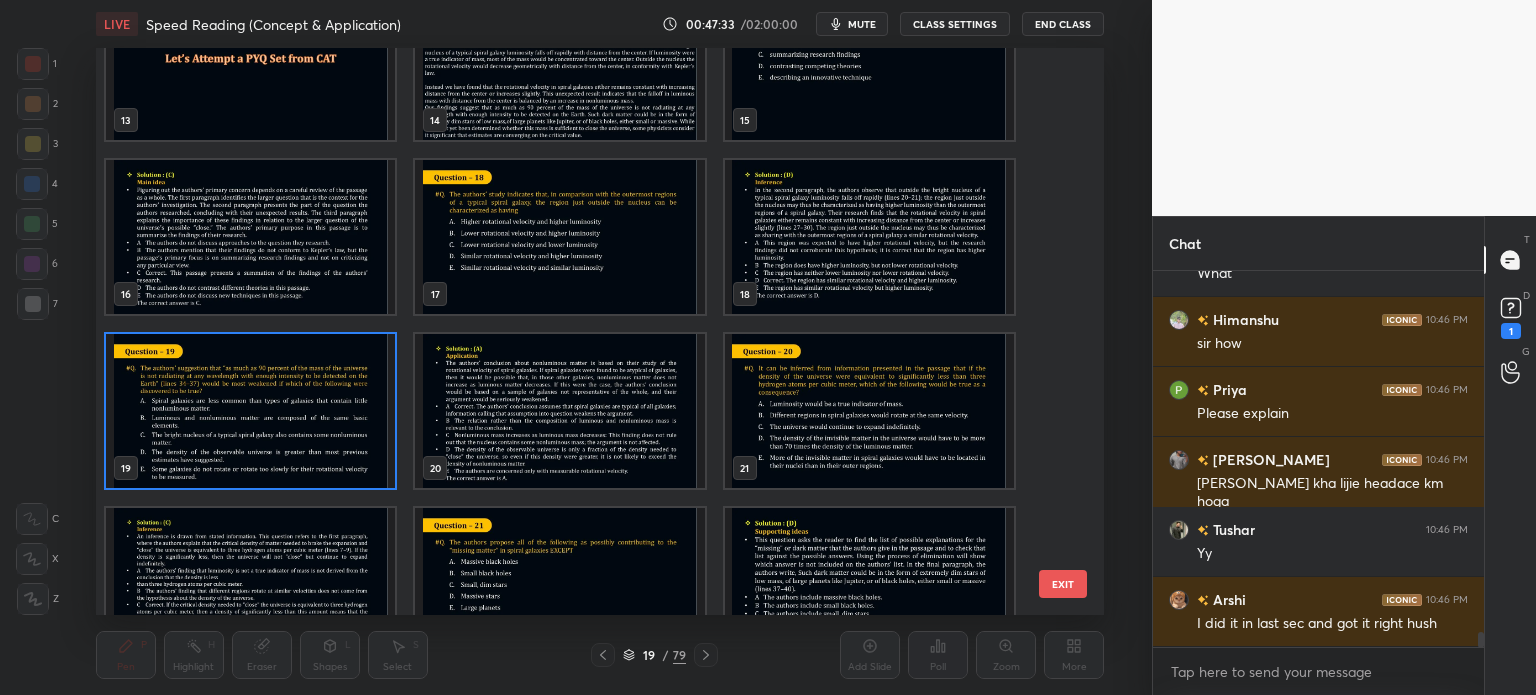click at bounding box center [250, 411] 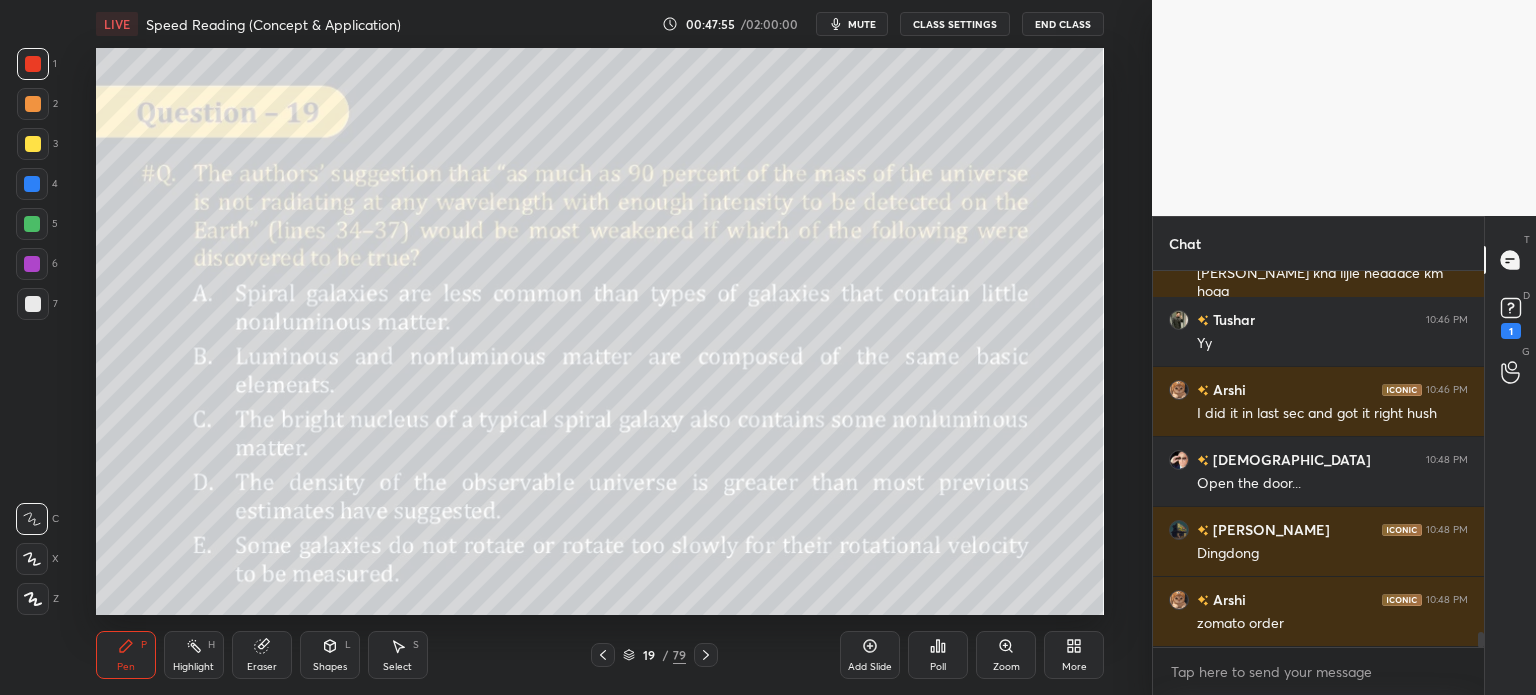 scroll, scrollTop: 9220, scrollLeft: 0, axis: vertical 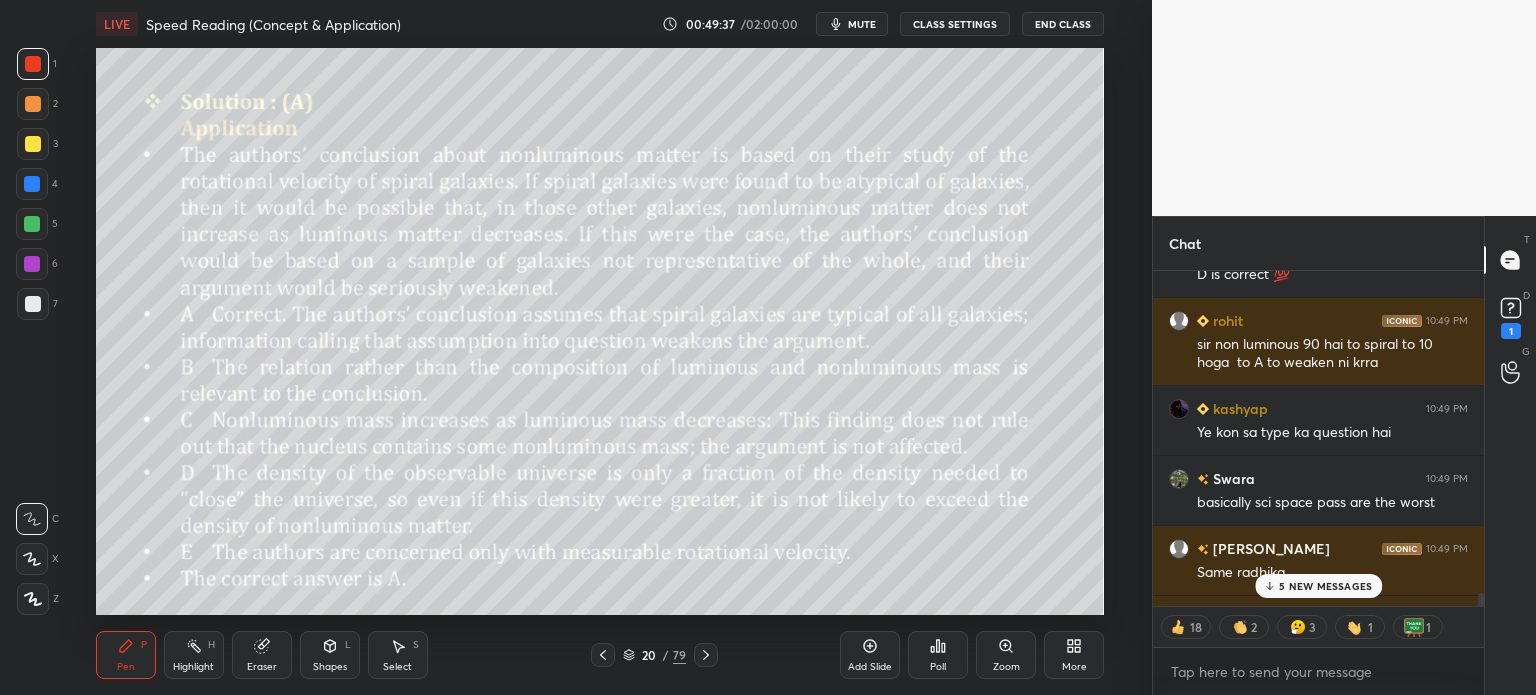 click on "5 NEW MESSAGES" at bounding box center (1318, 586) 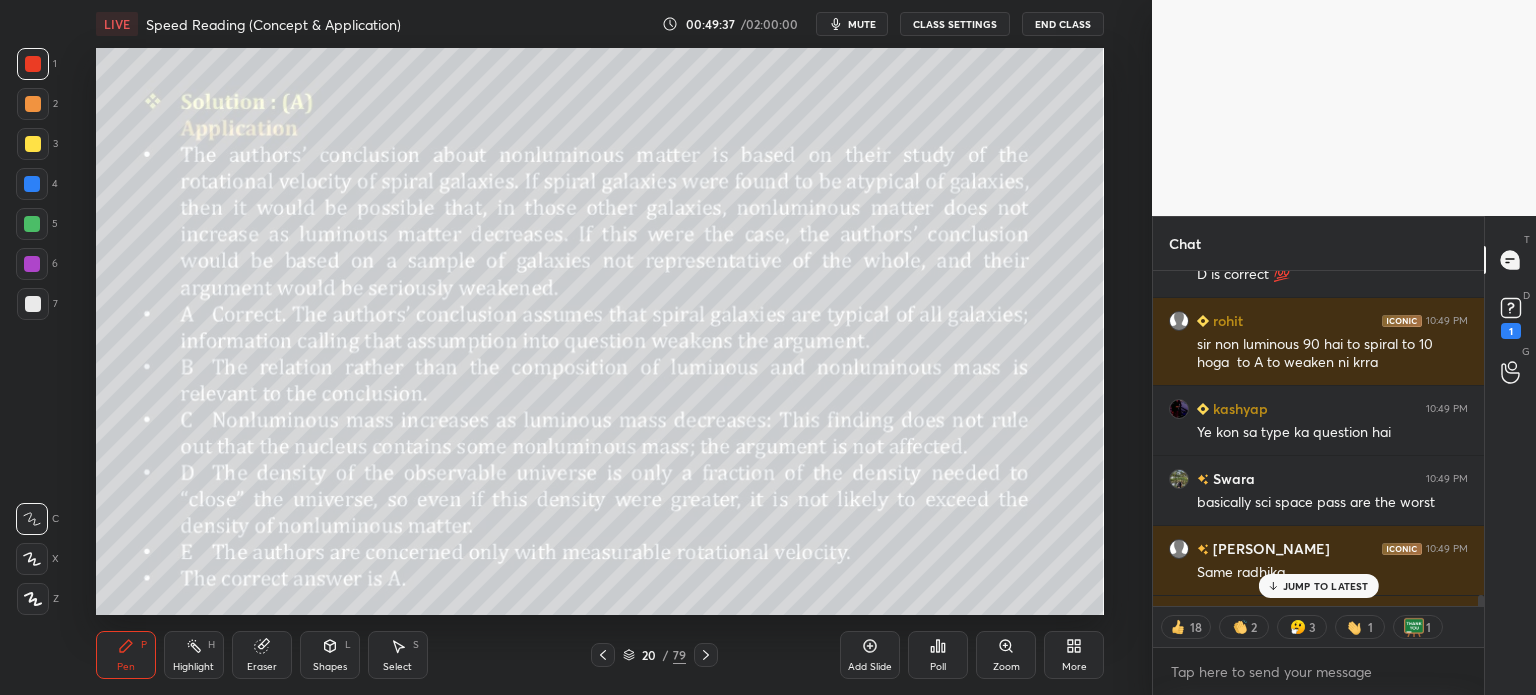 scroll, scrollTop: 10332, scrollLeft: 0, axis: vertical 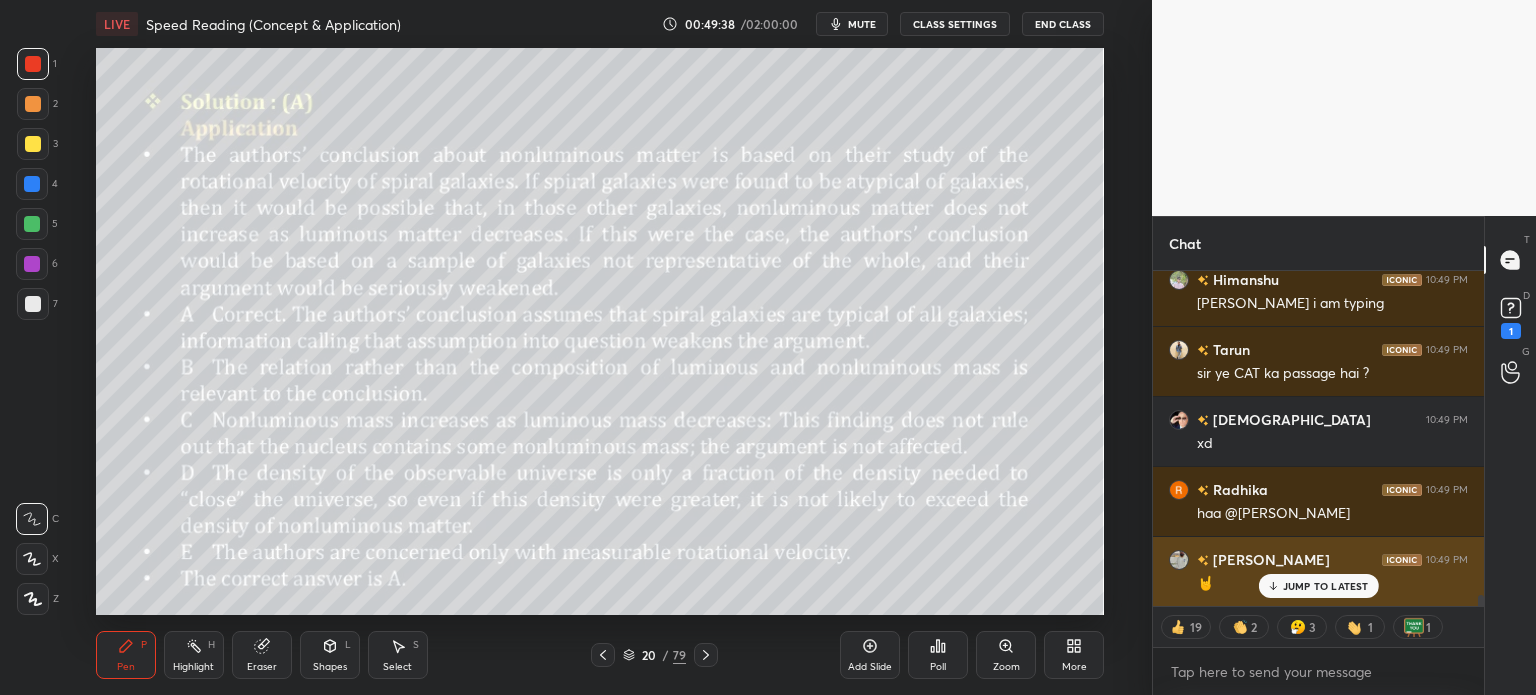 click on "JUMP TO LATEST" at bounding box center [1326, 586] 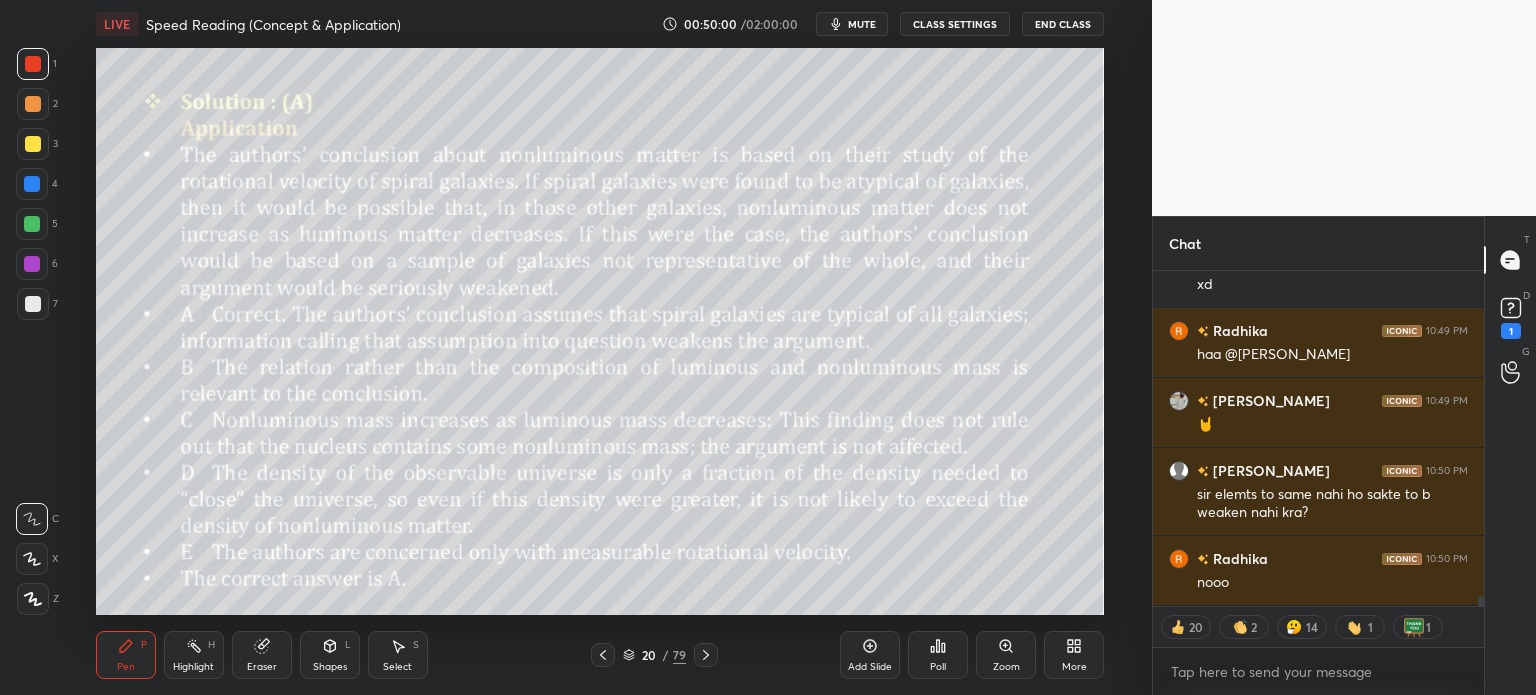 scroll, scrollTop: 10539, scrollLeft: 0, axis: vertical 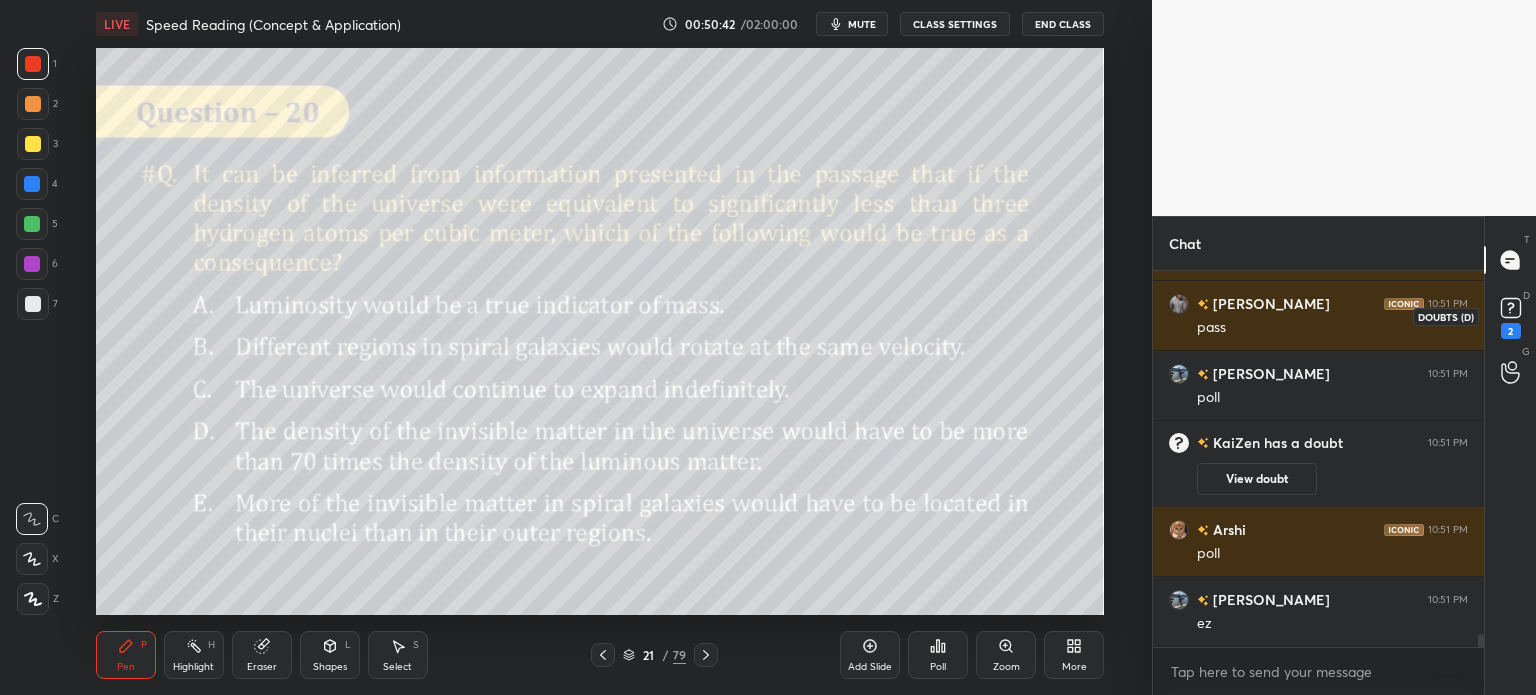 click 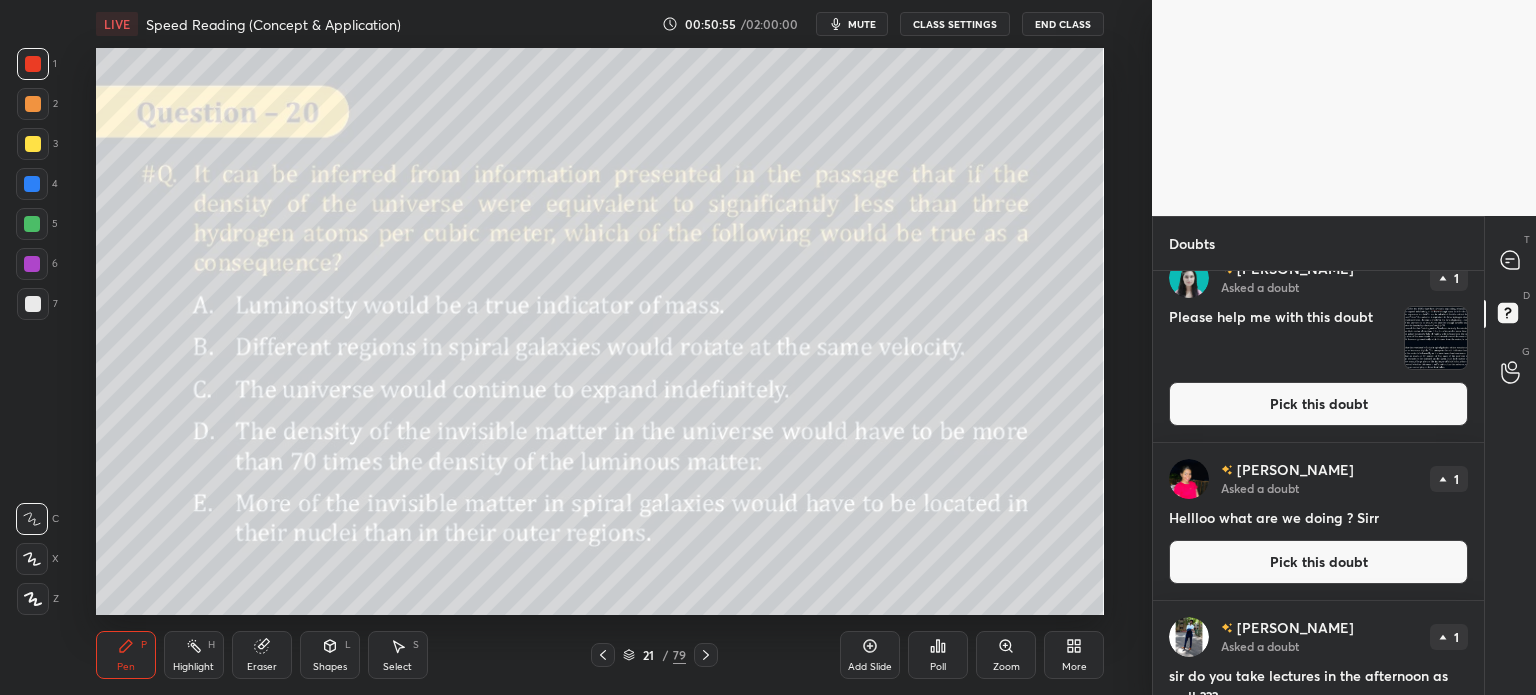 scroll, scrollTop: 1032, scrollLeft: 0, axis: vertical 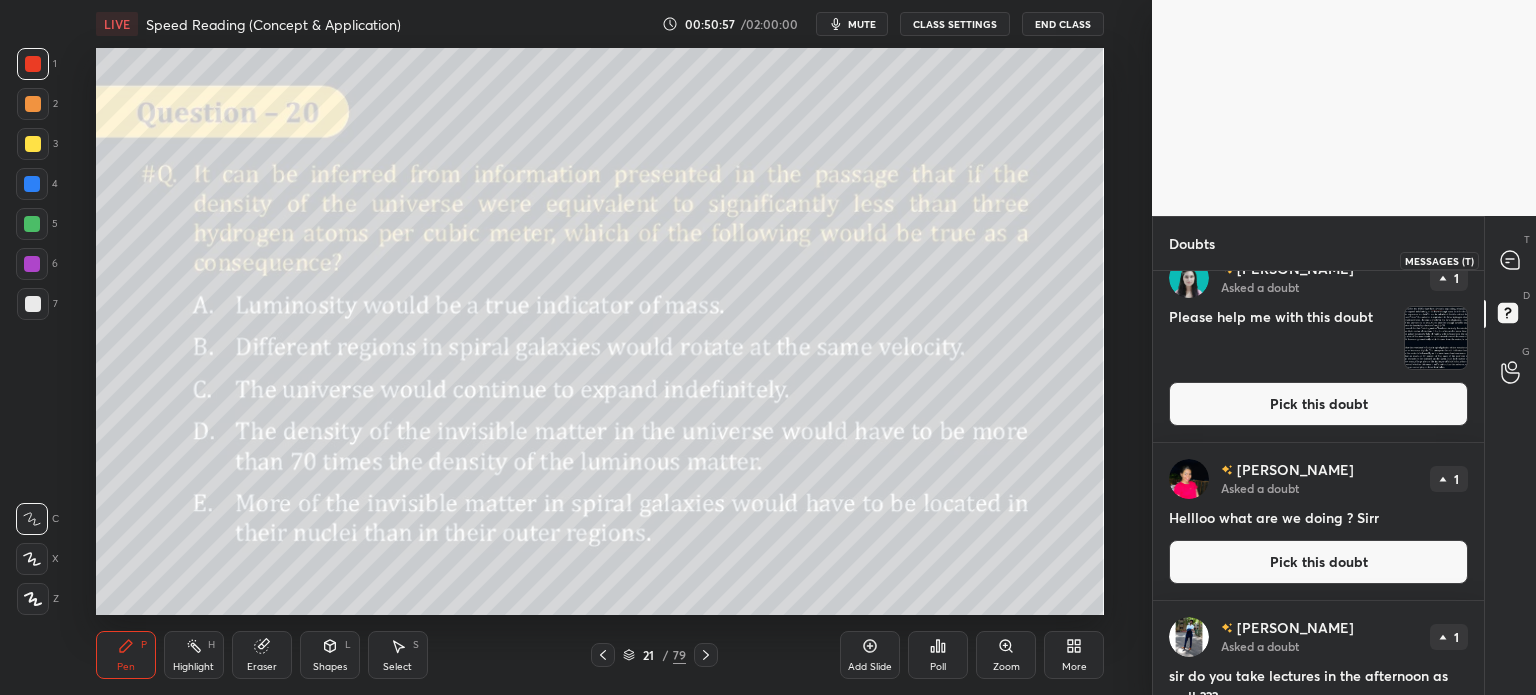 click 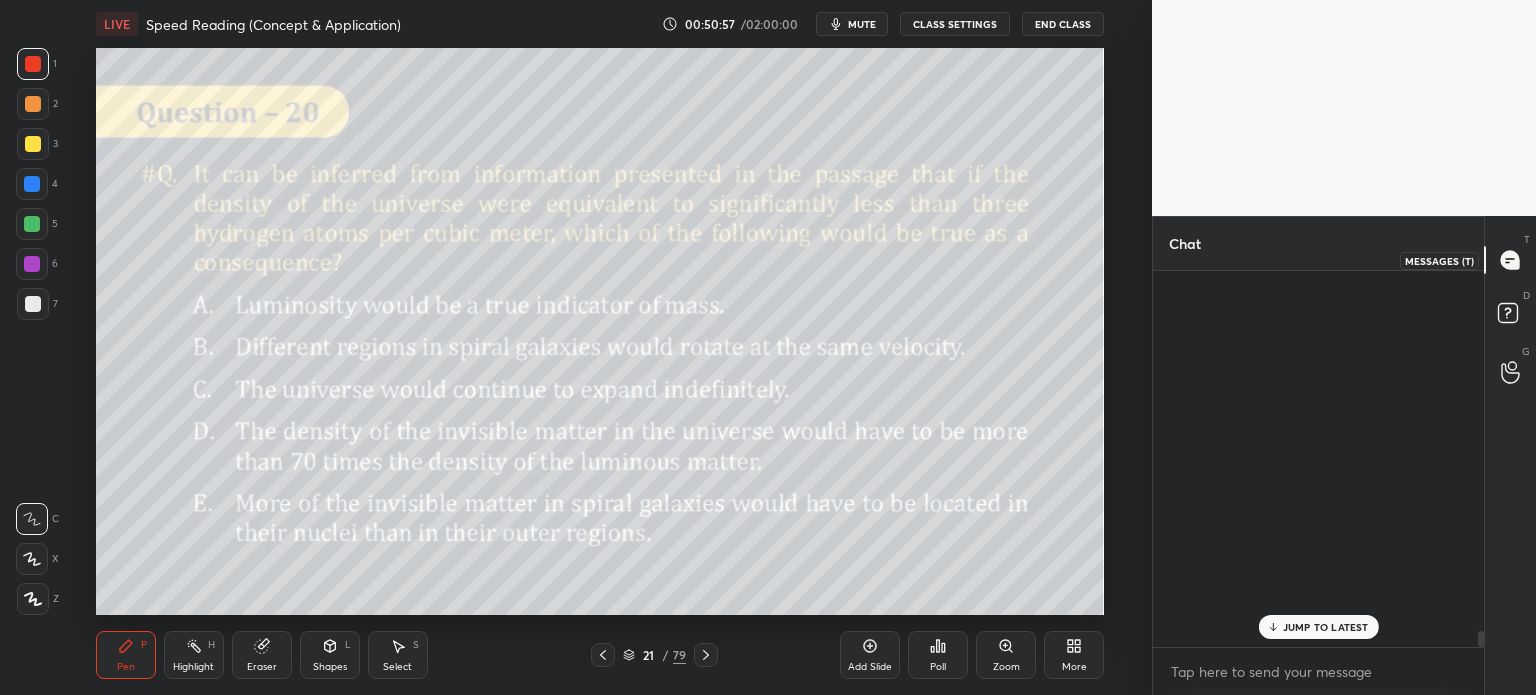 scroll, scrollTop: 11454, scrollLeft: 0, axis: vertical 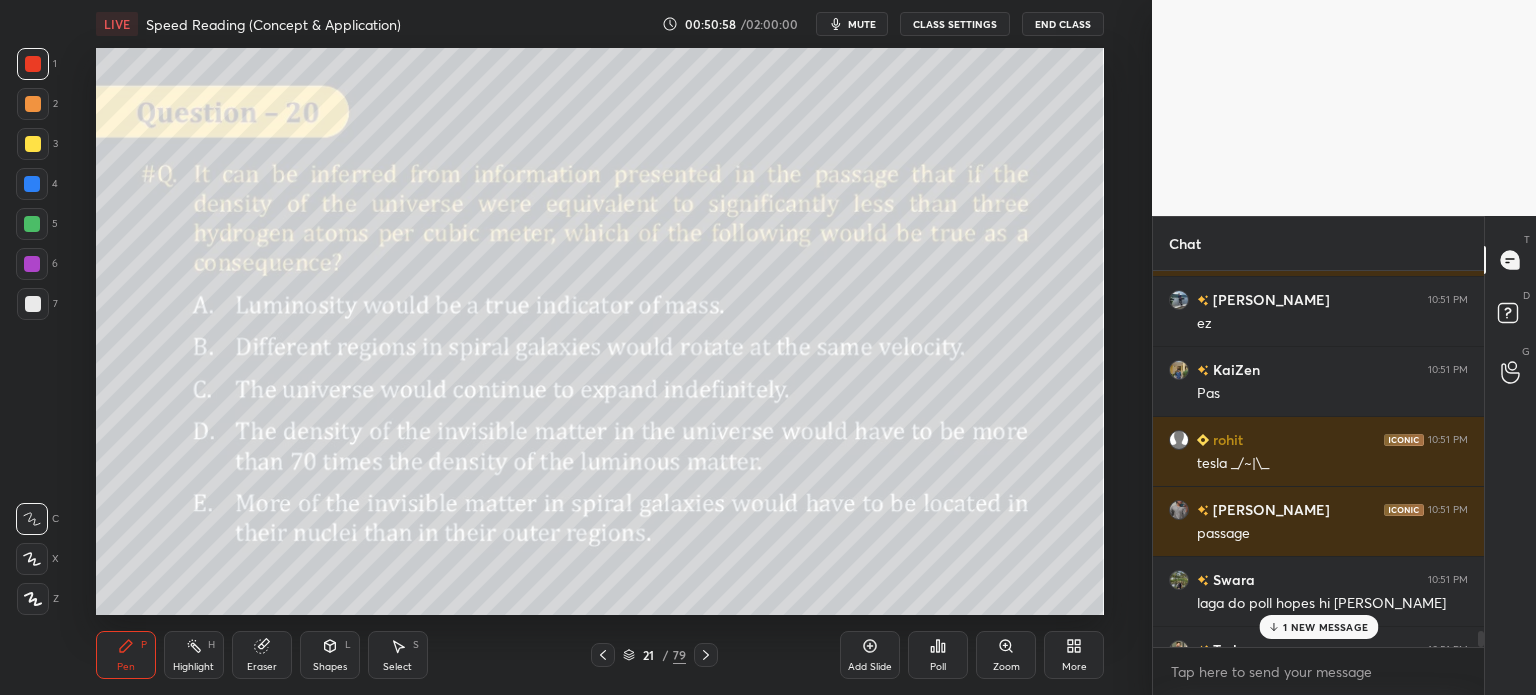 click on "1 NEW MESSAGE" at bounding box center [1325, 627] 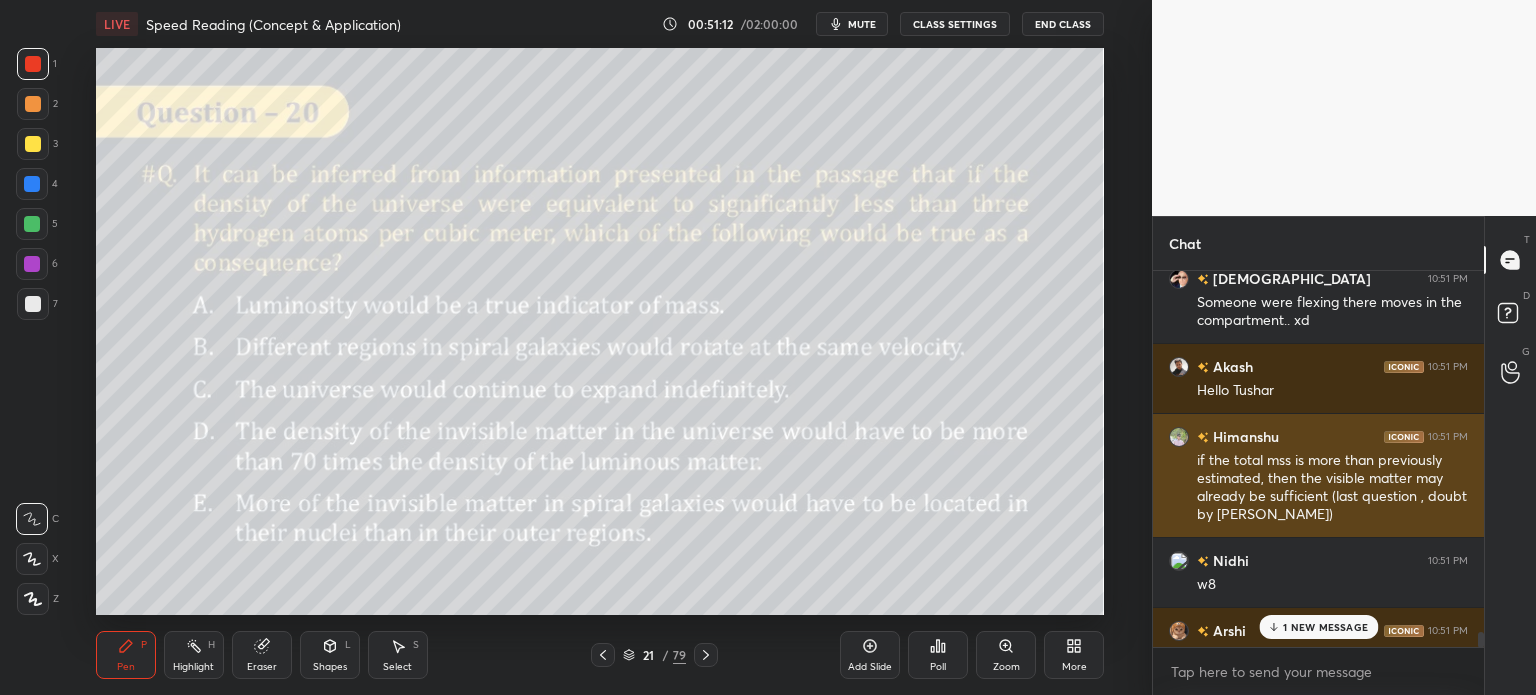 scroll, scrollTop: 11963, scrollLeft: 0, axis: vertical 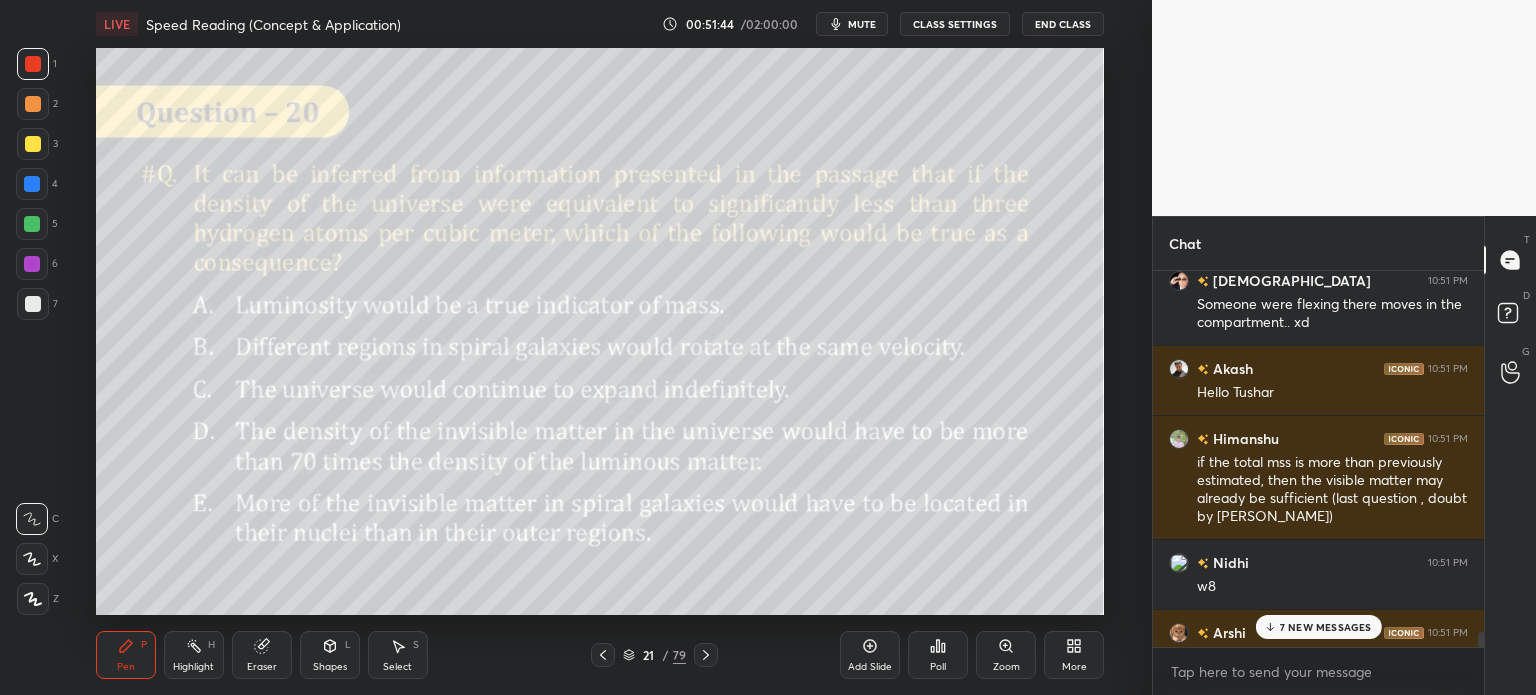 click on "7 NEW MESSAGES" at bounding box center (1326, 627) 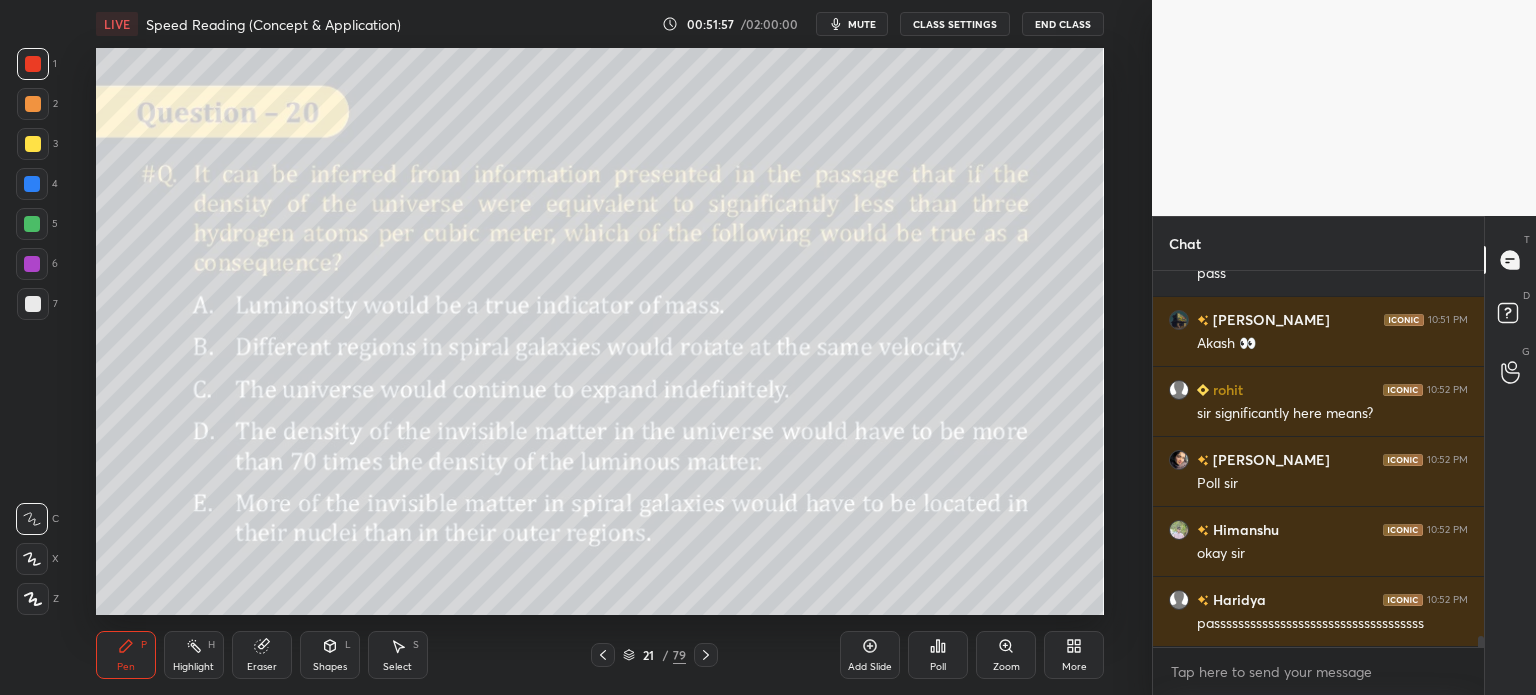 scroll, scrollTop: 12716, scrollLeft: 0, axis: vertical 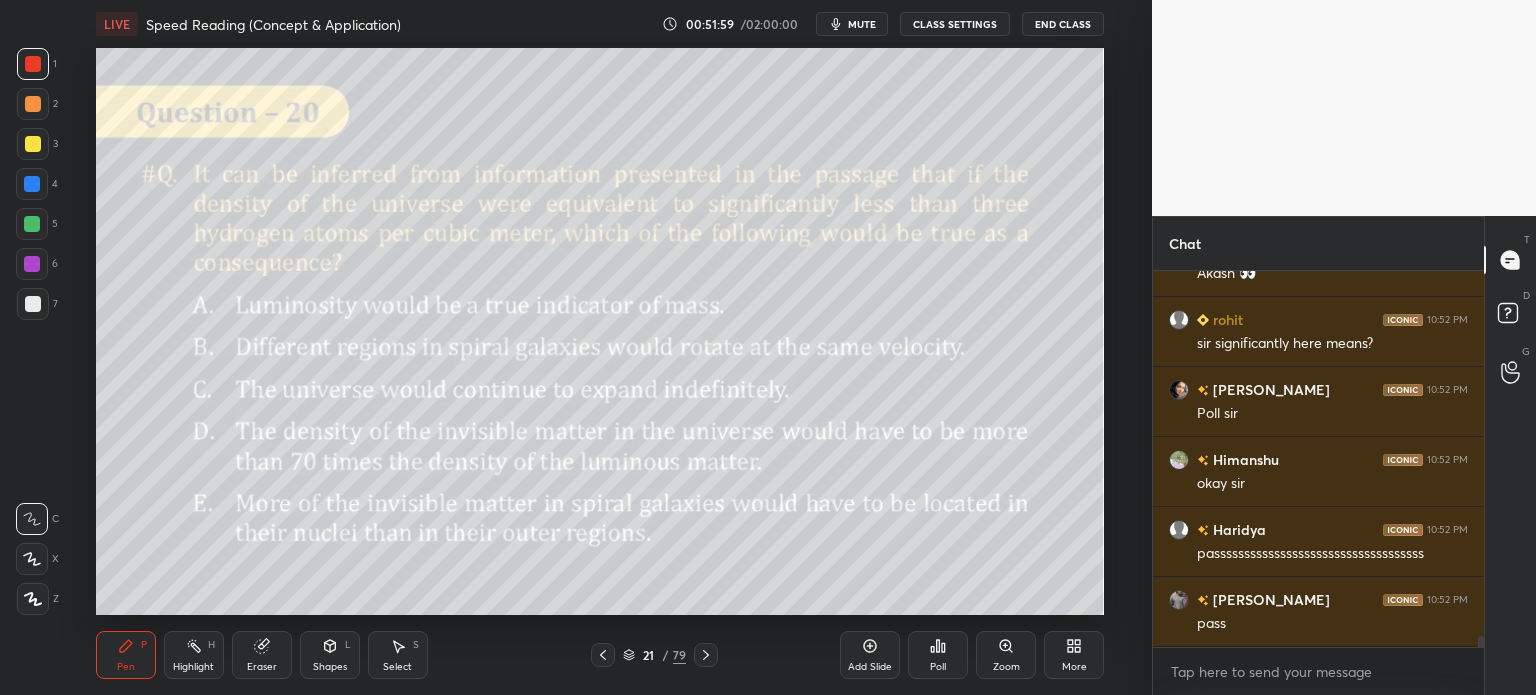 click on "21" at bounding box center [649, 655] 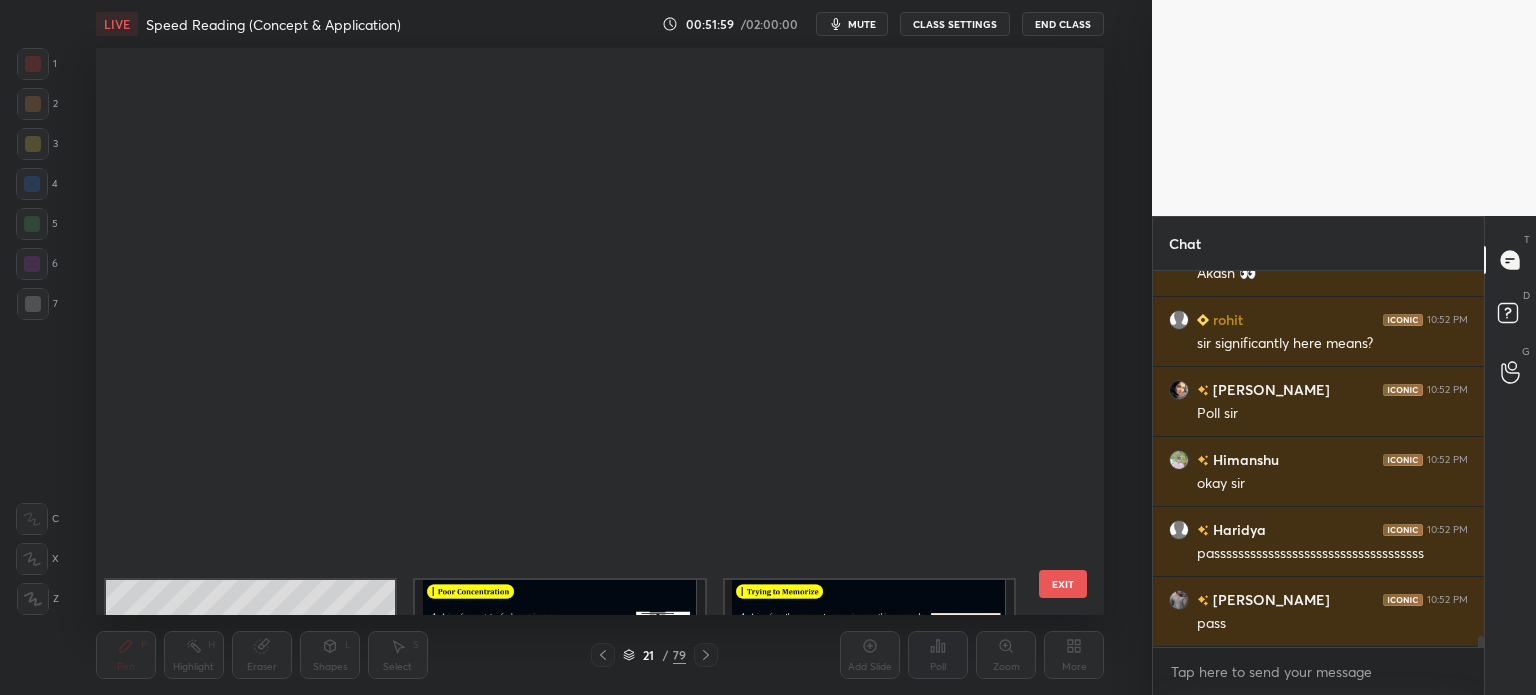 scroll, scrollTop: 651, scrollLeft: 0, axis: vertical 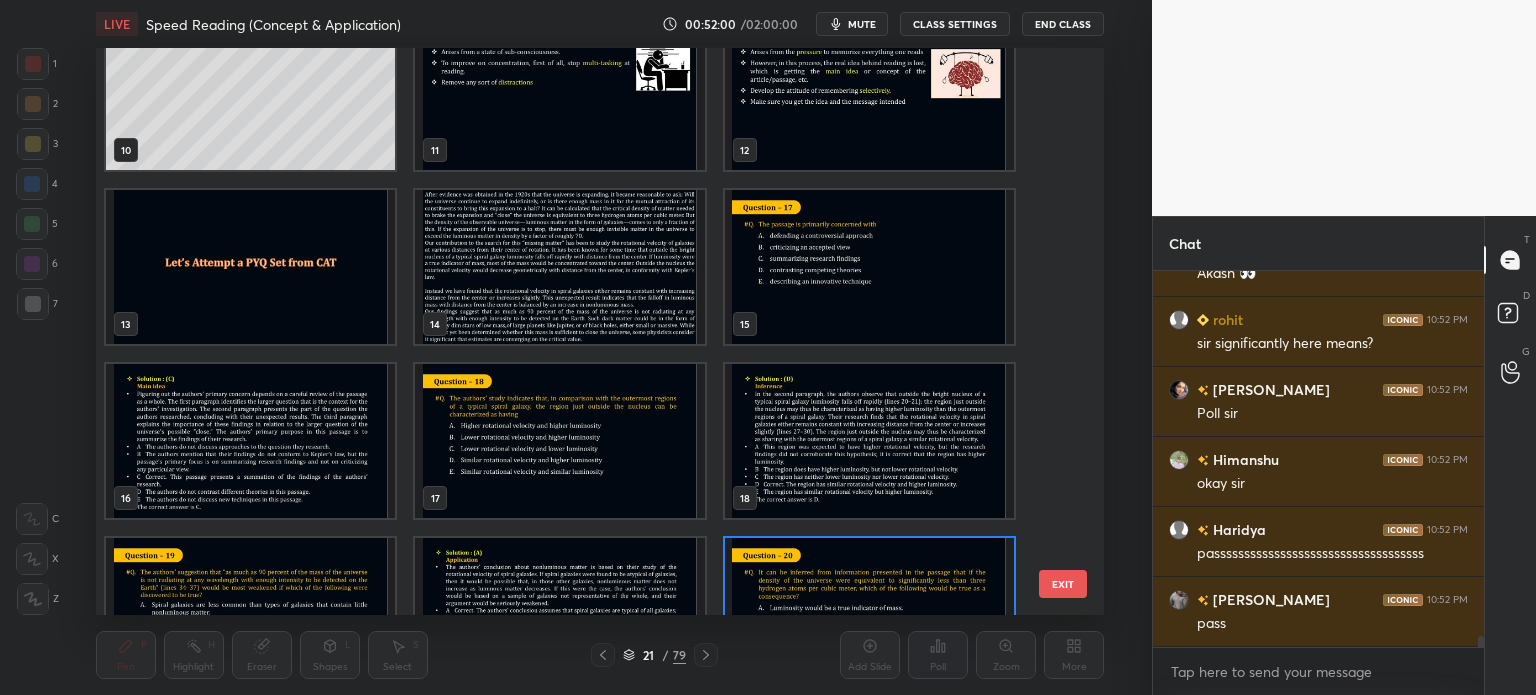 click at bounding box center (559, 267) 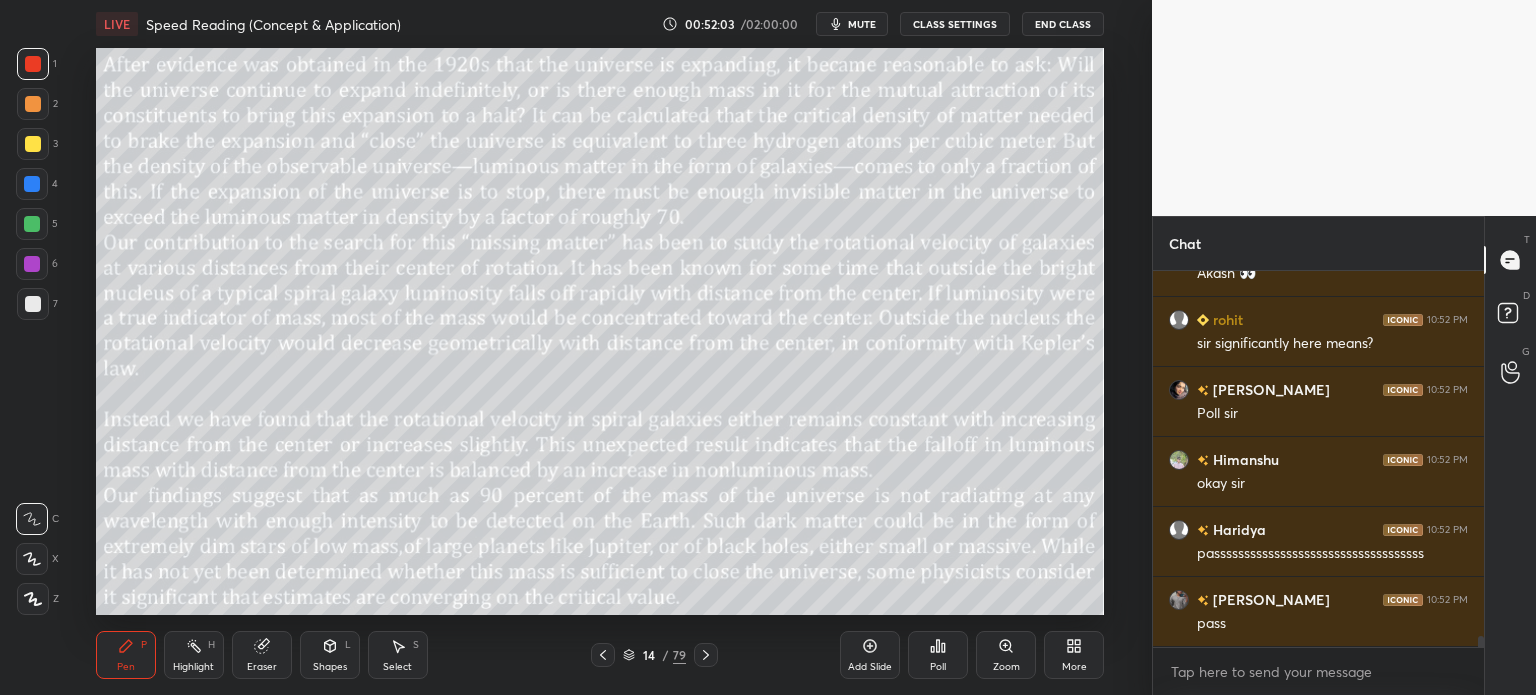 click on "Eraser" at bounding box center (262, 655) 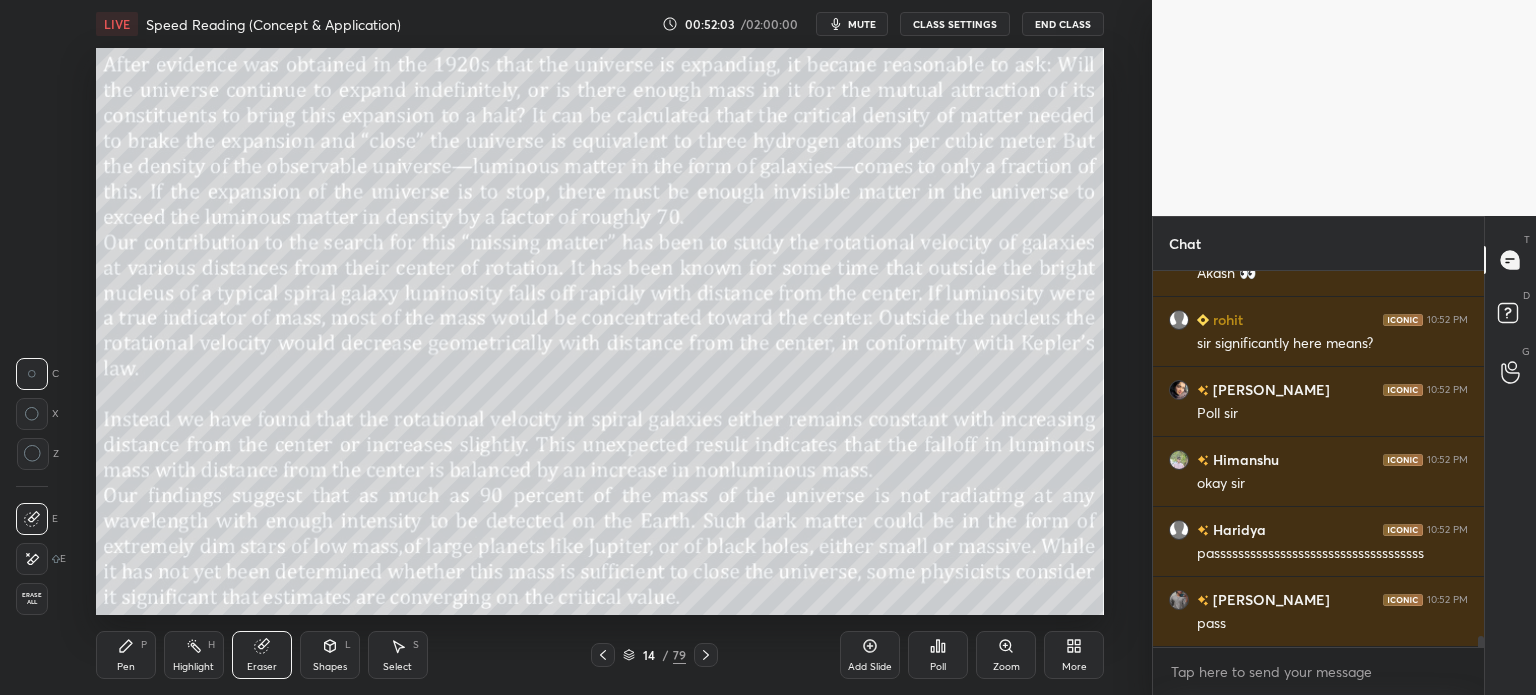 scroll, scrollTop: 12786, scrollLeft: 0, axis: vertical 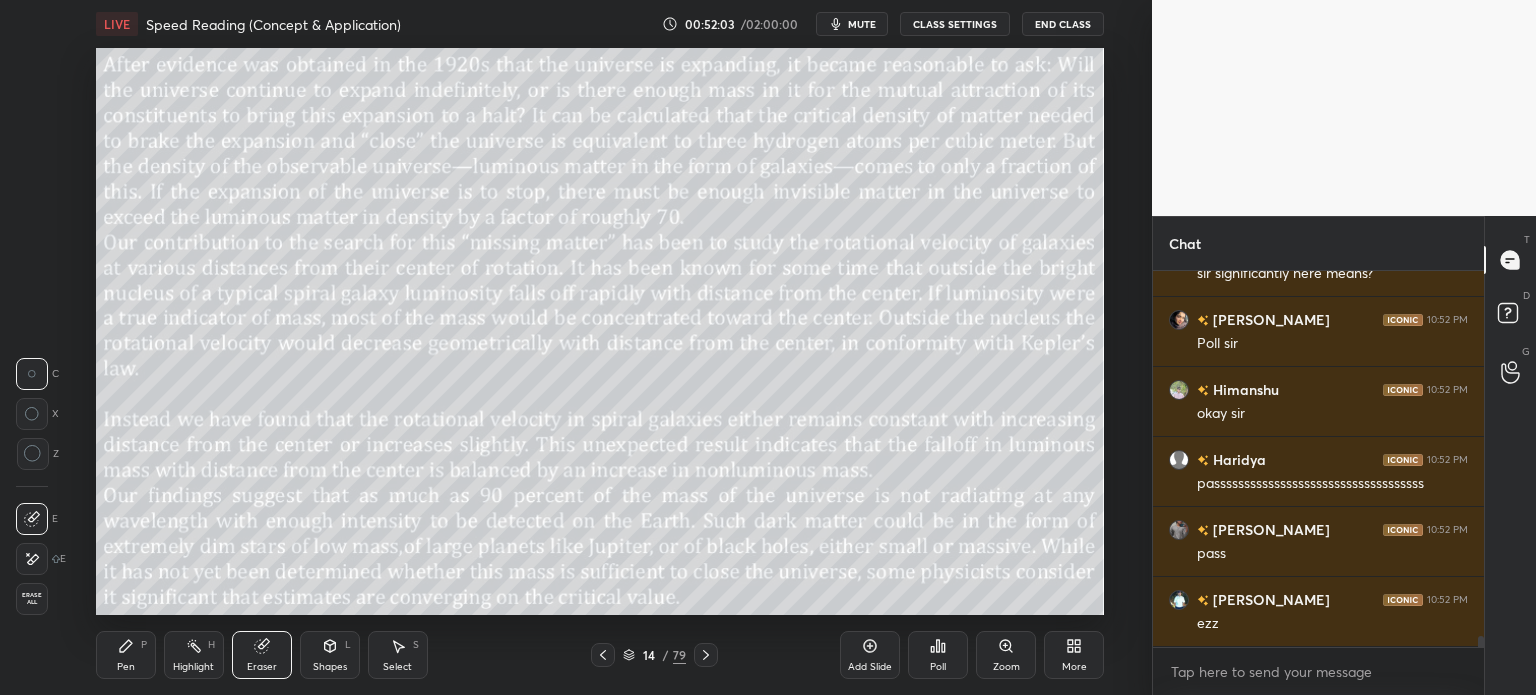 click on "Erase all" at bounding box center (32, 599) 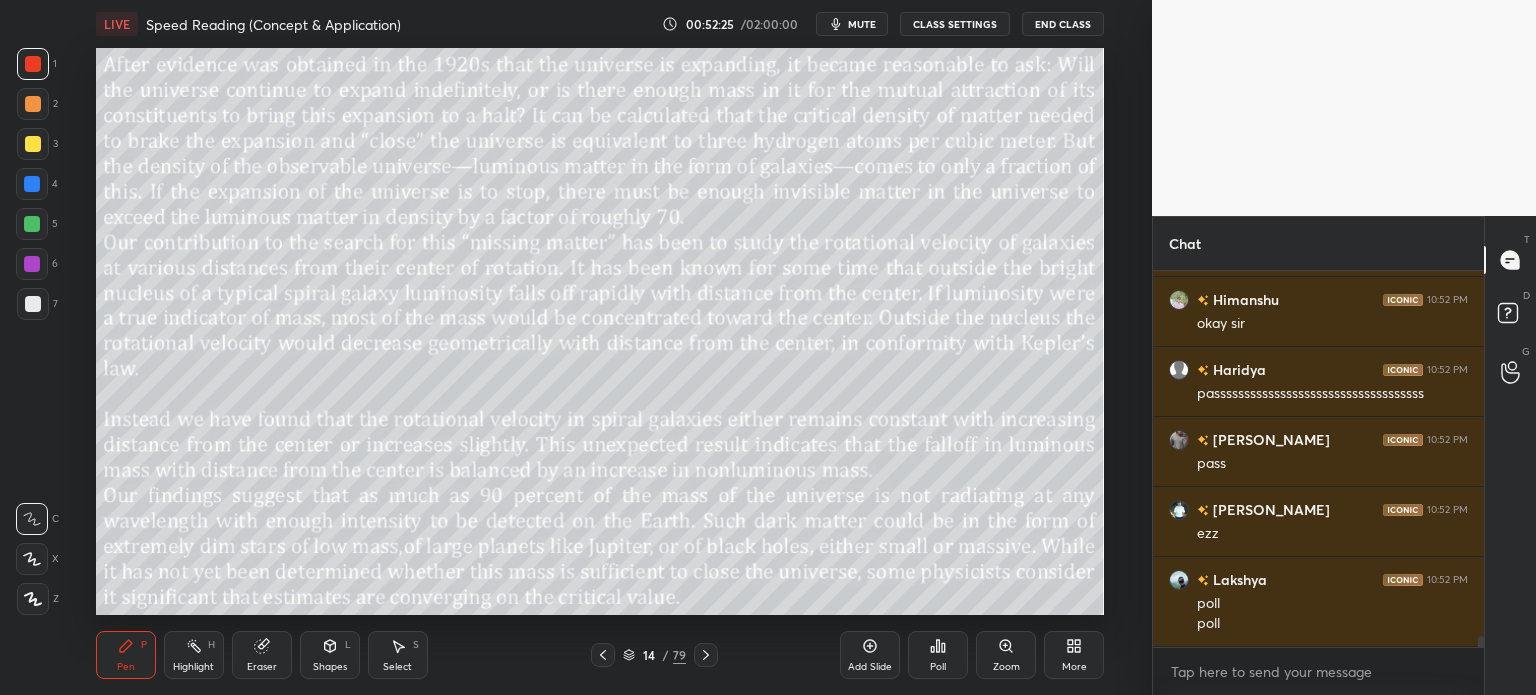scroll, scrollTop: 12946, scrollLeft: 0, axis: vertical 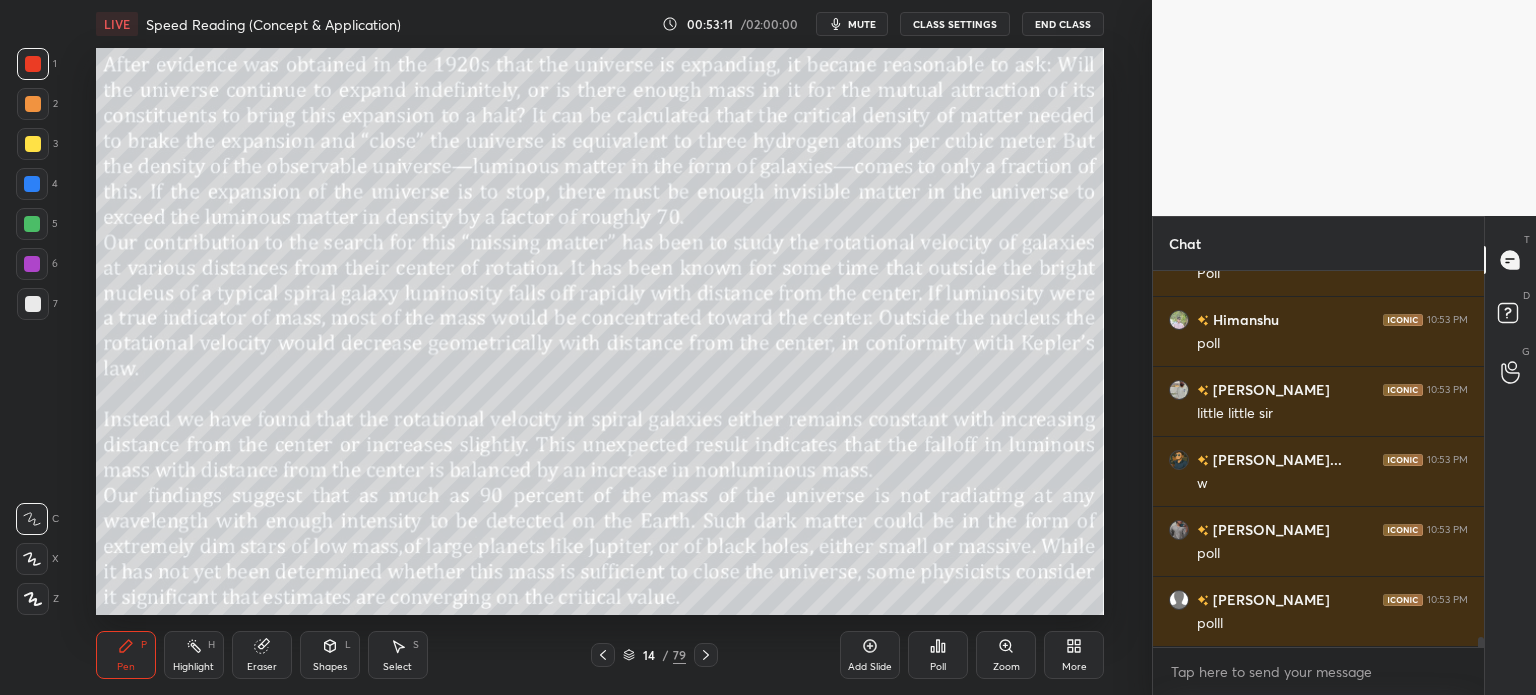 click on "14" at bounding box center [649, 655] 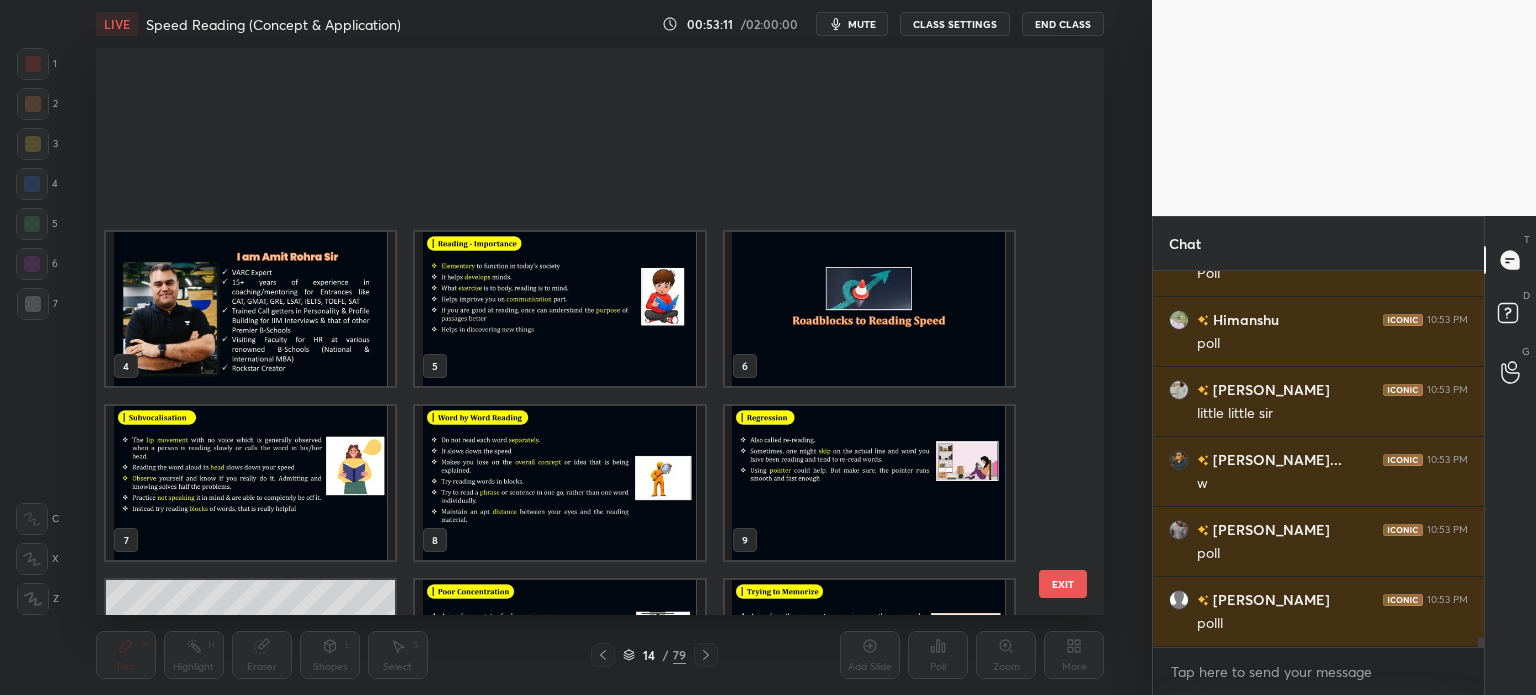 scroll, scrollTop: 303, scrollLeft: 0, axis: vertical 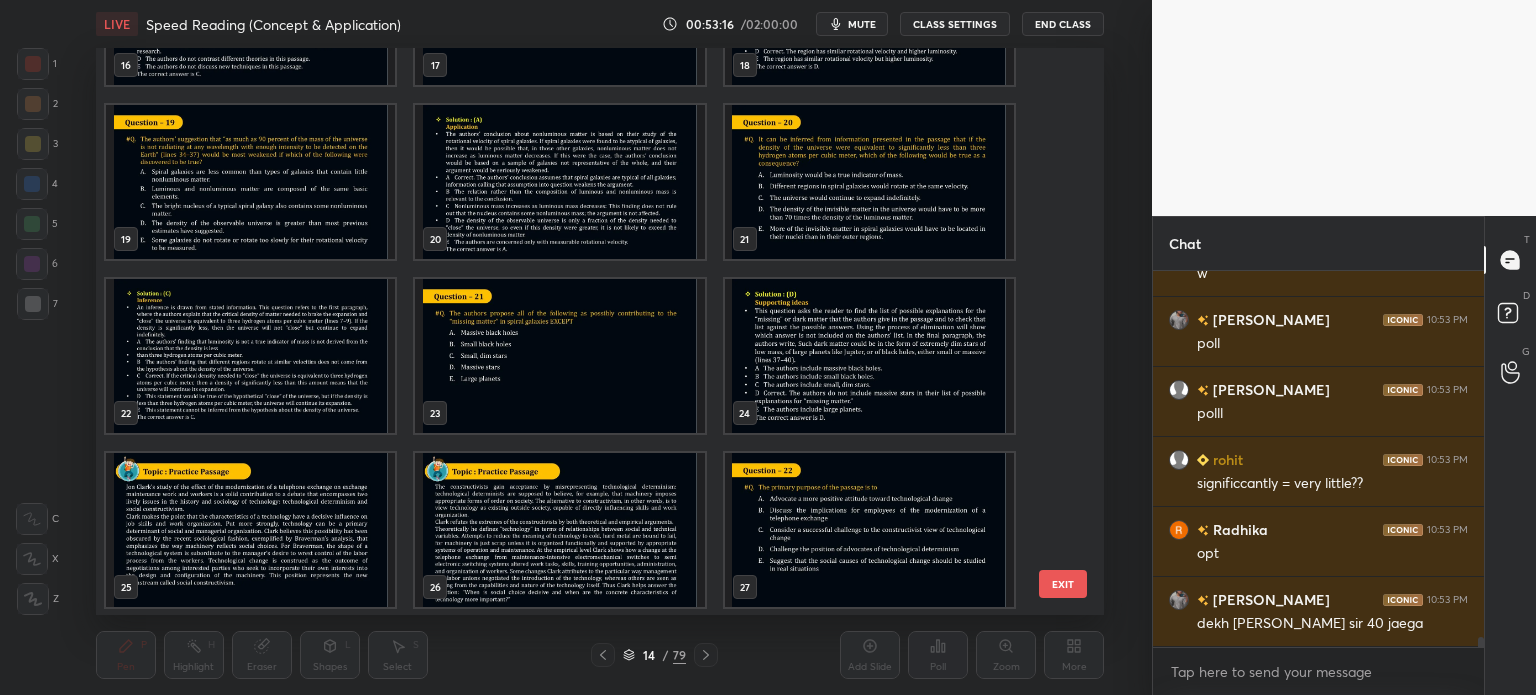 click at bounding box center [868, 182] 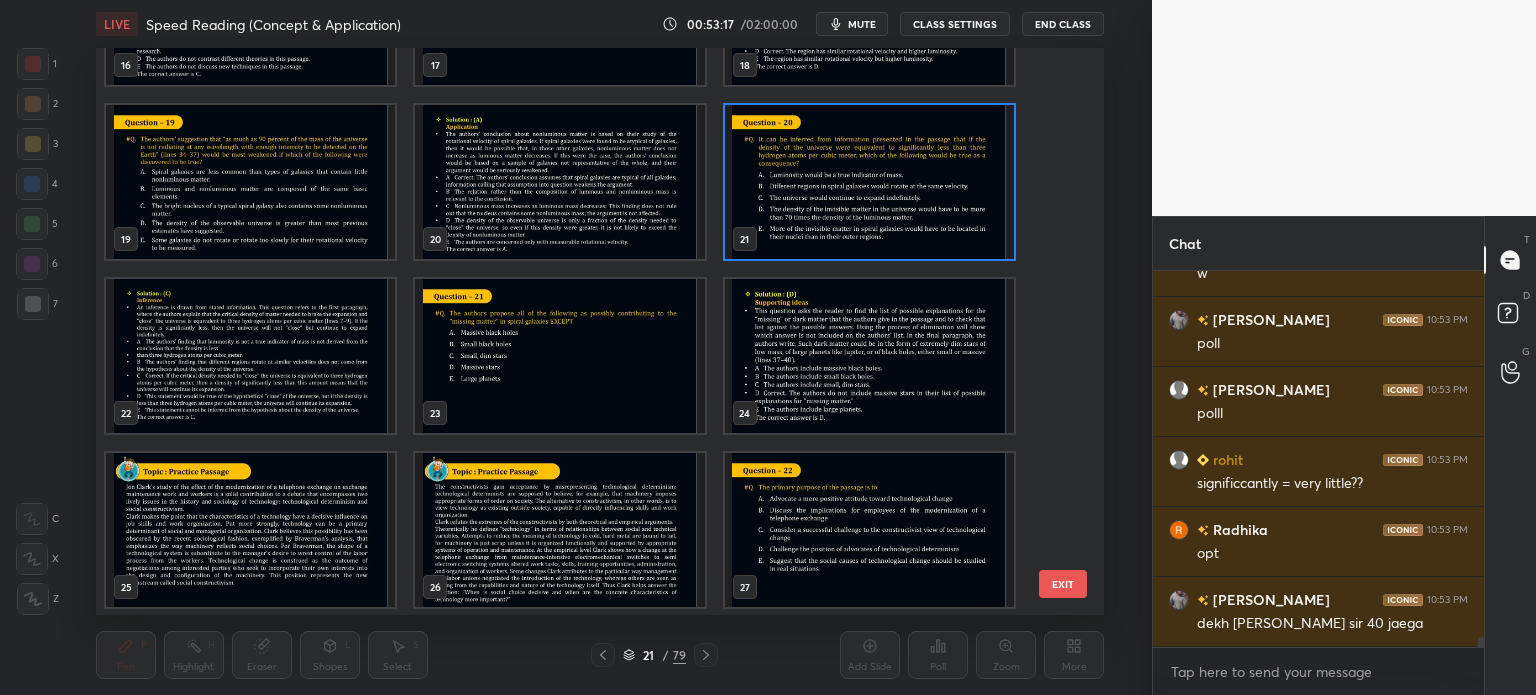 click at bounding box center [868, 182] 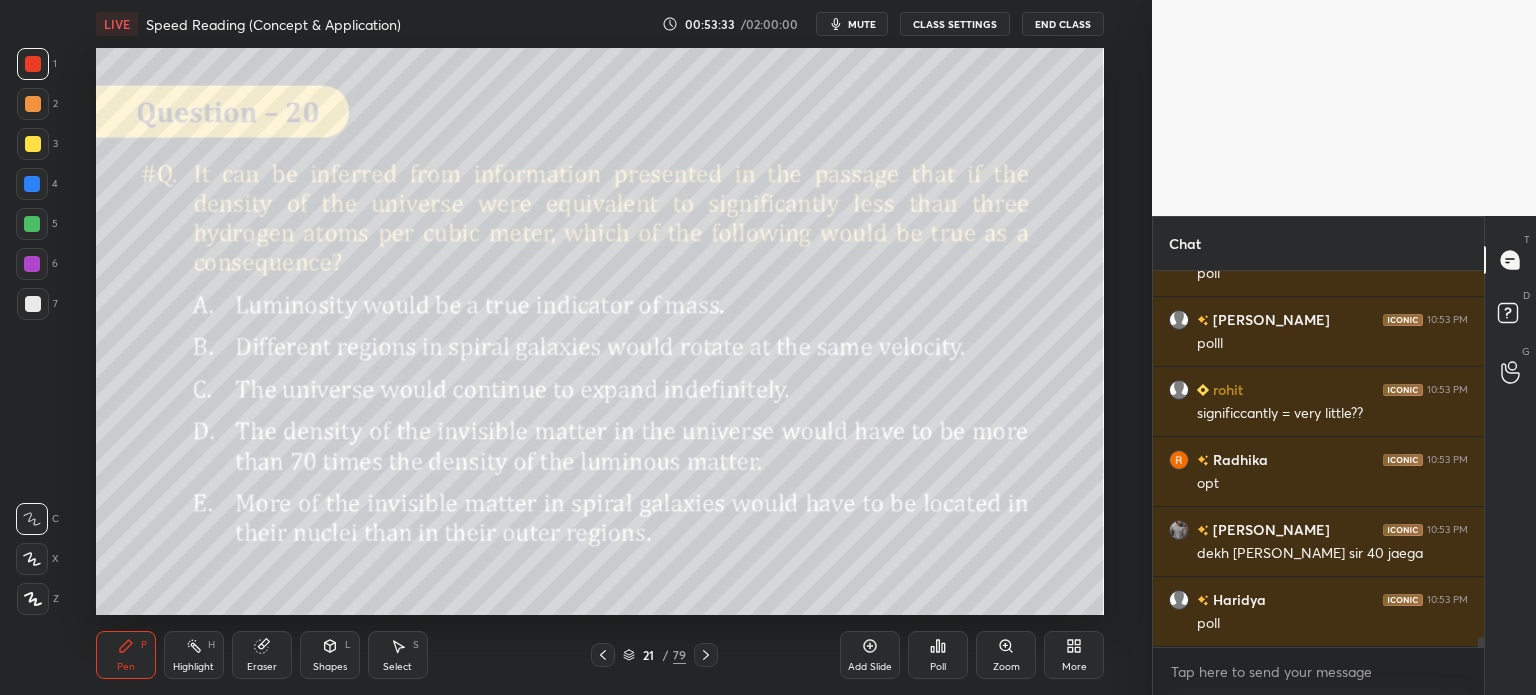 scroll, scrollTop: 13716, scrollLeft: 0, axis: vertical 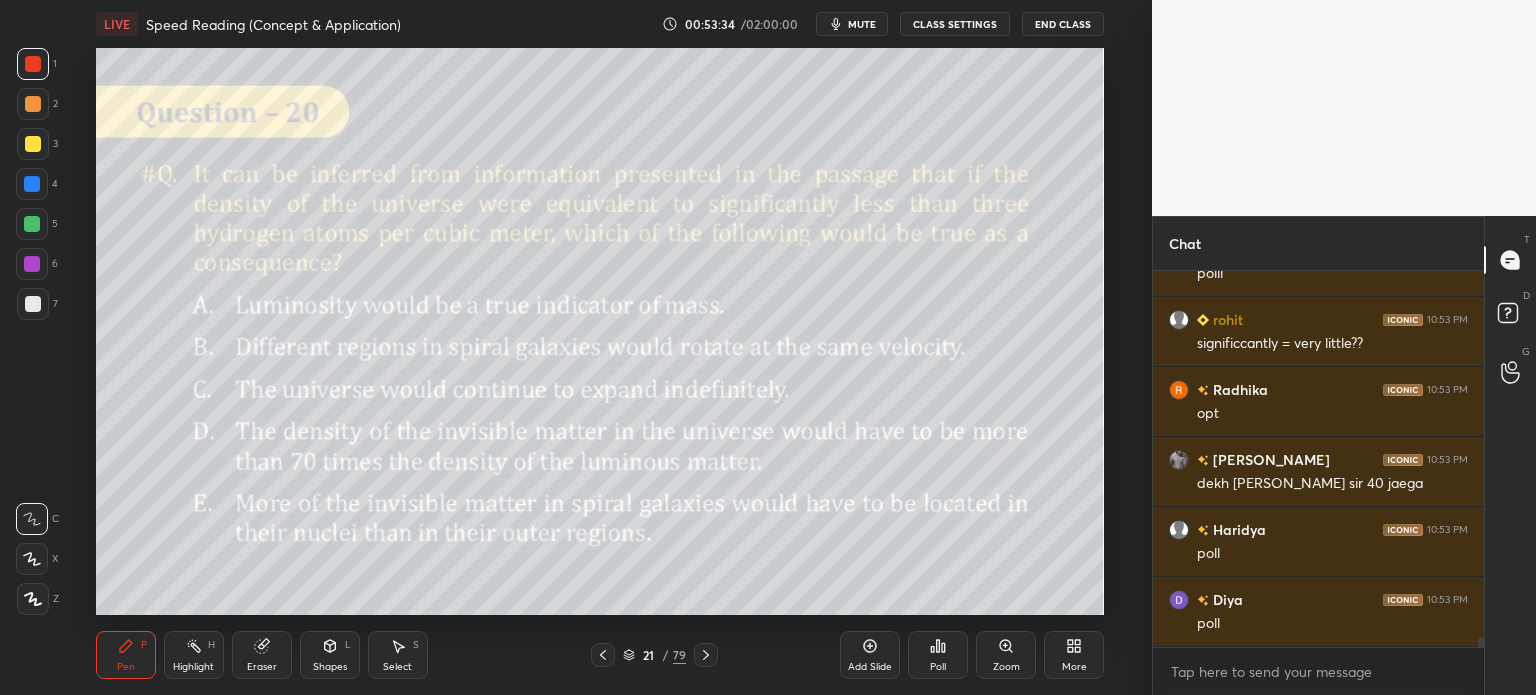 click on "Poll" at bounding box center (938, 655) 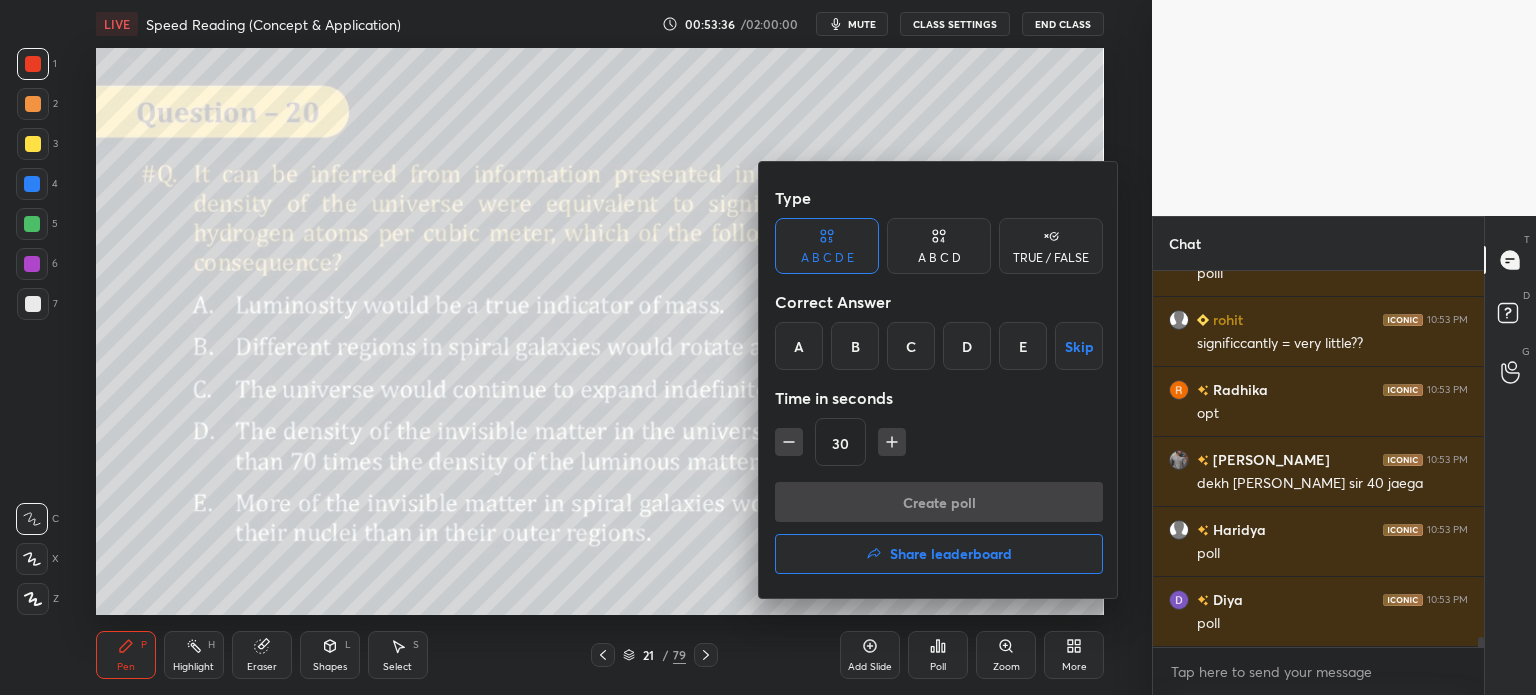 click on "C" at bounding box center [911, 346] 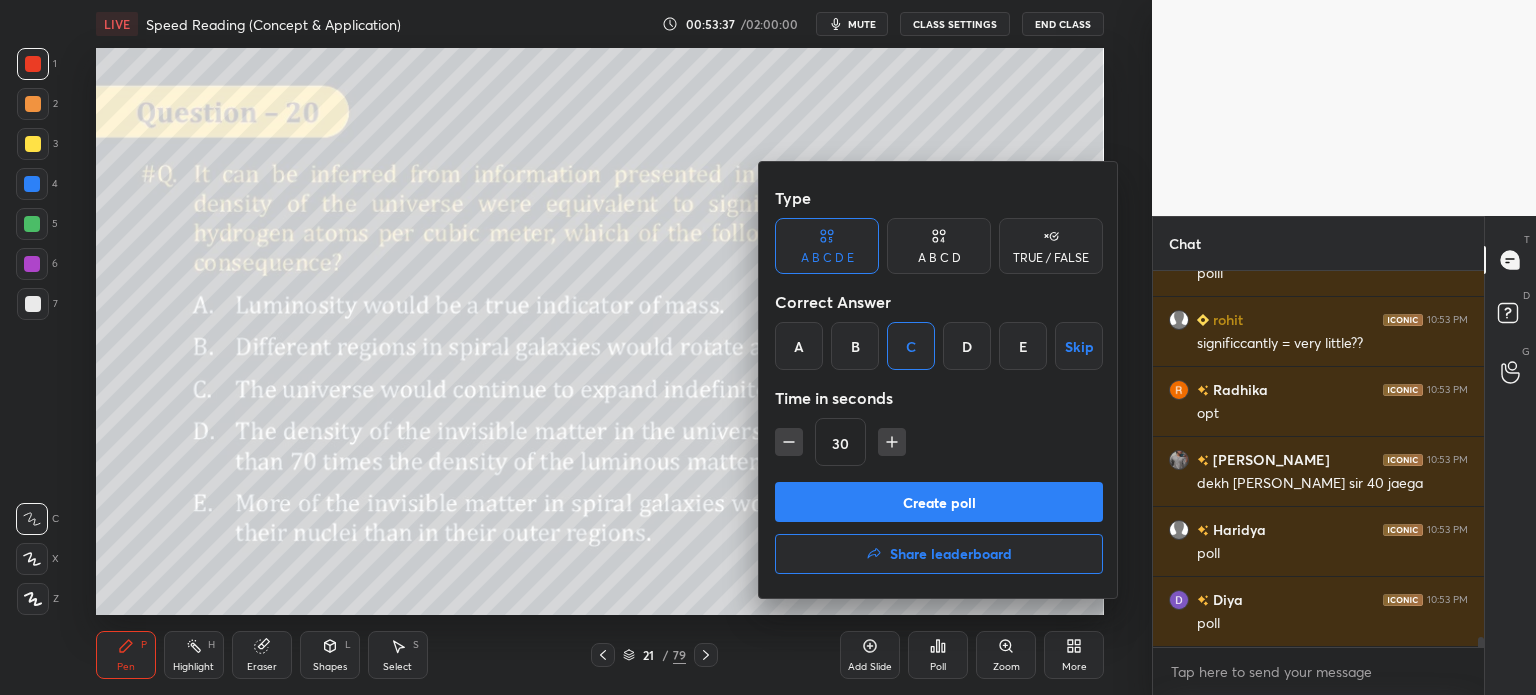click on "Create poll" at bounding box center (939, 502) 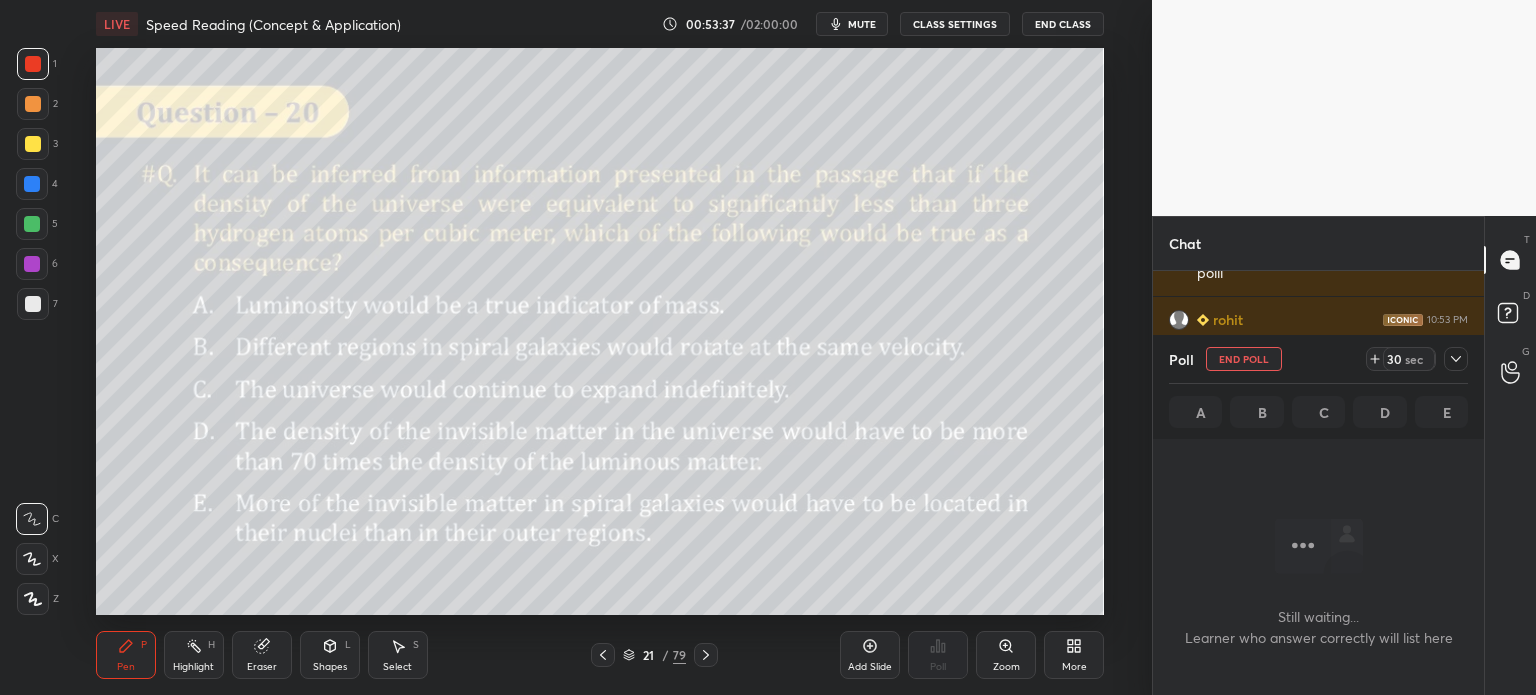 scroll, scrollTop: 300, scrollLeft: 325, axis: both 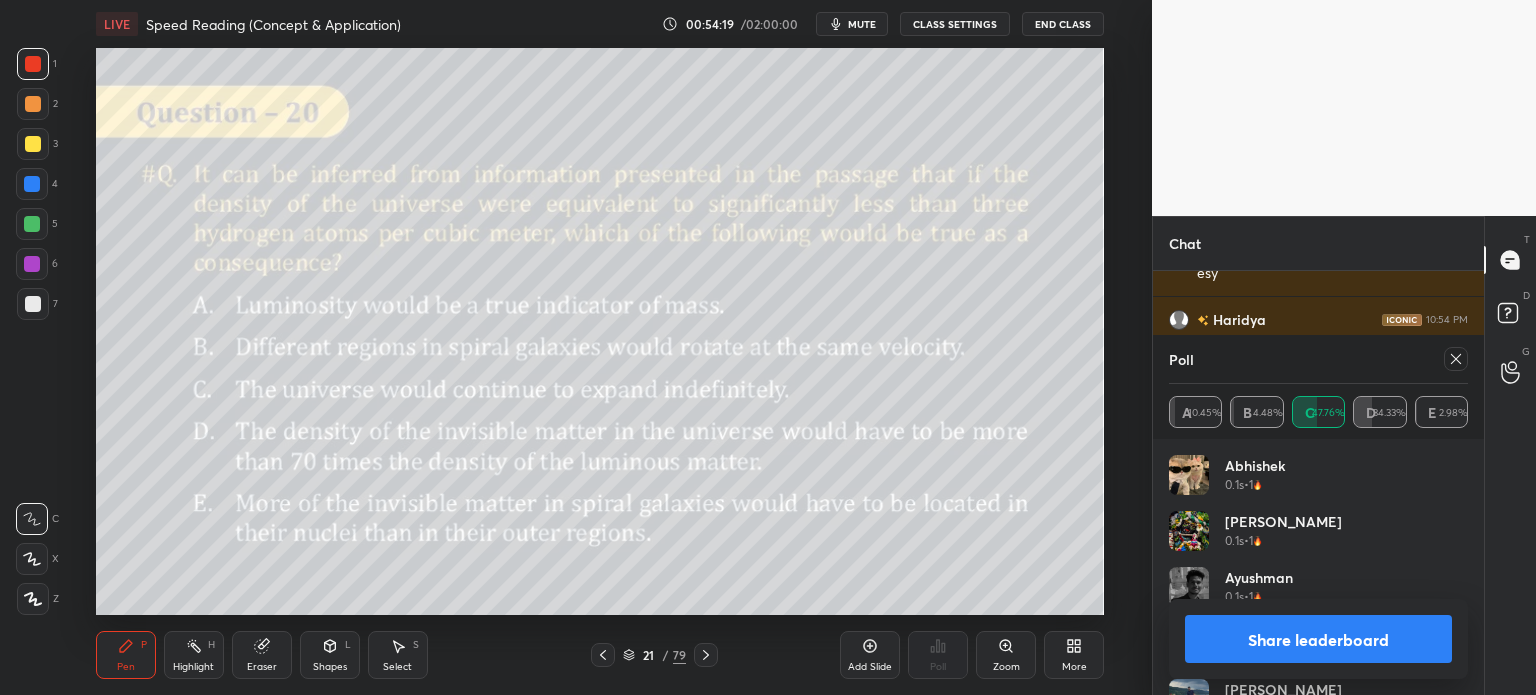 click on "Share leaderboard" at bounding box center (1318, 639) 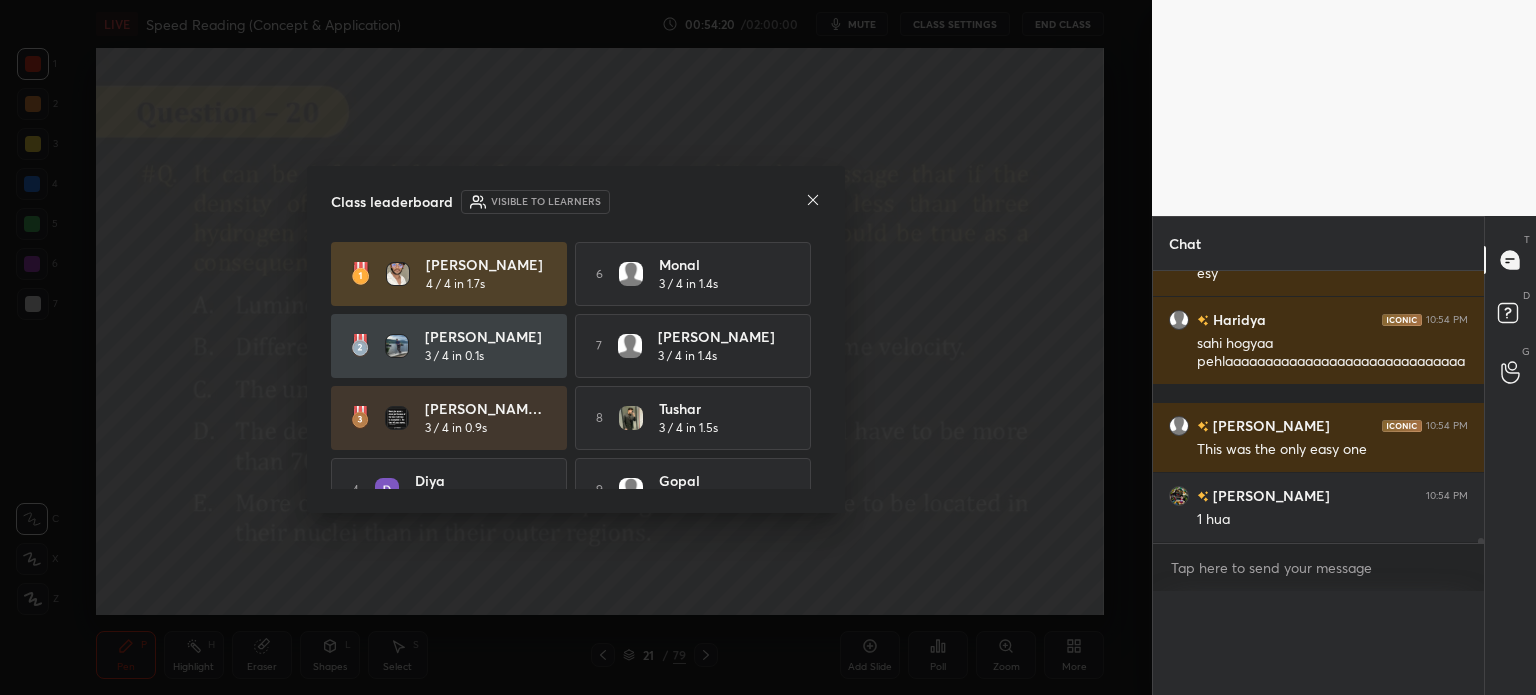 scroll, scrollTop: 0, scrollLeft: 0, axis: both 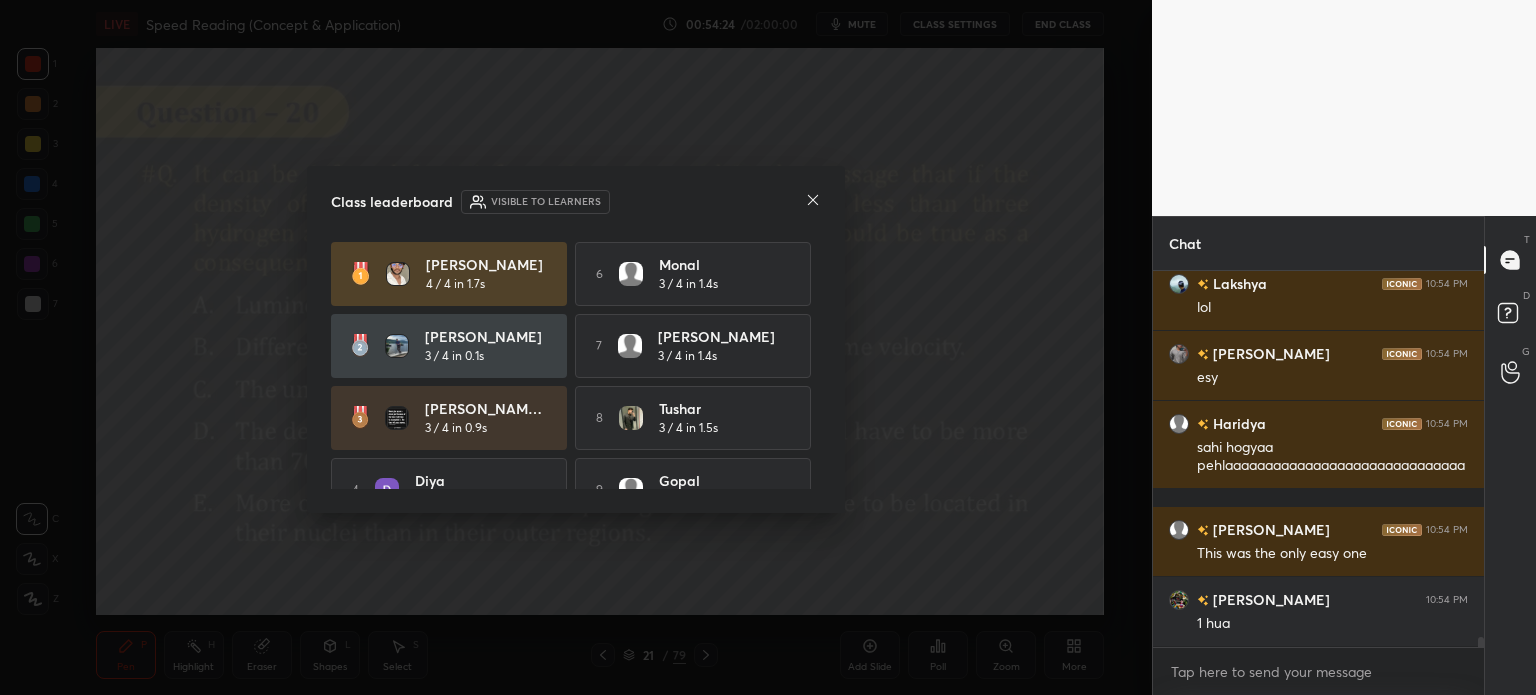 click 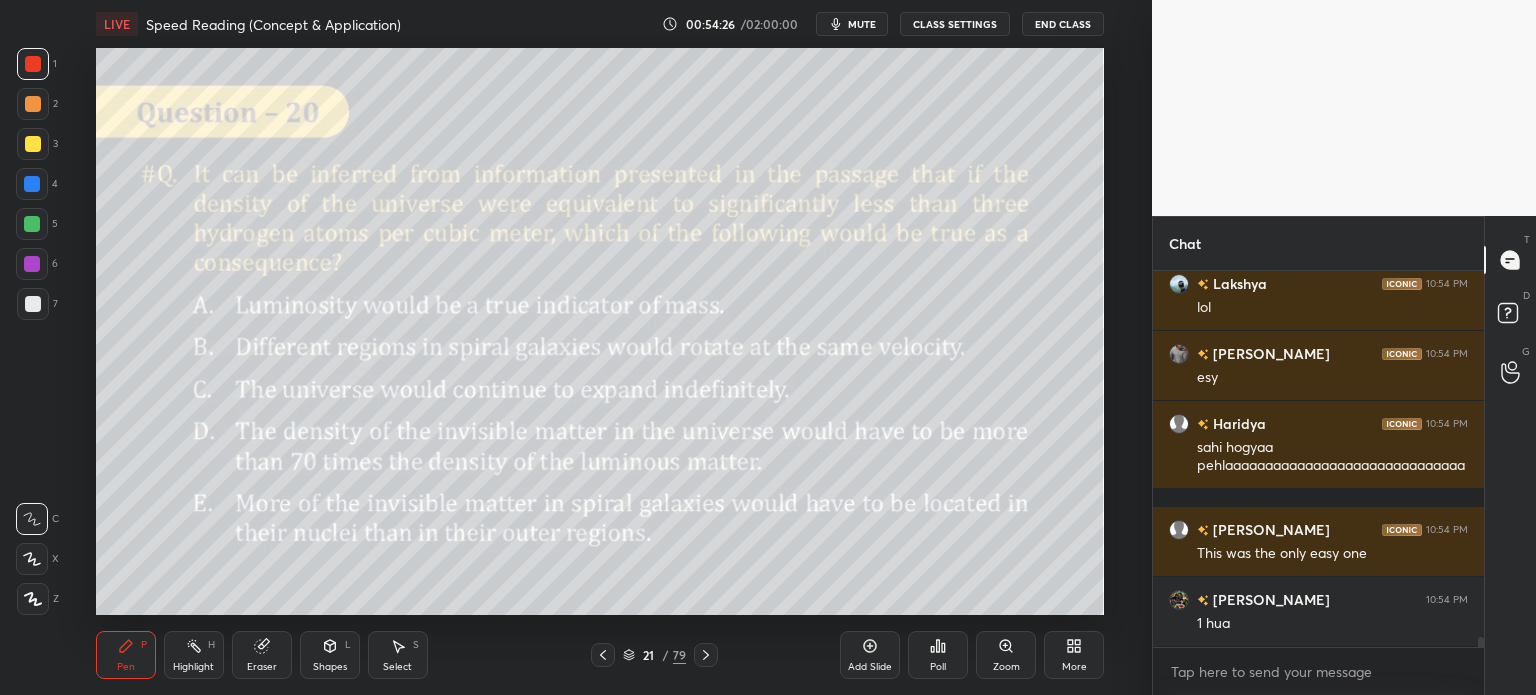click on "21 / 79" at bounding box center [654, 655] 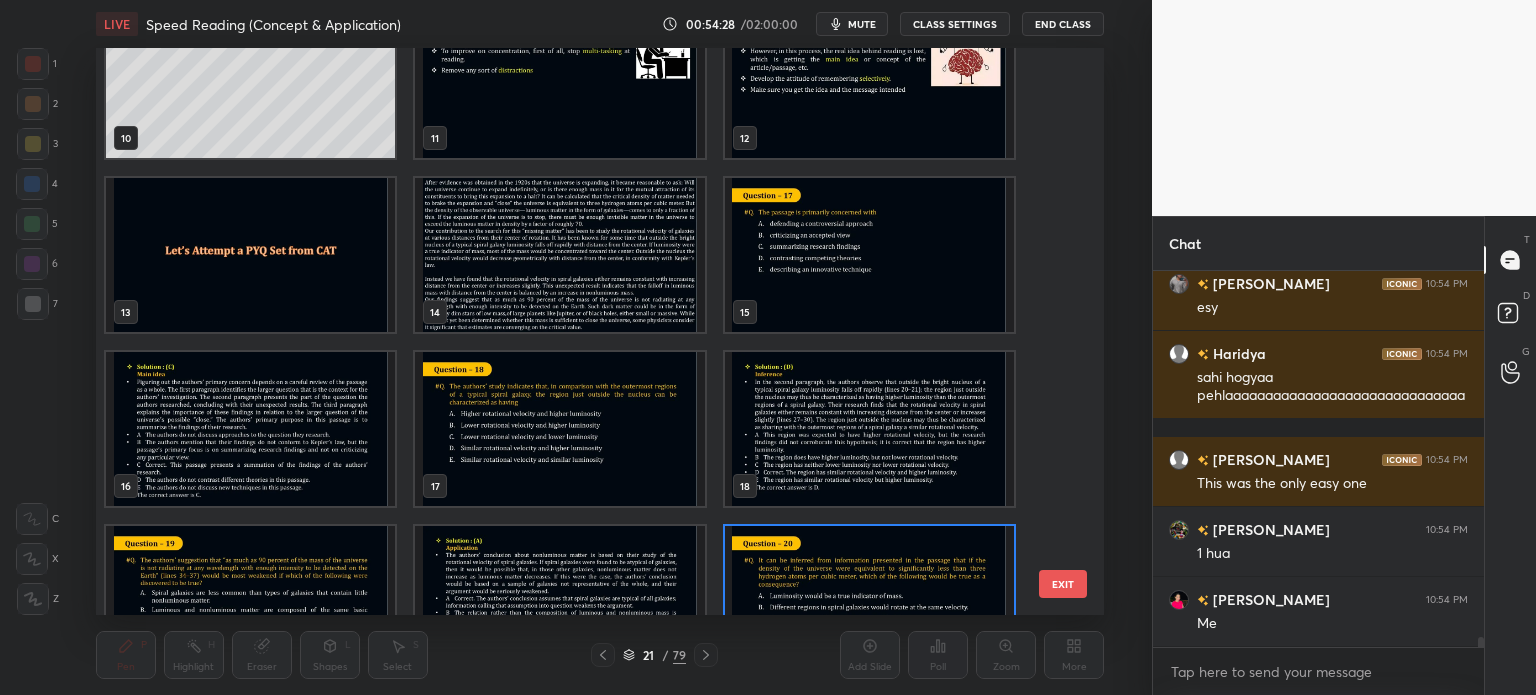 click at bounding box center (559, 255) 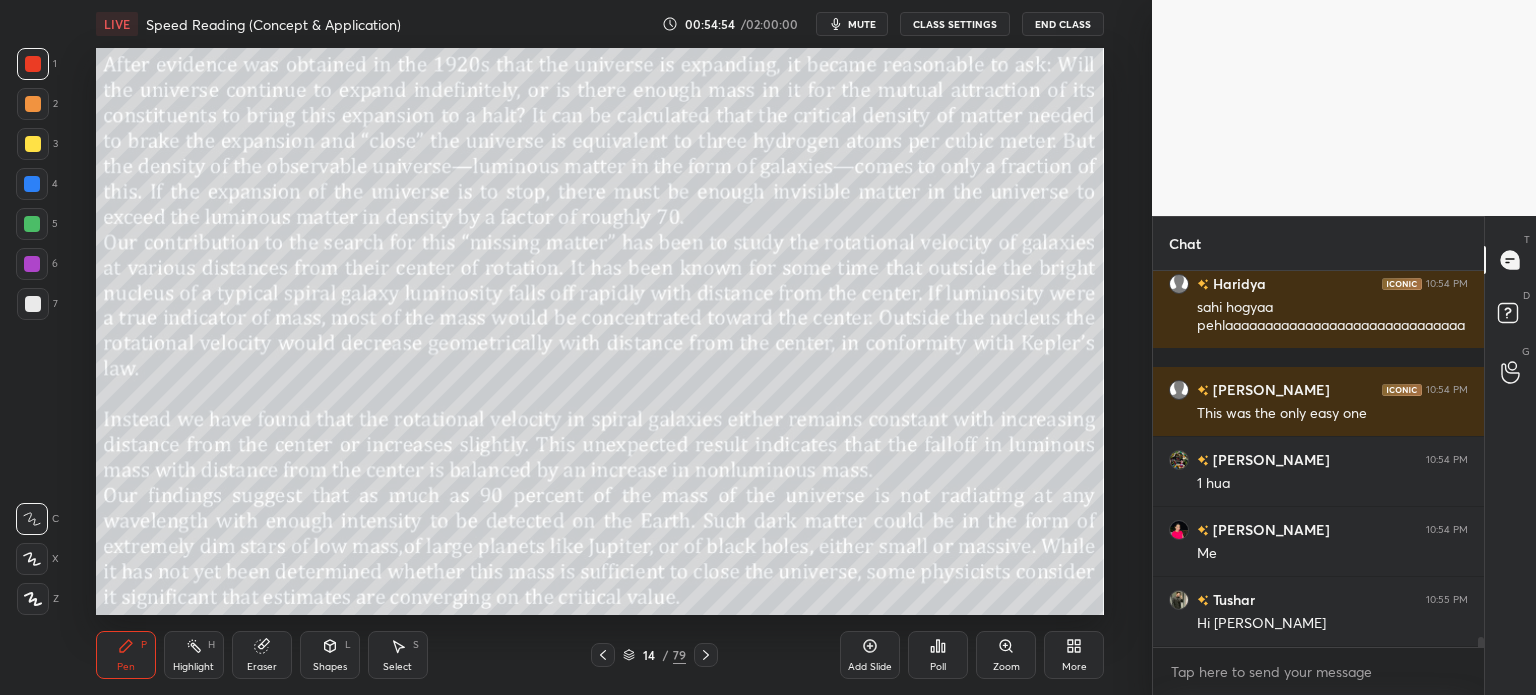 scroll, scrollTop: 14500, scrollLeft: 0, axis: vertical 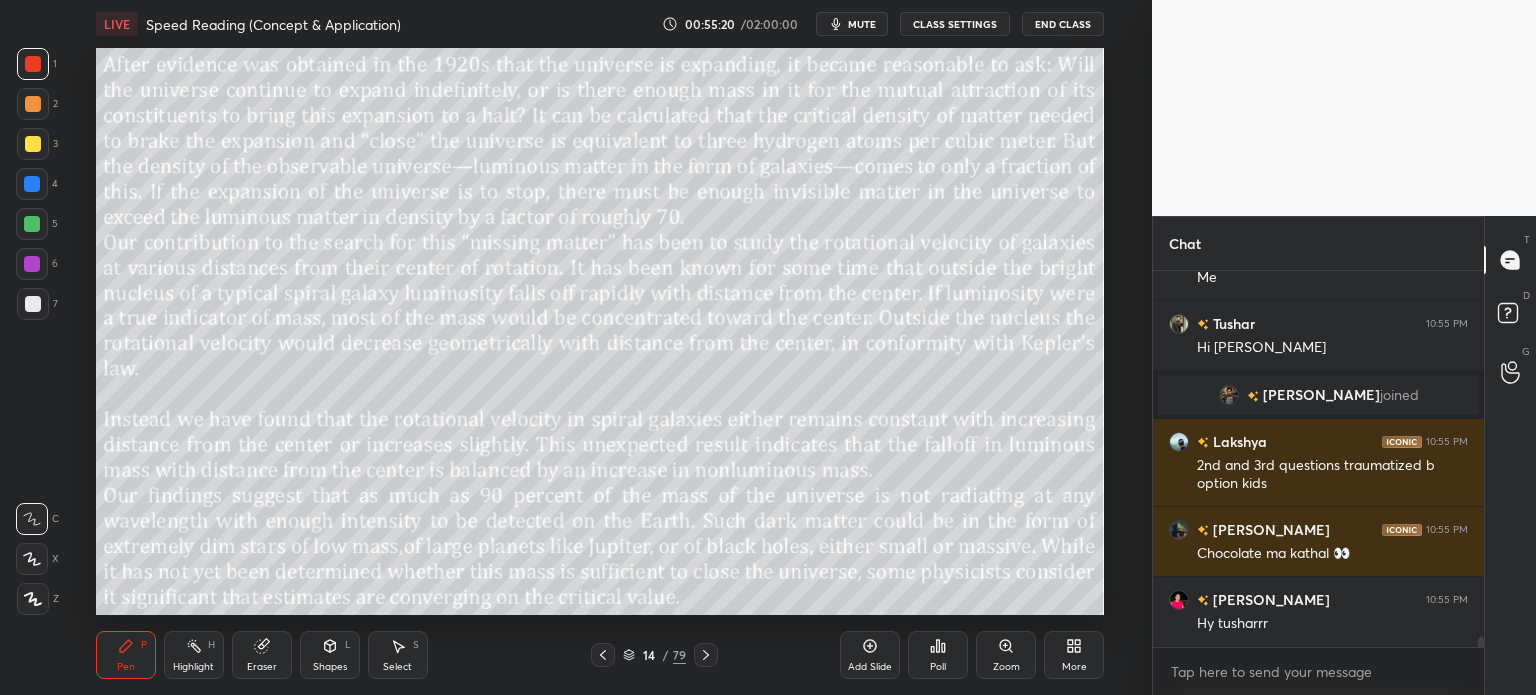 click on "14 / 79" at bounding box center [654, 655] 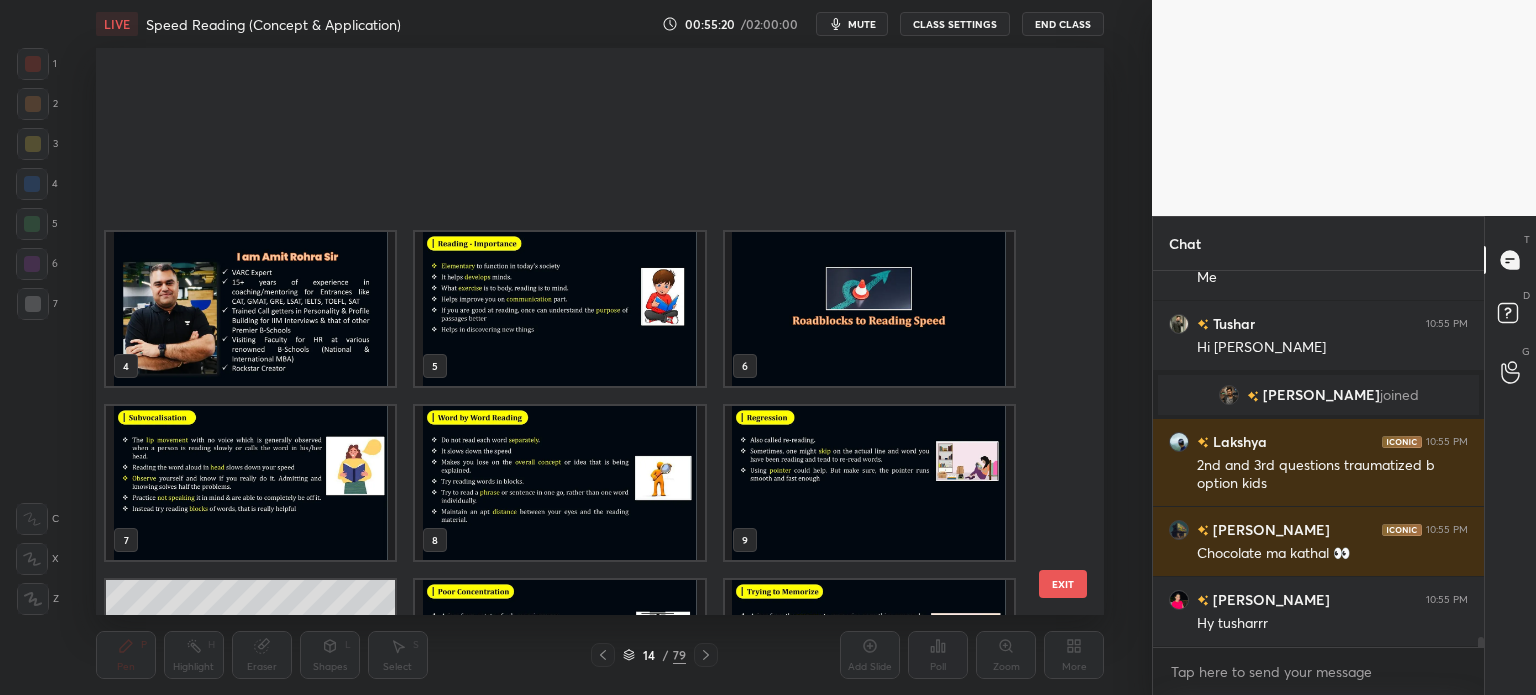 scroll, scrollTop: 303, scrollLeft: 0, axis: vertical 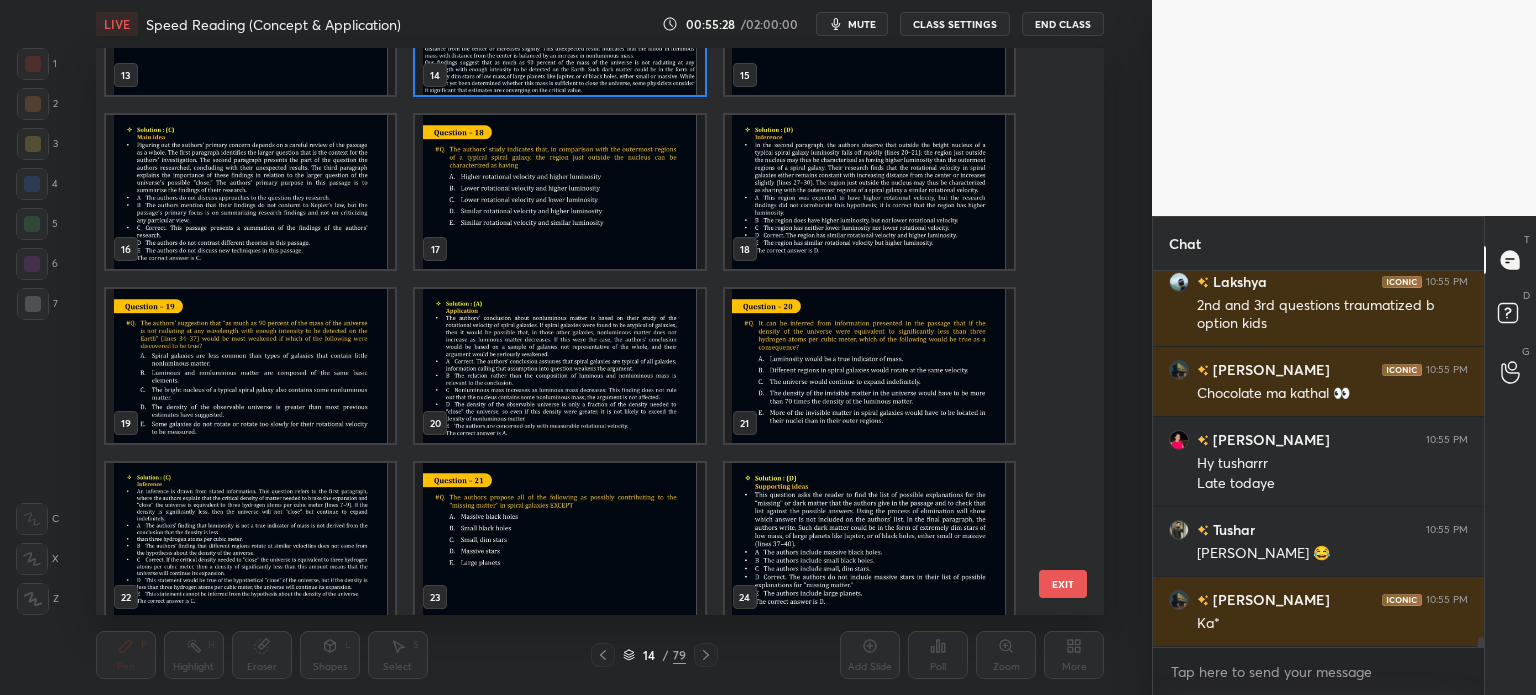 click at bounding box center (868, 366) 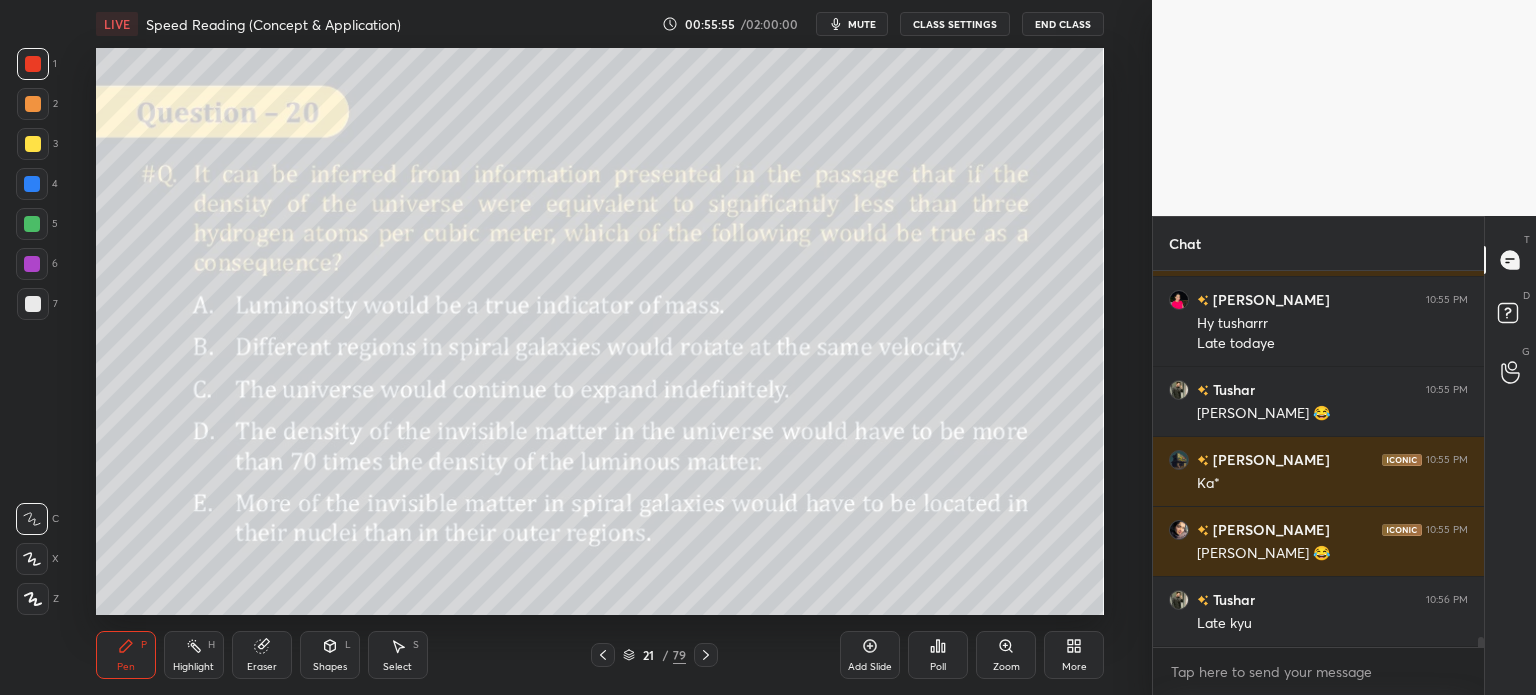 scroll, scrollTop: 13656, scrollLeft: 0, axis: vertical 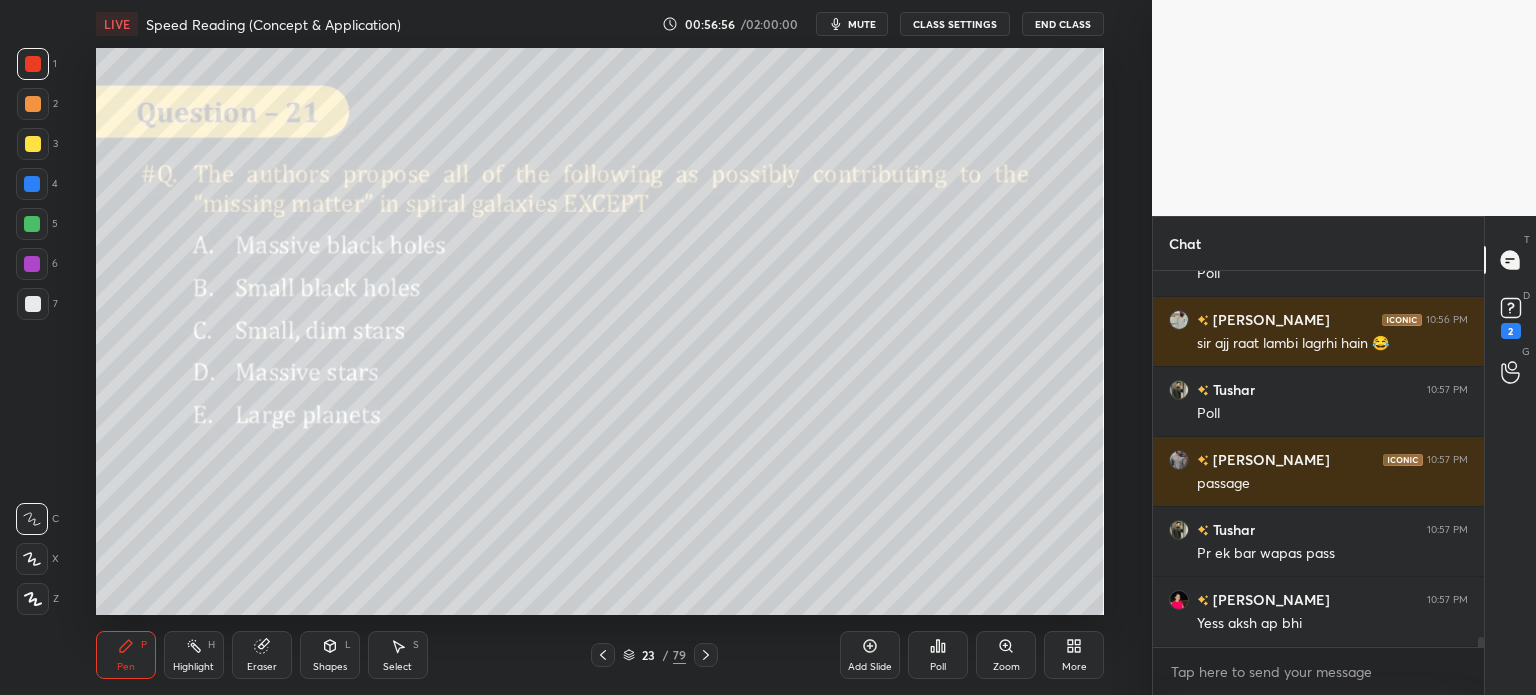 click on "23" at bounding box center (649, 655) 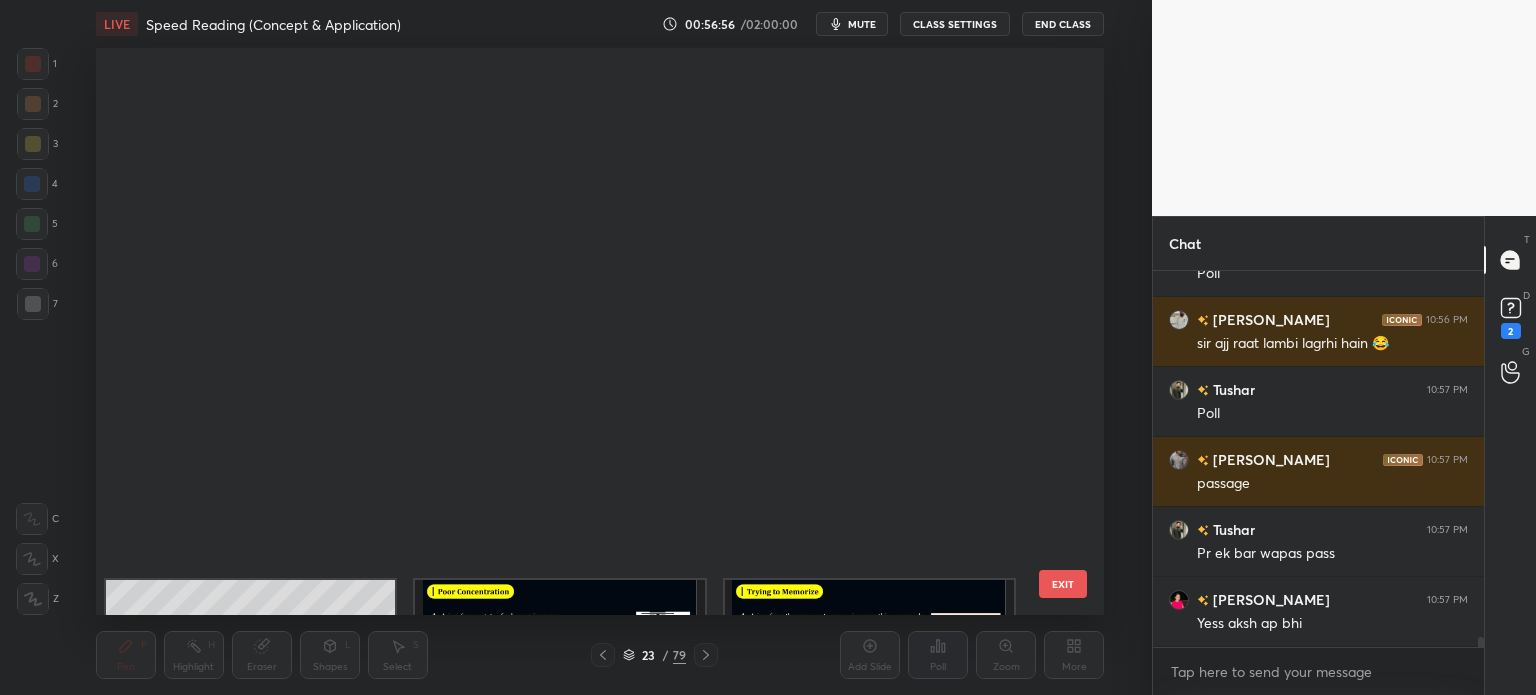 scroll, scrollTop: 824, scrollLeft: 0, axis: vertical 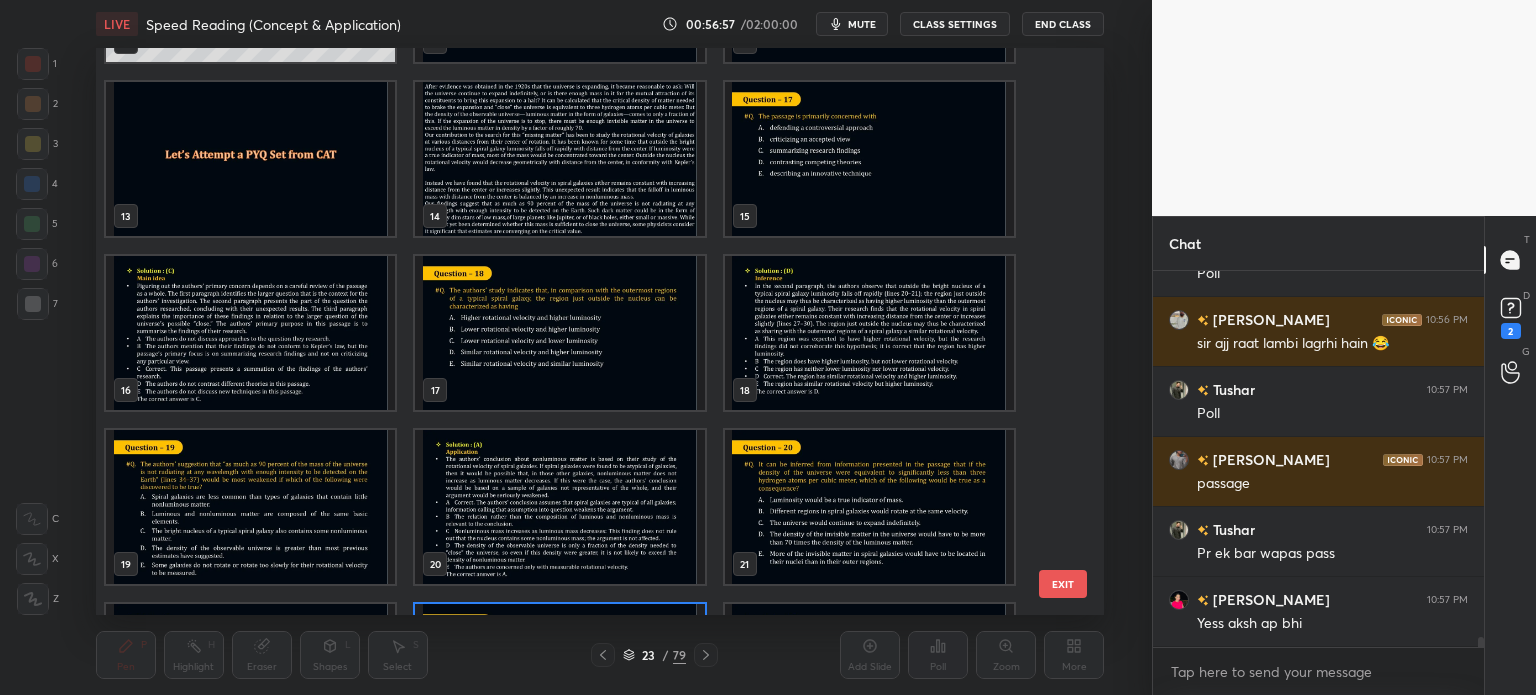 click at bounding box center (559, 159) 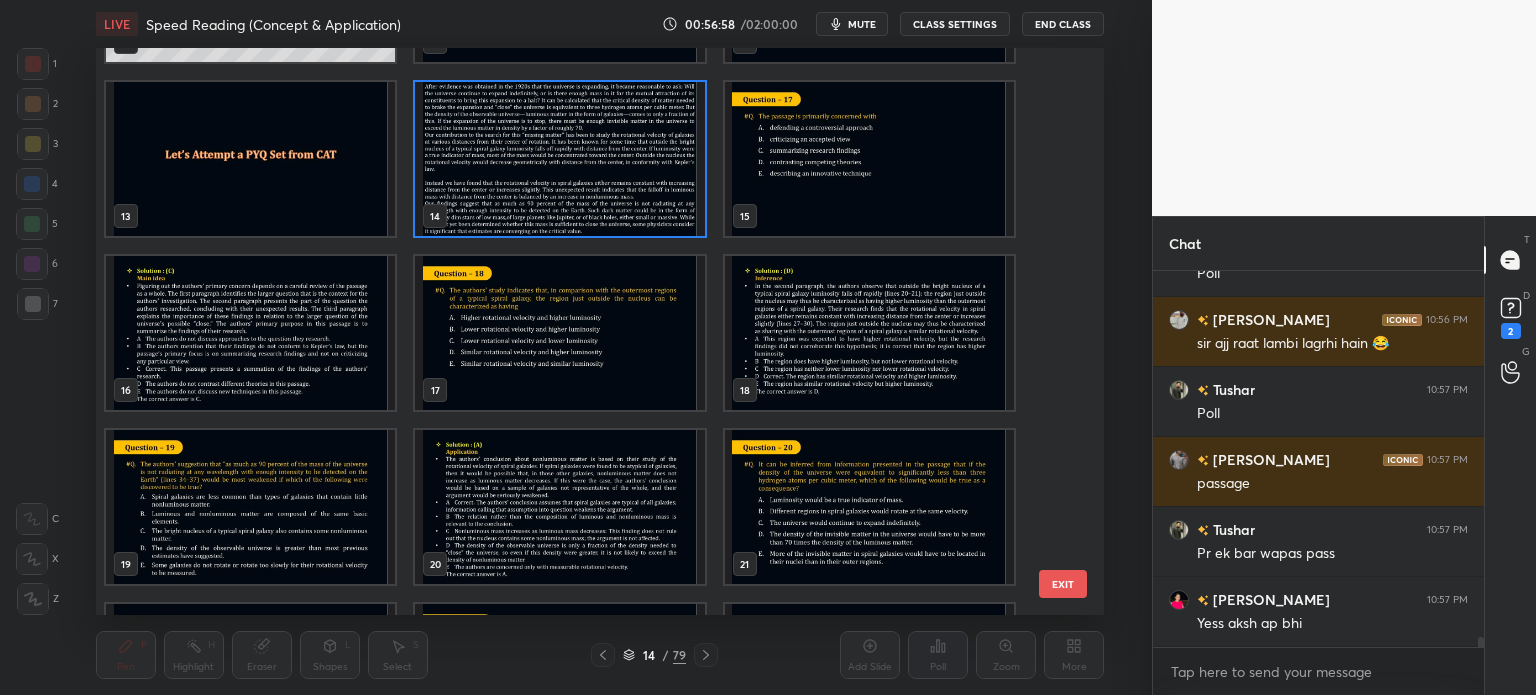 click at bounding box center (559, 159) 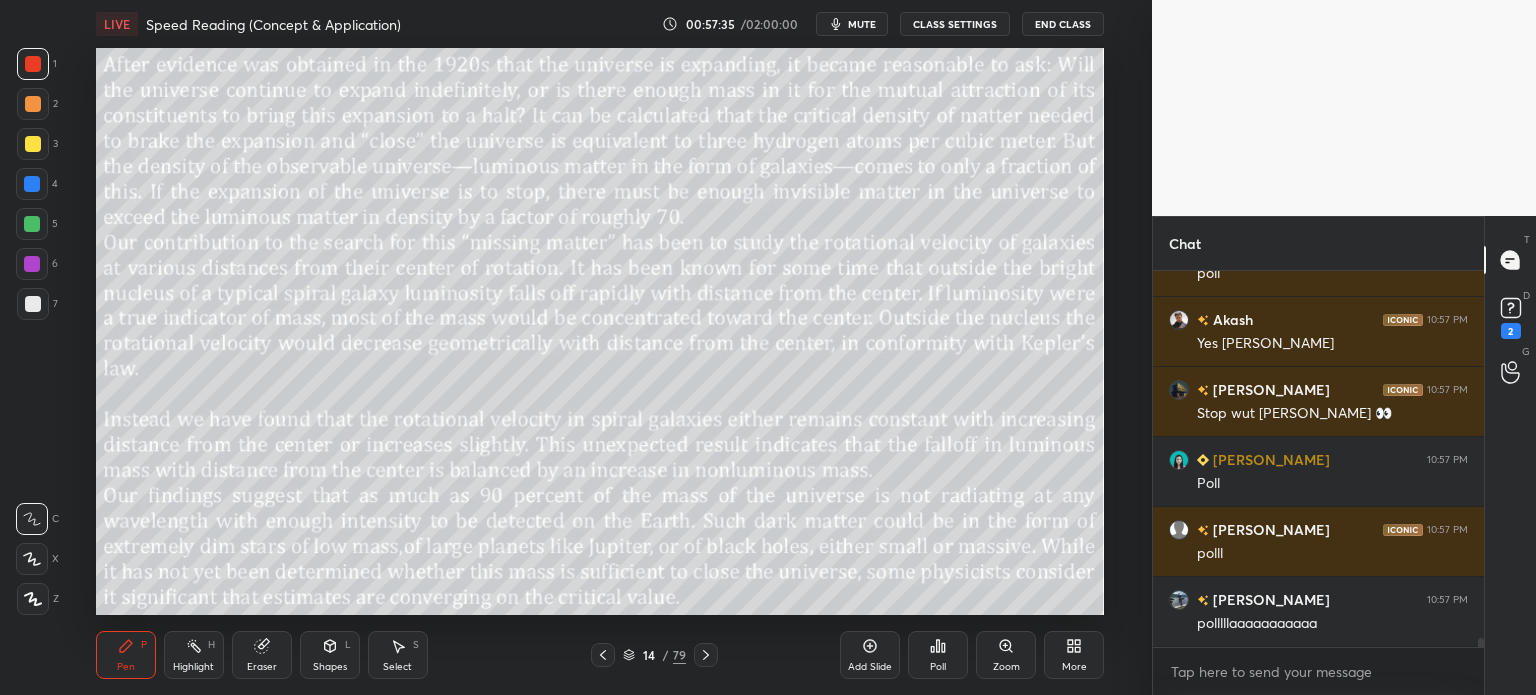 scroll, scrollTop: 14970, scrollLeft: 0, axis: vertical 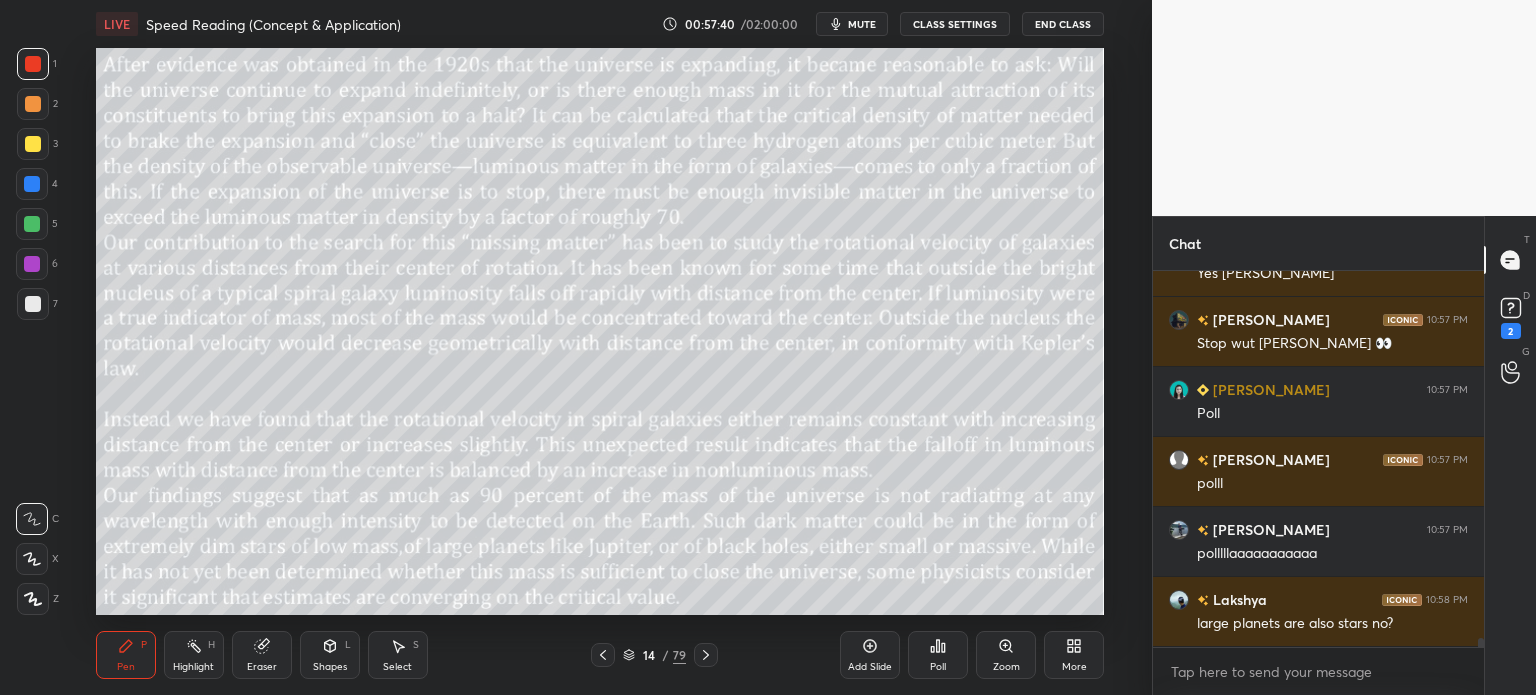 click on "14 / 79" at bounding box center (654, 655) 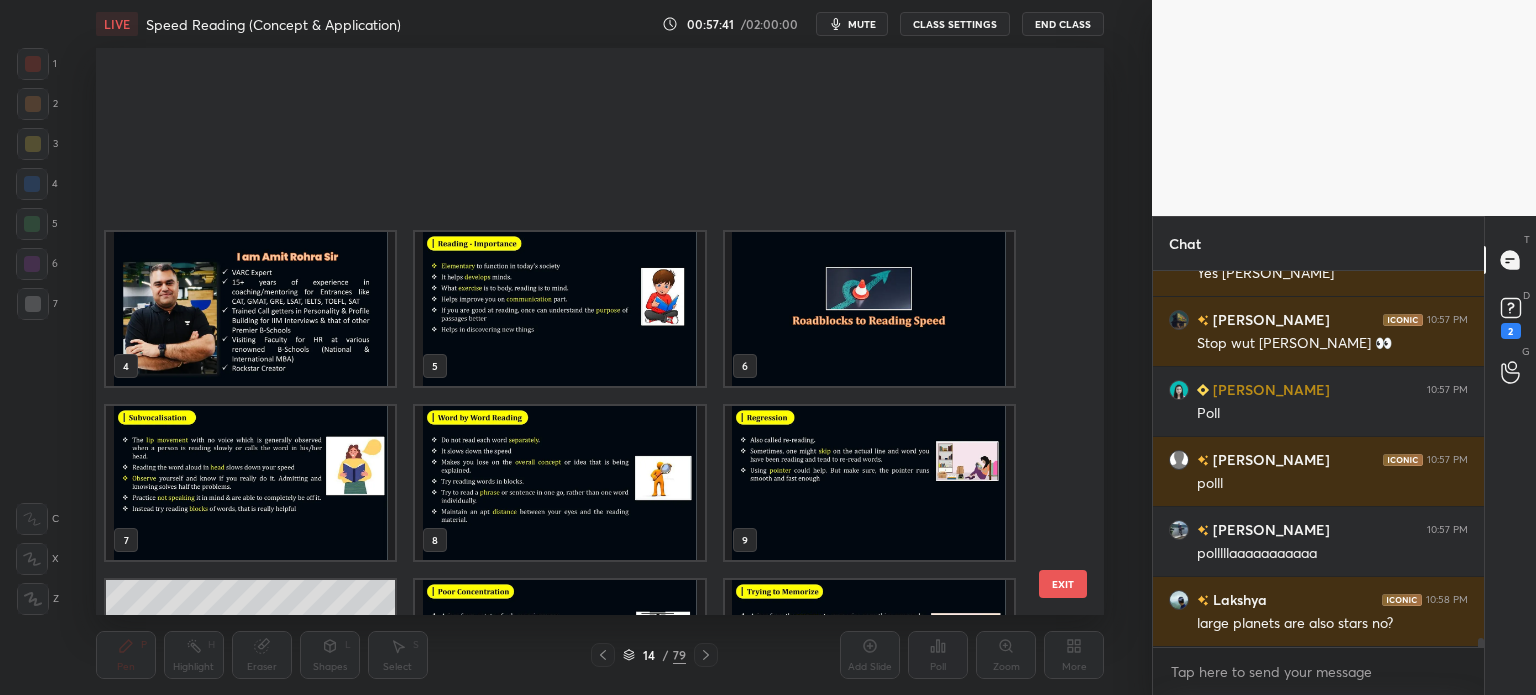 scroll, scrollTop: 303, scrollLeft: 0, axis: vertical 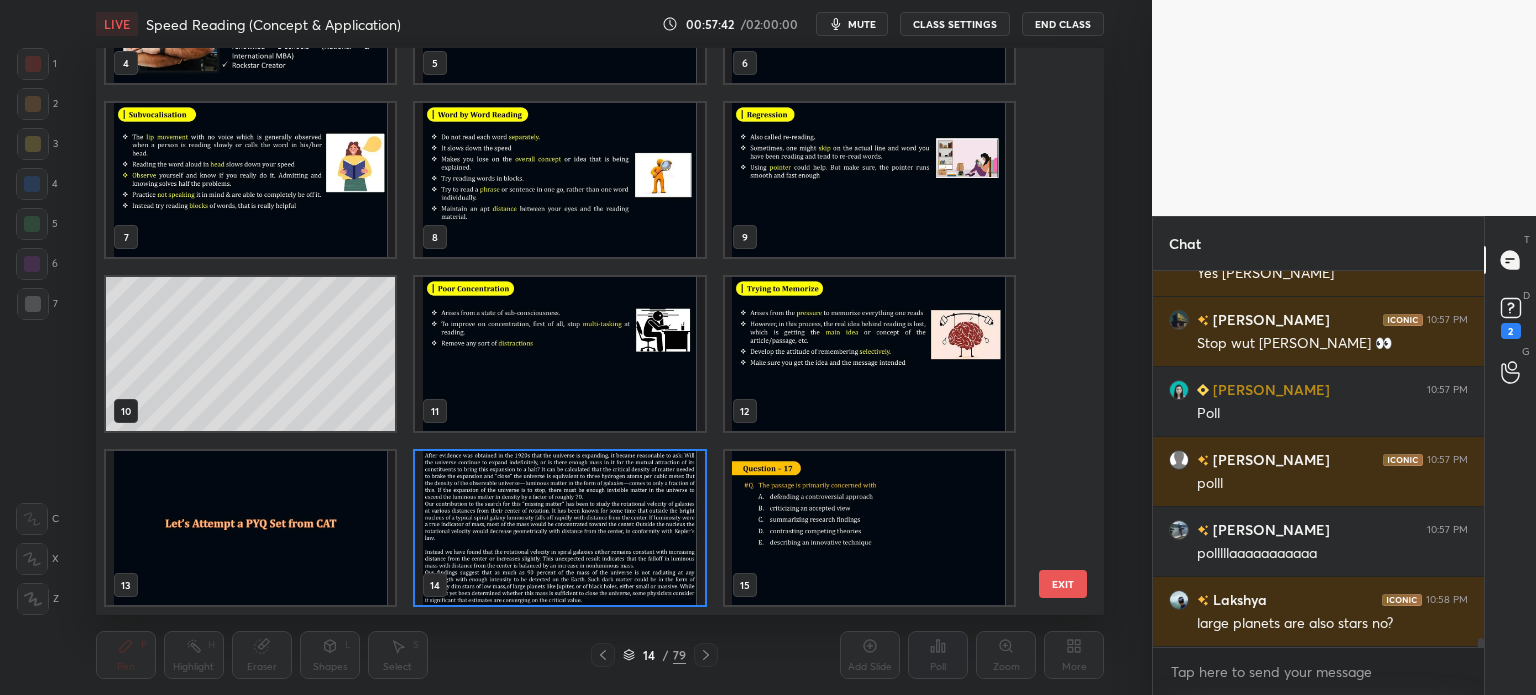 click at bounding box center (559, 528) 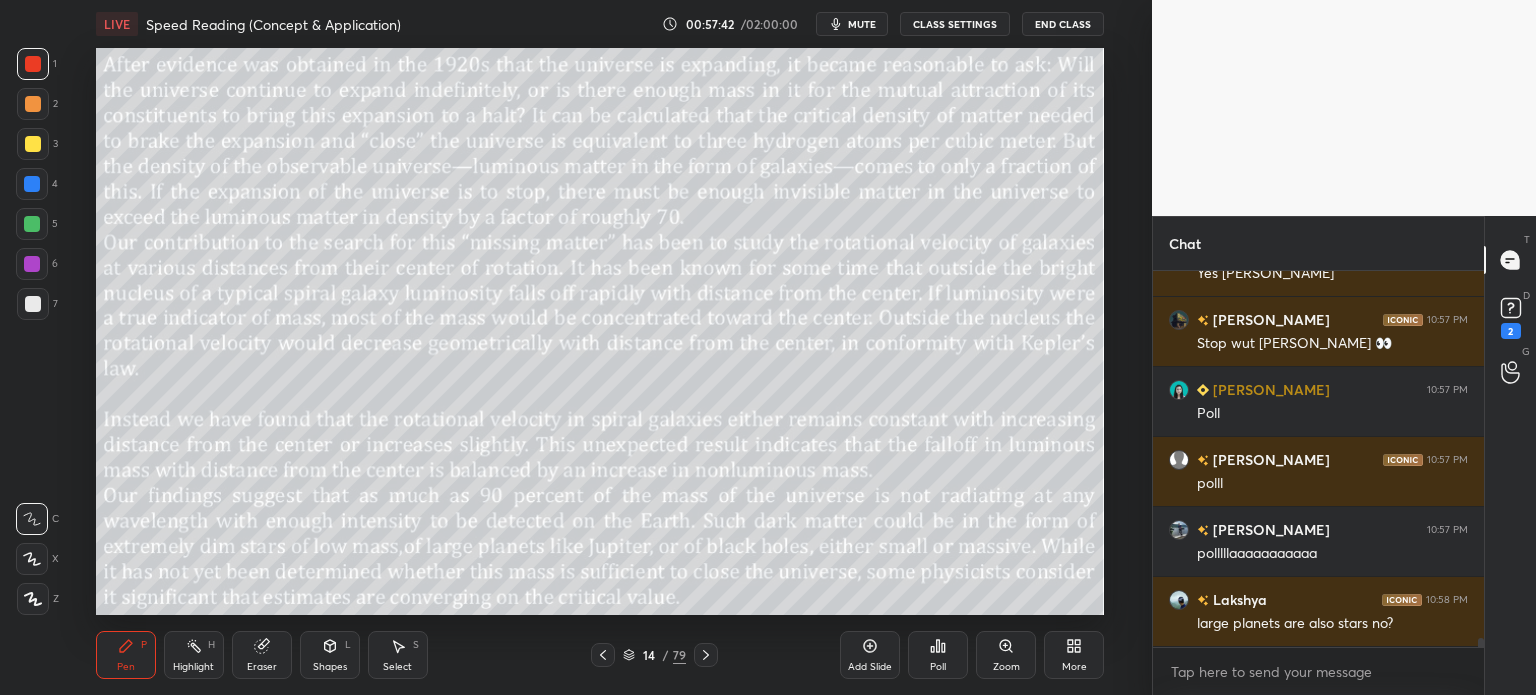 click at bounding box center (559, 528) 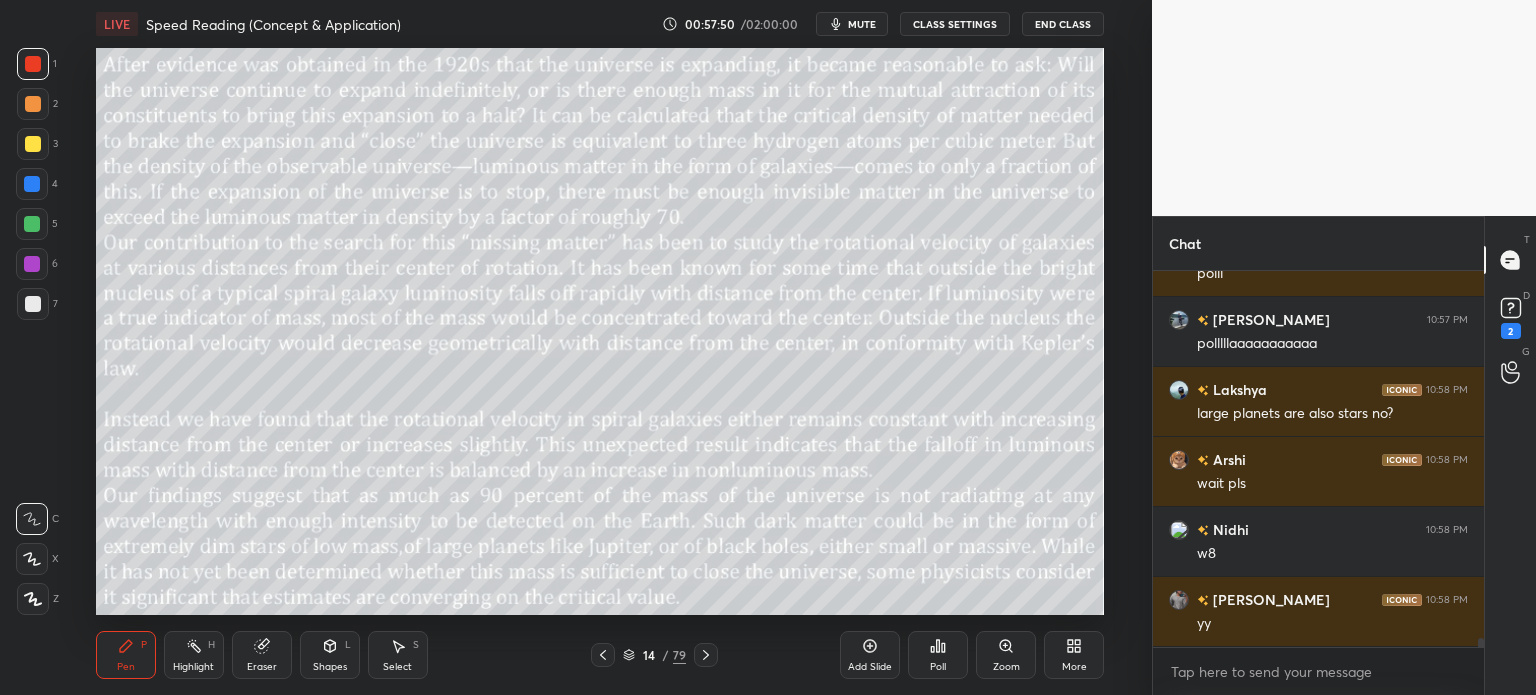 scroll, scrollTop: 15250, scrollLeft: 0, axis: vertical 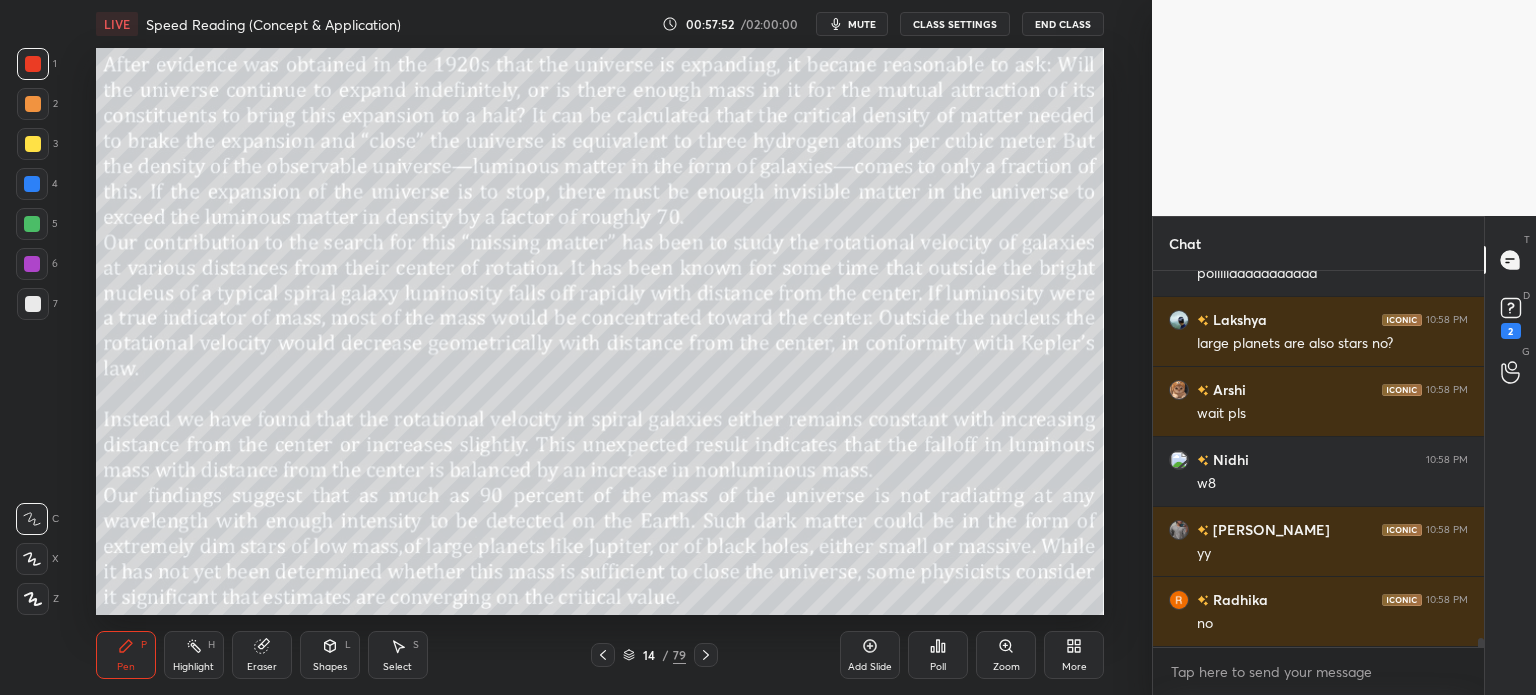 click on "/" at bounding box center [666, 655] 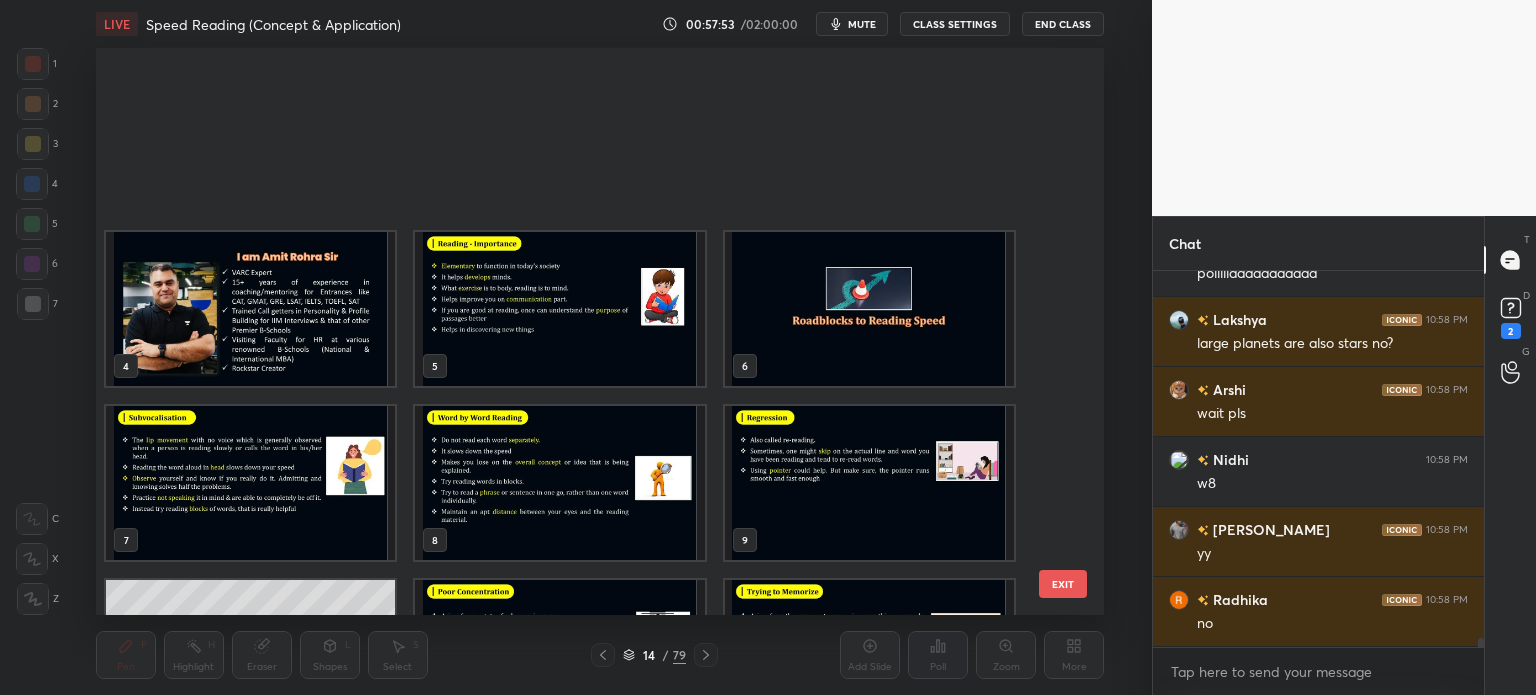 scroll, scrollTop: 303, scrollLeft: 0, axis: vertical 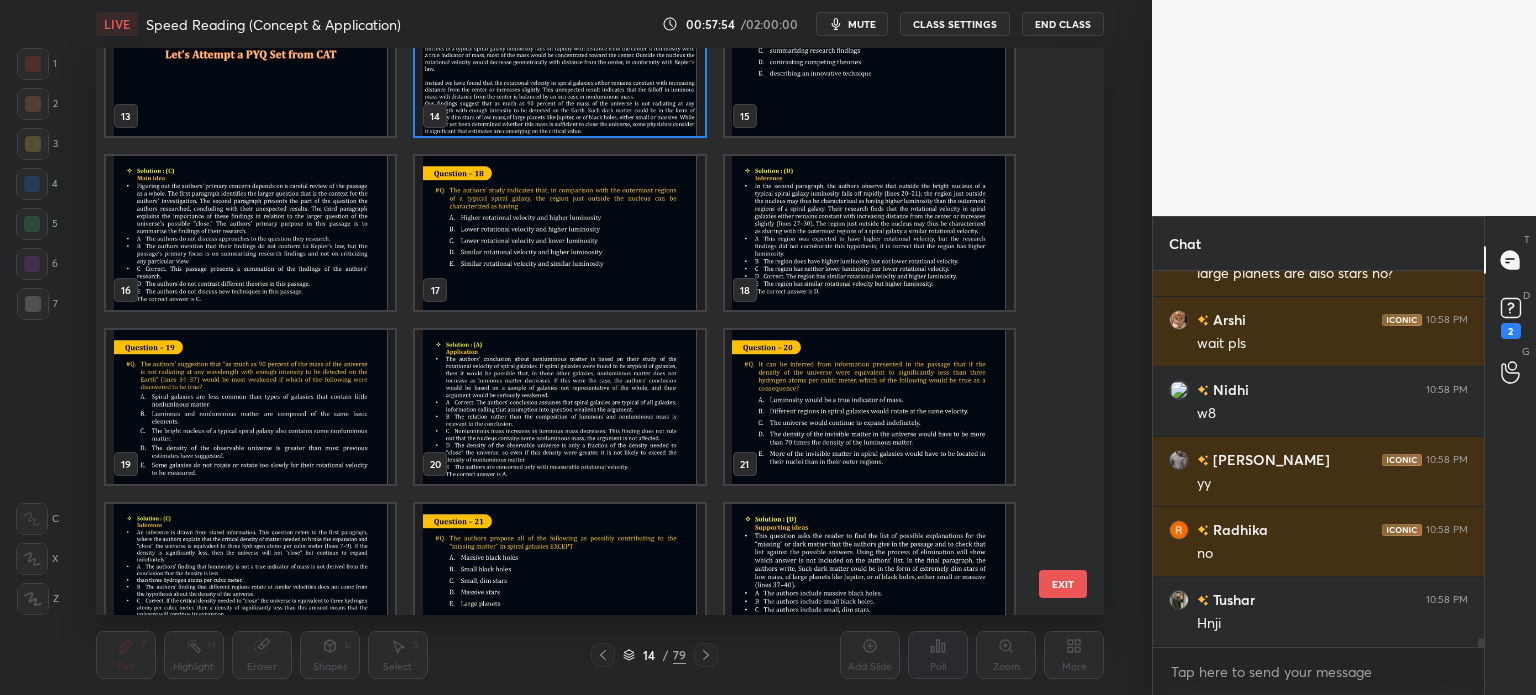 click on "13 14 15 16 17 18 19 20 21 22 23 24 25 26 27" at bounding box center [582, 331] 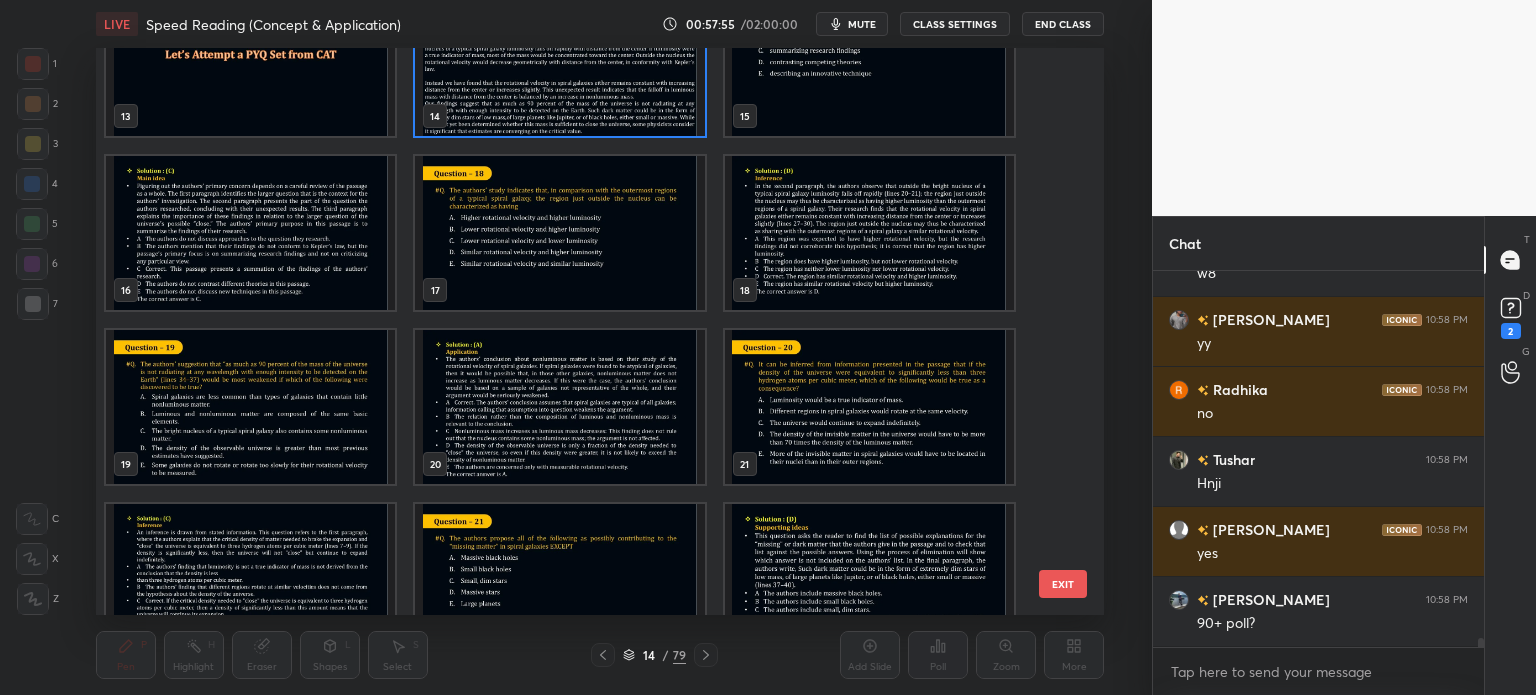 click at bounding box center [559, 581] 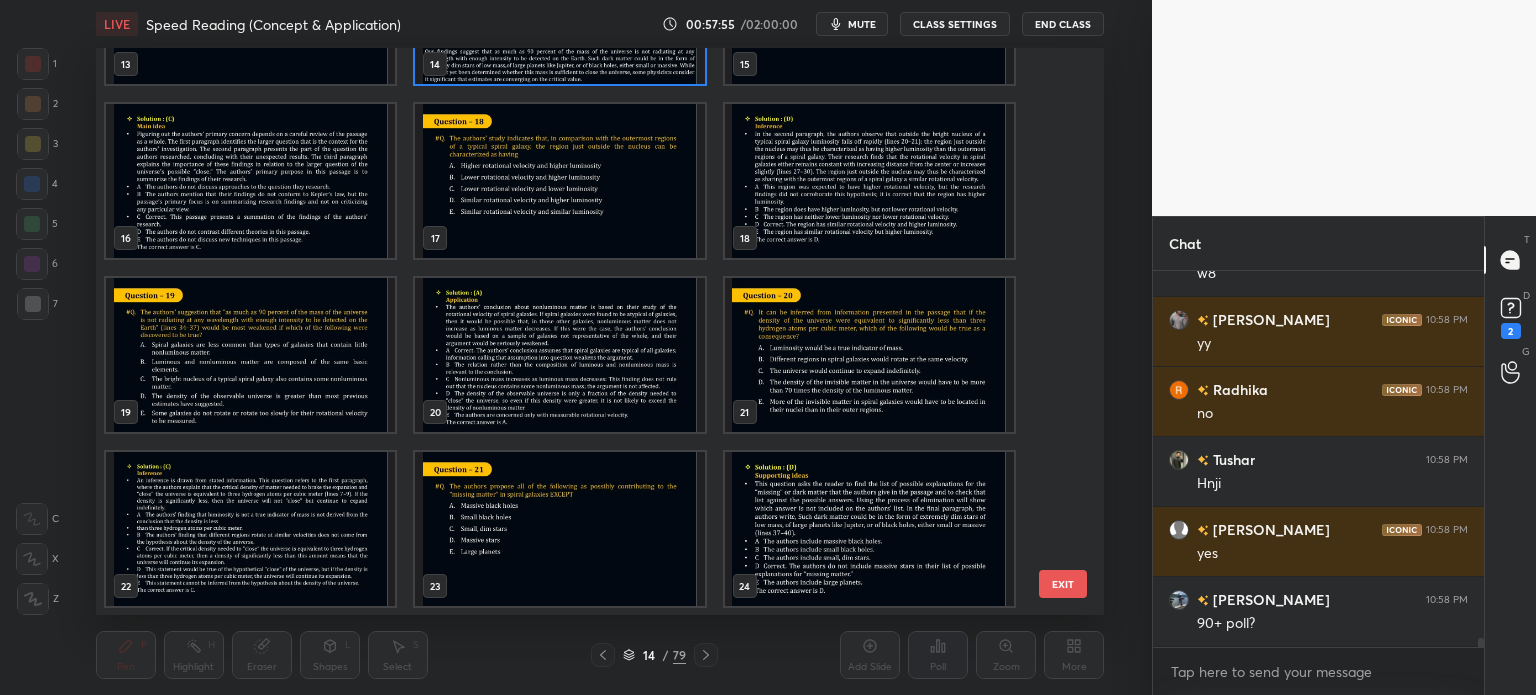 click on "13 14 15 16 17 18 19 20 21 22 23 24 25 26 27" at bounding box center [582, 331] 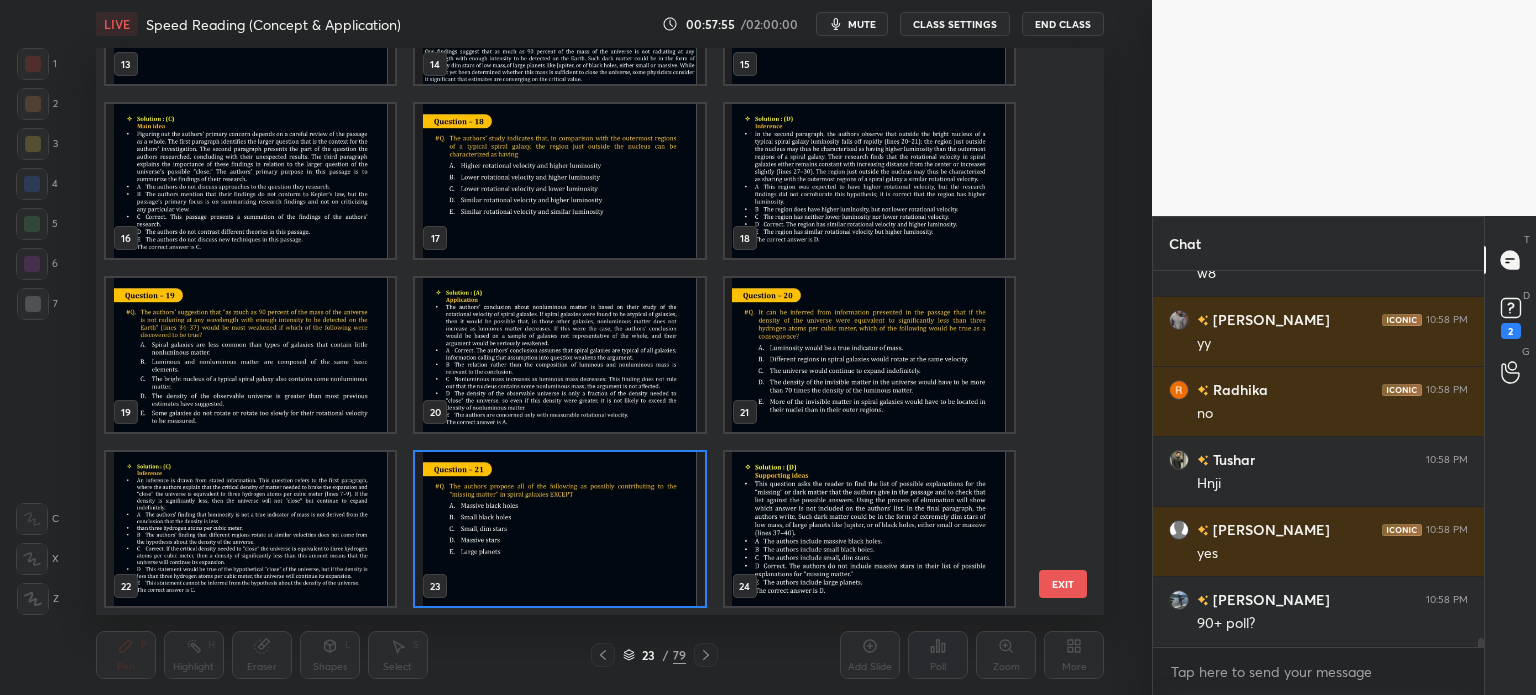 scroll, scrollTop: 15530, scrollLeft: 0, axis: vertical 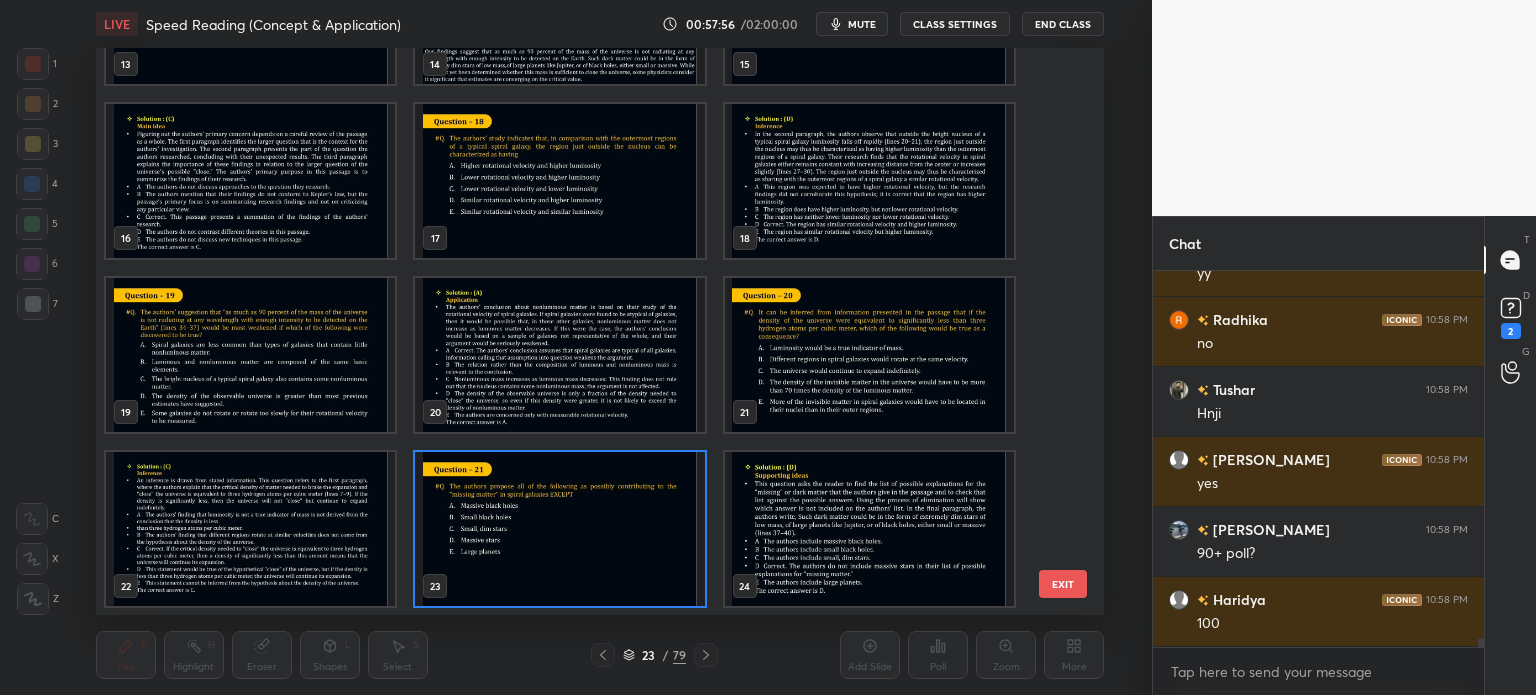 click at bounding box center (559, 529) 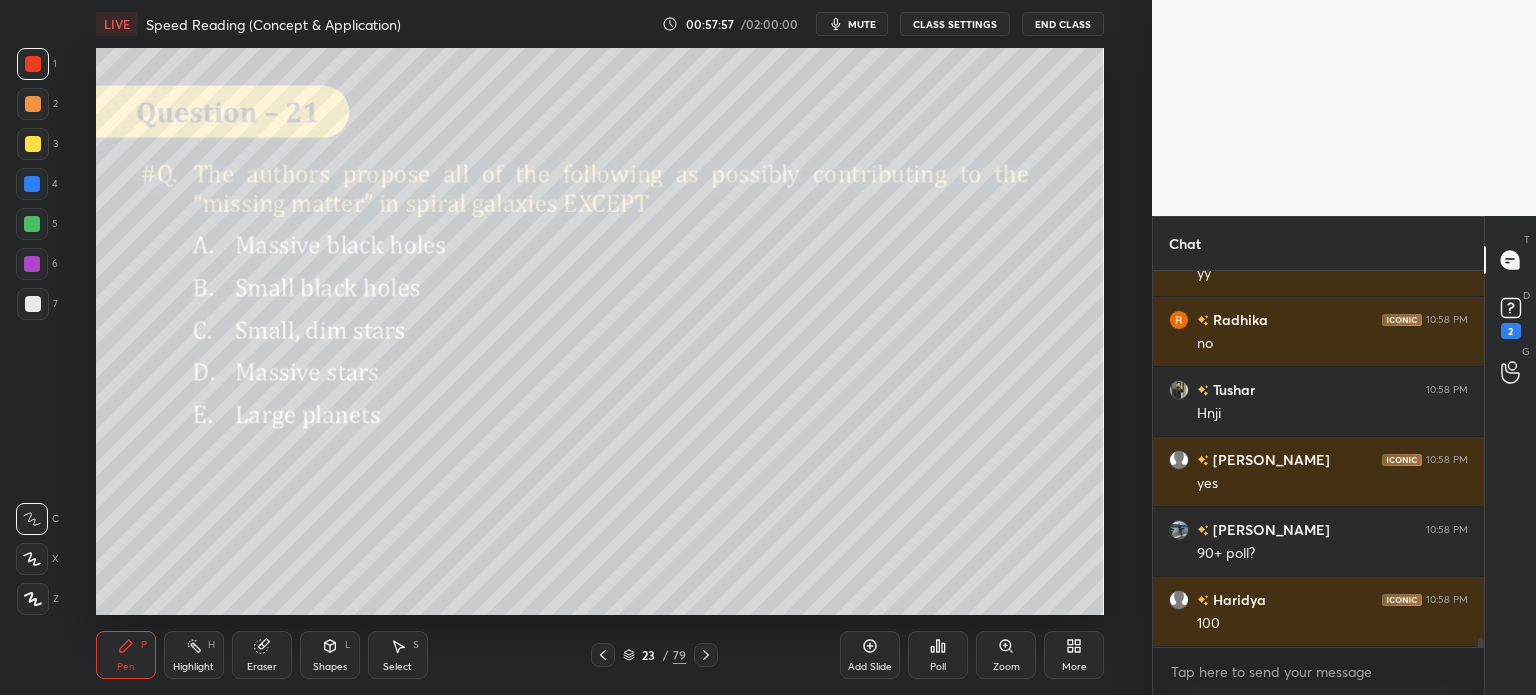 scroll, scrollTop: 15600, scrollLeft: 0, axis: vertical 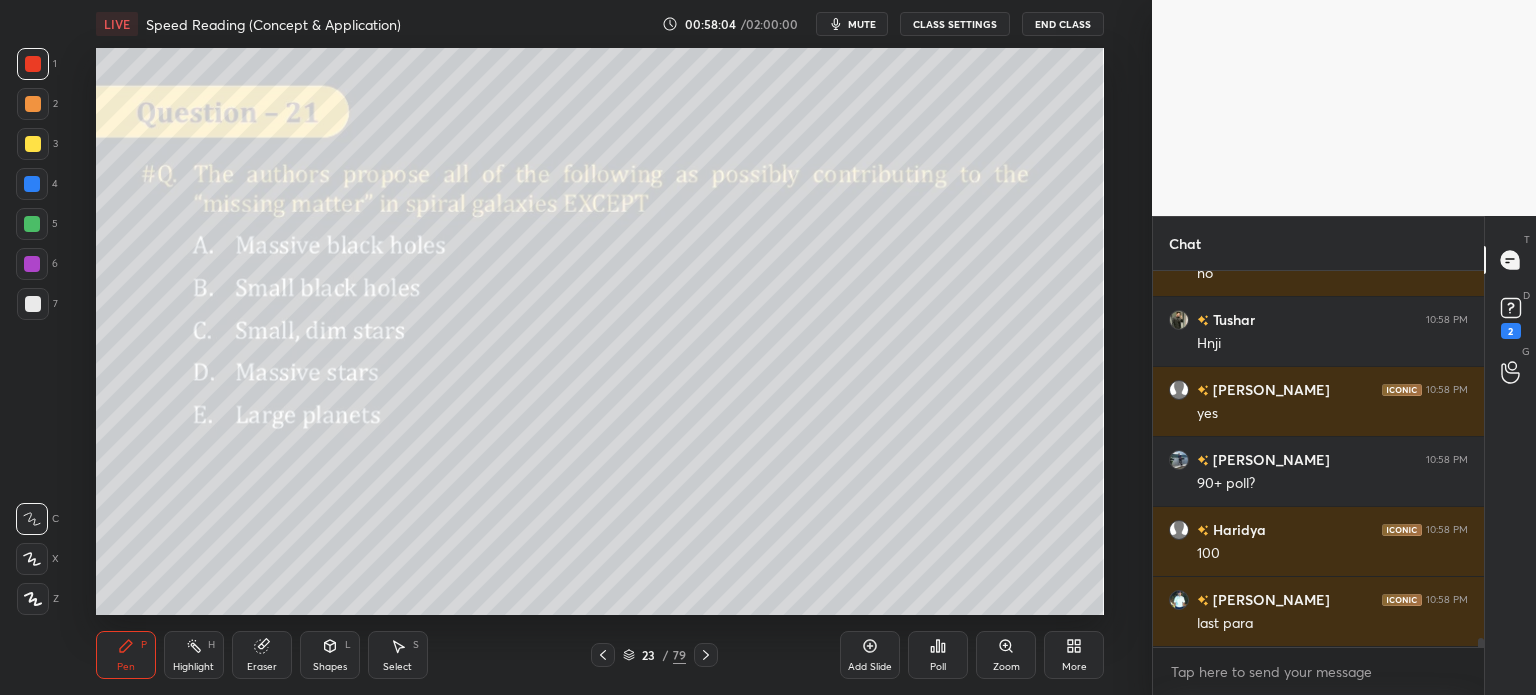 click on "Poll" at bounding box center [938, 655] 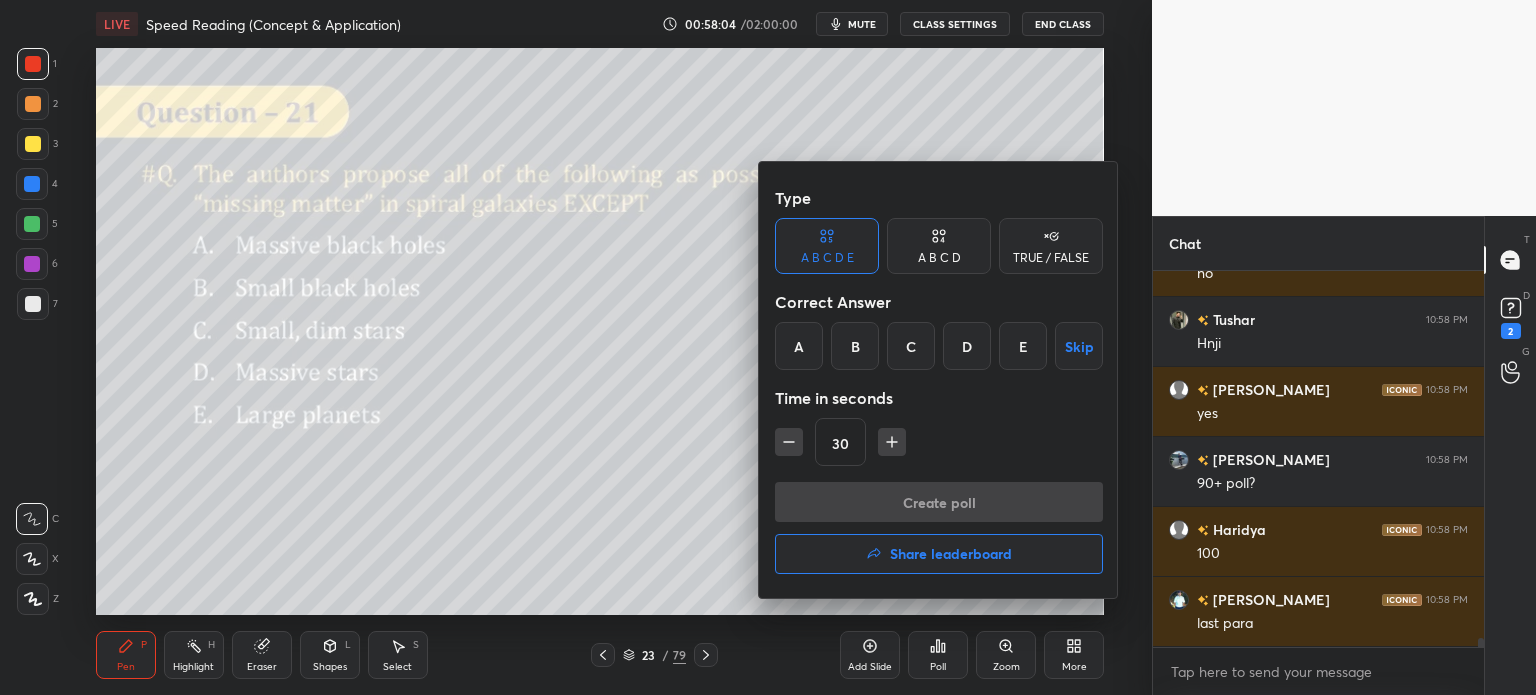 click on "D" at bounding box center (967, 346) 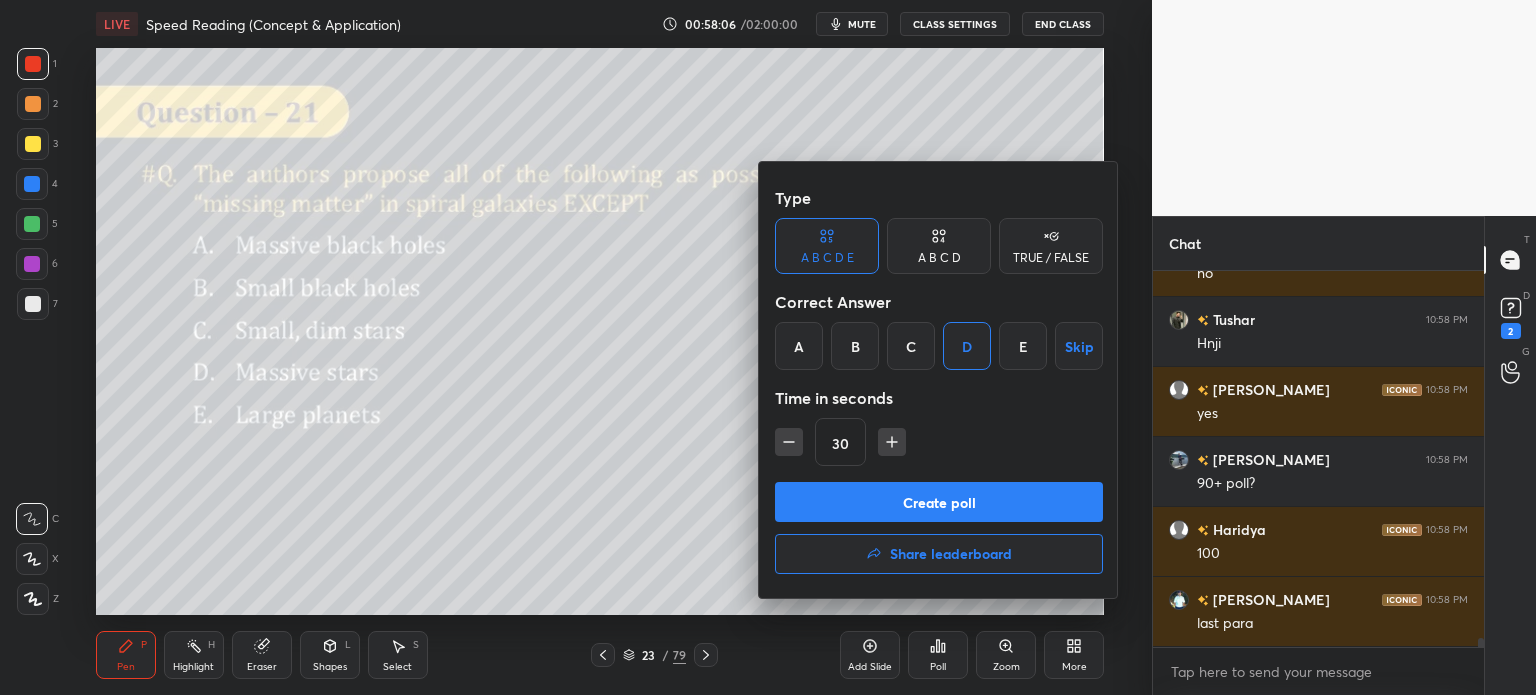 click on "Create poll" at bounding box center [939, 502] 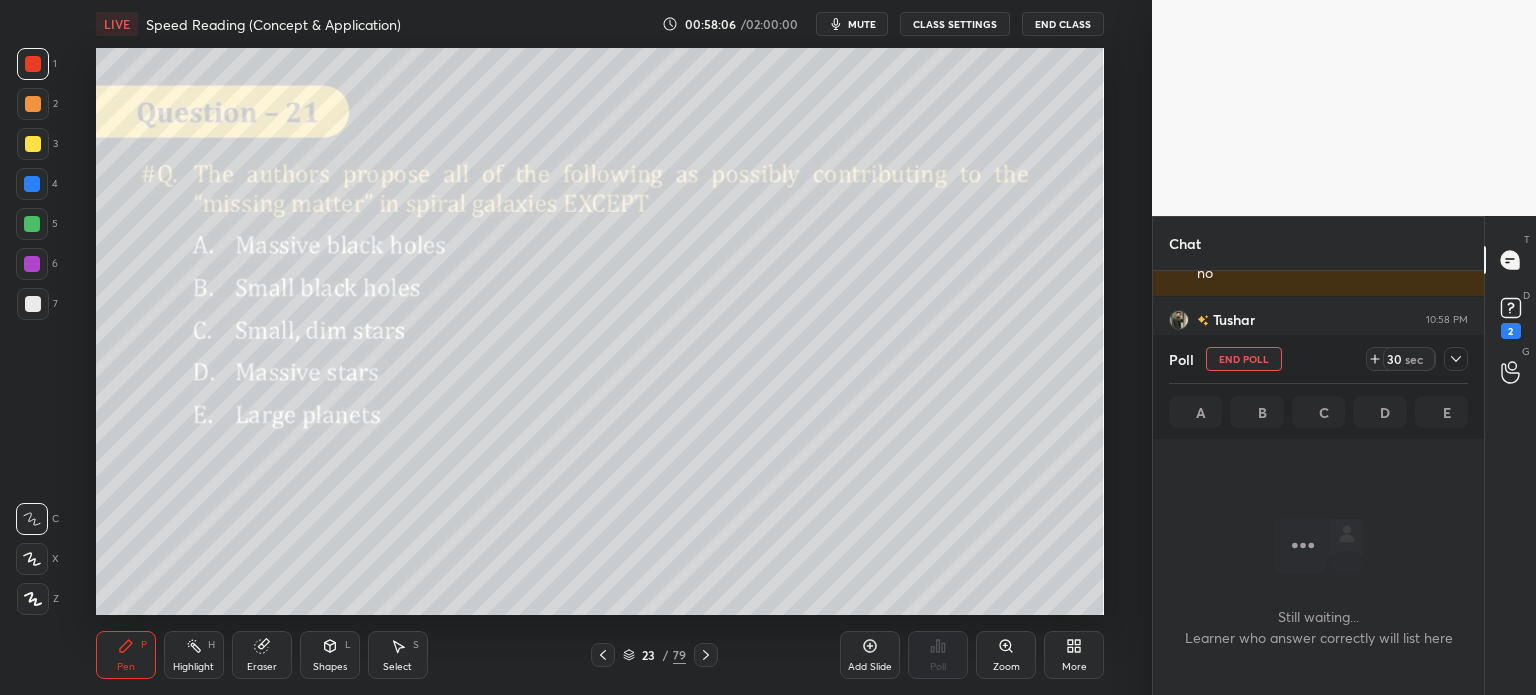 scroll, scrollTop: 6, scrollLeft: 6, axis: both 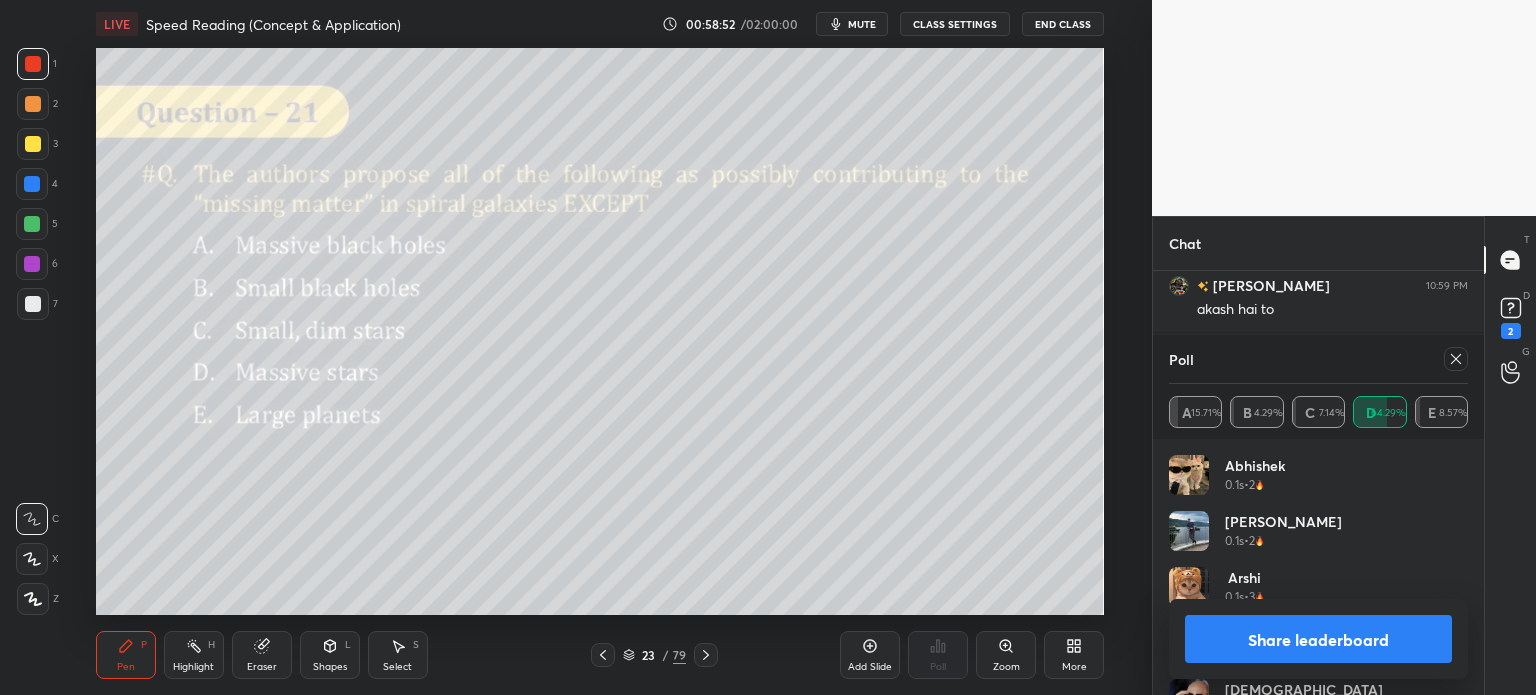 click on "Share leaderboard" at bounding box center [1318, 639] 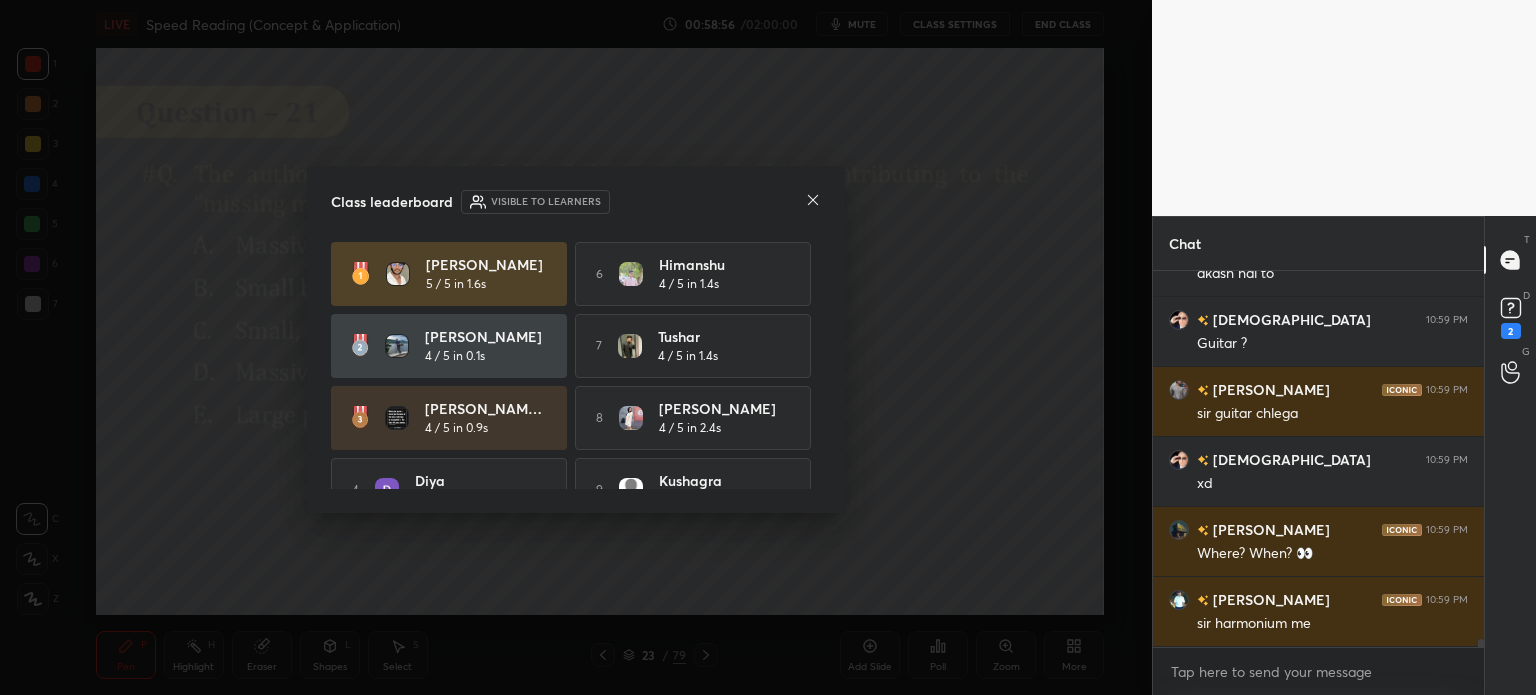 click 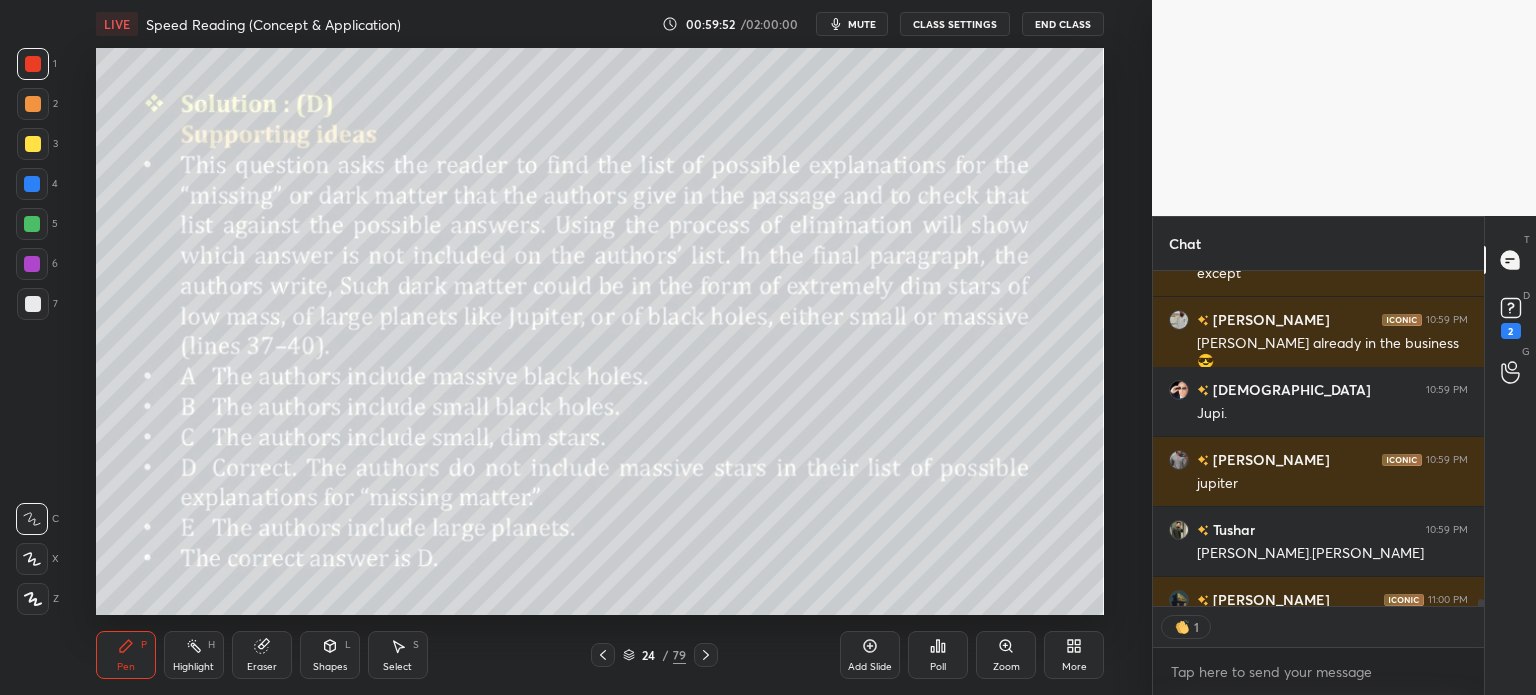 scroll, scrollTop: 6, scrollLeft: 6, axis: both 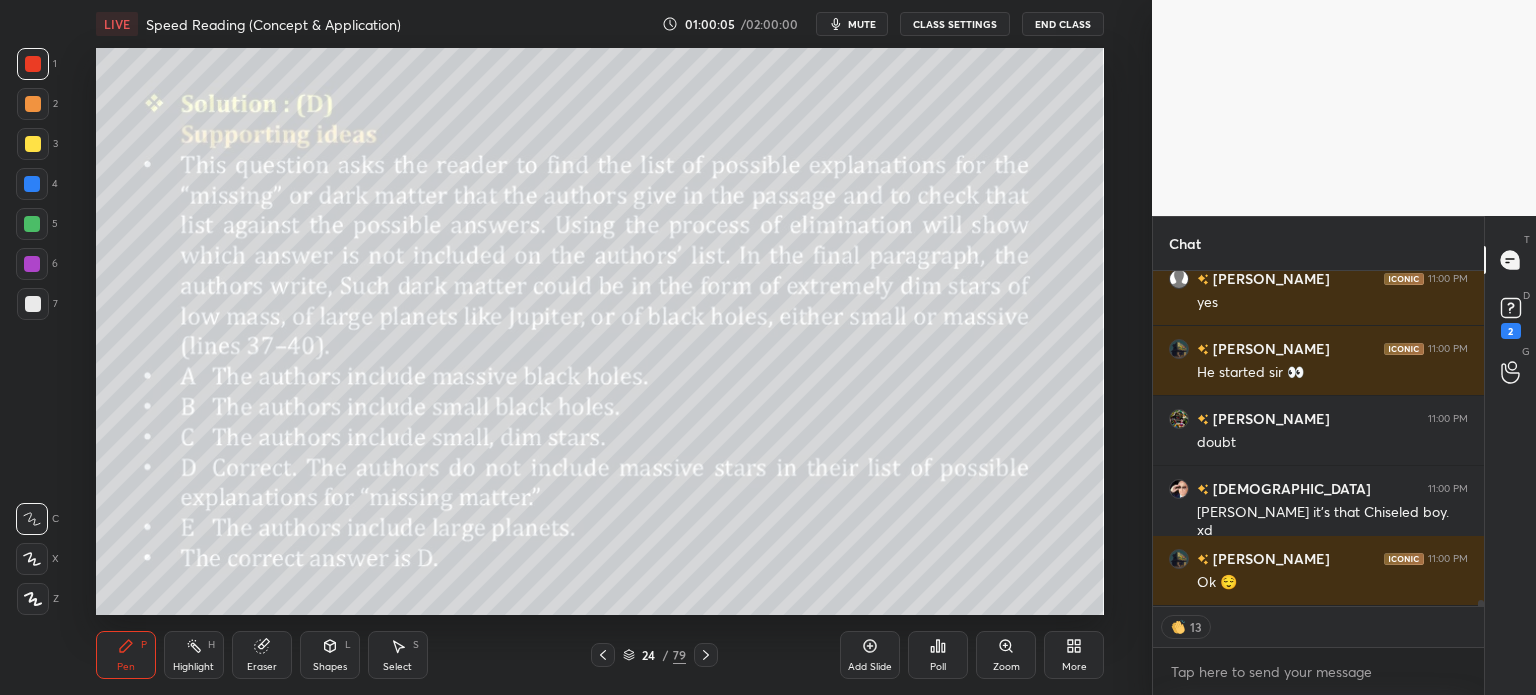 click on "/" at bounding box center [666, 655] 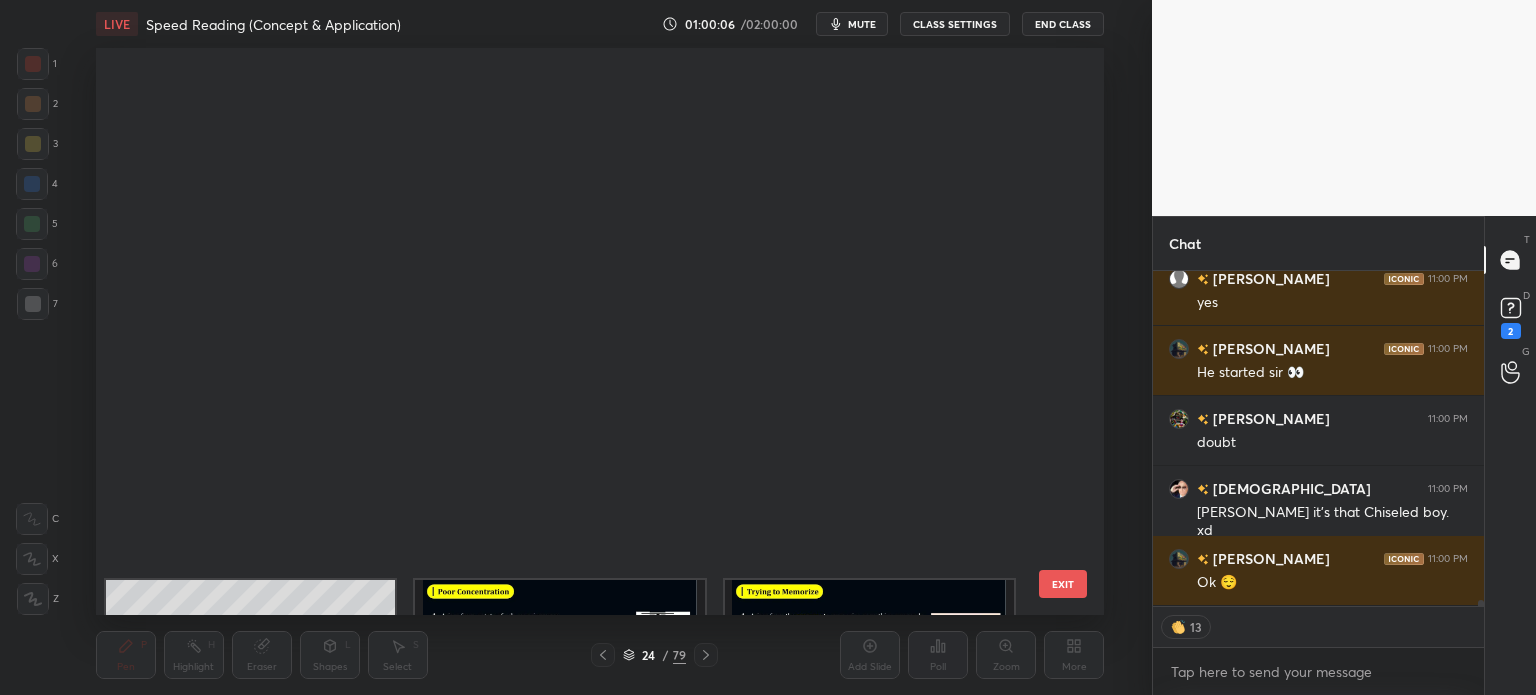 scroll, scrollTop: 824, scrollLeft: 0, axis: vertical 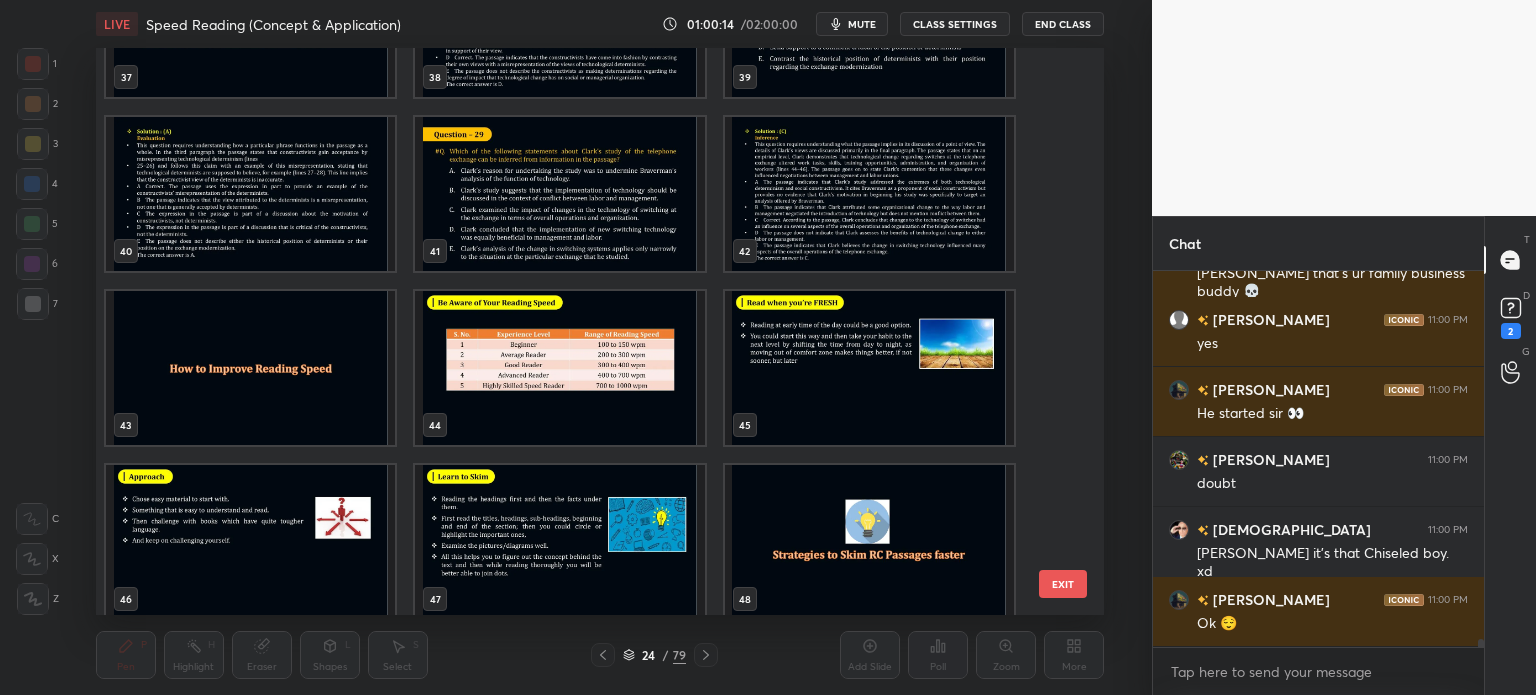 click at bounding box center [250, 368] 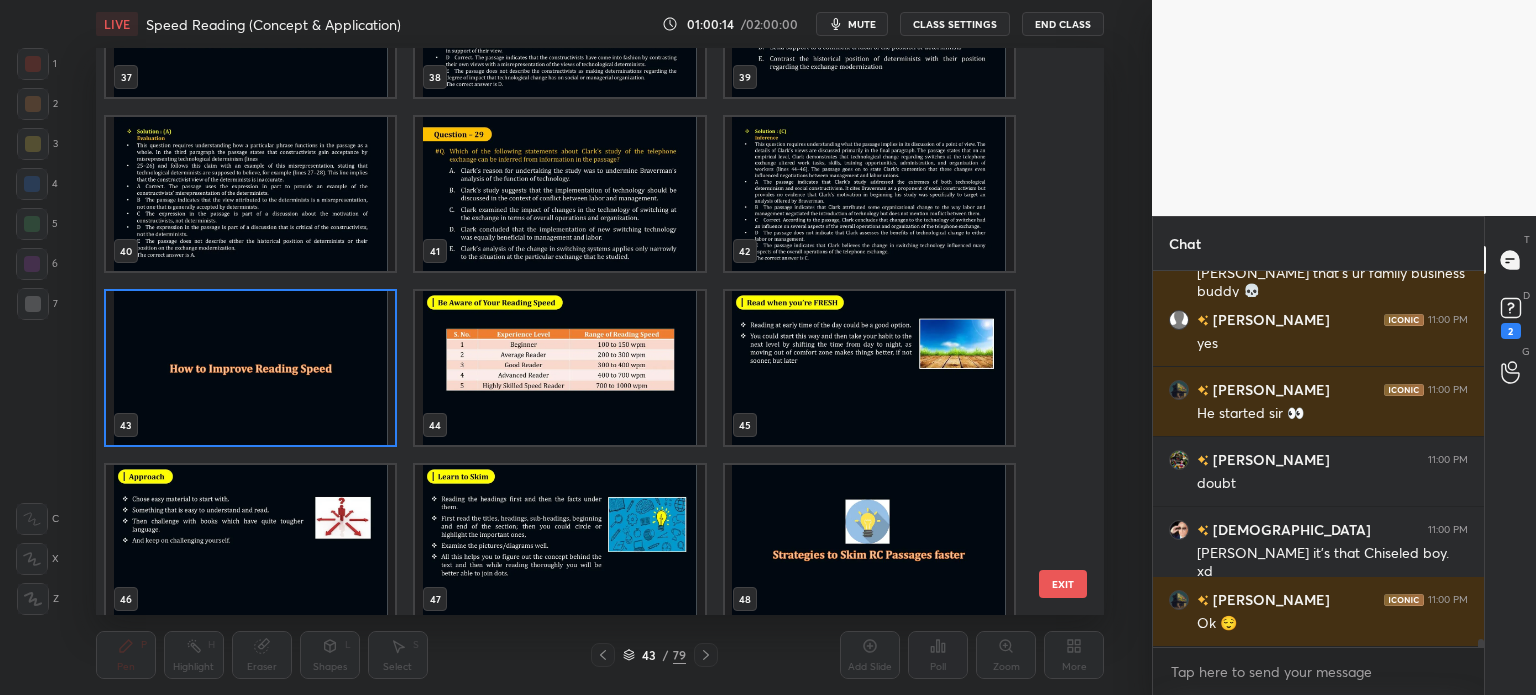 click at bounding box center [250, 368] 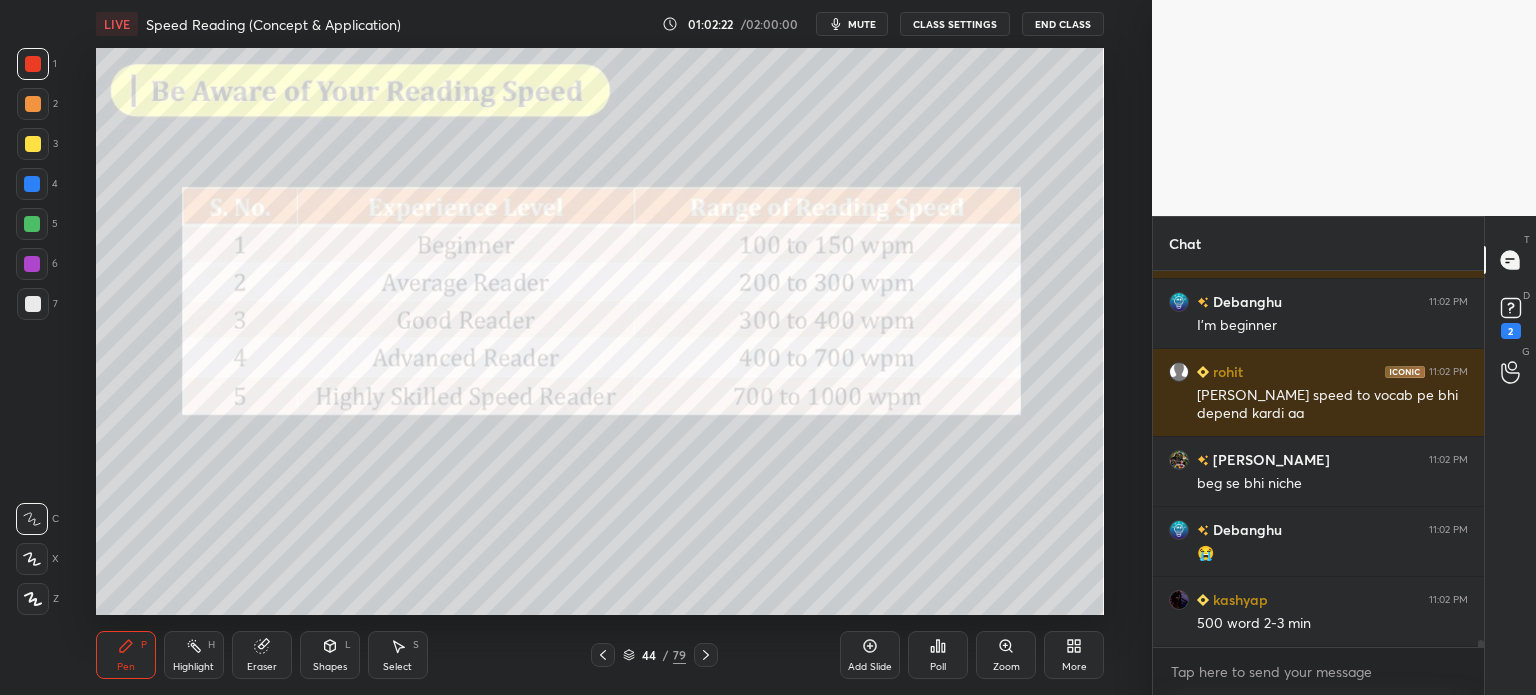 scroll, scrollTop: 19808, scrollLeft: 0, axis: vertical 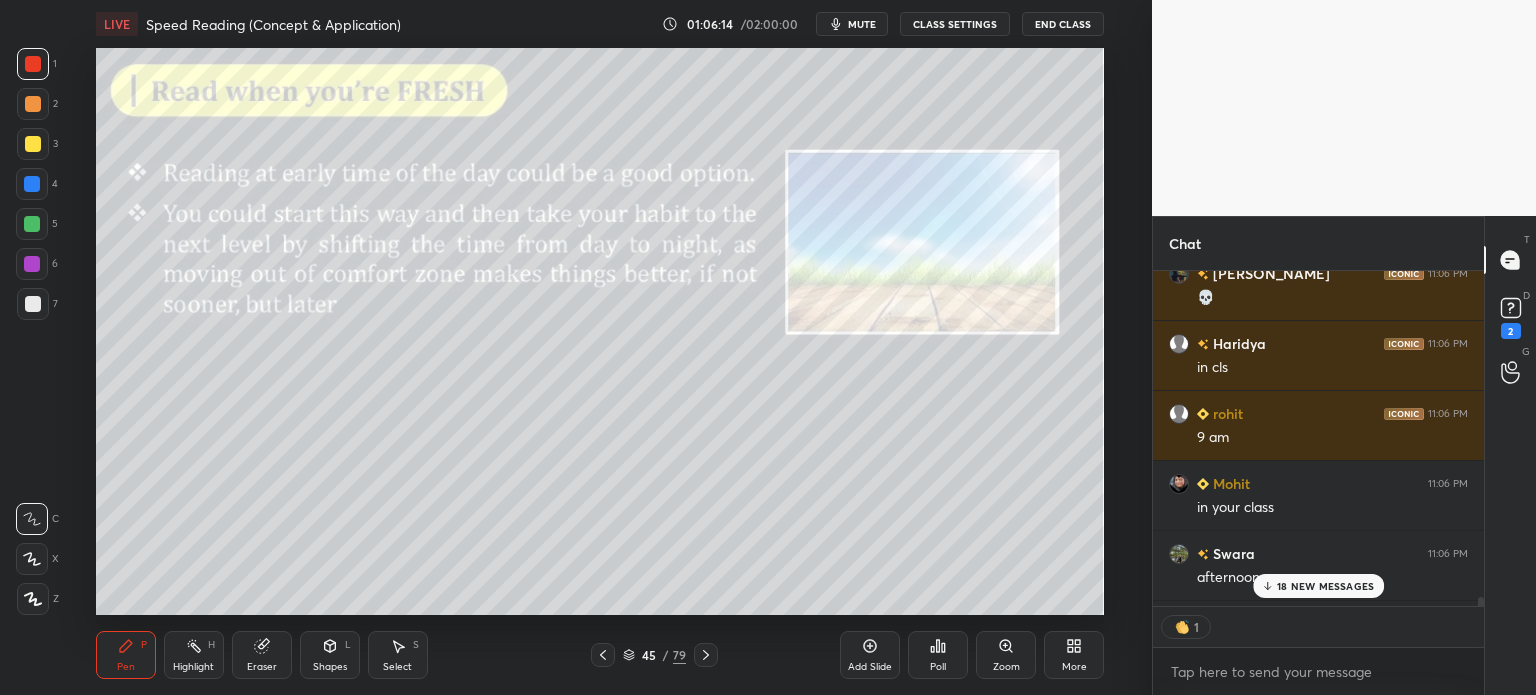 click on "18 NEW MESSAGES" at bounding box center [1325, 586] 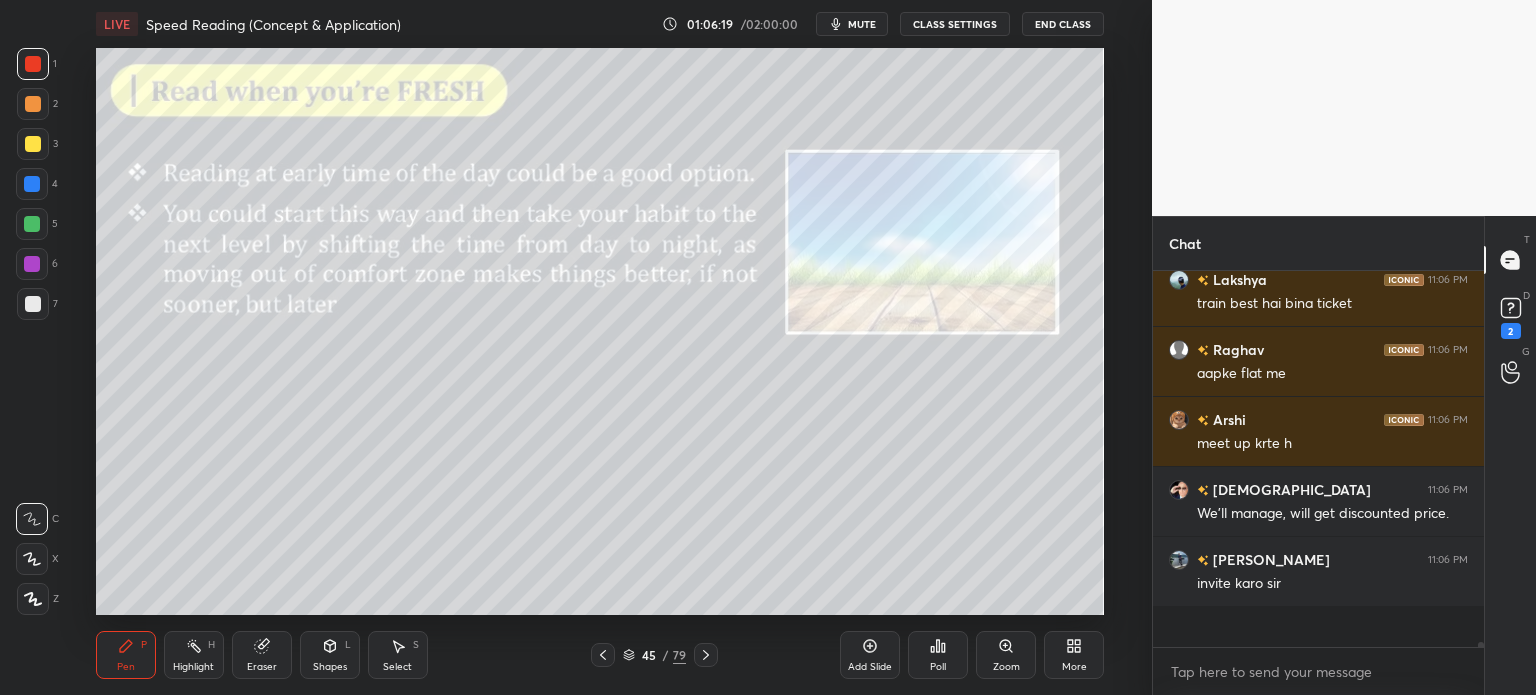 scroll, scrollTop: 5, scrollLeft: 6, axis: both 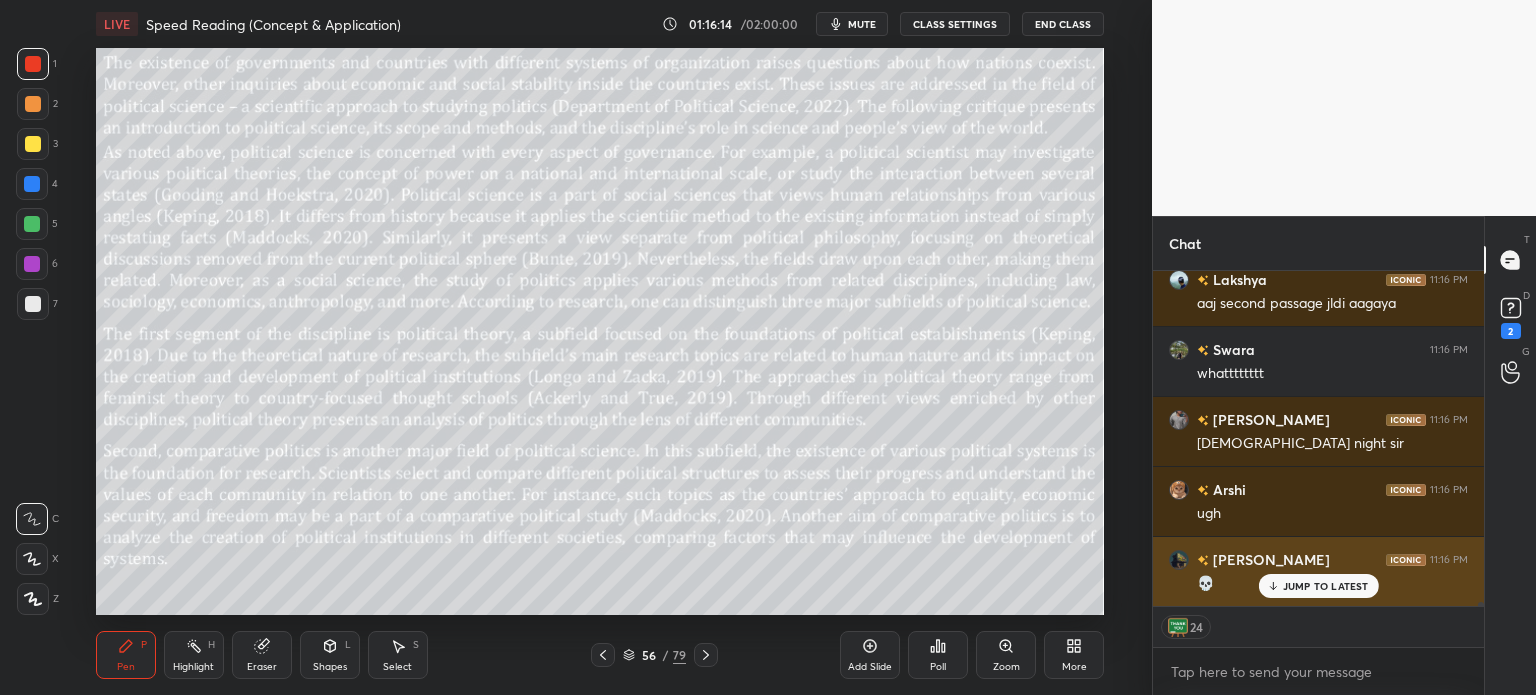 click on "JUMP TO LATEST" at bounding box center [1326, 586] 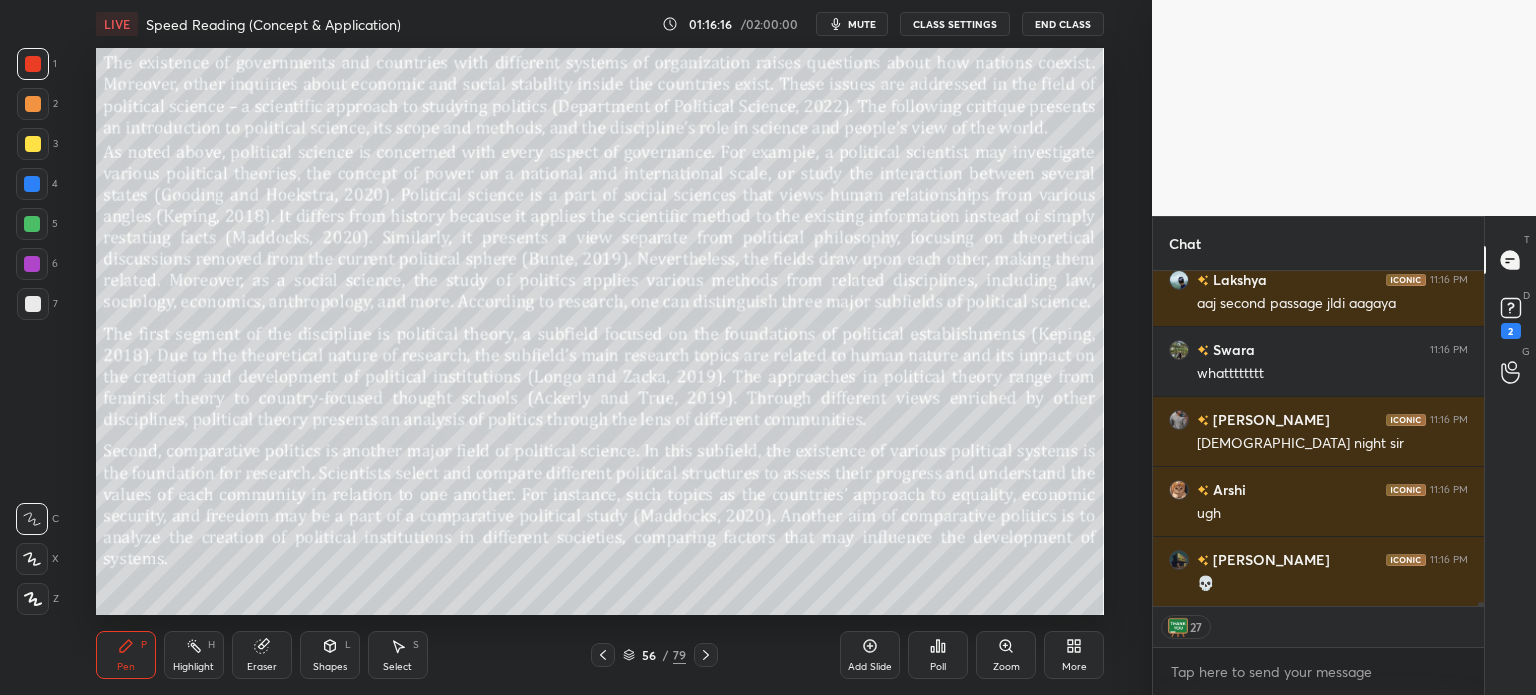 scroll, scrollTop: 28923, scrollLeft: 0, axis: vertical 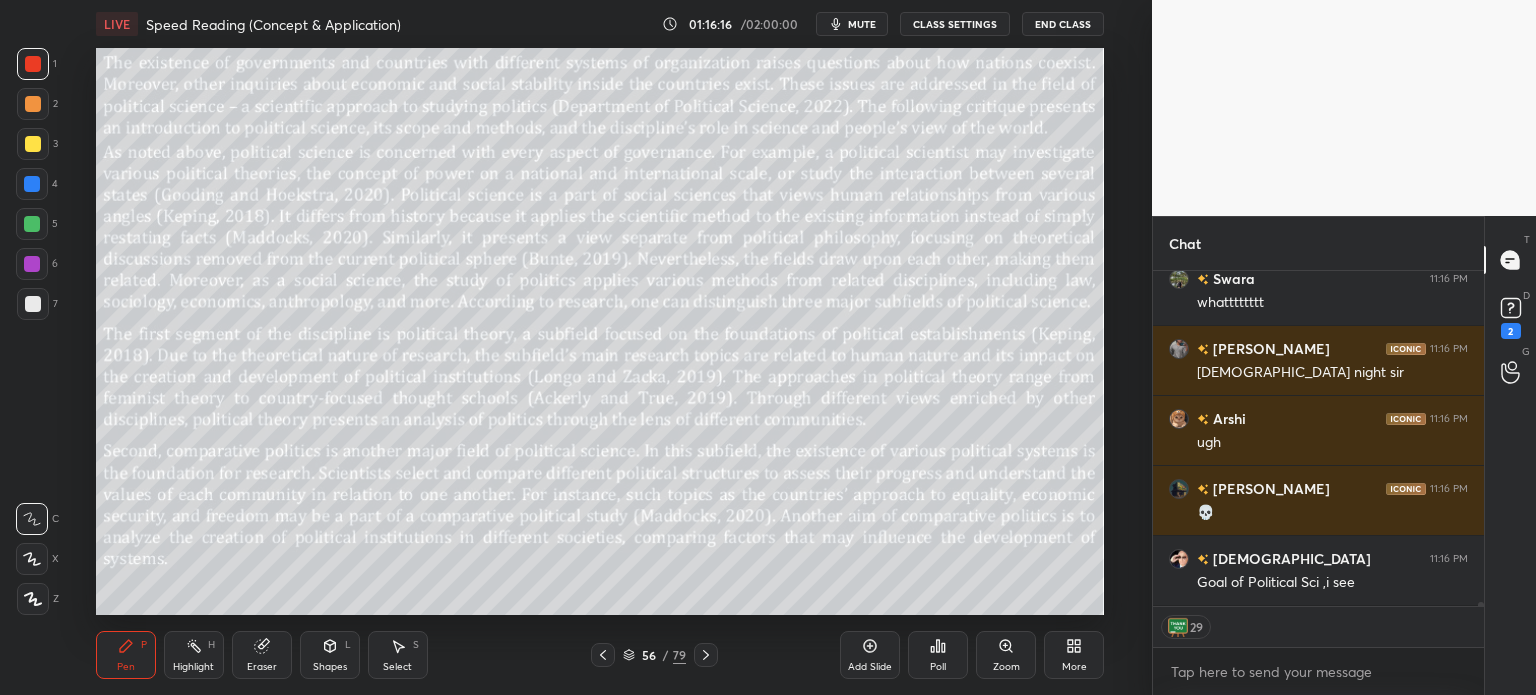 type on "x" 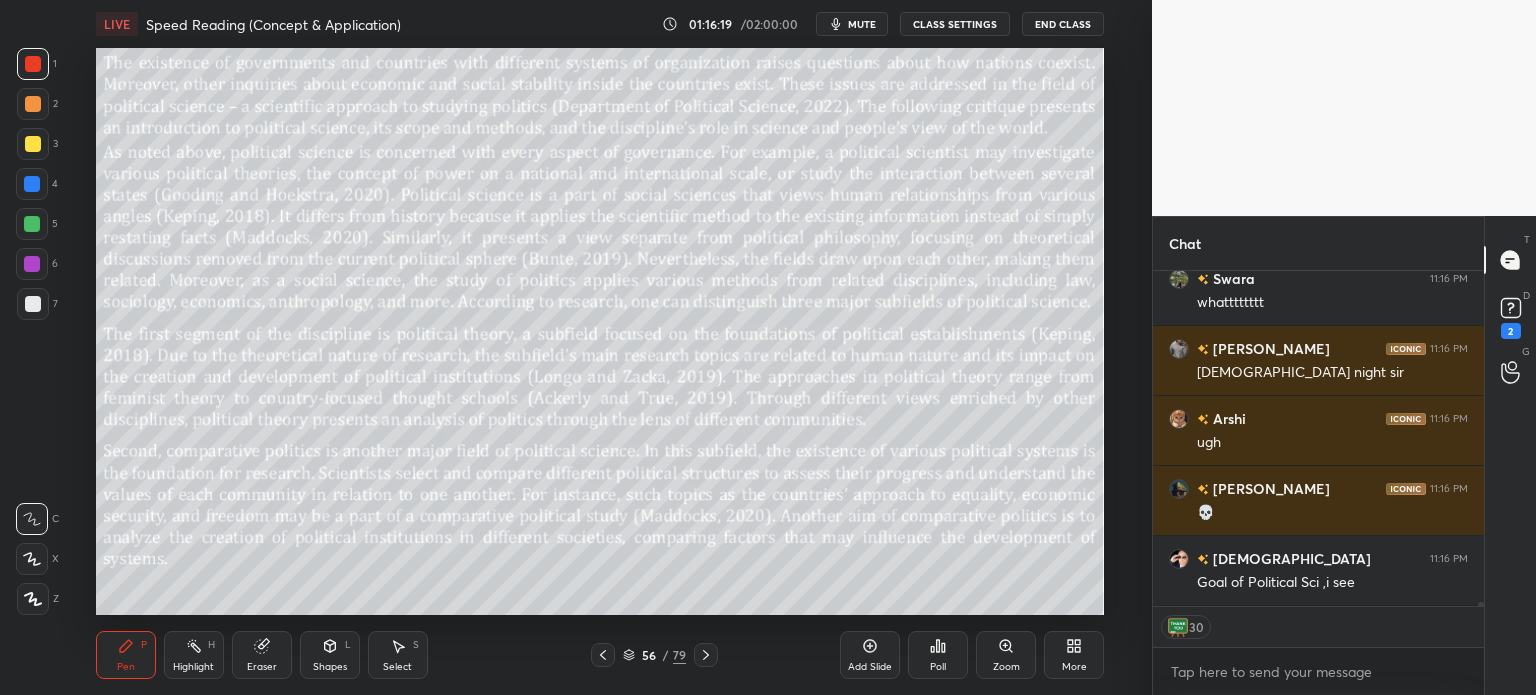click on "CLASS SETTINGS" at bounding box center [955, 24] 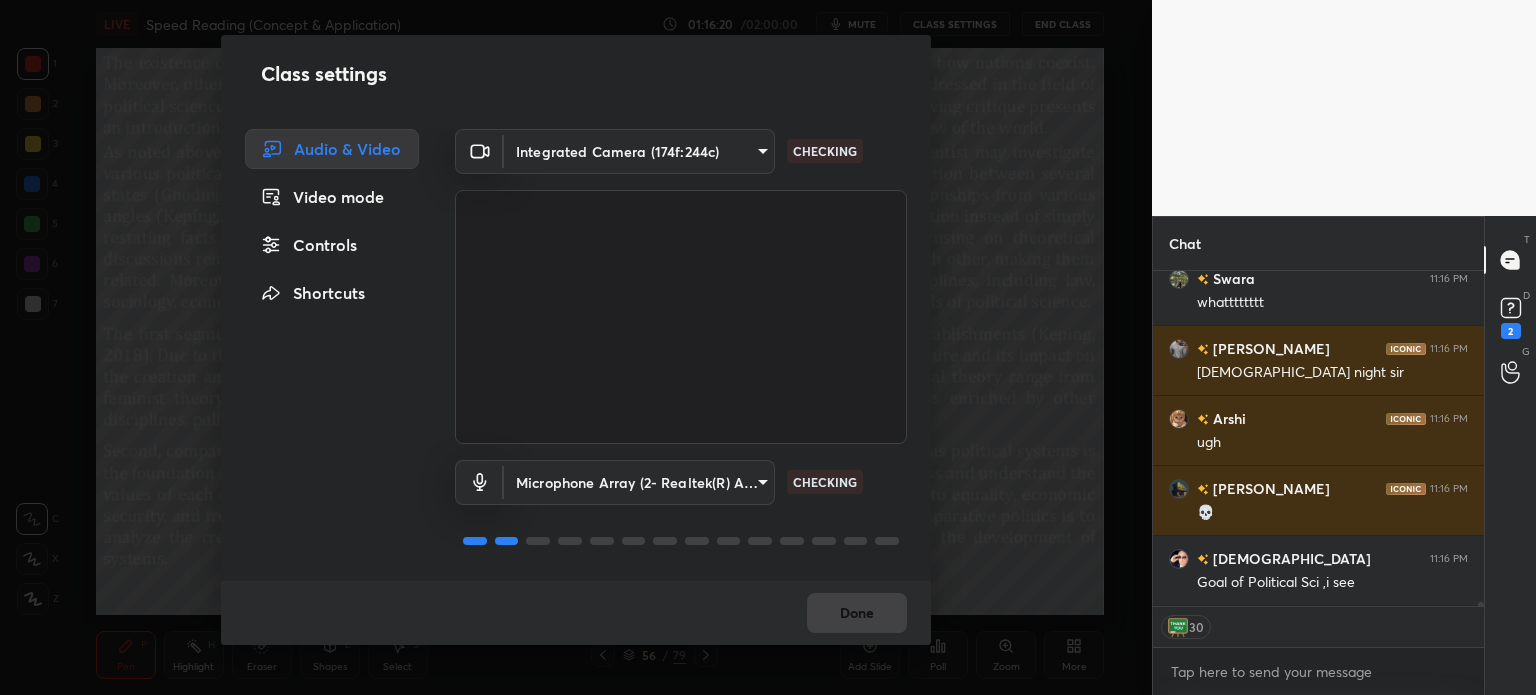 click on "Controls" at bounding box center (332, 245) 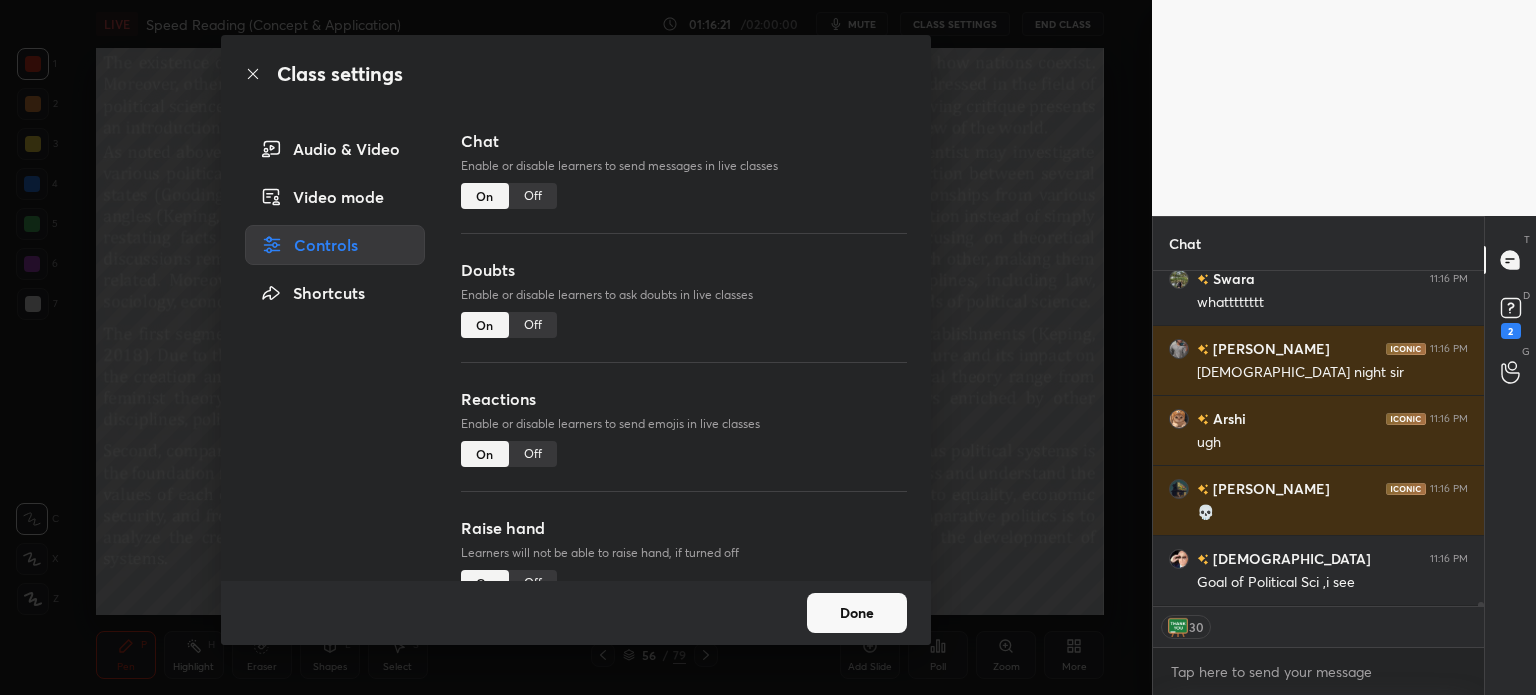 click on "Off" at bounding box center (533, 196) 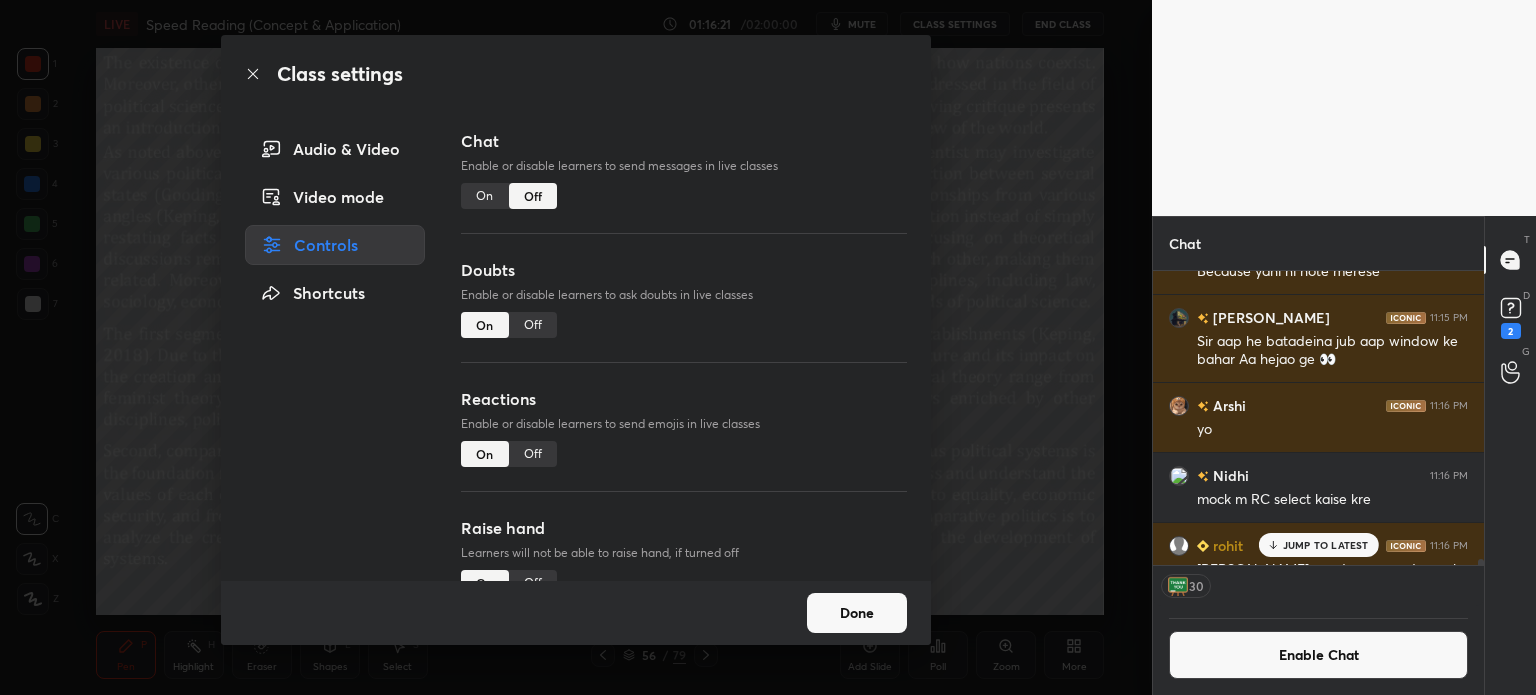 click on "Done" at bounding box center [857, 613] 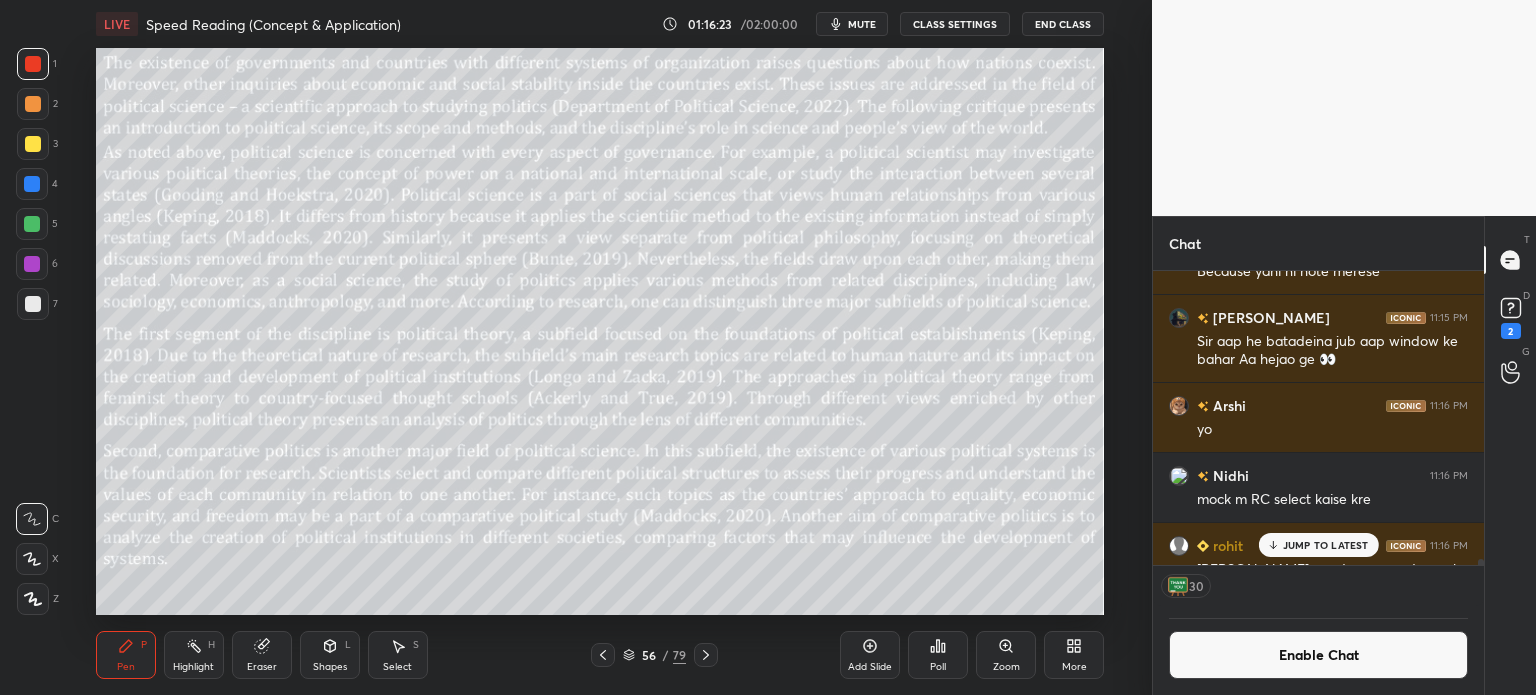 click on "JUMP TO LATEST" at bounding box center [1326, 545] 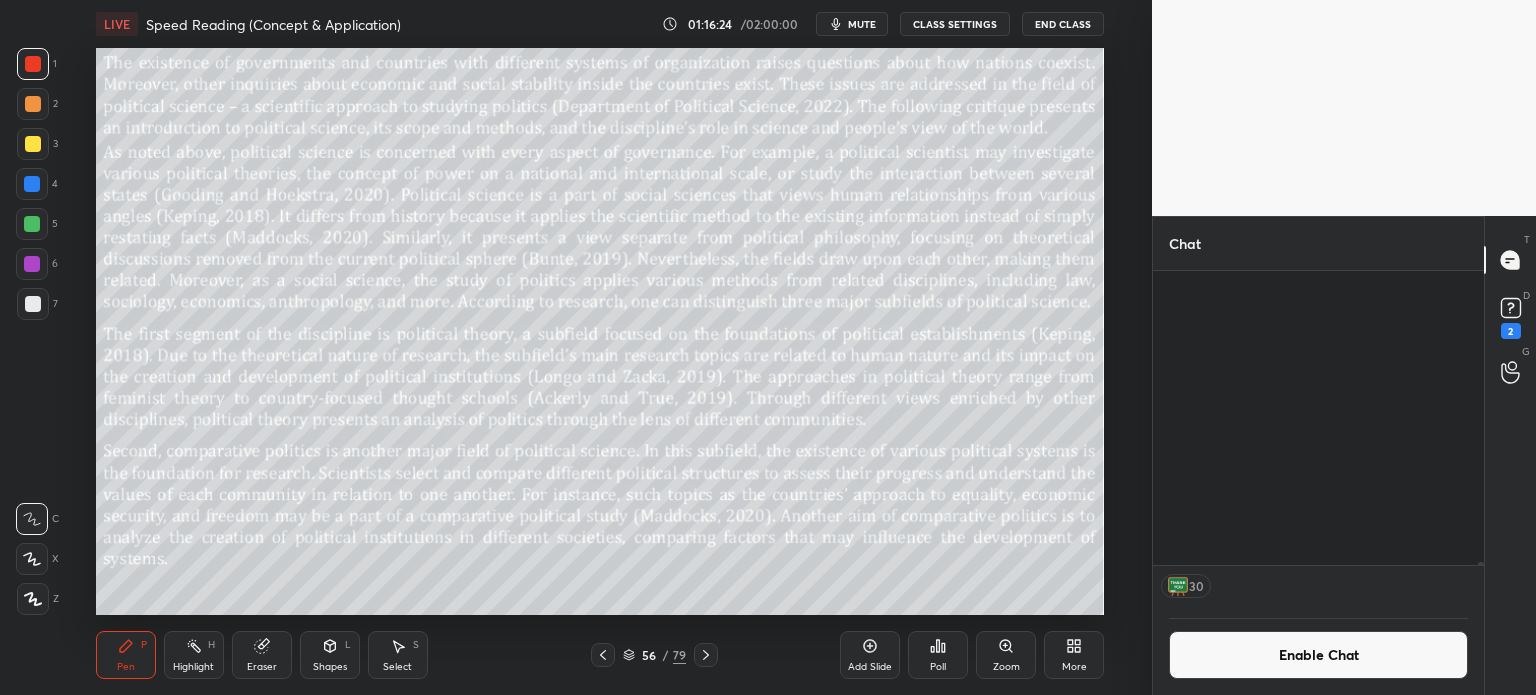 scroll, scrollTop: 28000, scrollLeft: 0, axis: vertical 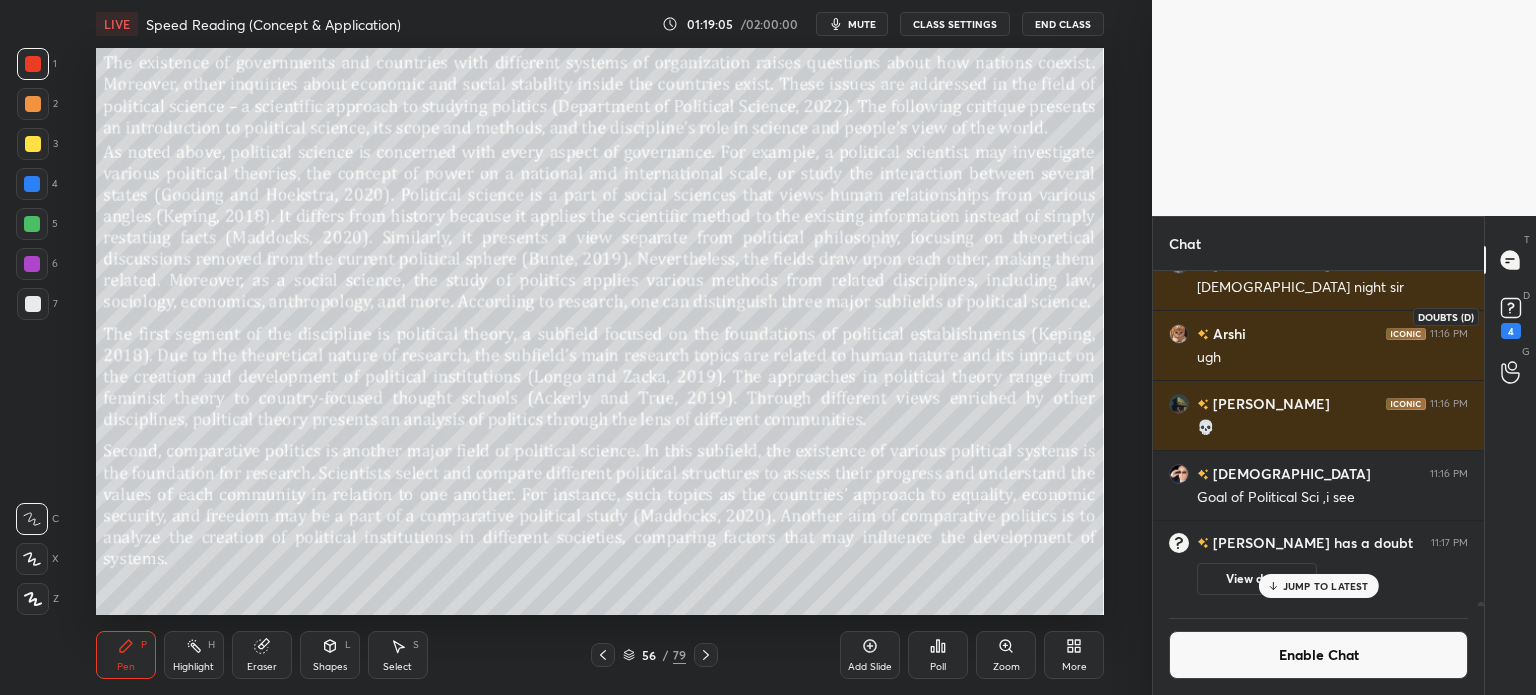 click 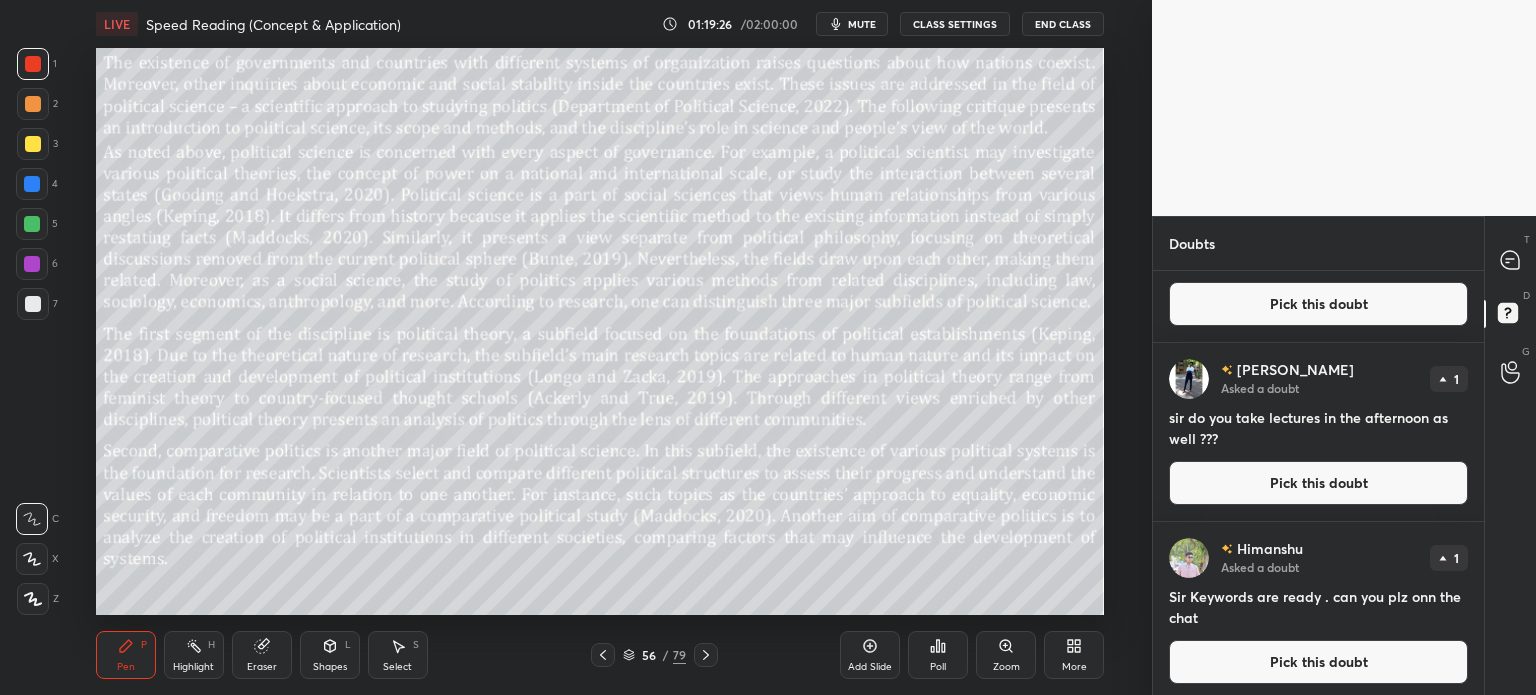 scroll, scrollTop: 2035, scrollLeft: 0, axis: vertical 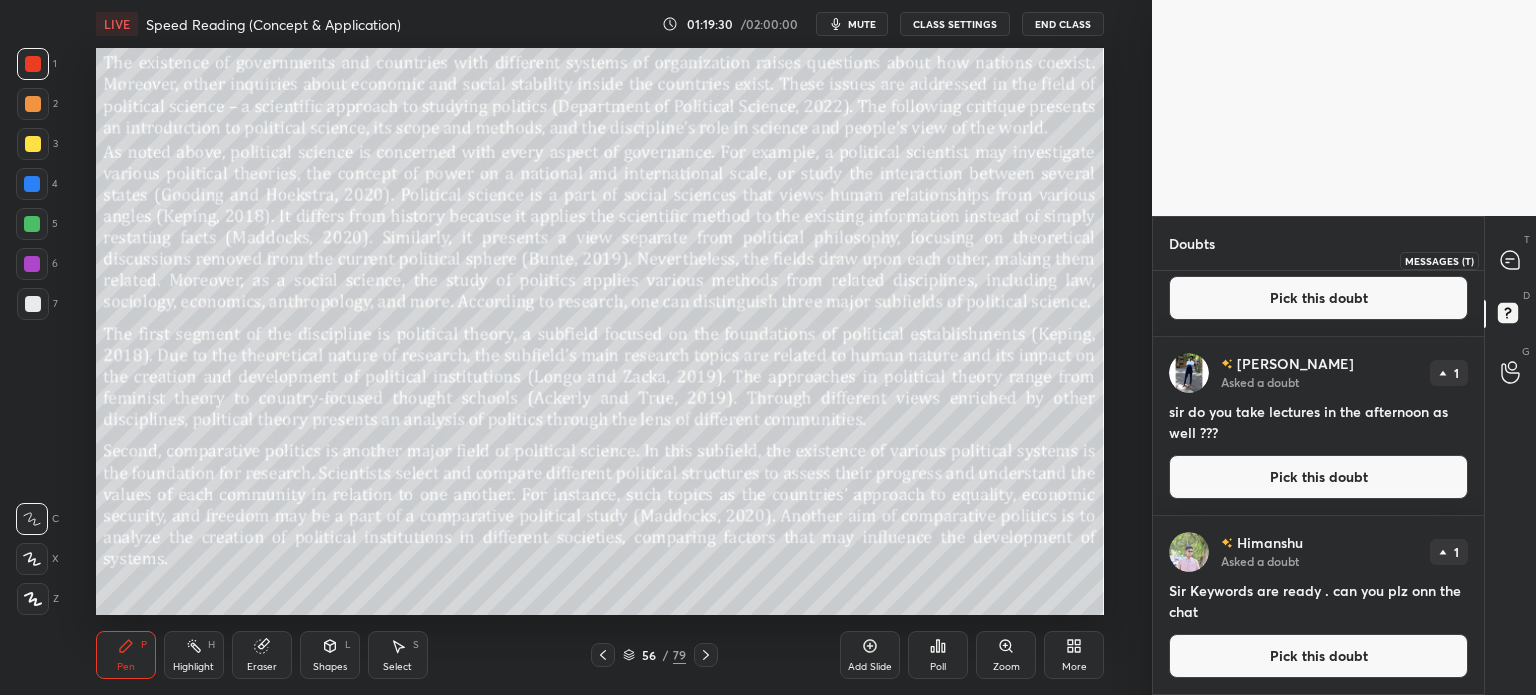 click 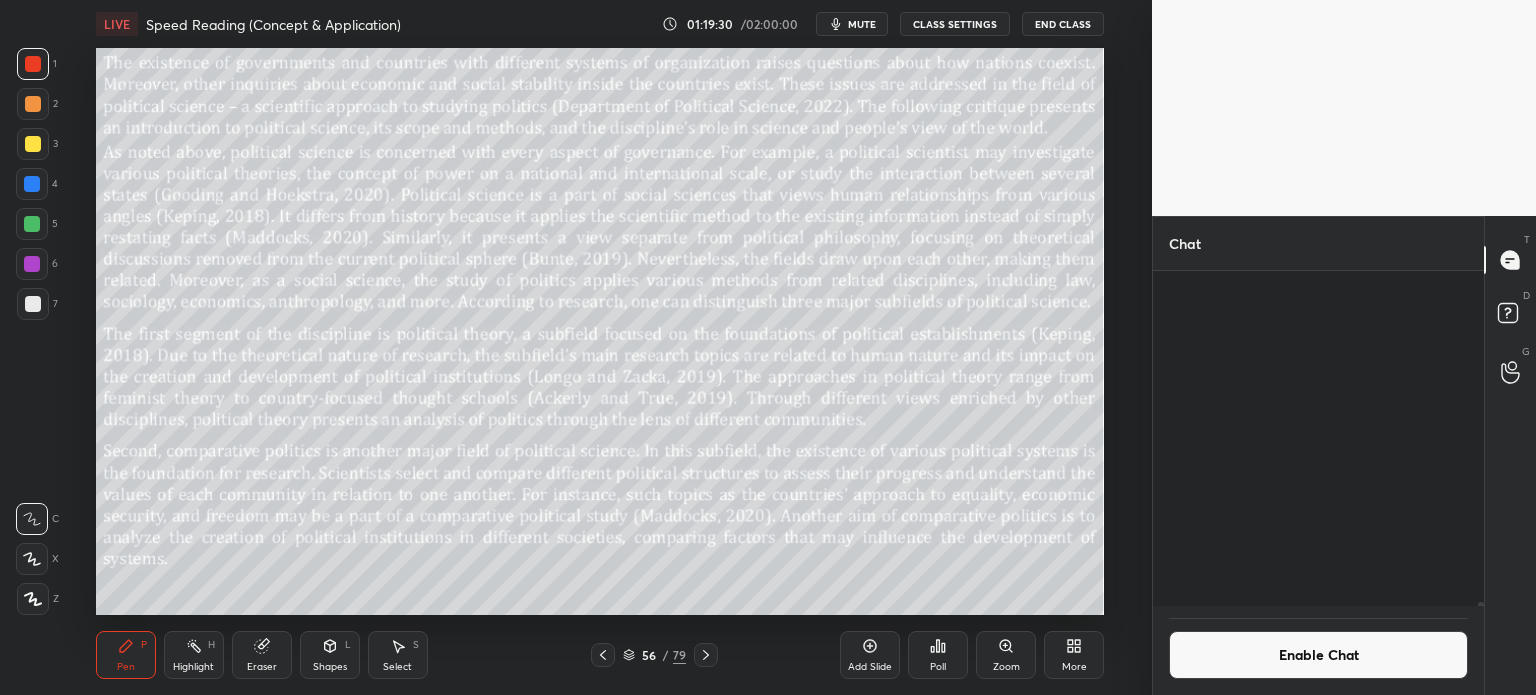 scroll, scrollTop: 28223, scrollLeft: 0, axis: vertical 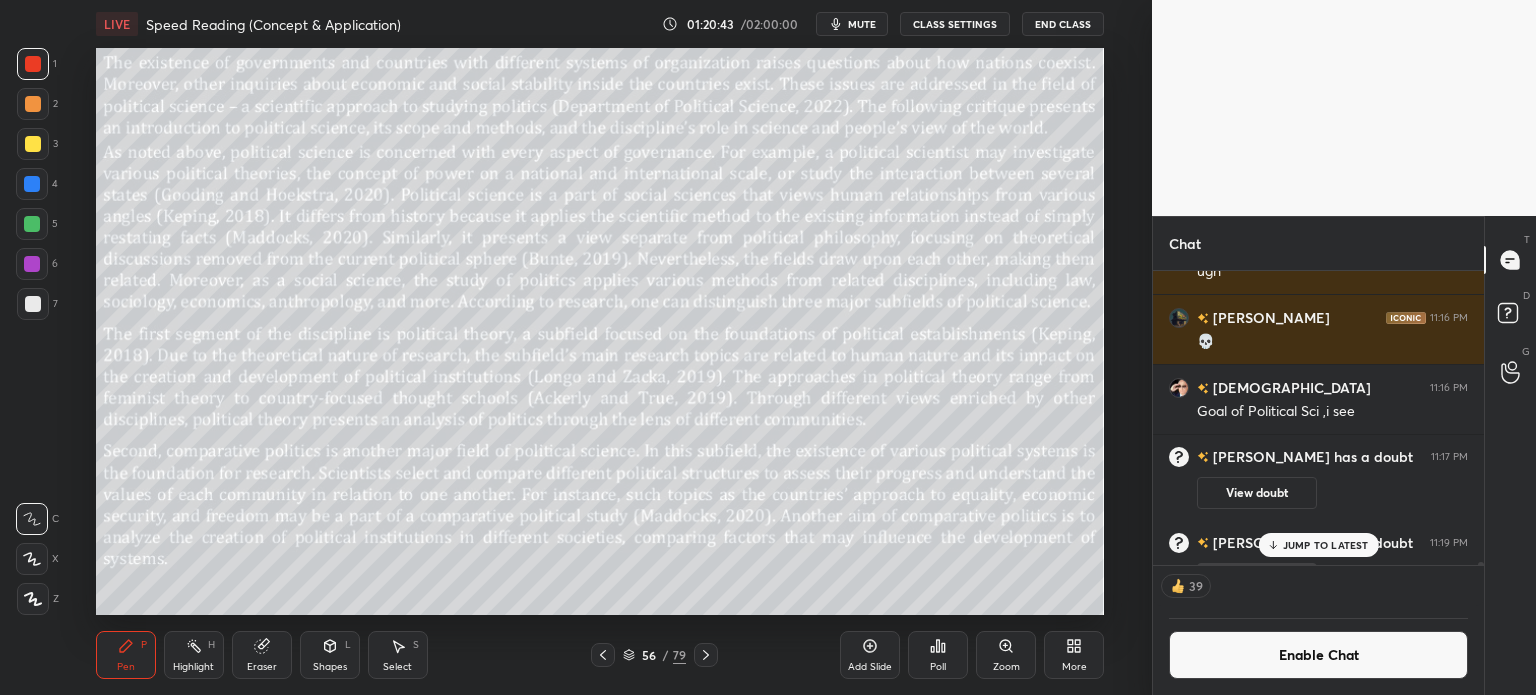 click on "JUMP TO LATEST" at bounding box center (1326, 545) 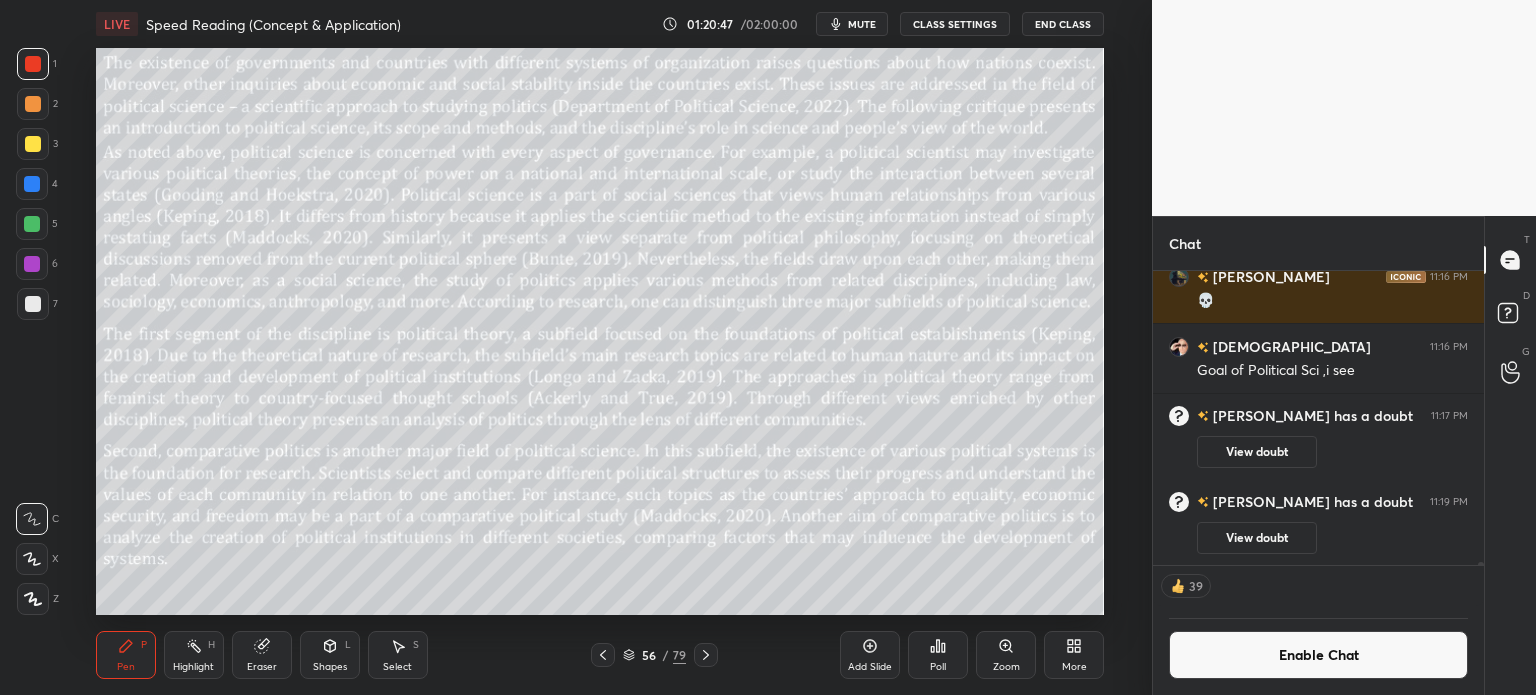 scroll, scrollTop: 6, scrollLeft: 6, axis: both 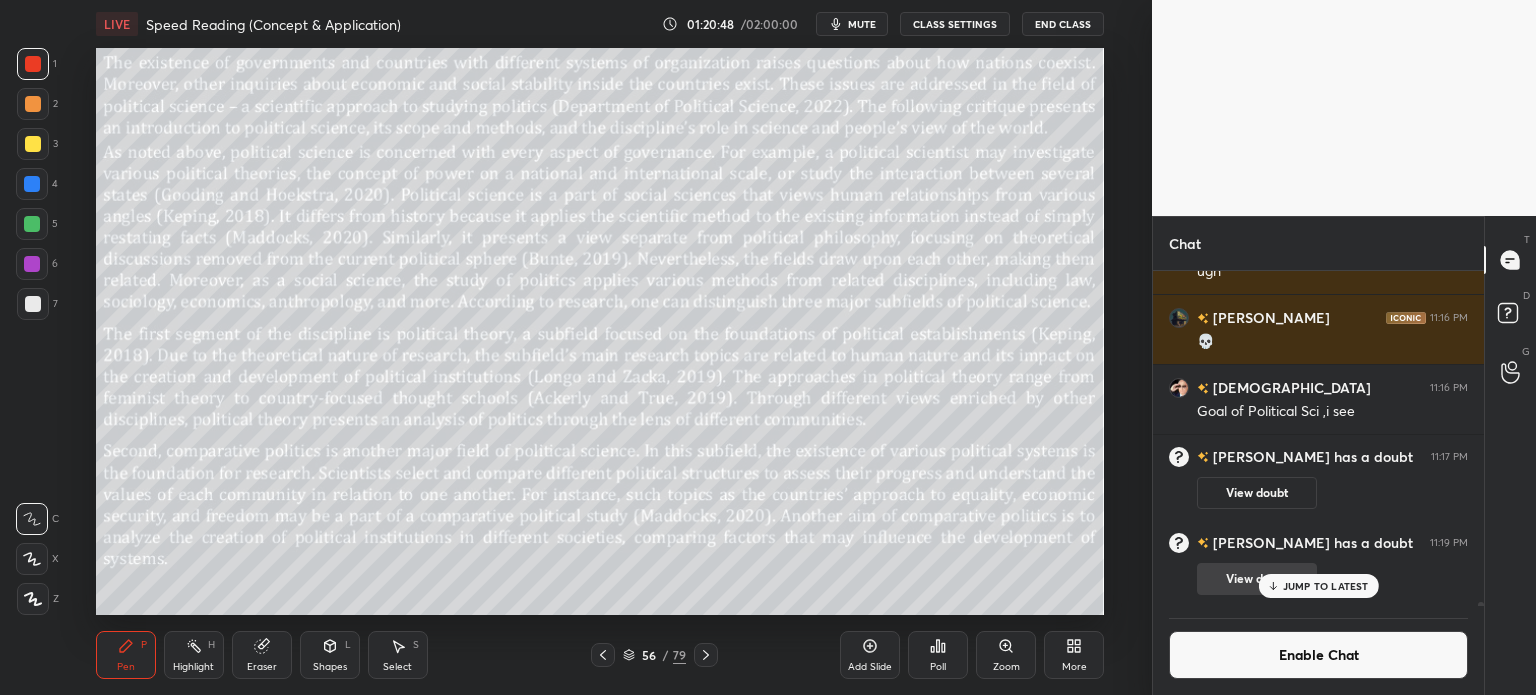 click on "JUMP TO LATEST" at bounding box center (1326, 586) 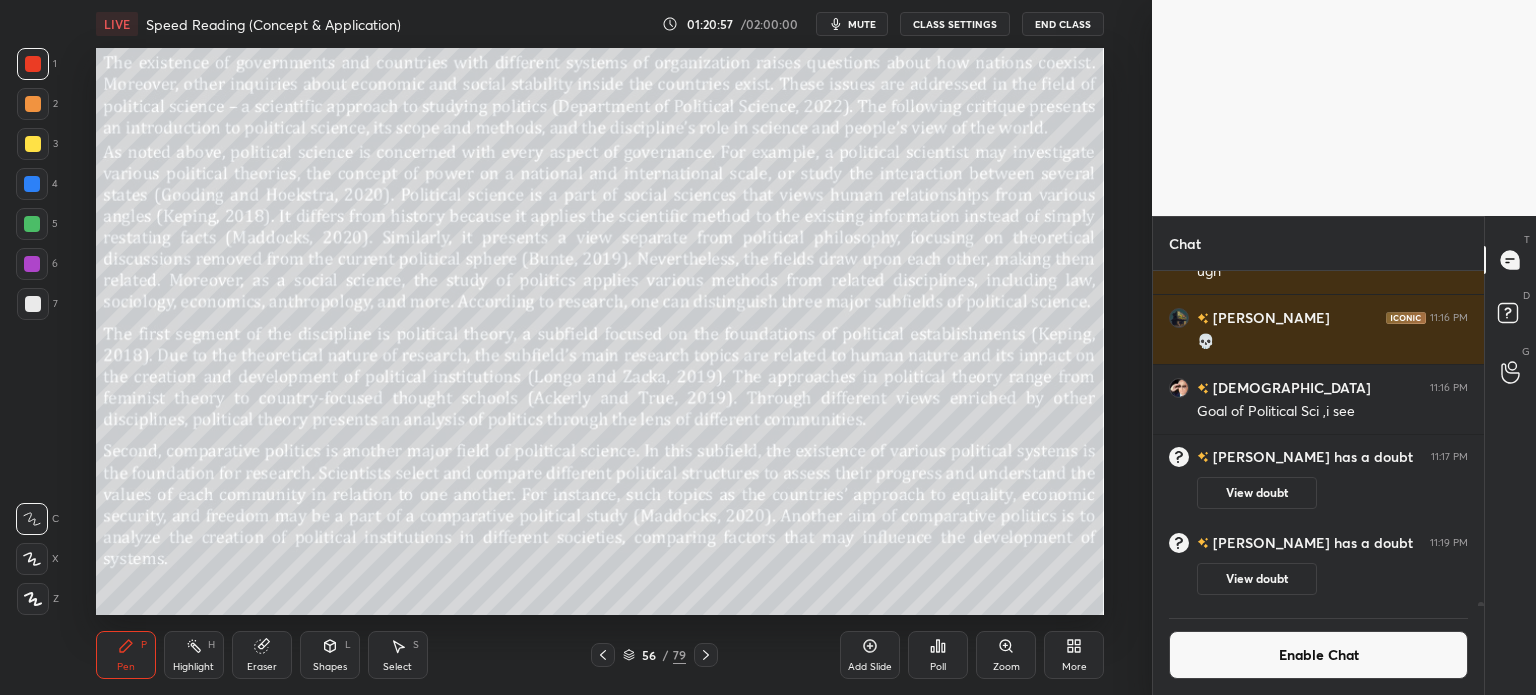 scroll, scrollTop: 28096, scrollLeft: 0, axis: vertical 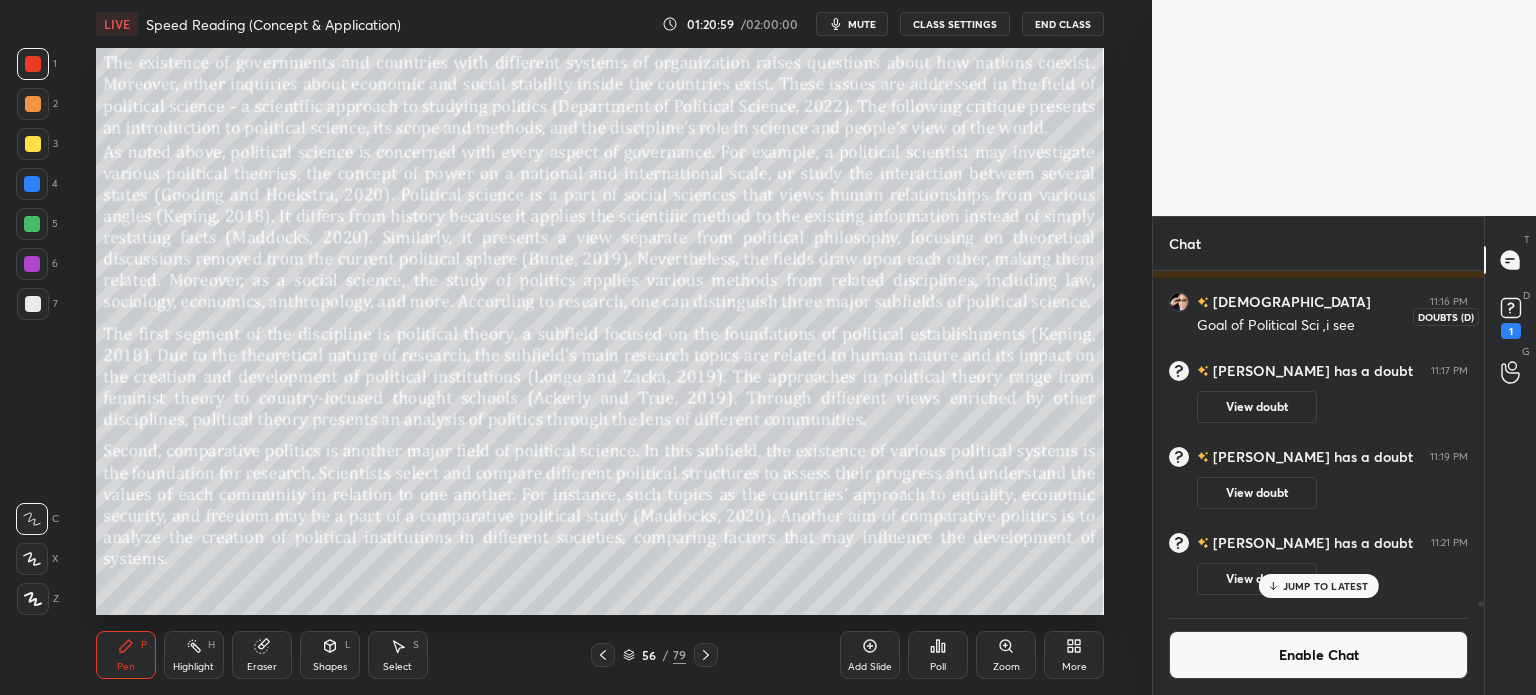 click 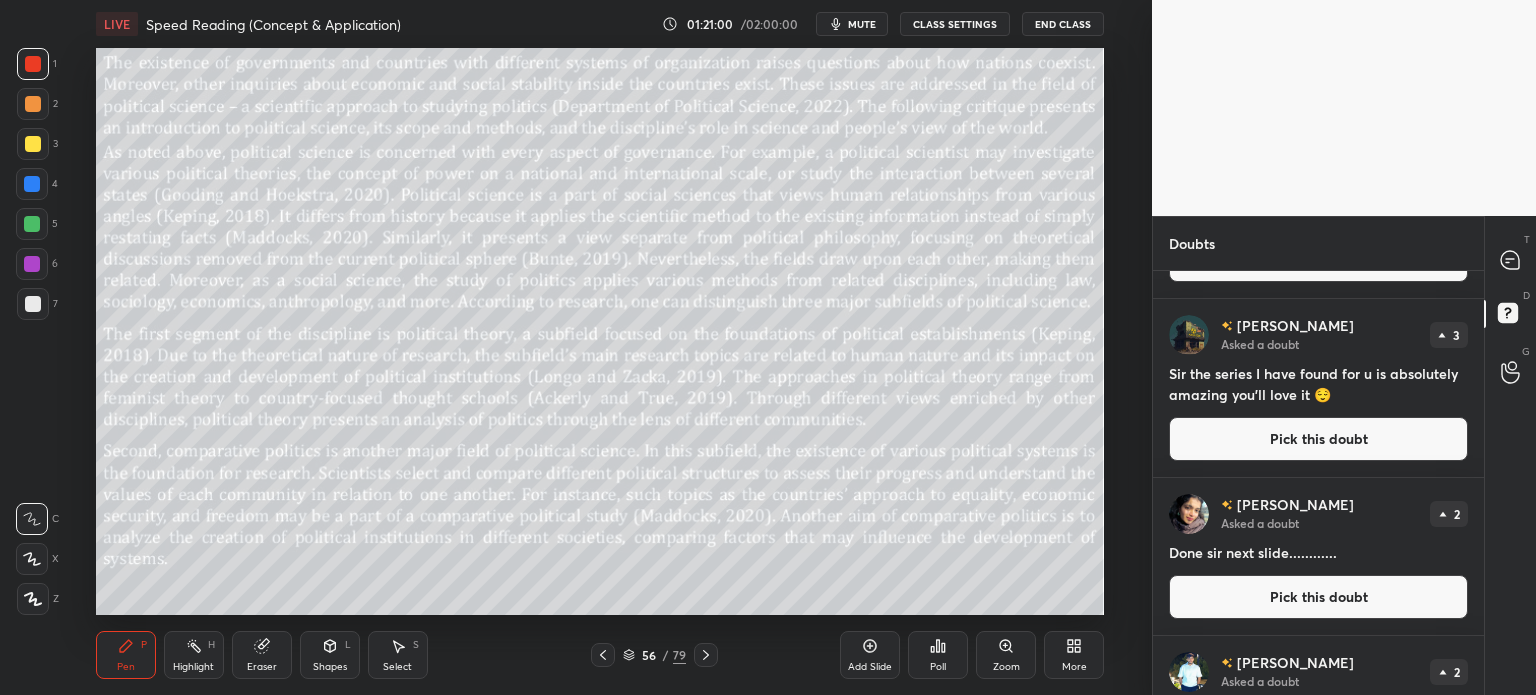 scroll, scrollTop: 156, scrollLeft: 0, axis: vertical 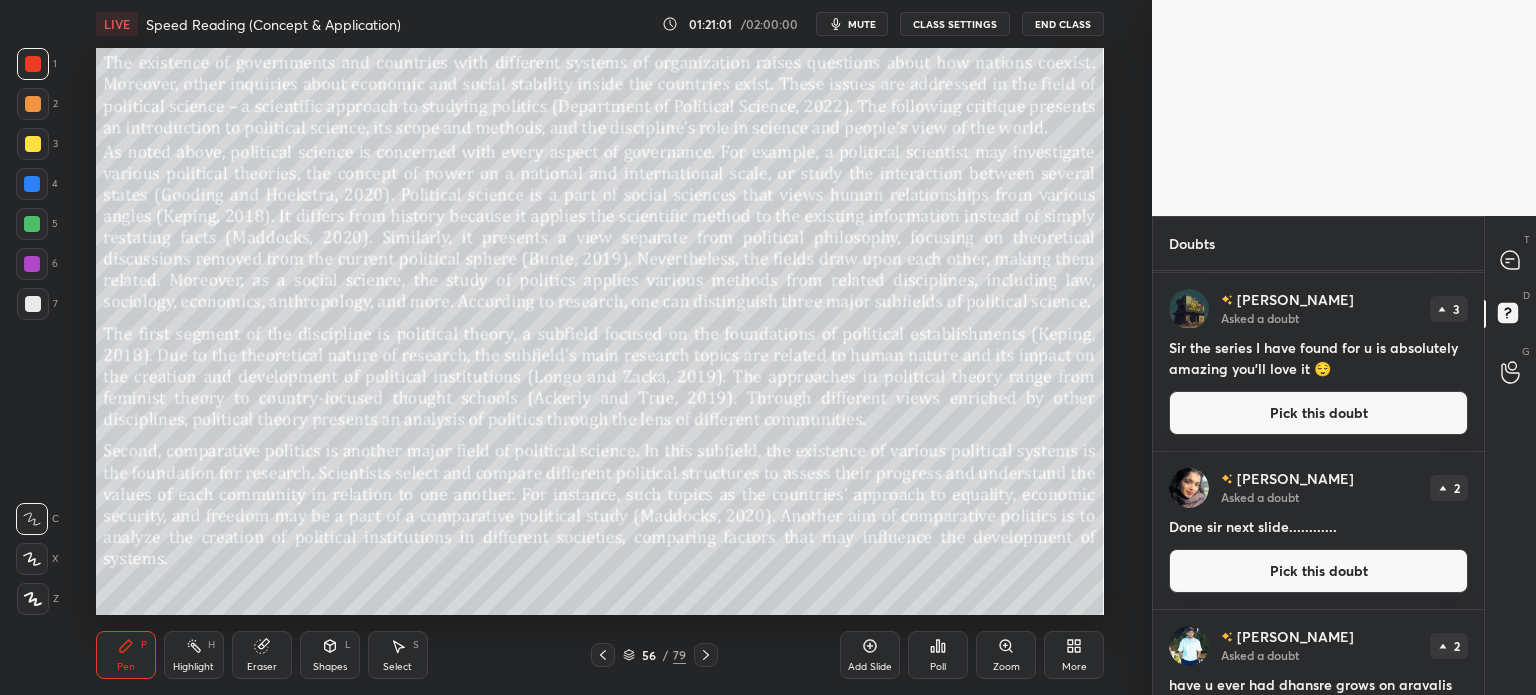 click 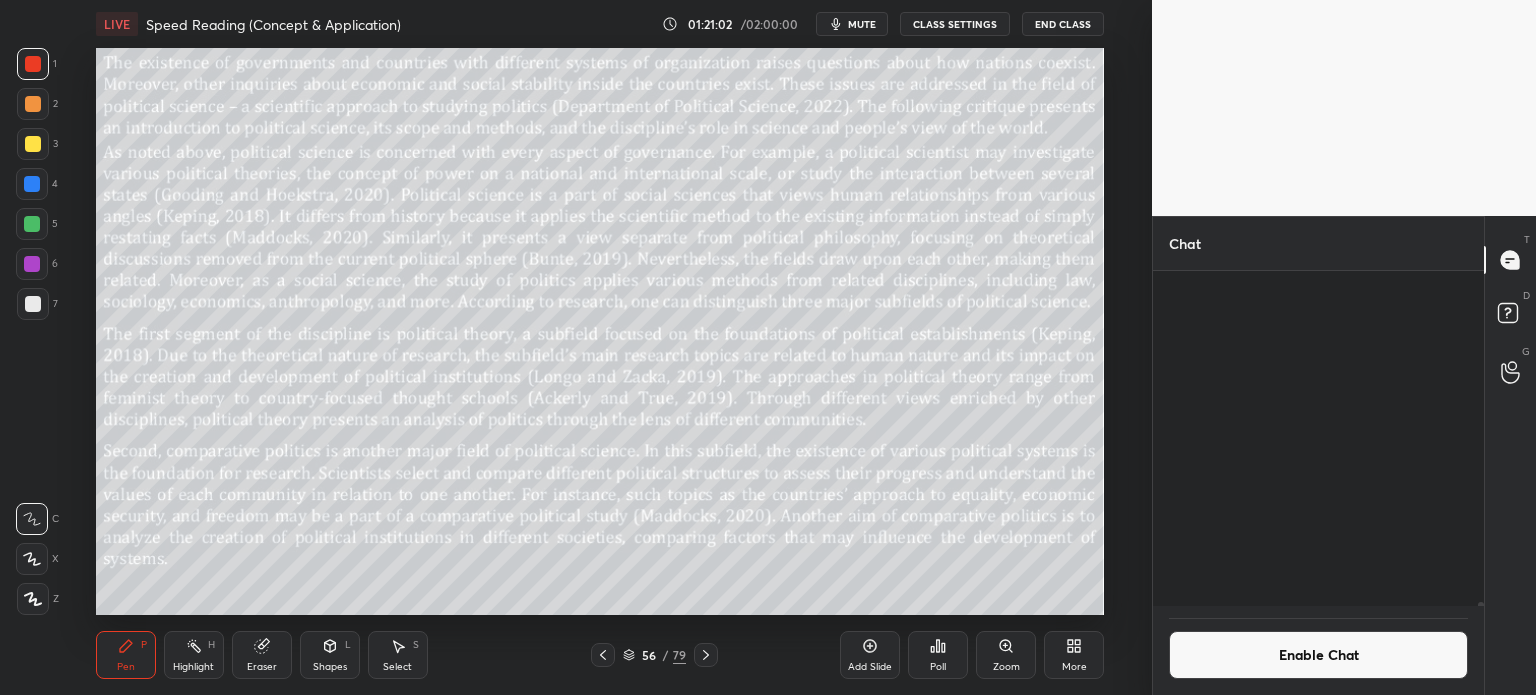 scroll, scrollTop: 28415, scrollLeft: 0, axis: vertical 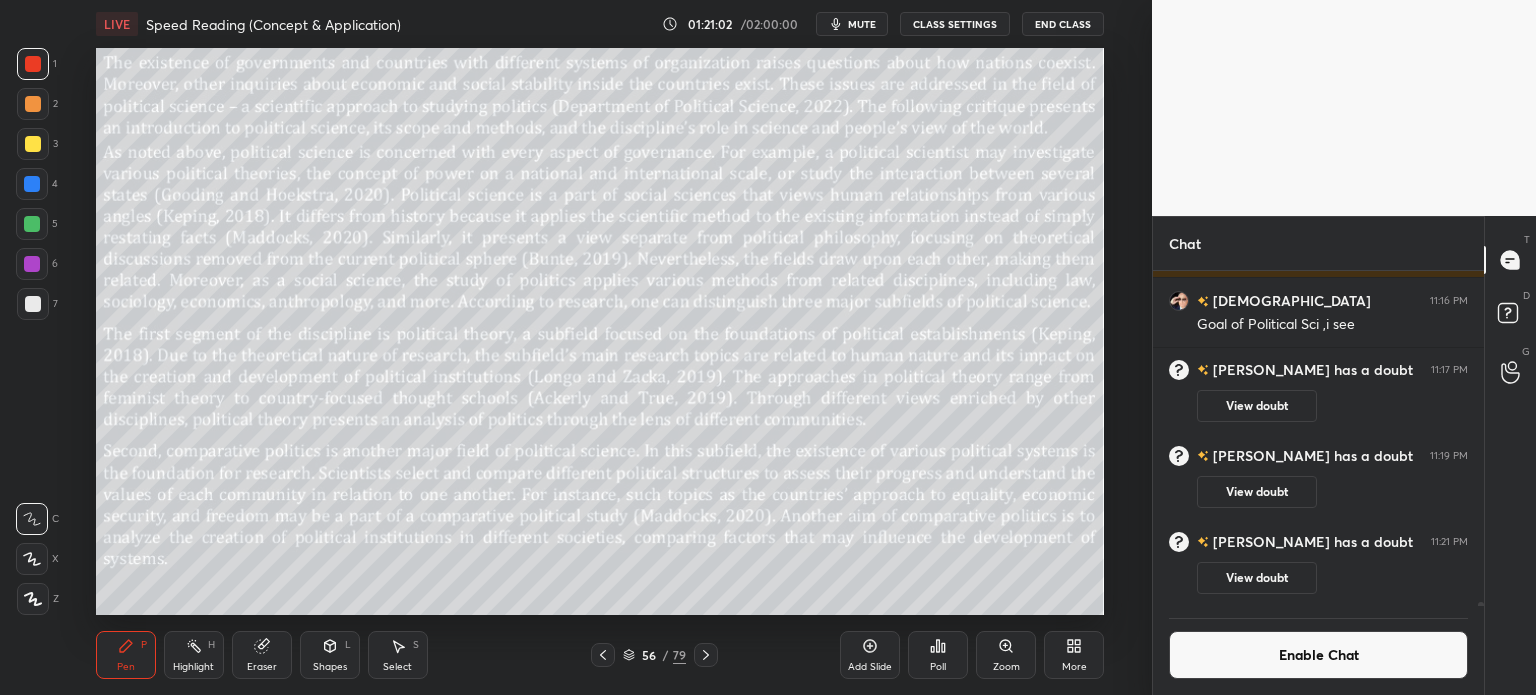 click on "Enable Chat" at bounding box center [1318, 655] 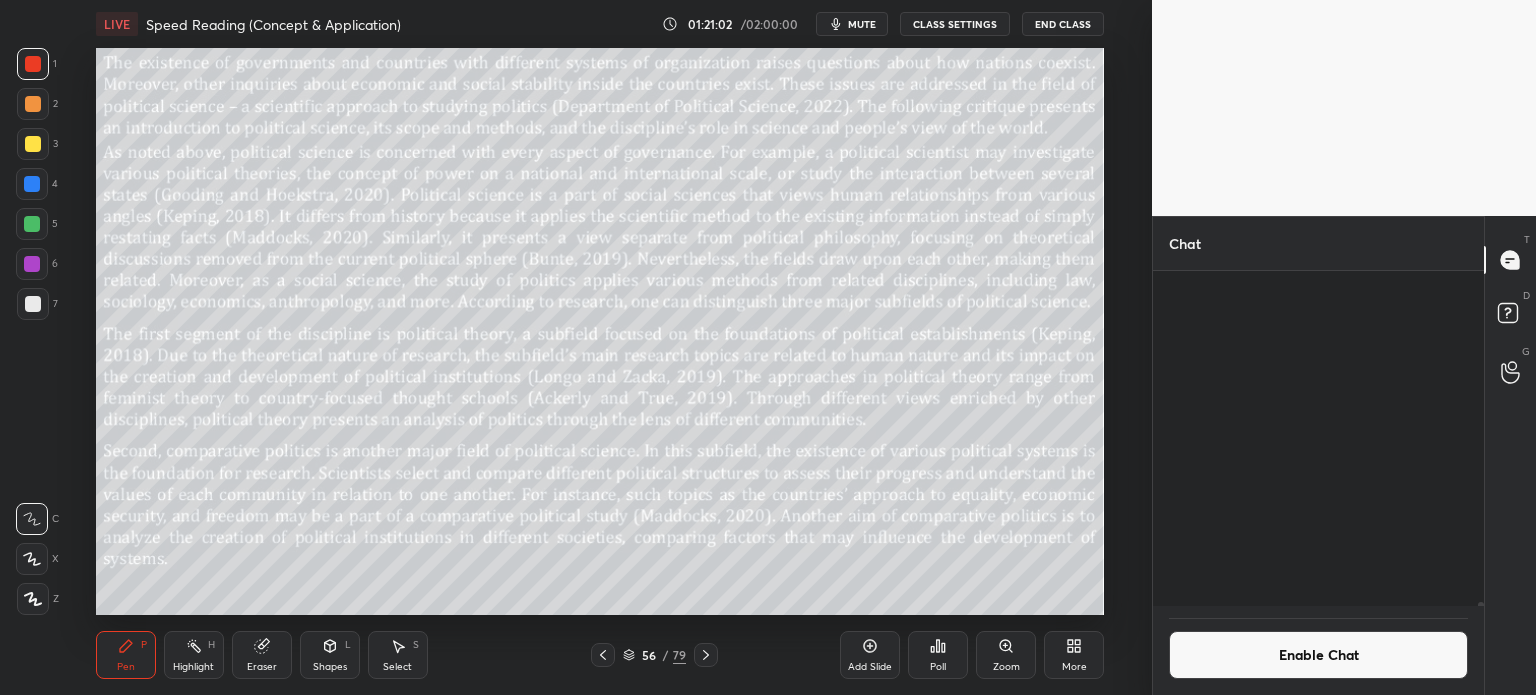 scroll, scrollTop: 370, scrollLeft: 325, axis: both 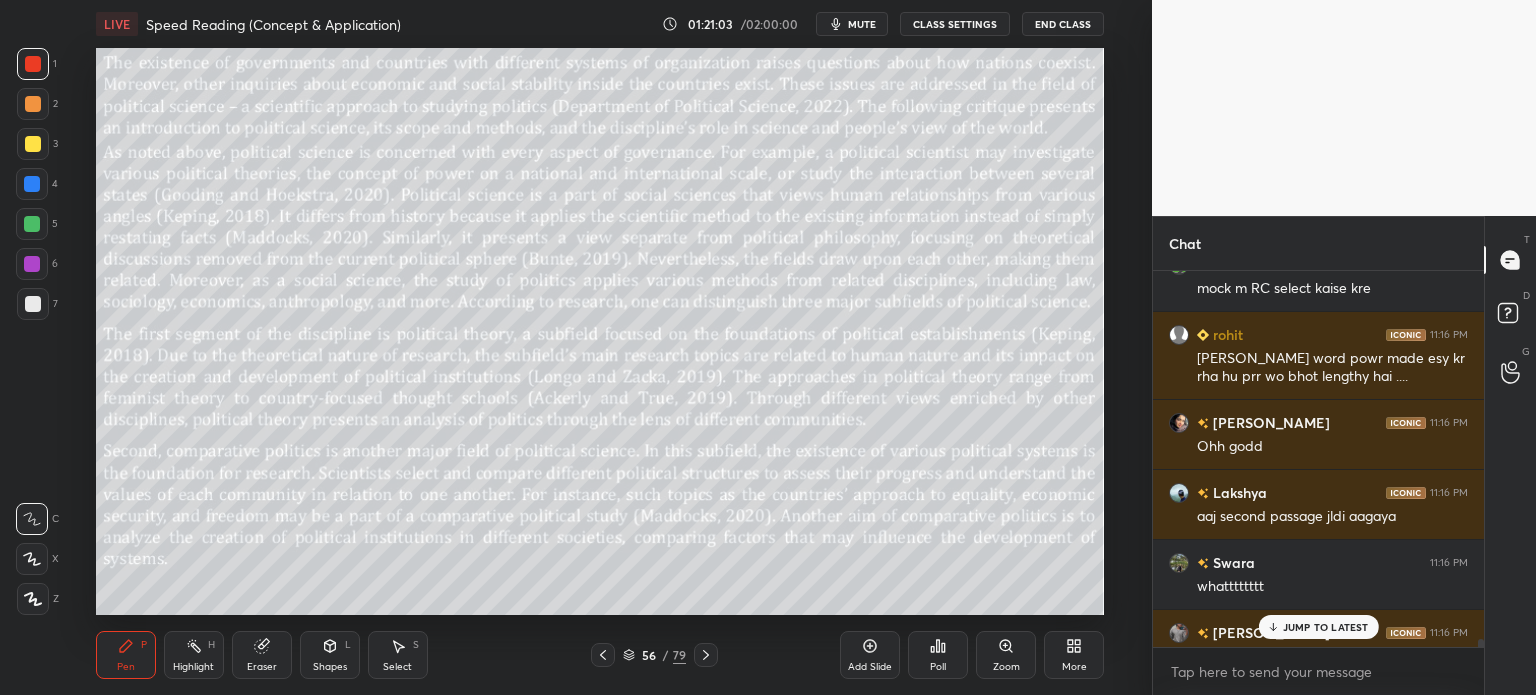 click on "JUMP TO LATEST" at bounding box center (1326, 627) 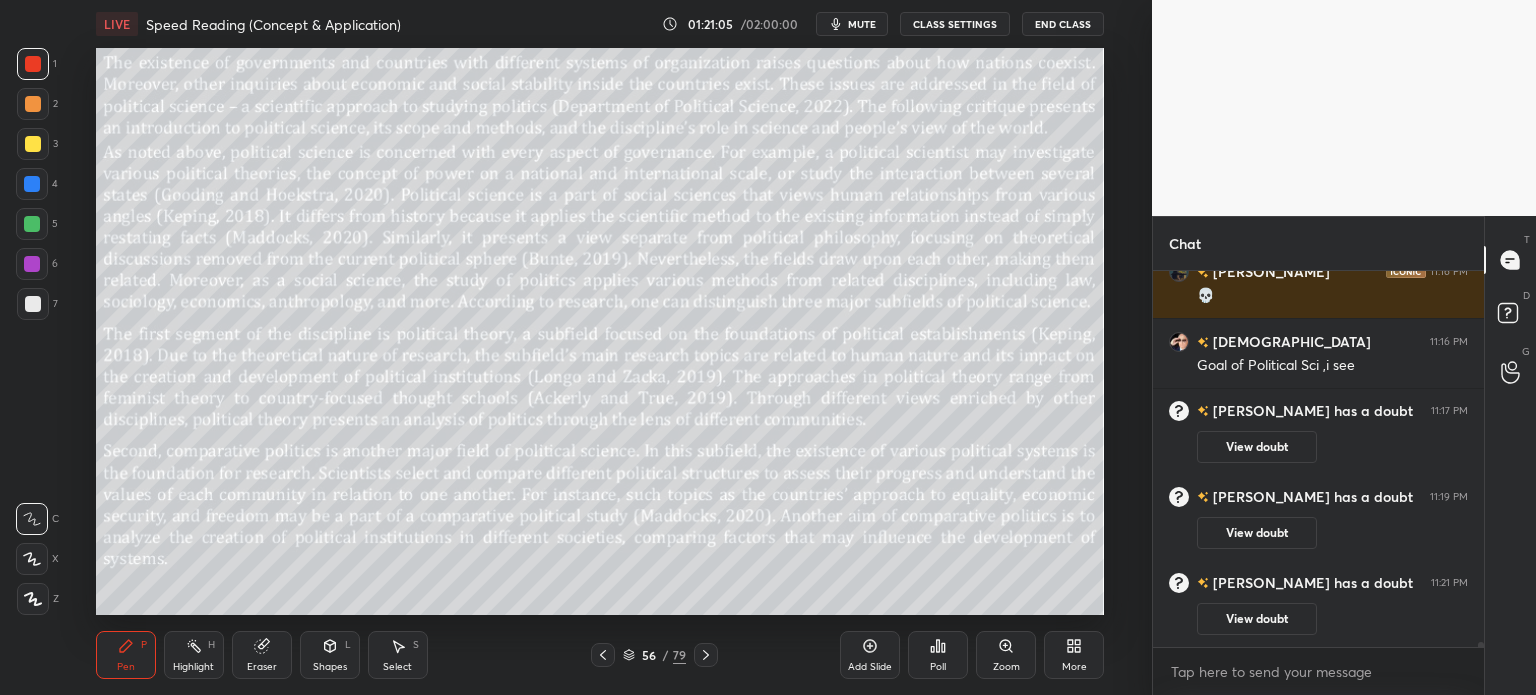 scroll, scrollTop: 330, scrollLeft: 325, axis: both 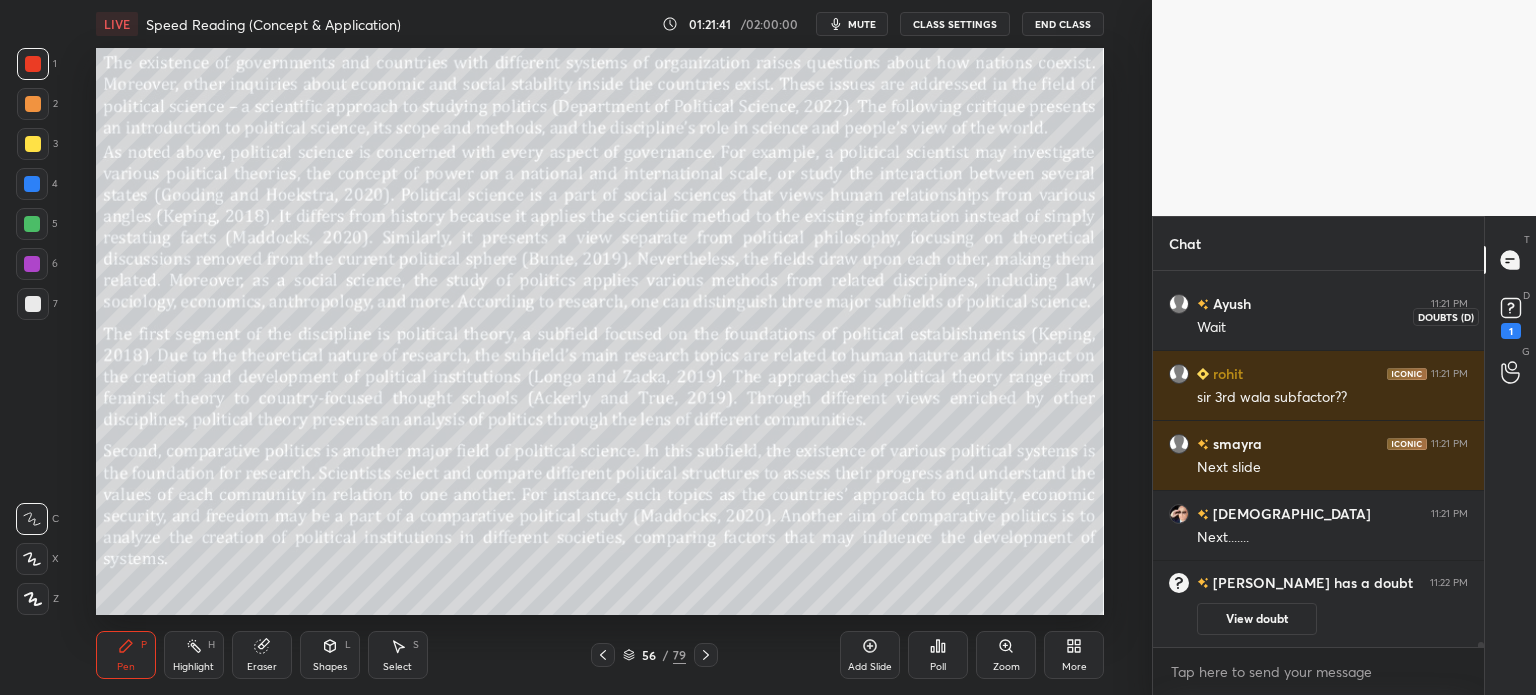 click 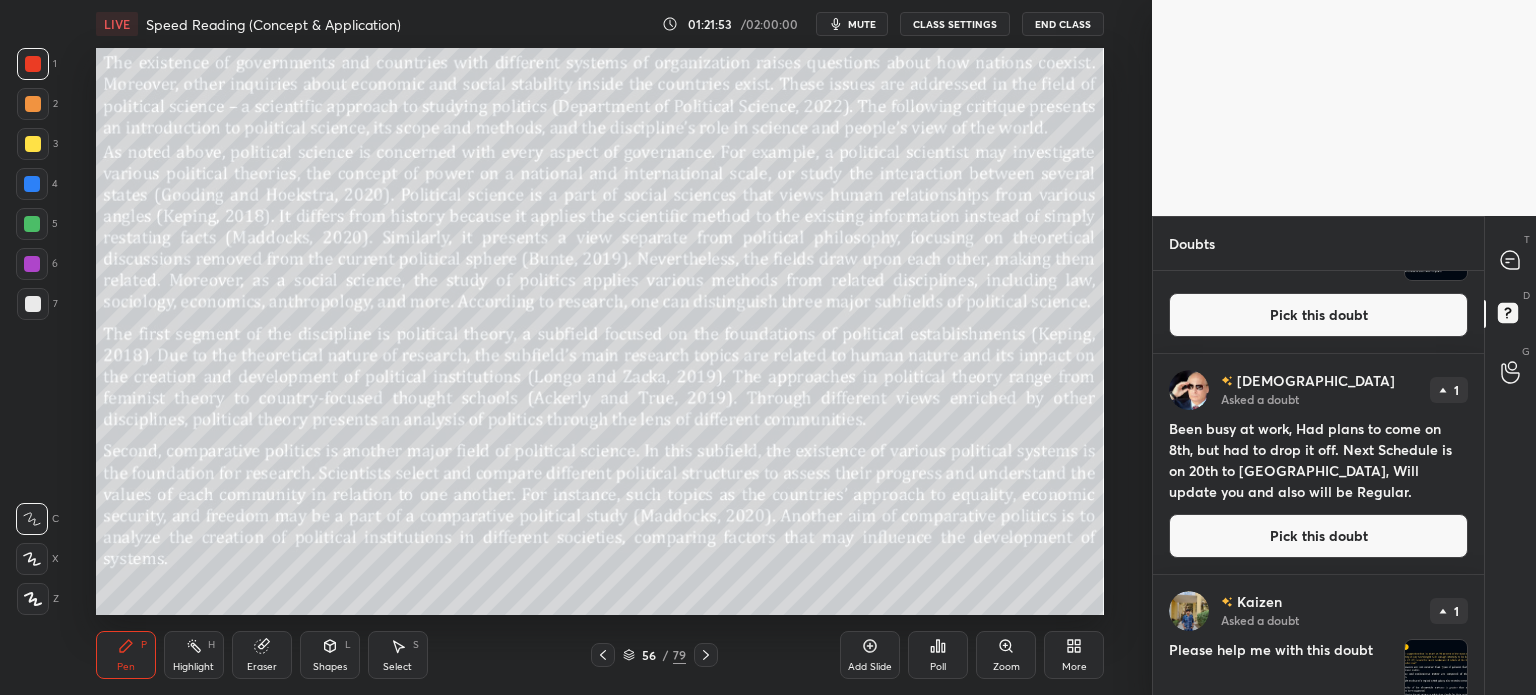 scroll, scrollTop: 1417, scrollLeft: 0, axis: vertical 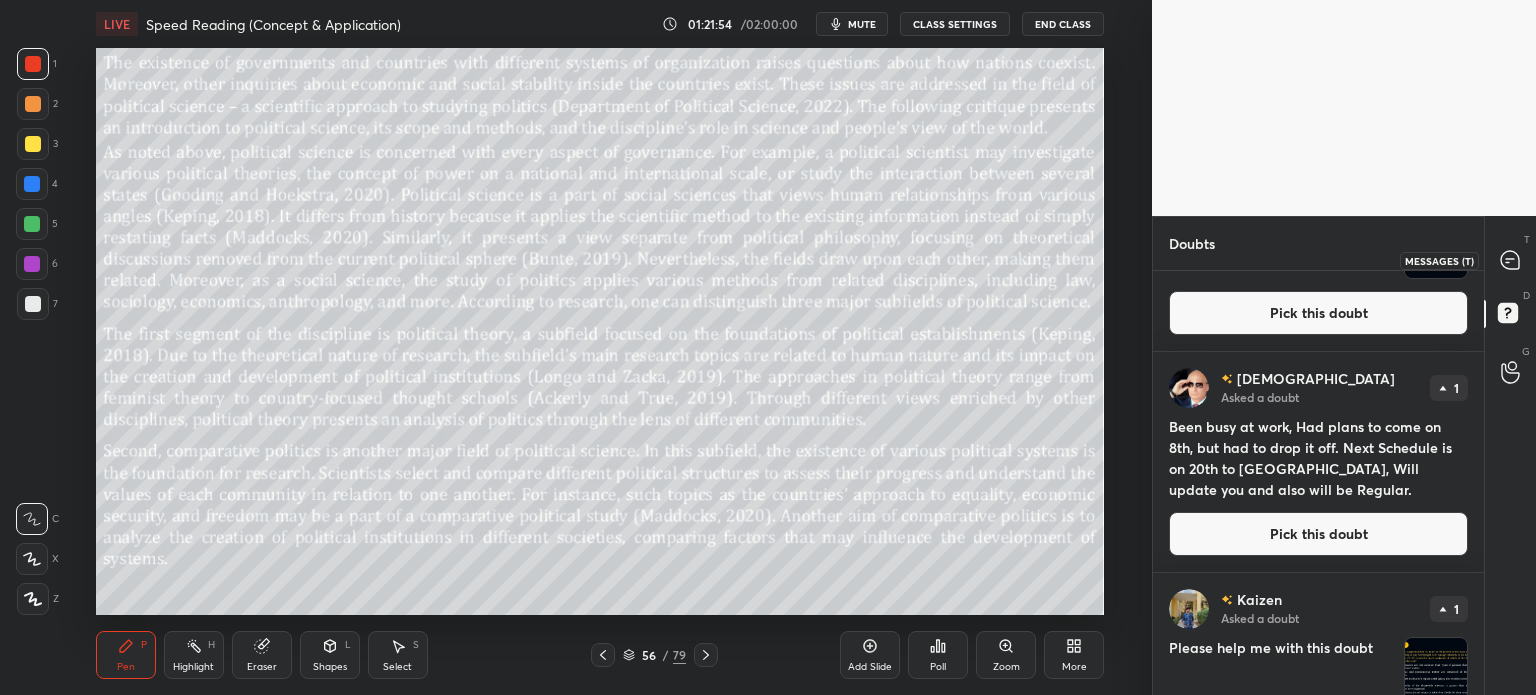 click 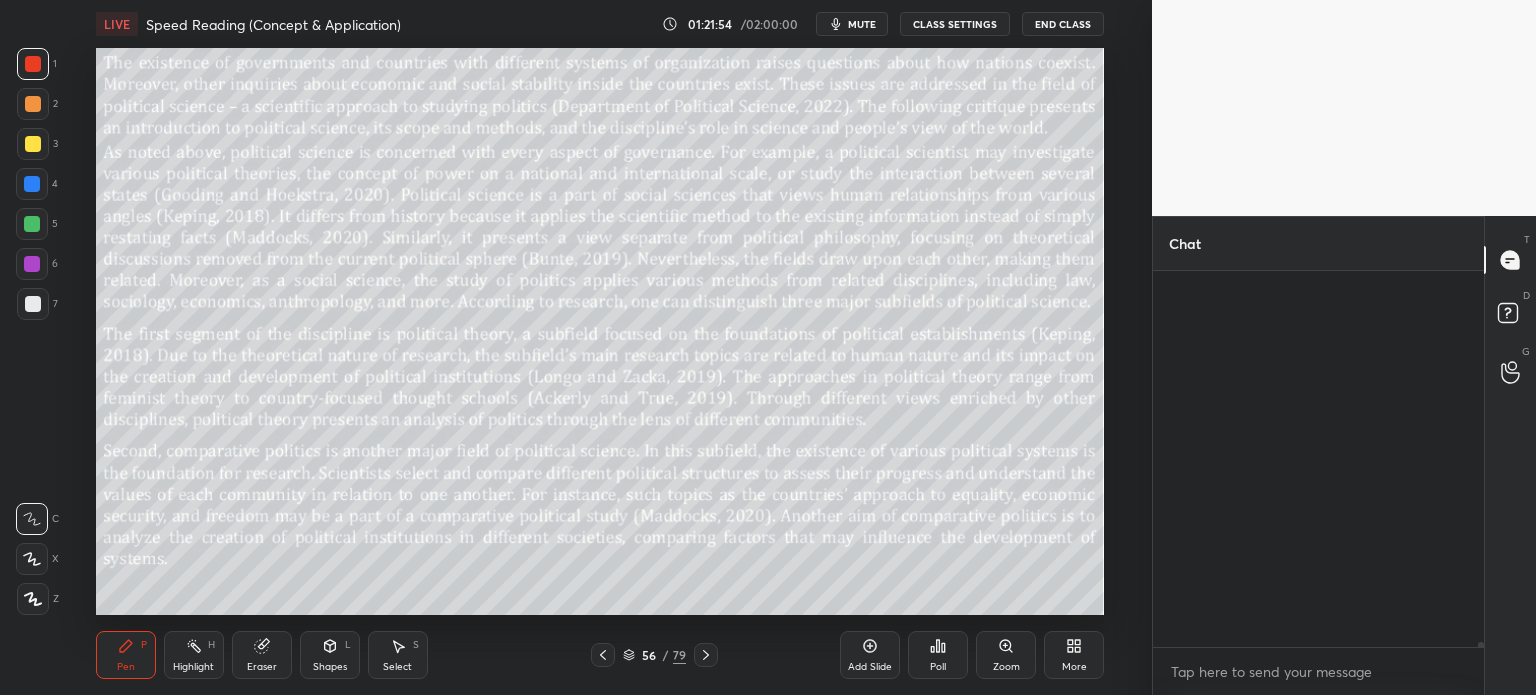 scroll, scrollTop: 28436, scrollLeft: 0, axis: vertical 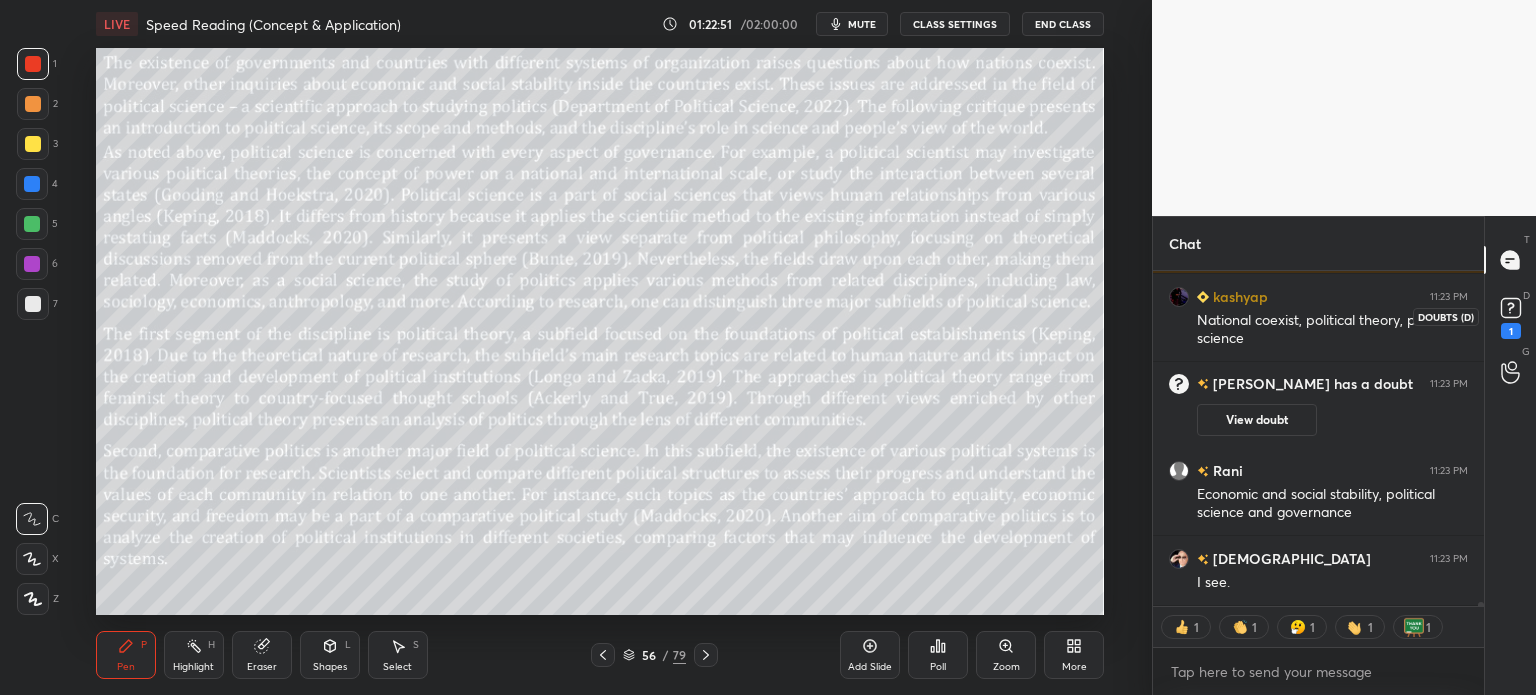 click 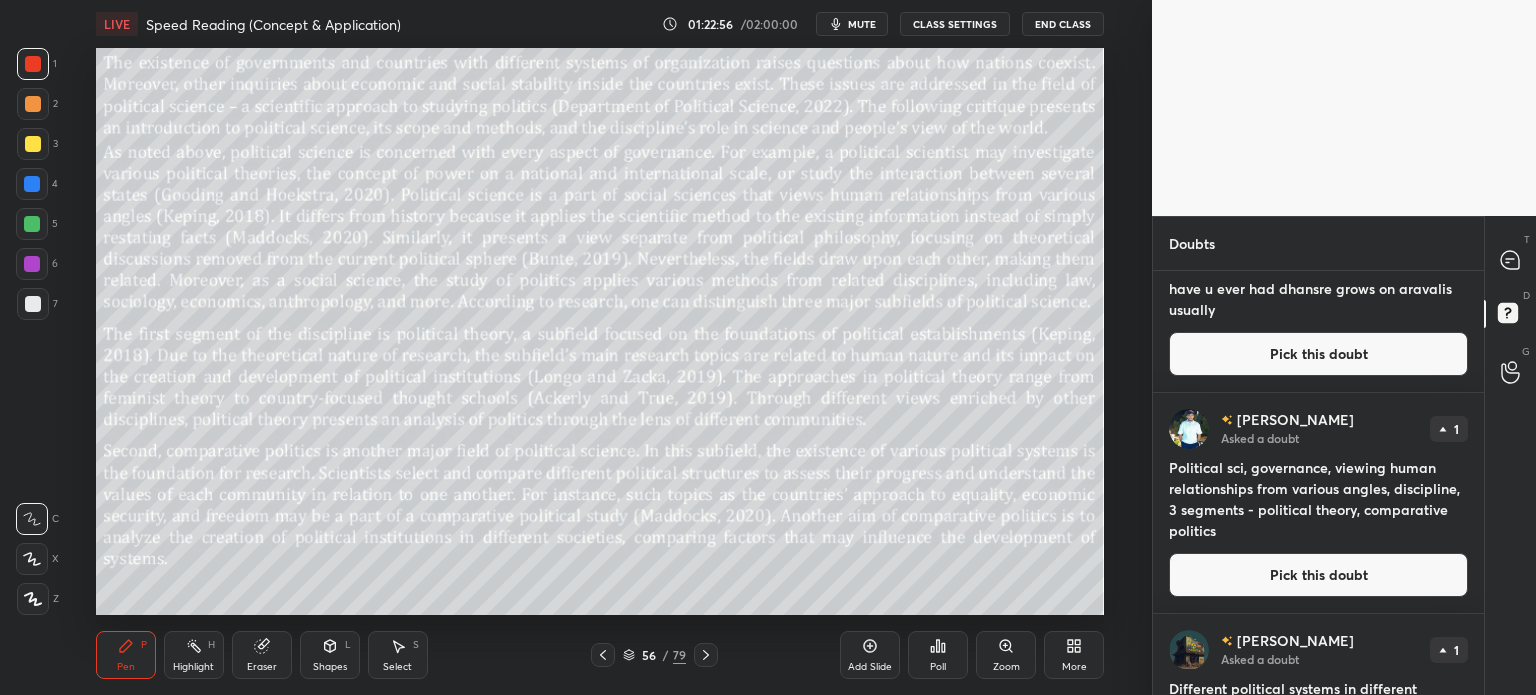 scroll, scrollTop: 396, scrollLeft: 0, axis: vertical 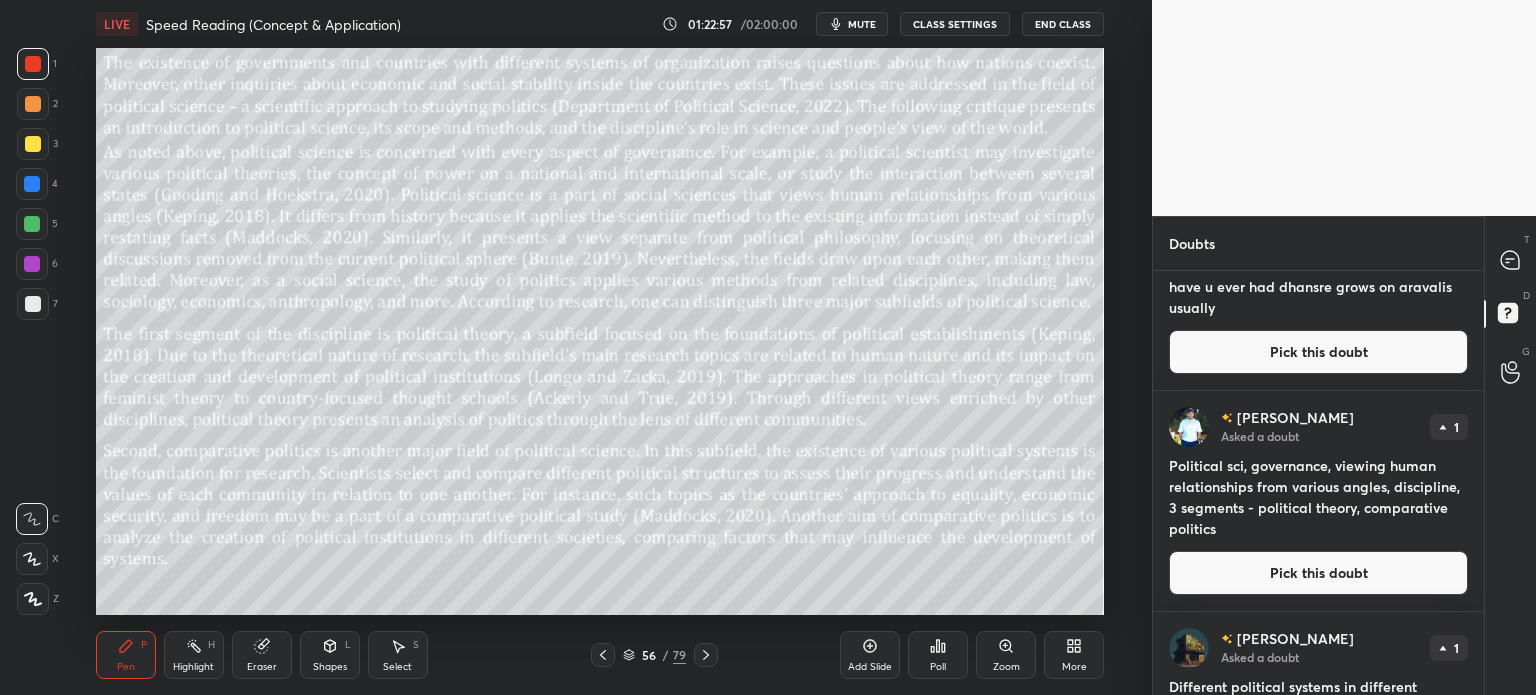 click 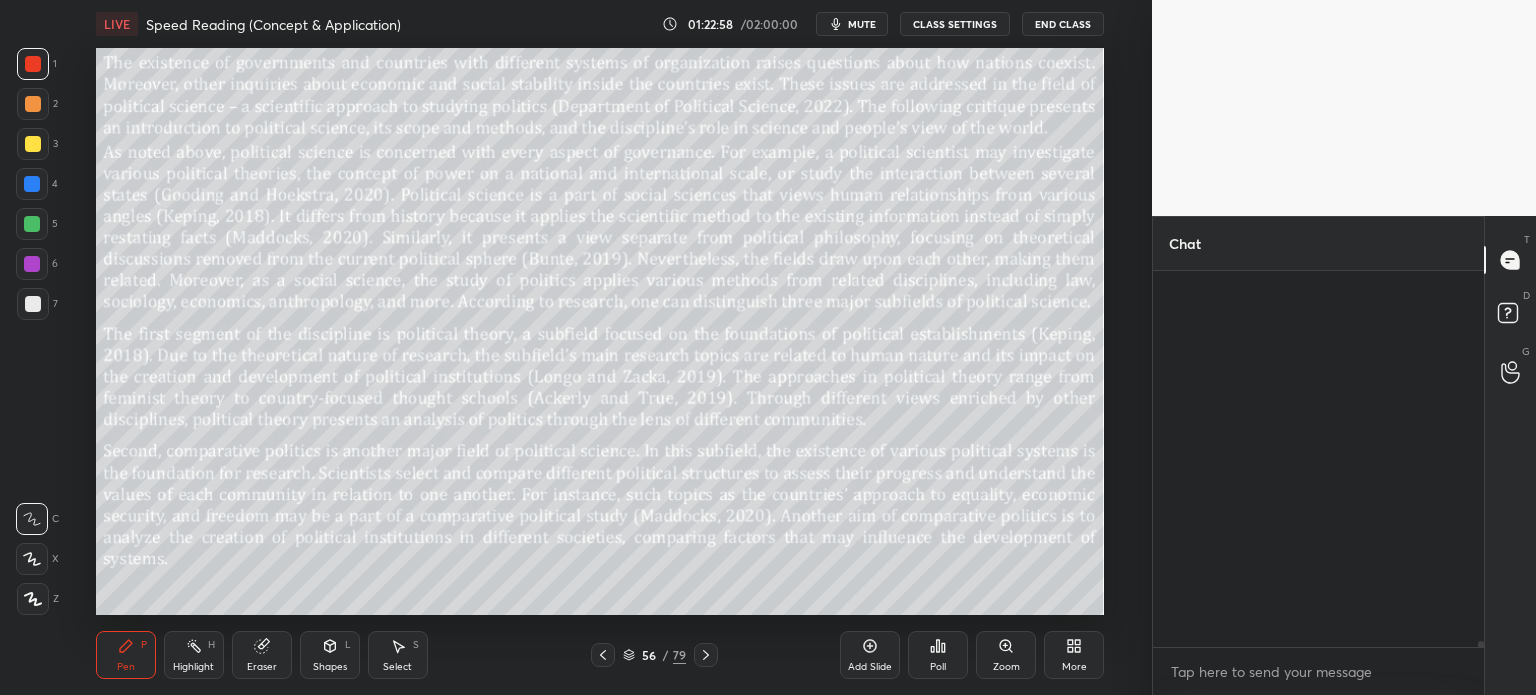 scroll, scrollTop: 29588, scrollLeft: 0, axis: vertical 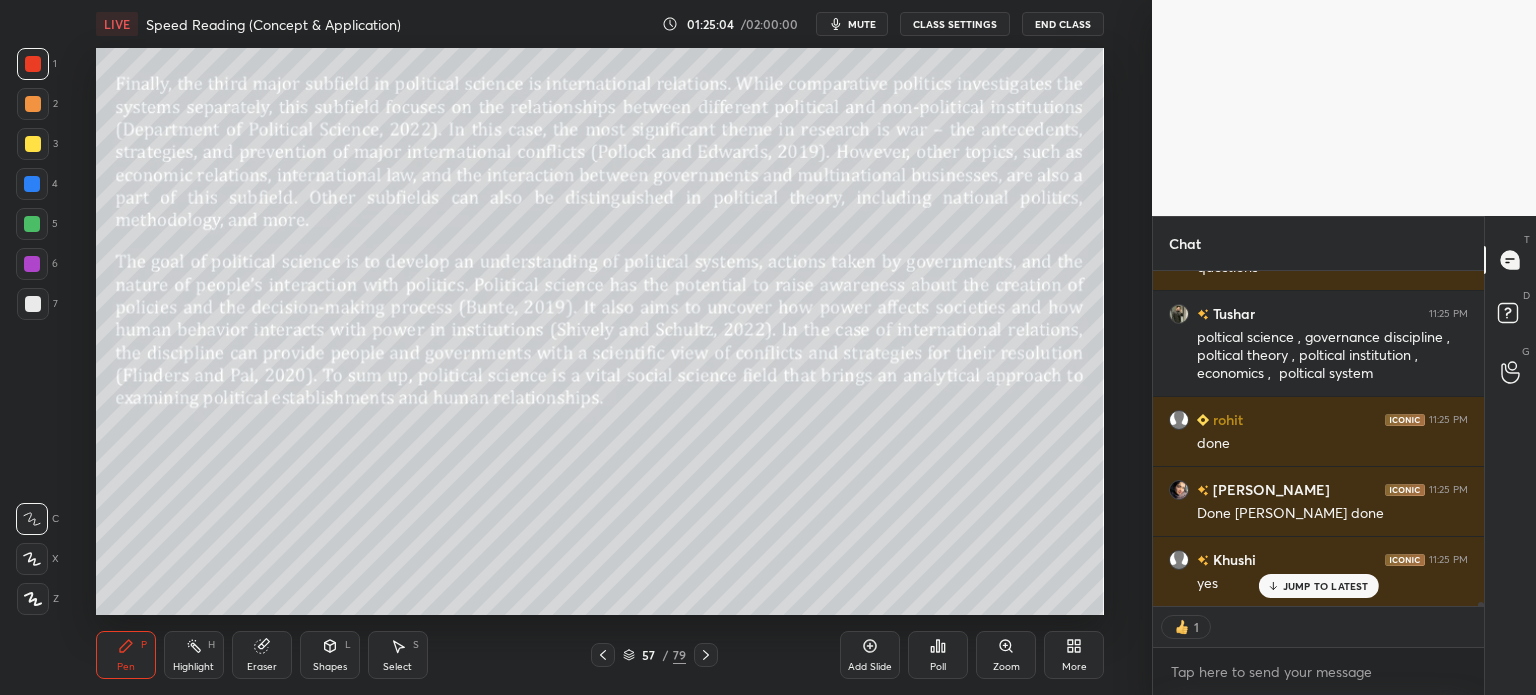 type on "x" 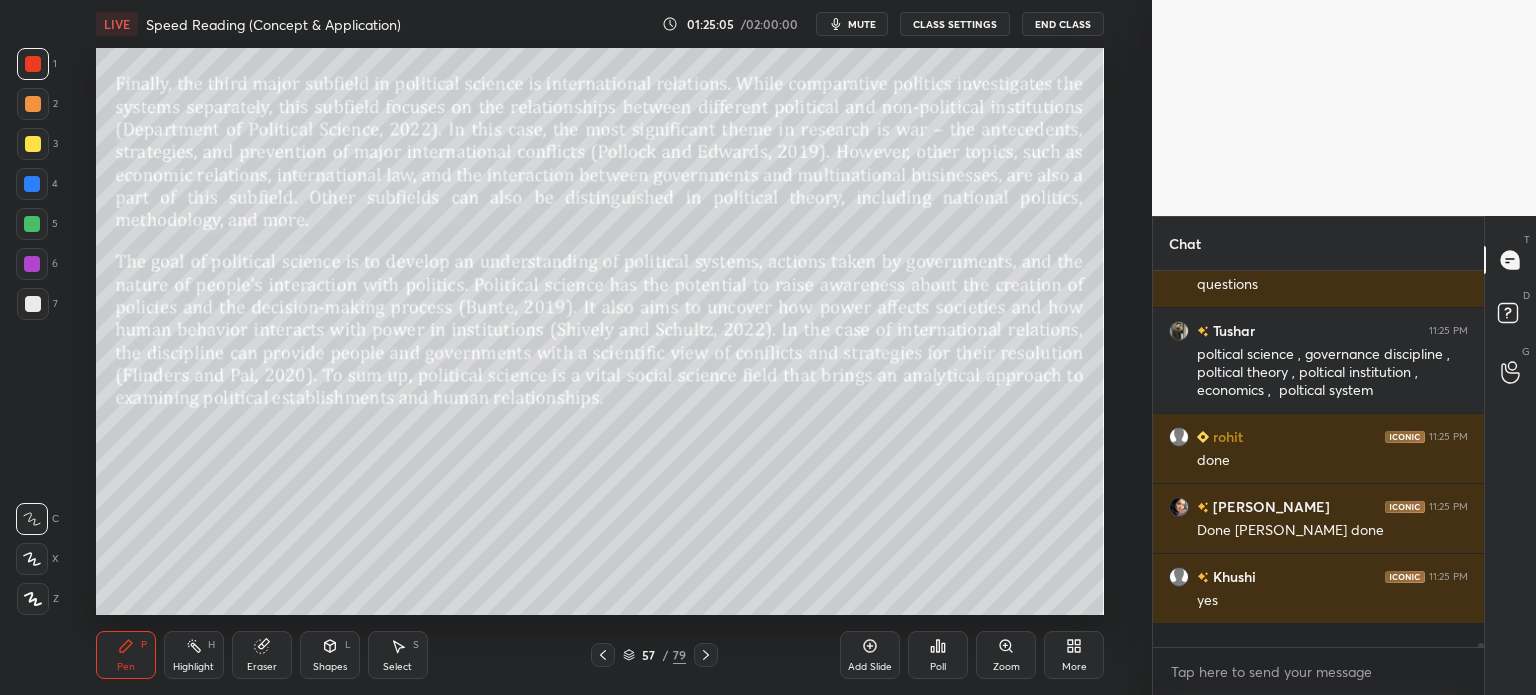 scroll, scrollTop: 5, scrollLeft: 6, axis: both 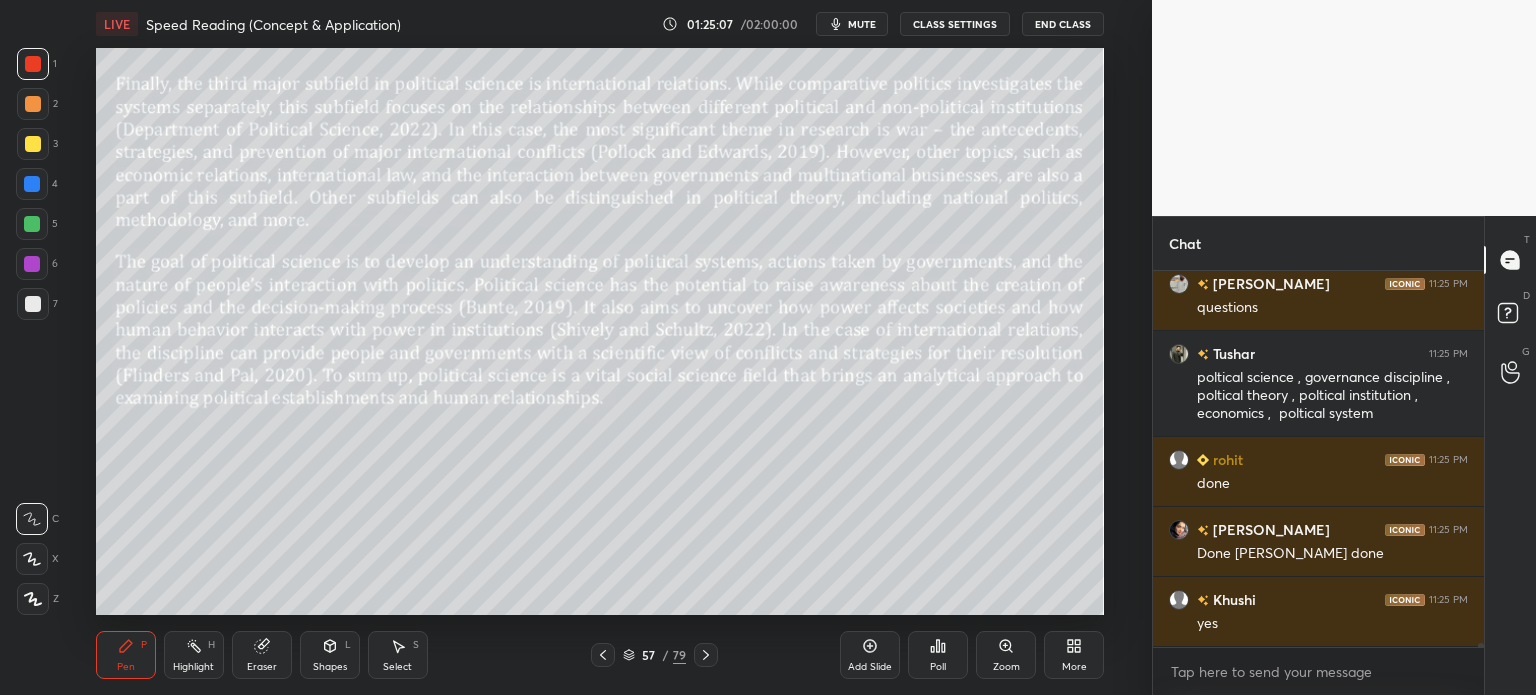 click on "CLASS SETTINGS" at bounding box center (955, 24) 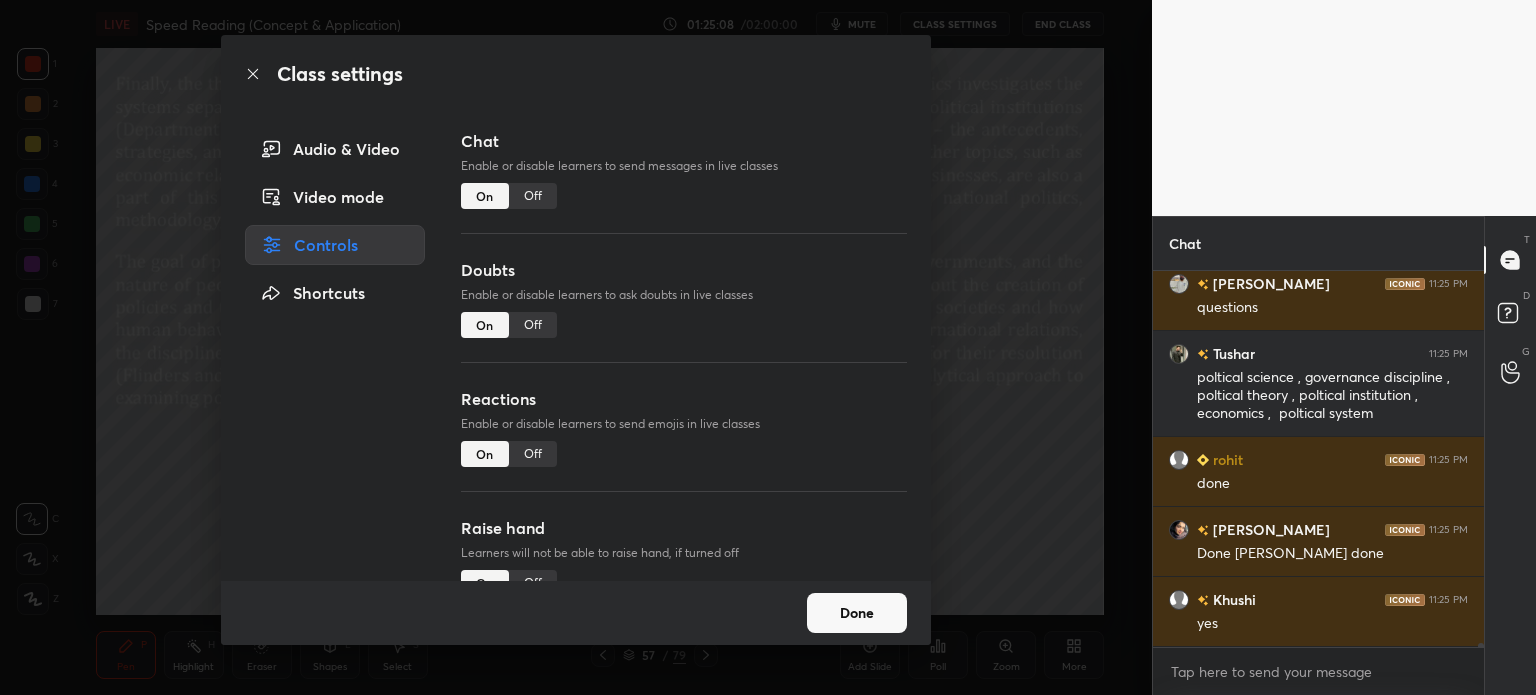 click on "Off" at bounding box center (533, 196) 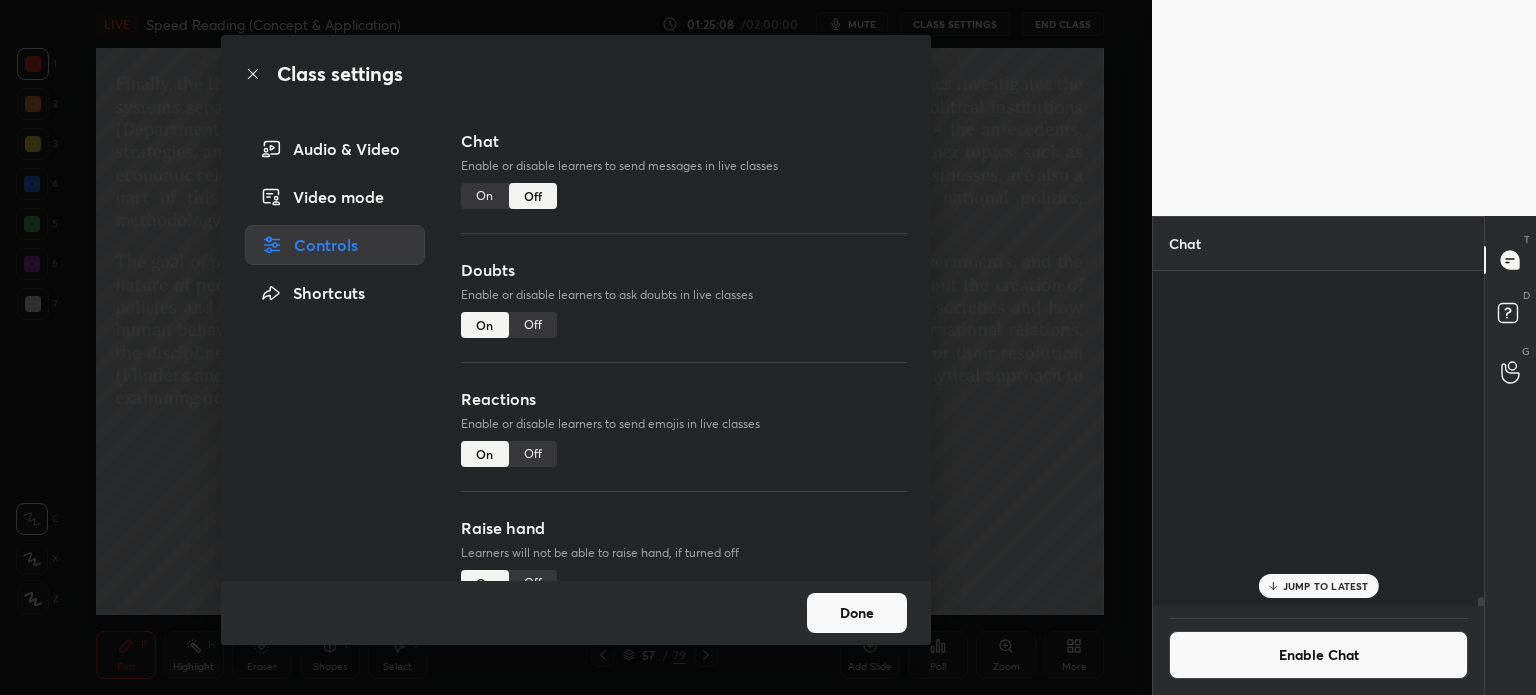 scroll, scrollTop: 30224, scrollLeft: 0, axis: vertical 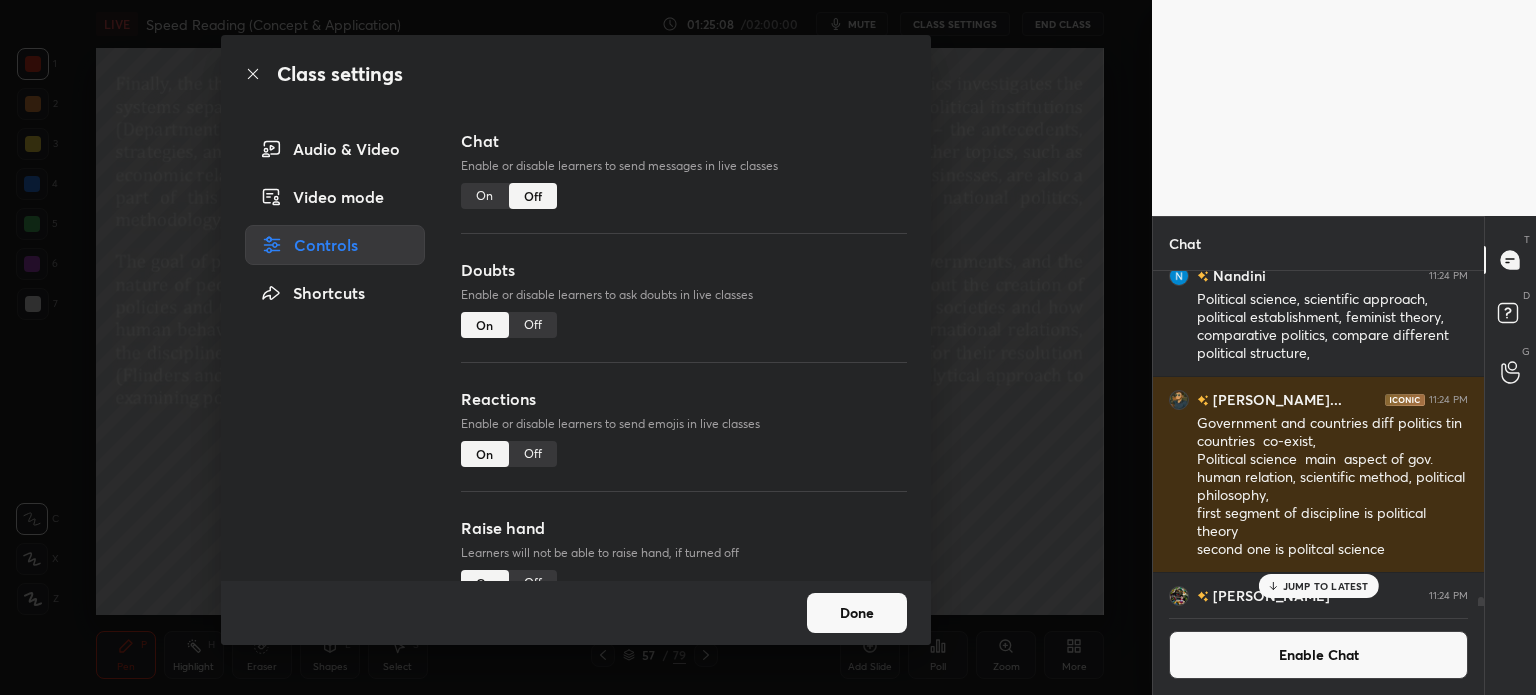 click on "Done" at bounding box center [857, 613] 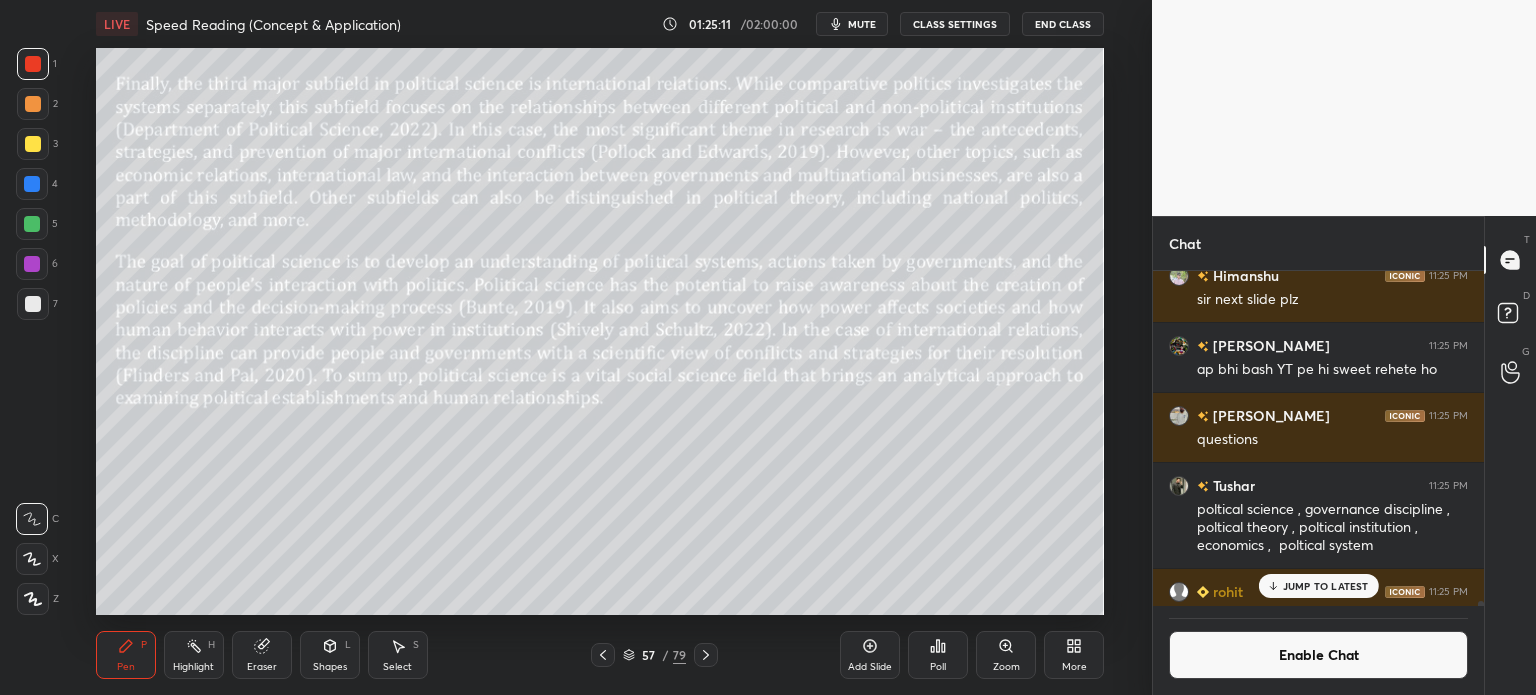 scroll, scrollTop: 31540, scrollLeft: 0, axis: vertical 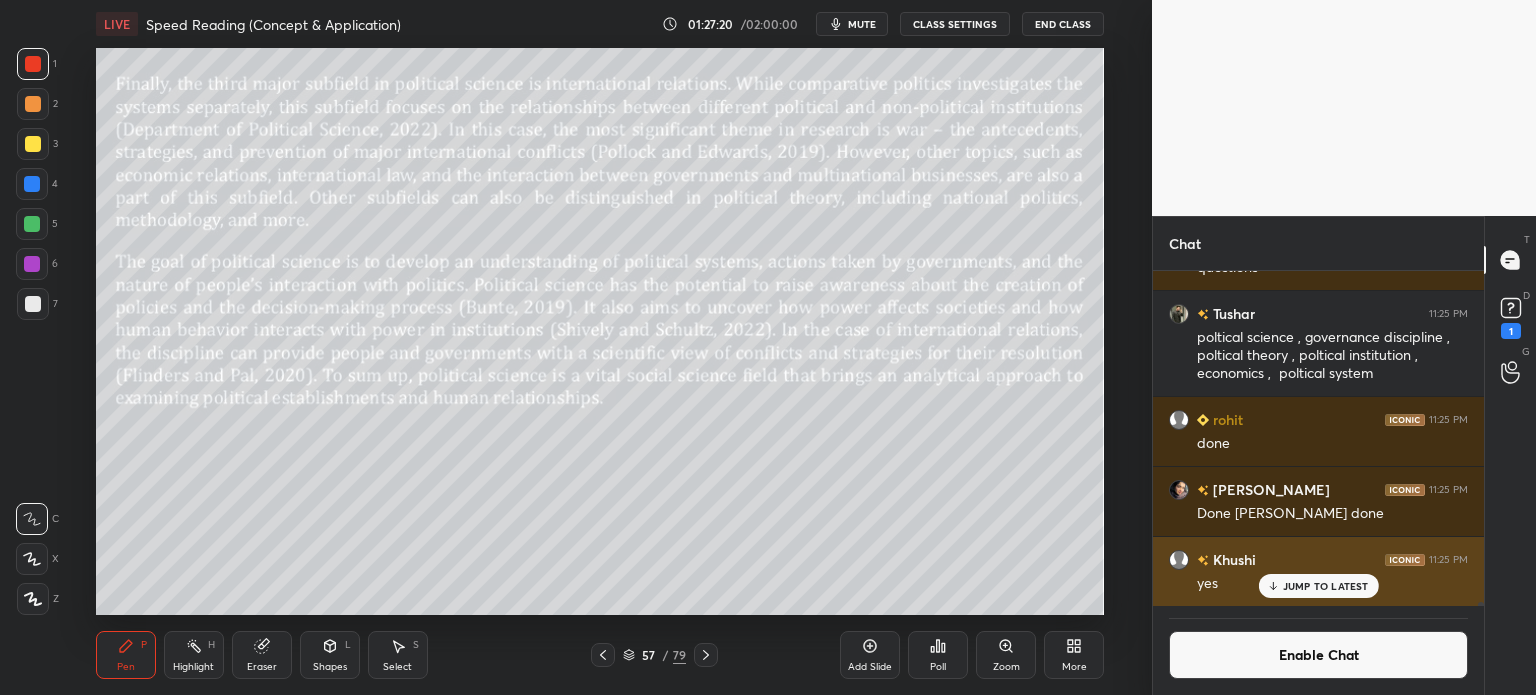 click on "JUMP TO LATEST" at bounding box center [1326, 586] 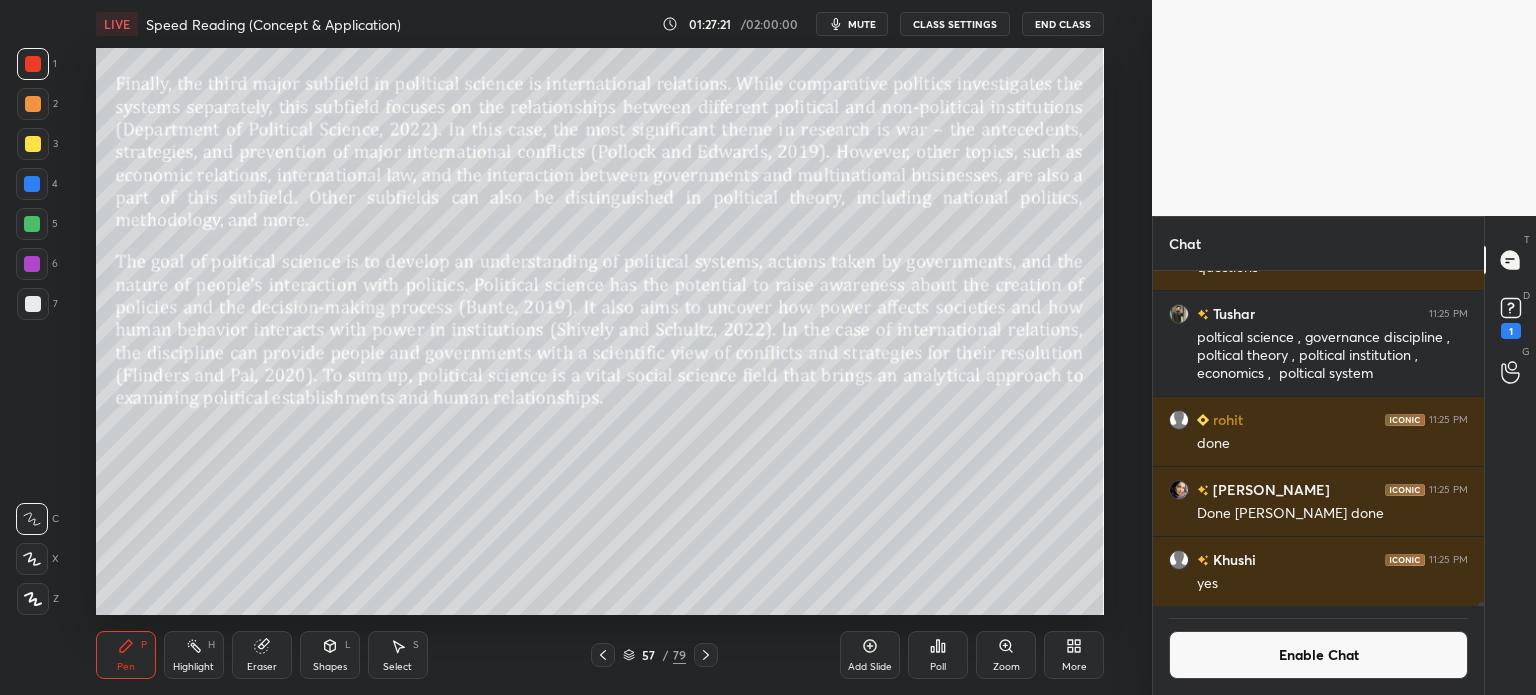 click 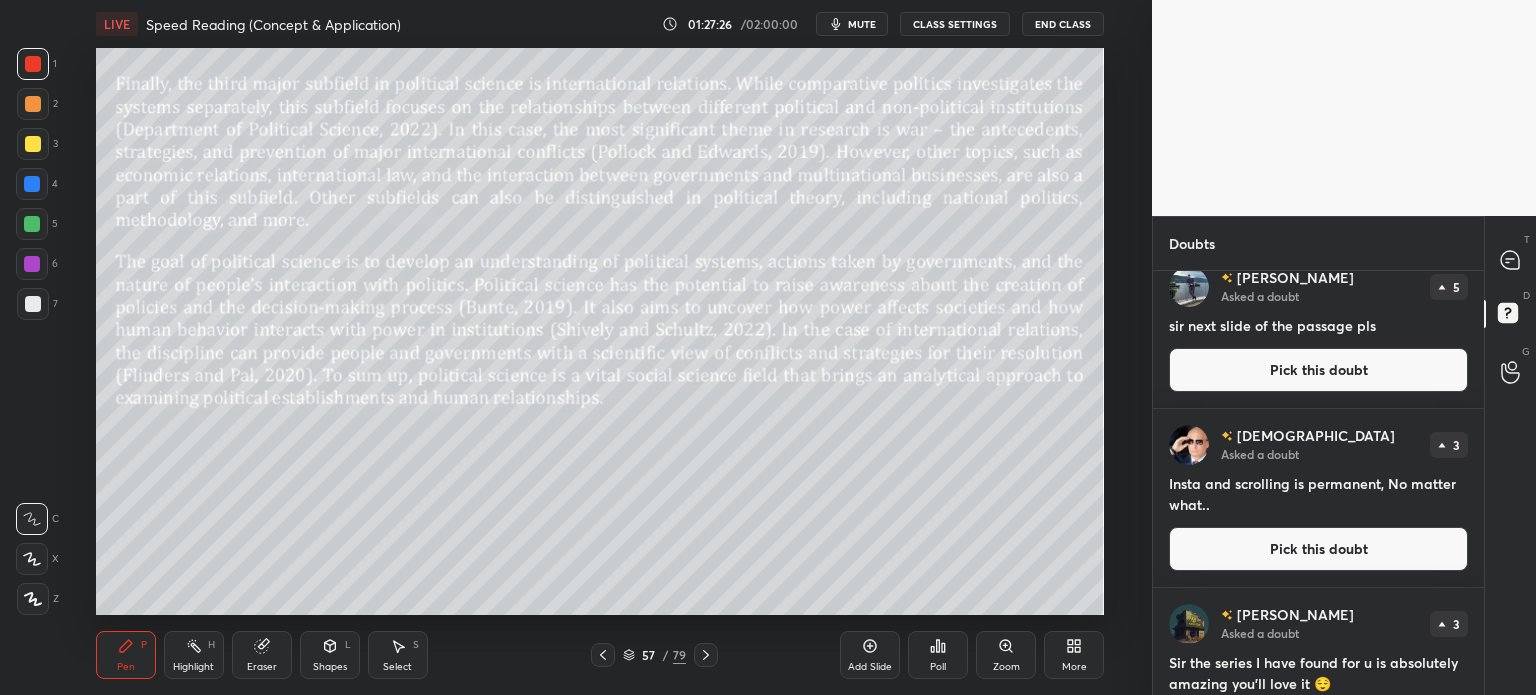 scroll, scrollTop: 0, scrollLeft: 0, axis: both 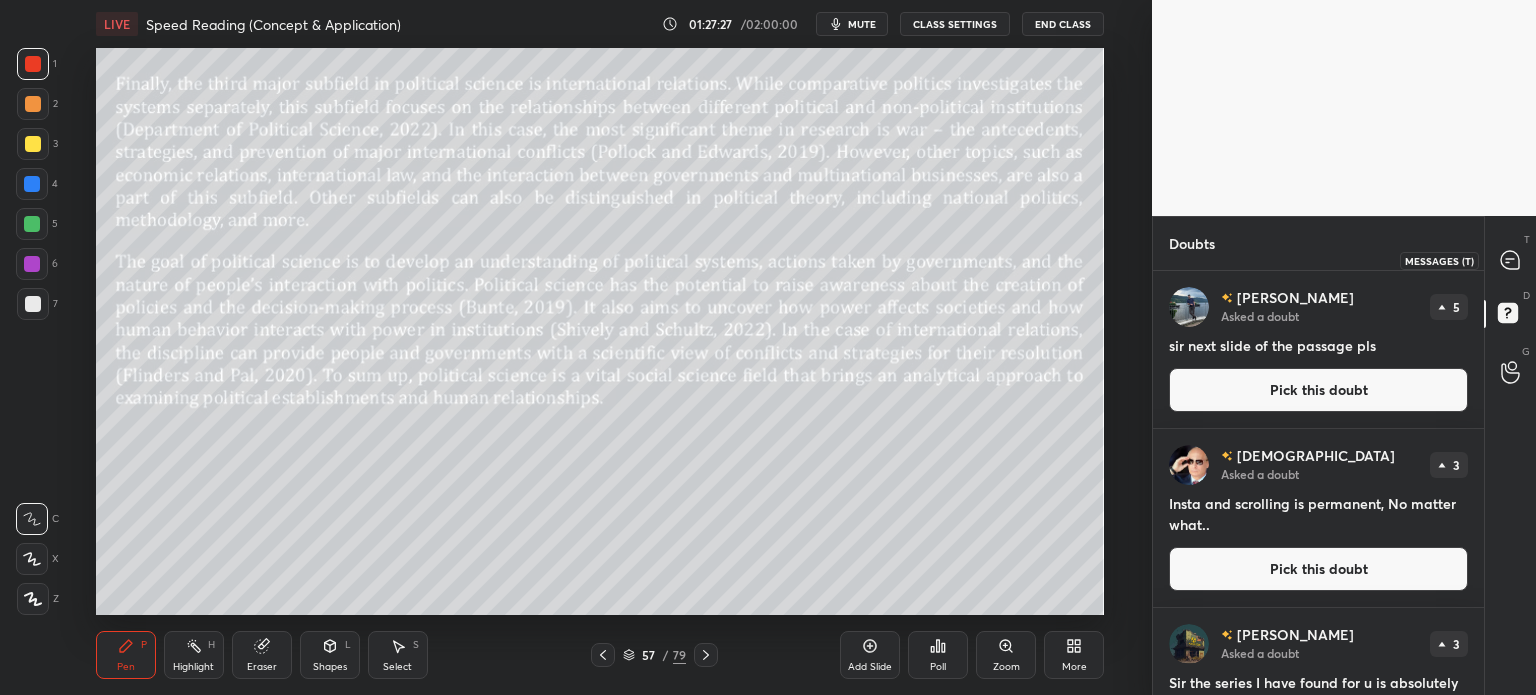 click 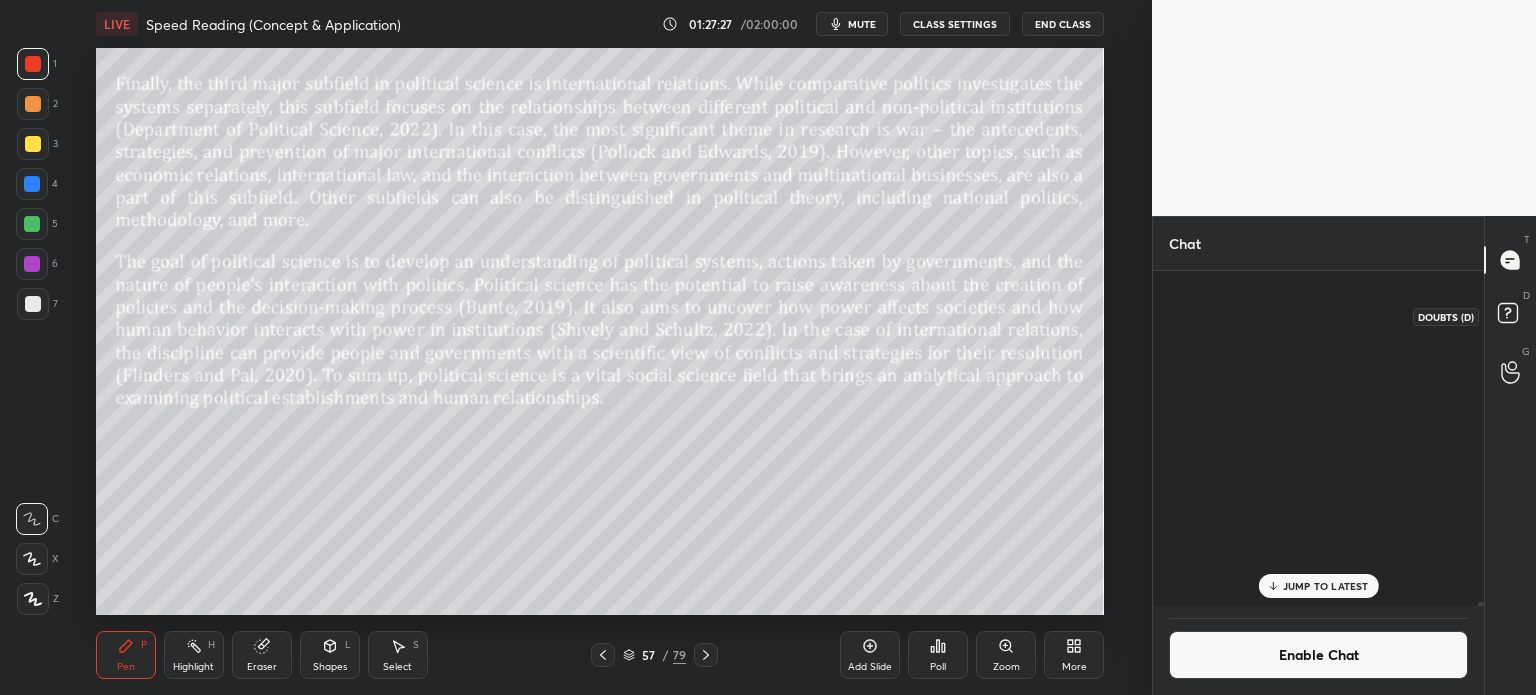 scroll, scrollTop: 31908, scrollLeft: 0, axis: vertical 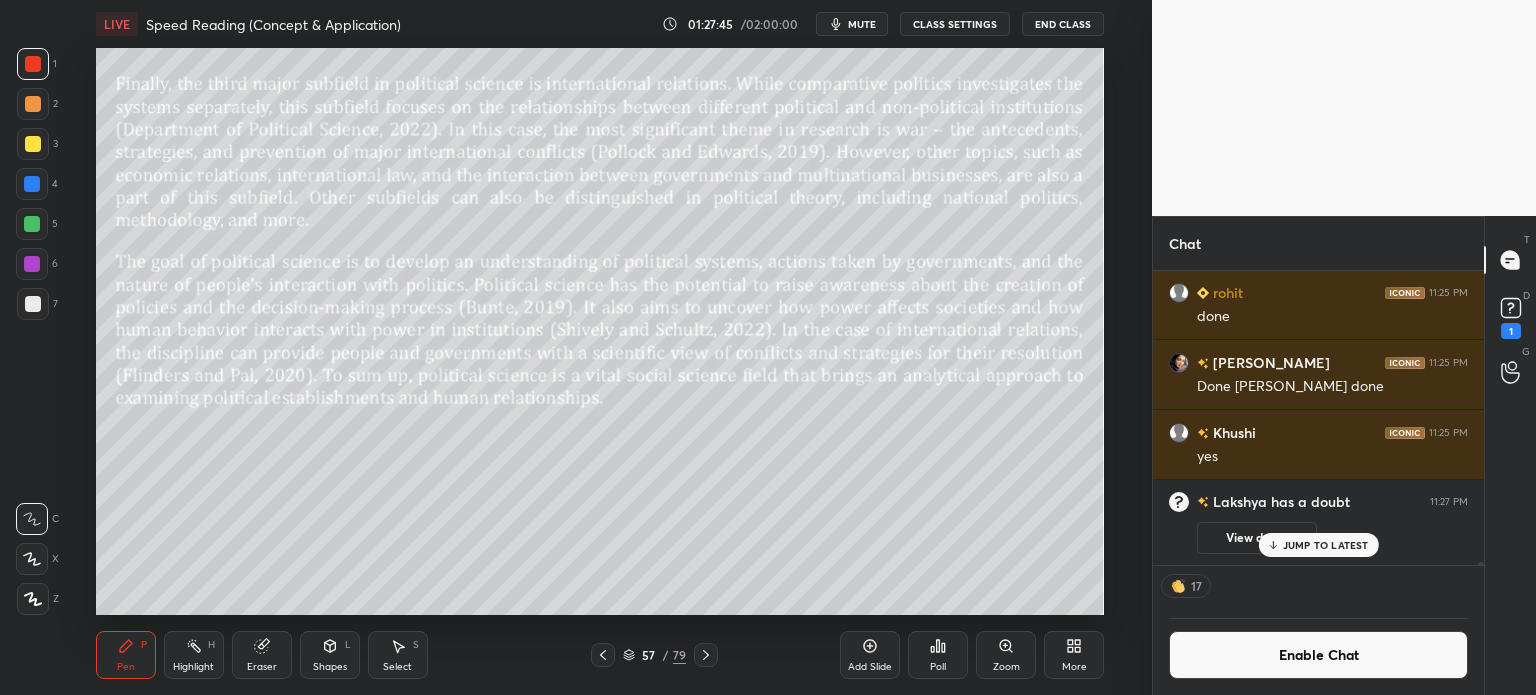 click on "JUMP TO LATEST" at bounding box center [1326, 545] 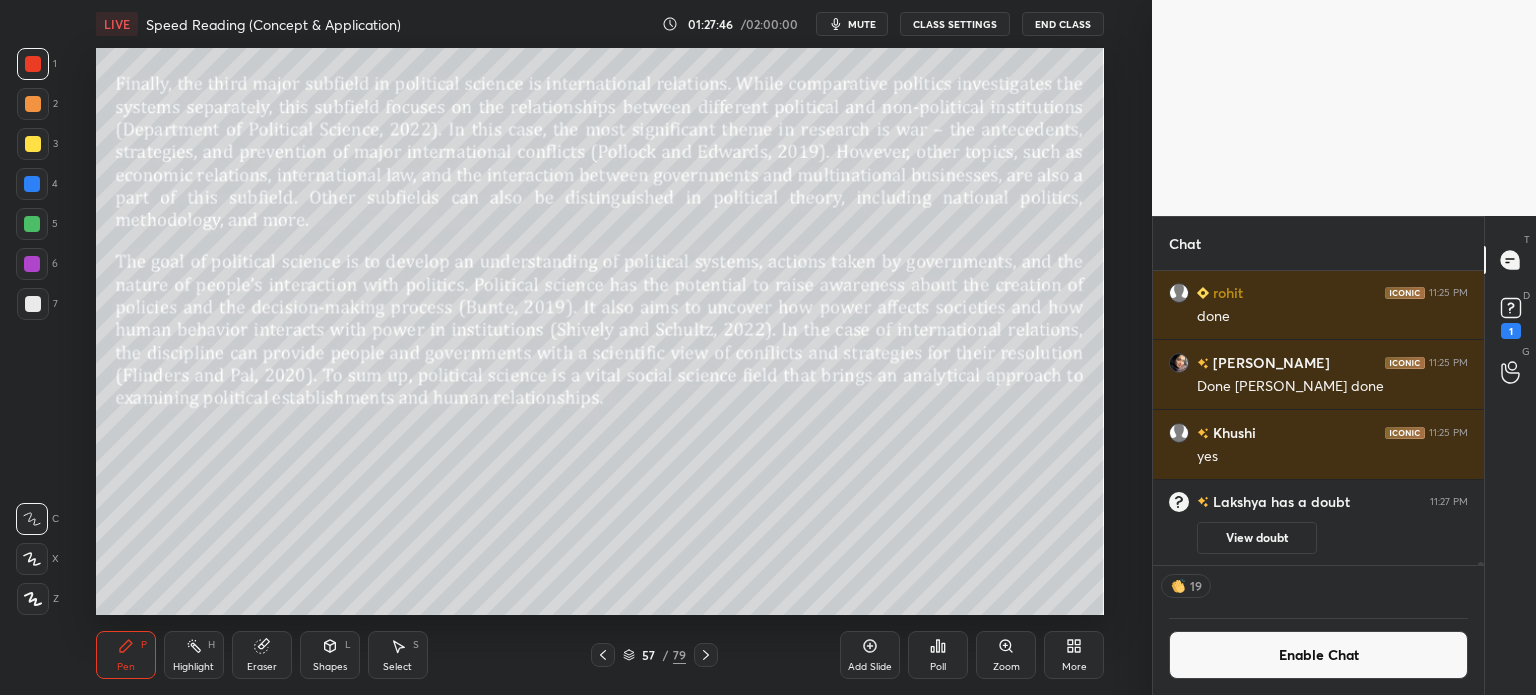 click on "CLASS SETTINGS" at bounding box center (955, 24) 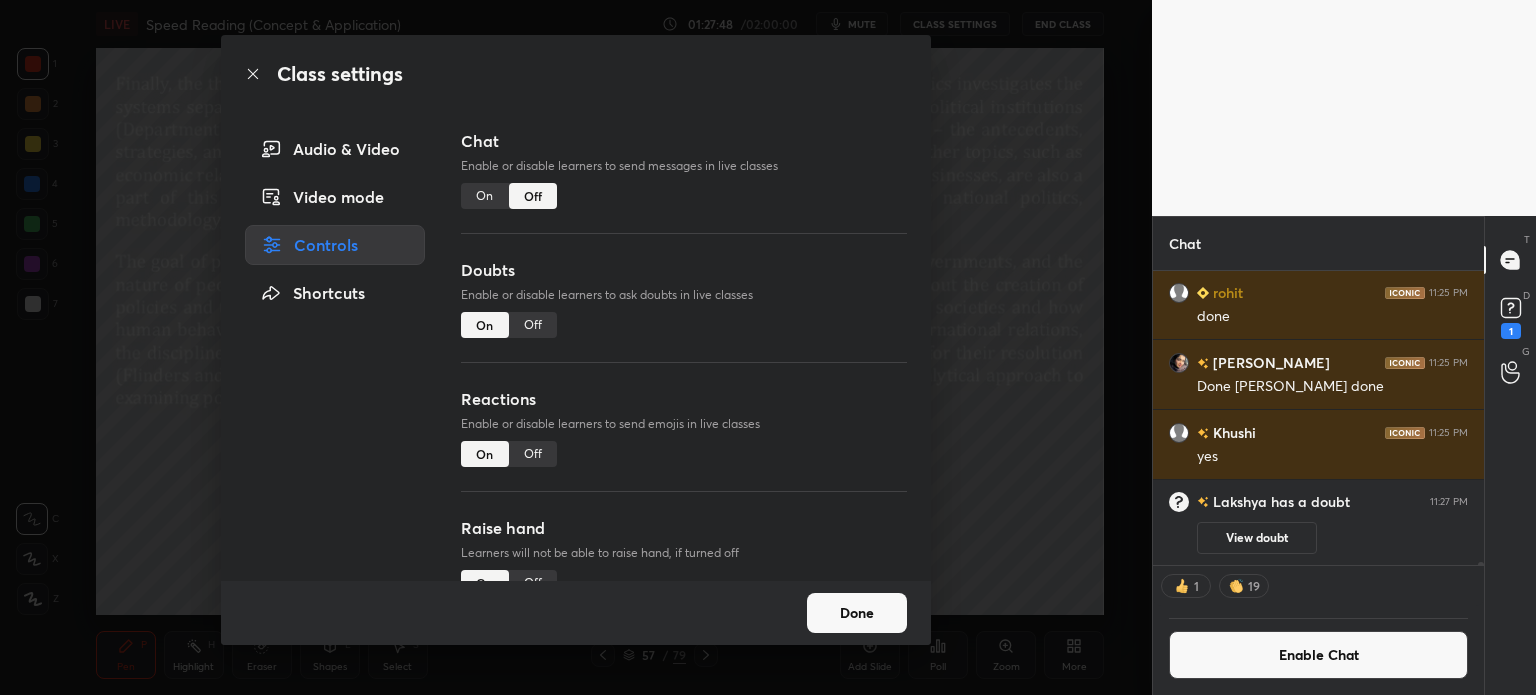 click on "Done" at bounding box center [857, 613] 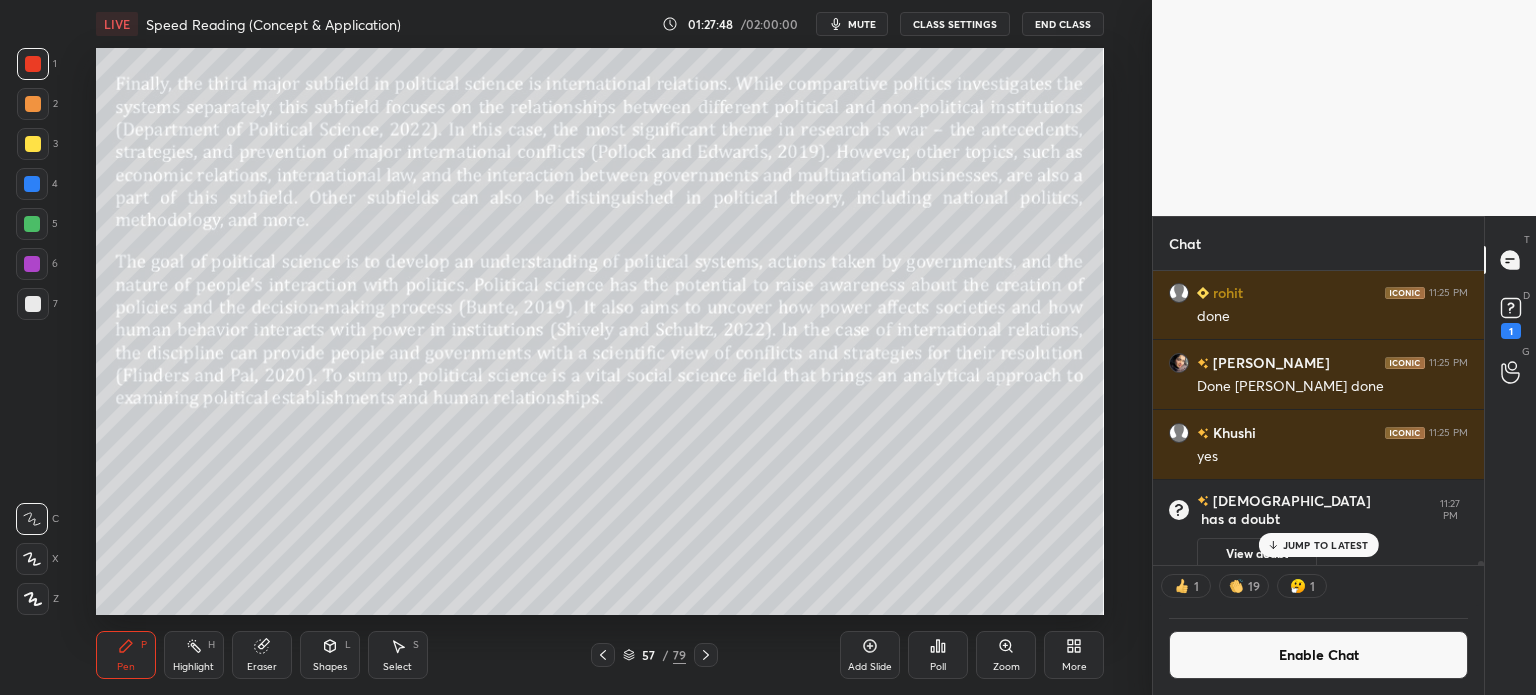 click on "Enable Chat" at bounding box center [1318, 655] 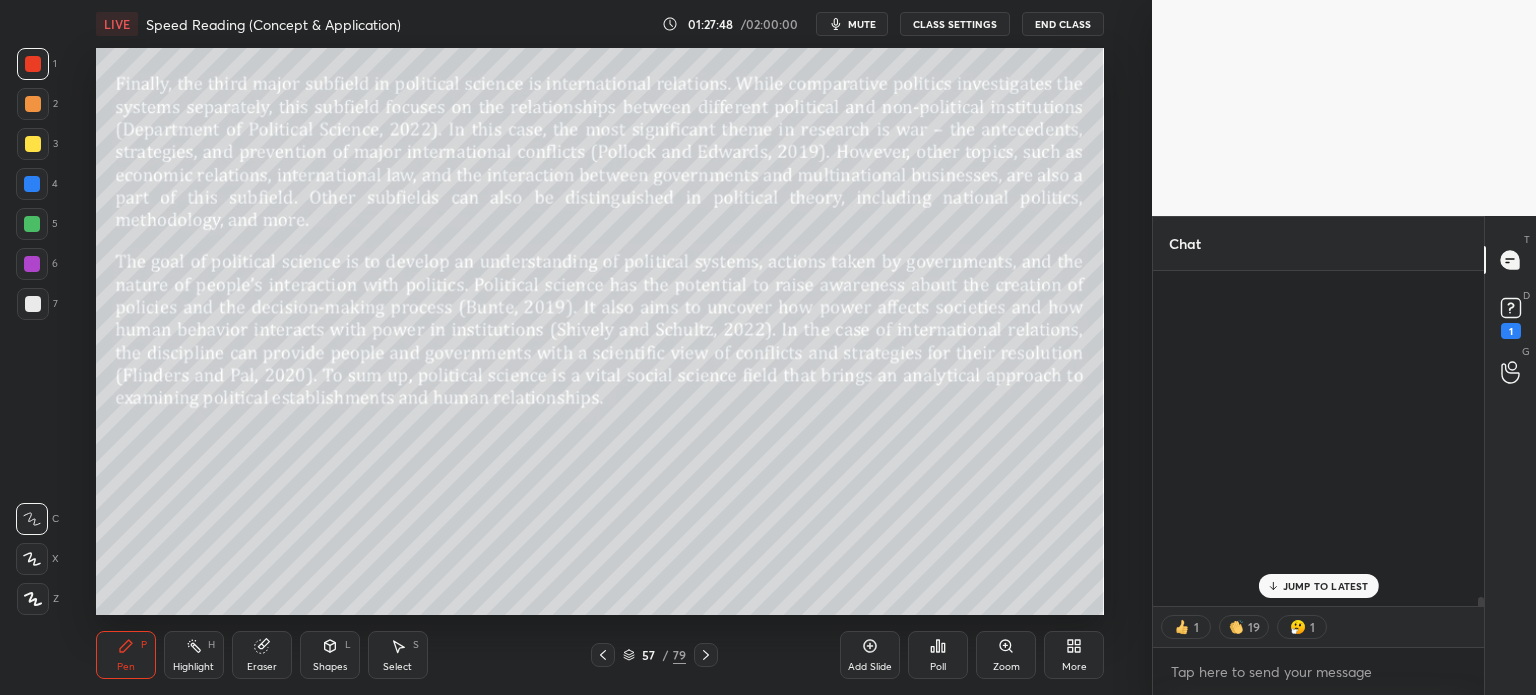 scroll, scrollTop: 6, scrollLeft: 6, axis: both 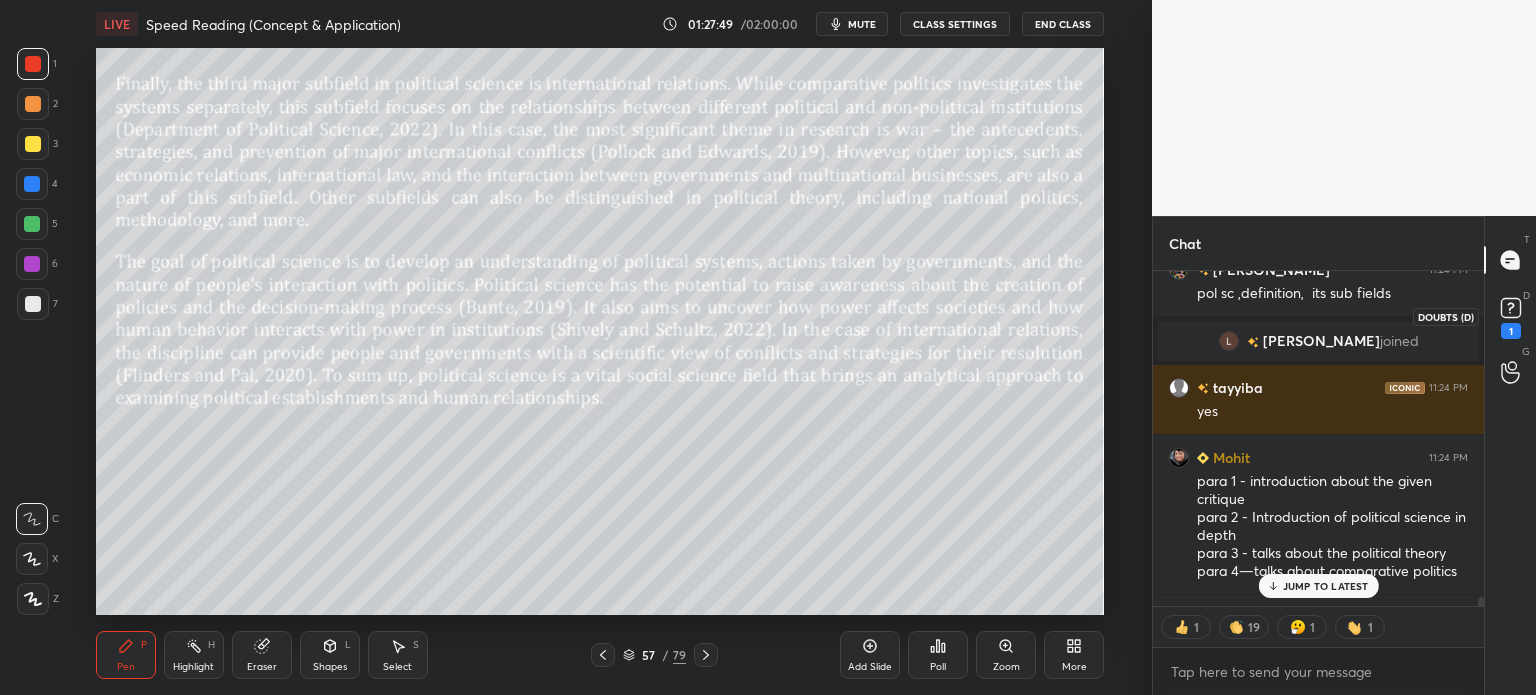 click 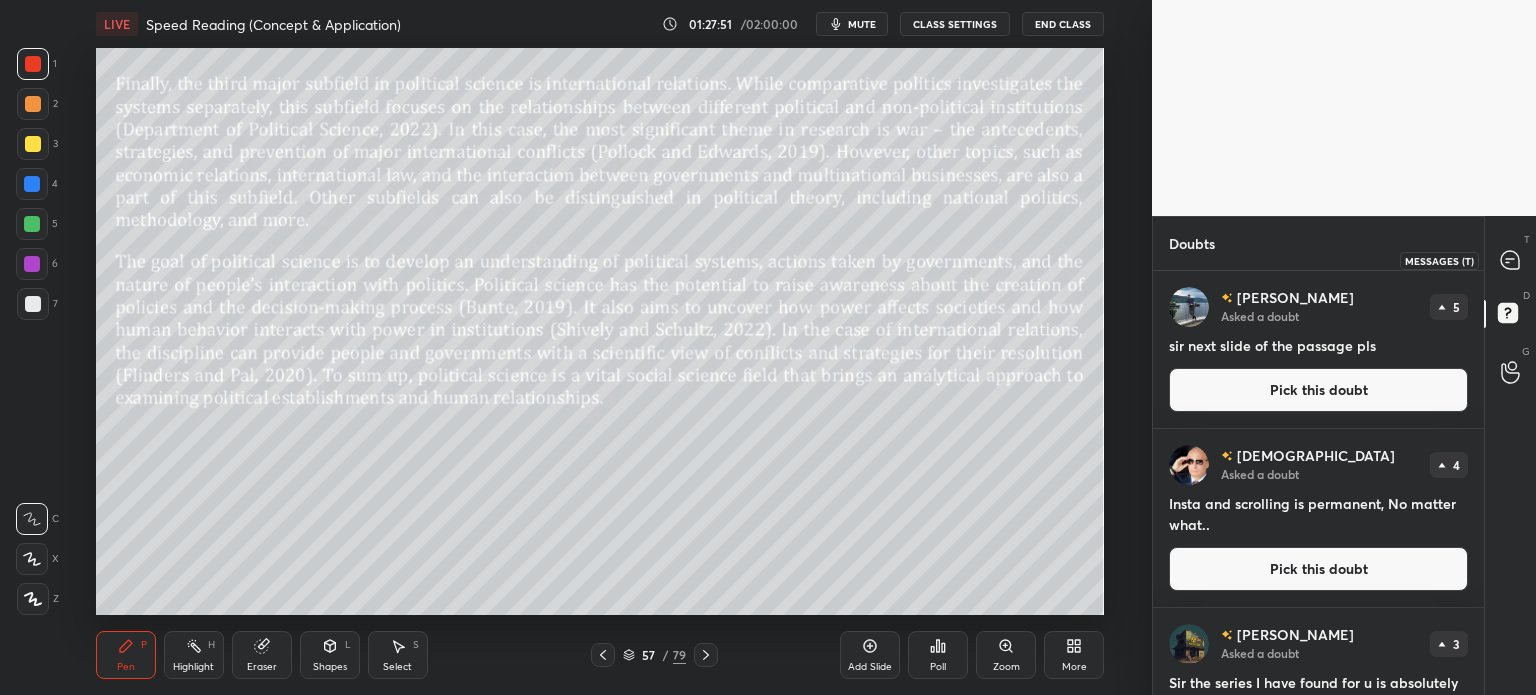 click 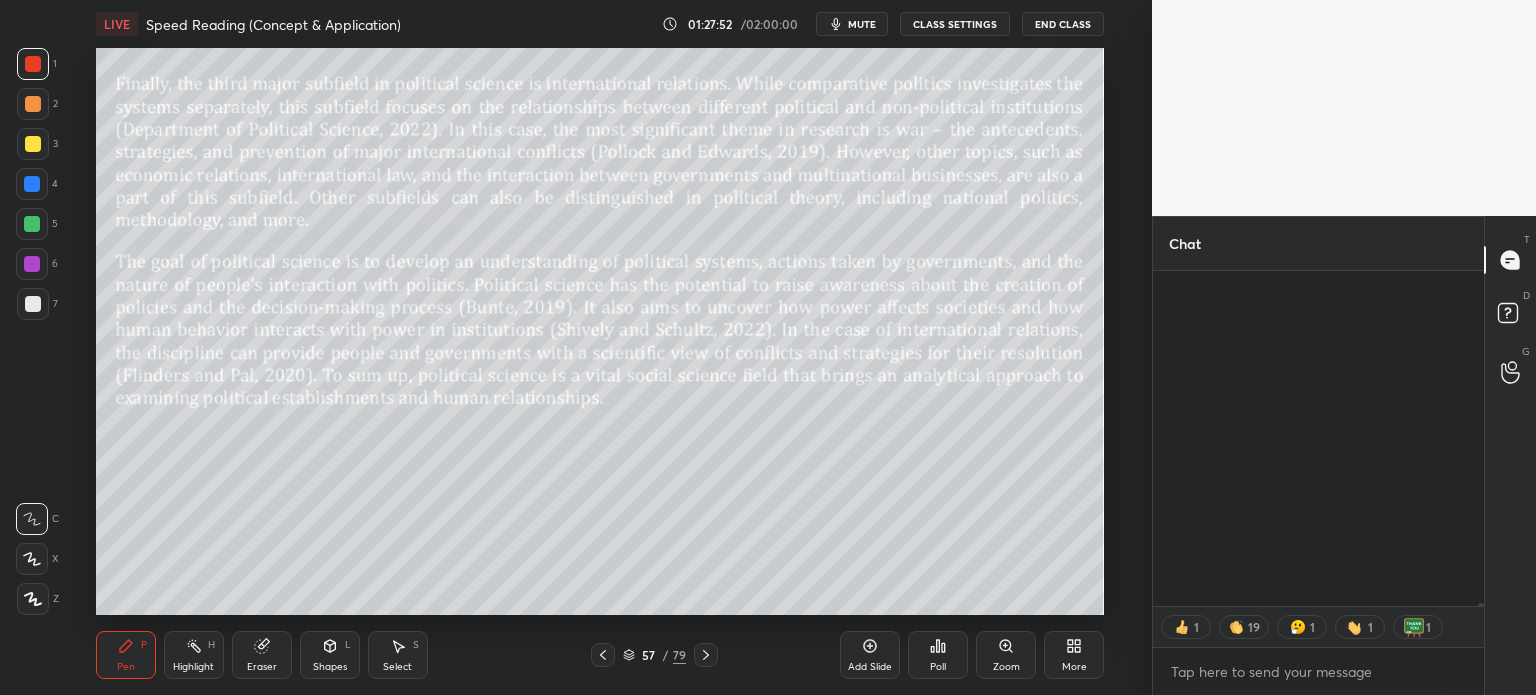 scroll, scrollTop: 32023, scrollLeft: 0, axis: vertical 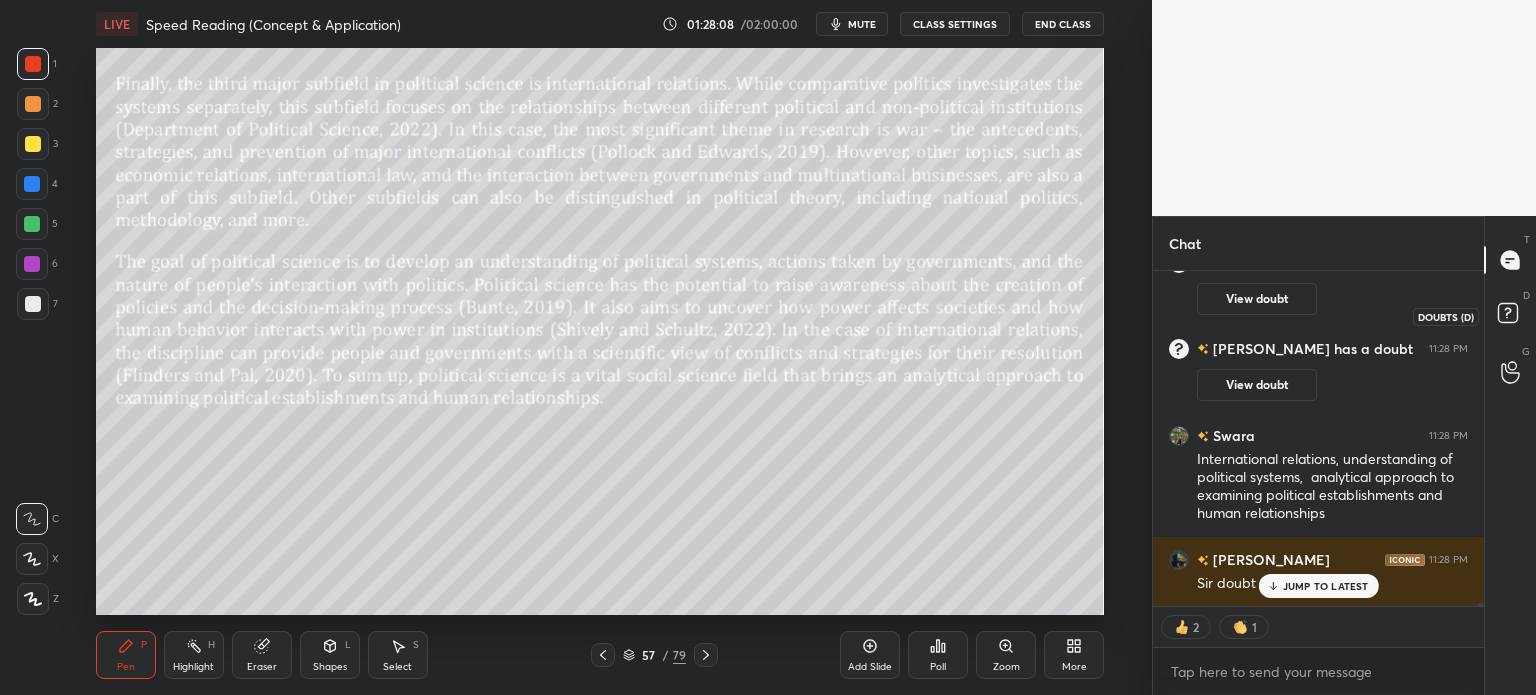 click 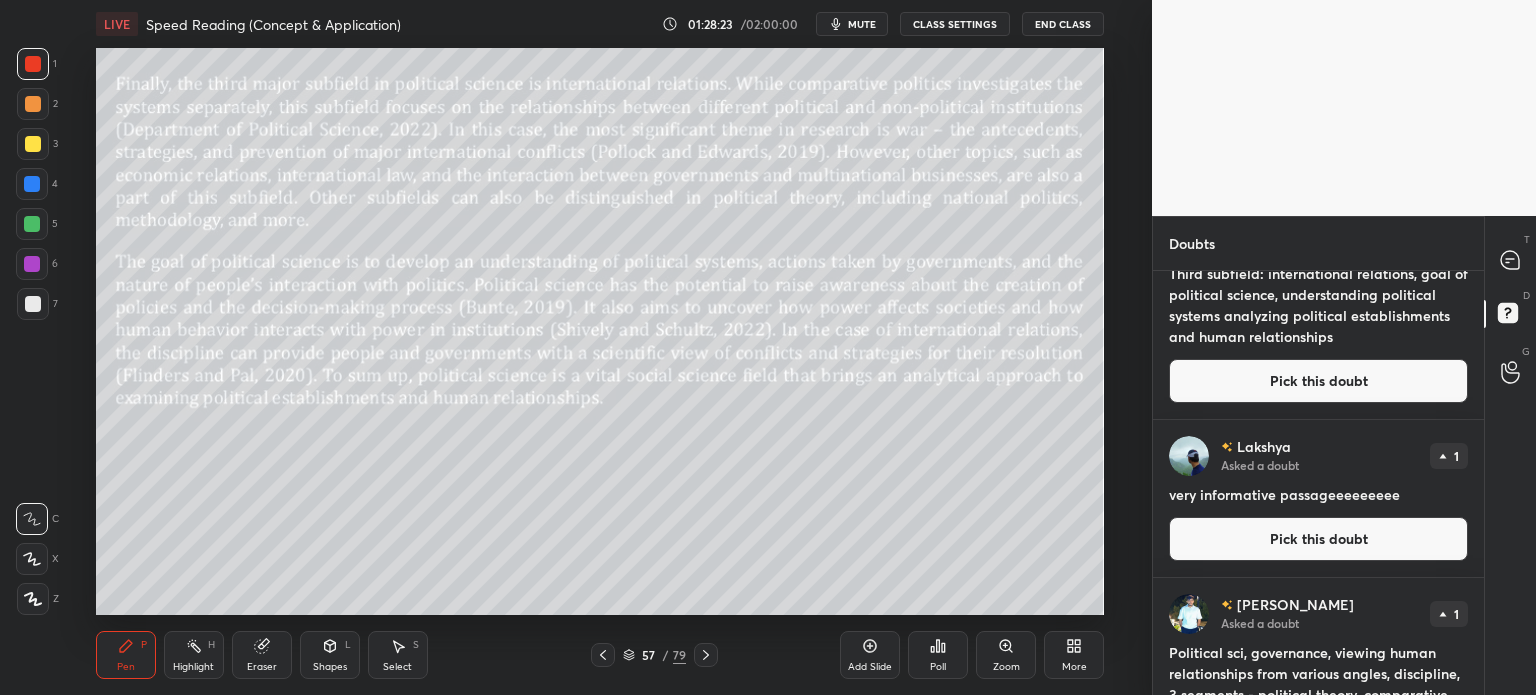 scroll, scrollTop: 768, scrollLeft: 0, axis: vertical 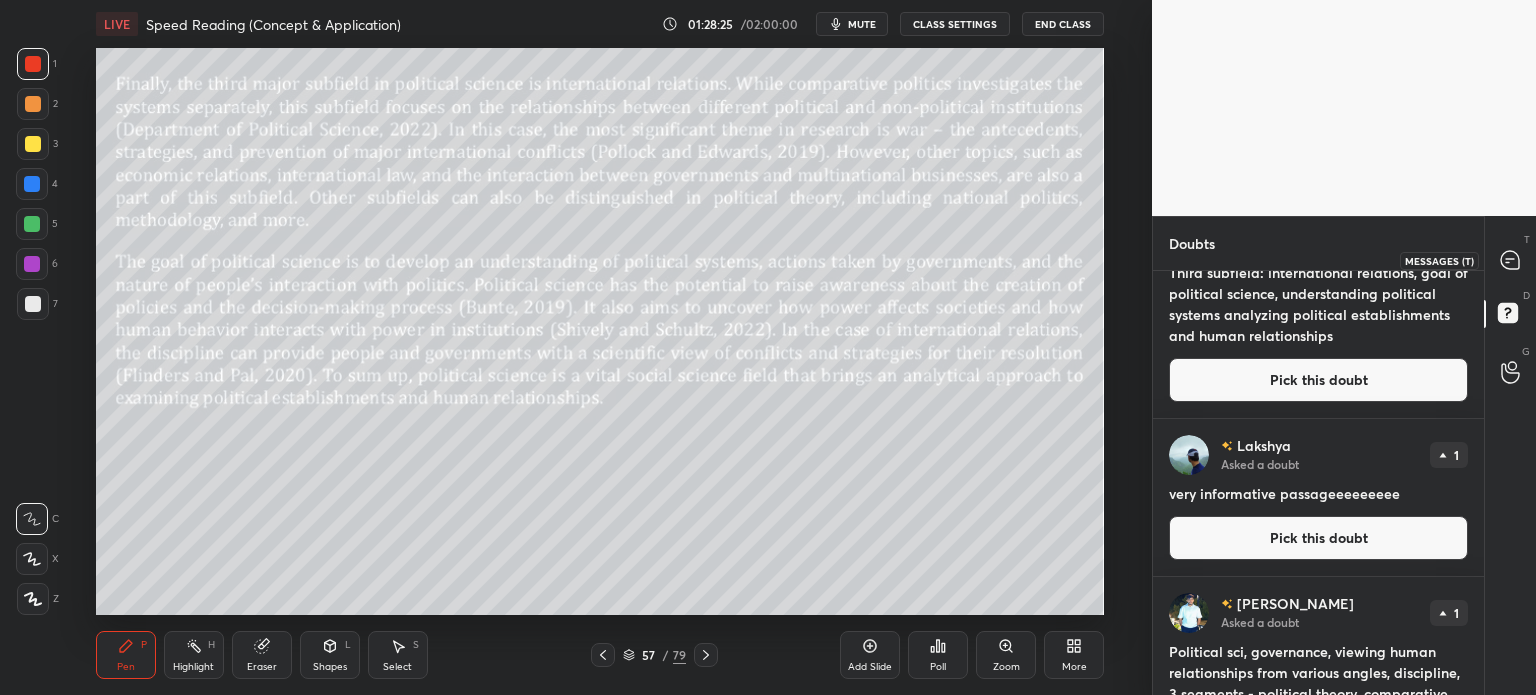 click 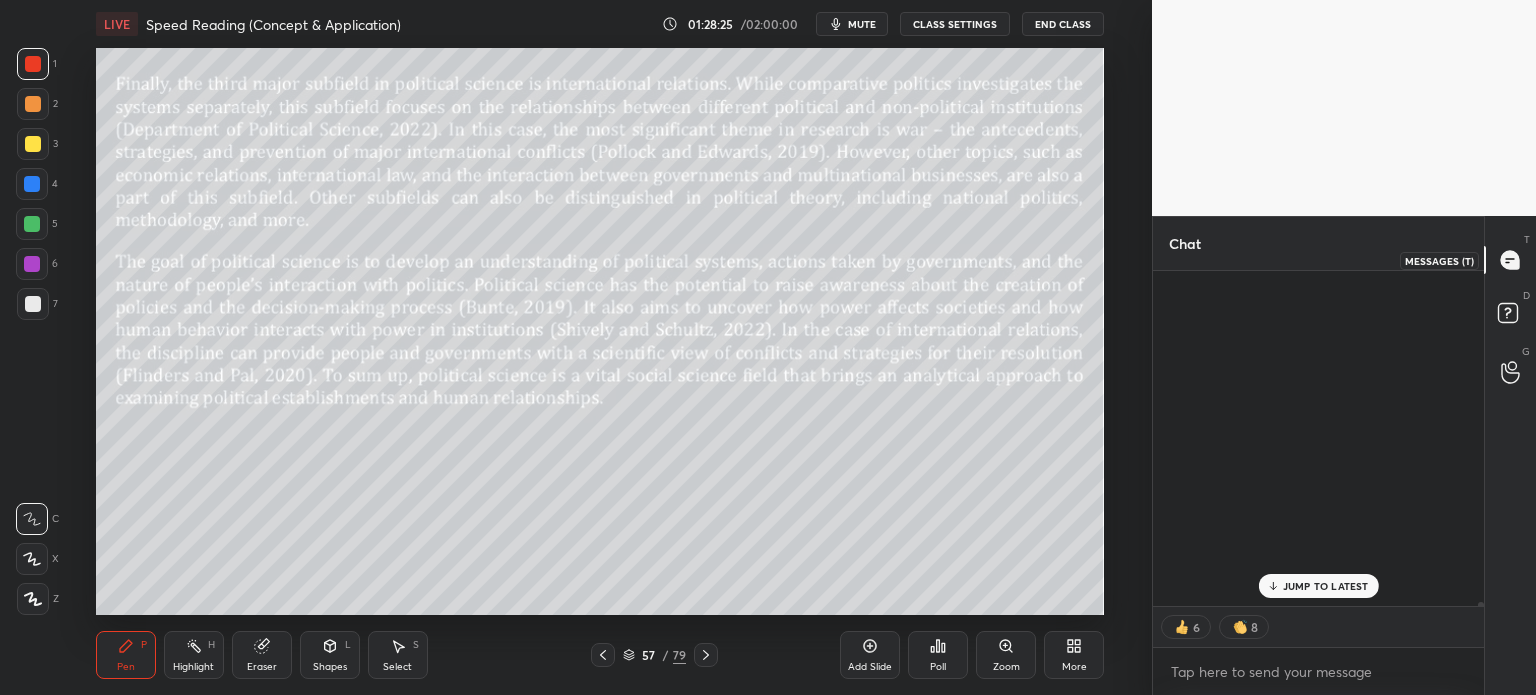 scroll, scrollTop: 32267, scrollLeft: 0, axis: vertical 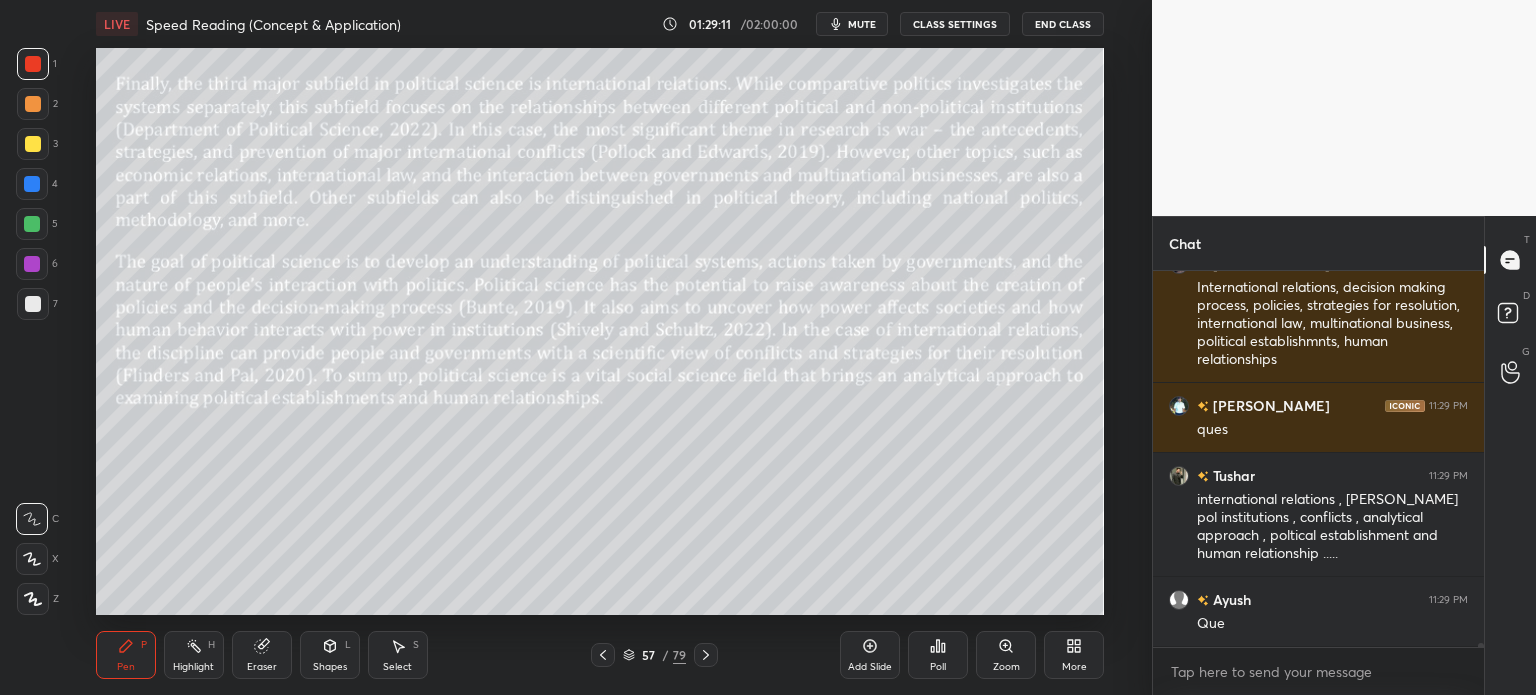 click on "Setting up your live class Poll for   secs No correct answer Start poll" at bounding box center [600, 331] 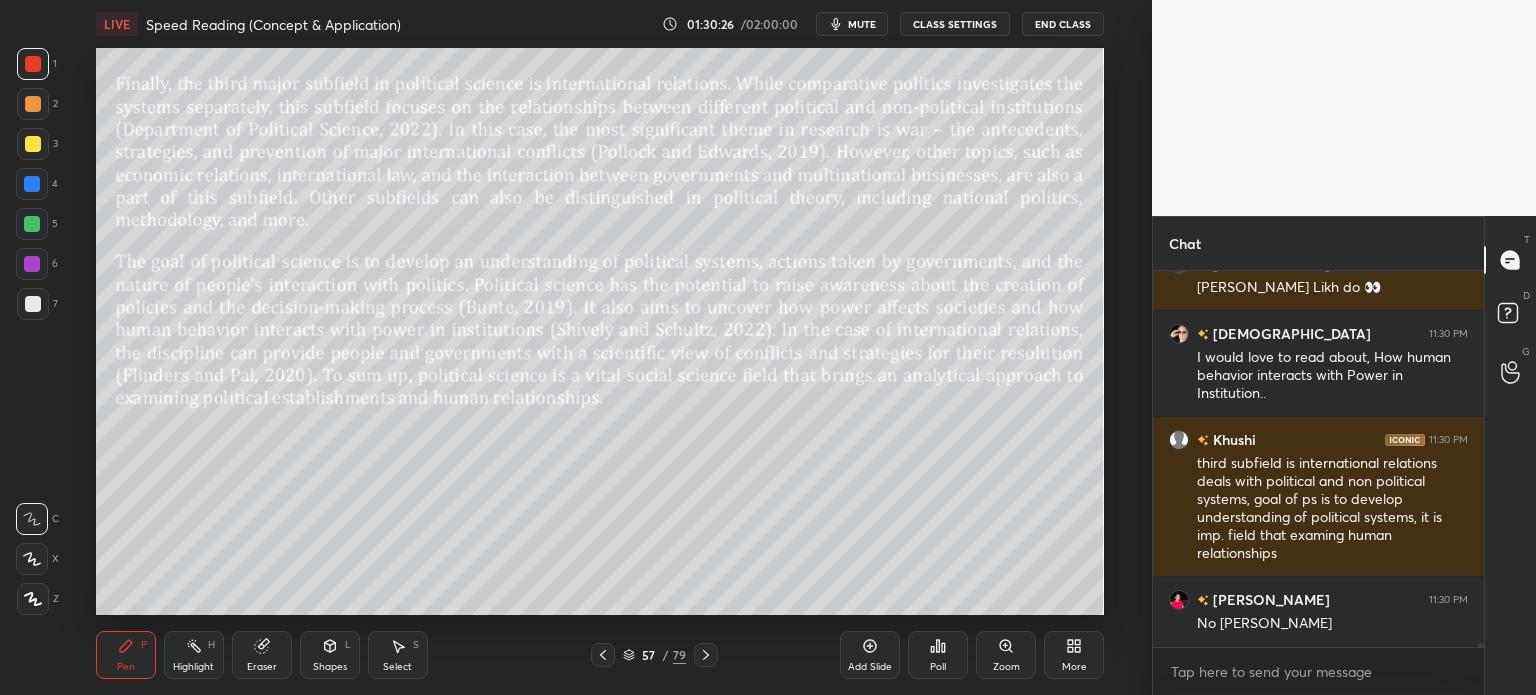 scroll, scrollTop: 35298, scrollLeft: 0, axis: vertical 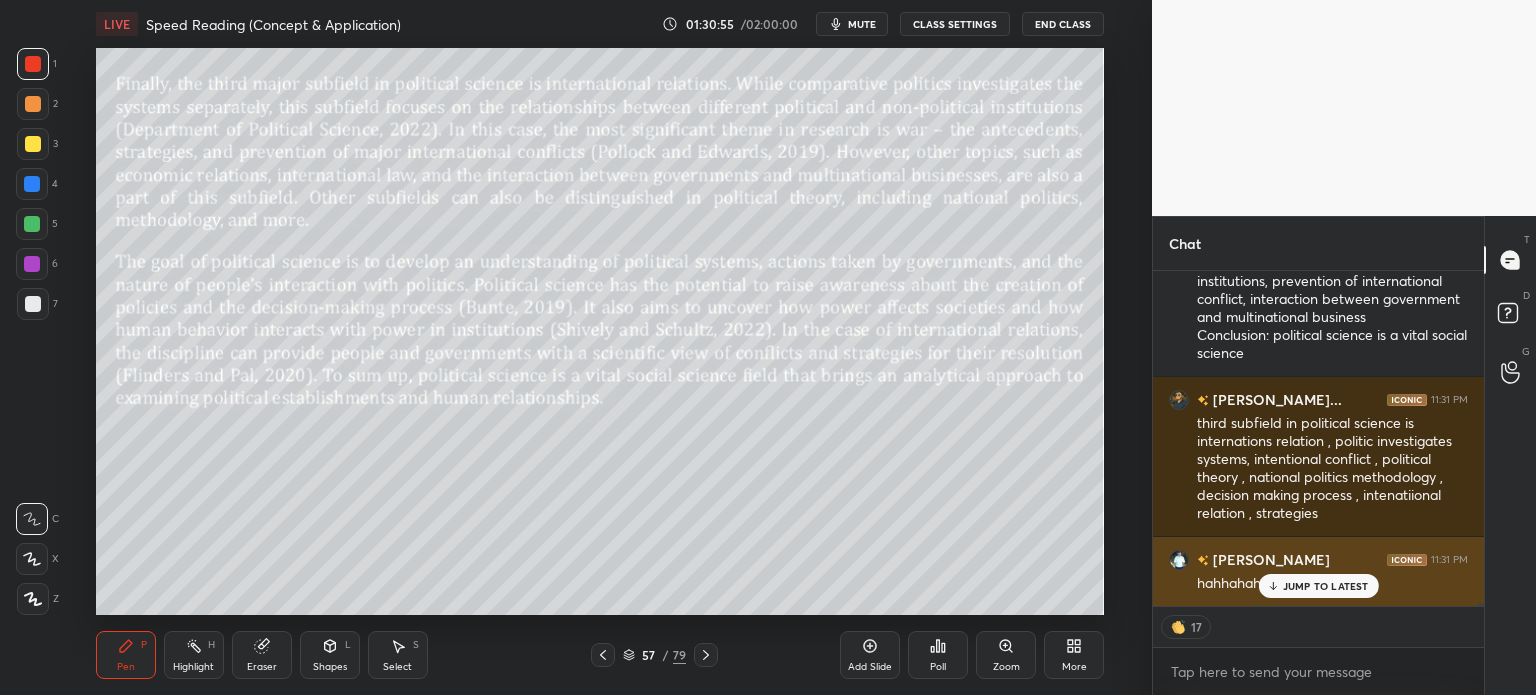 click on "JUMP TO LATEST" at bounding box center [1326, 586] 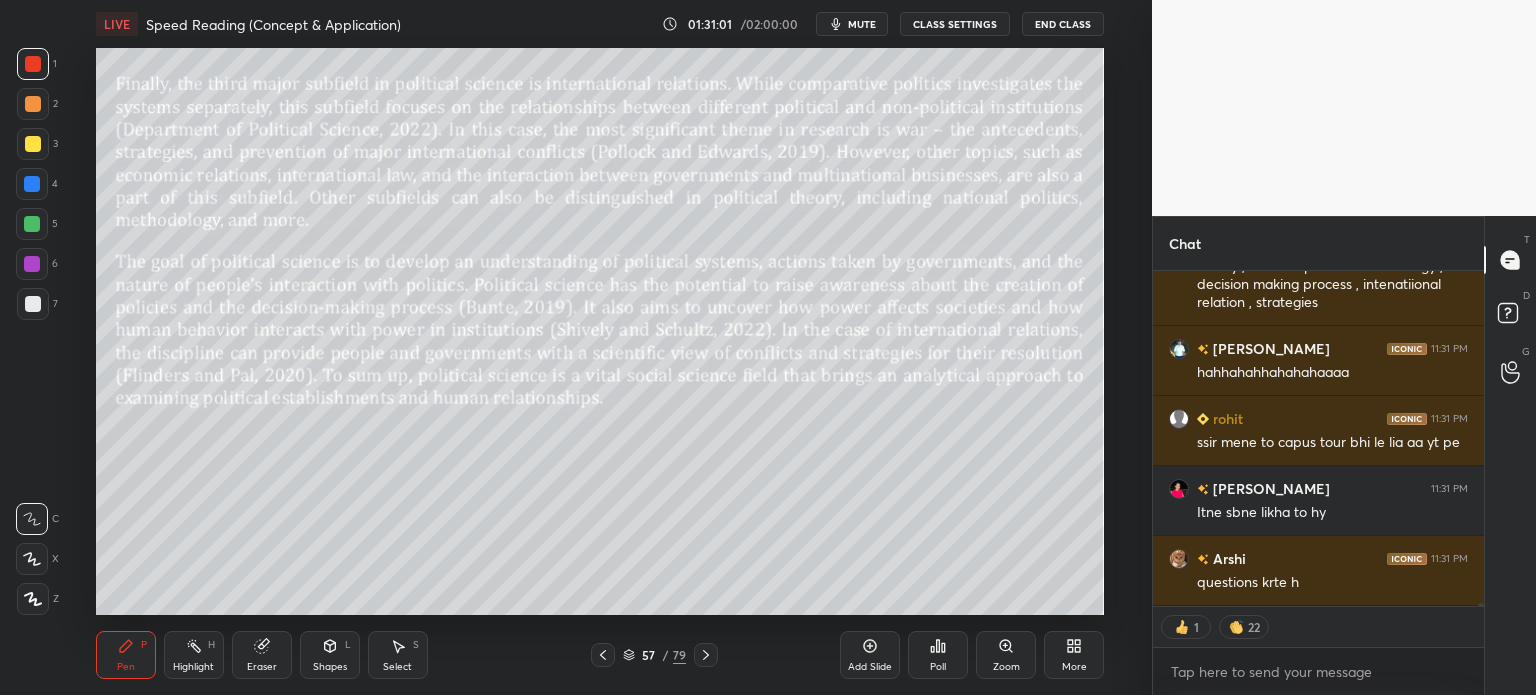 scroll, scrollTop: 36272, scrollLeft: 0, axis: vertical 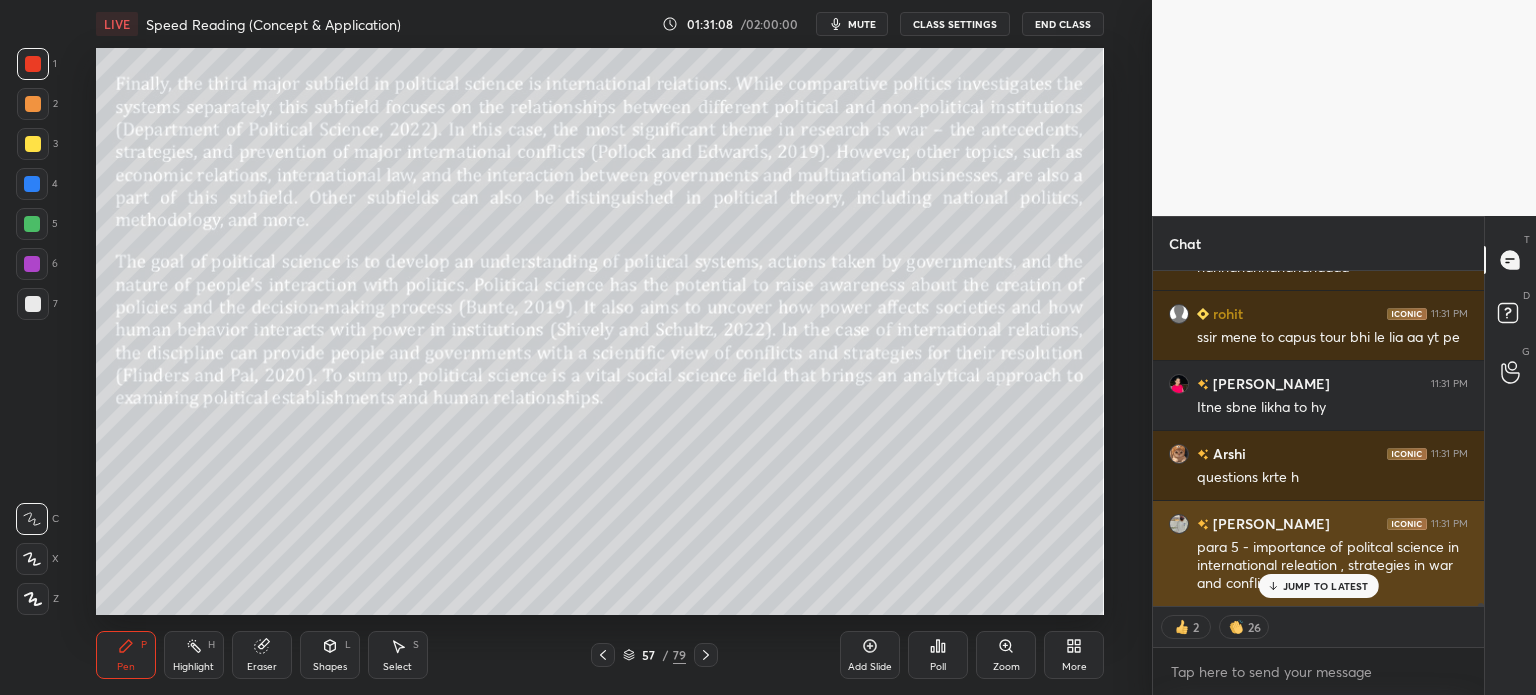 click on "JUMP TO LATEST" at bounding box center [1326, 586] 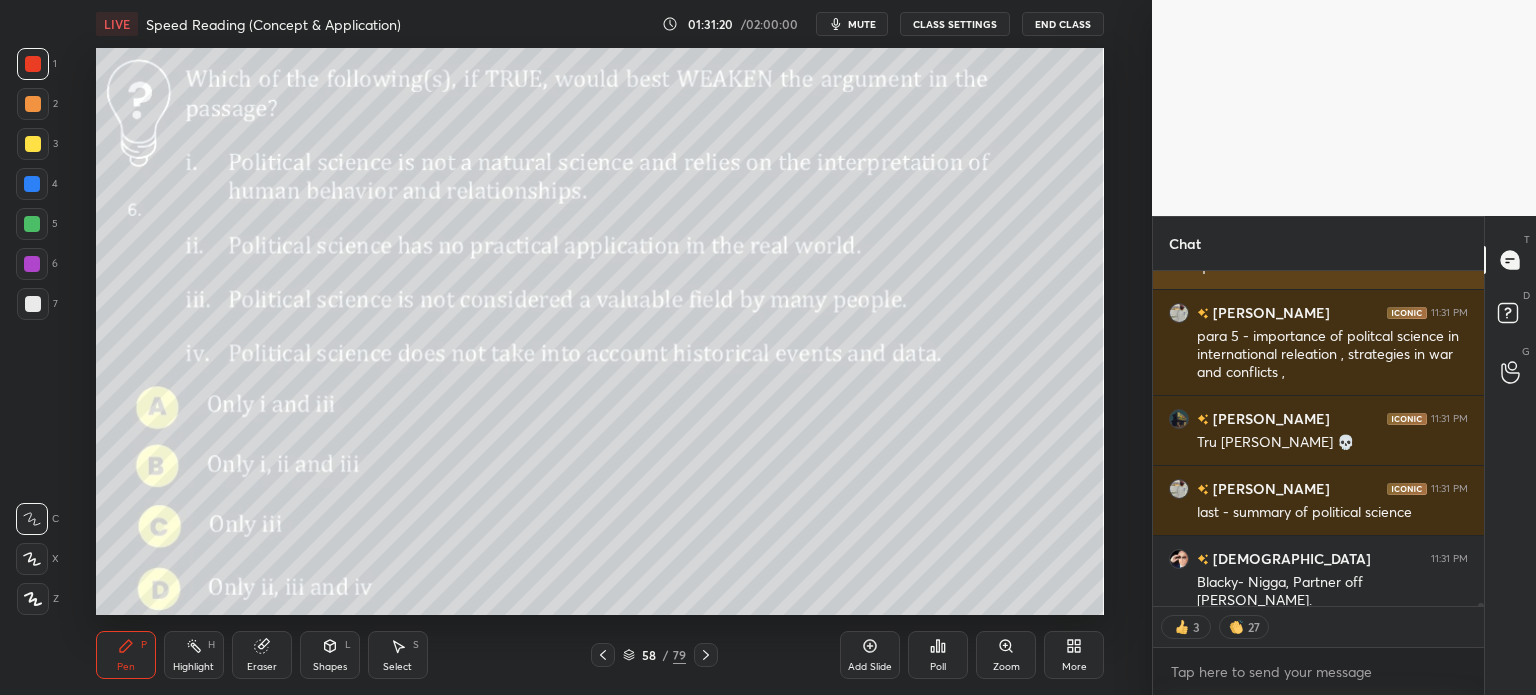 scroll, scrollTop: 36503, scrollLeft: 0, axis: vertical 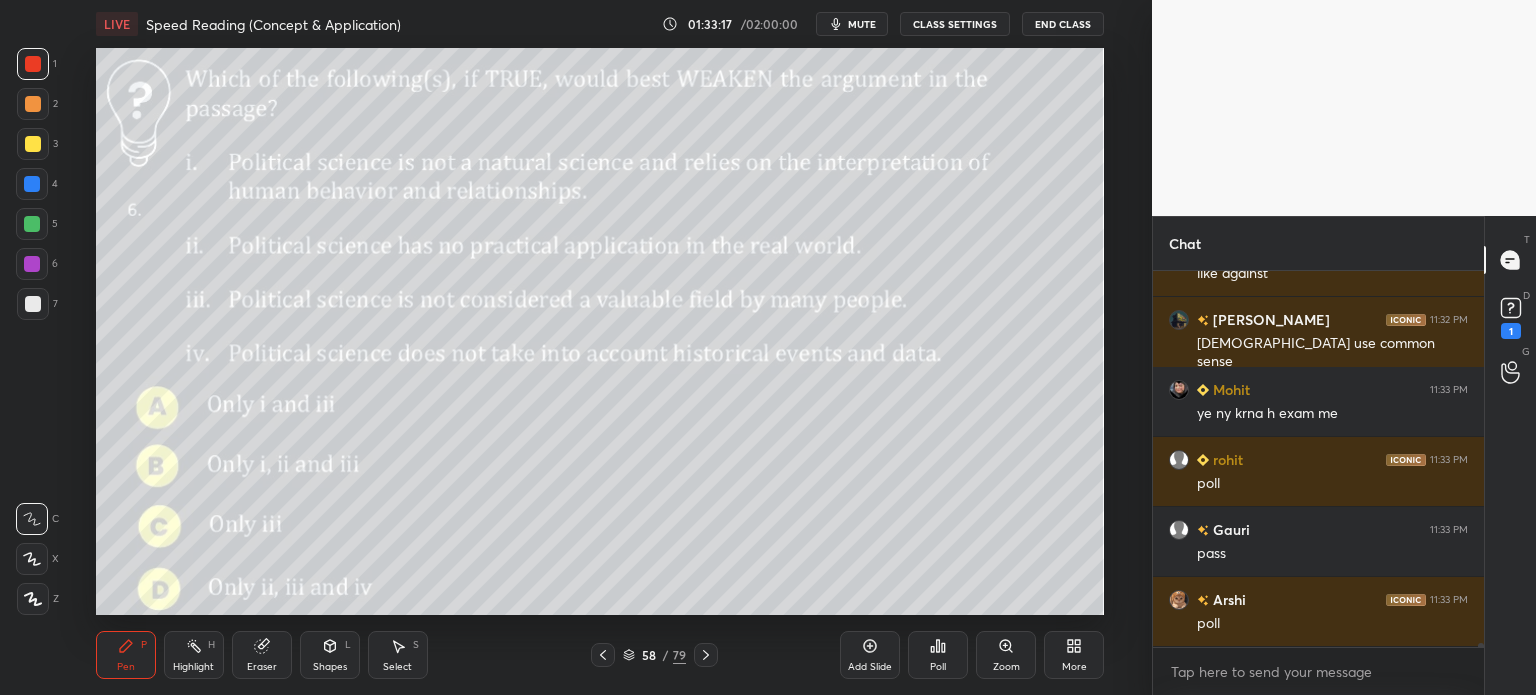 click on "58" at bounding box center (649, 655) 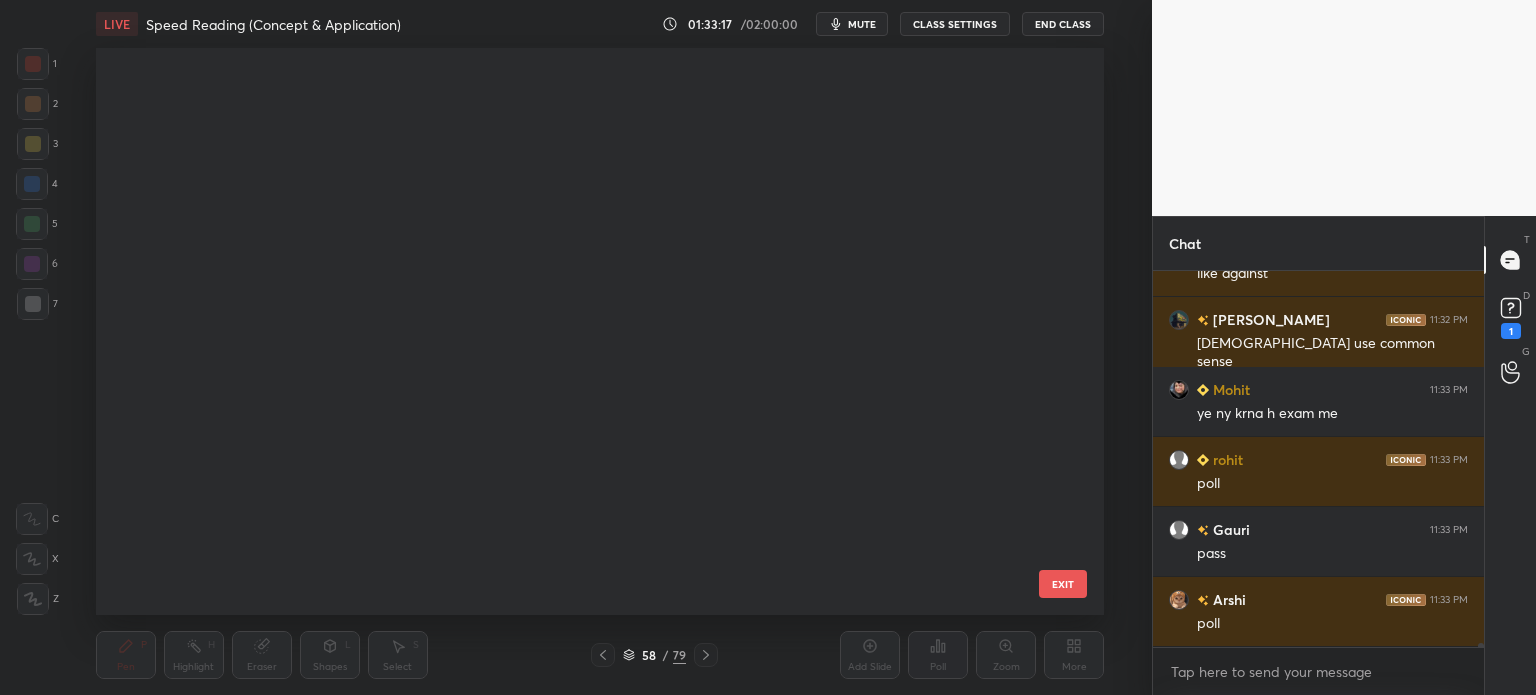 scroll, scrollTop: 34444, scrollLeft: 0, axis: vertical 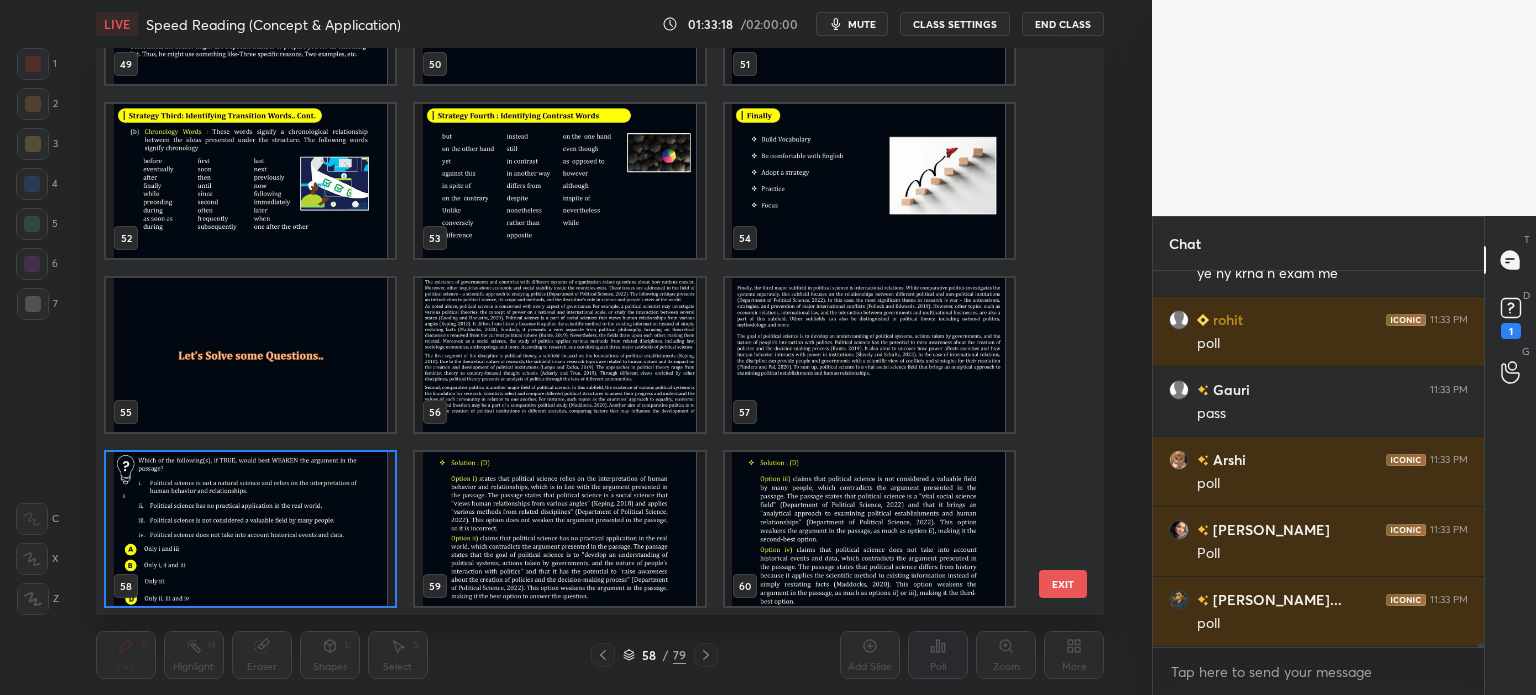 click at bounding box center [559, 355] 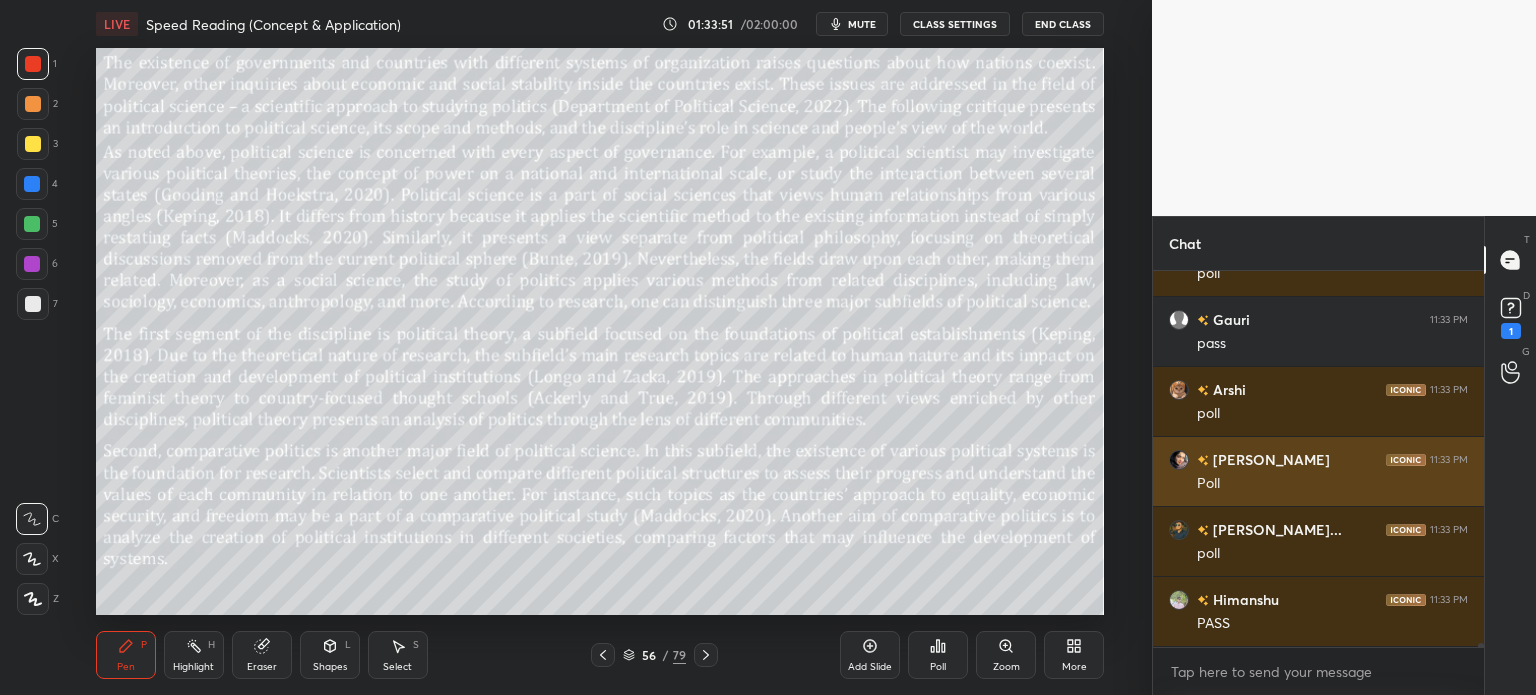 scroll, scrollTop: 34672, scrollLeft: 0, axis: vertical 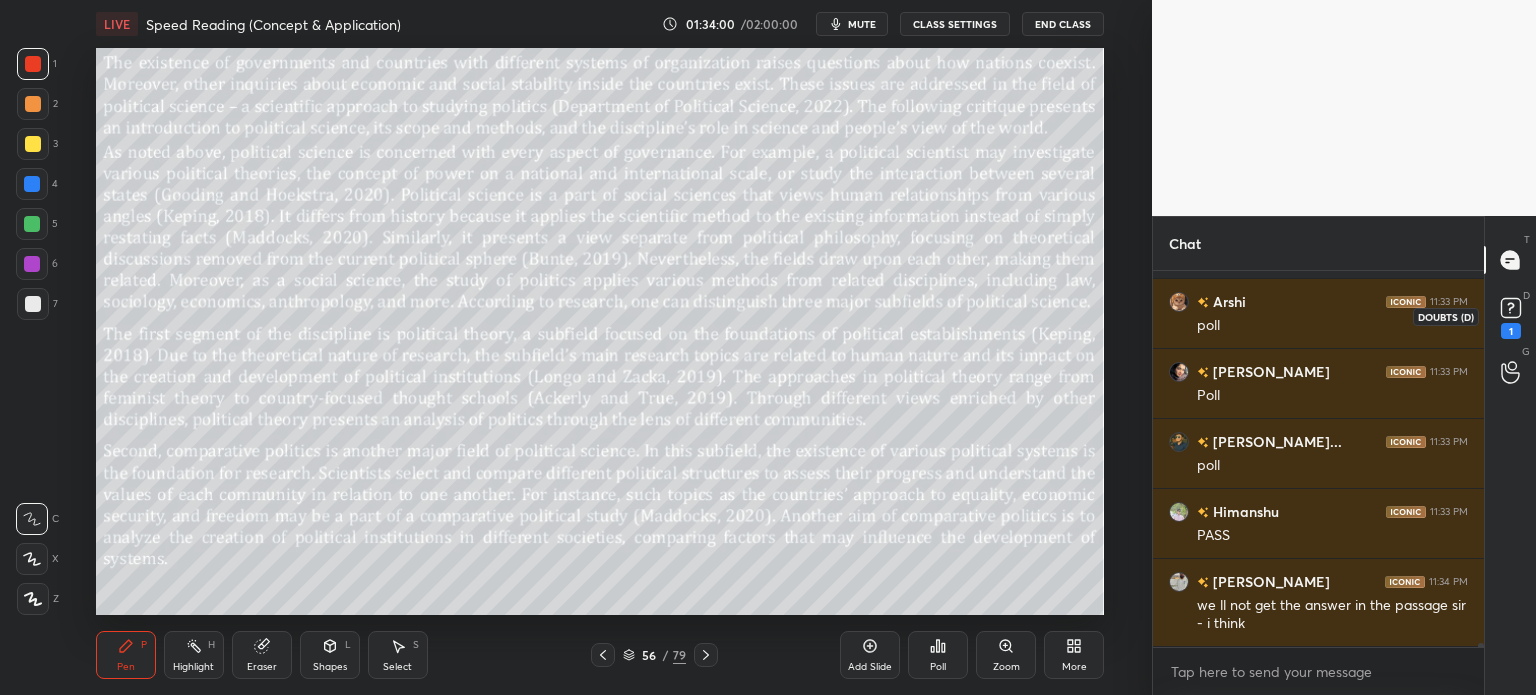 click 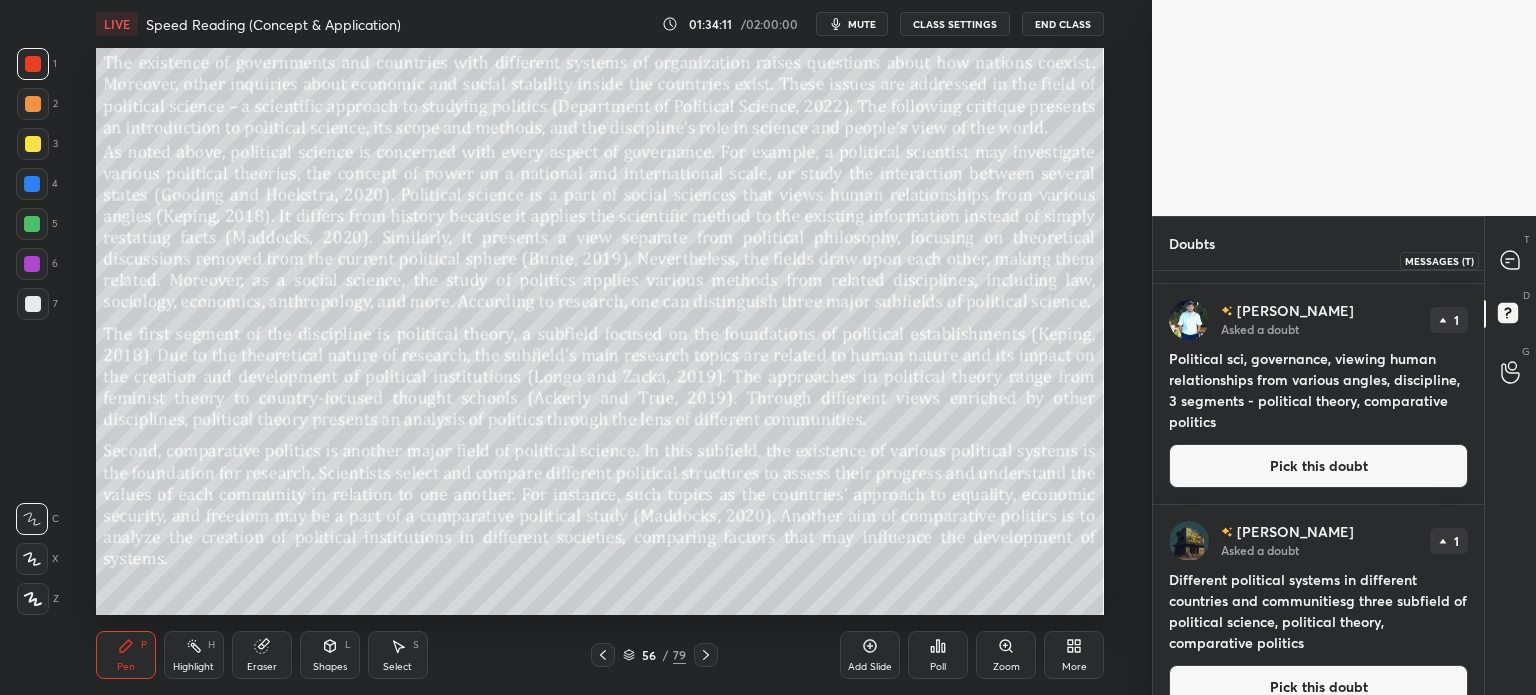 scroll, scrollTop: 1264, scrollLeft: 0, axis: vertical 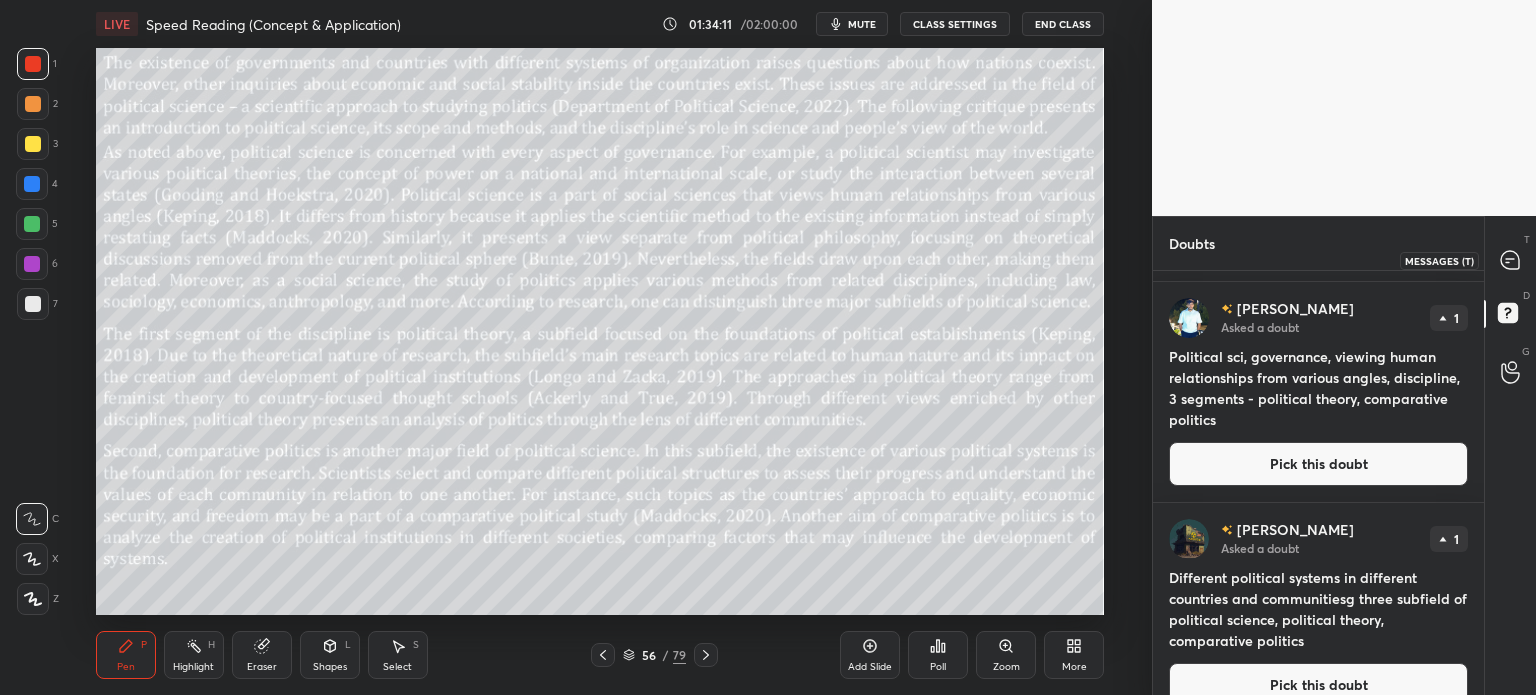 click 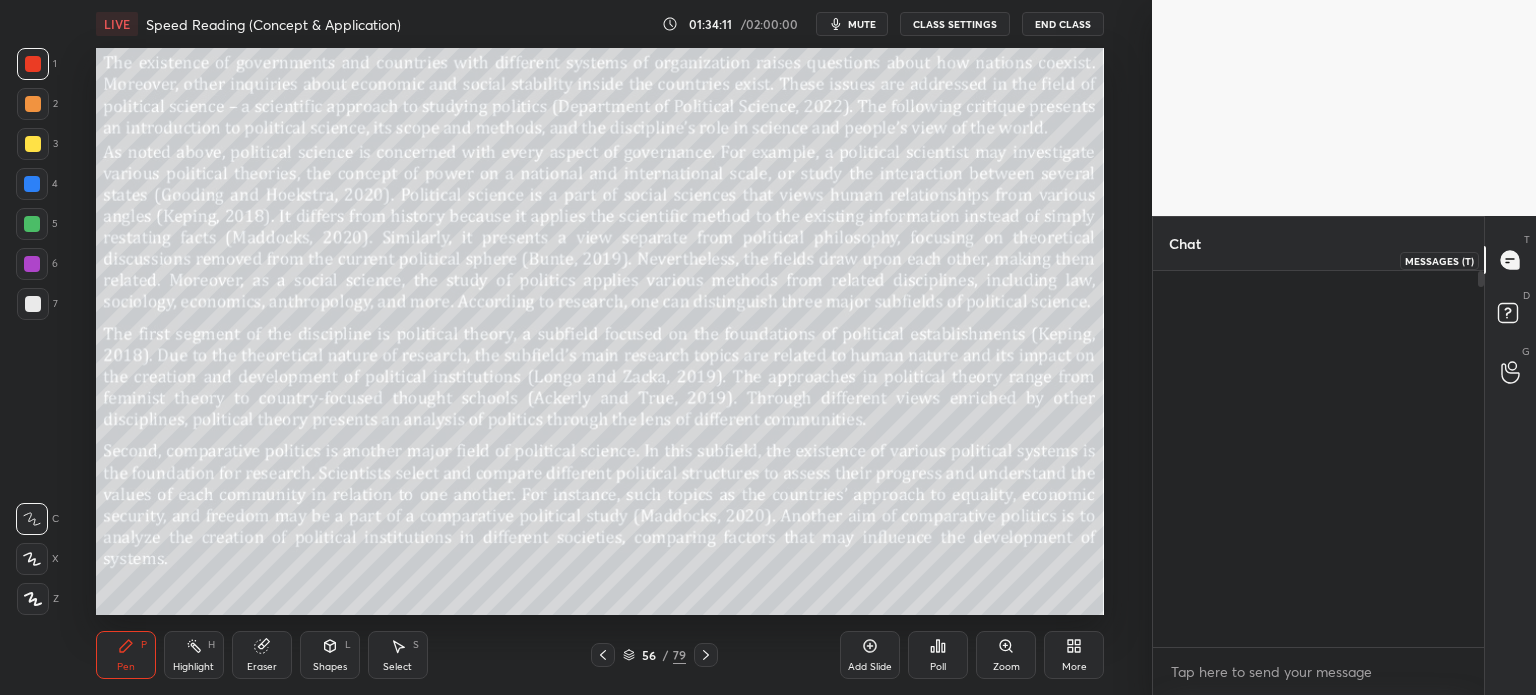 scroll, scrollTop: 35060, scrollLeft: 0, axis: vertical 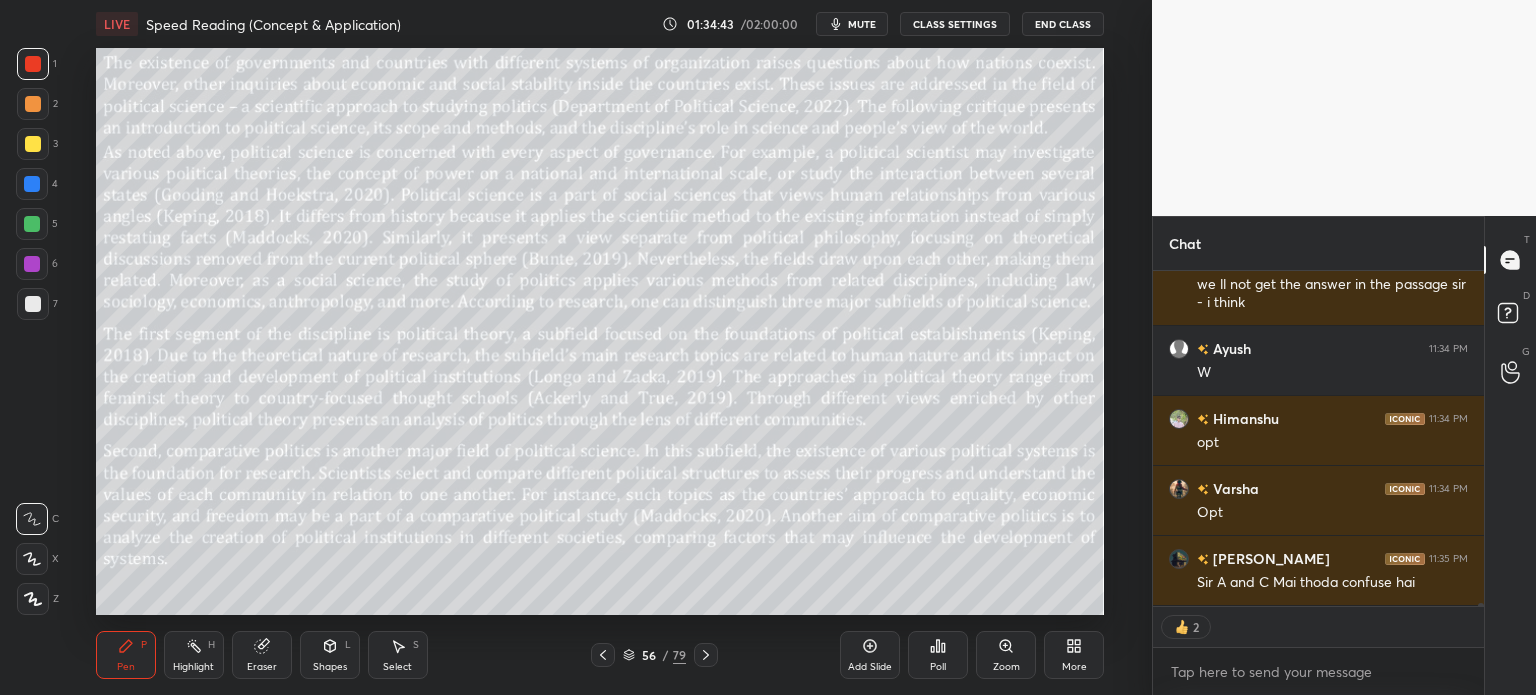 click on "56" at bounding box center [649, 655] 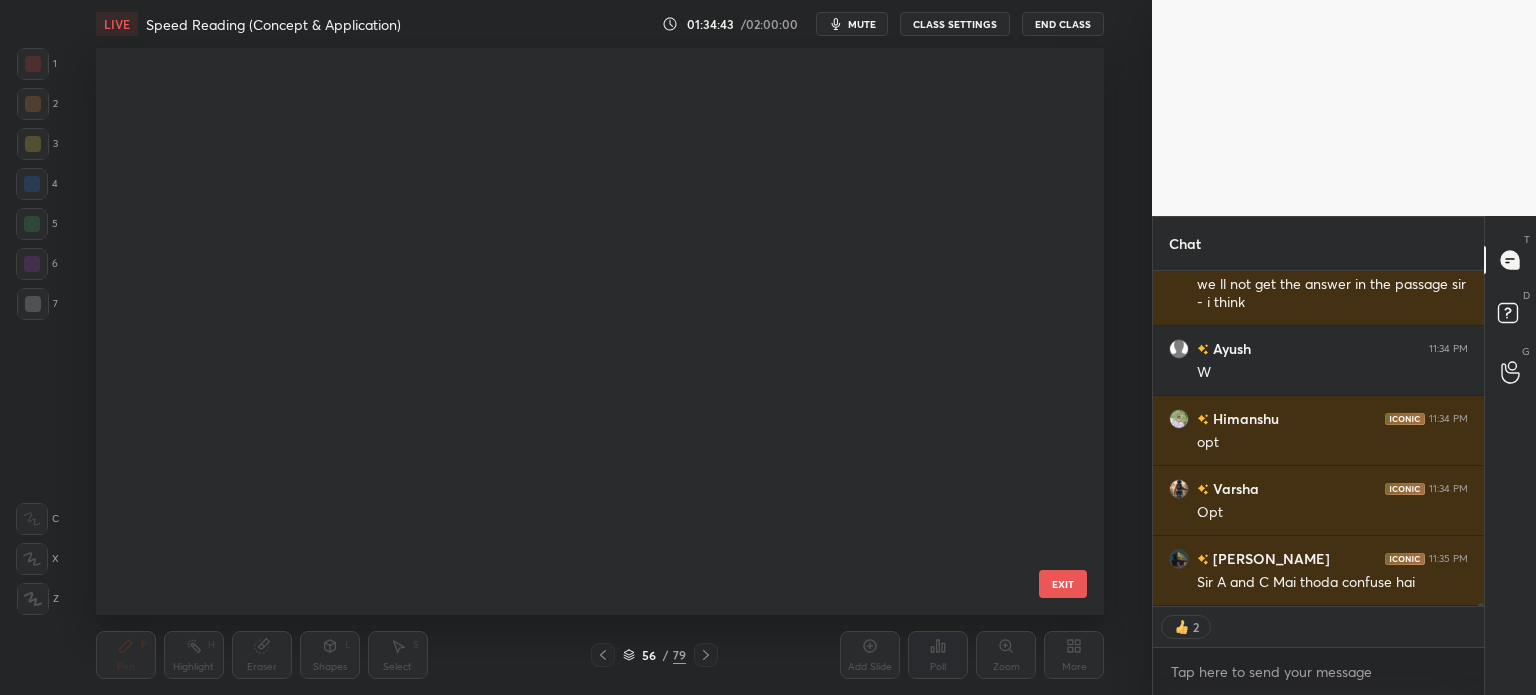 scroll, scrollTop: 2739, scrollLeft: 0, axis: vertical 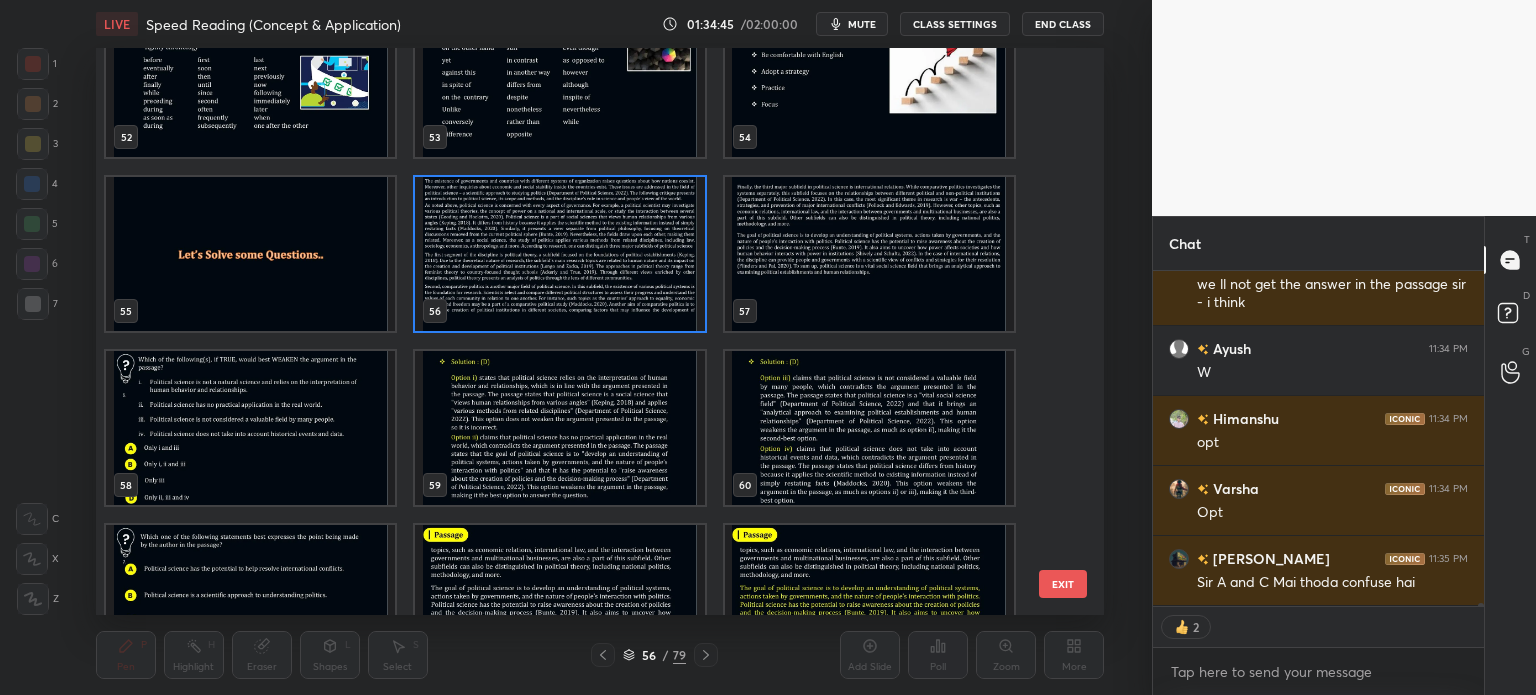 click at bounding box center (250, 428) 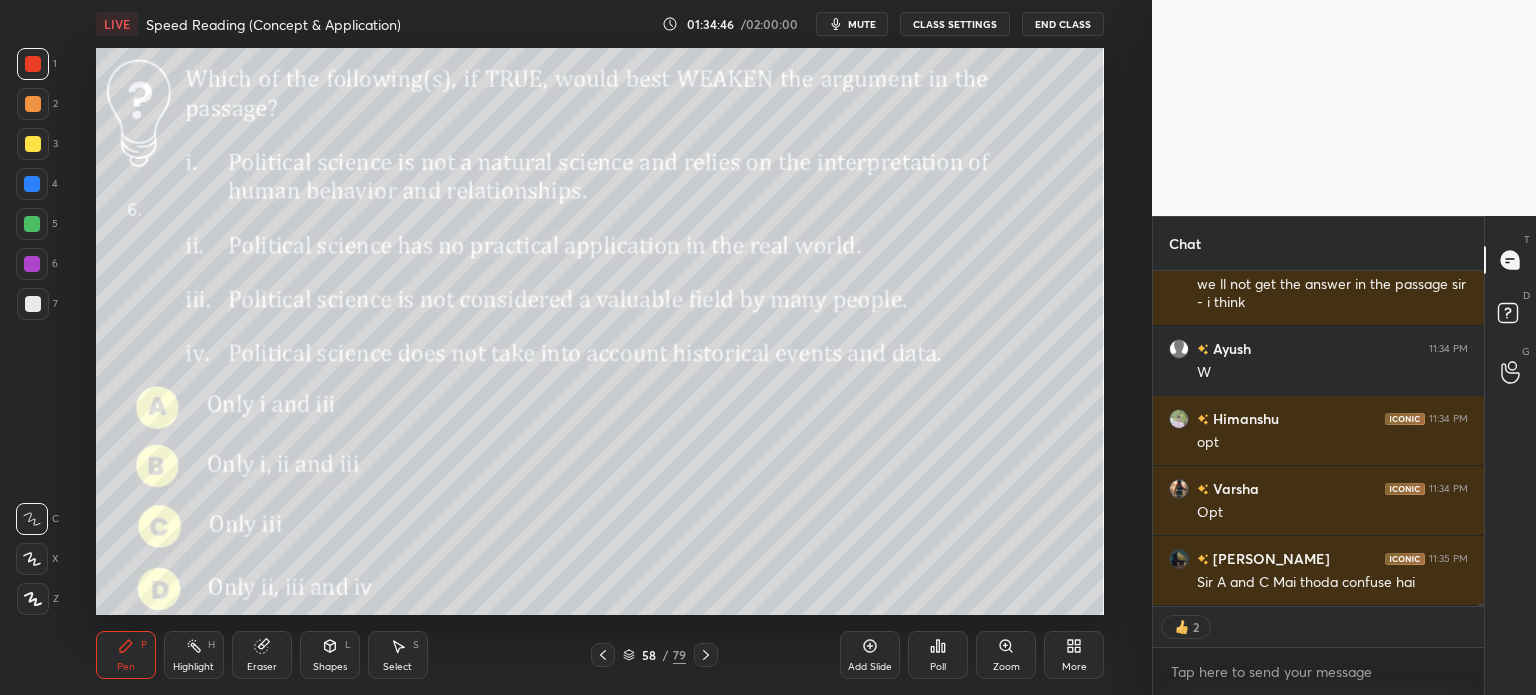 scroll, scrollTop: 5, scrollLeft: 6, axis: both 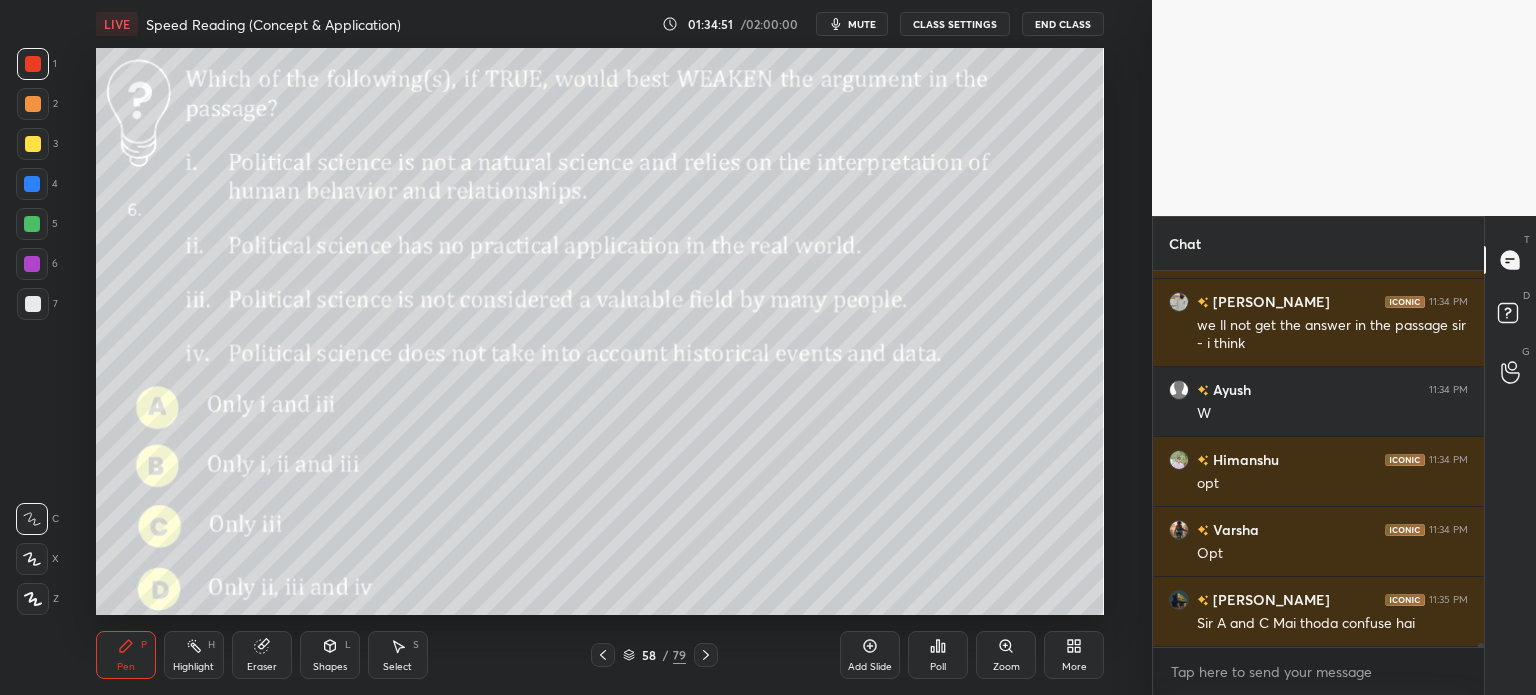 click 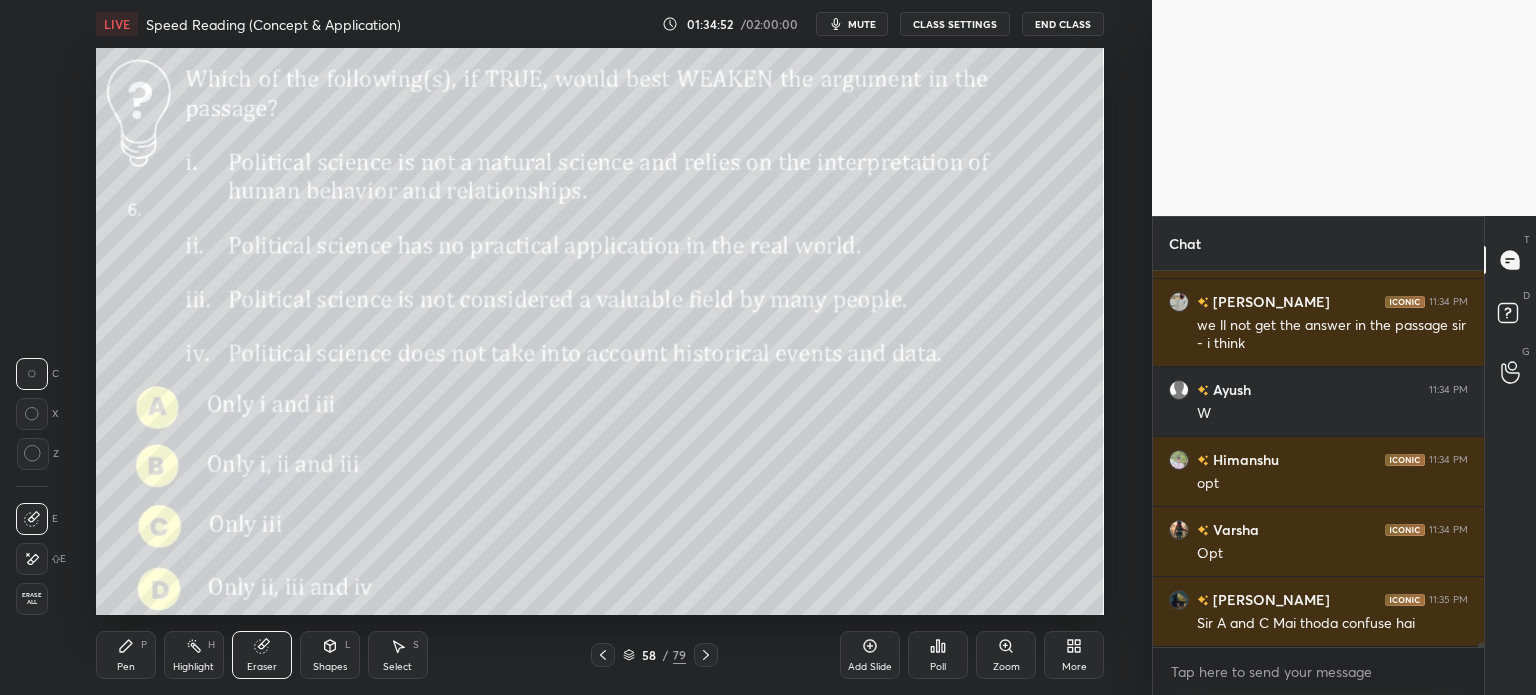 click on "Erase all" at bounding box center [32, 599] 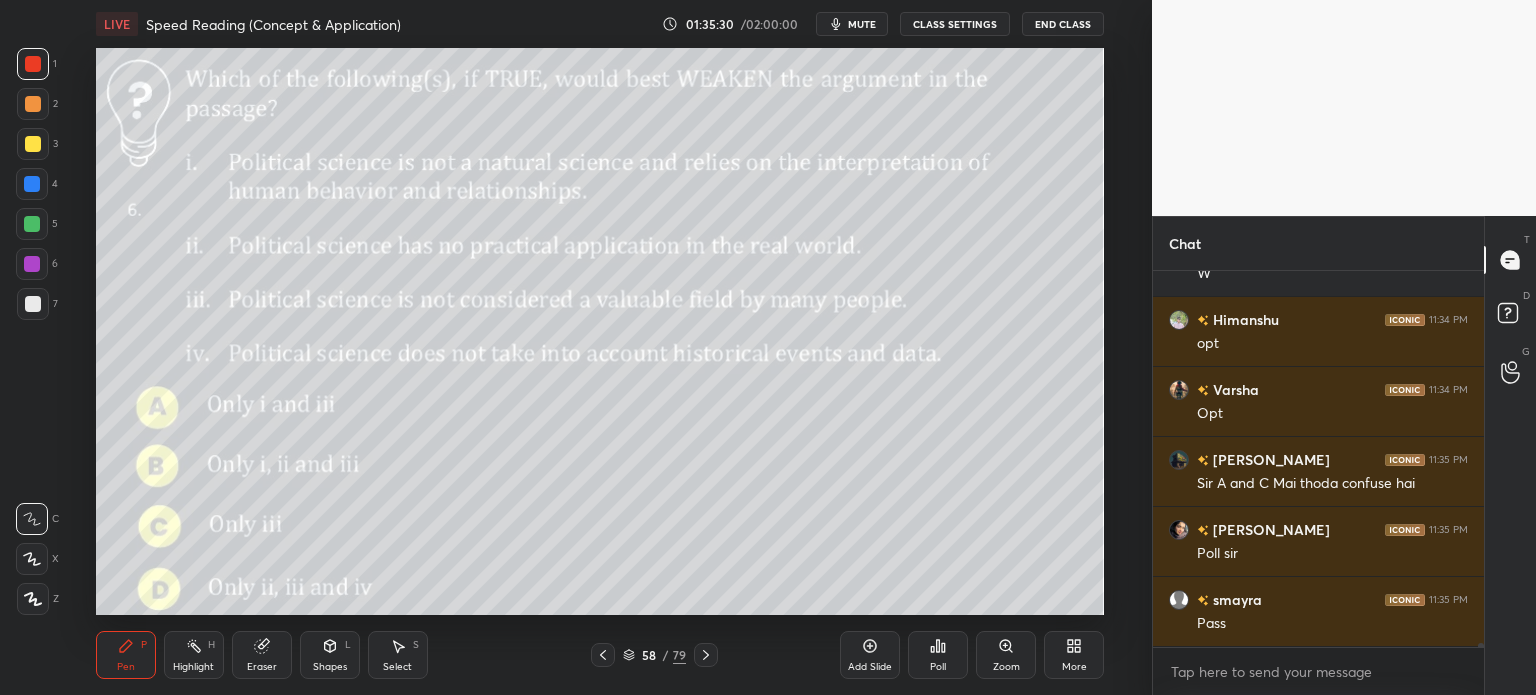 scroll, scrollTop: 35500, scrollLeft: 0, axis: vertical 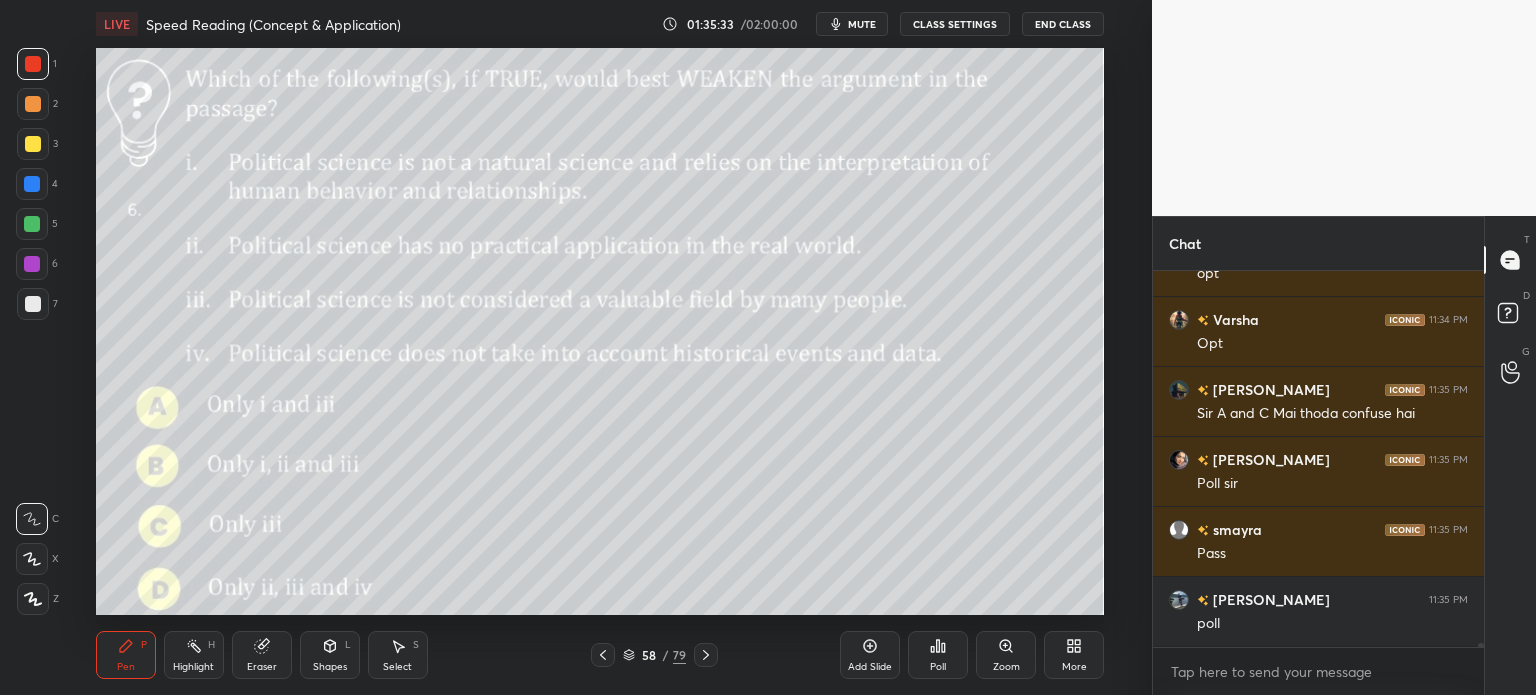 click on "/" at bounding box center (666, 655) 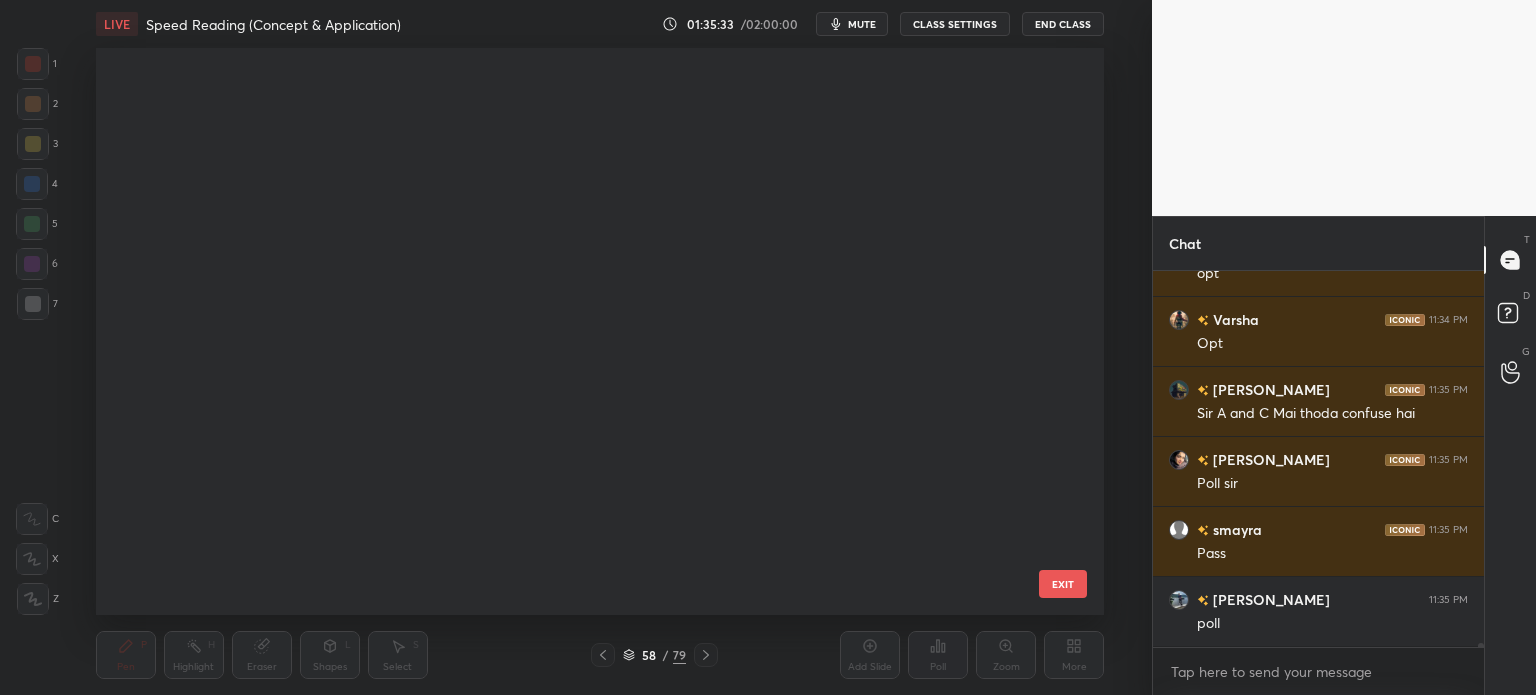 scroll, scrollTop: 2912, scrollLeft: 0, axis: vertical 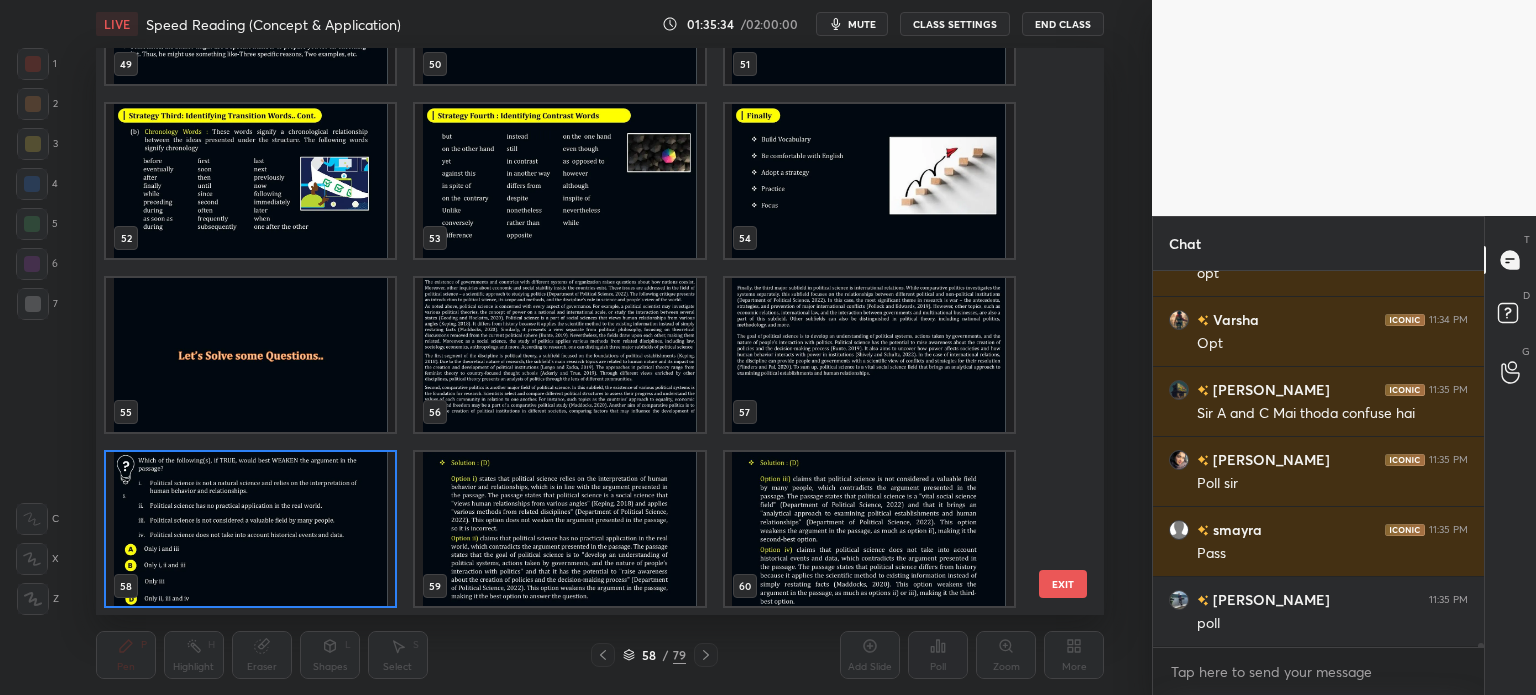 click at bounding box center (559, 355) 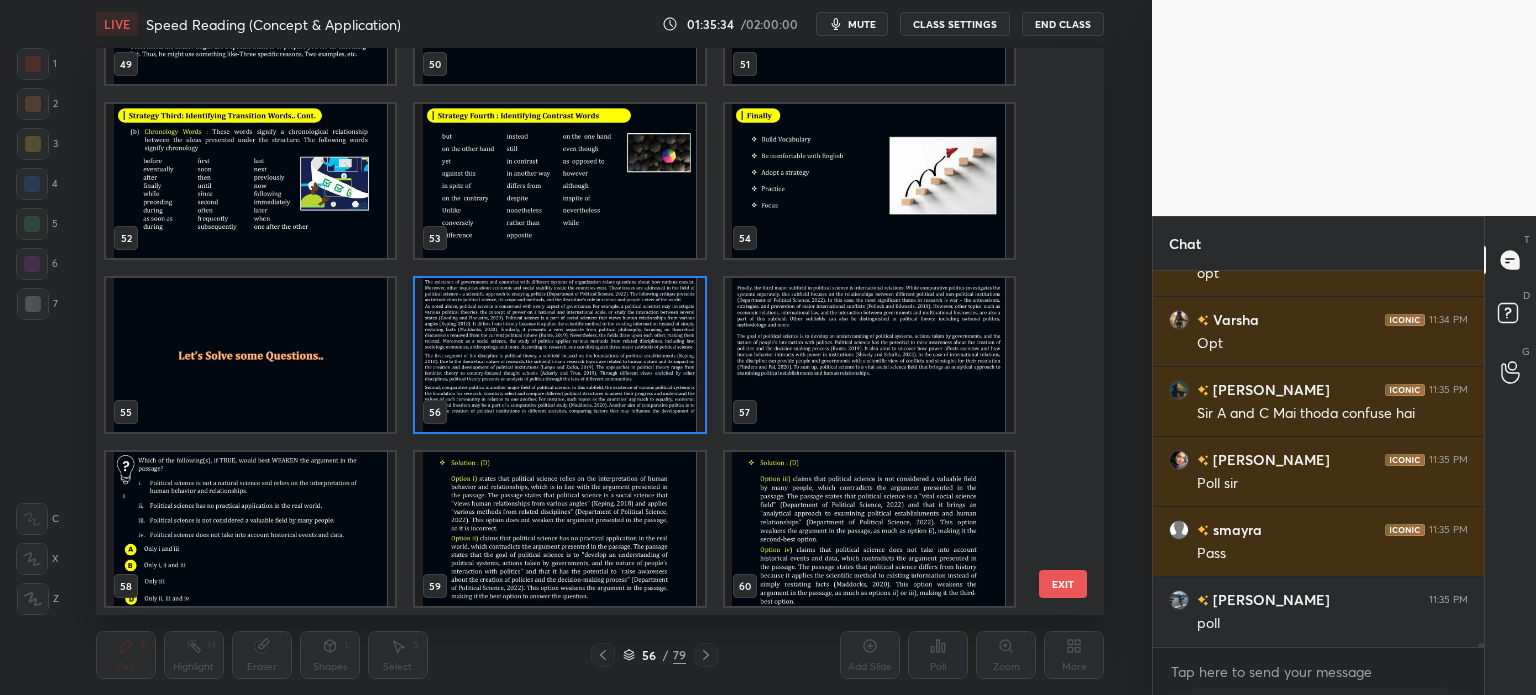 click at bounding box center (559, 355) 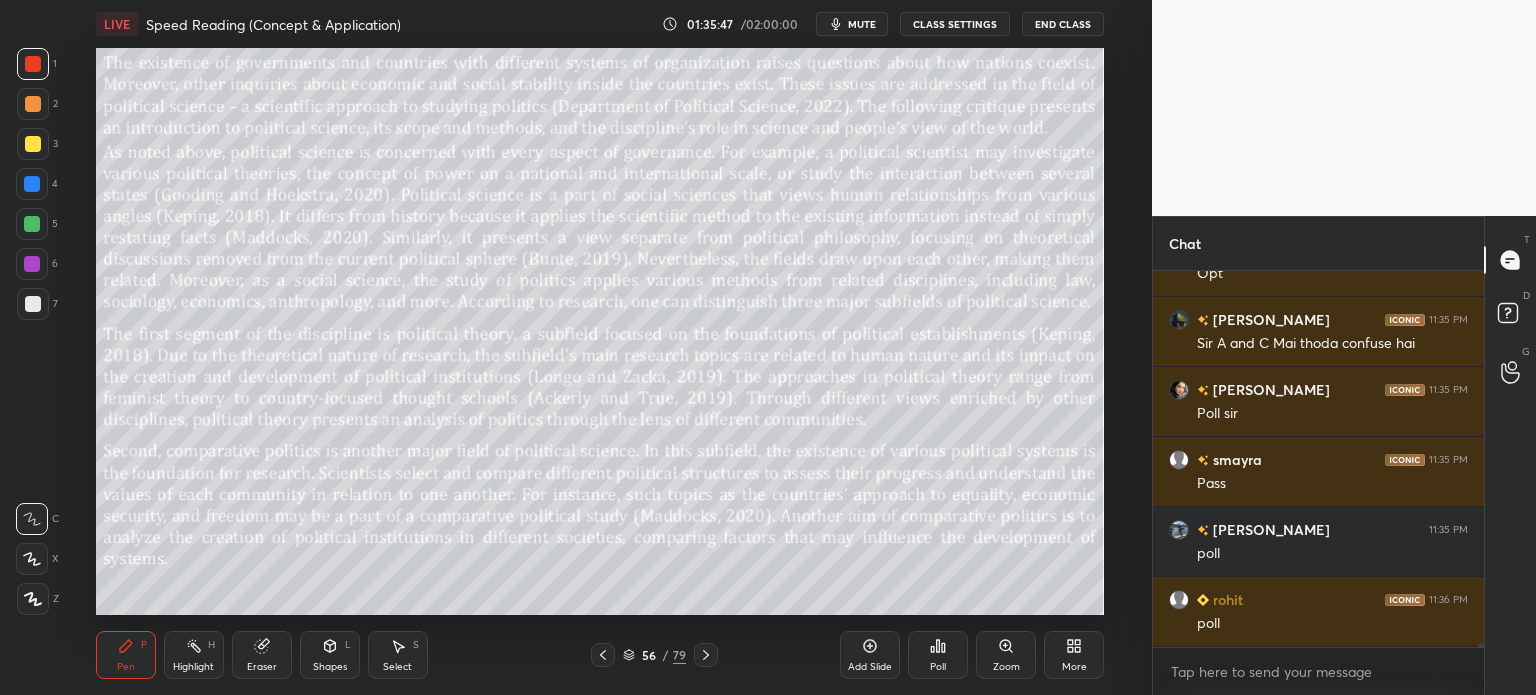 scroll, scrollTop: 35640, scrollLeft: 0, axis: vertical 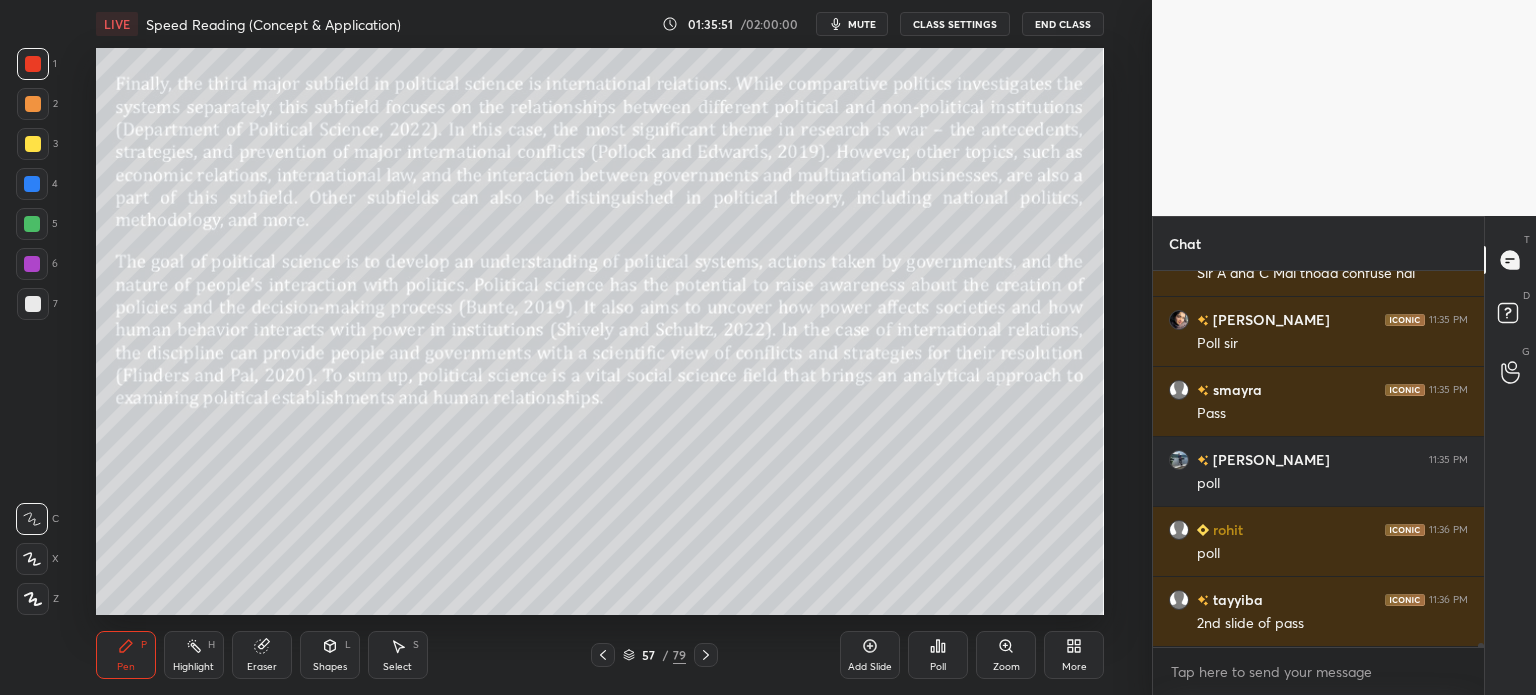 click on "Eraser" at bounding box center [262, 655] 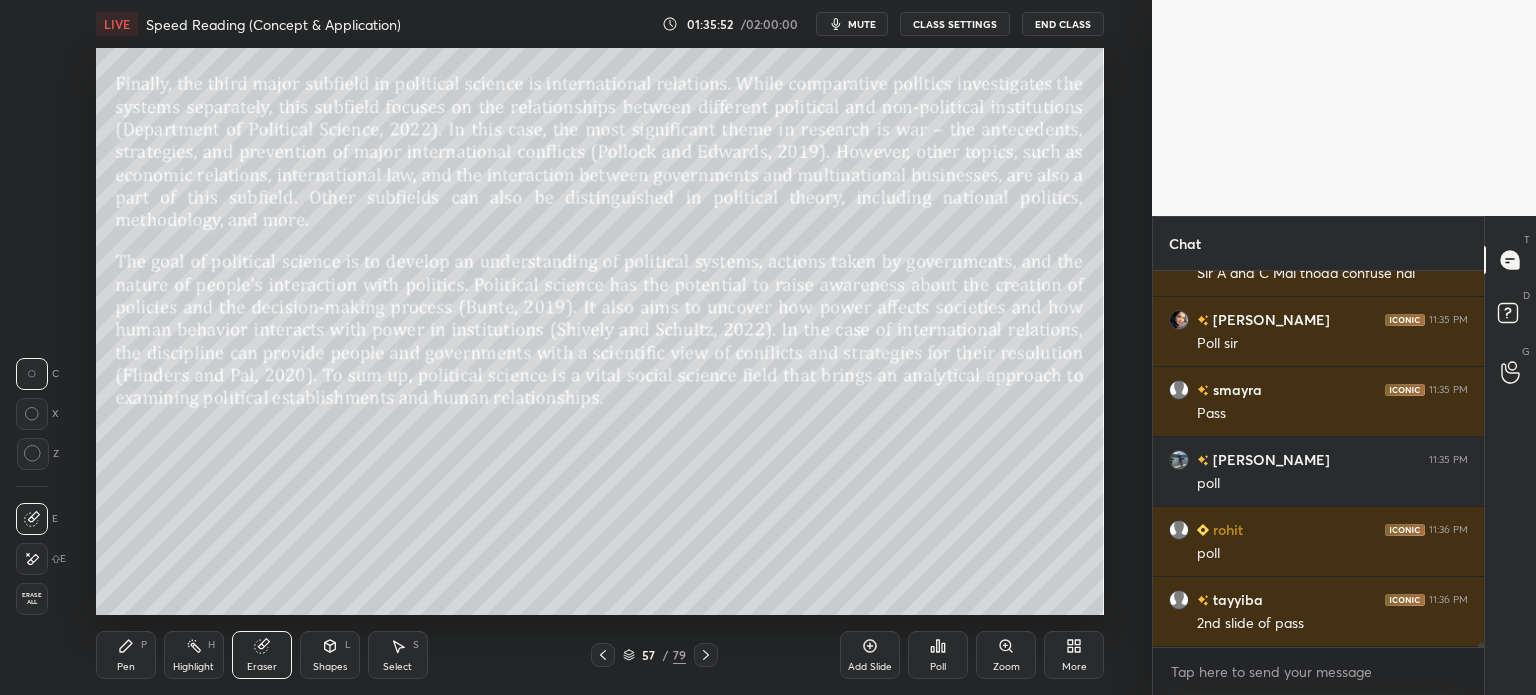 click on "Erase all" at bounding box center (32, 599) 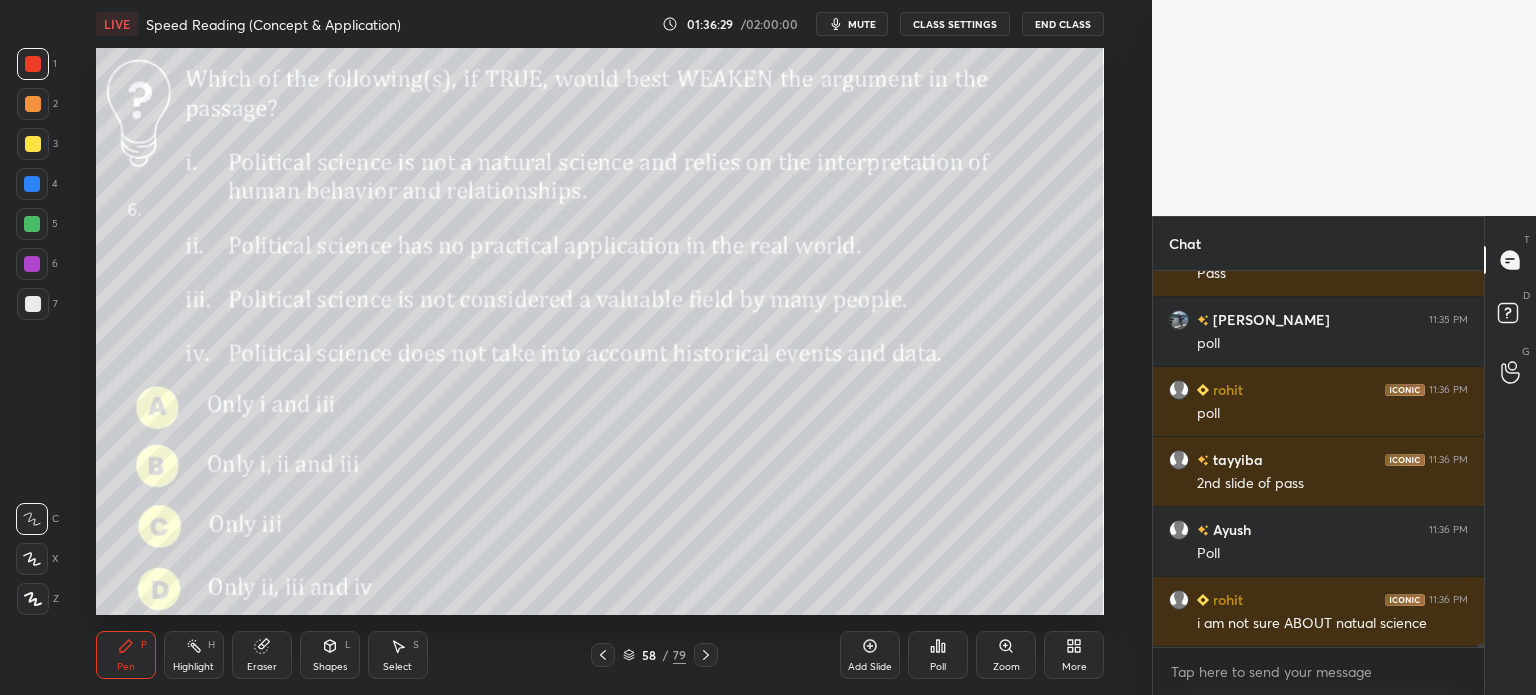 scroll, scrollTop: 35850, scrollLeft: 0, axis: vertical 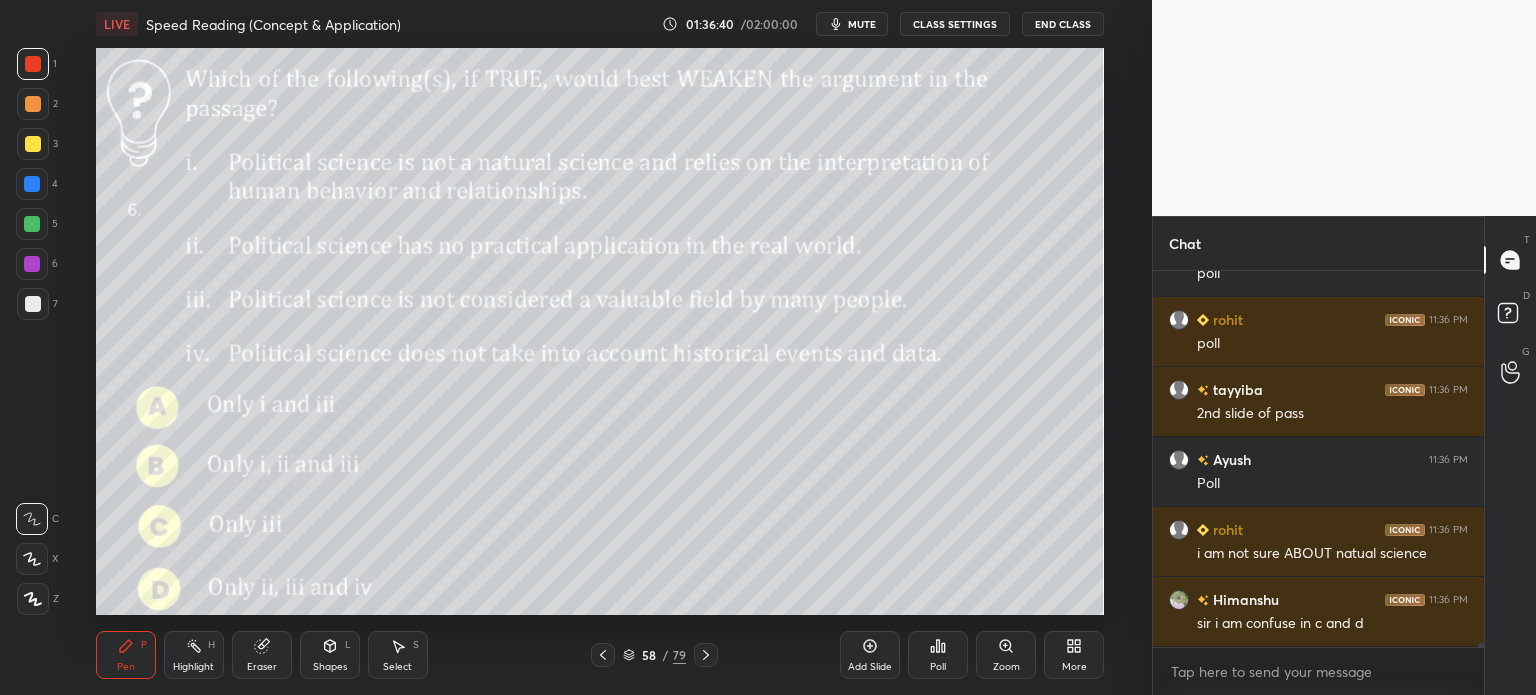 click 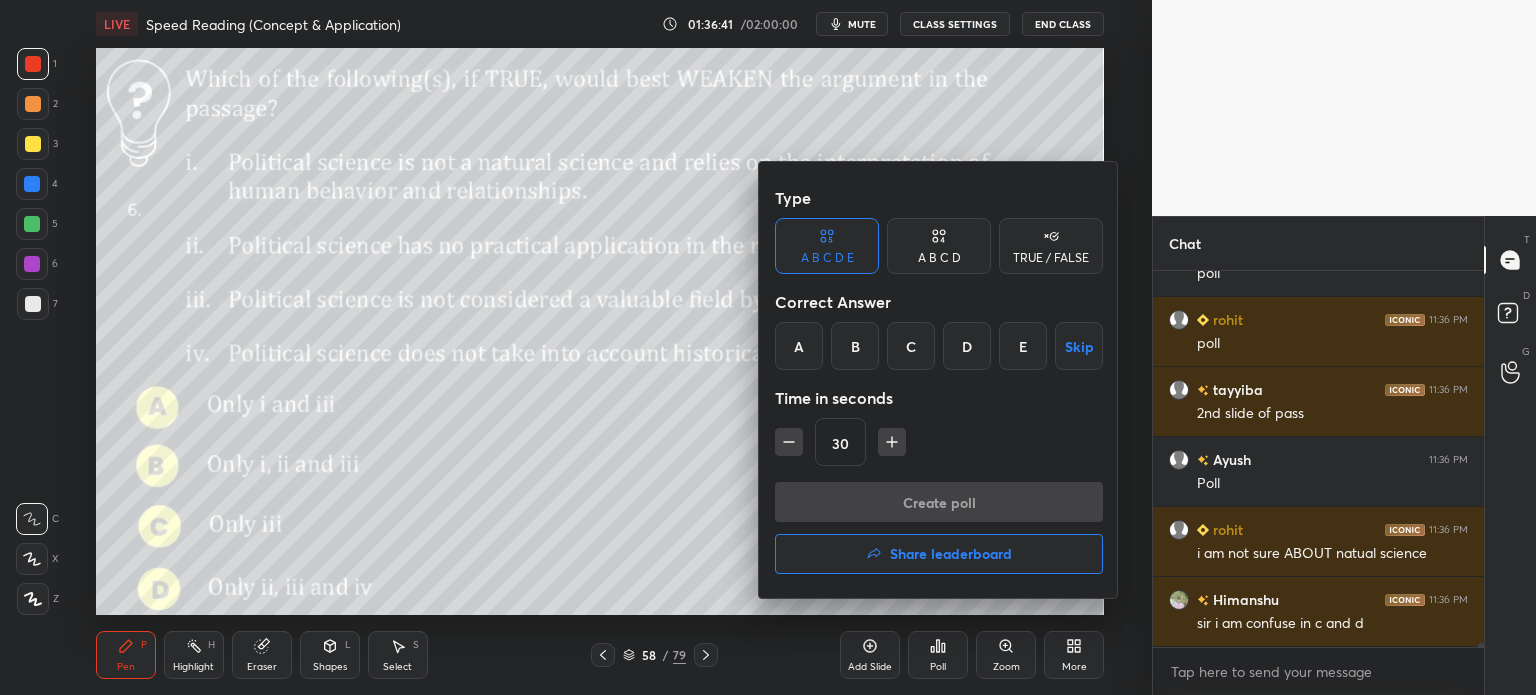 click on "A B C D" at bounding box center (939, 246) 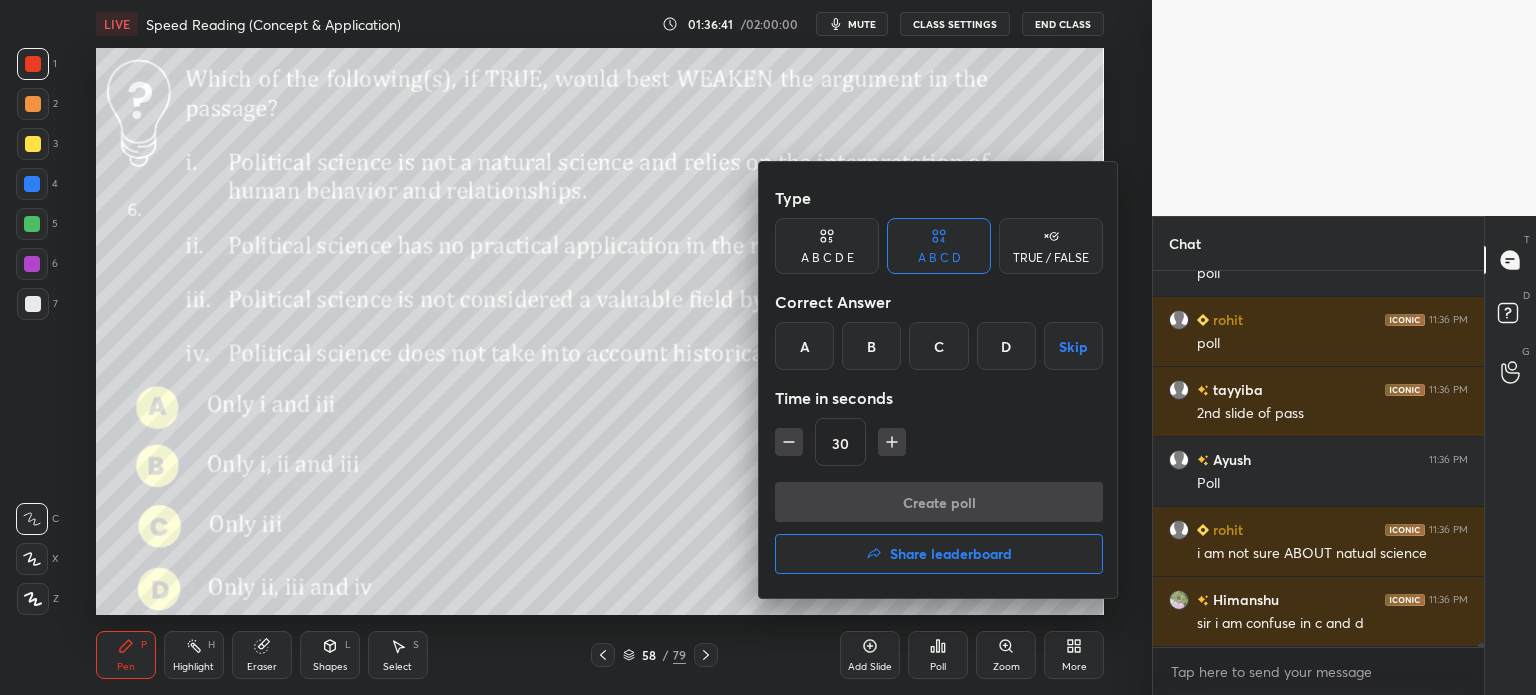 click on "D" at bounding box center (1006, 346) 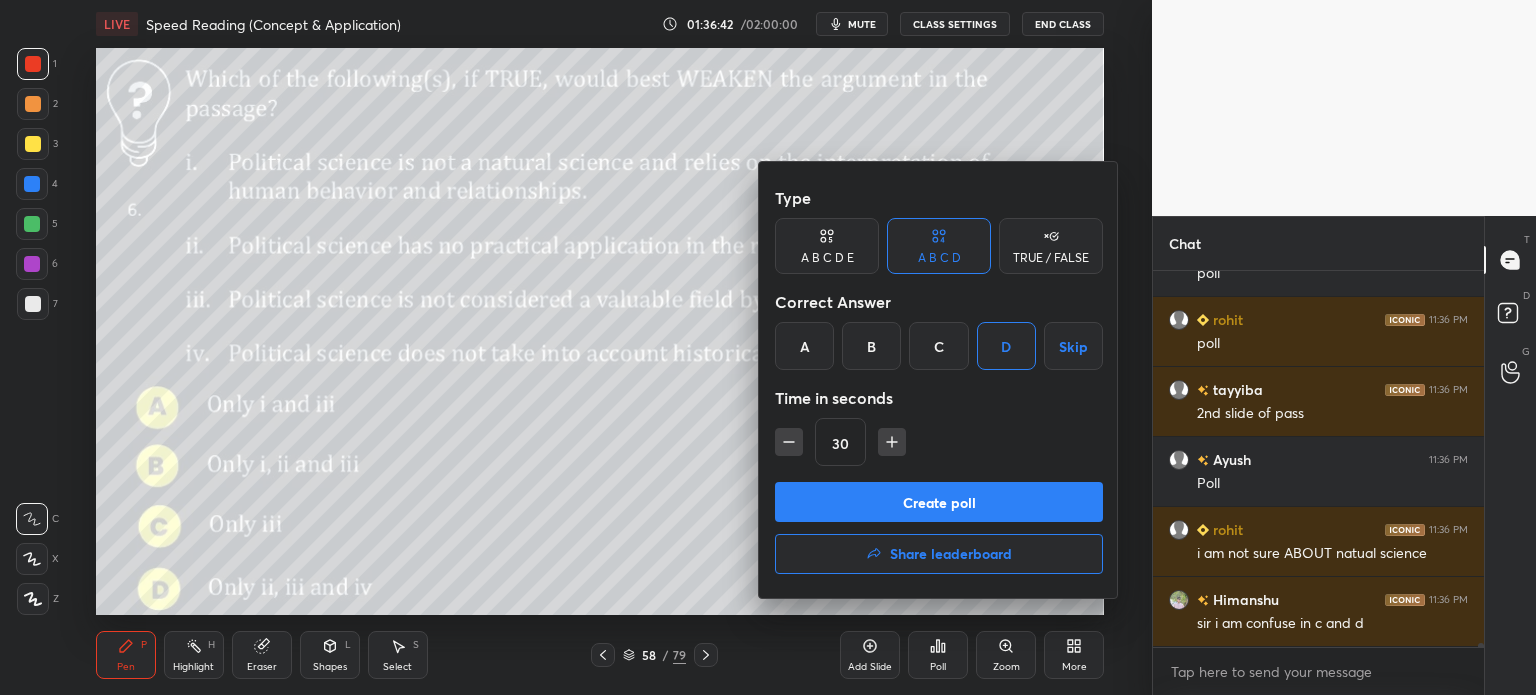 click on "Create poll" at bounding box center [939, 502] 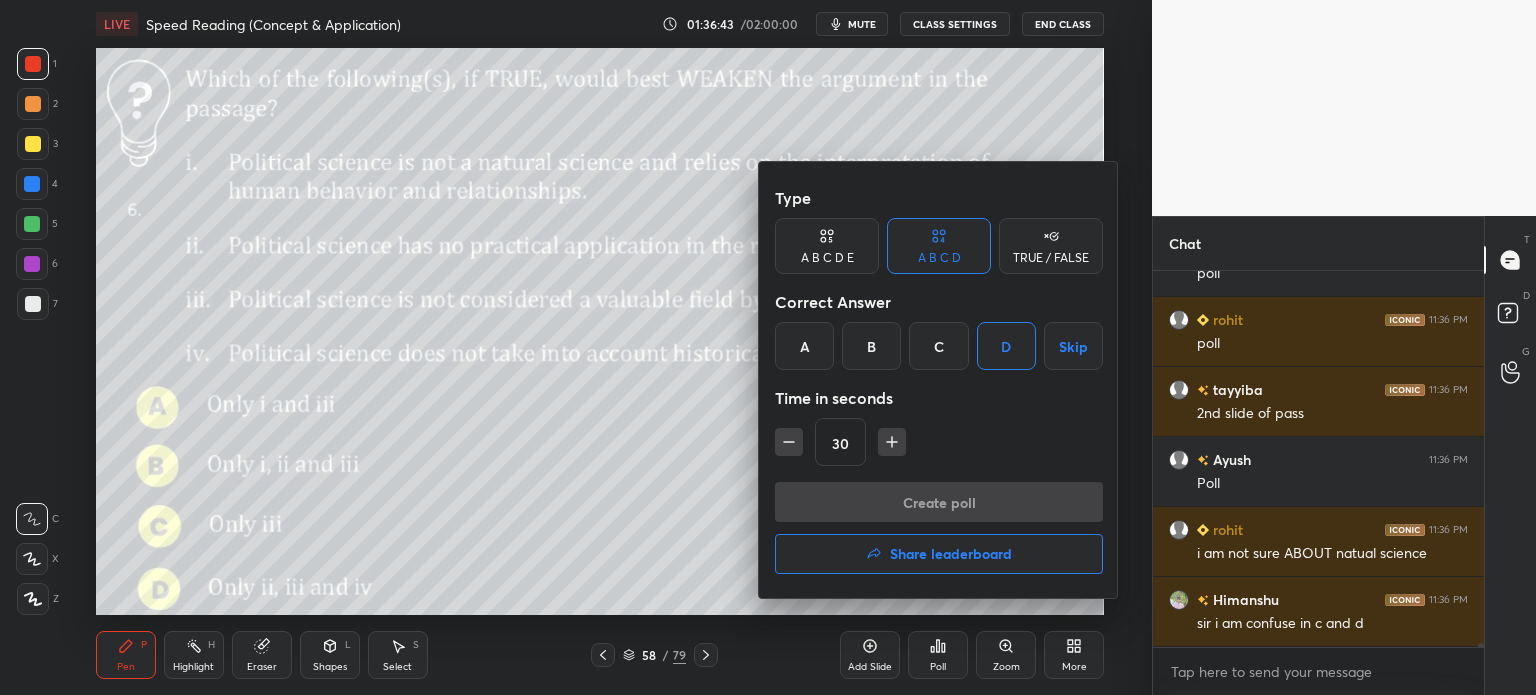 scroll, scrollTop: 6, scrollLeft: 6, axis: both 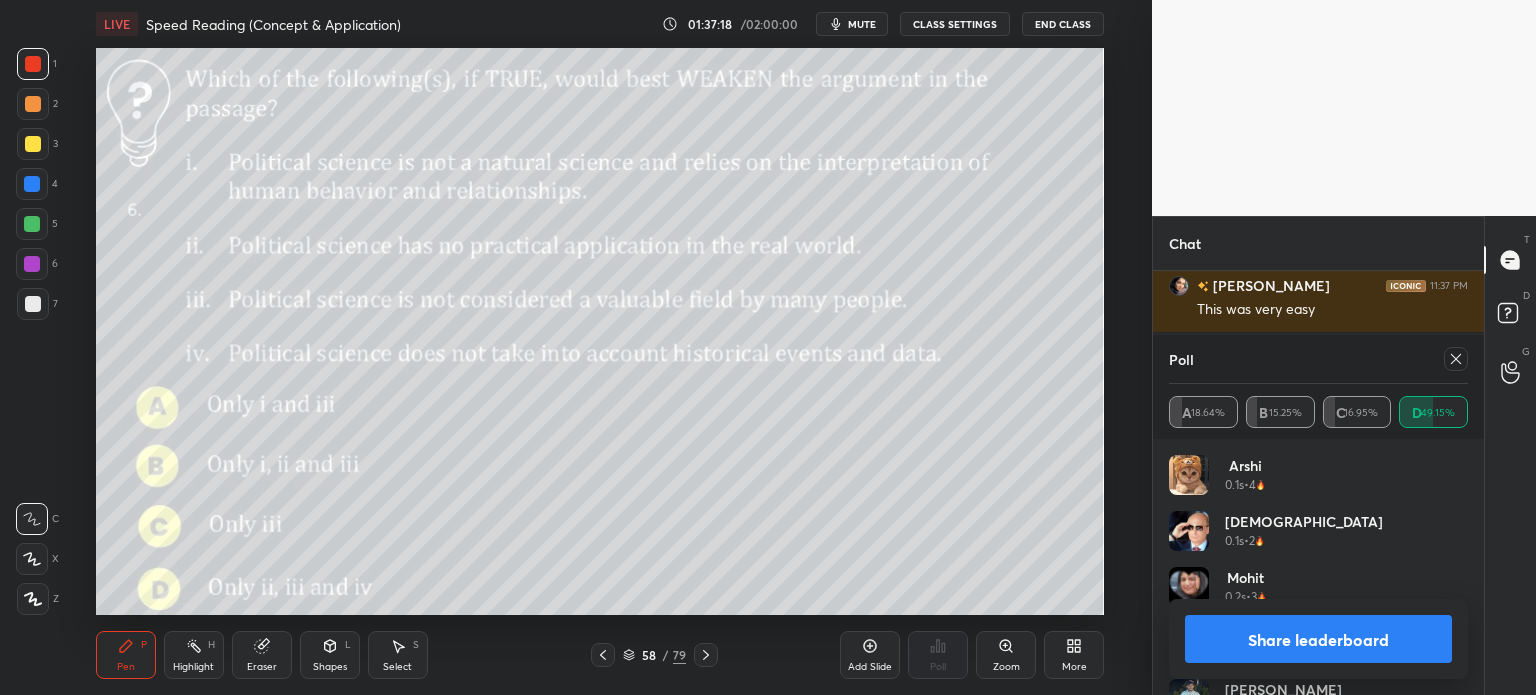 click on "Share leaderboard" at bounding box center (1318, 639) 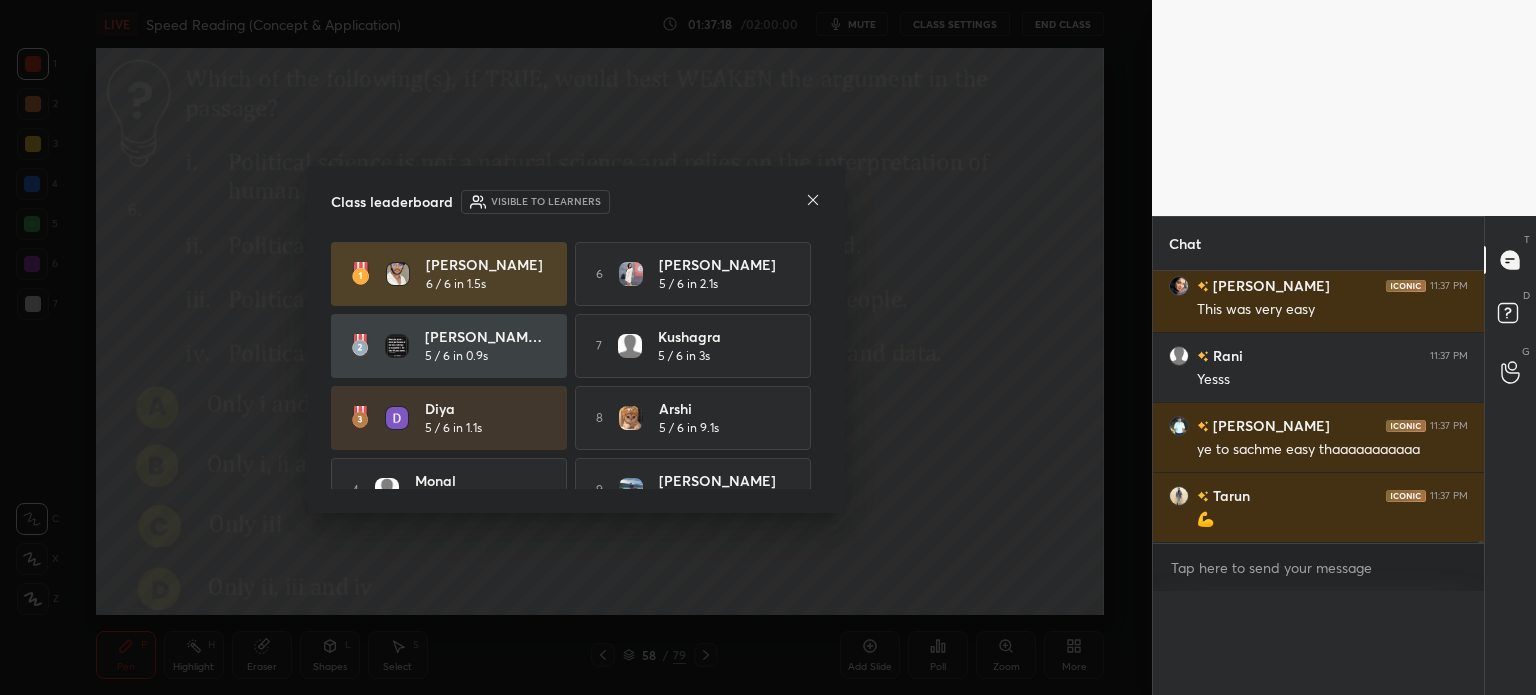 scroll, scrollTop: 337, scrollLeft: 325, axis: both 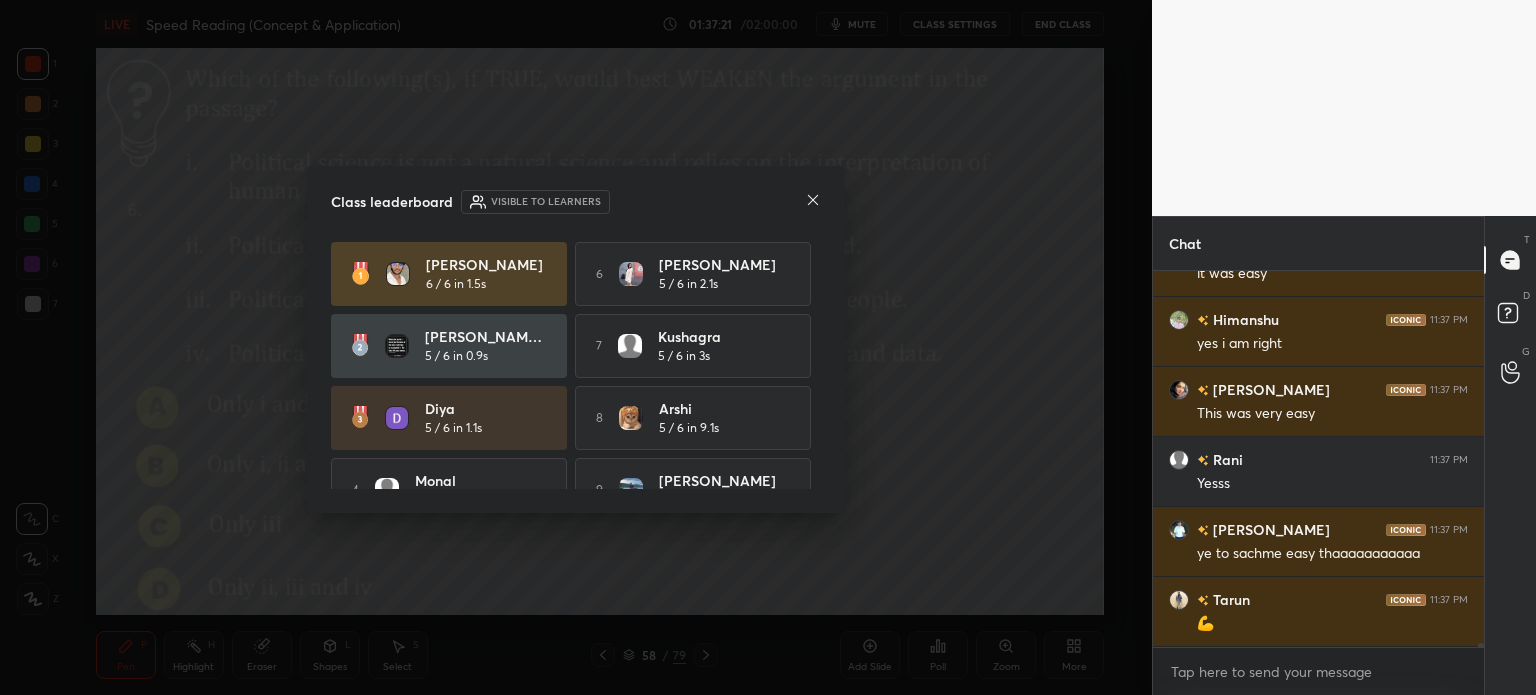 click 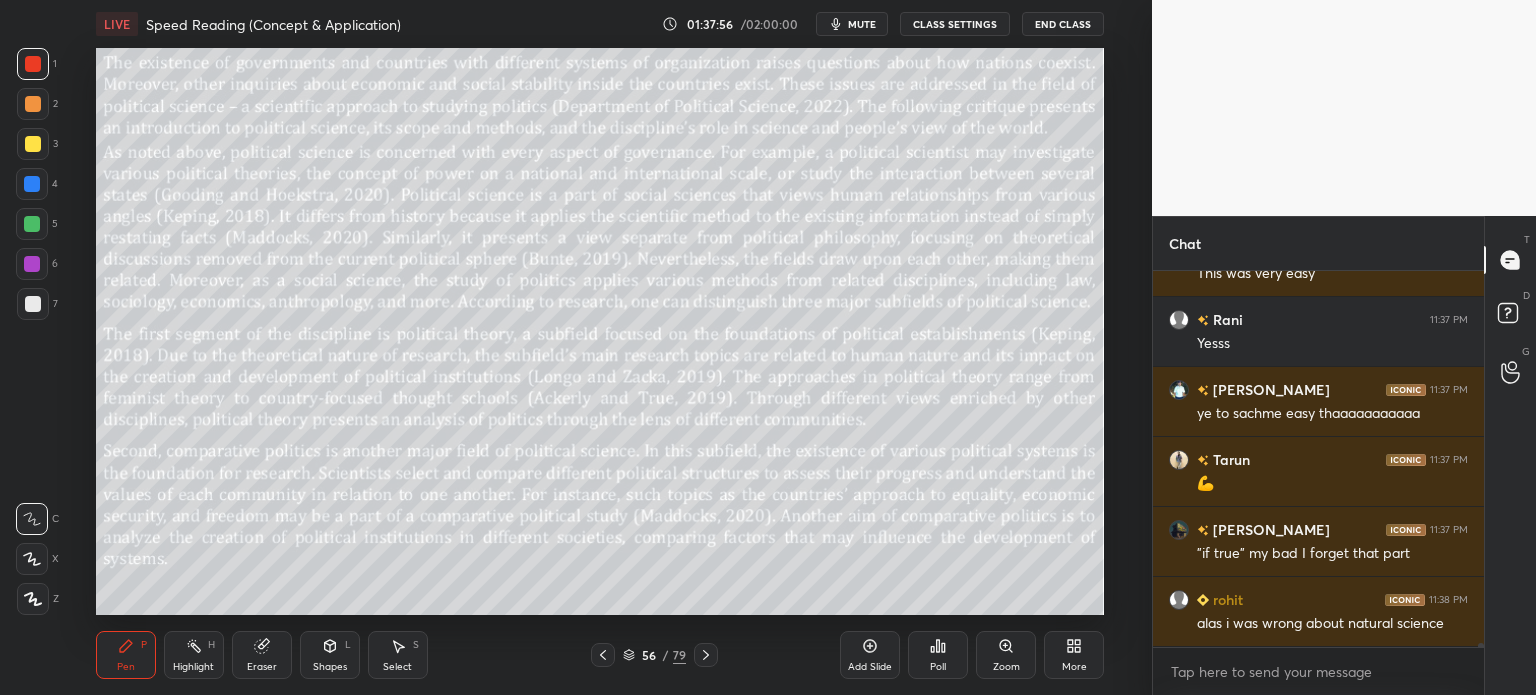 scroll, scrollTop: 36760, scrollLeft: 0, axis: vertical 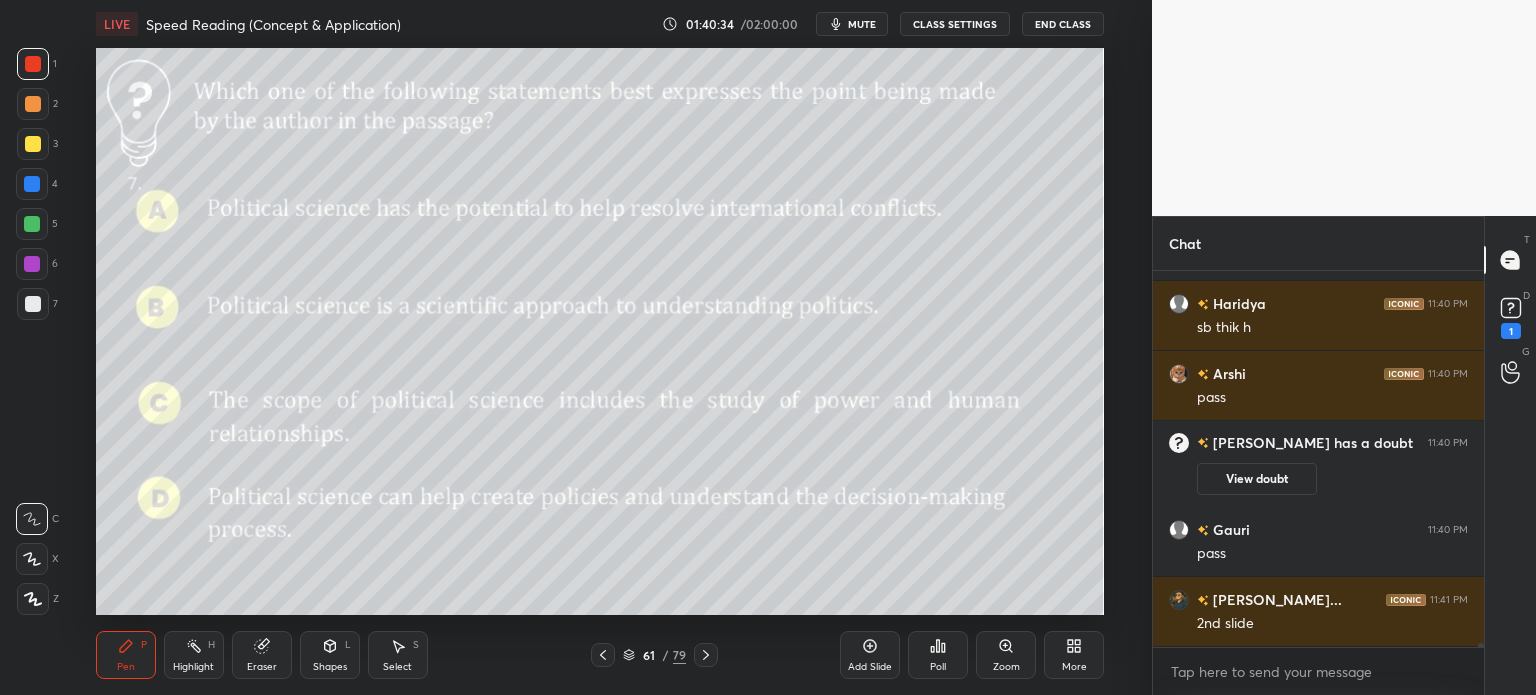 click on "61" at bounding box center (649, 655) 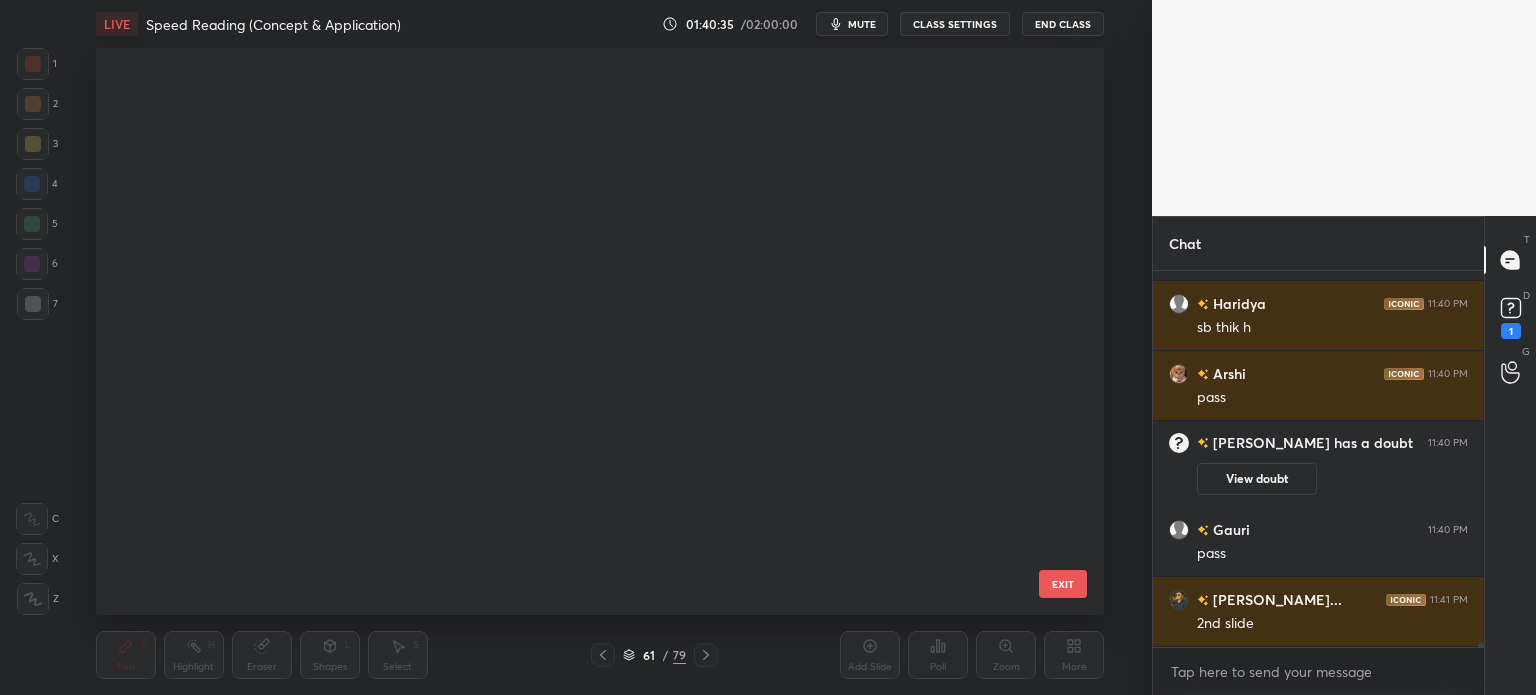 scroll, scrollTop: 3087, scrollLeft: 0, axis: vertical 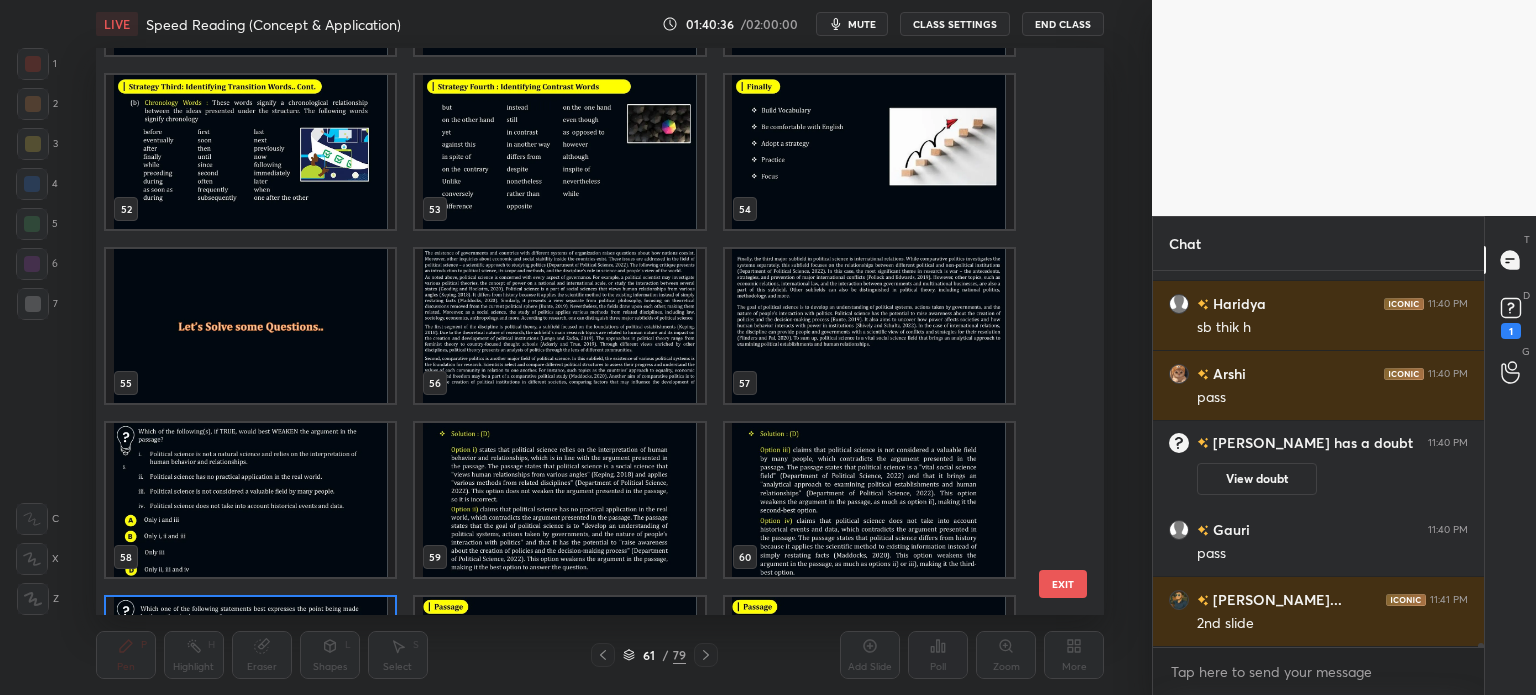 click at bounding box center (559, 326) 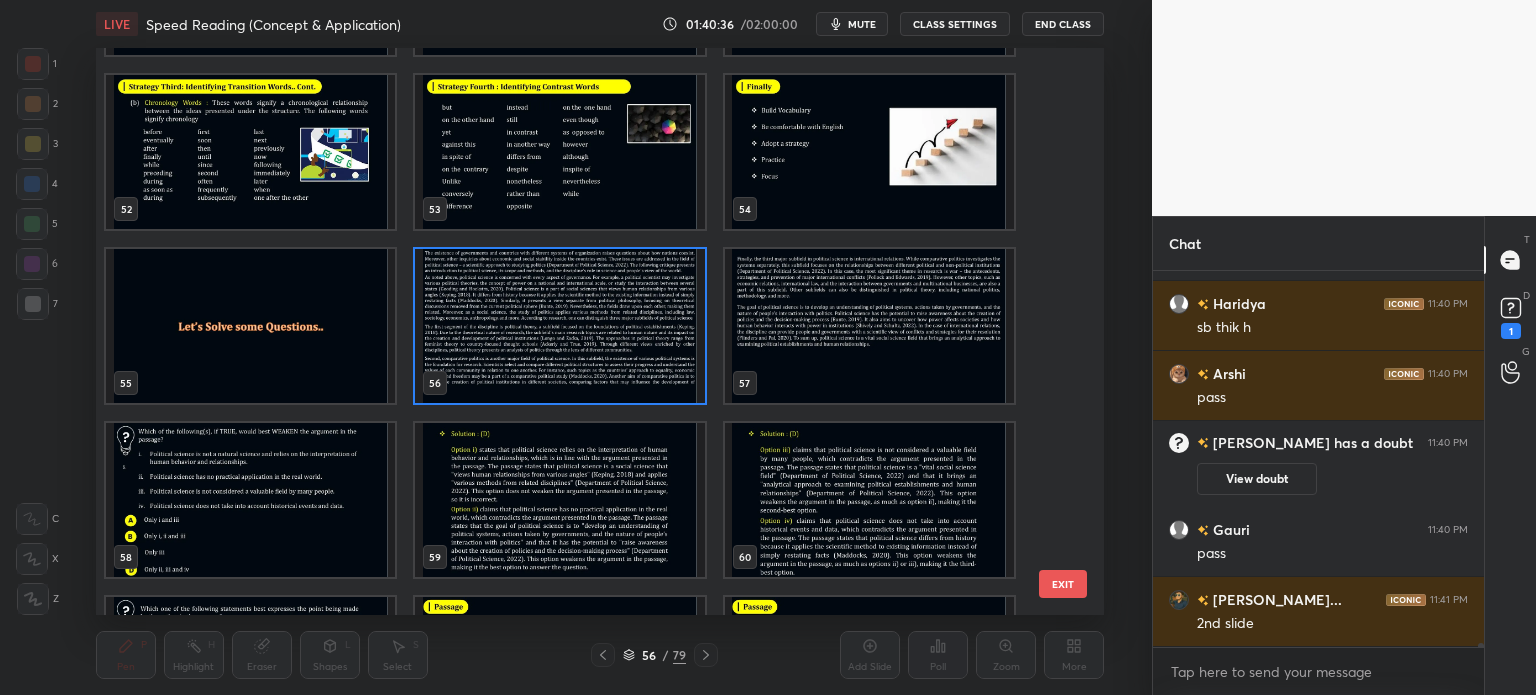 click at bounding box center (559, 326) 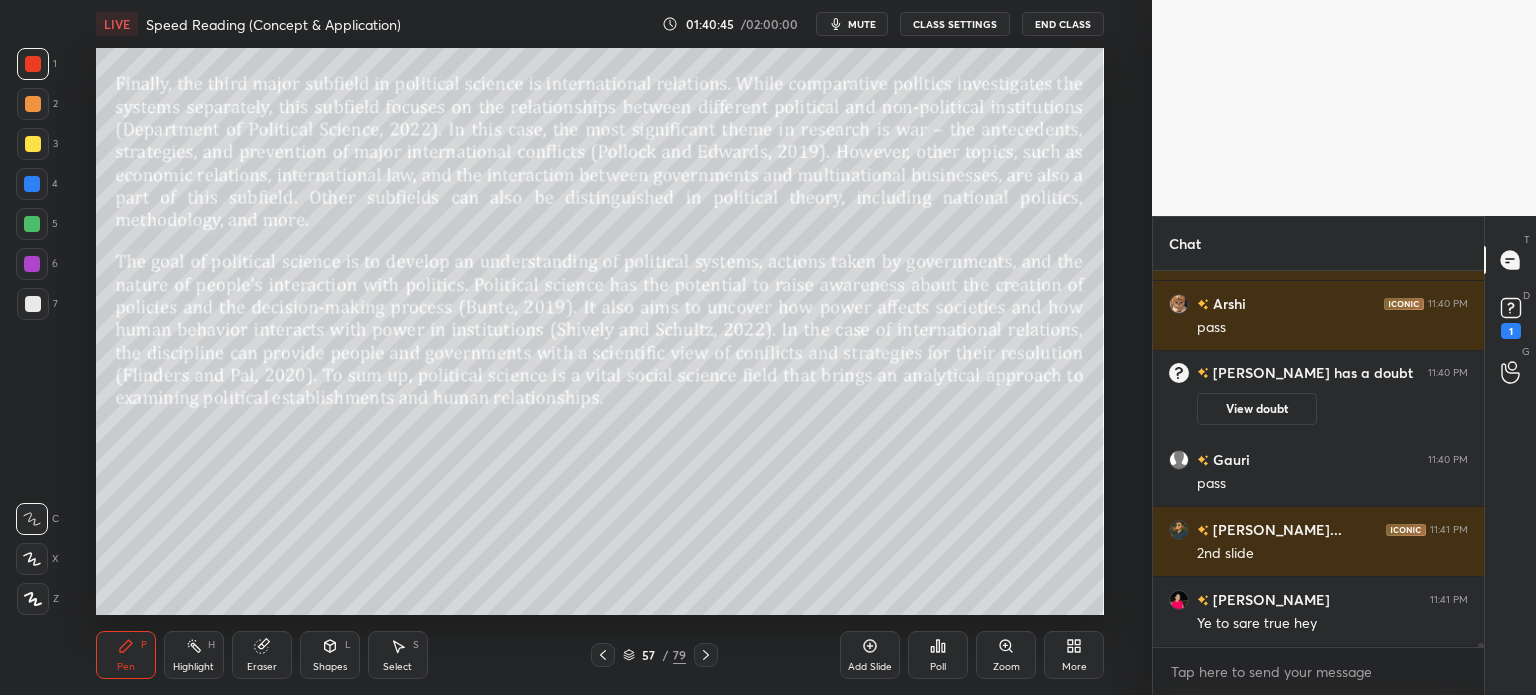 scroll, scrollTop: 36176, scrollLeft: 0, axis: vertical 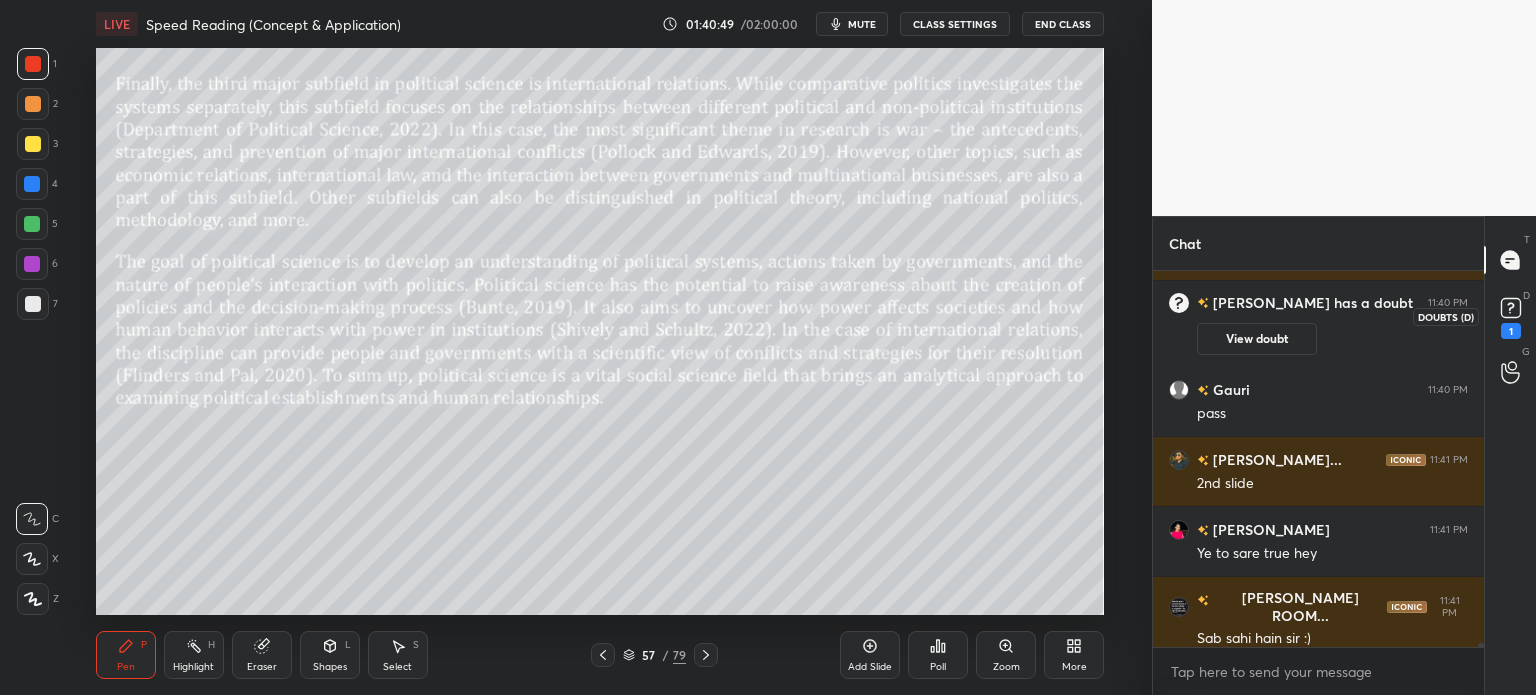 click 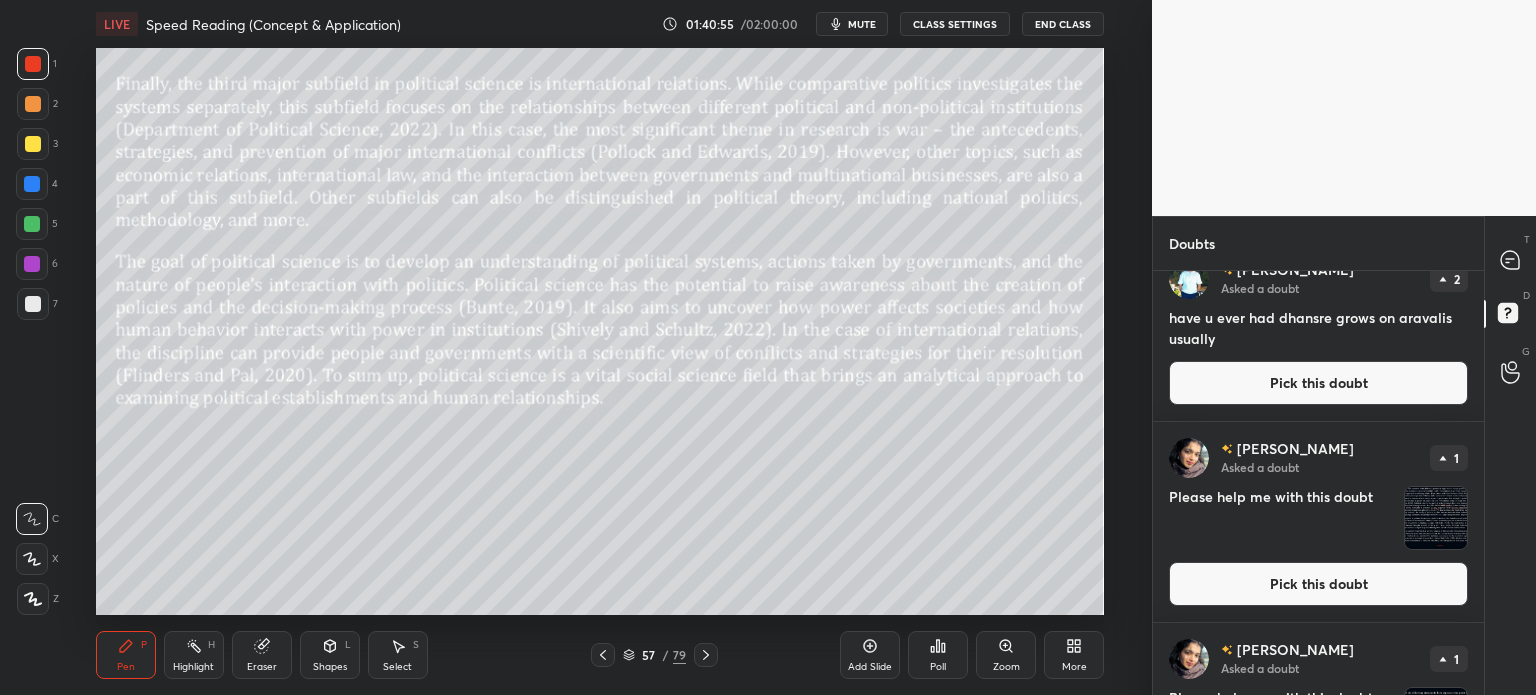 scroll, scrollTop: 547, scrollLeft: 0, axis: vertical 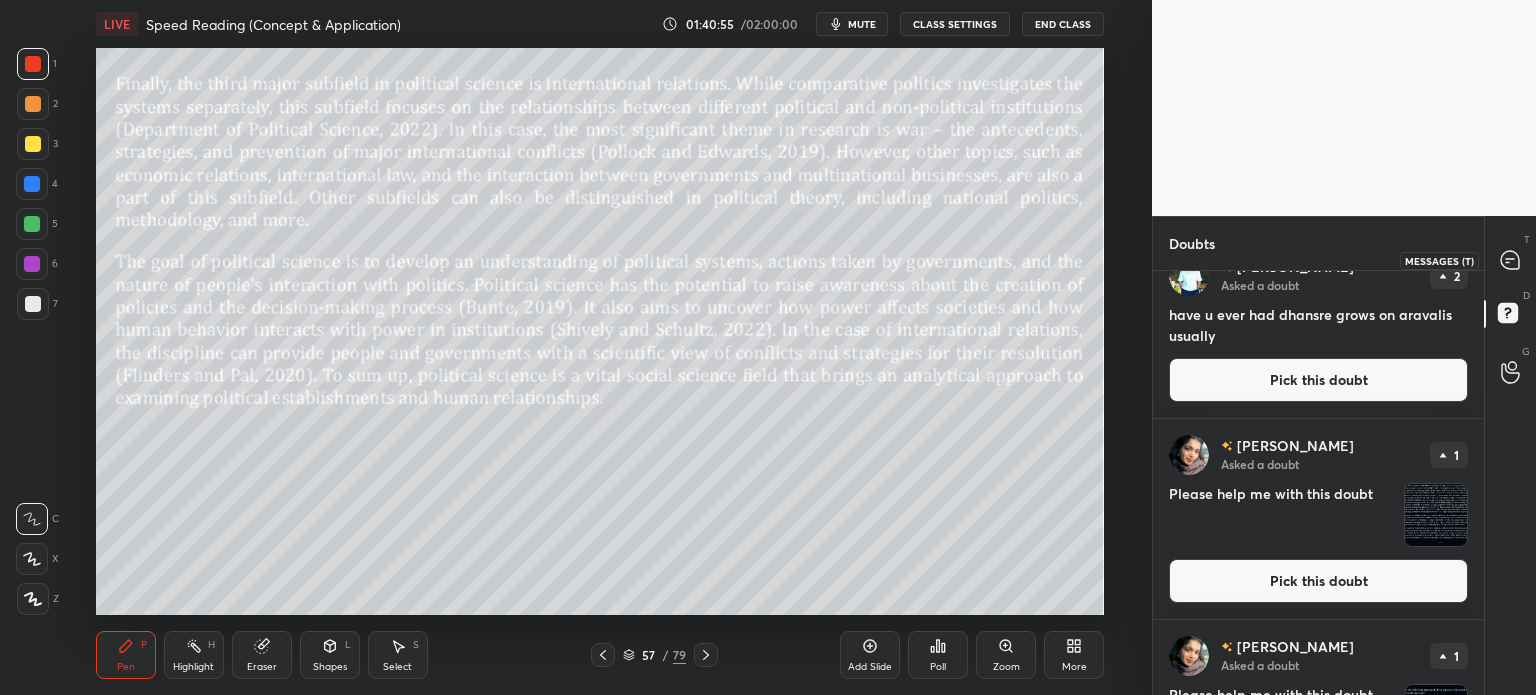 click 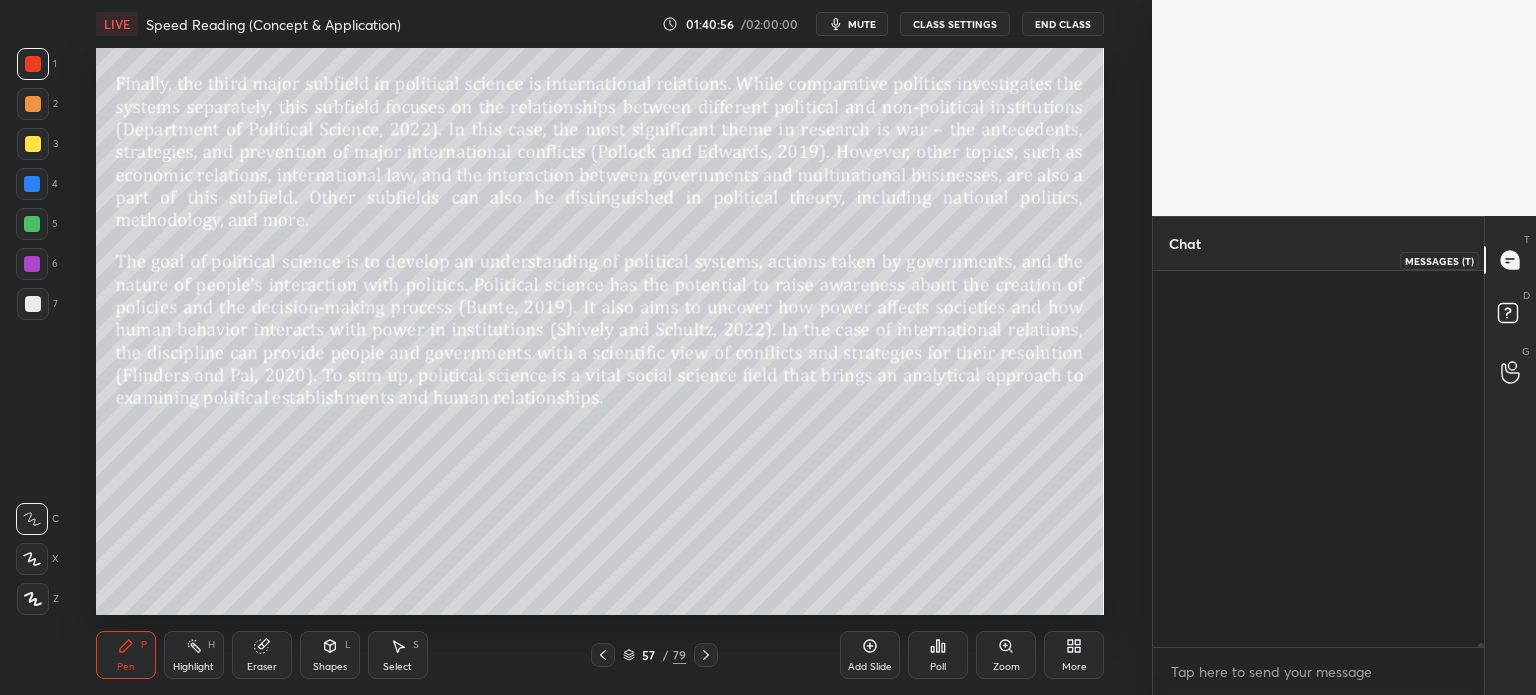 scroll, scrollTop: 36564, scrollLeft: 0, axis: vertical 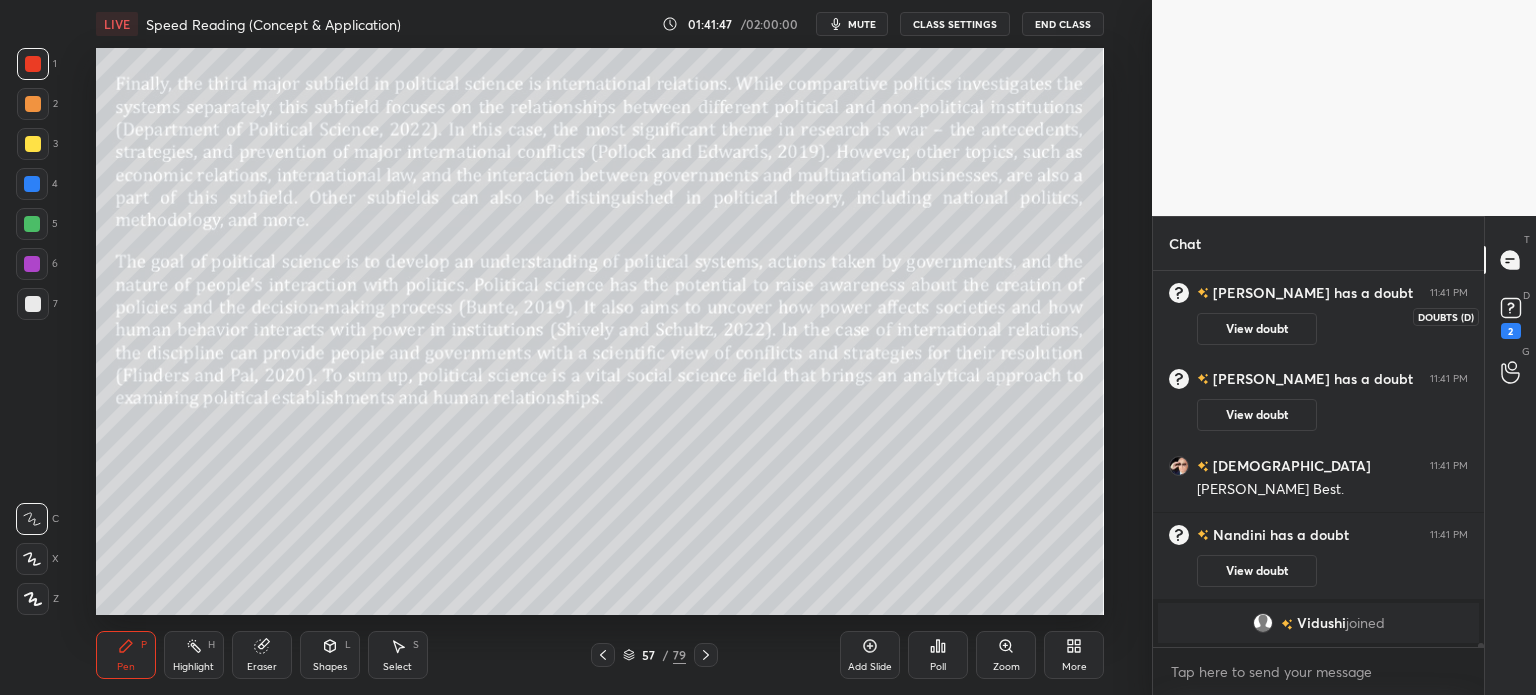 click 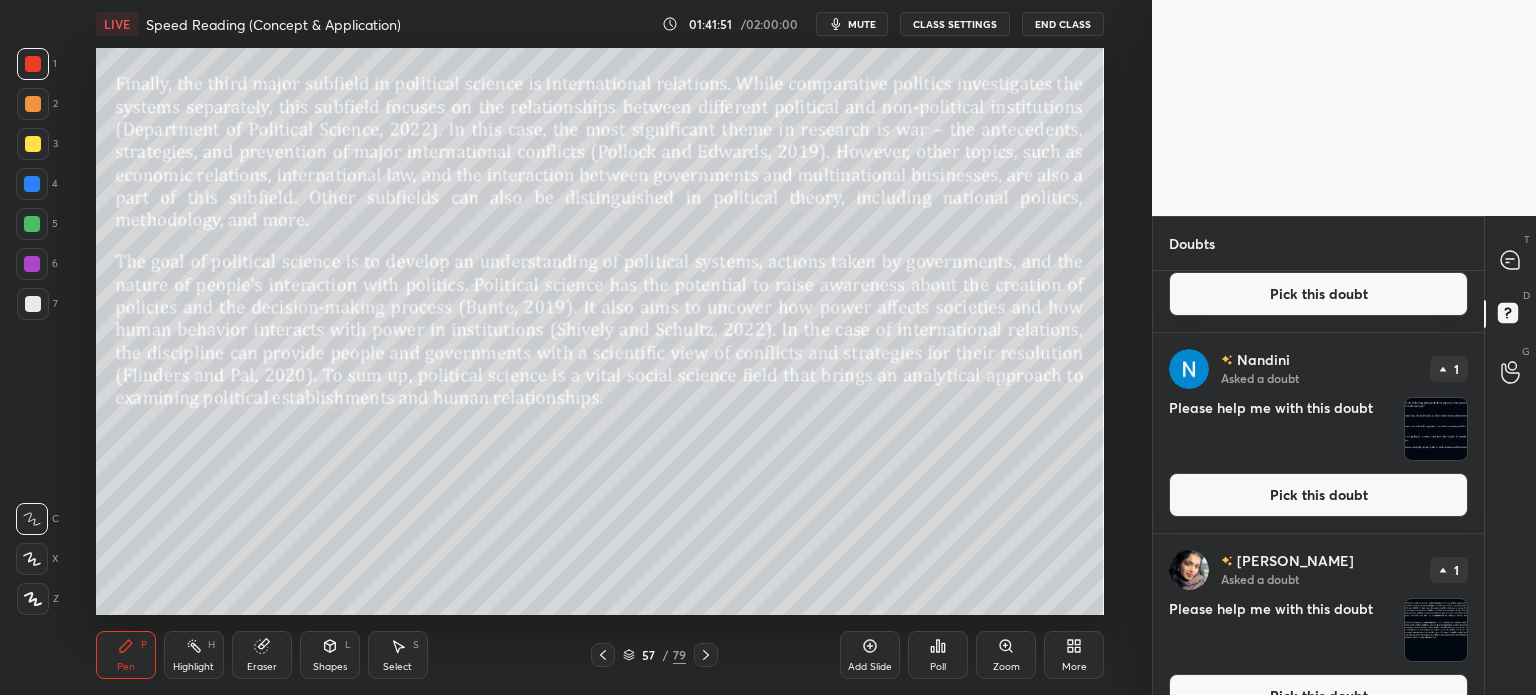 scroll, scrollTop: 647, scrollLeft: 0, axis: vertical 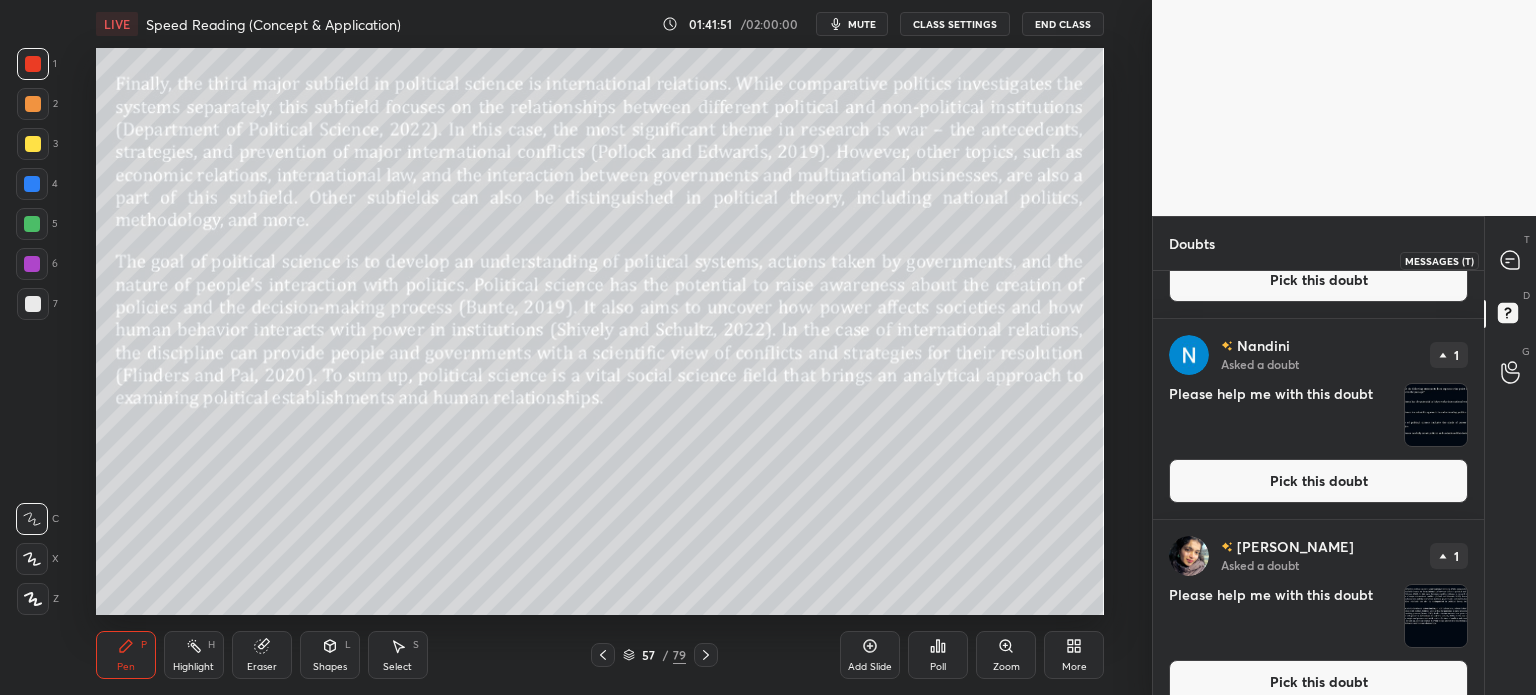 click 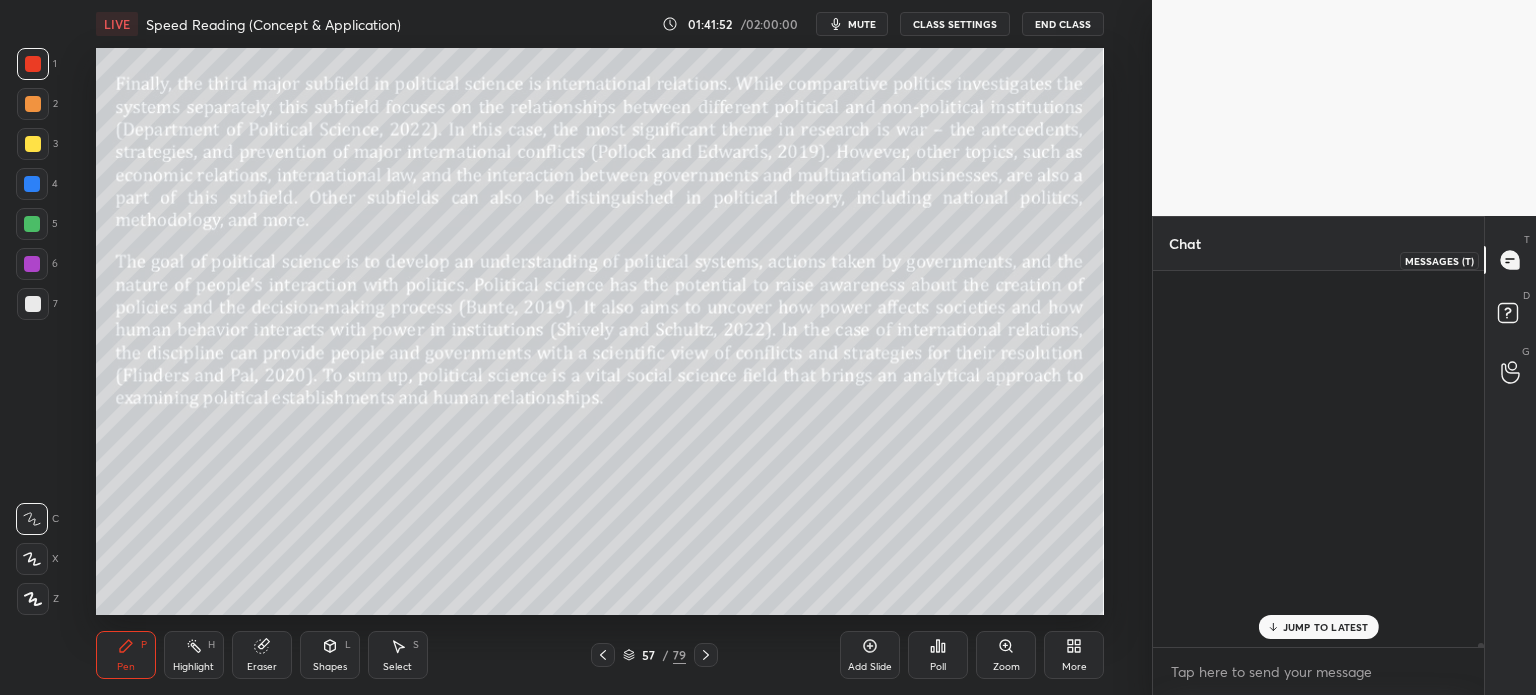 scroll, scrollTop: 36578, scrollLeft: 0, axis: vertical 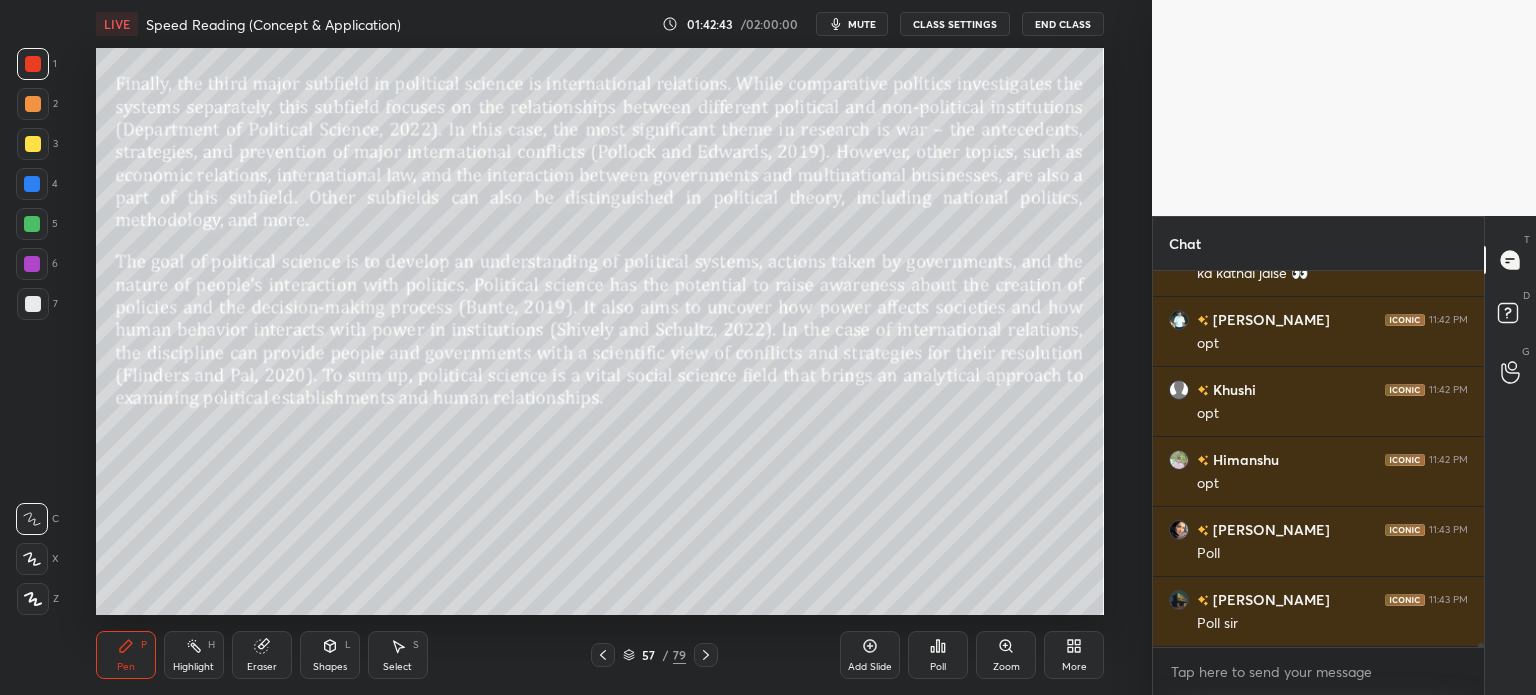click on "/" at bounding box center (666, 655) 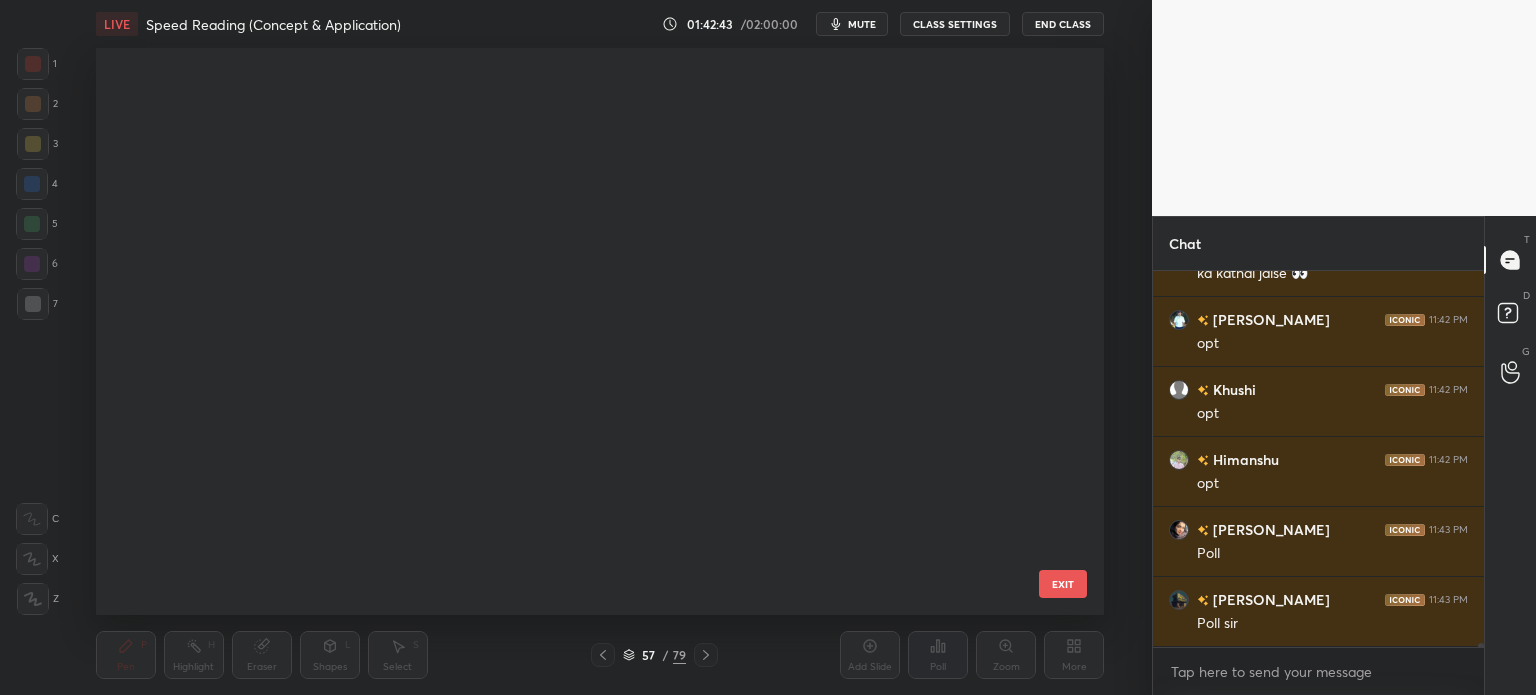 scroll, scrollTop: 2739, scrollLeft: 0, axis: vertical 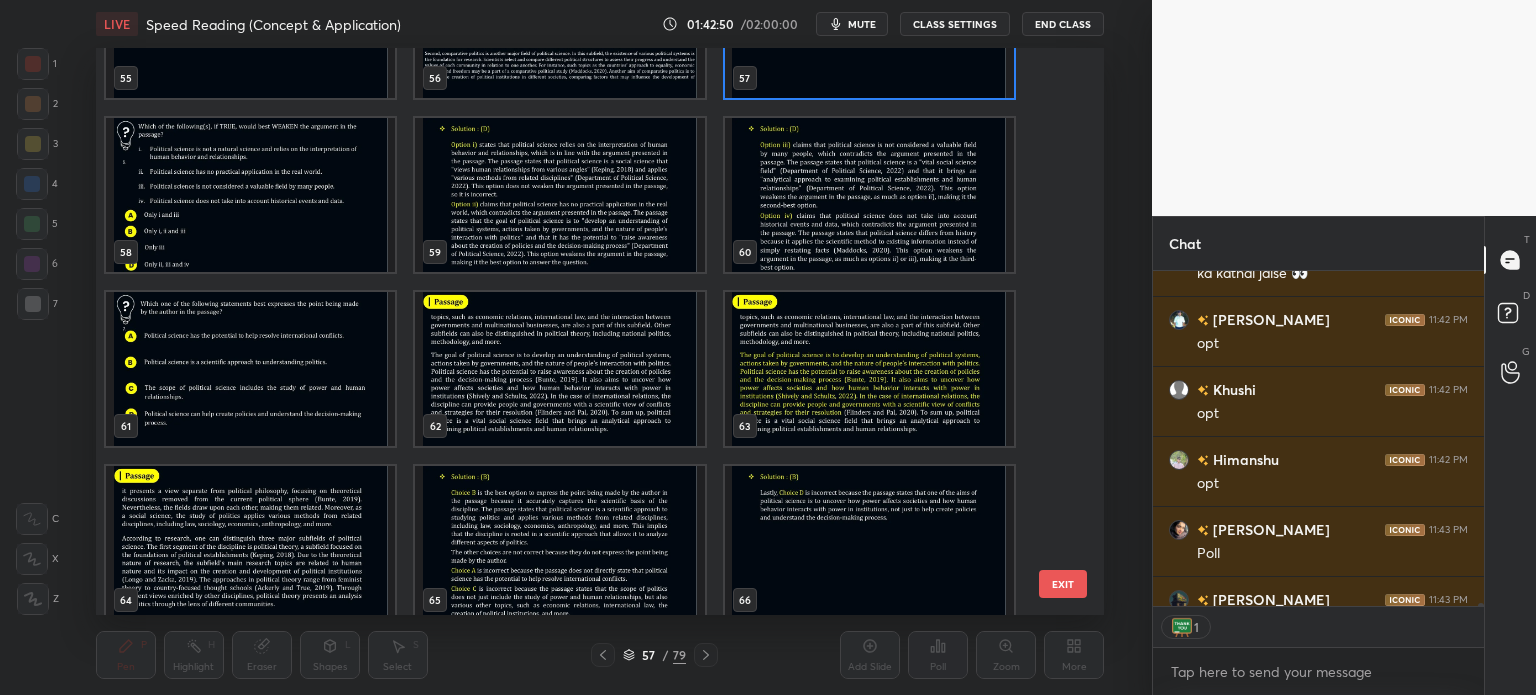 click at bounding box center (250, 369) 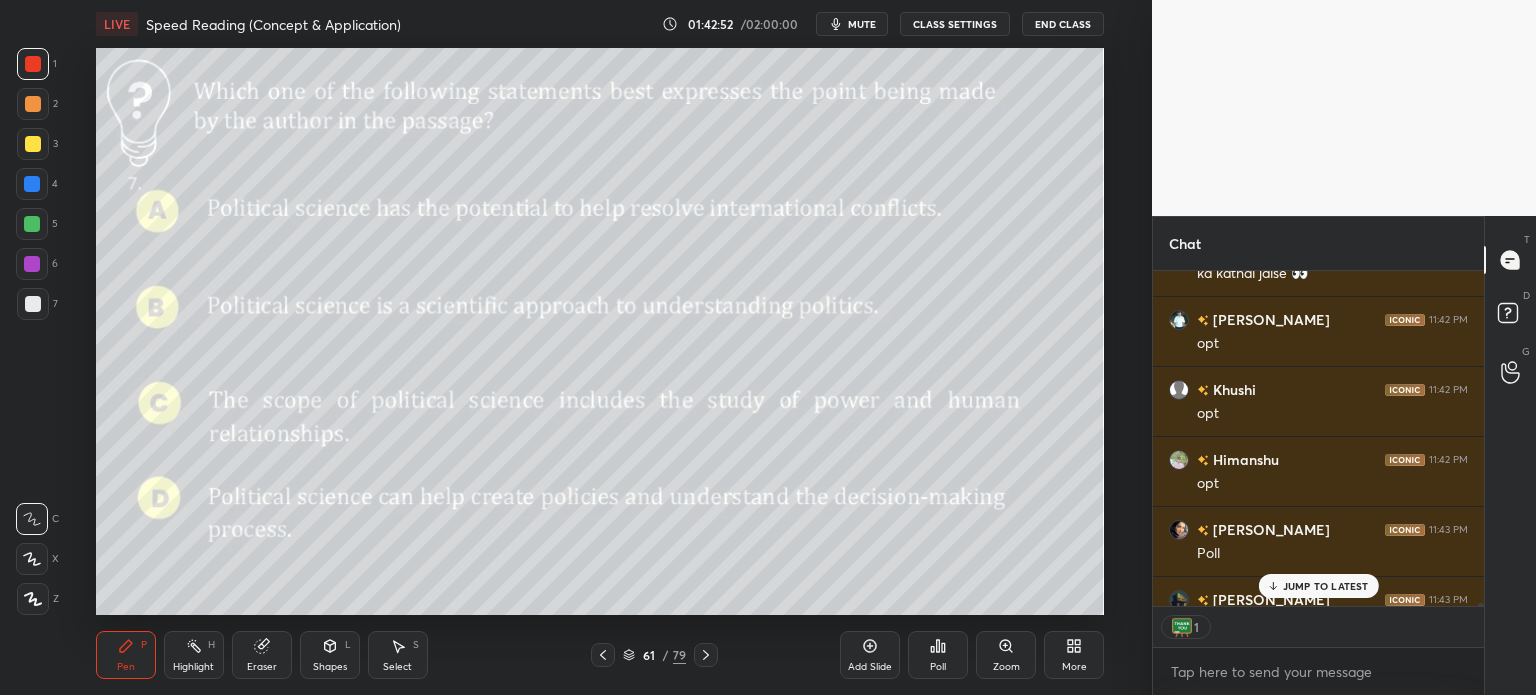 scroll, scrollTop: 37656, scrollLeft: 0, axis: vertical 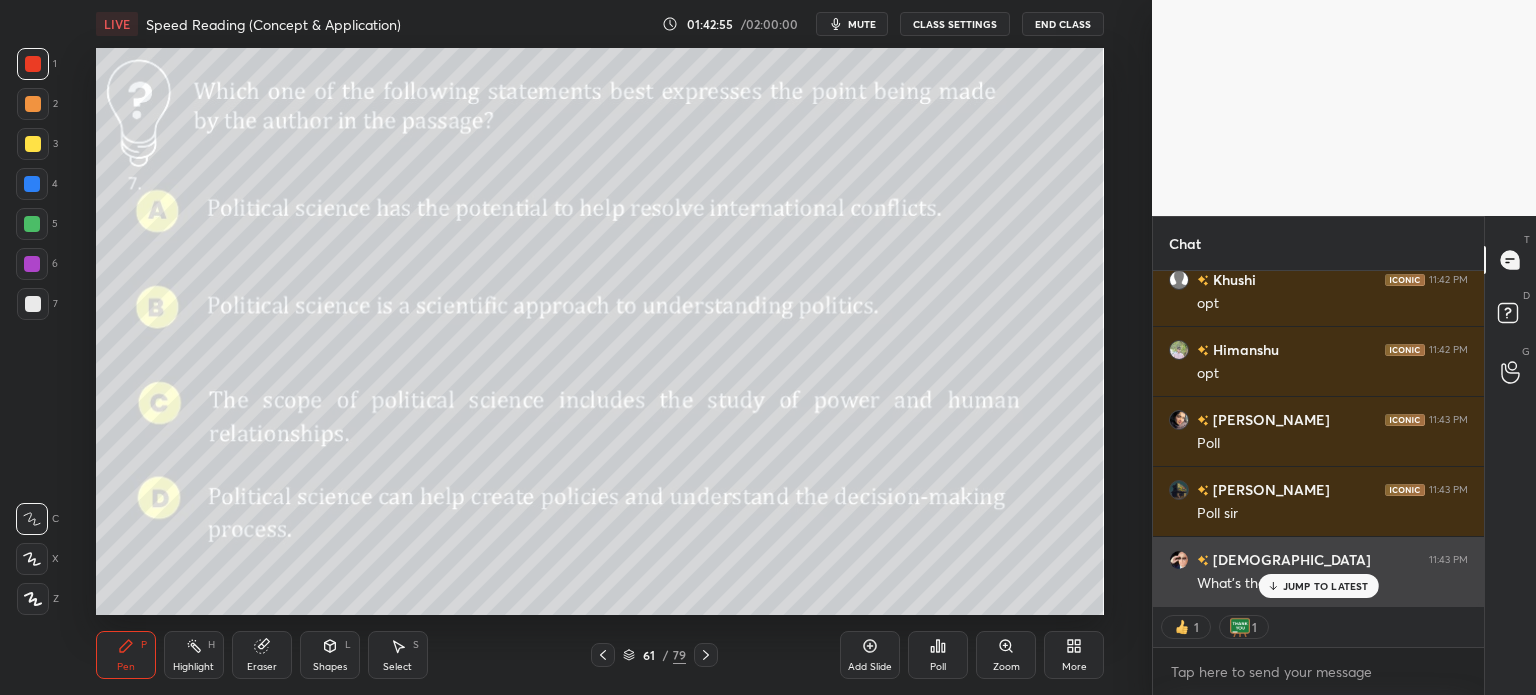 click on "JUMP TO LATEST" at bounding box center (1326, 586) 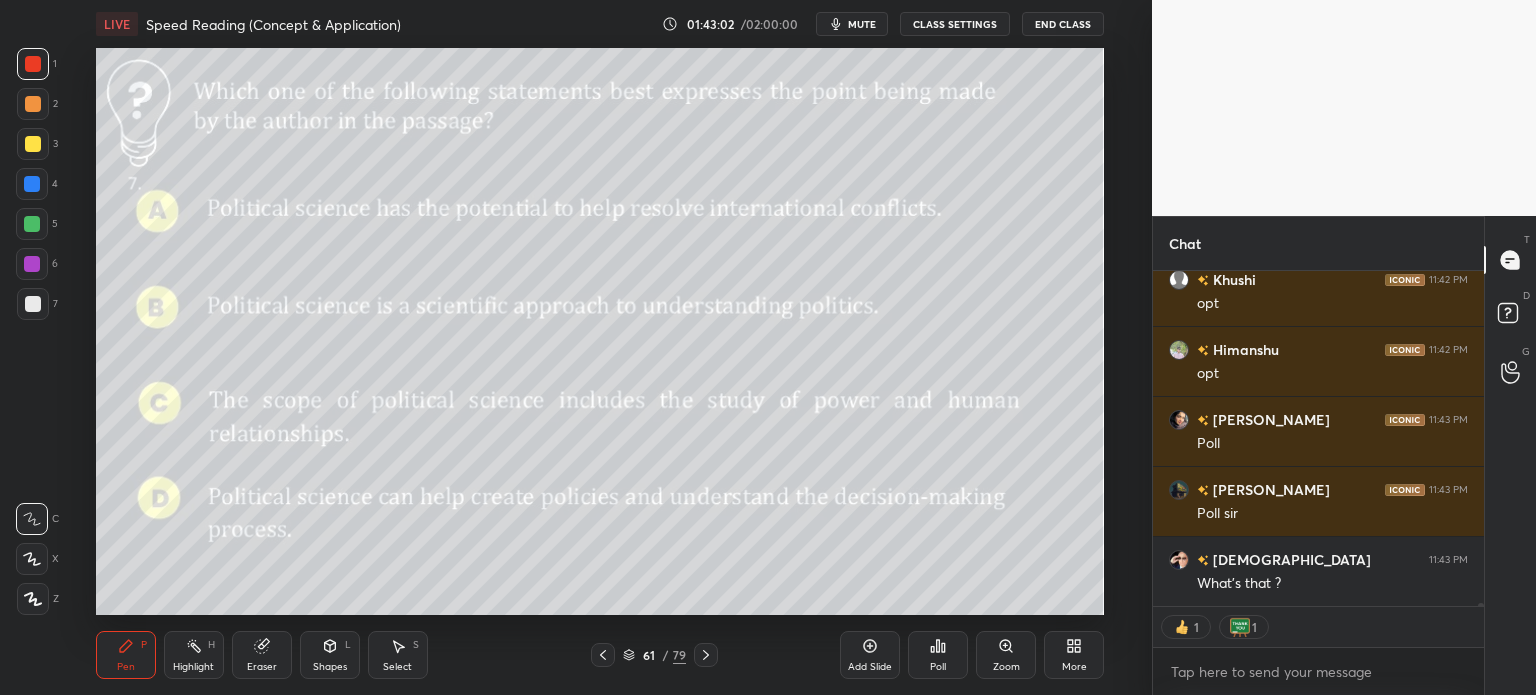 click on "Poll" at bounding box center (938, 655) 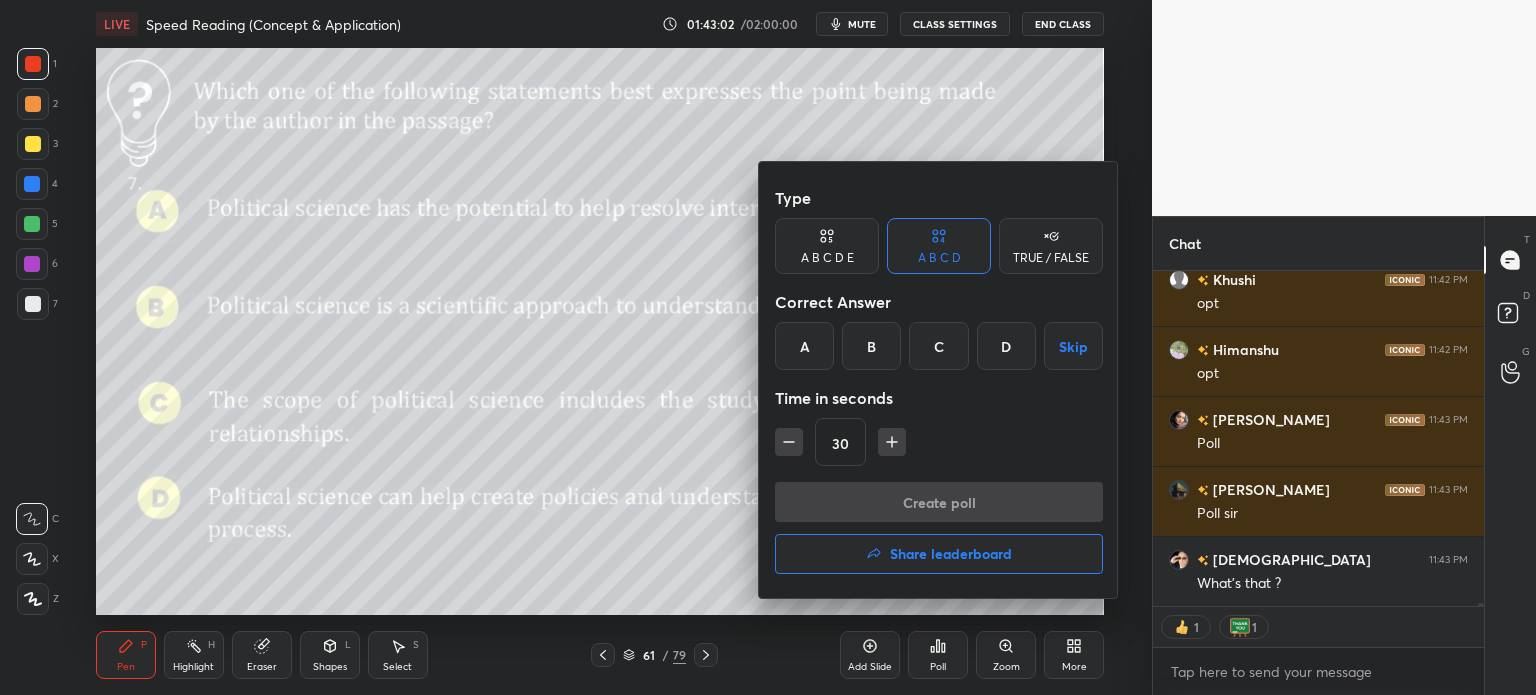 scroll, scrollTop: 37727, scrollLeft: 0, axis: vertical 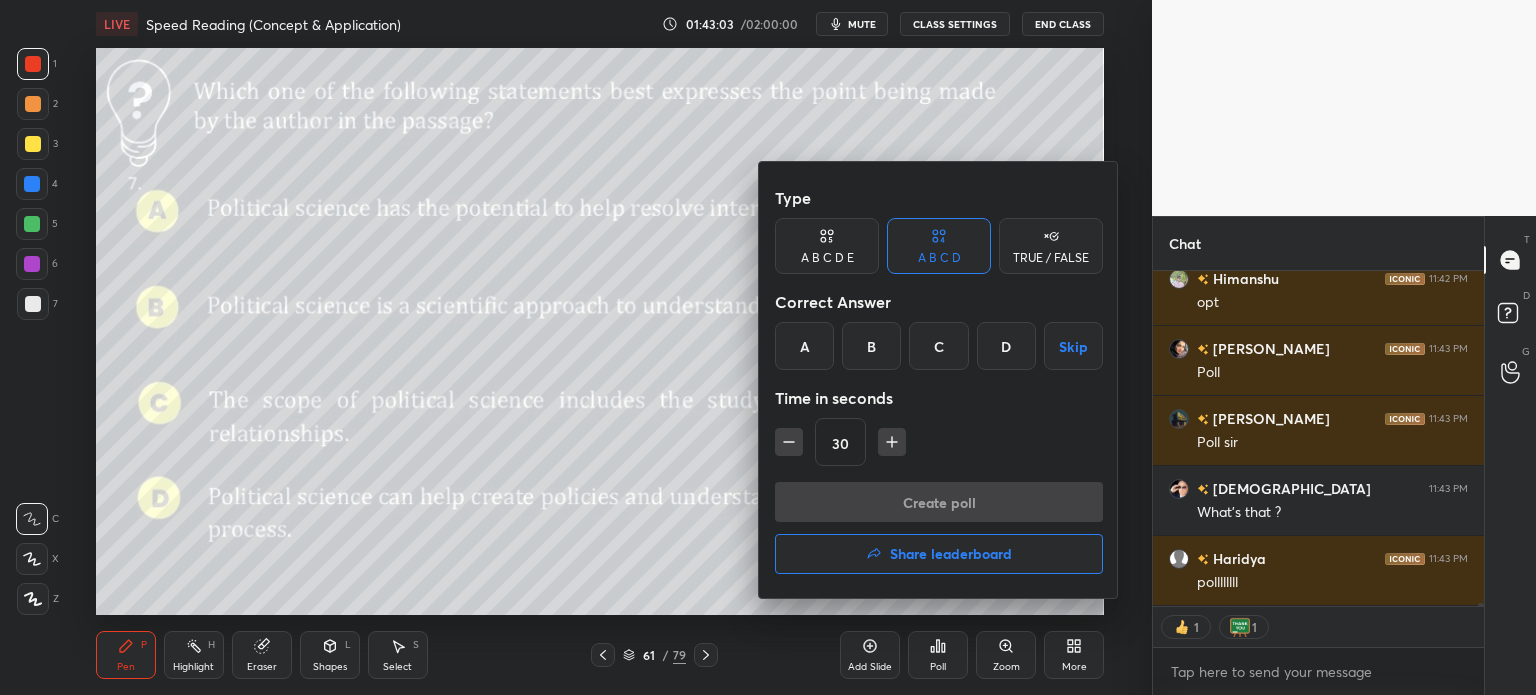 click on "B" at bounding box center (871, 346) 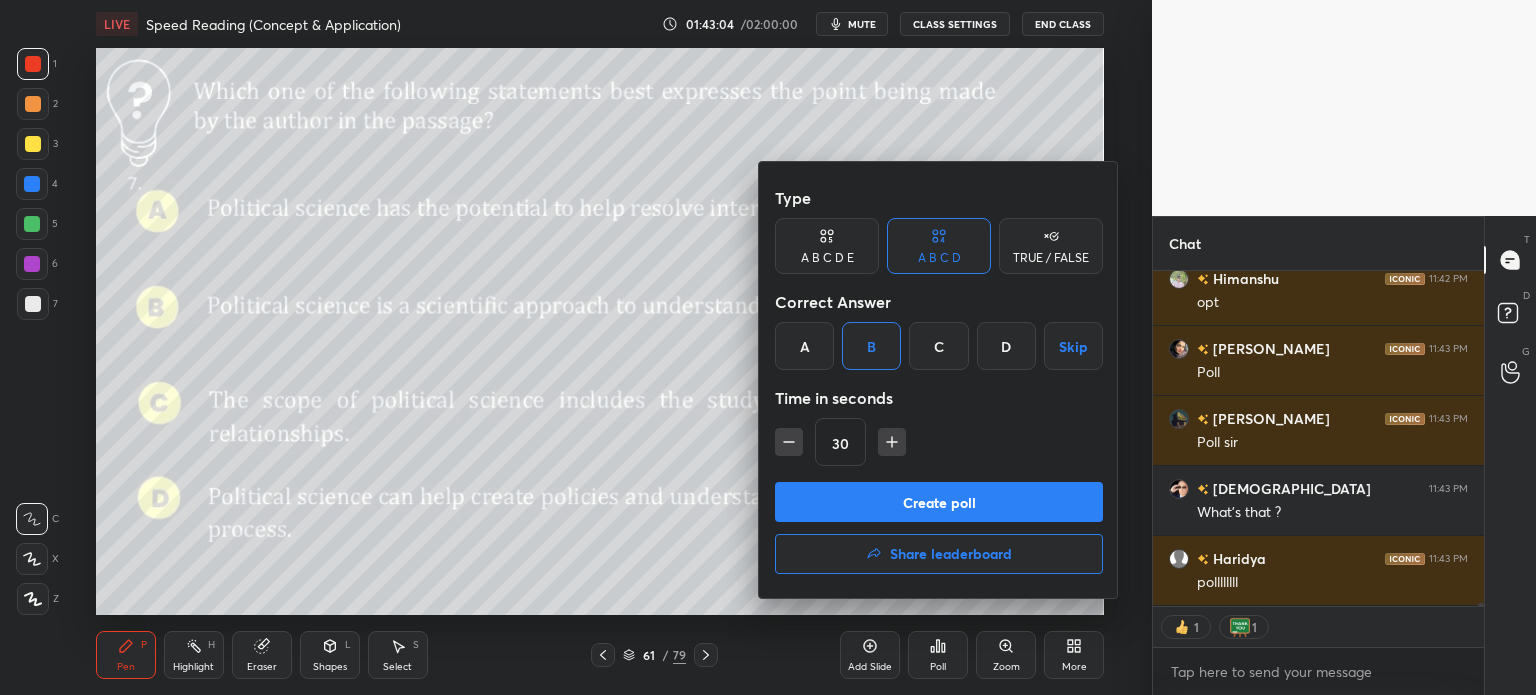 scroll, scrollTop: 6, scrollLeft: 6, axis: both 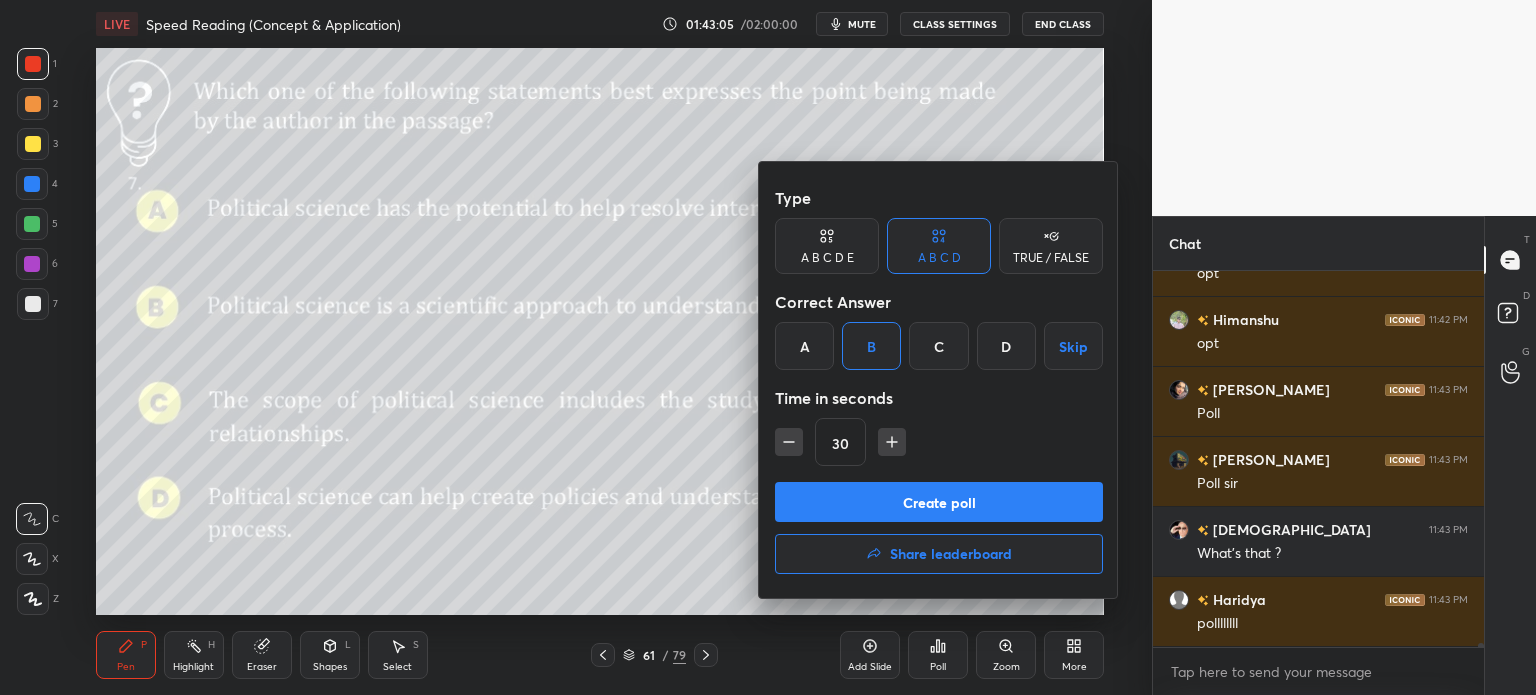 click on "Create poll" at bounding box center [939, 502] 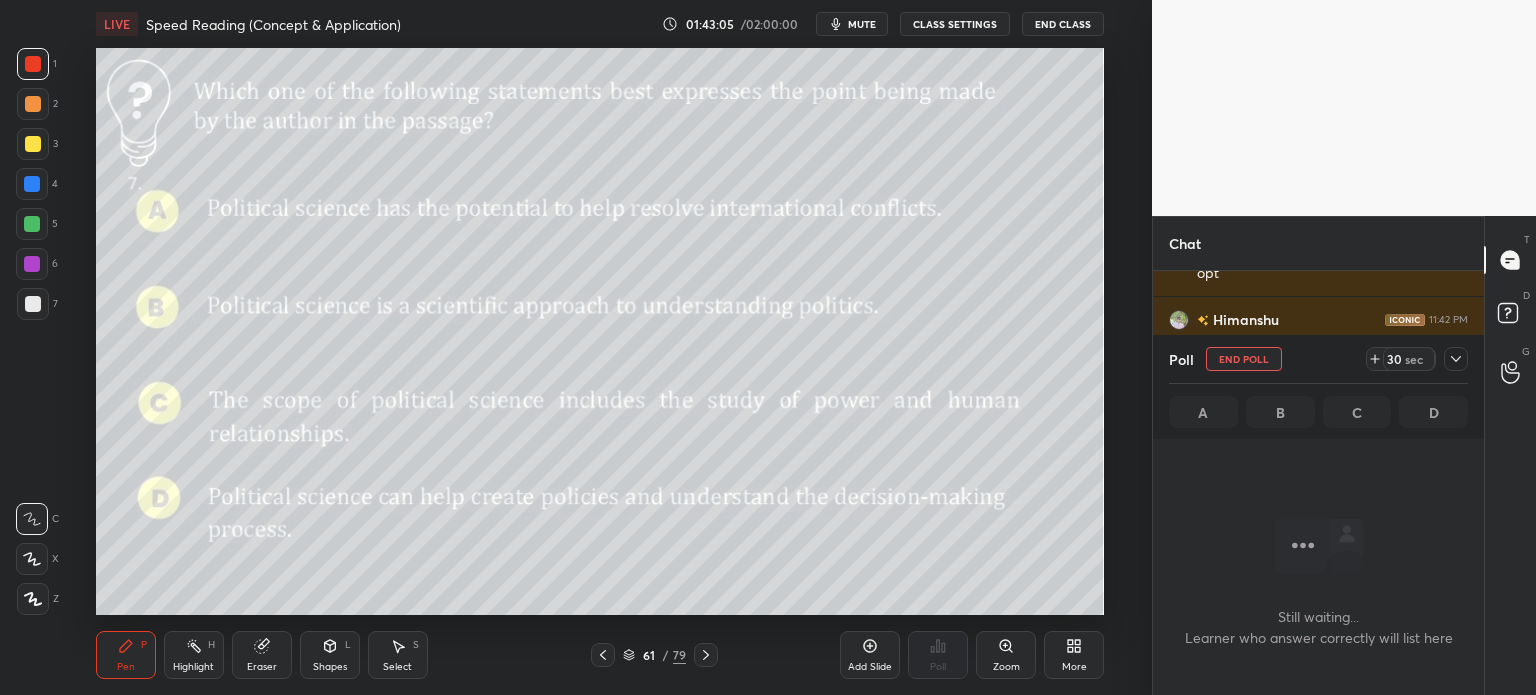 scroll, scrollTop: 6, scrollLeft: 6, axis: both 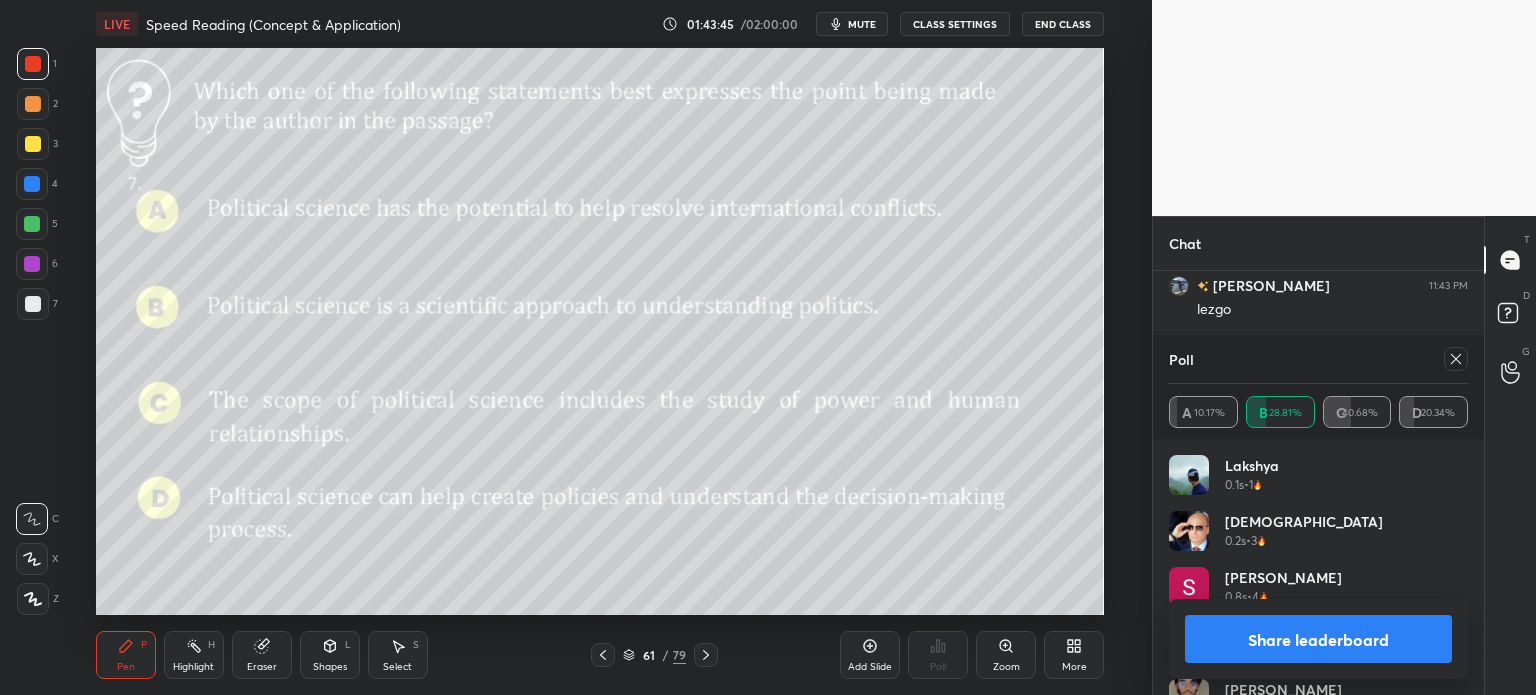 click on "Share leaderboard" at bounding box center (1318, 639) 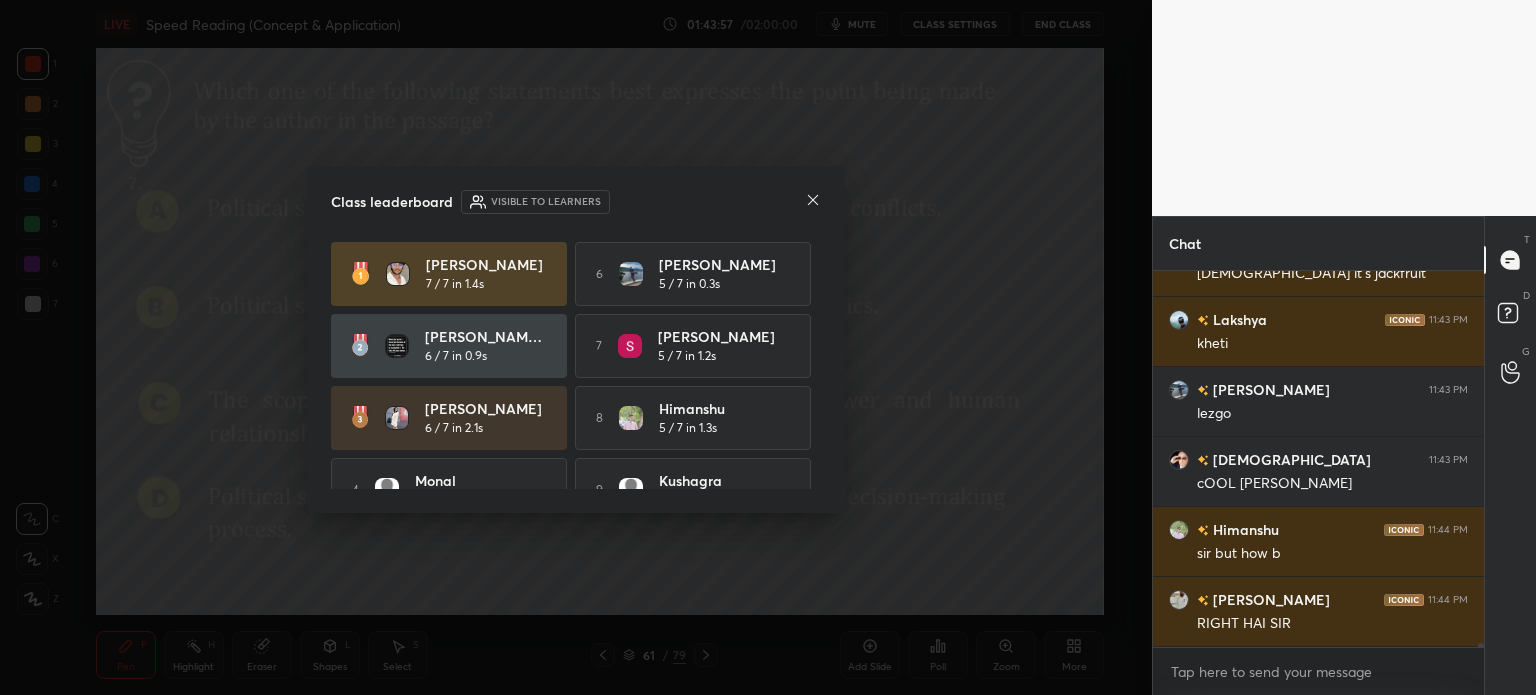 click 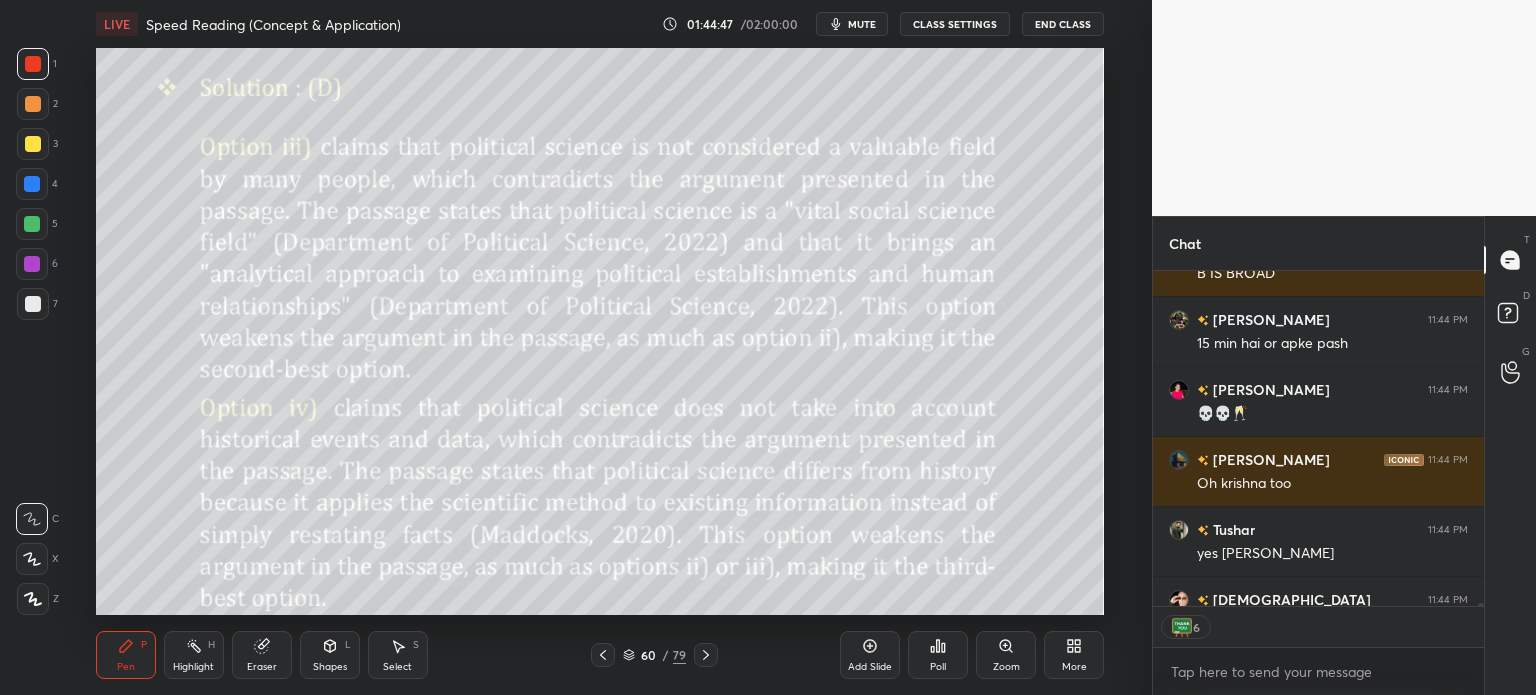 click on "60 / 79" at bounding box center [654, 655] 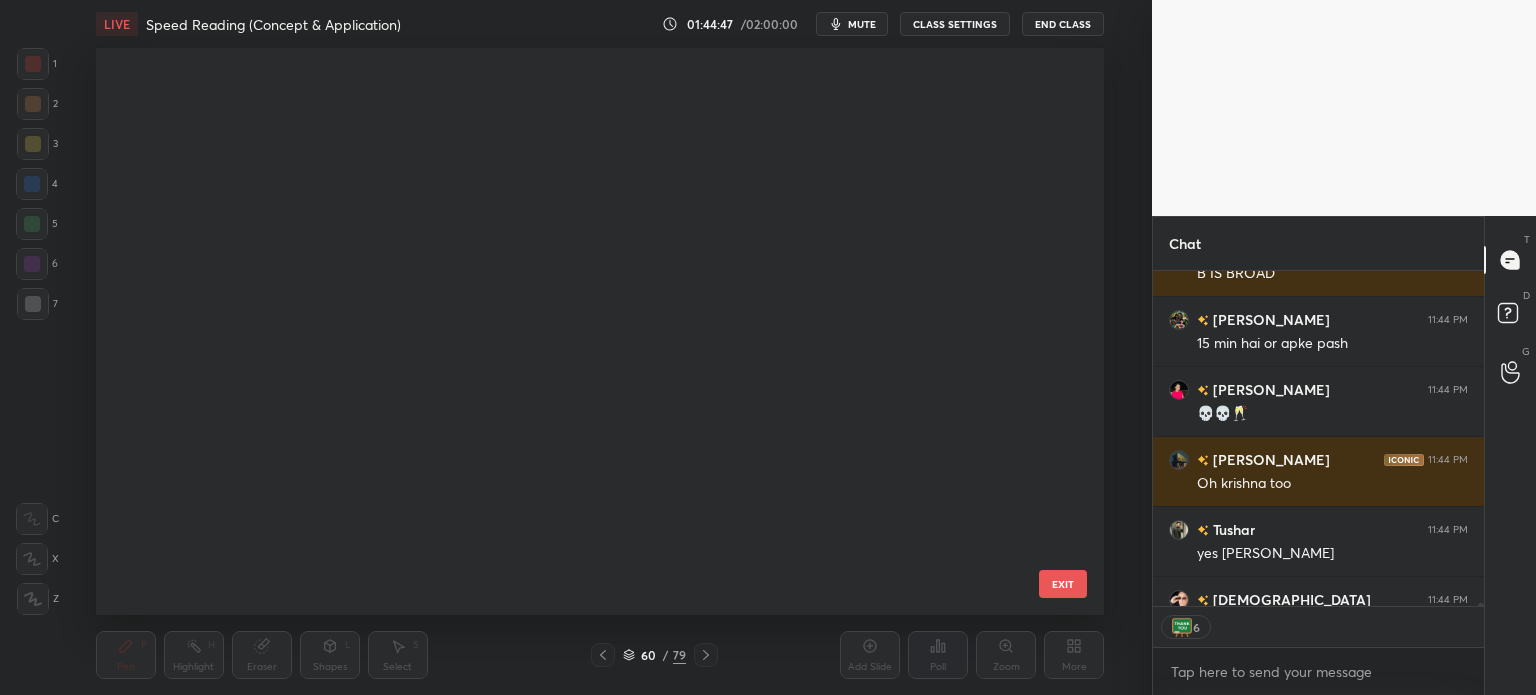 scroll, scrollTop: 2912, scrollLeft: 0, axis: vertical 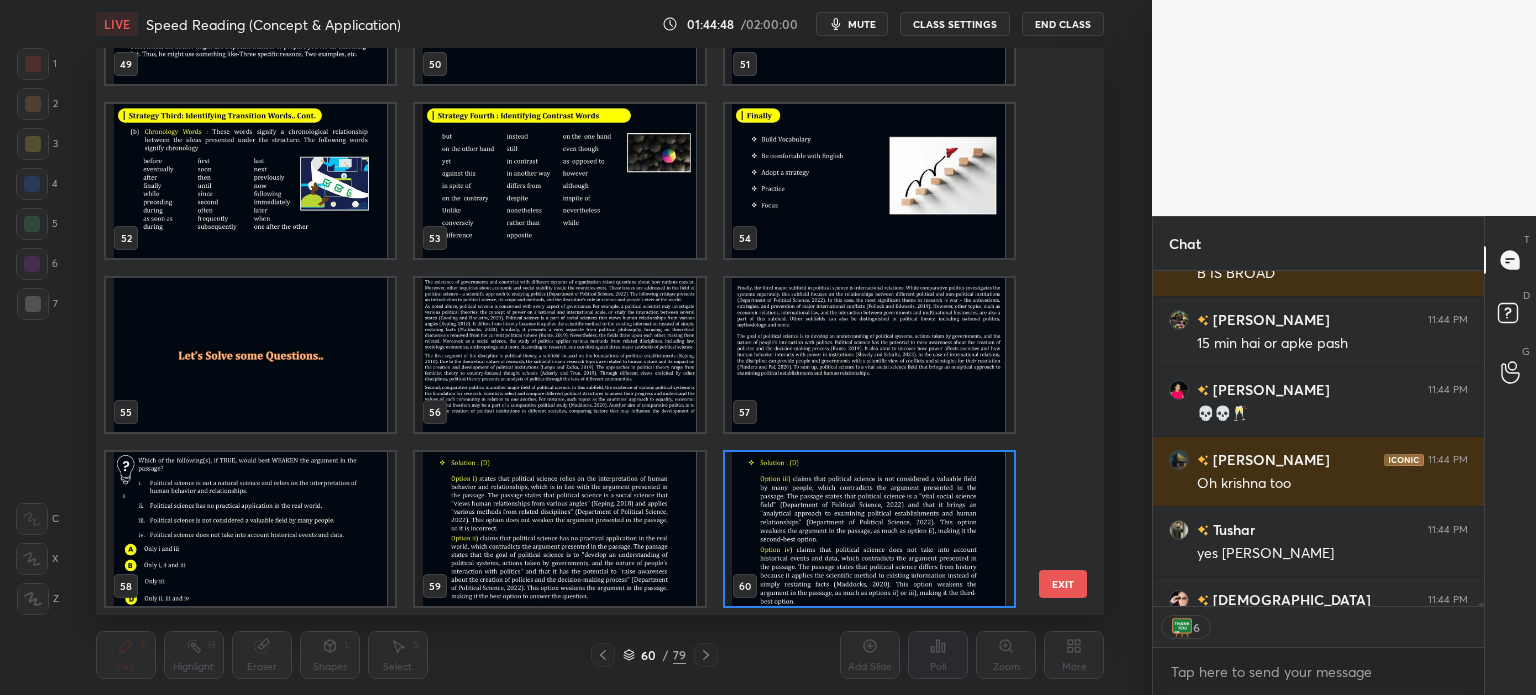 click at bounding box center [559, 355] 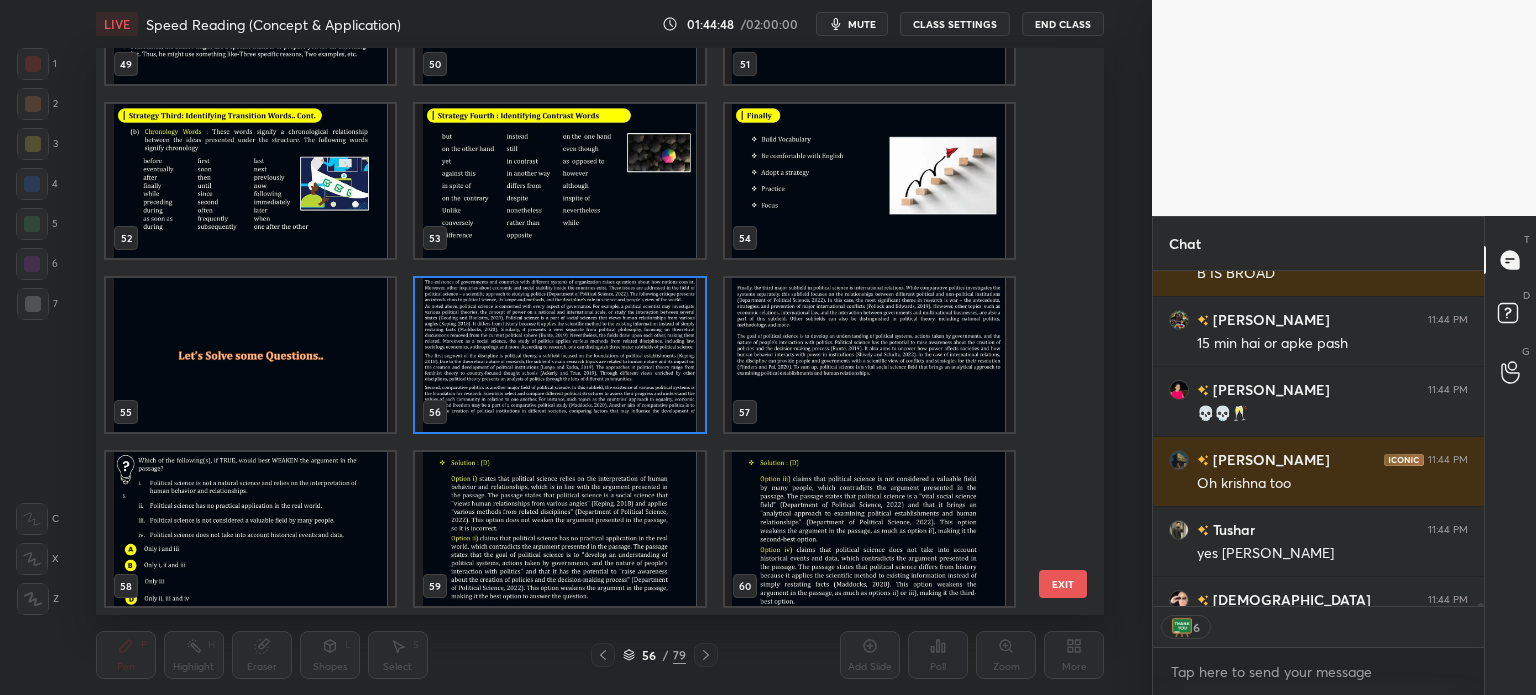 click at bounding box center (559, 355) 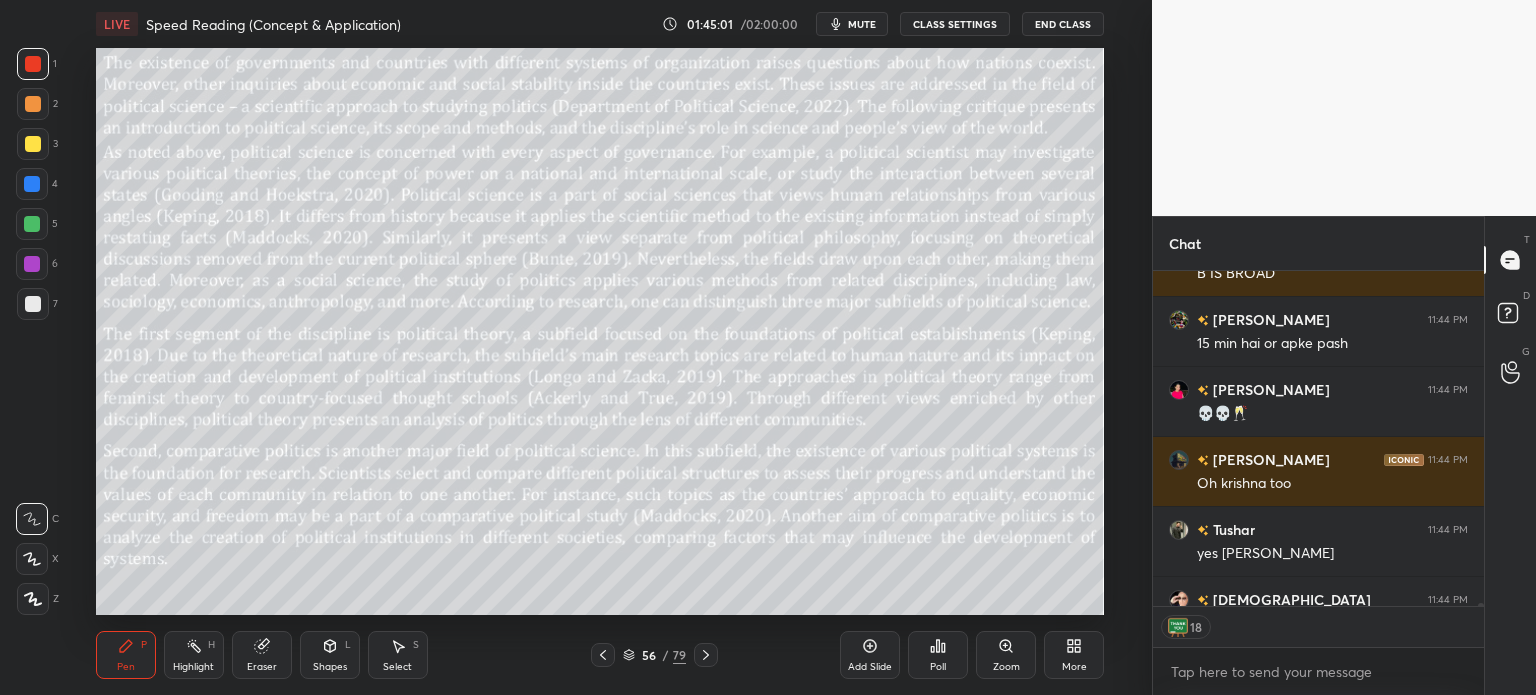 click on "56" at bounding box center (649, 655) 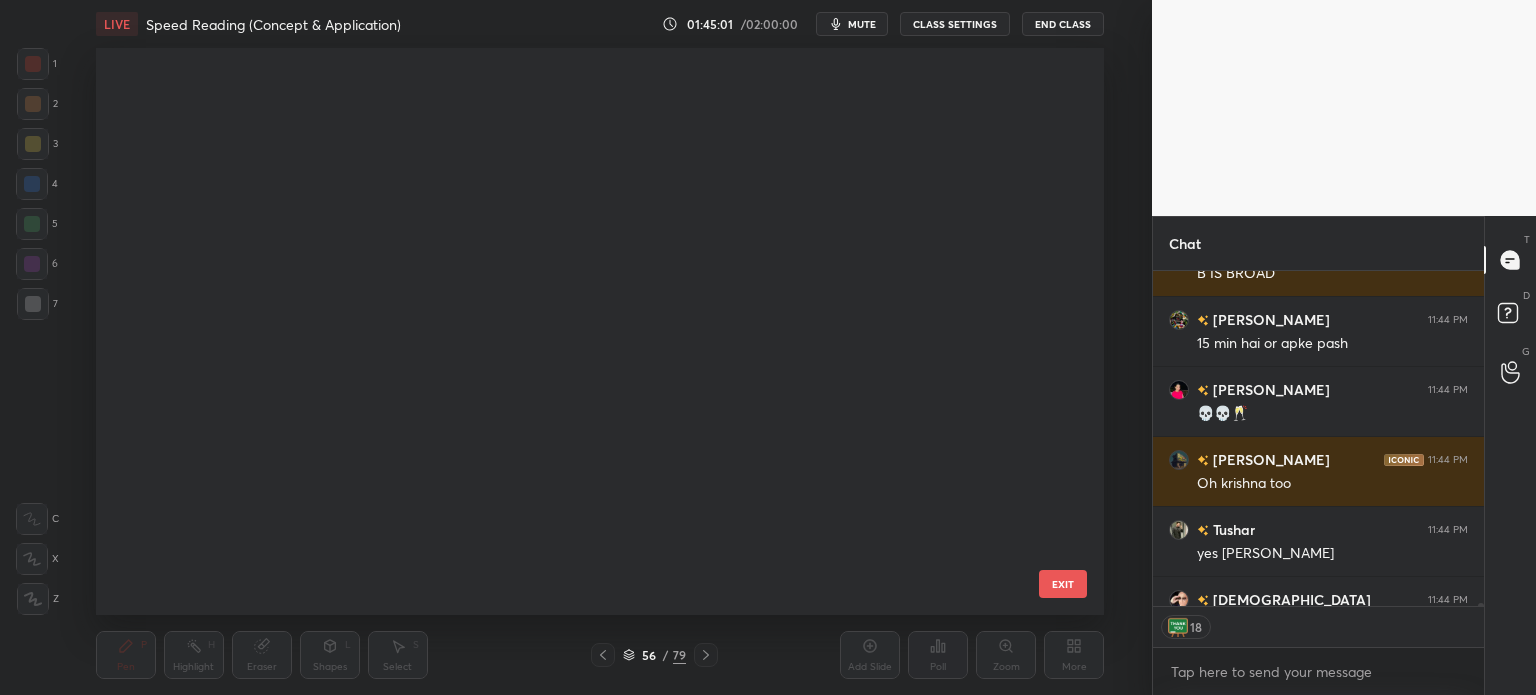 scroll, scrollTop: 2739, scrollLeft: 0, axis: vertical 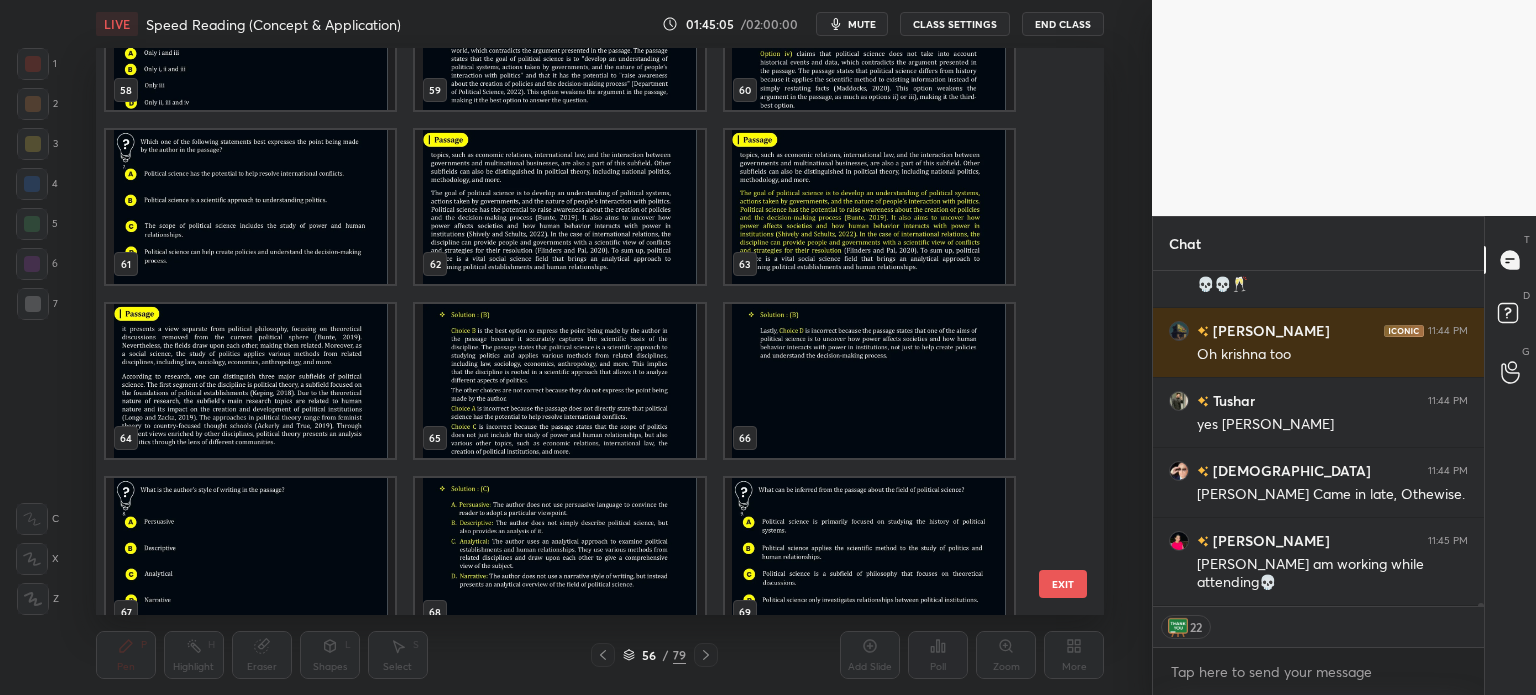 click at bounding box center [250, 207] 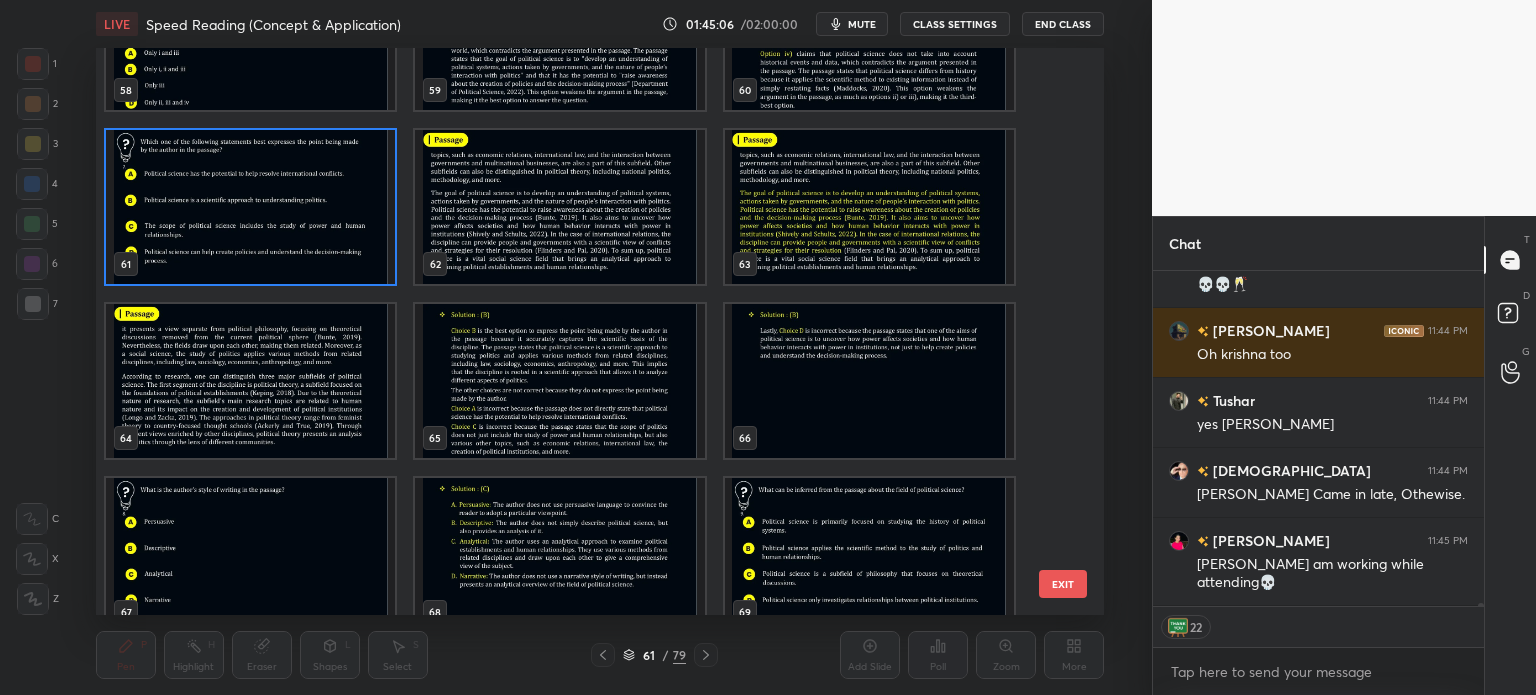 click at bounding box center [250, 207] 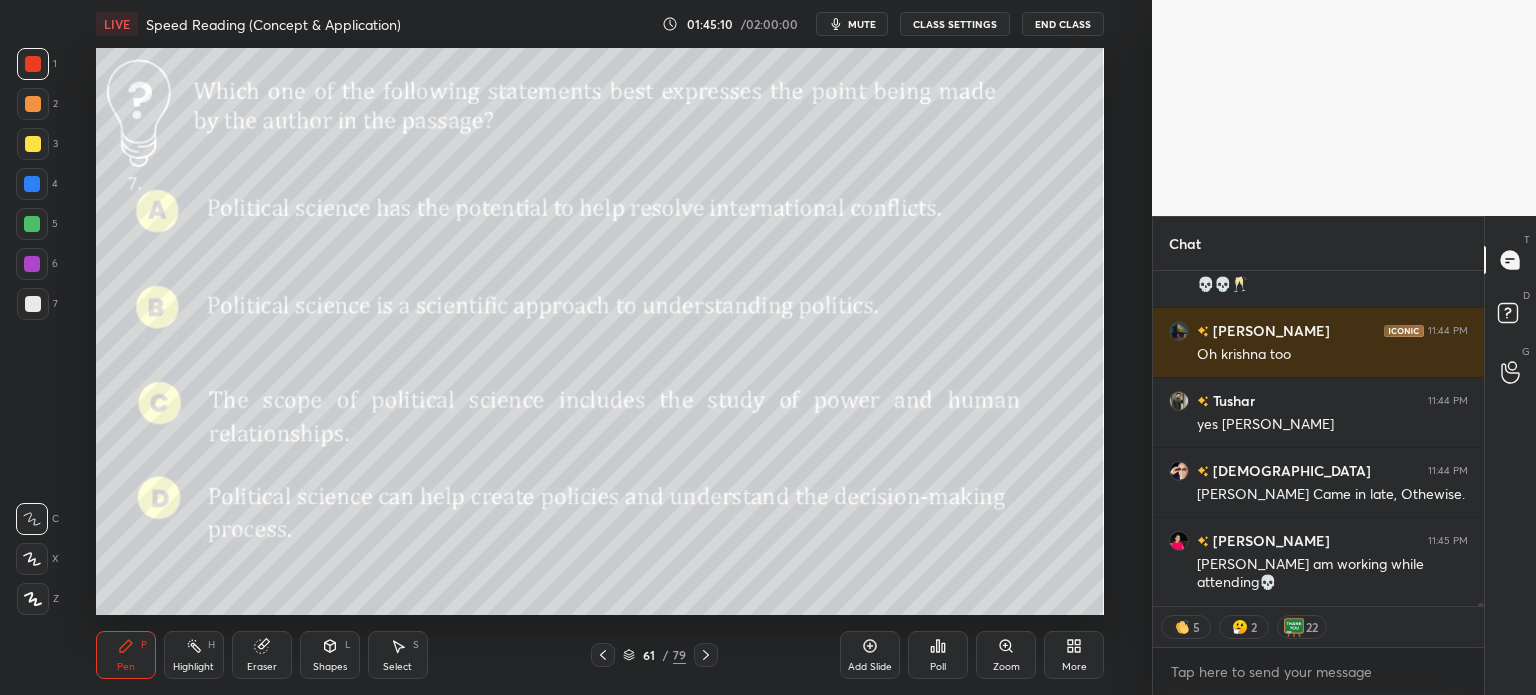 scroll, scrollTop: 39144, scrollLeft: 0, axis: vertical 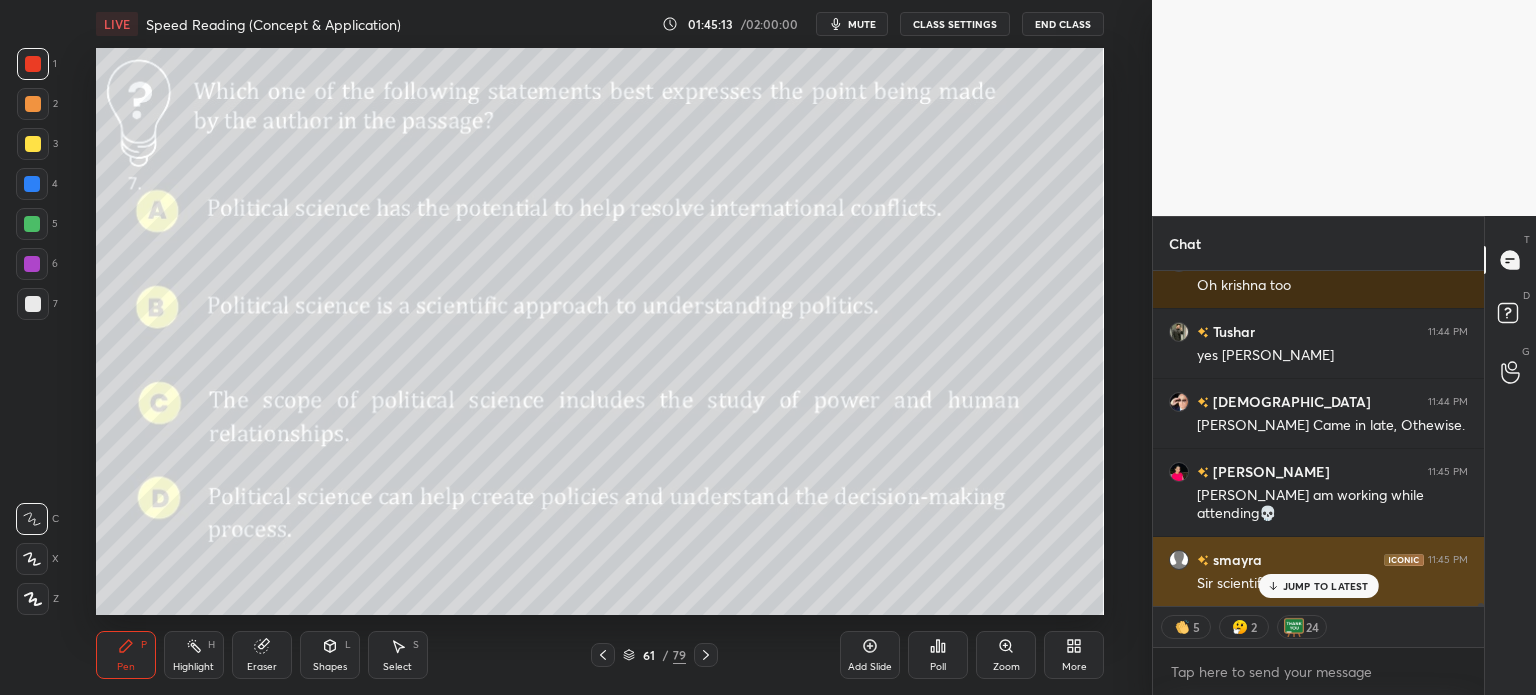click on "JUMP TO LATEST" at bounding box center [1326, 586] 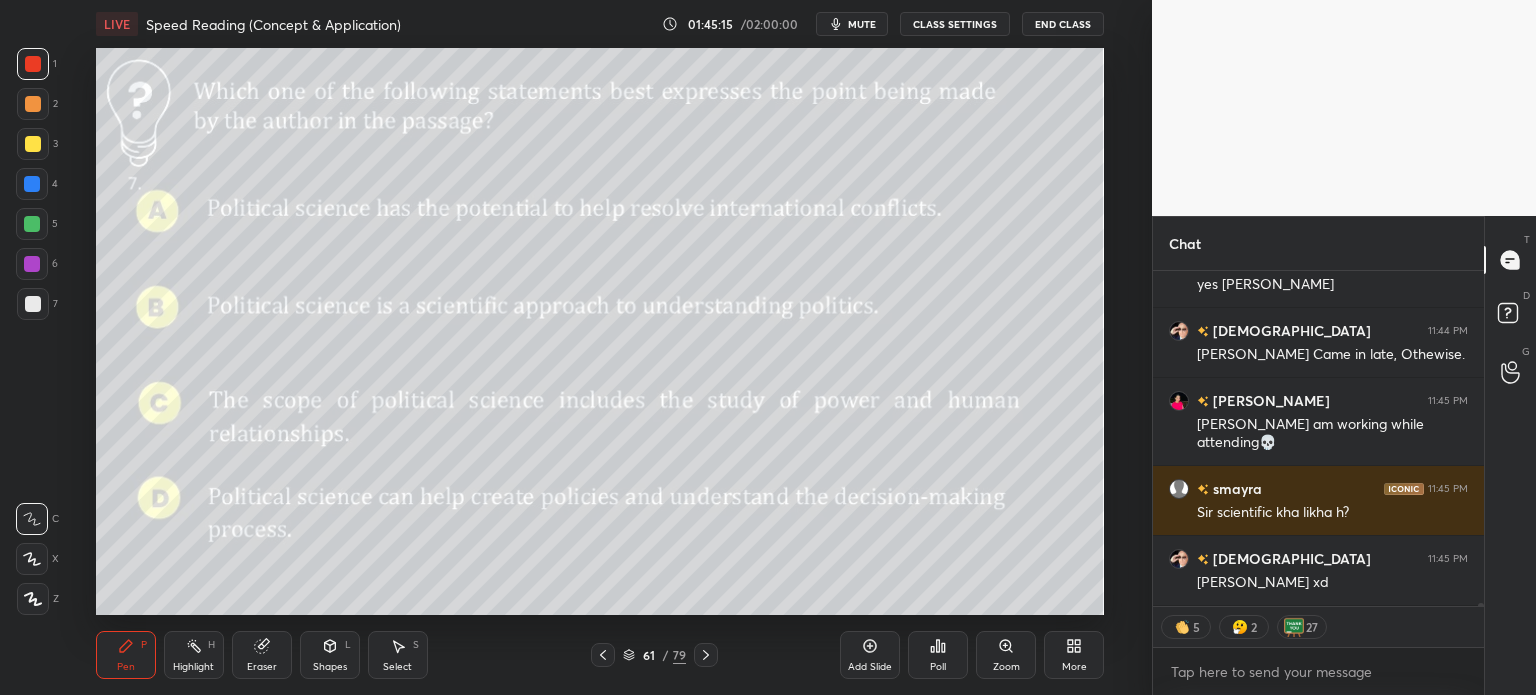 scroll, scrollTop: 39284, scrollLeft: 0, axis: vertical 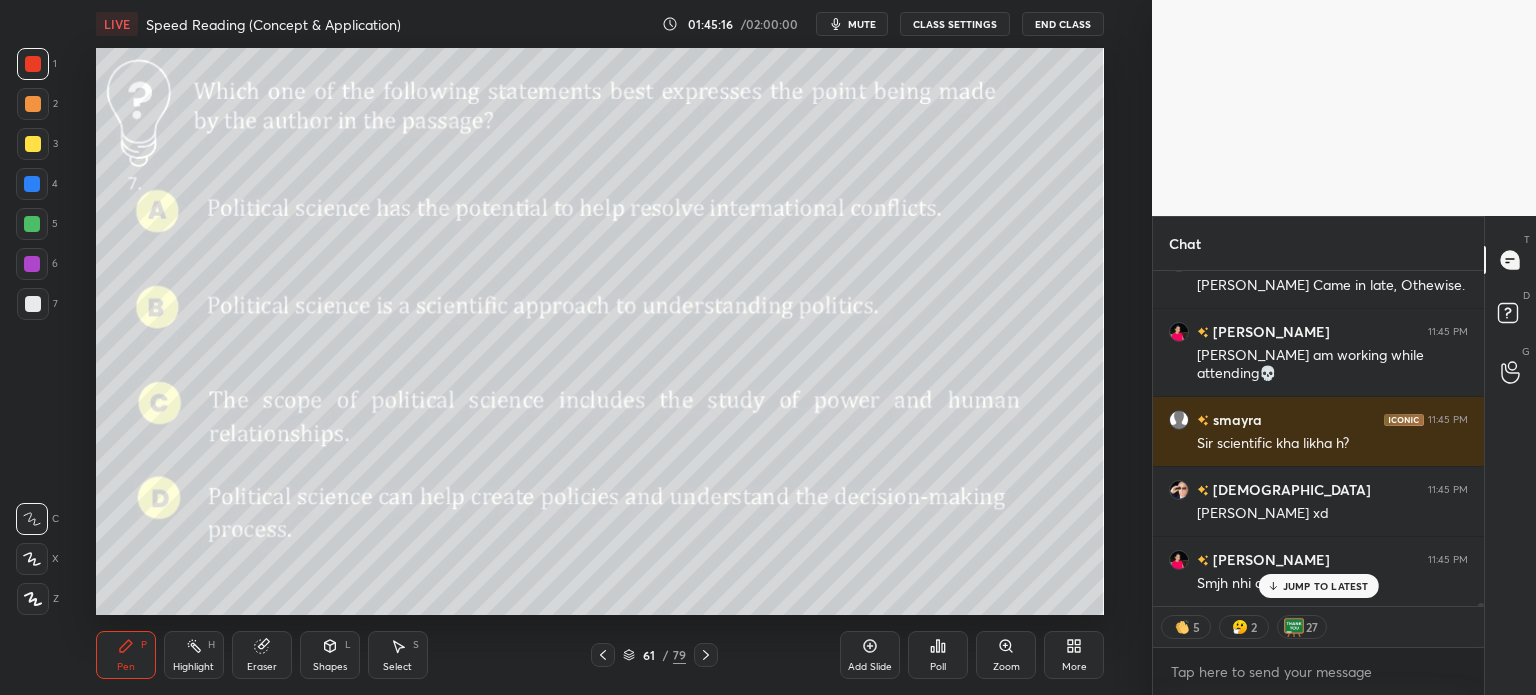click on "61 / 79" at bounding box center (654, 655) 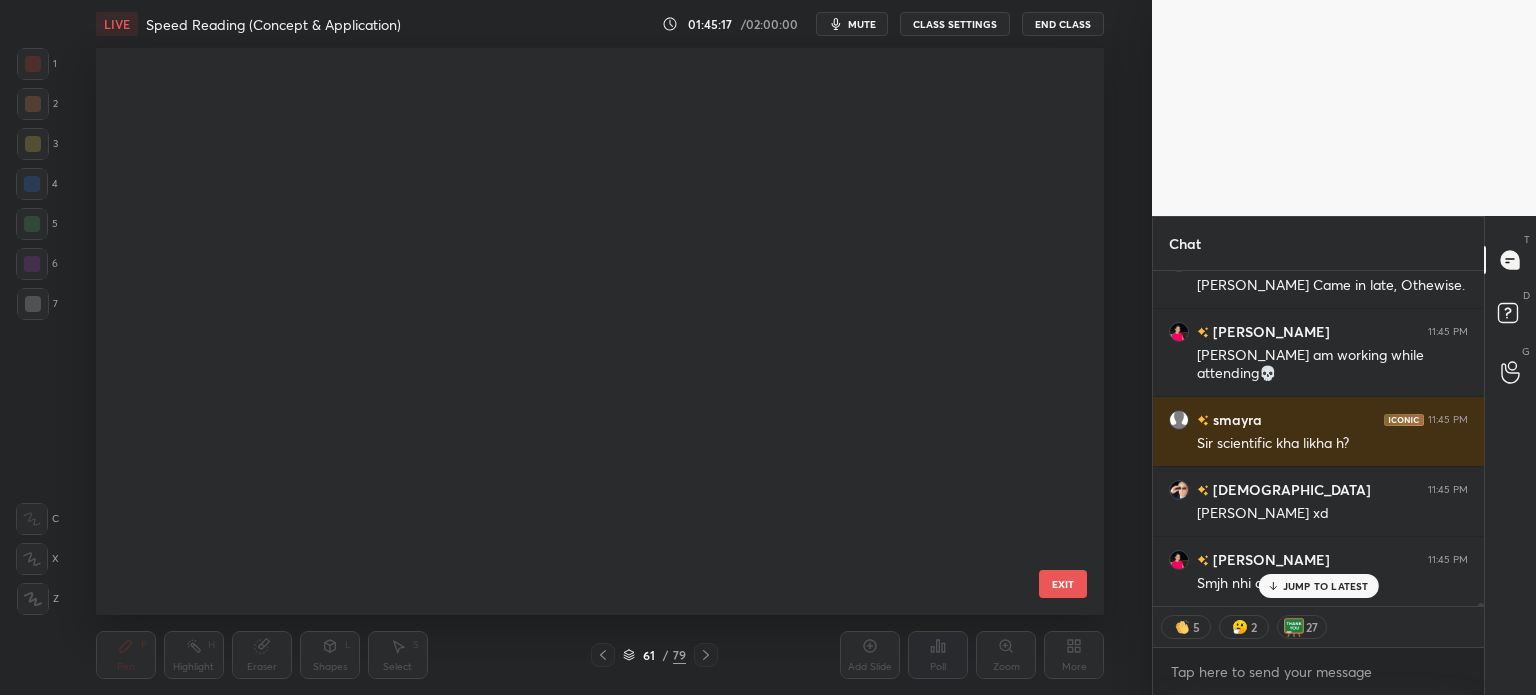 scroll, scrollTop: 3087, scrollLeft: 0, axis: vertical 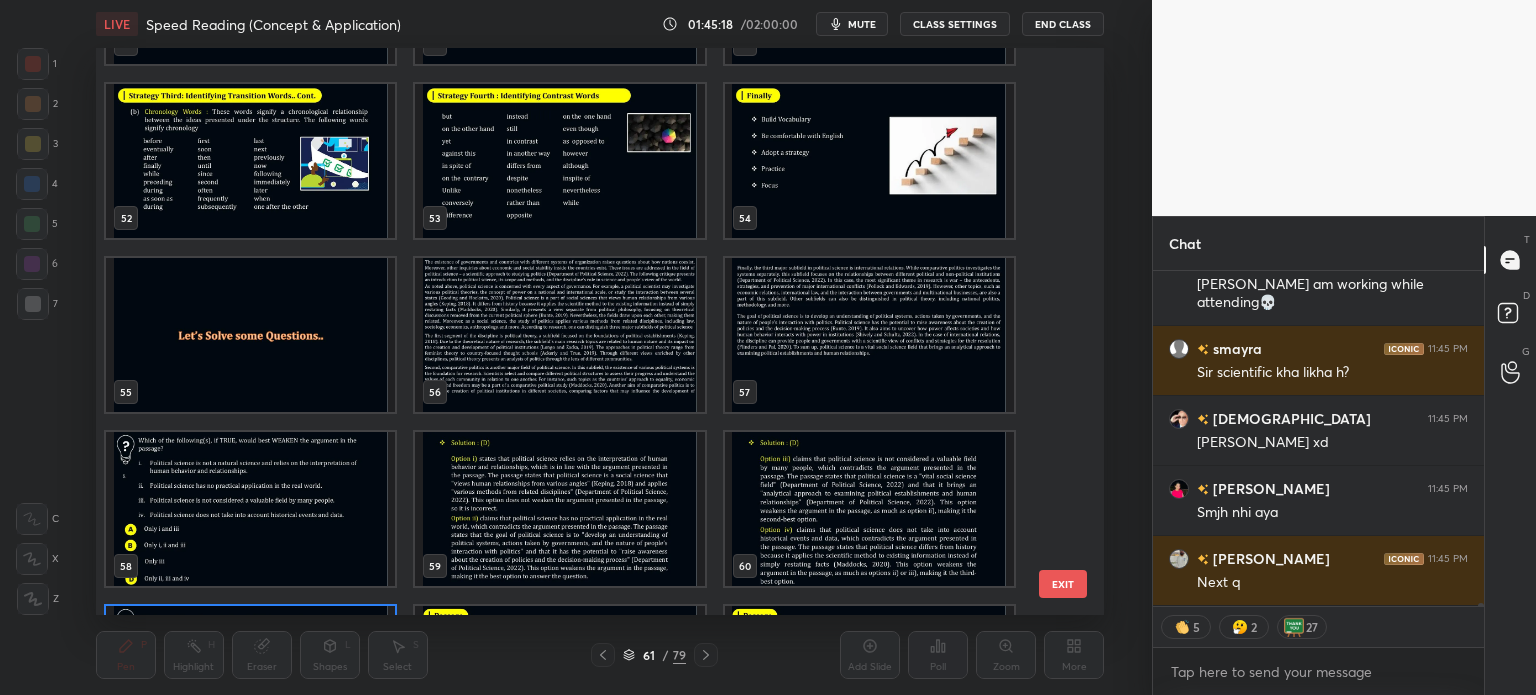 click at bounding box center (559, 335) 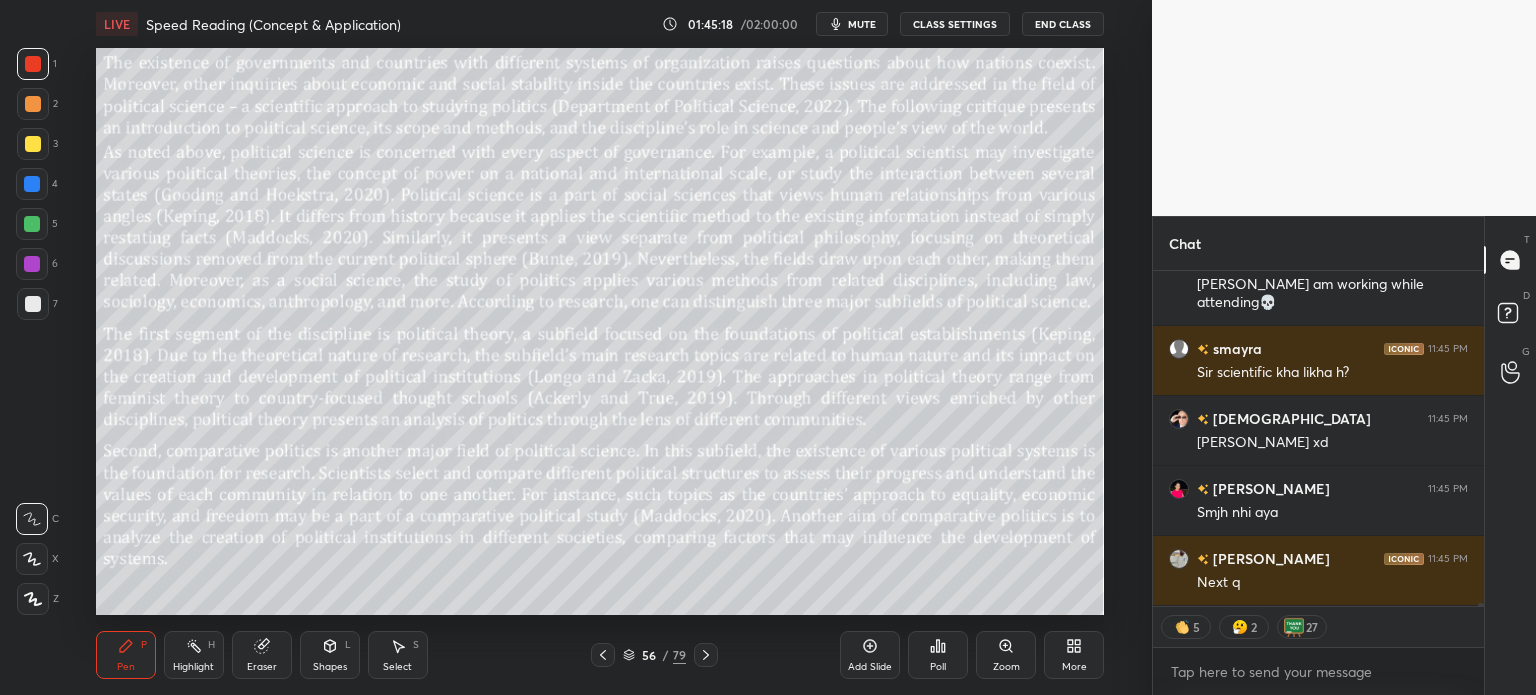 scroll, scrollTop: 39424, scrollLeft: 0, axis: vertical 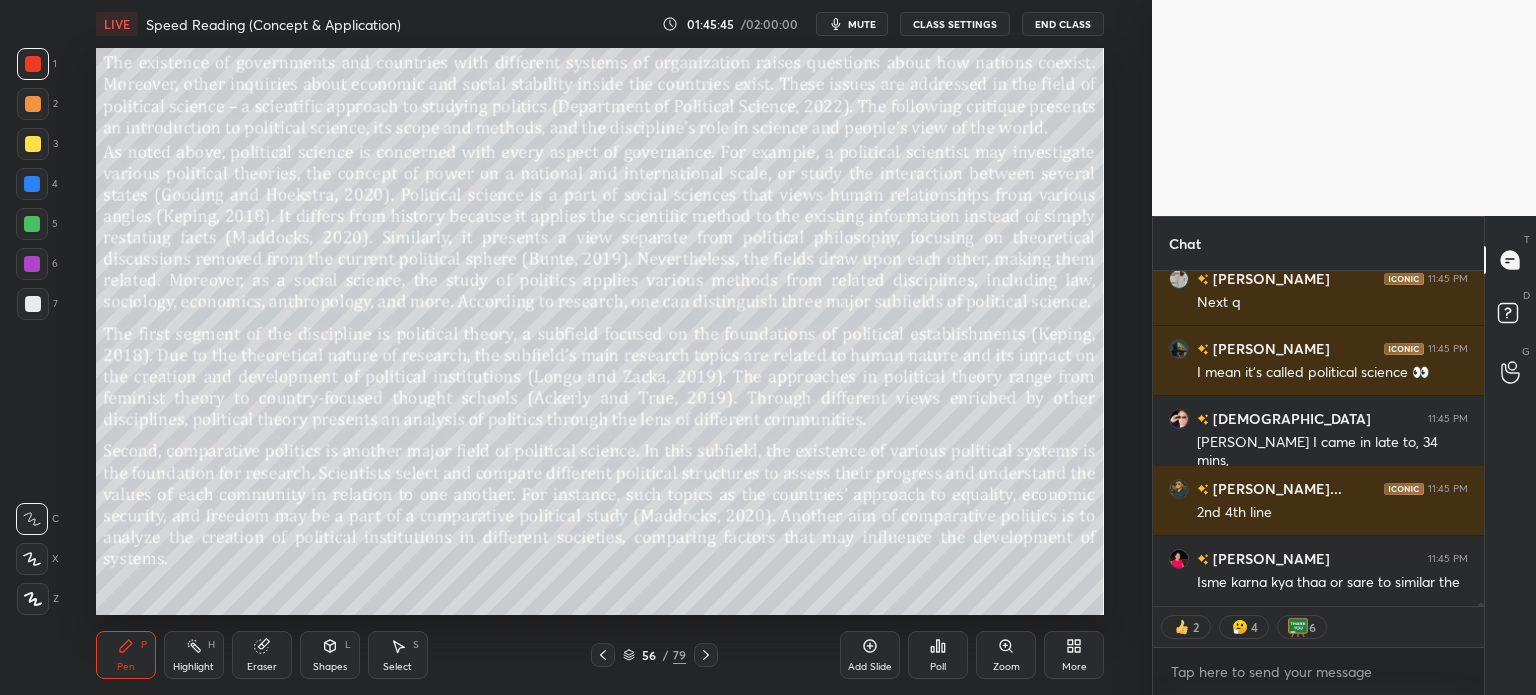click on "56 / 79" at bounding box center [654, 655] 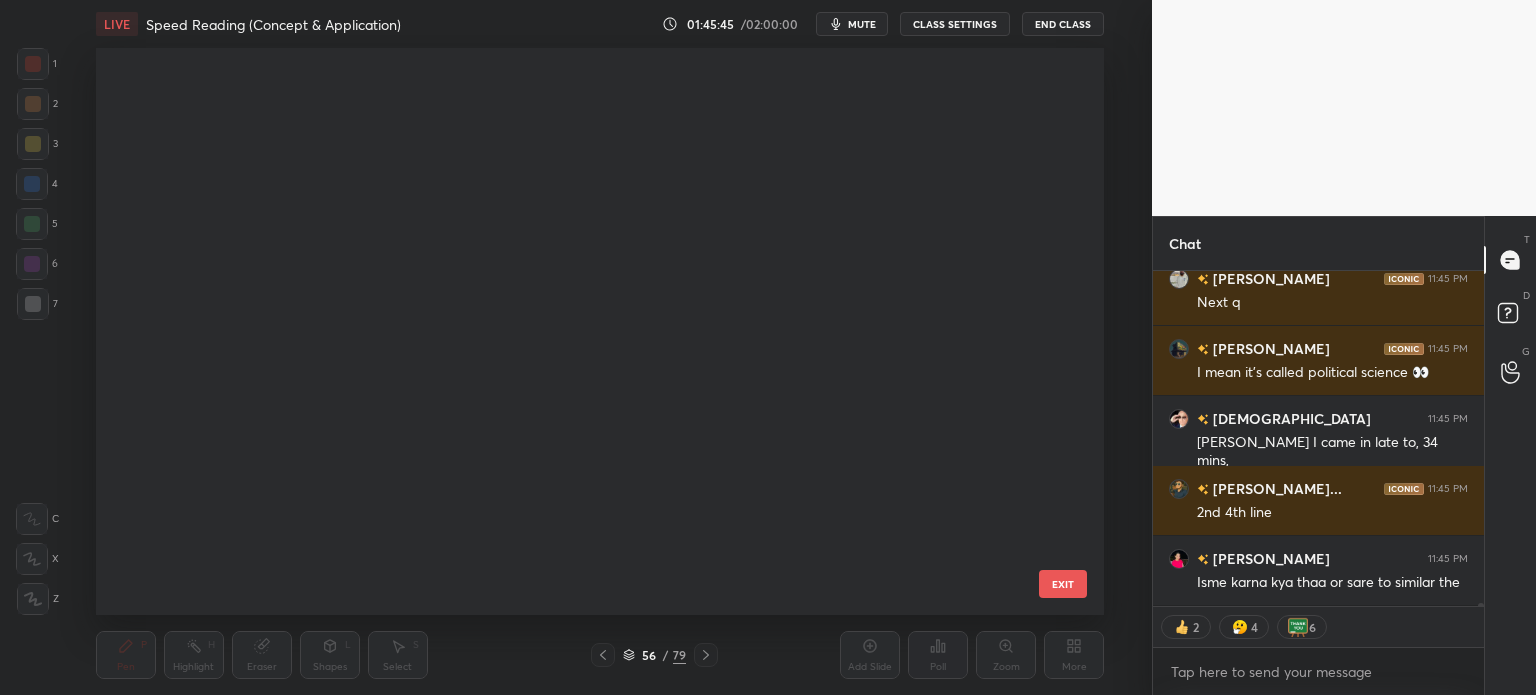 scroll, scrollTop: 2739, scrollLeft: 0, axis: vertical 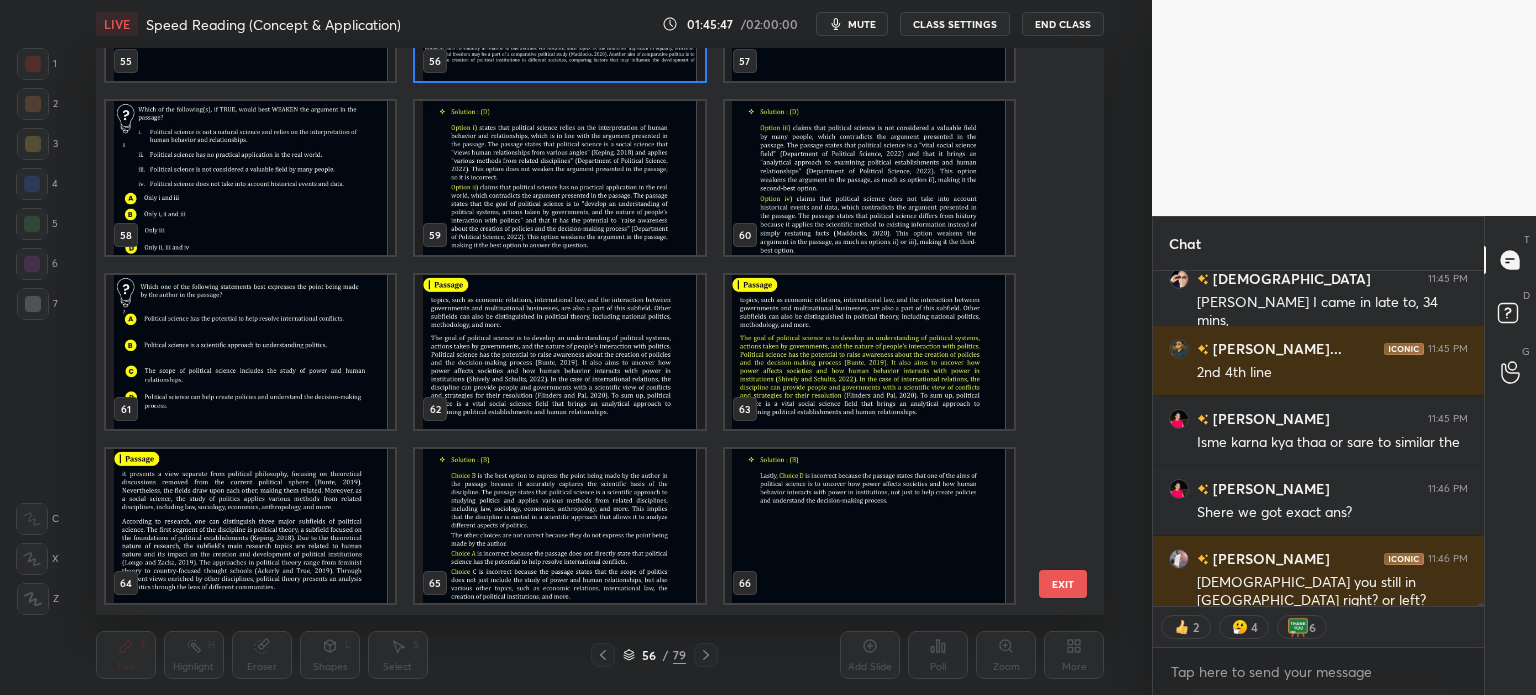 click at bounding box center [250, 352] 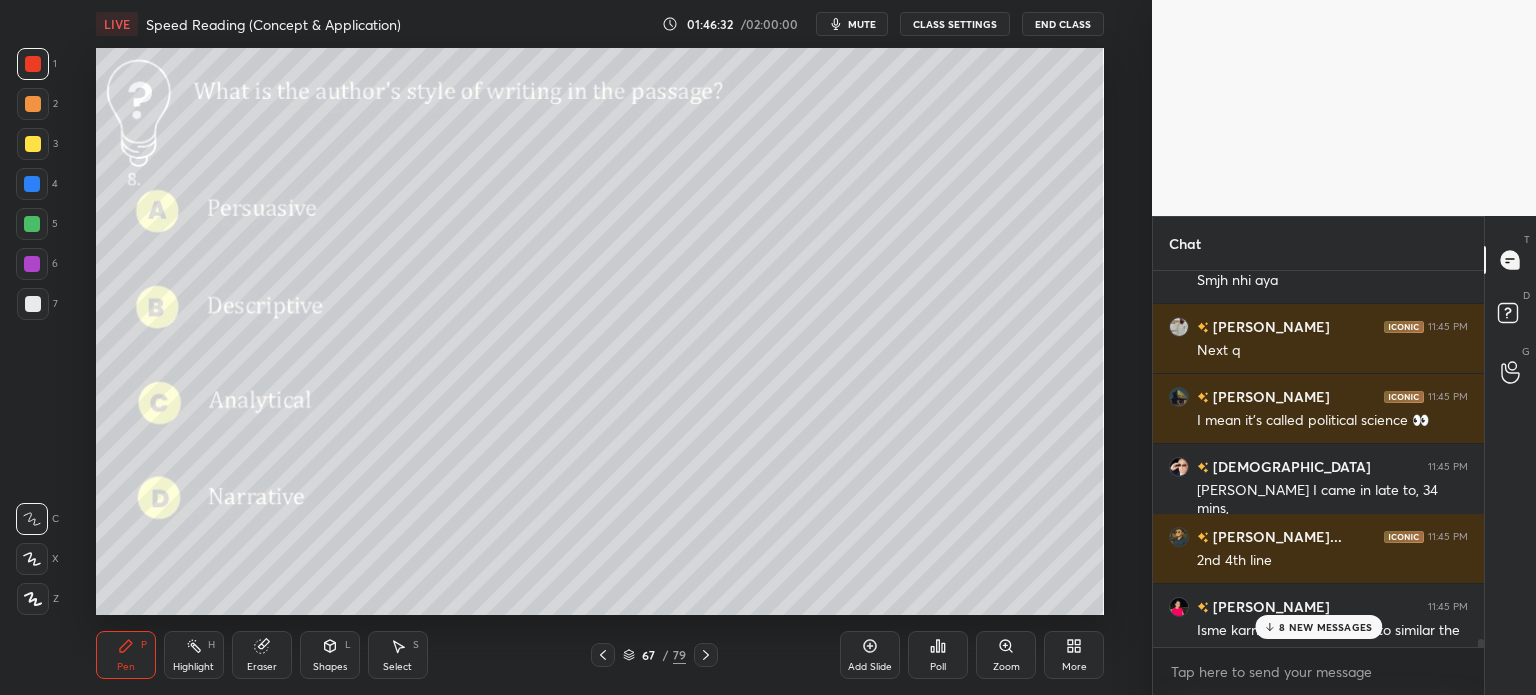 scroll, scrollTop: 39582, scrollLeft: 0, axis: vertical 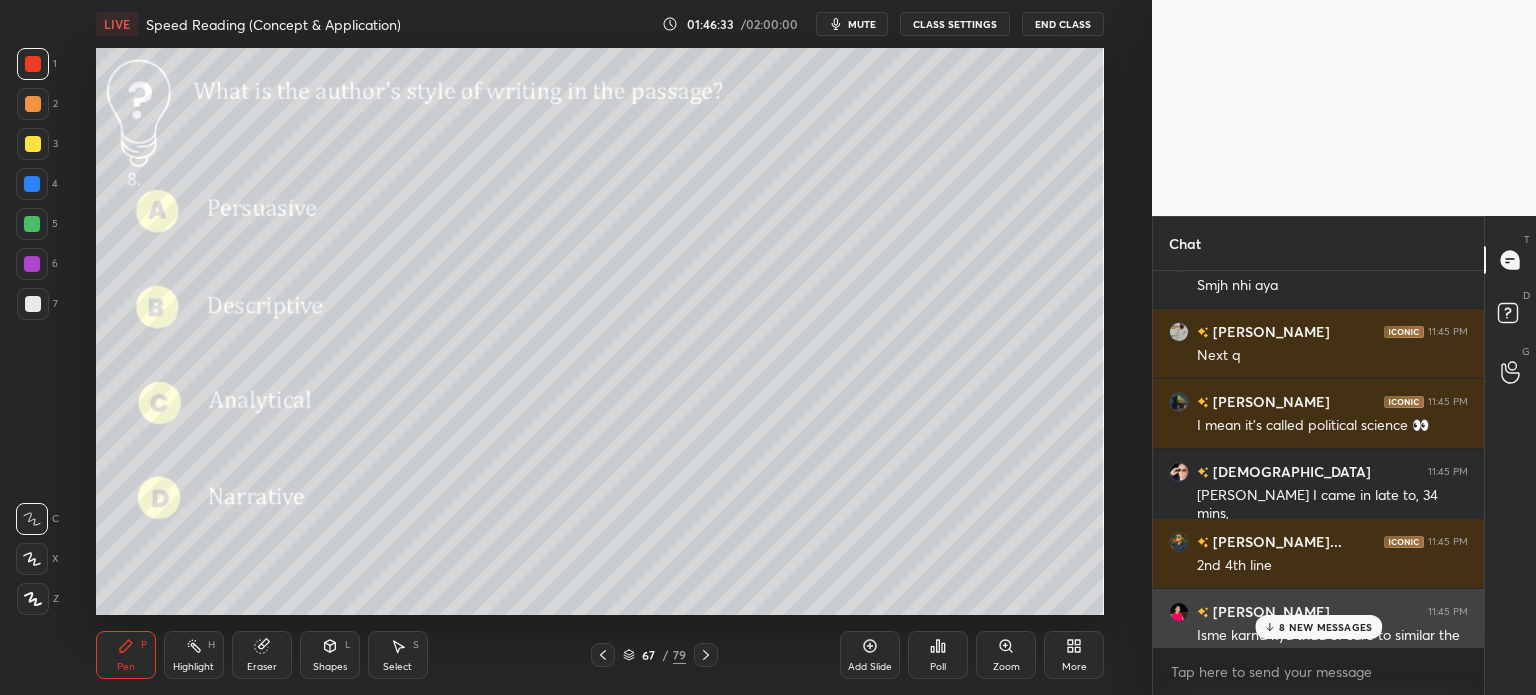 click on "Vipasha 11:45 PM" at bounding box center [1318, 611] 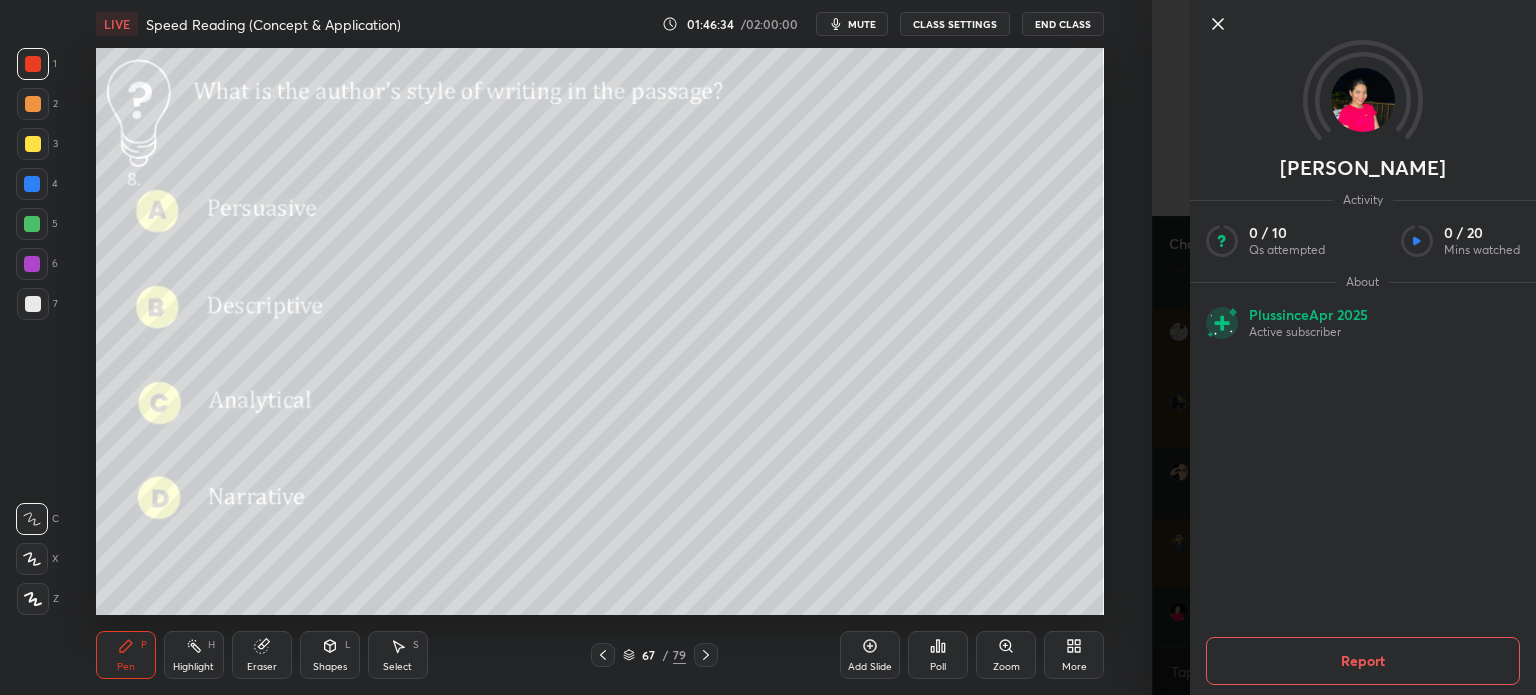click 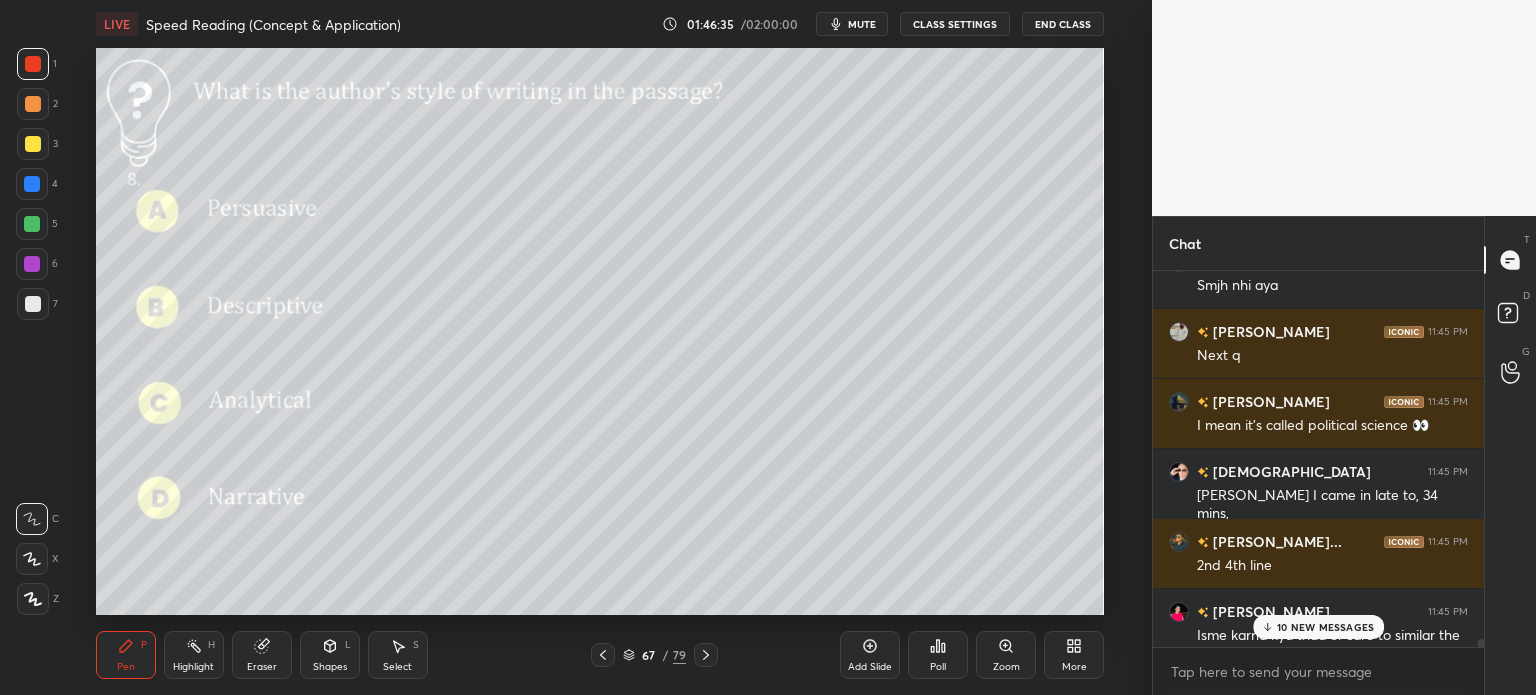 click on "10 NEW MESSAGES" at bounding box center (1325, 627) 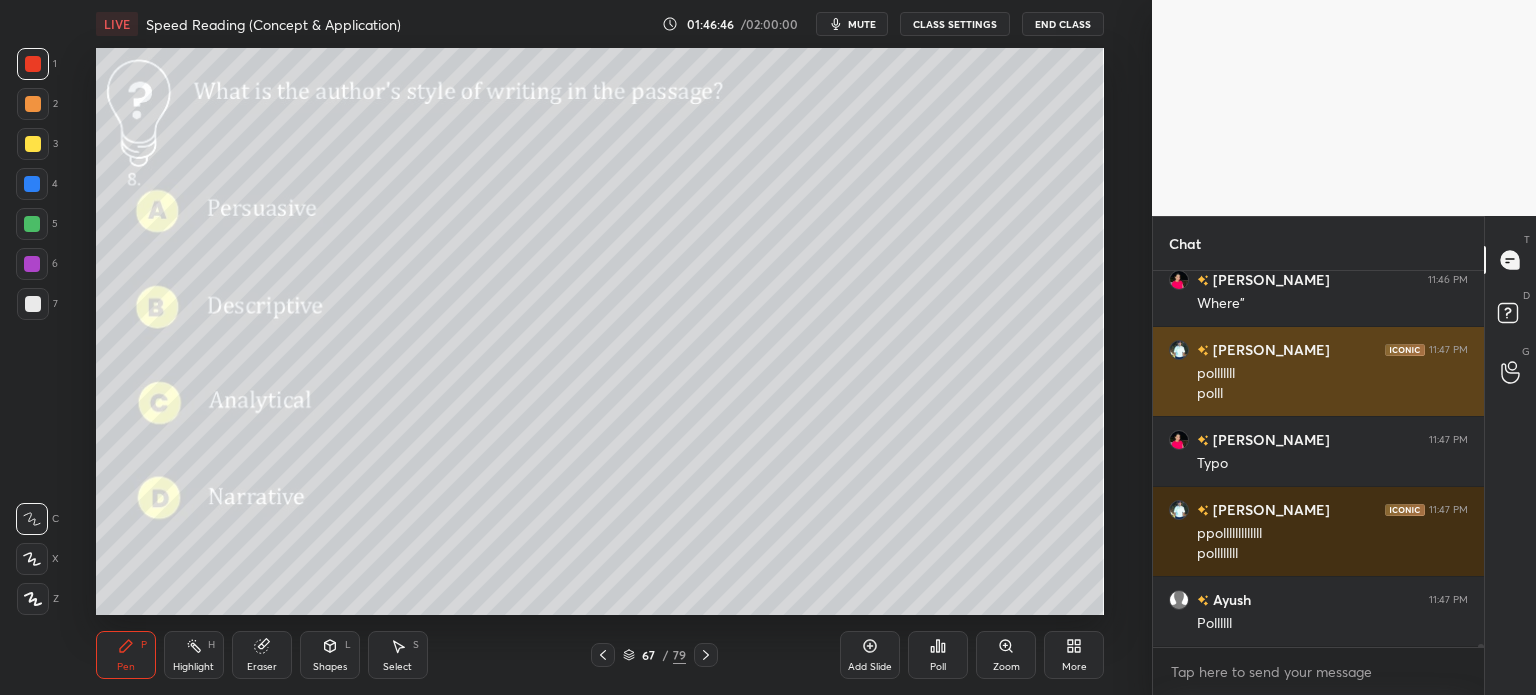 scroll, scrollTop: 40984, scrollLeft: 0, axis: vertical 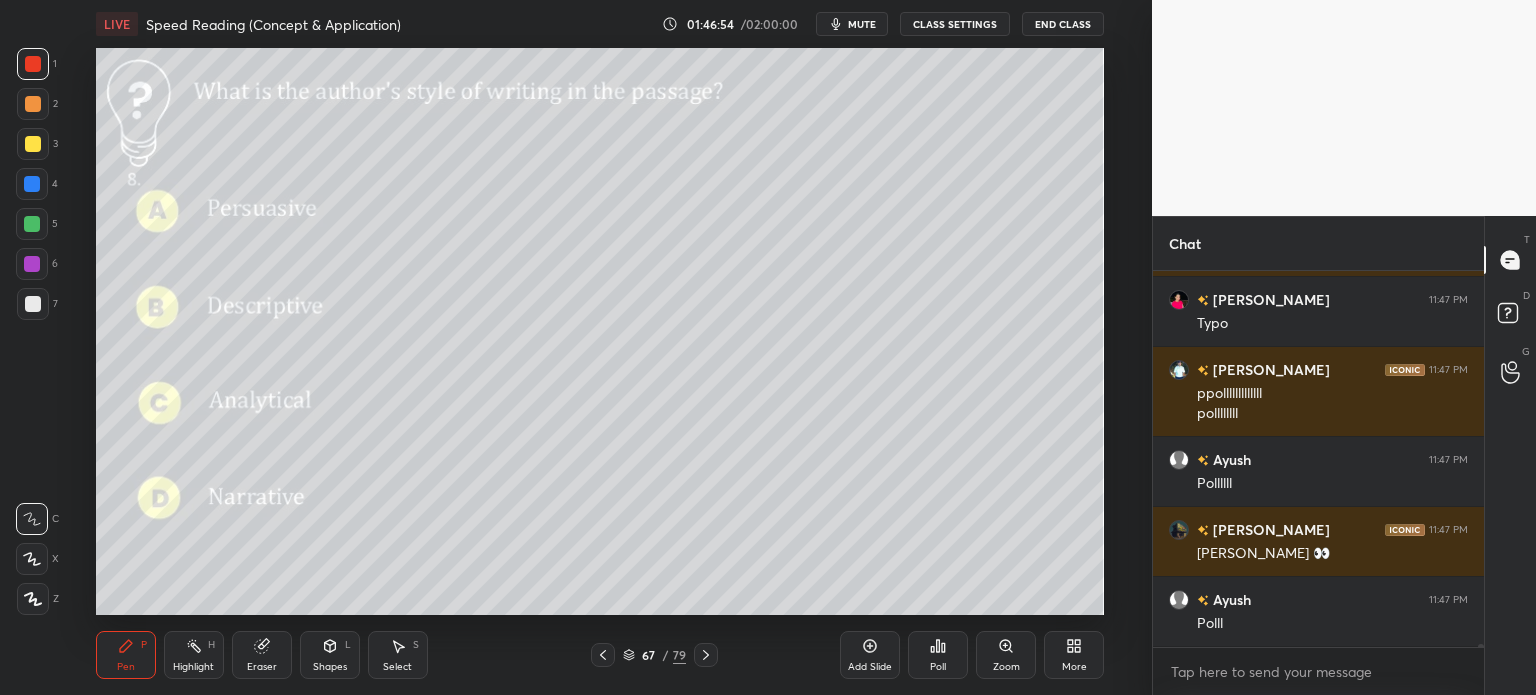 click 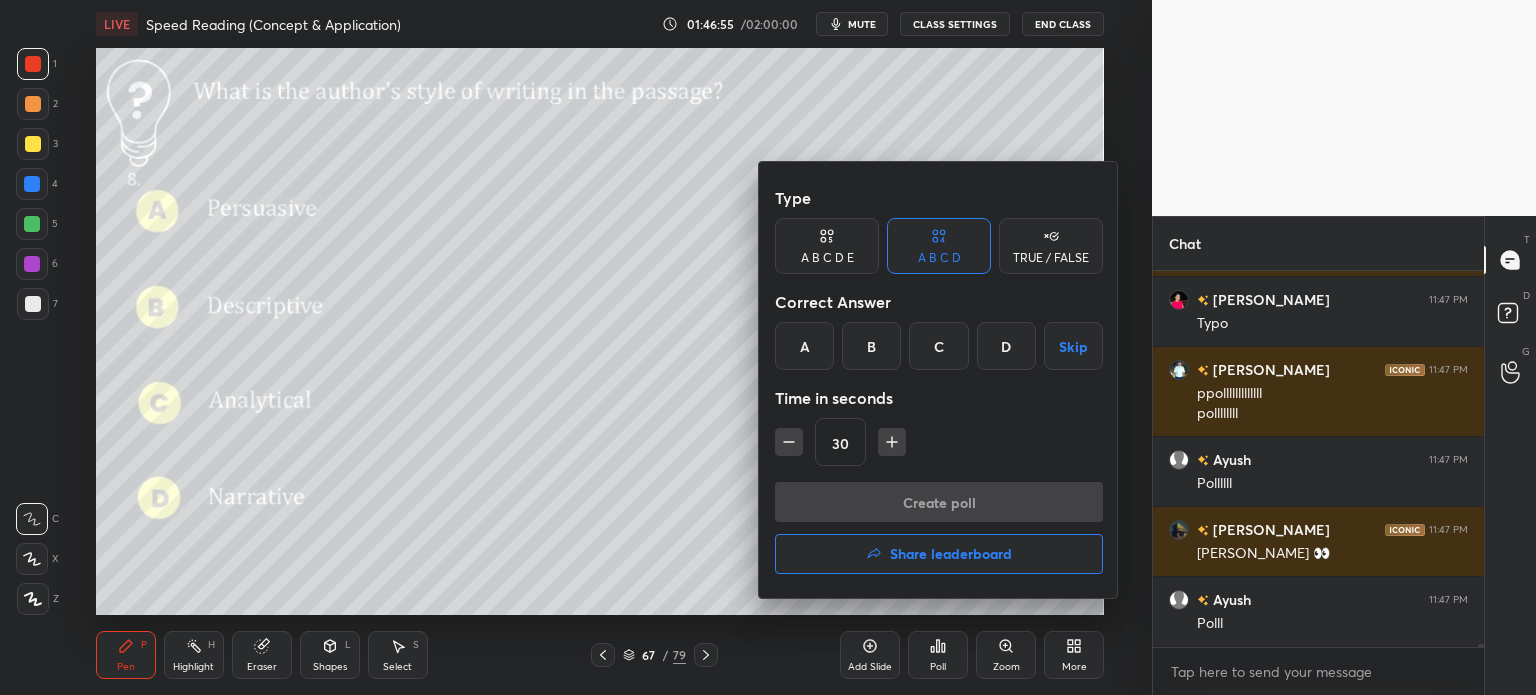 click on "C" at bounding box center (938, 346) 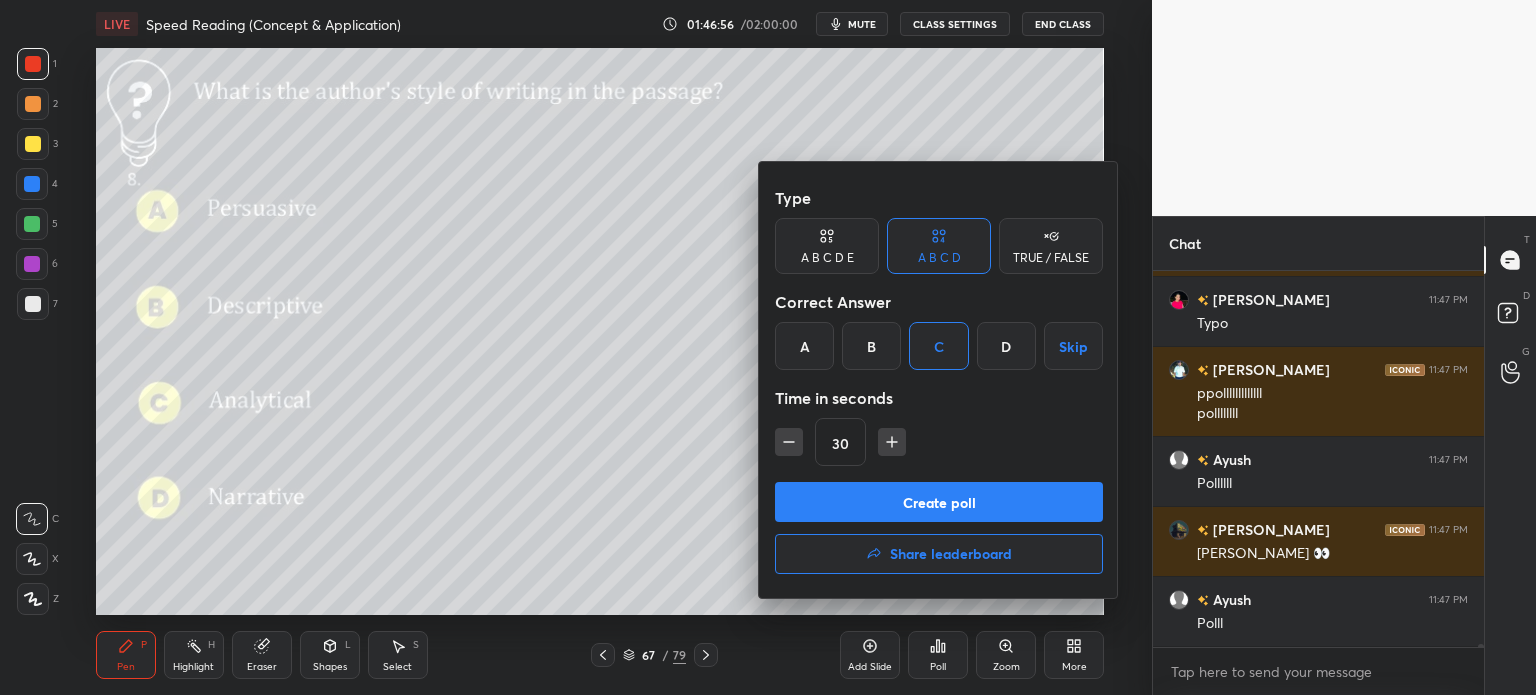 scroll, scrollTop: 41124, scrollLeft: 0, axis: vertical 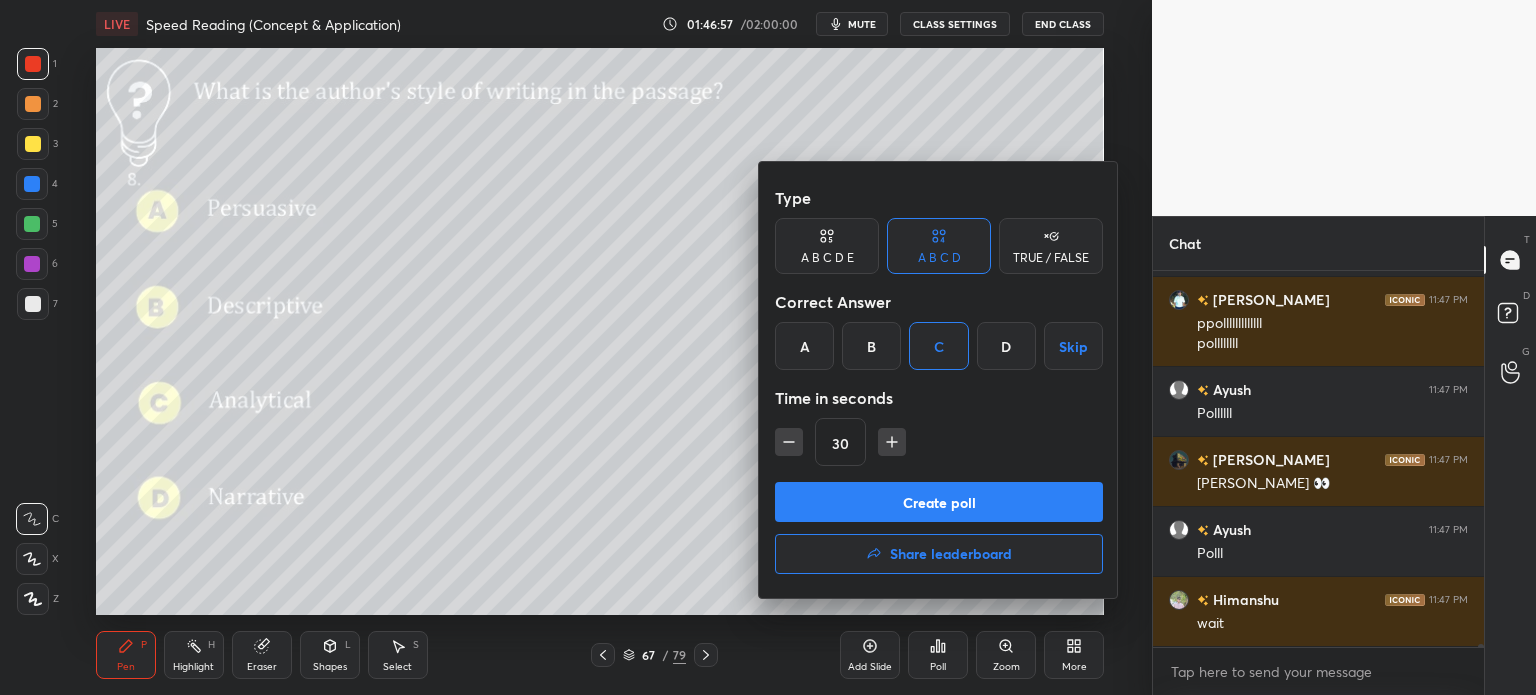 click at bounding box center (768, 347) 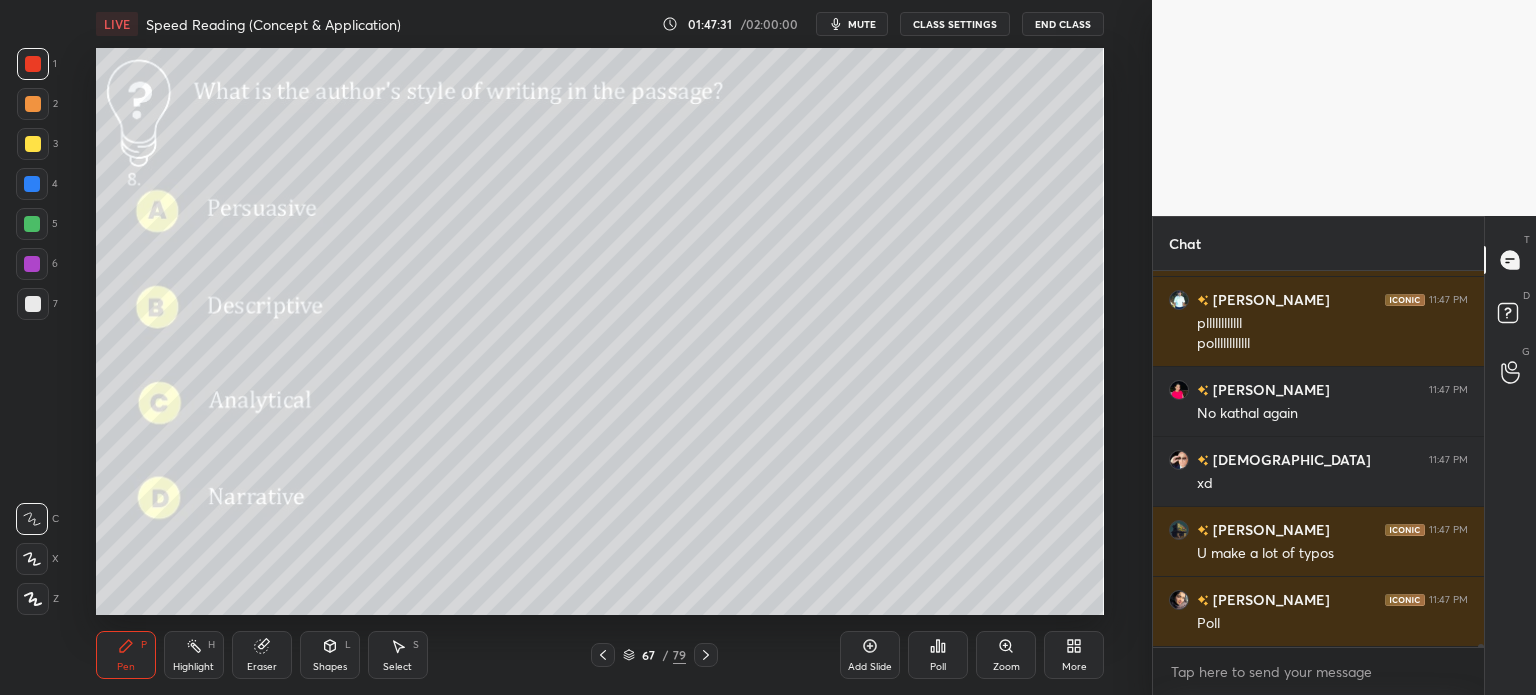 scroll, scrollTop: 41704, scrollLeft: 0, axis: vertical 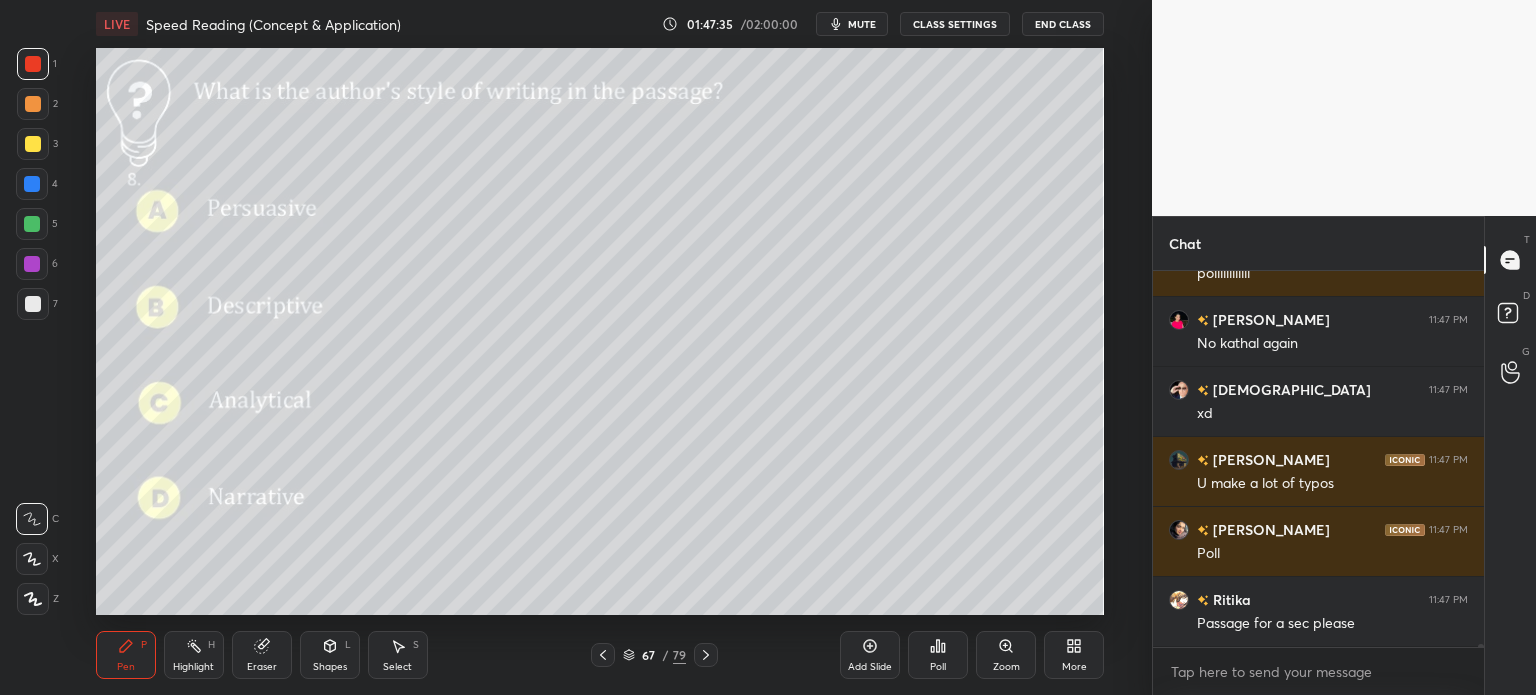 click on "67" at bounding box center [649, 655] 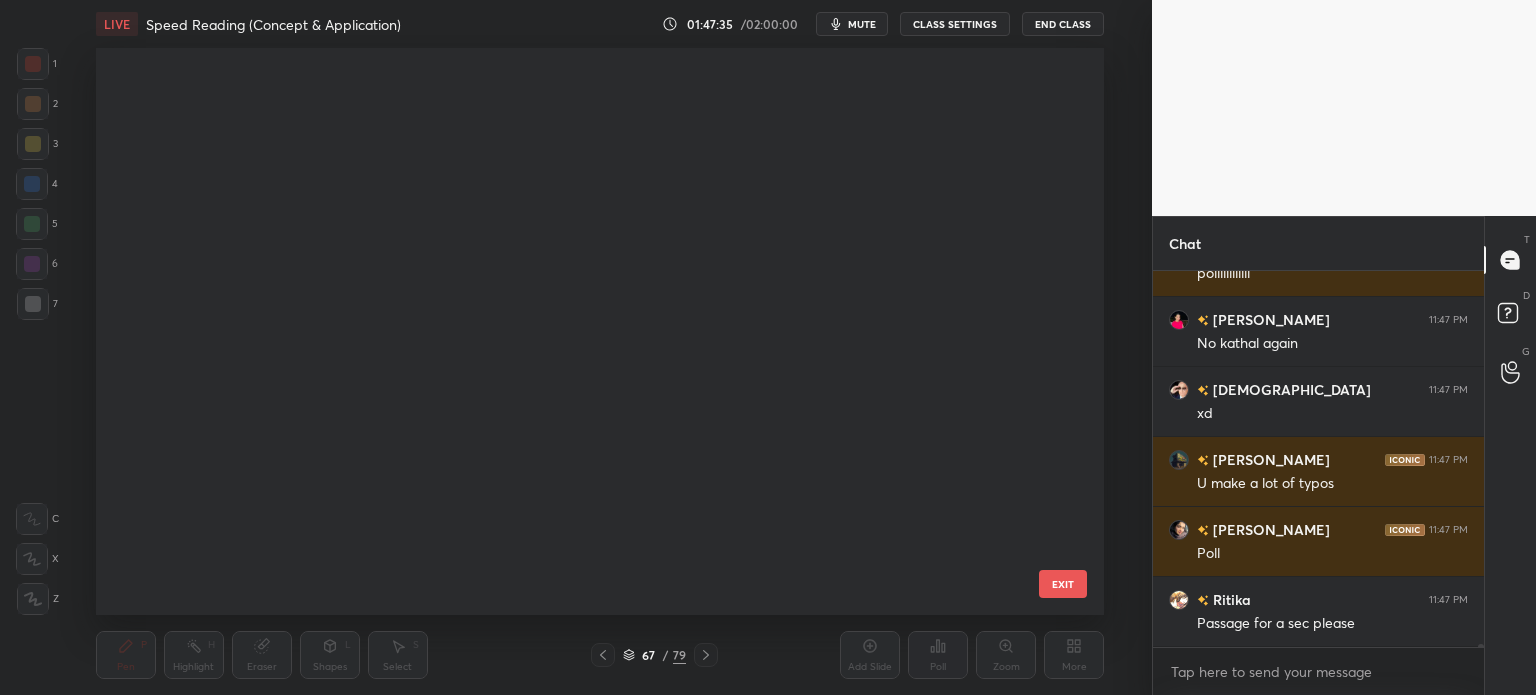 scroll, scrollTop: 3435, scrollLeft: 0, axis: vertical 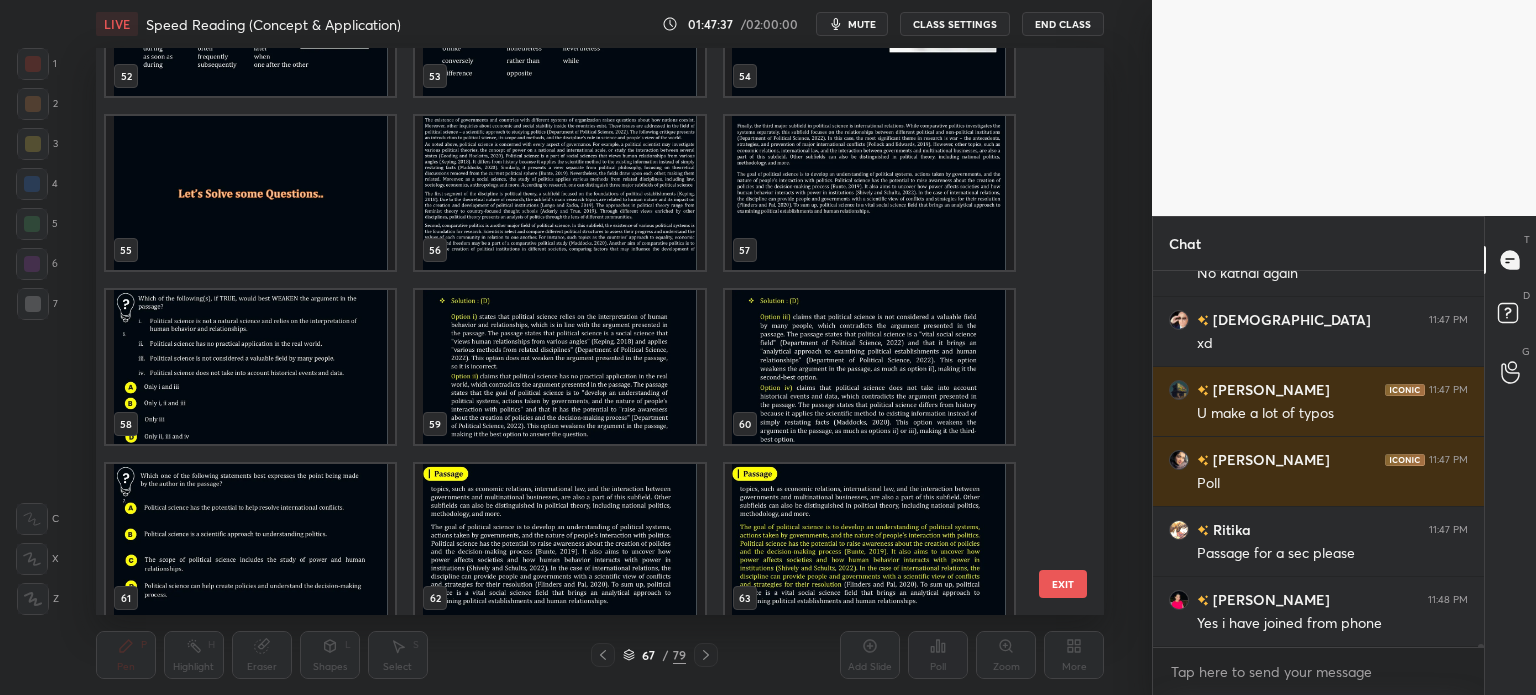 click at bounding box center [559, 193] 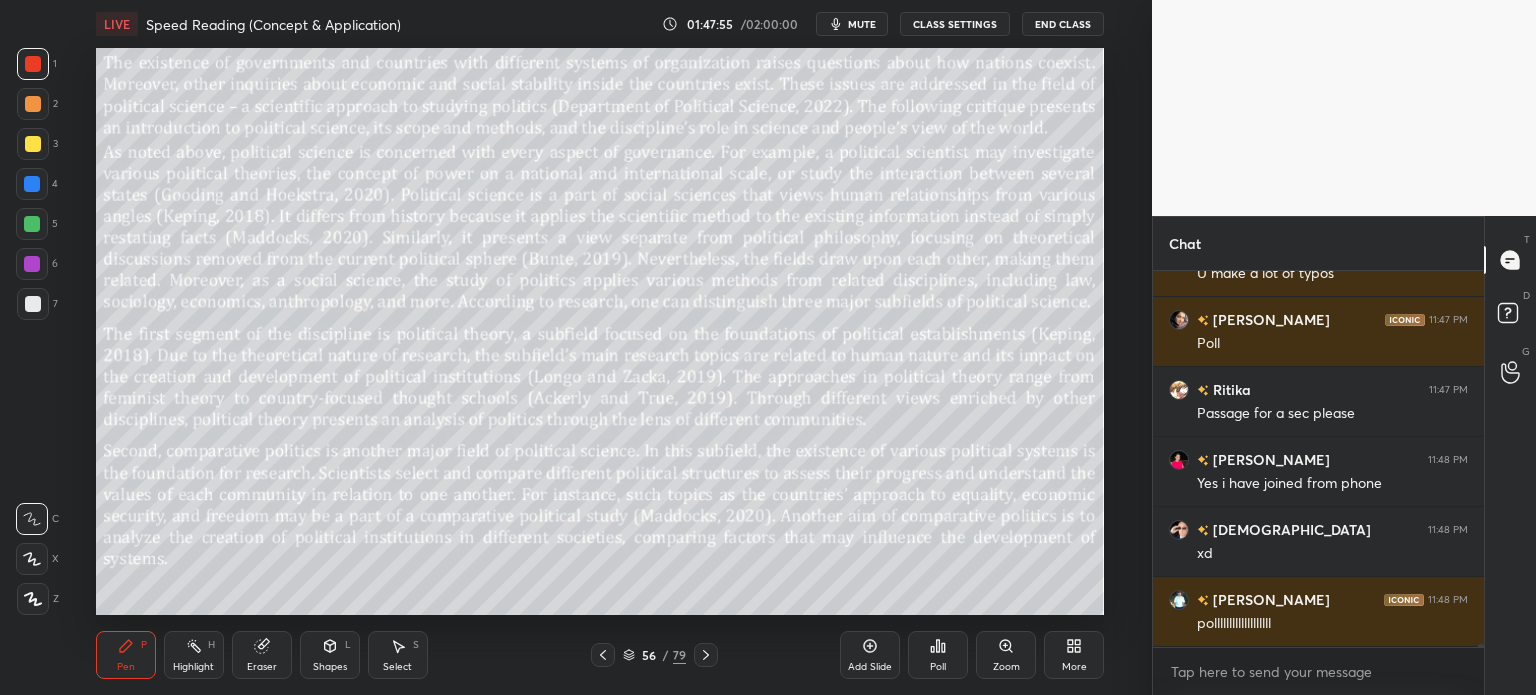 scroll, scrollTop: 41984, scrollLeft: 0, axis: vertical 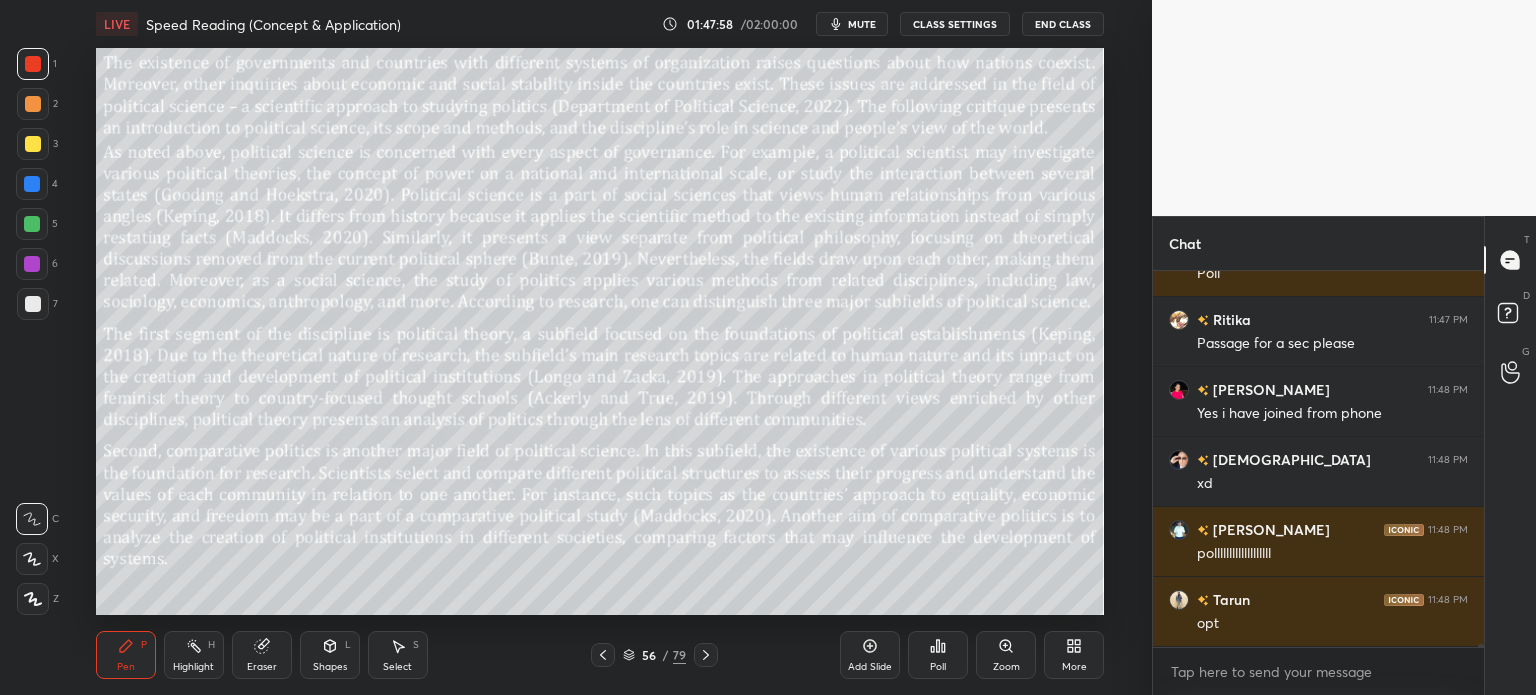 click on "56" at bounding box center (649, 655) 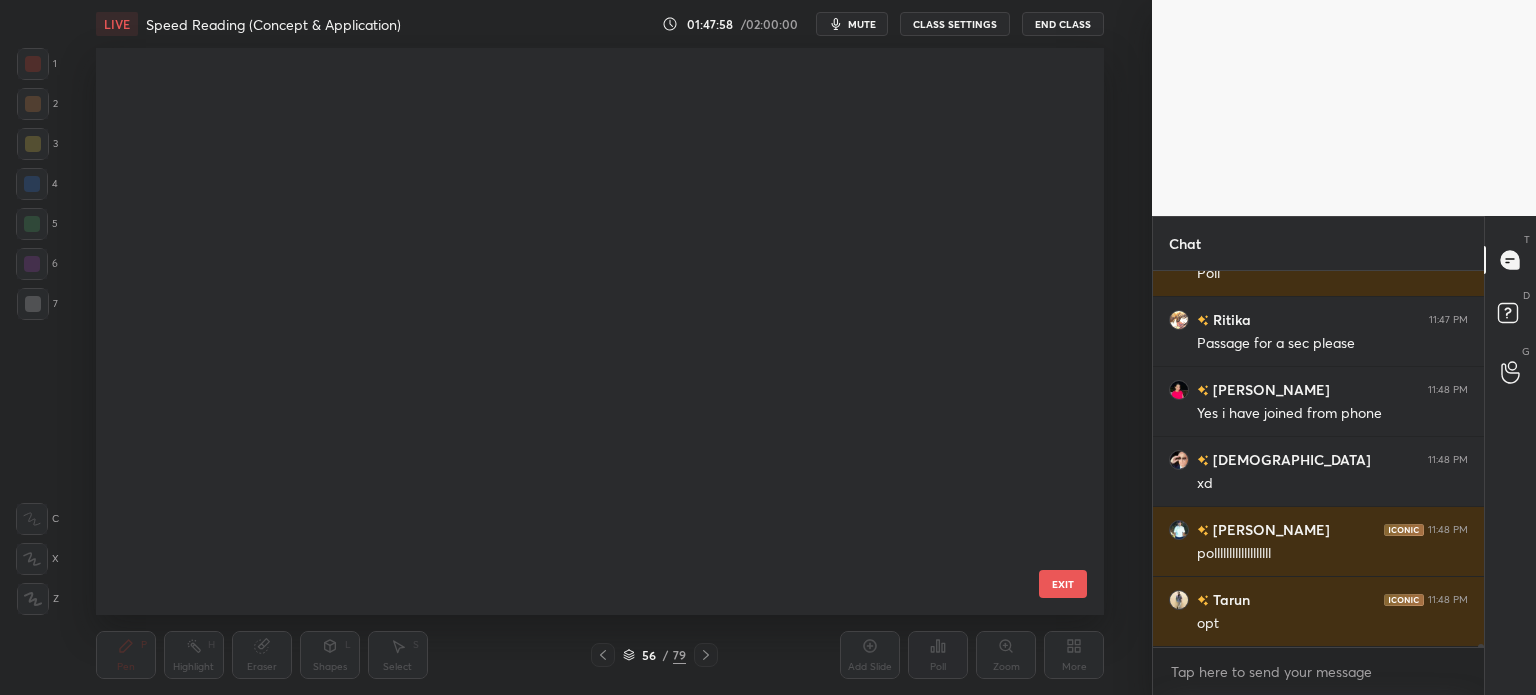 scroll, scrollTop: 2739, scrollLeft: 0, axis: vertical 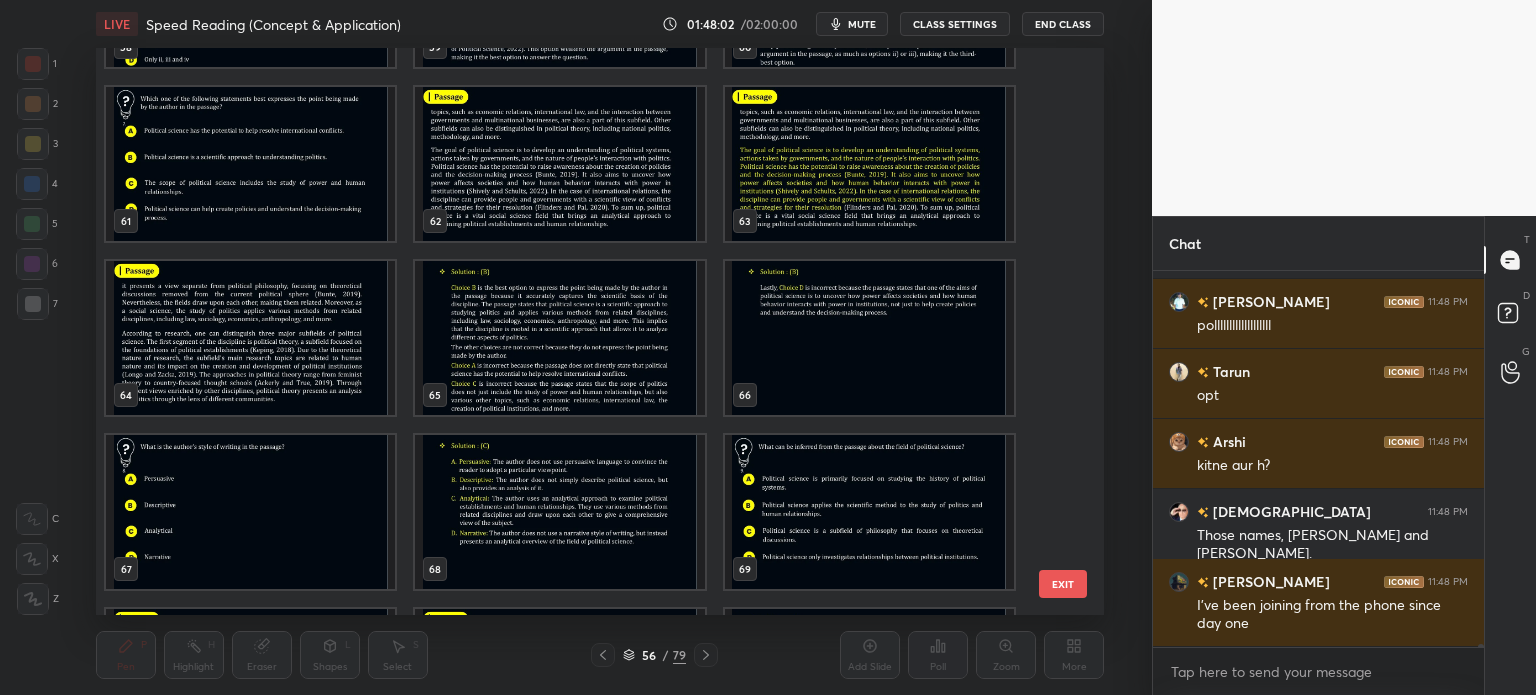 click at bounding box center (250, 512) 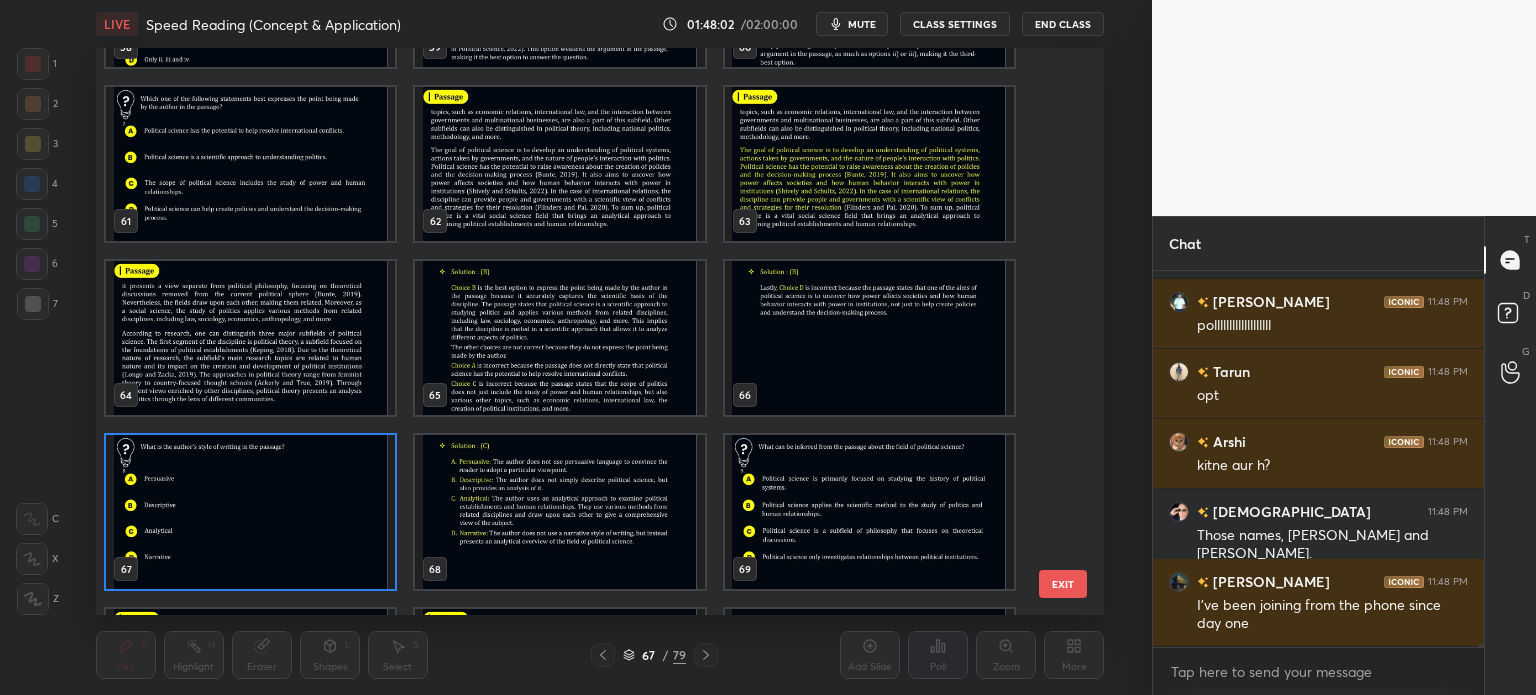 click at bounding box center (250, 512) 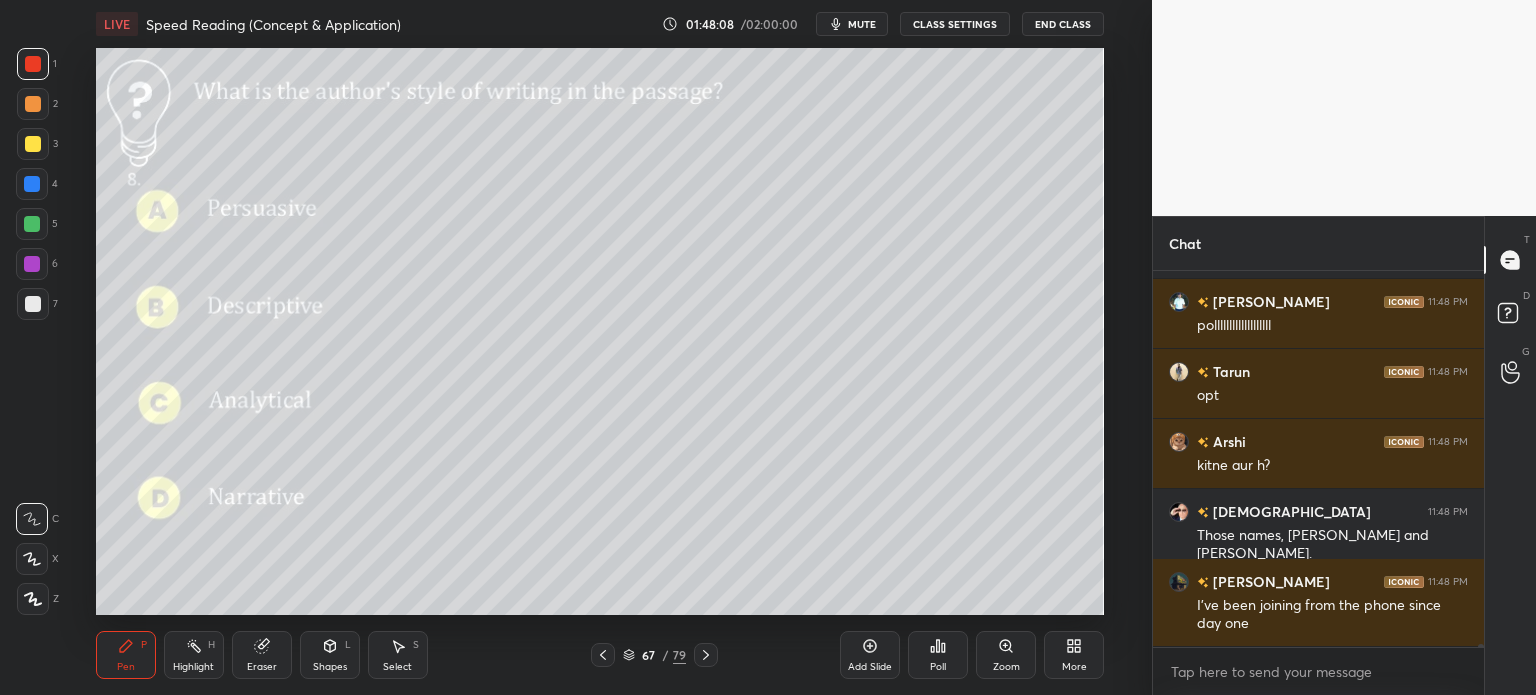 click on "Poll" at bounding box center [938, 655] 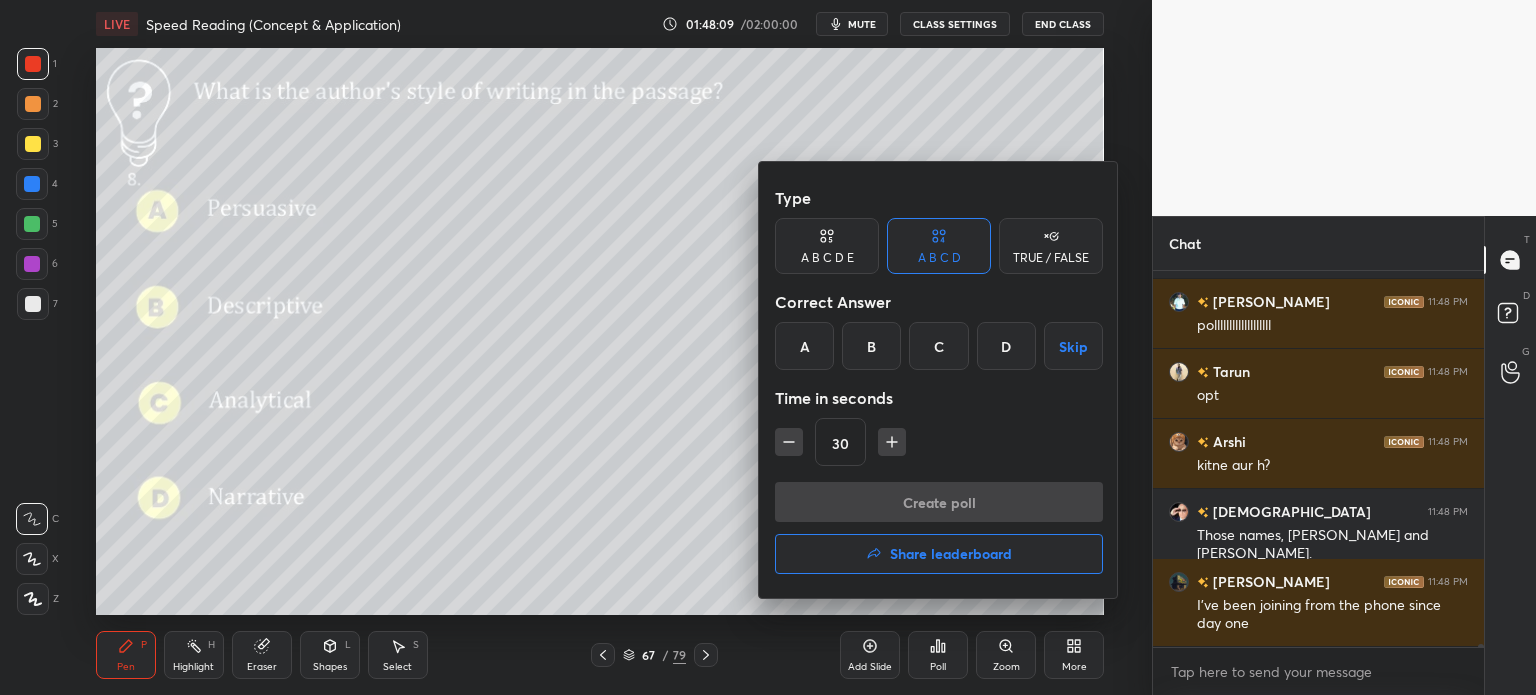click on "C" at bounding box center [938, 346] 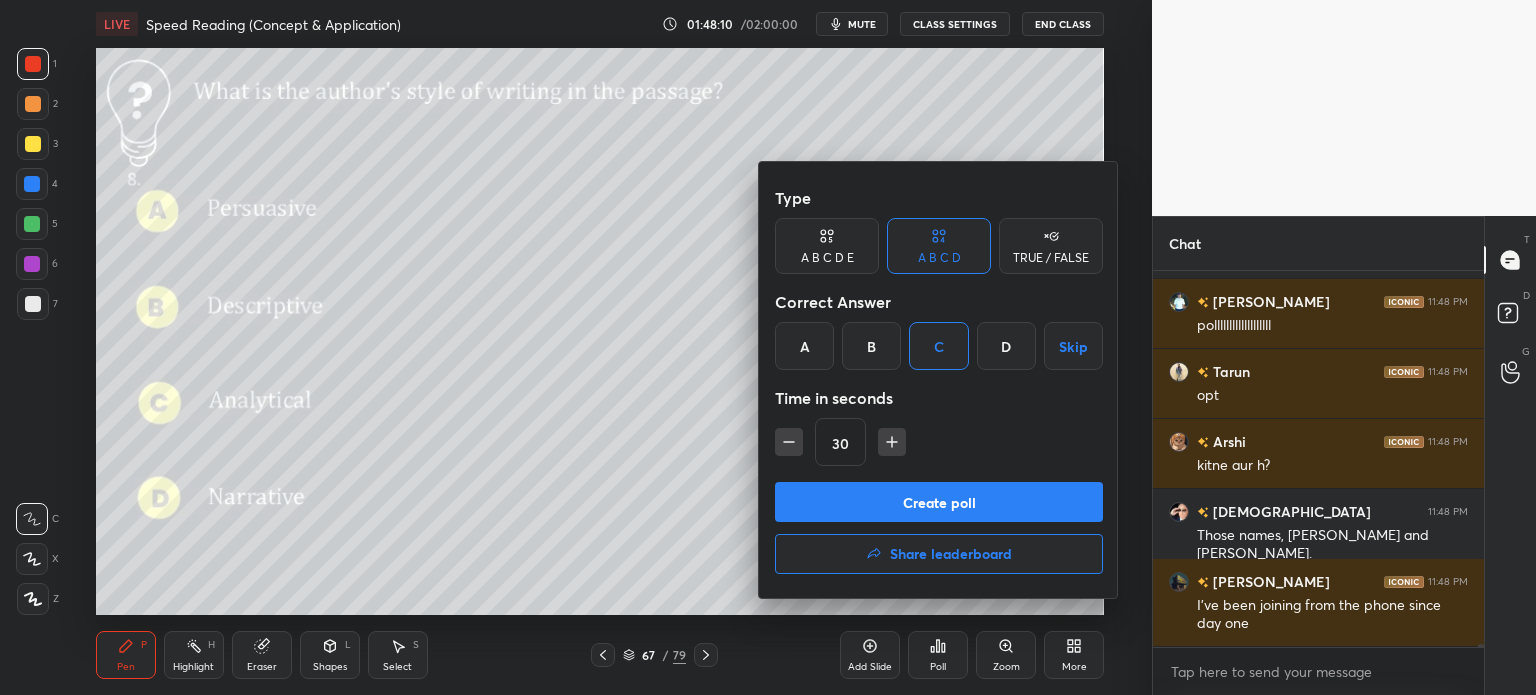 click on "Create poll" at bounding box center [939, 502] 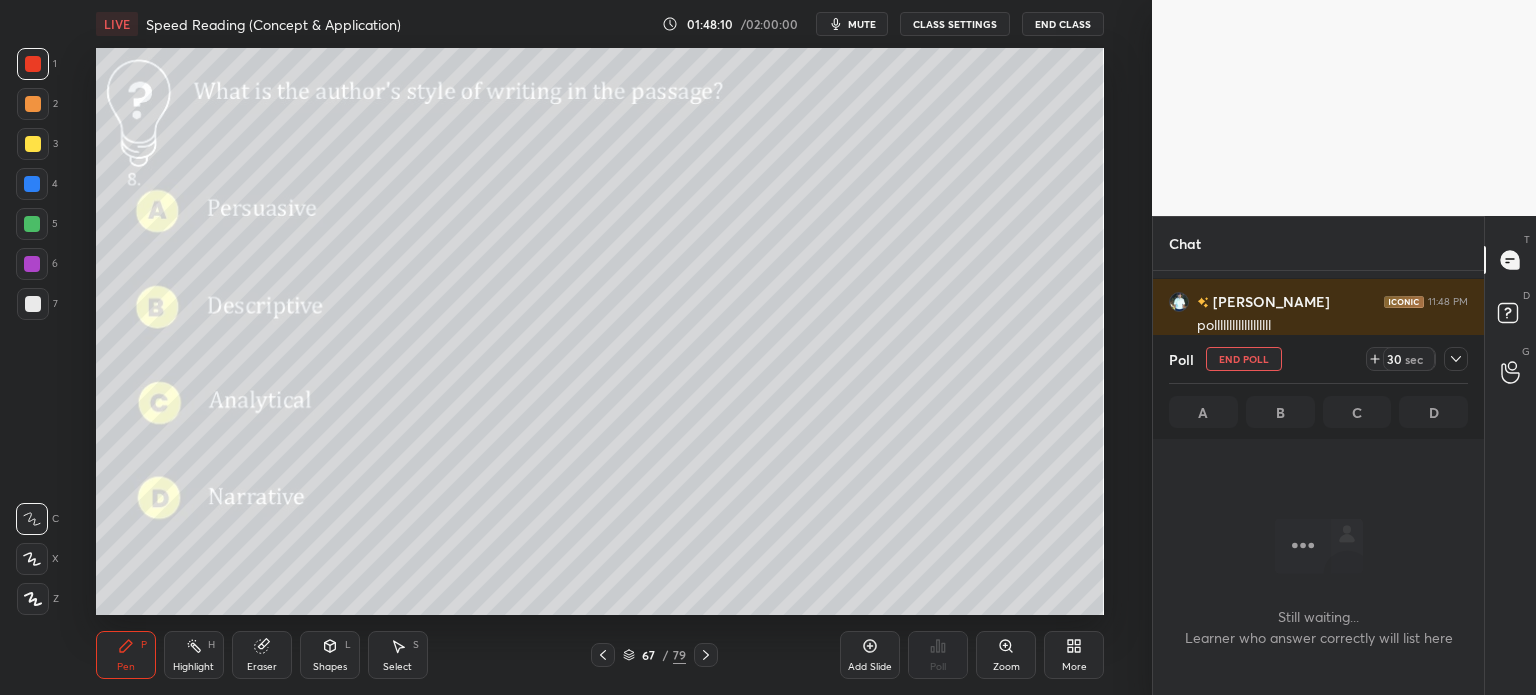 scroll, scrollTop: 6, scrollLeft: 6, axis: both 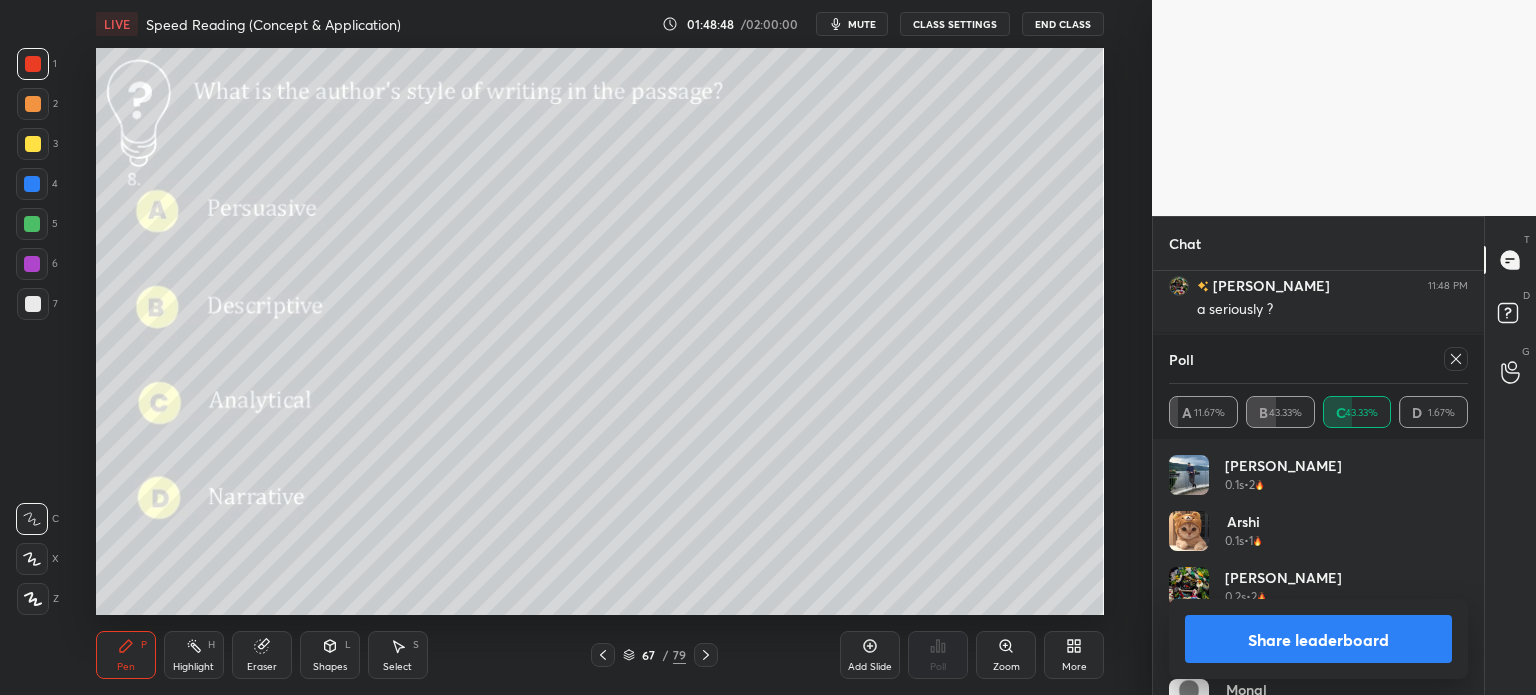 click on "Share leaderboard" at bounding box center (1318, 639) 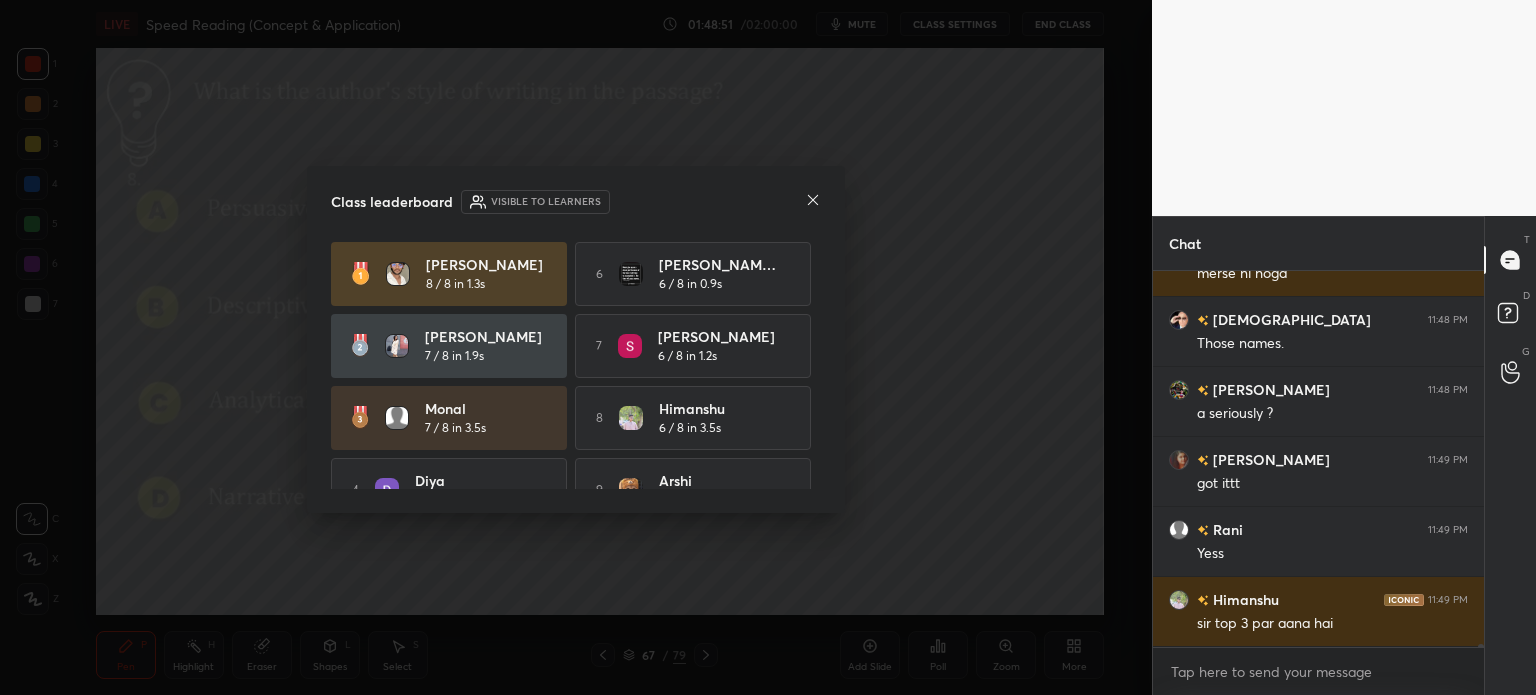 click 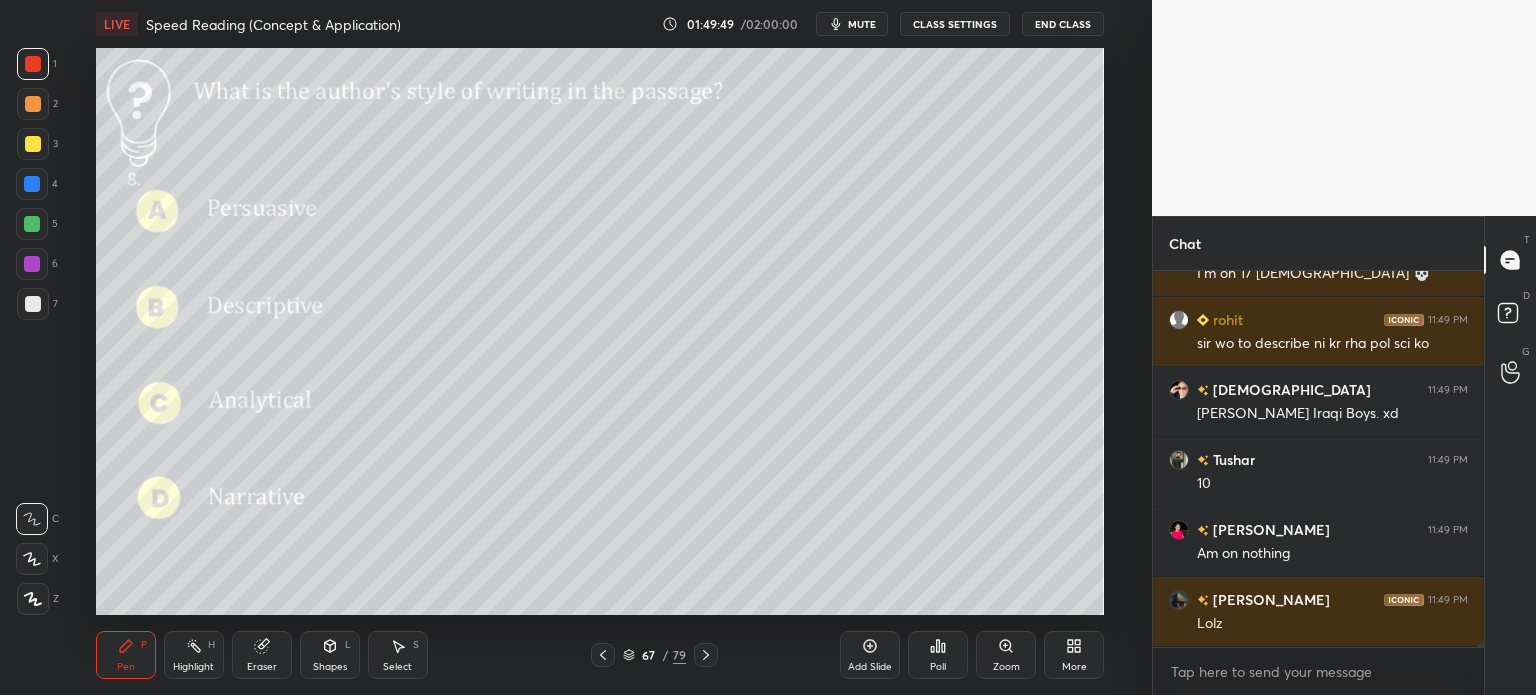 scroll, scrollTop: 43702, scrollLeft: 0, axis: vertical 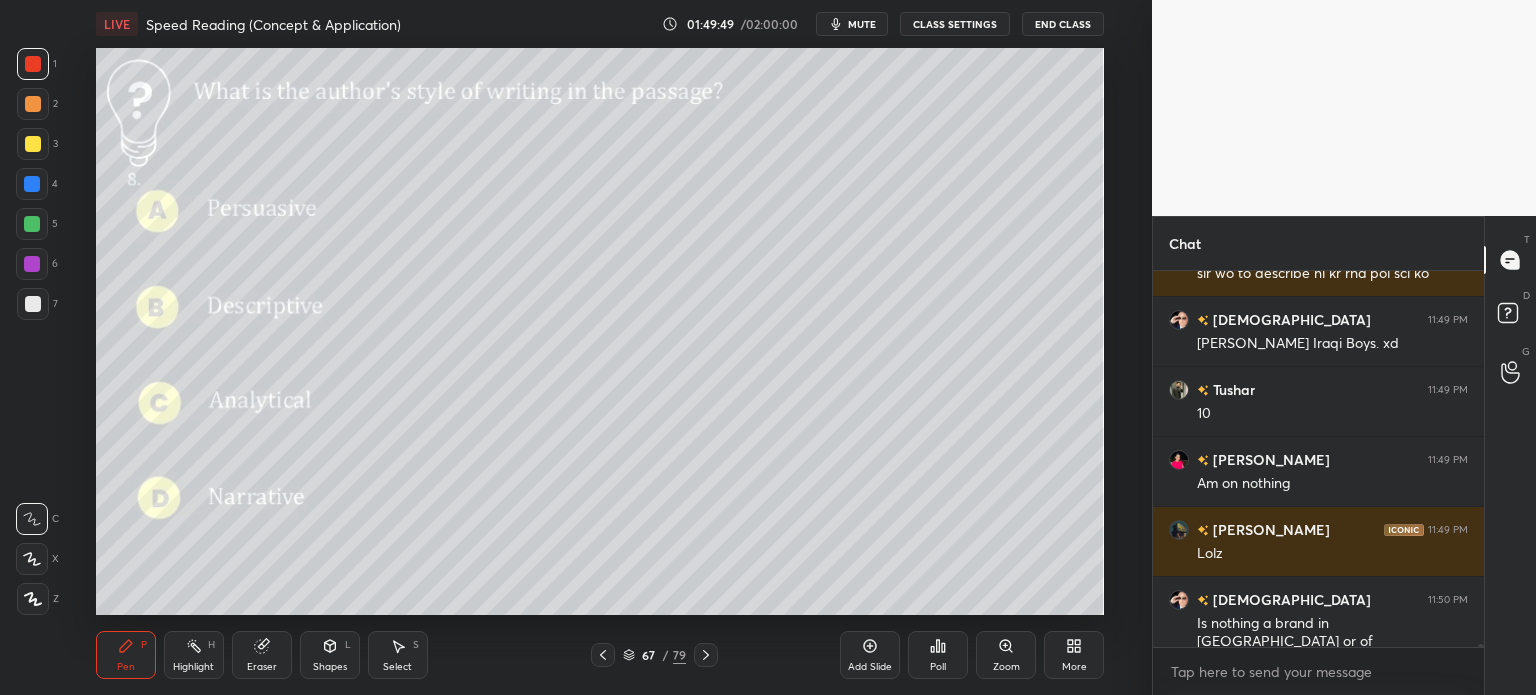 click on "/" at bounding box center (666, 655) 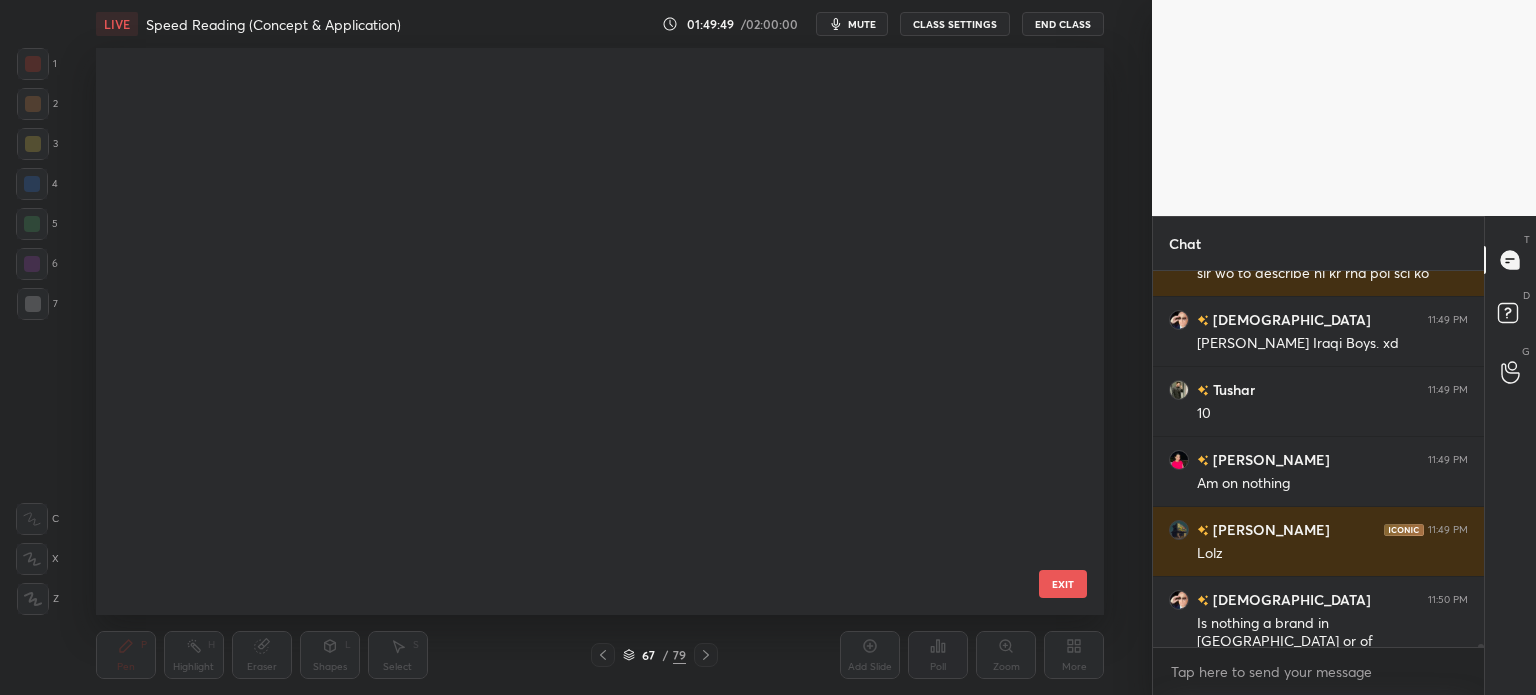 scroll, scrollTop: 3435, scrollLeft: 0, axis: vertical 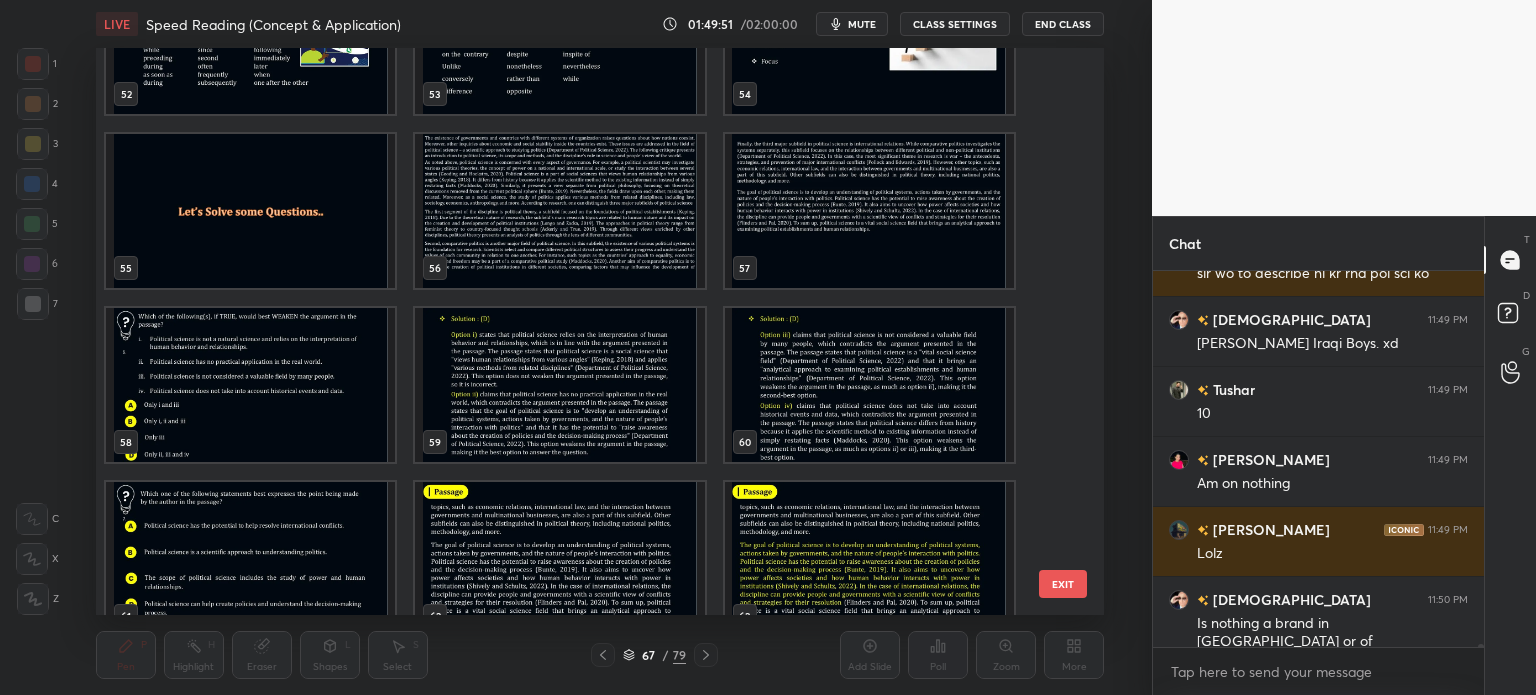 click at bounding box center (868, 211) 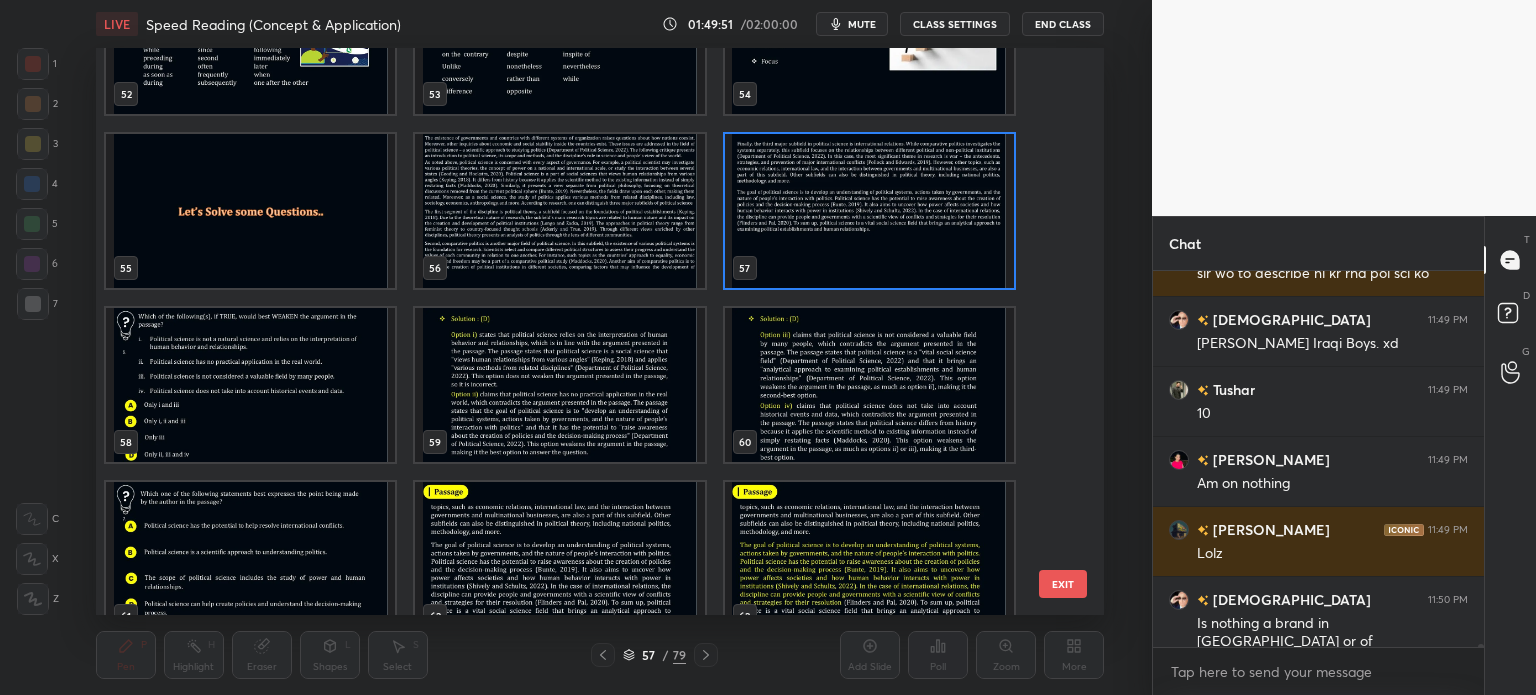 click at bounding box center (868, 211) 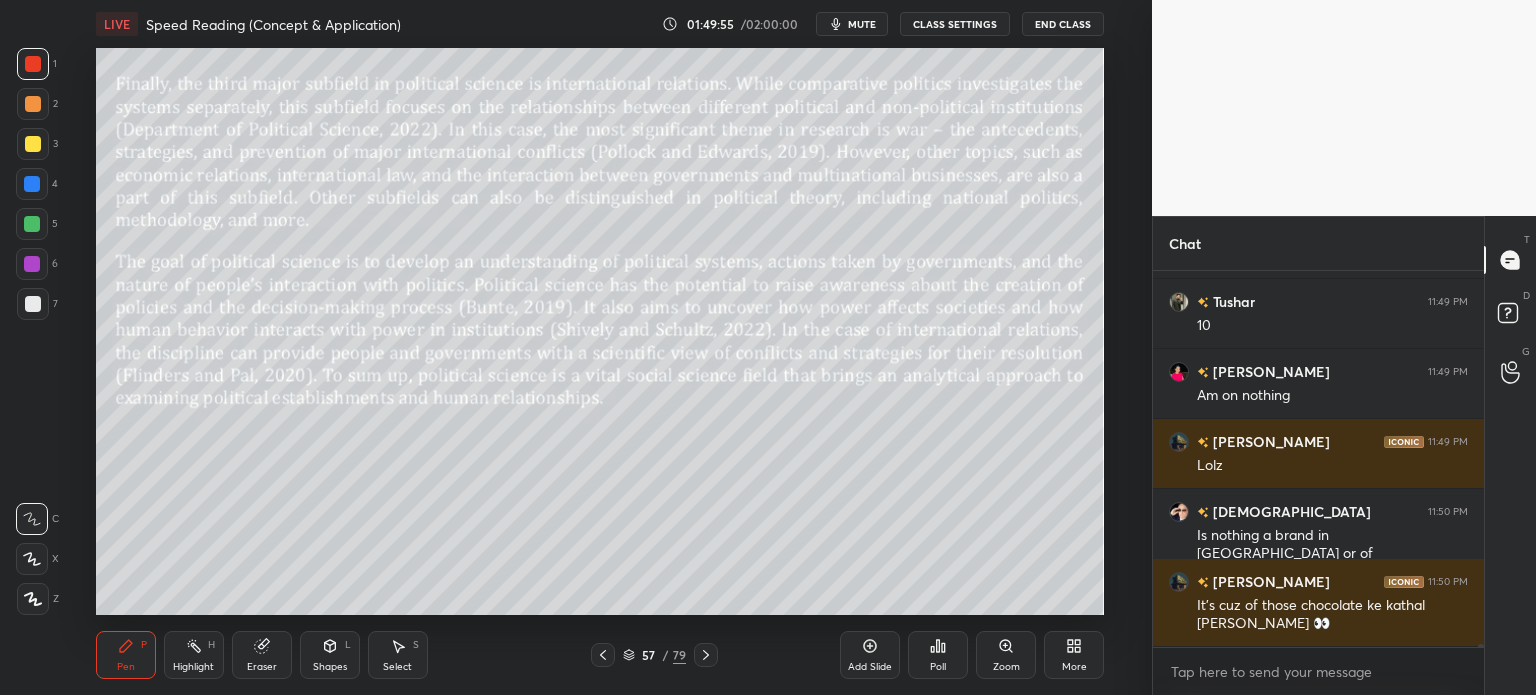 scroll, scrollTop: 43860, scrollLeft: 0, axis: vertical 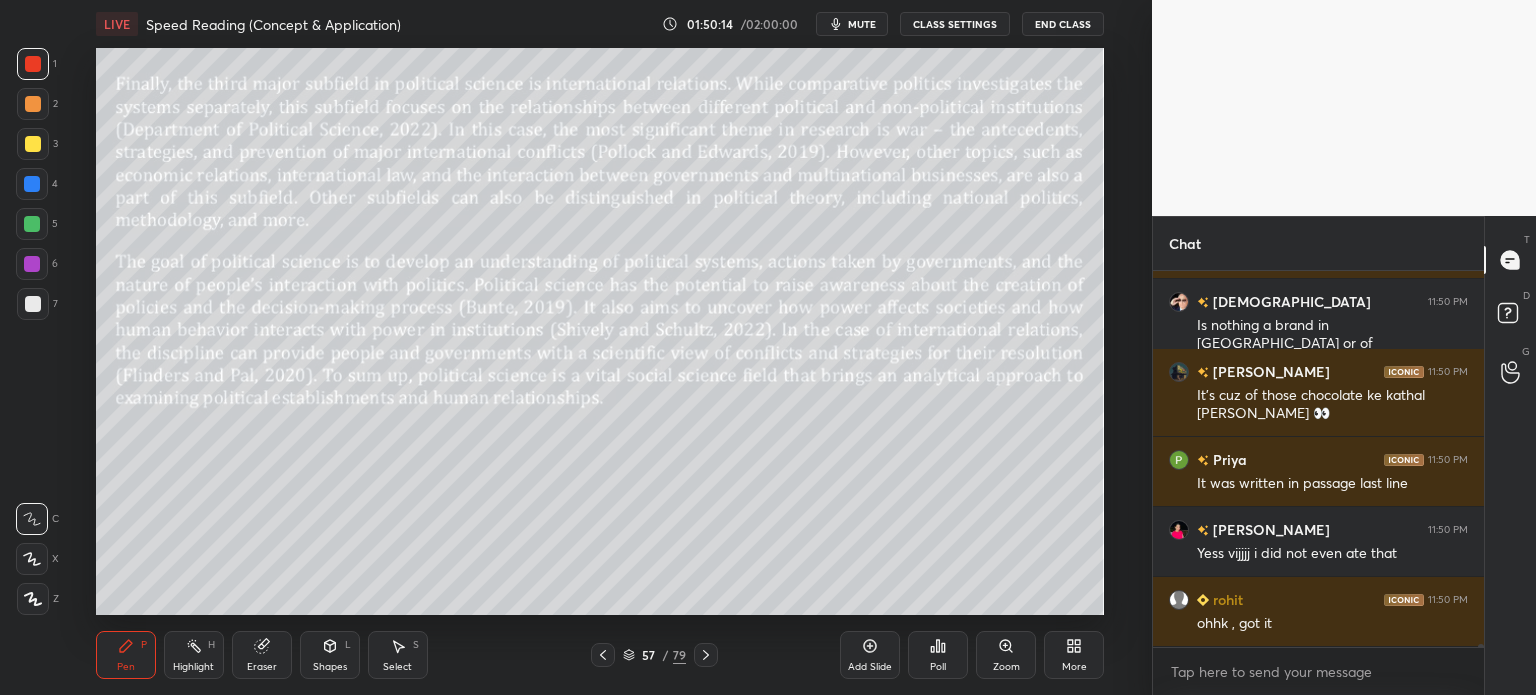 click on "57" at bounding box center [649, 655] 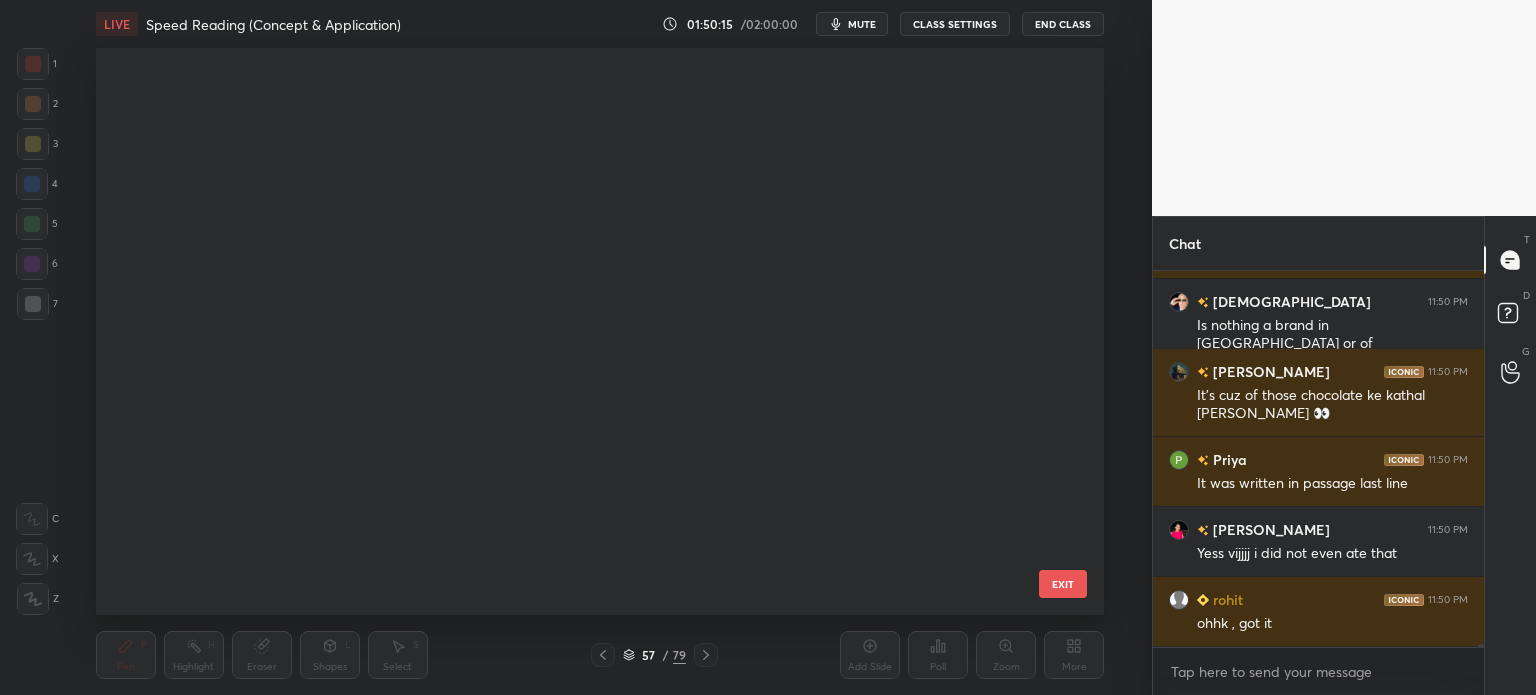 scroll, scrollTop: 2739, scrollLeft: 0, axis: vertical 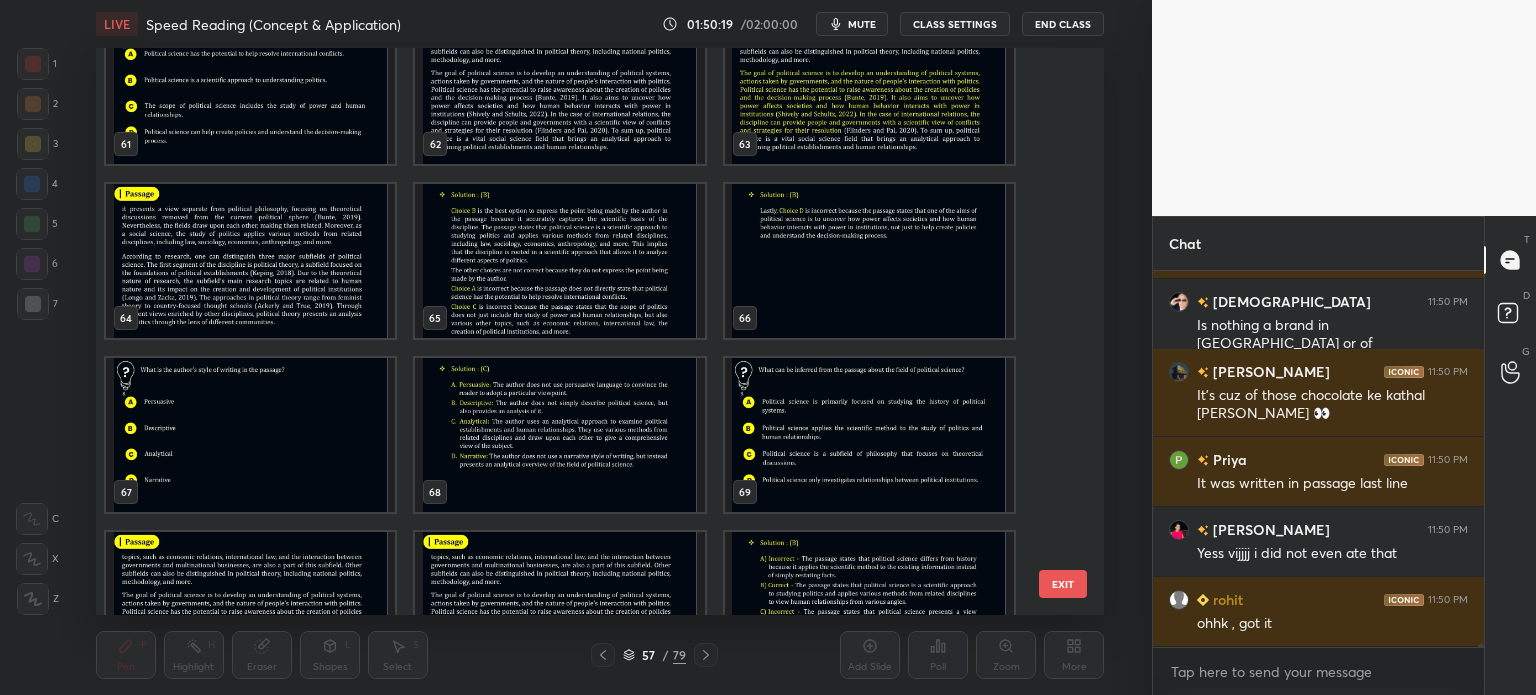 click at bounding box center [250, 435] 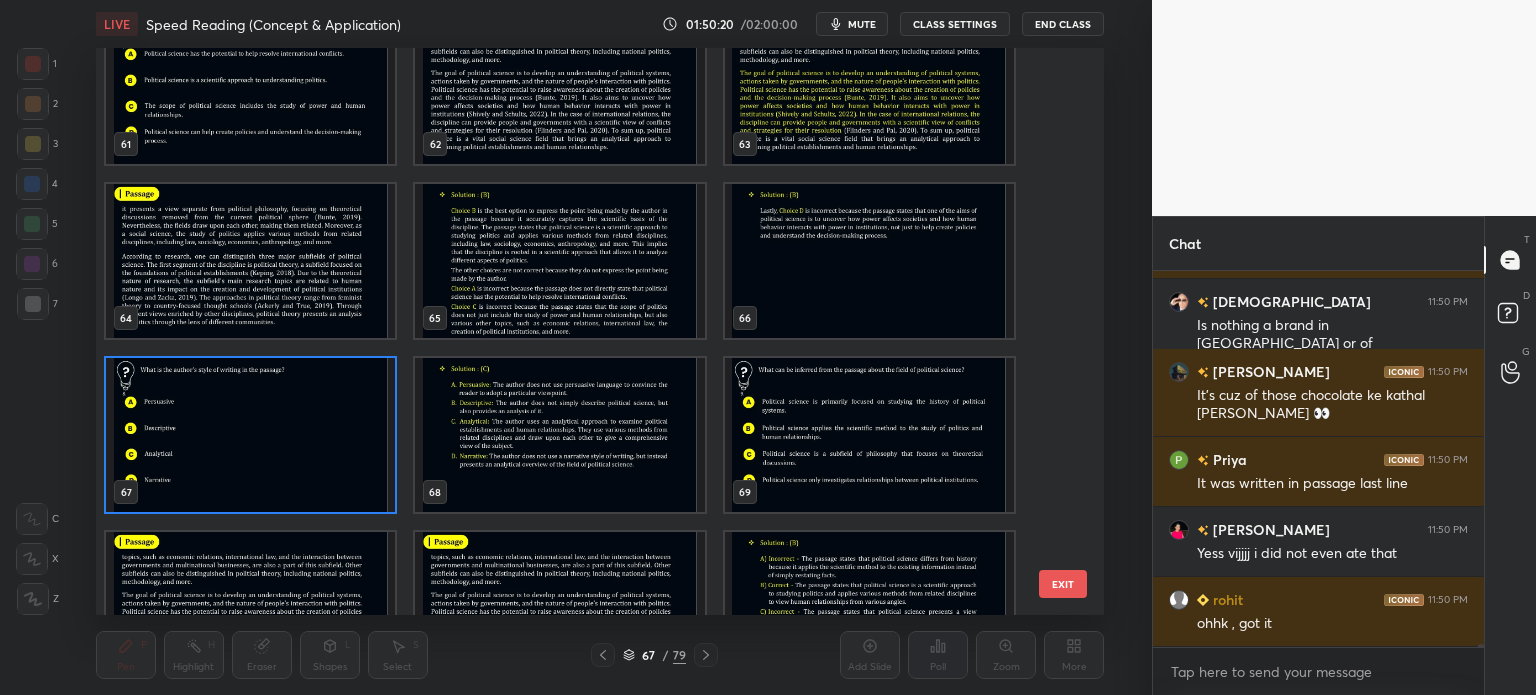 click at bounding box center [250, 435] 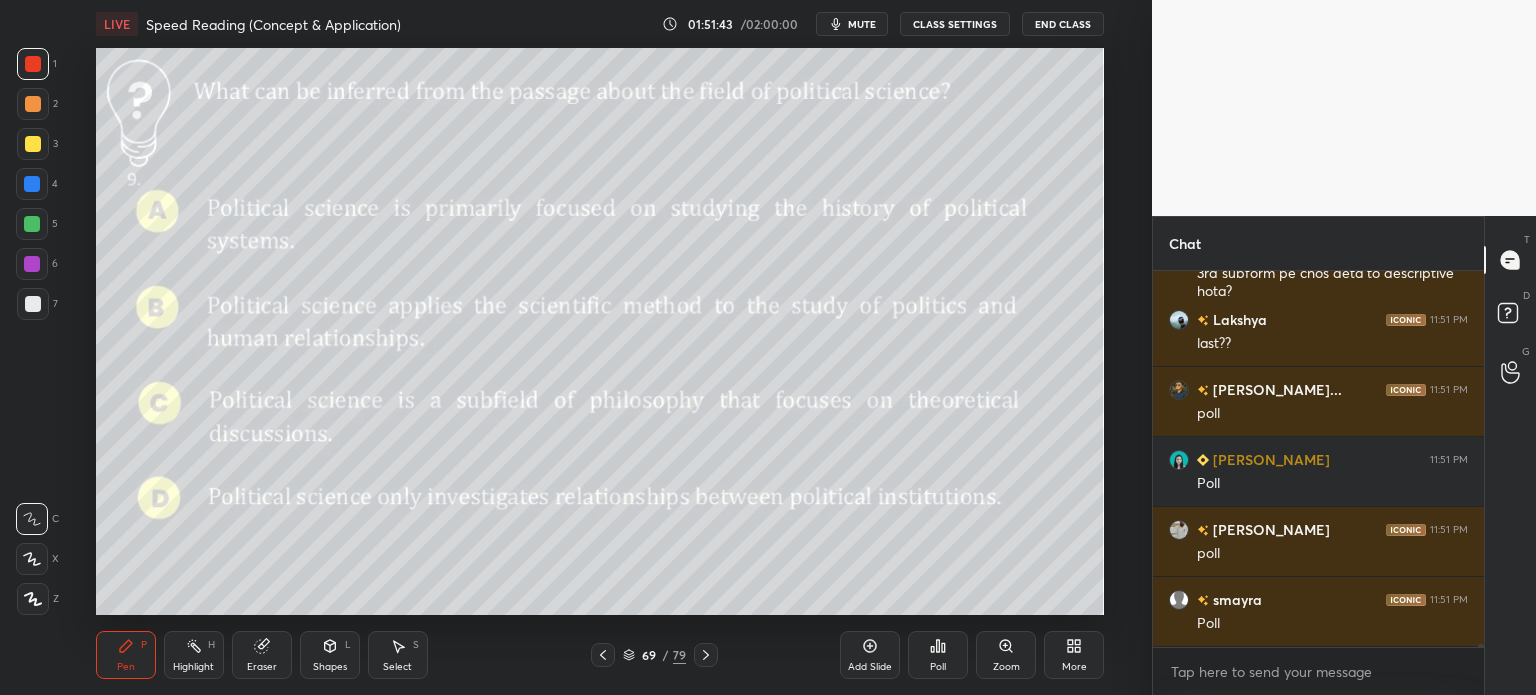 scroll, scrollTop: 45808, scrollLeft: 0, axis: vertical 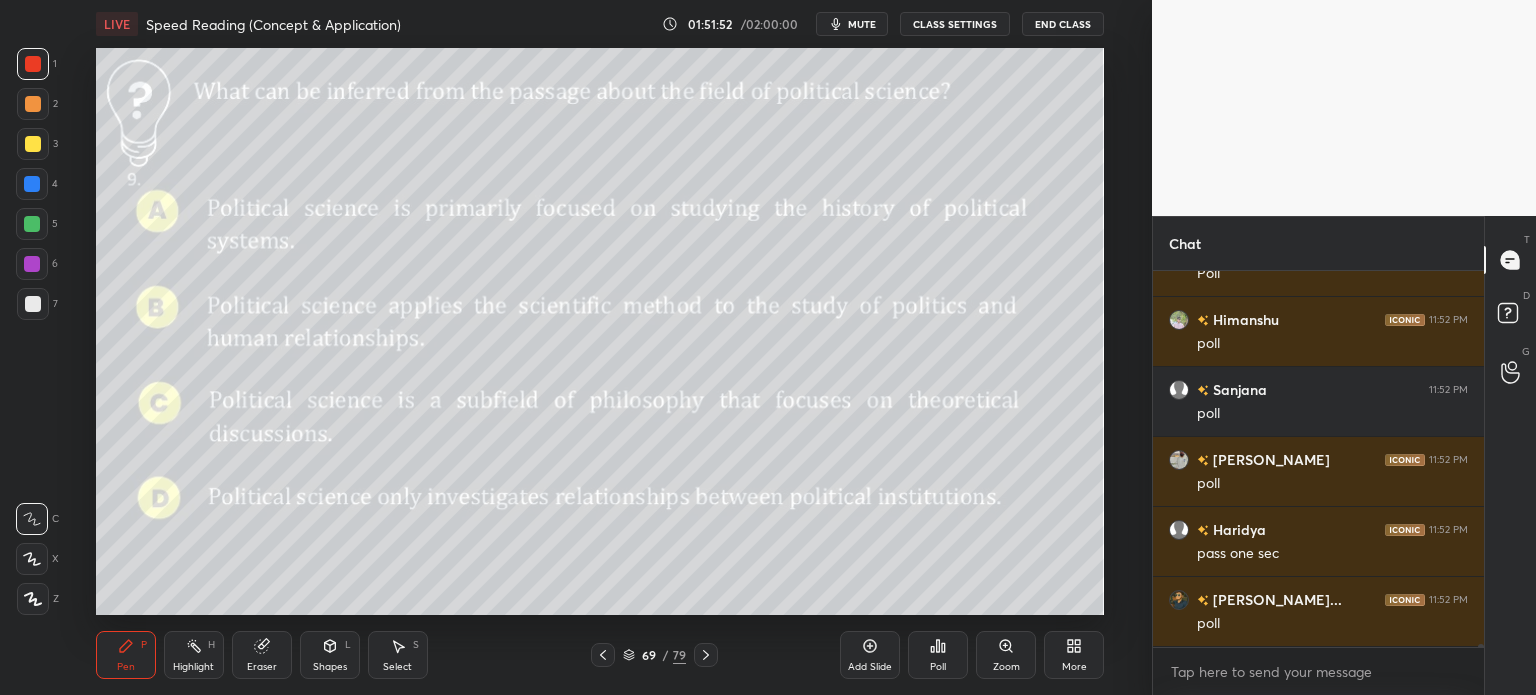 click on "69" at bounding box center (649, 655) 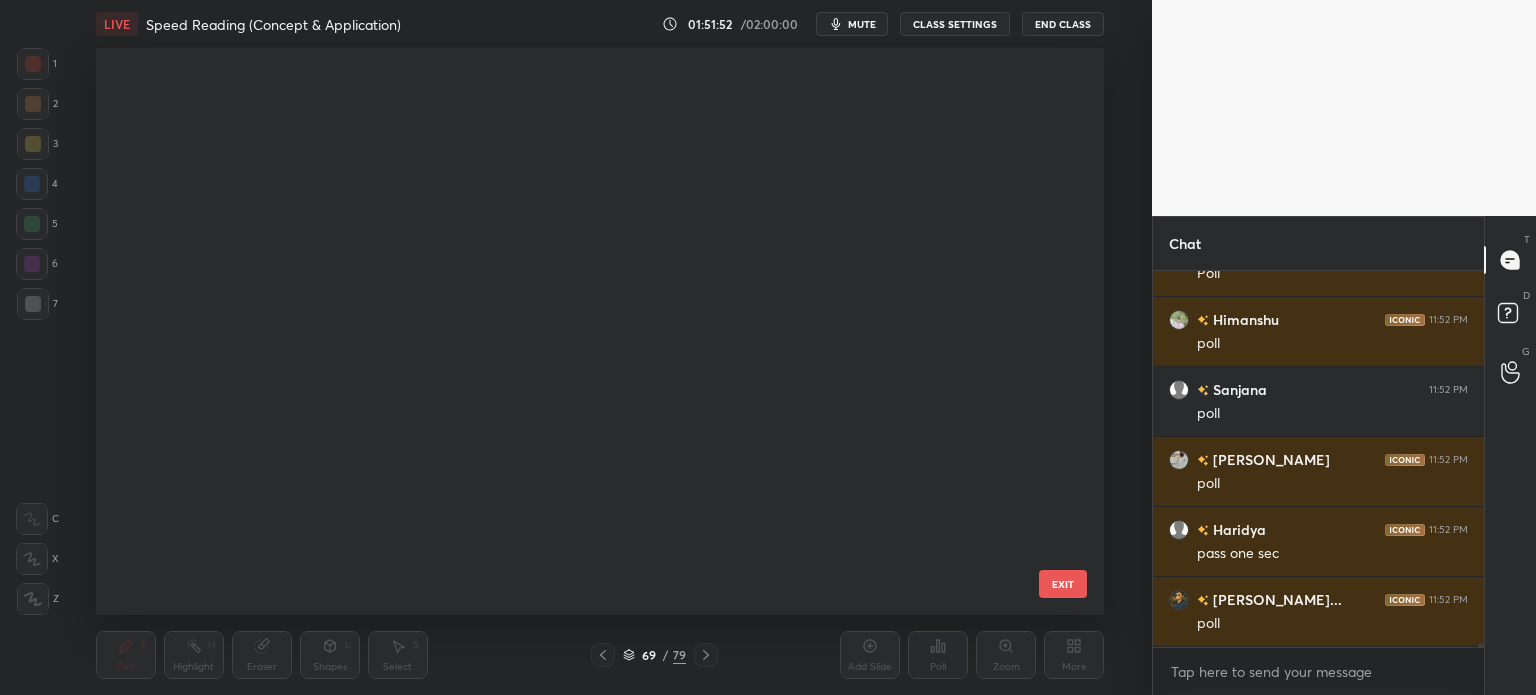 scroll, scrollTop: 3435, scrollLeft: 0, axis: vertical 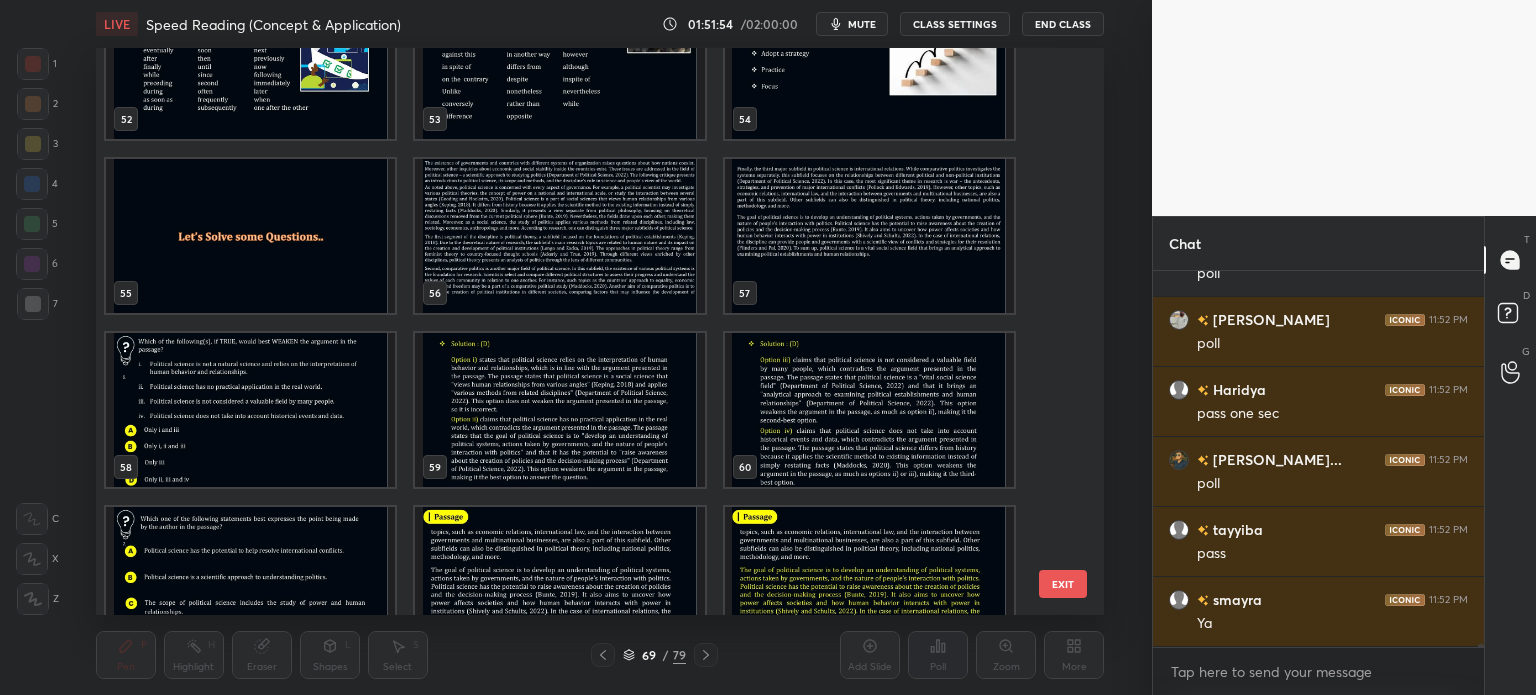 click at bounding box center [559, 236] 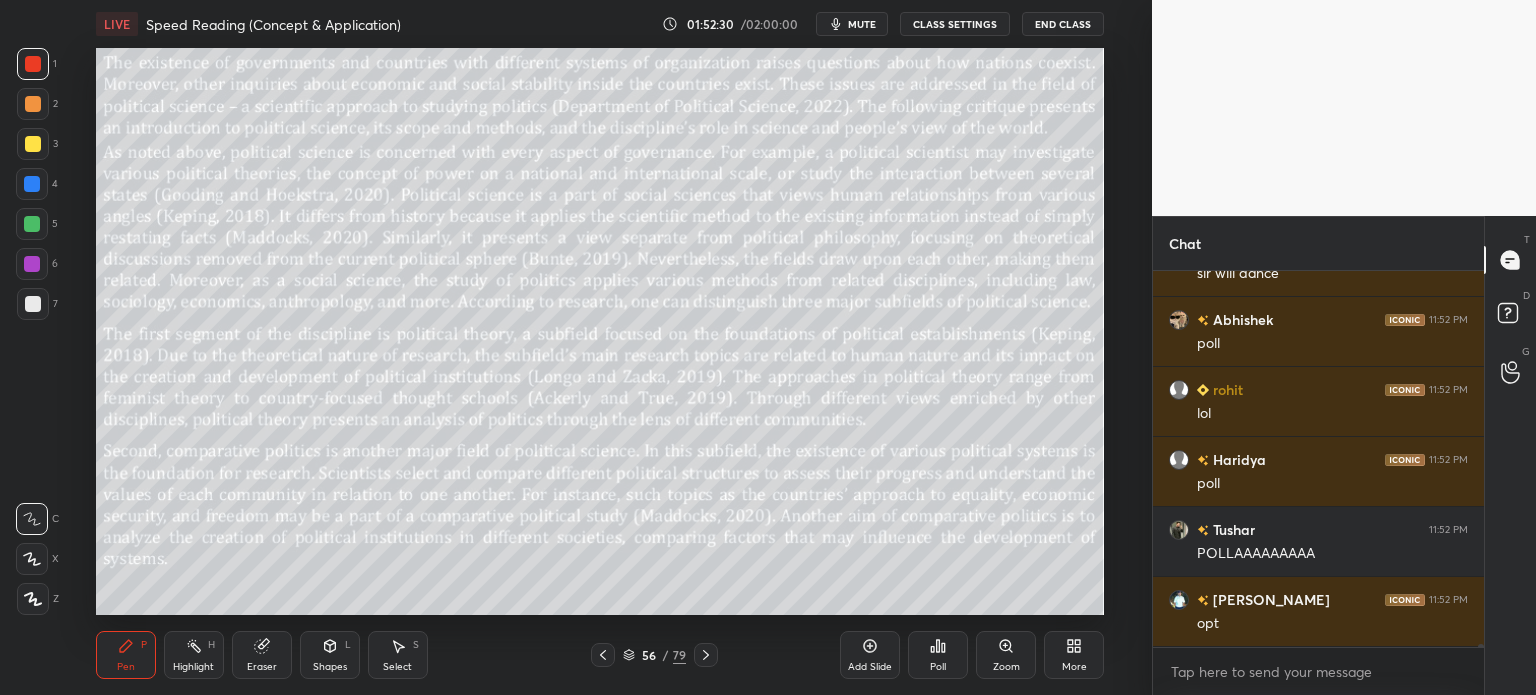 scroll, scrollTop: 46578, scrollLeft: 0, axis: vertical 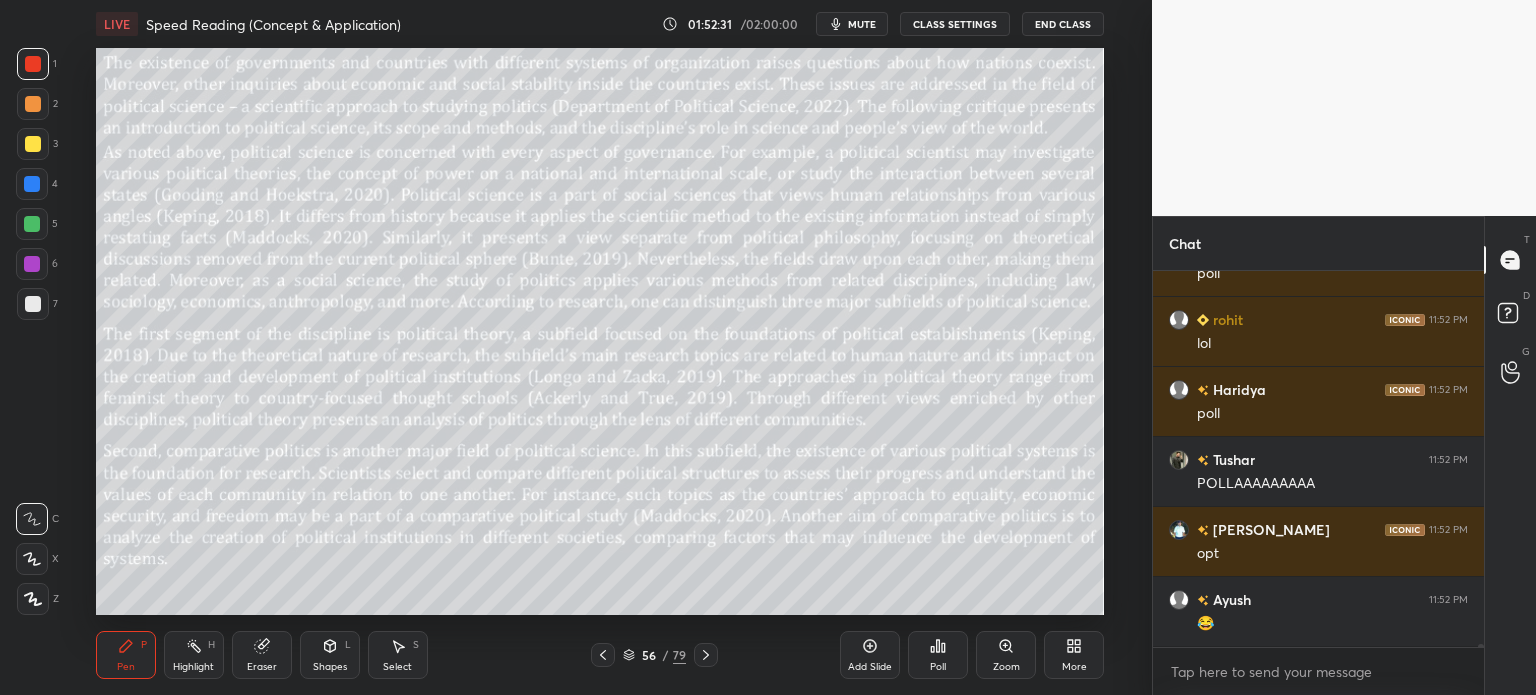 click on "56 / 79" at bounding box center (654, 655) 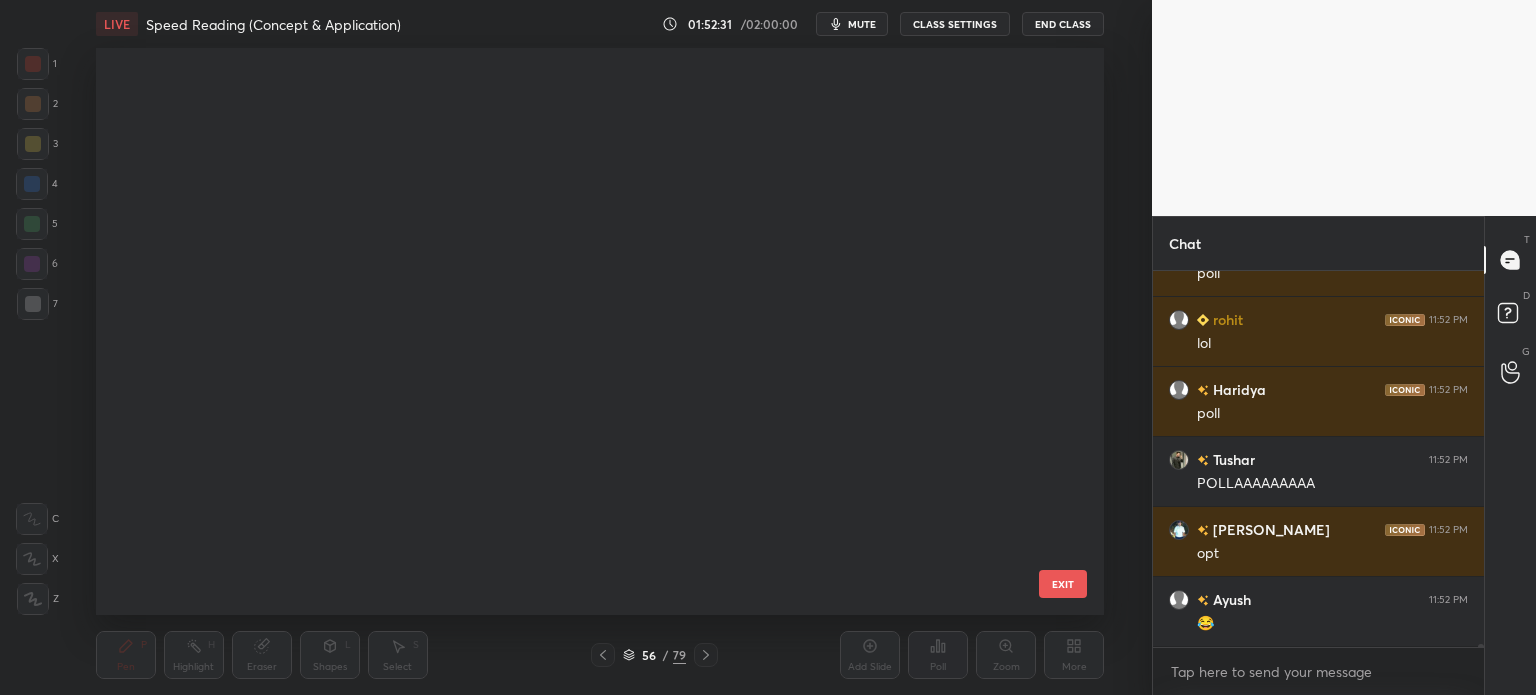 scroll, scrollTop: 2739, scrollLeft: 0, axis: vertical 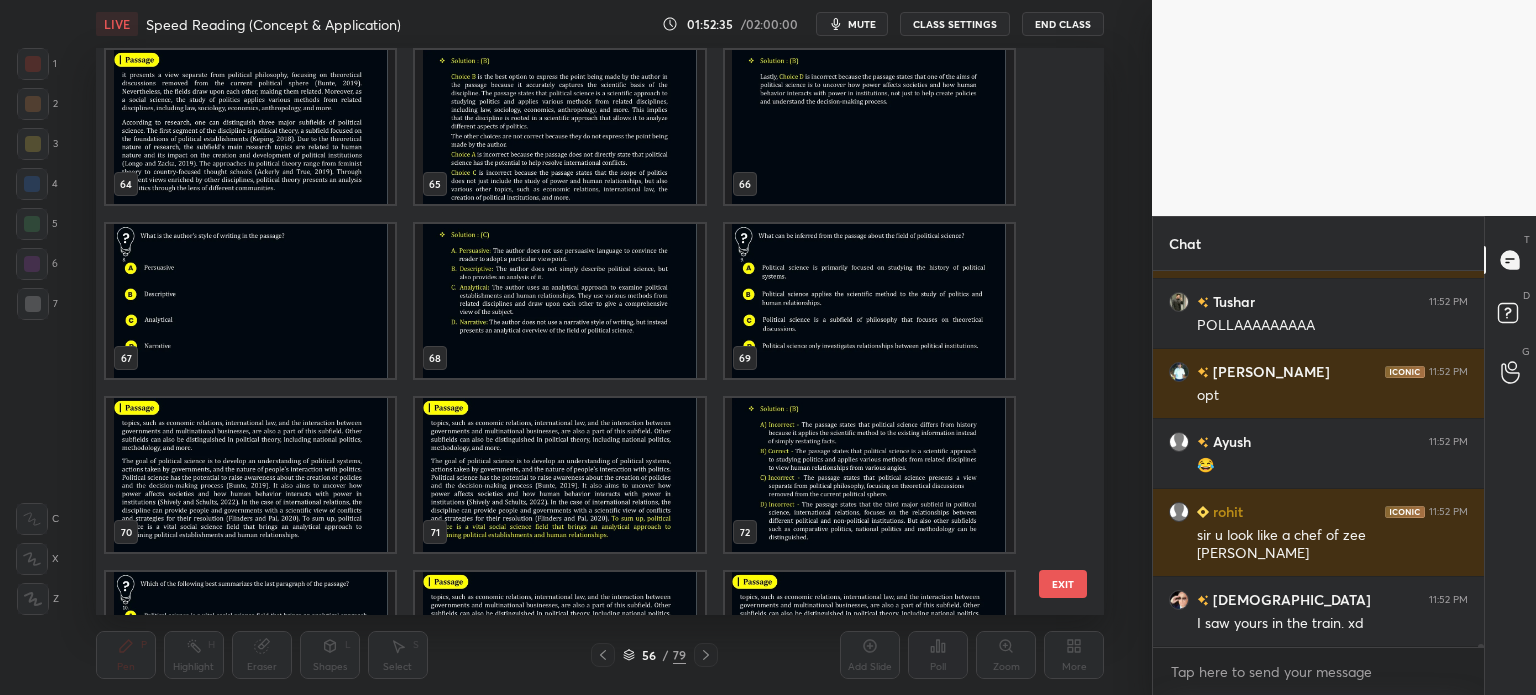 click at bounding box center (868, 301) 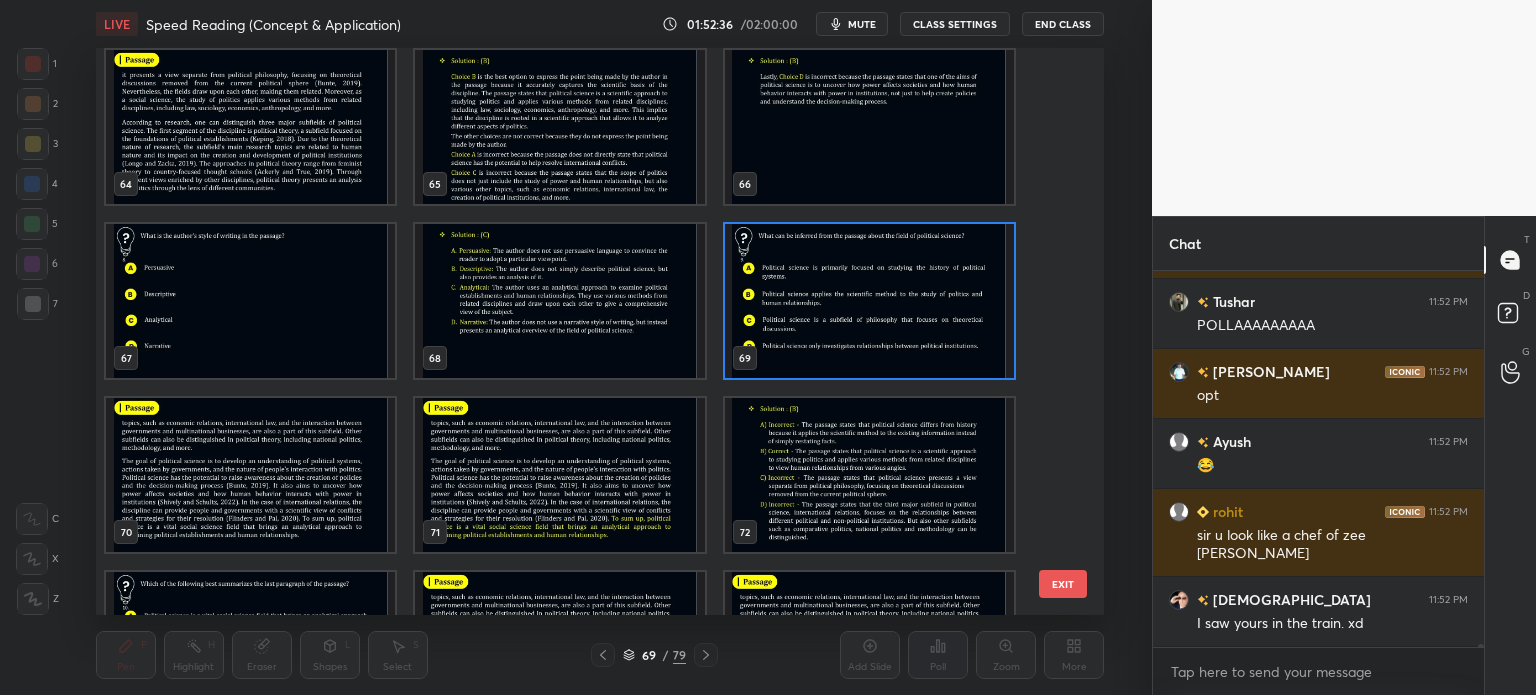 click at bounding box center [868, 301] 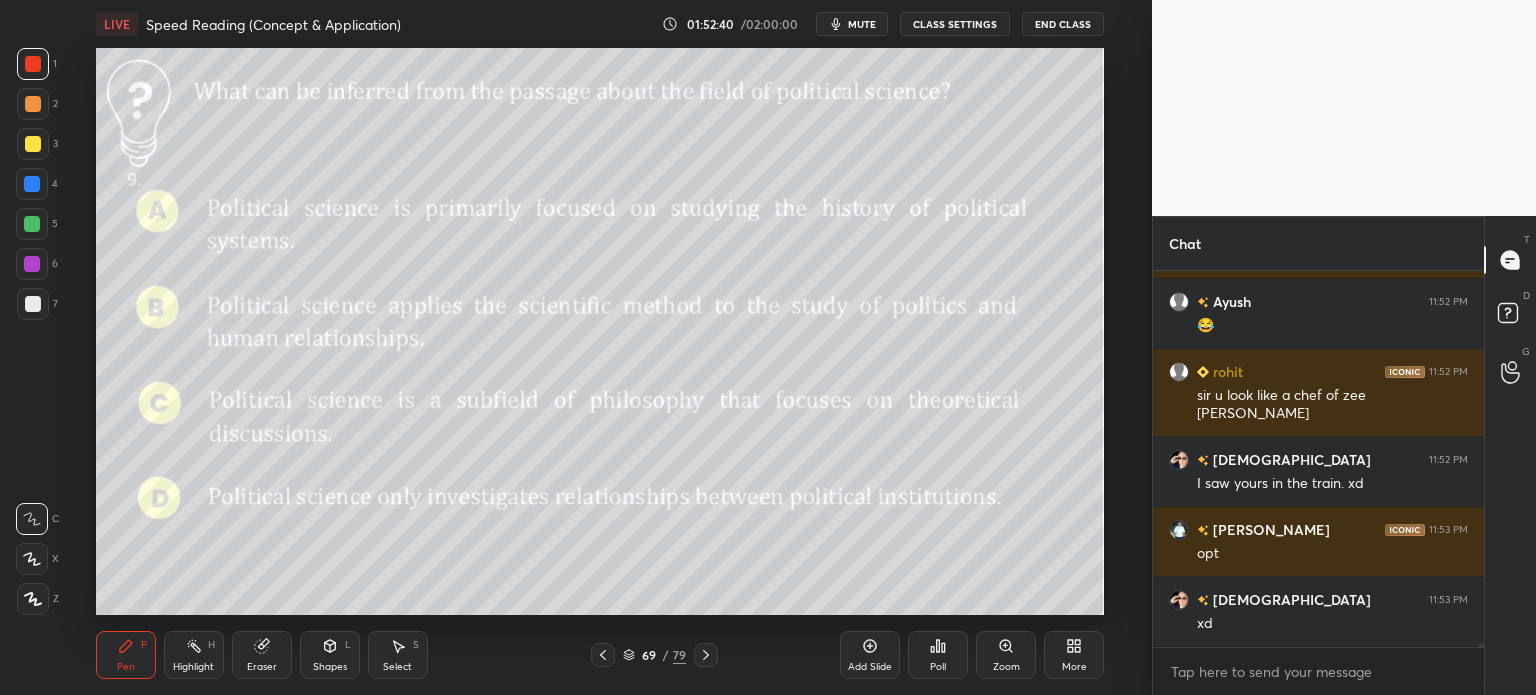 scroll, scrollTop: 46946, scrollLeft: 0, axis: vertical 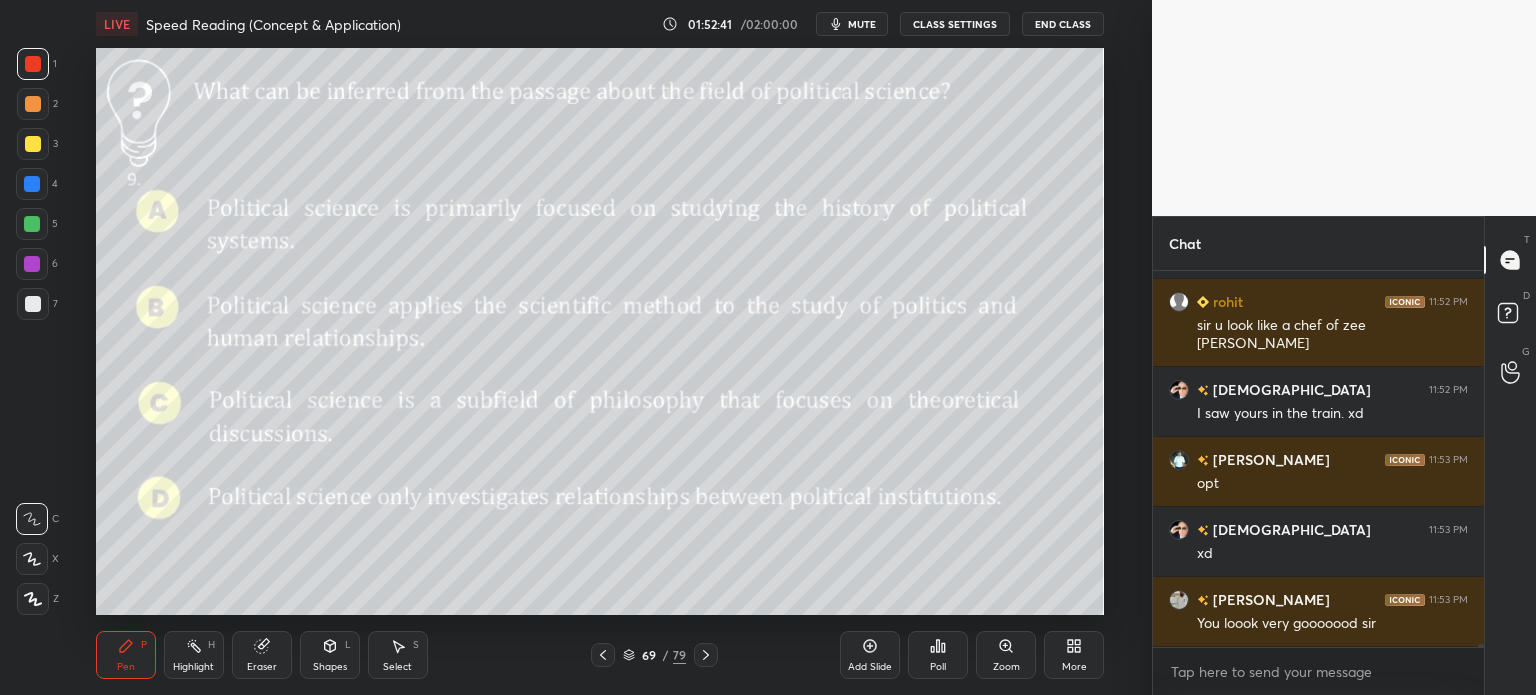click 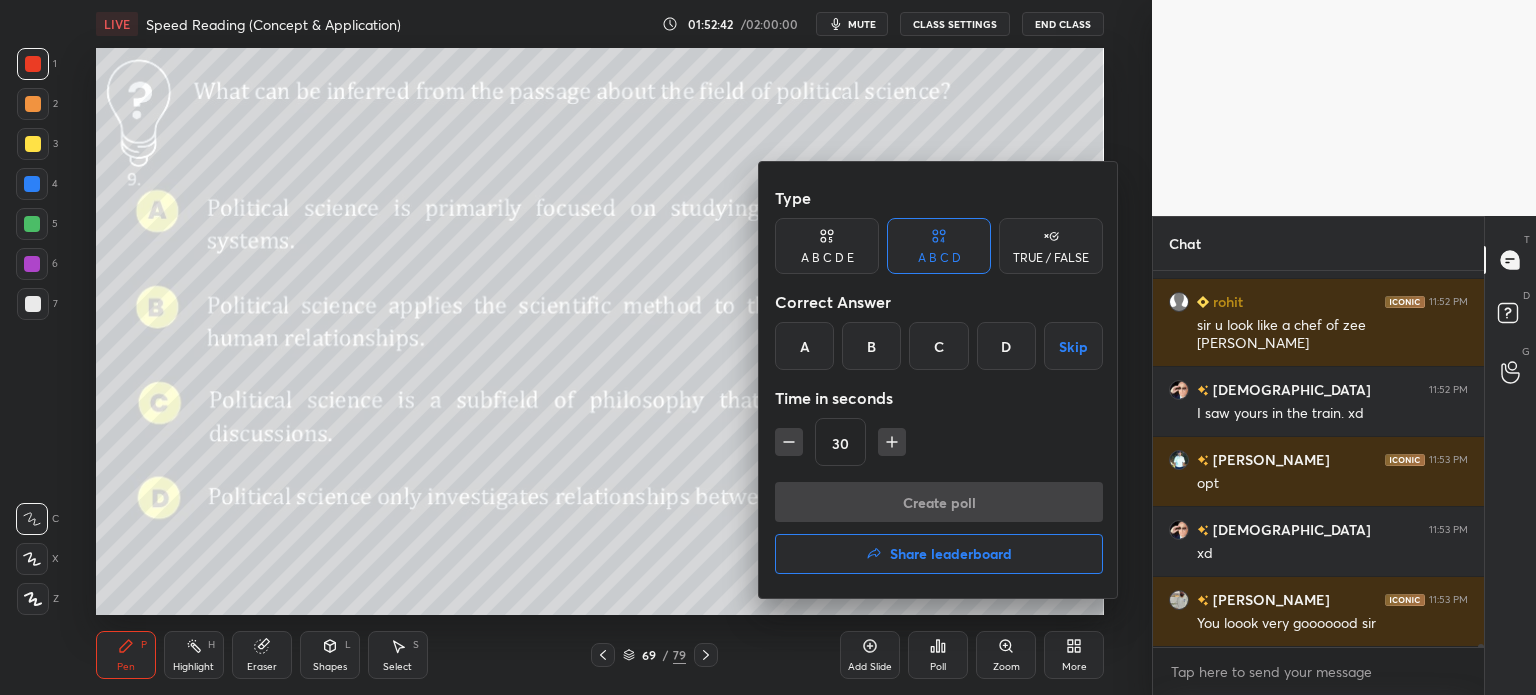 click on "B" at bounding box center (871, 346) 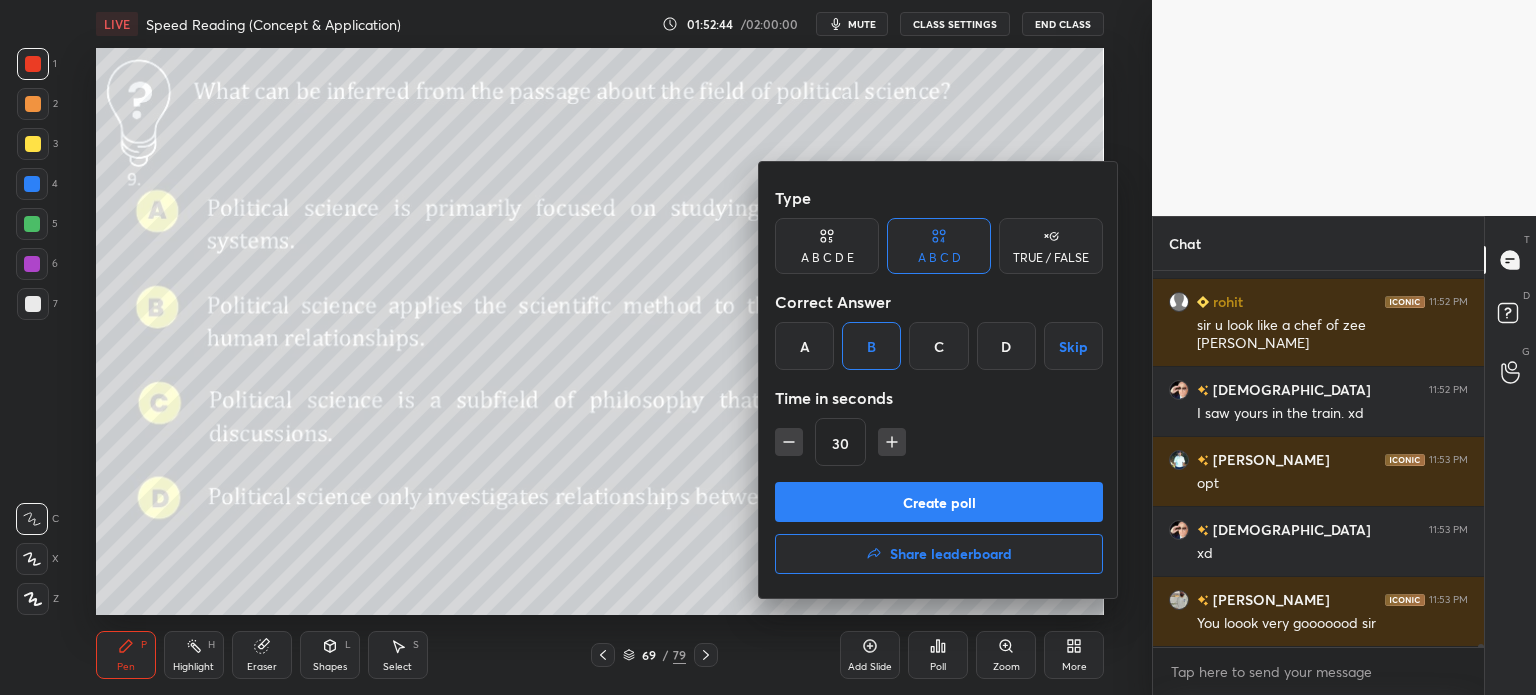 click on "Create poll" at bounding box center (939, 502) 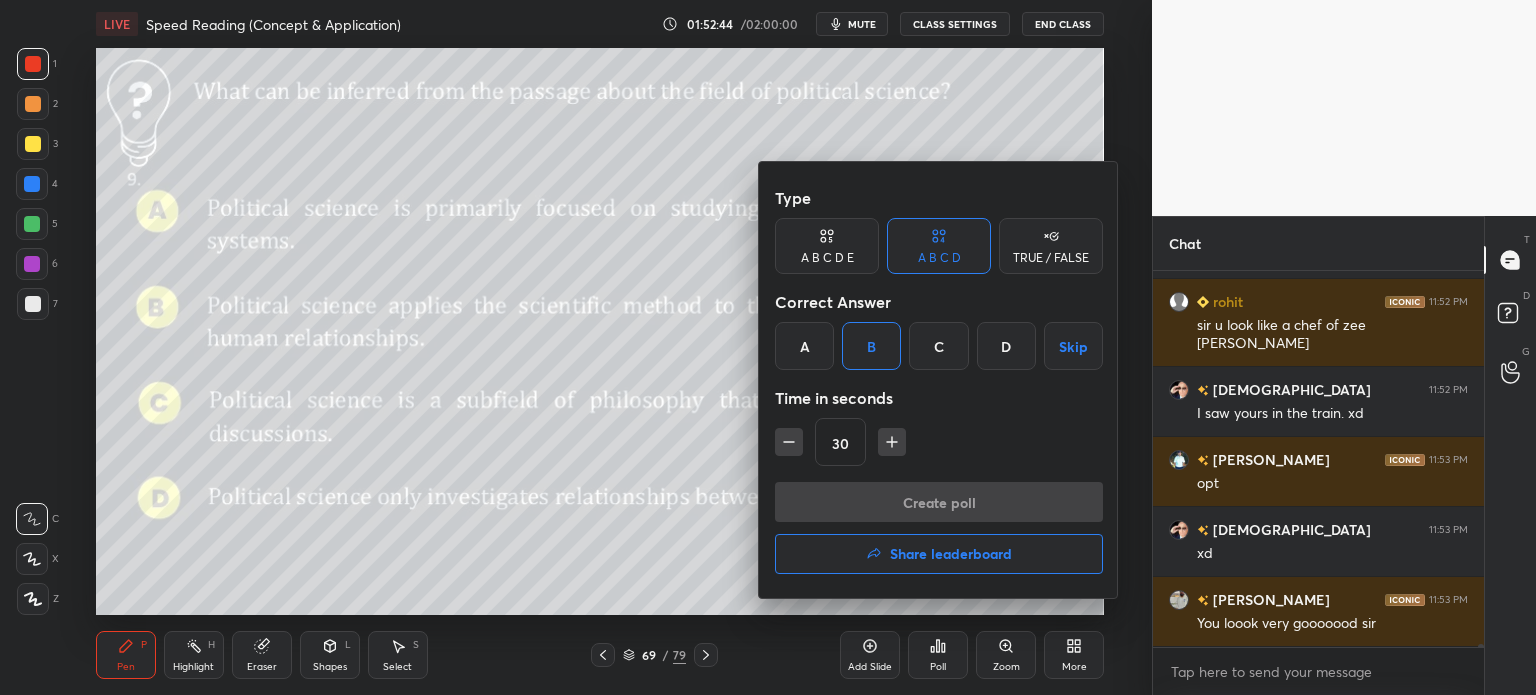 scroll, scrollTop: 6, scrollLeft: 6, axis: both 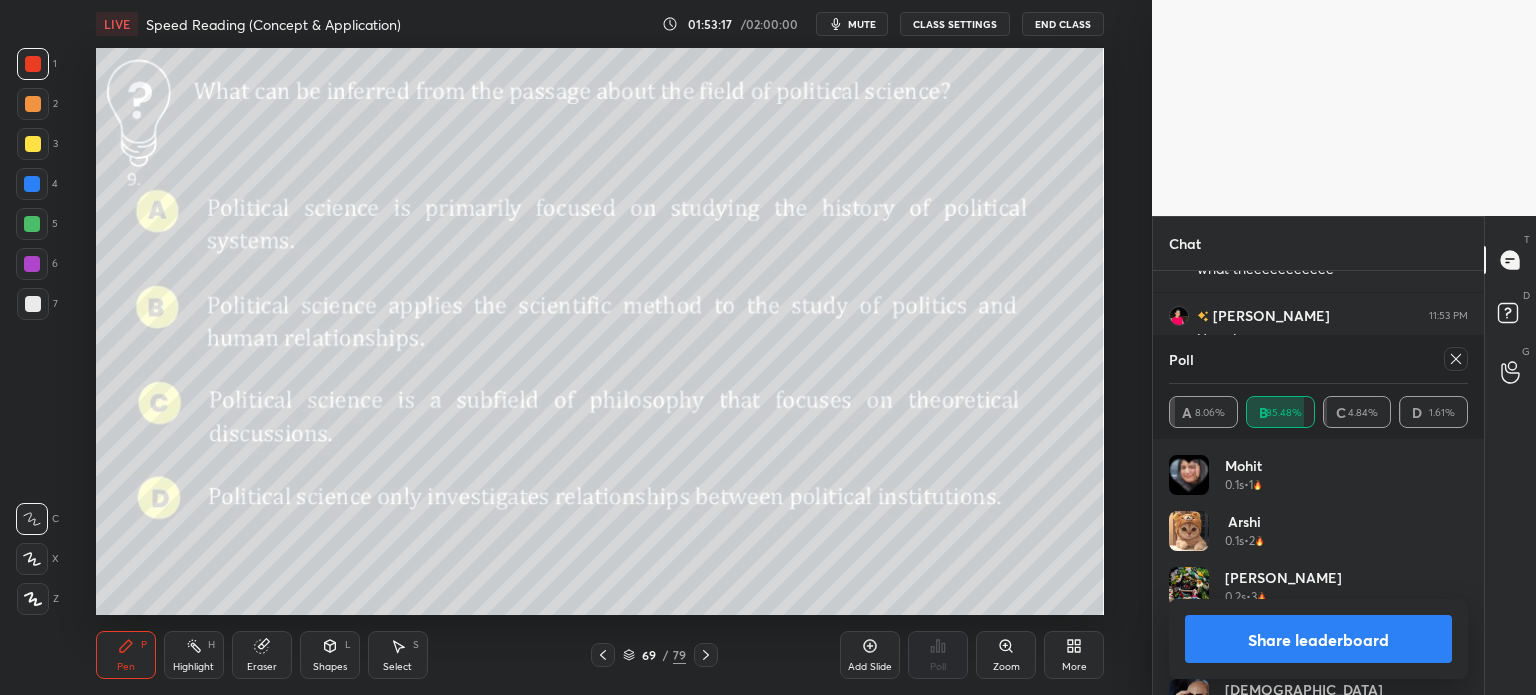 click on "Share leaderboard" at bounding box center (1318, 639) 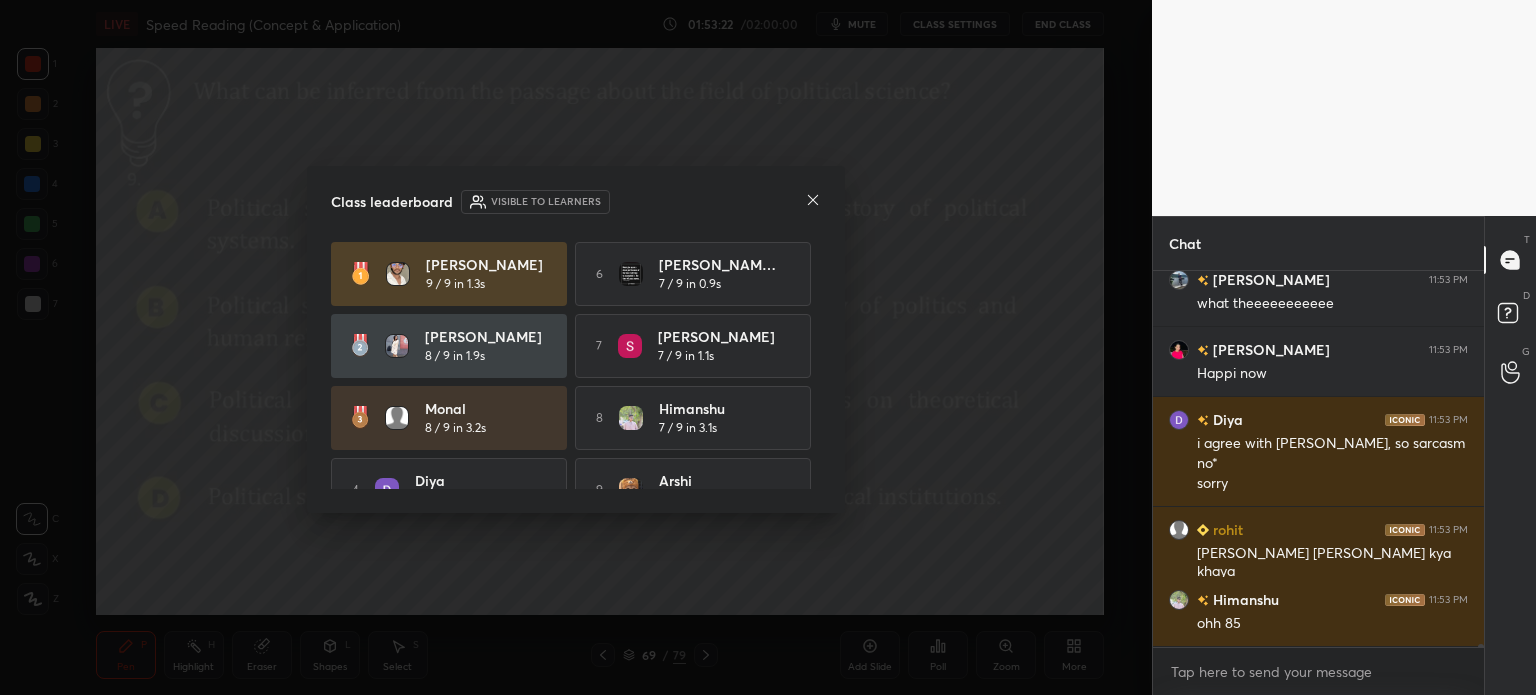 click 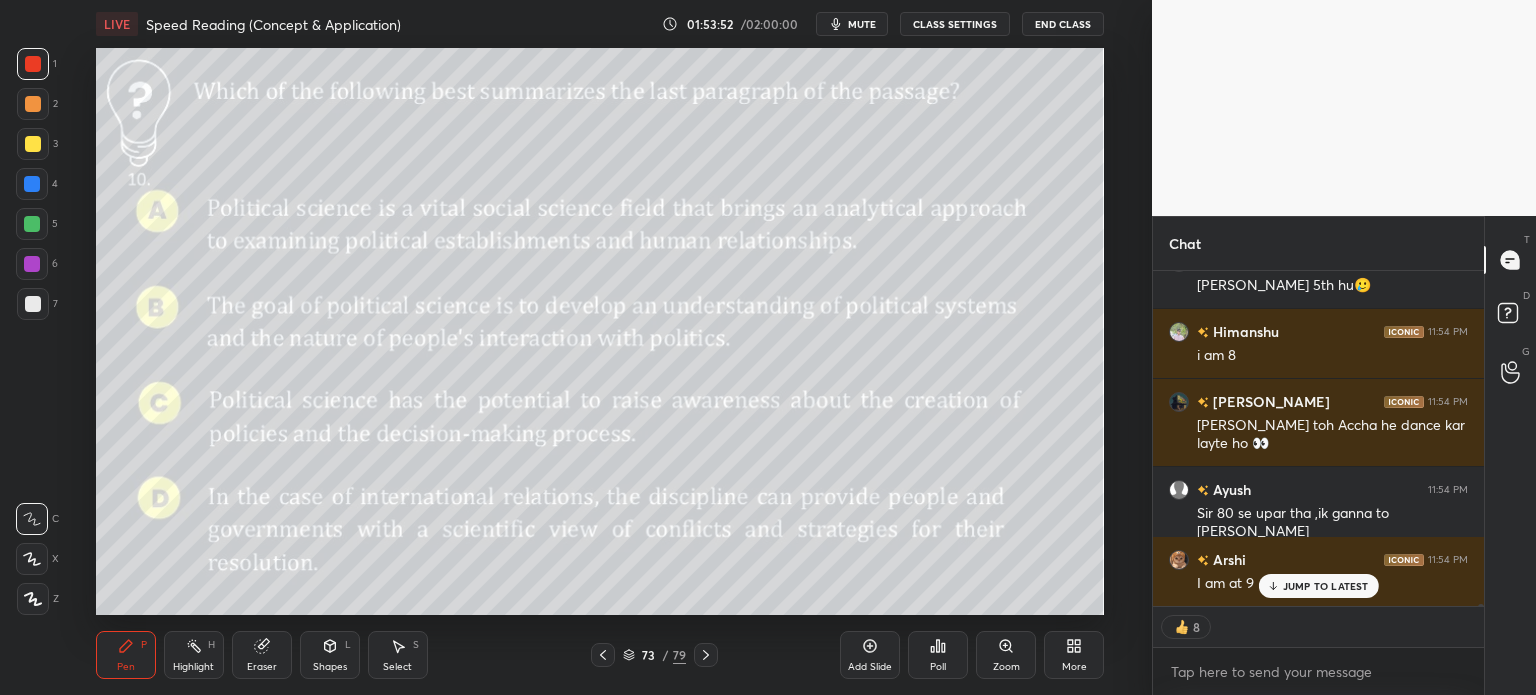 click on "73 / 79" at bounding box center [654, 655] 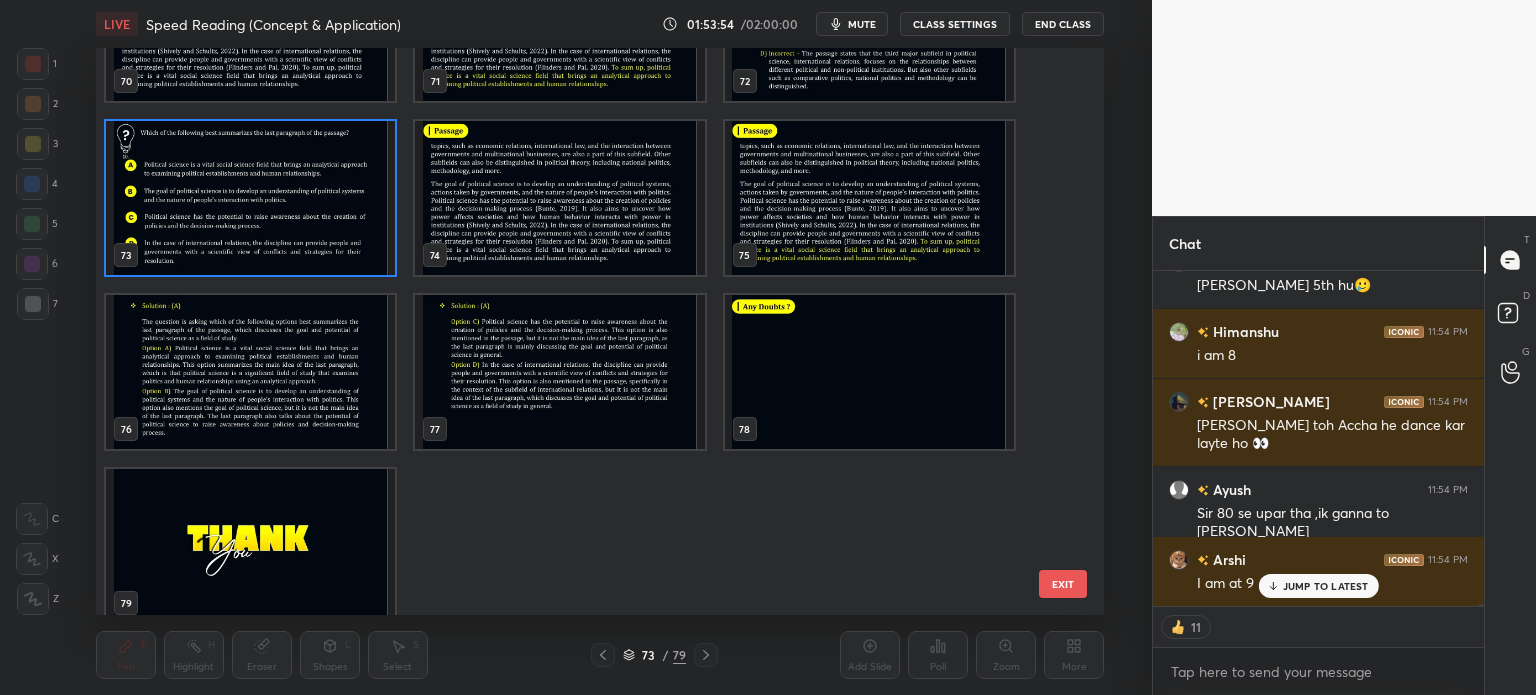 click at bounding box center (250, 198) 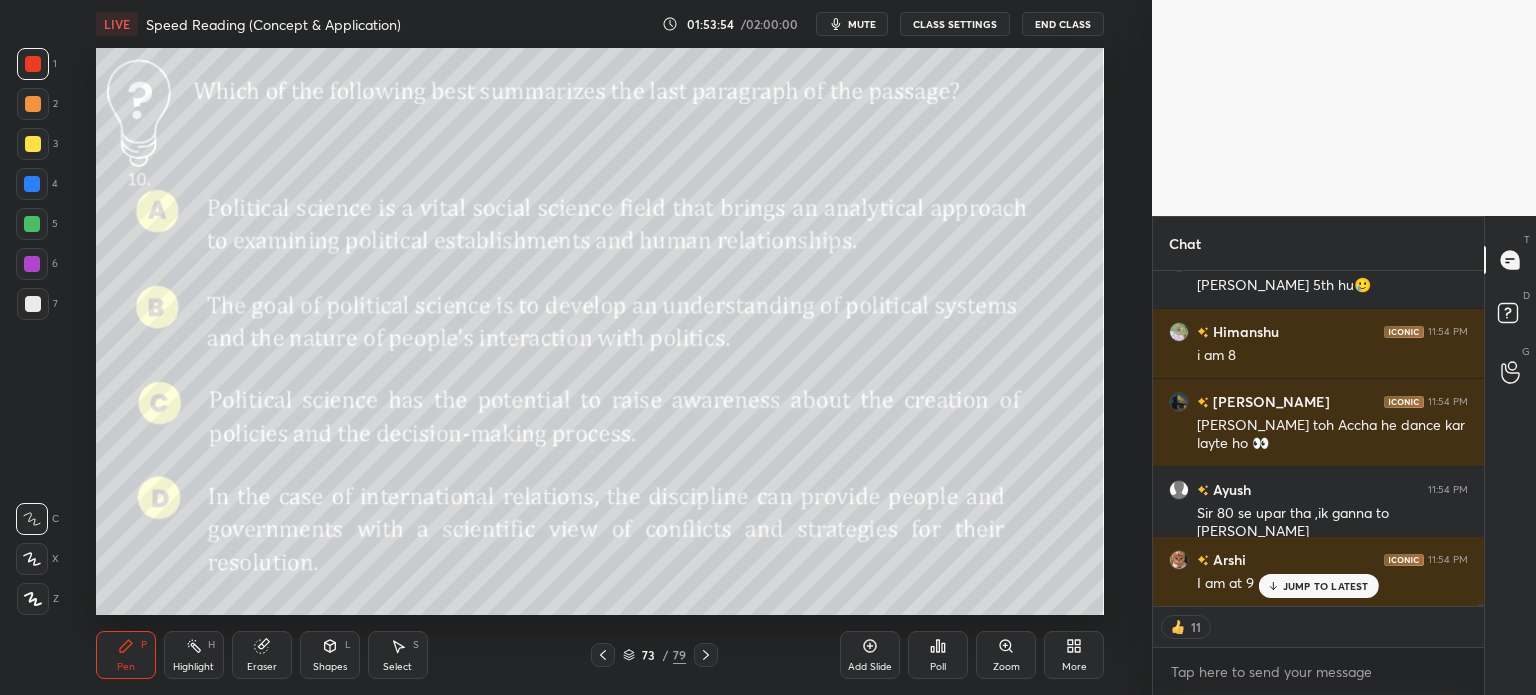 click at bounding box center (250, 198) 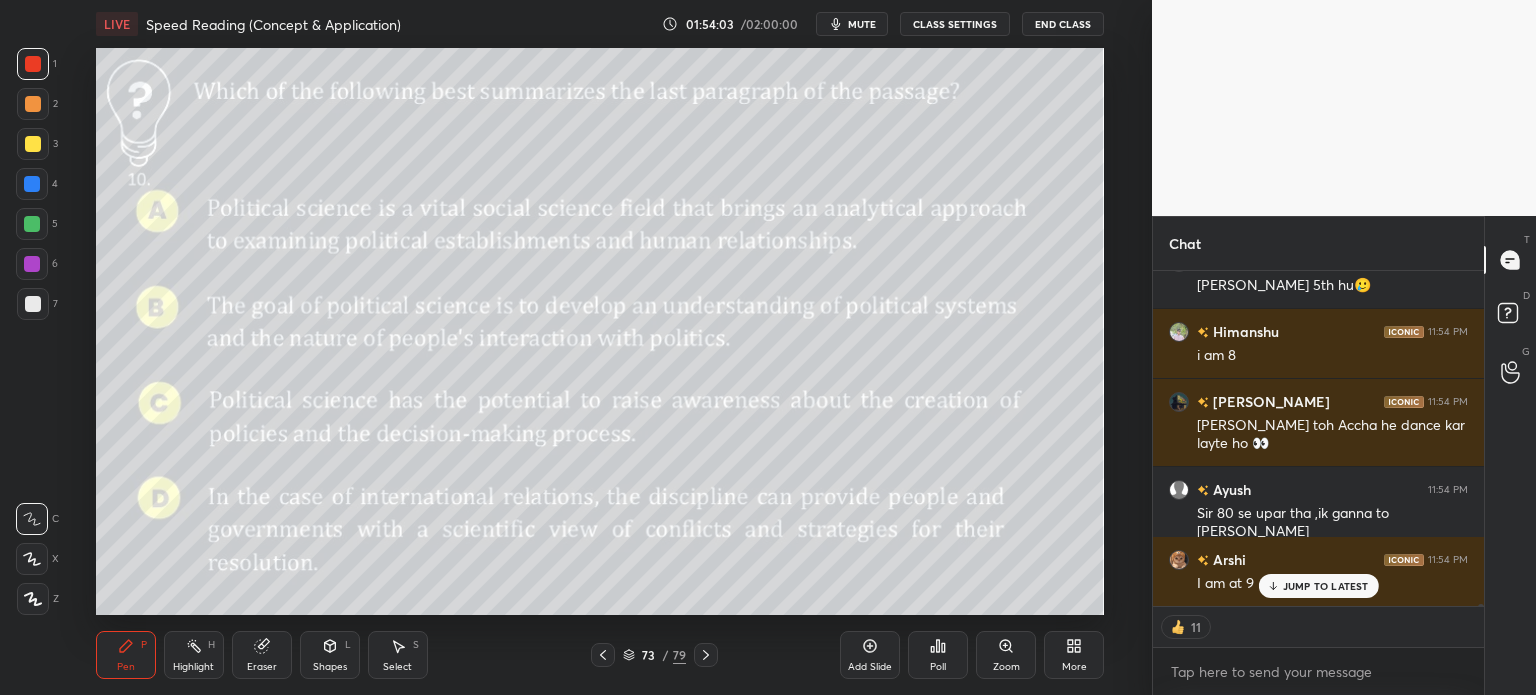 type on "x" 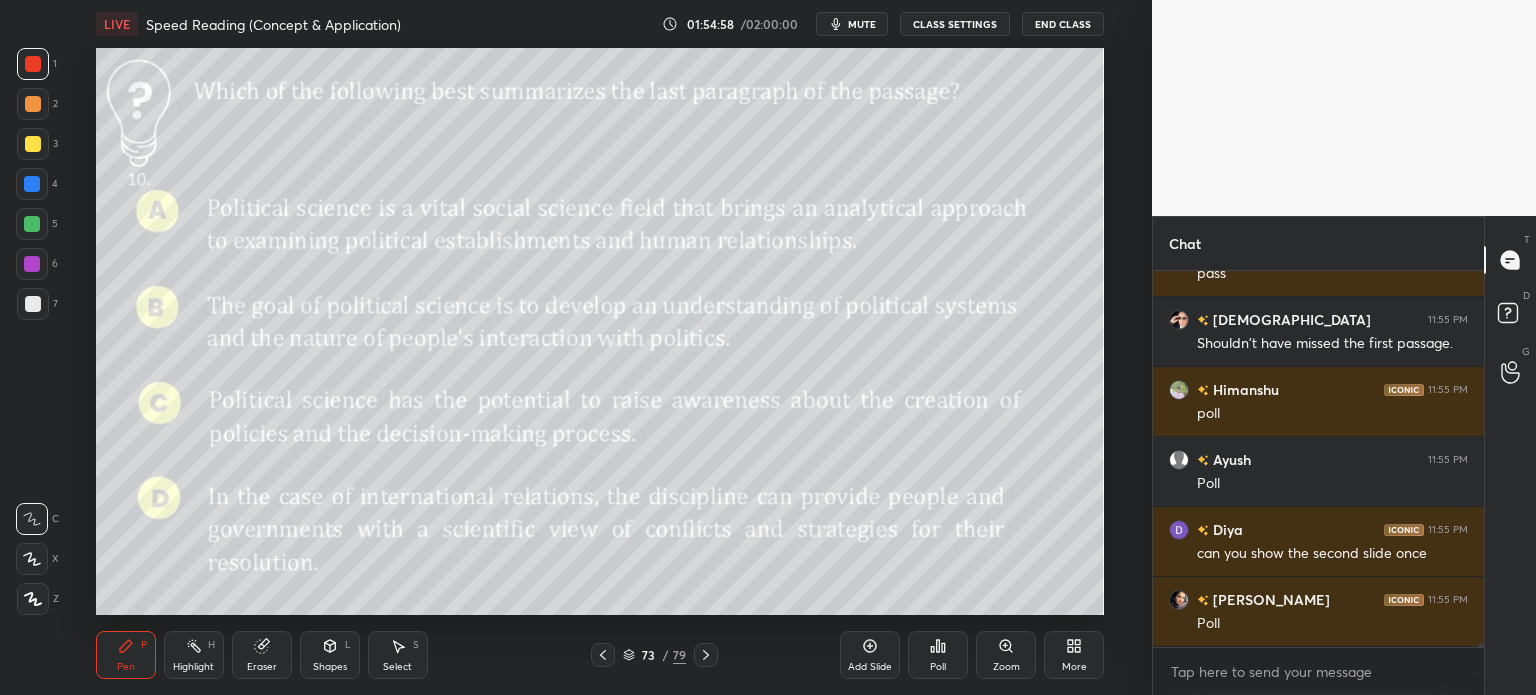 scroll, scrollTop: 49034, scrollLeft: 0, axis: vertical 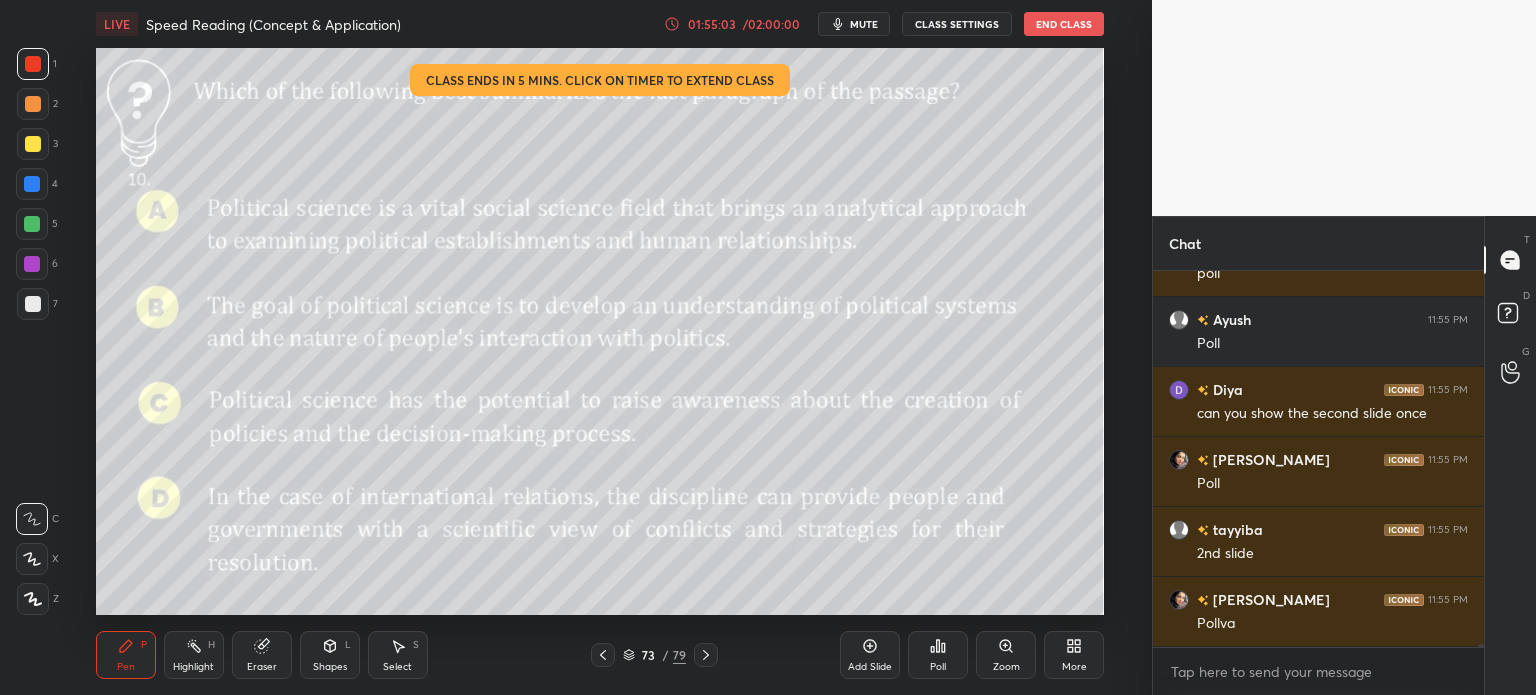 click on "73" at bounding box center [649, 655] 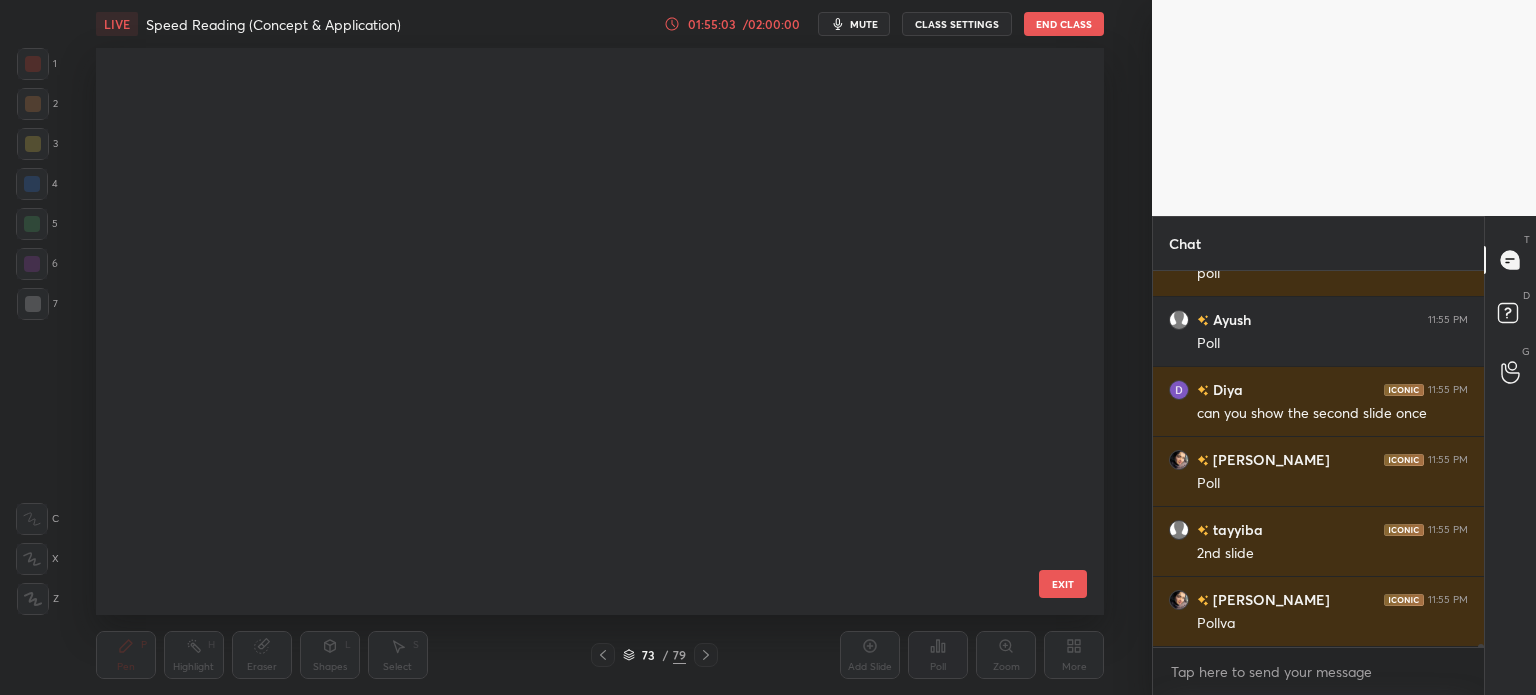 scroll, scrollTop: 3783, scrollLeft: 0, axis: vertical 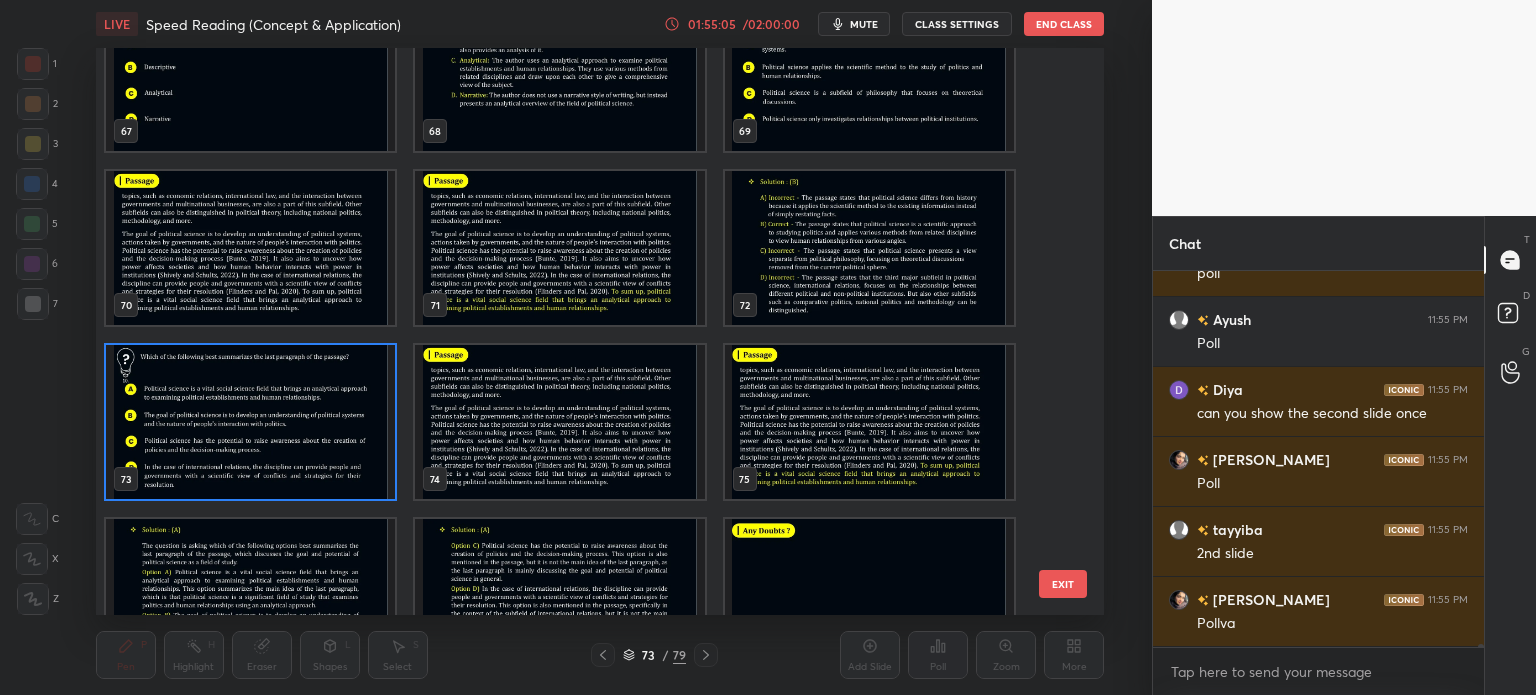 click at bounding box center (559, 422) 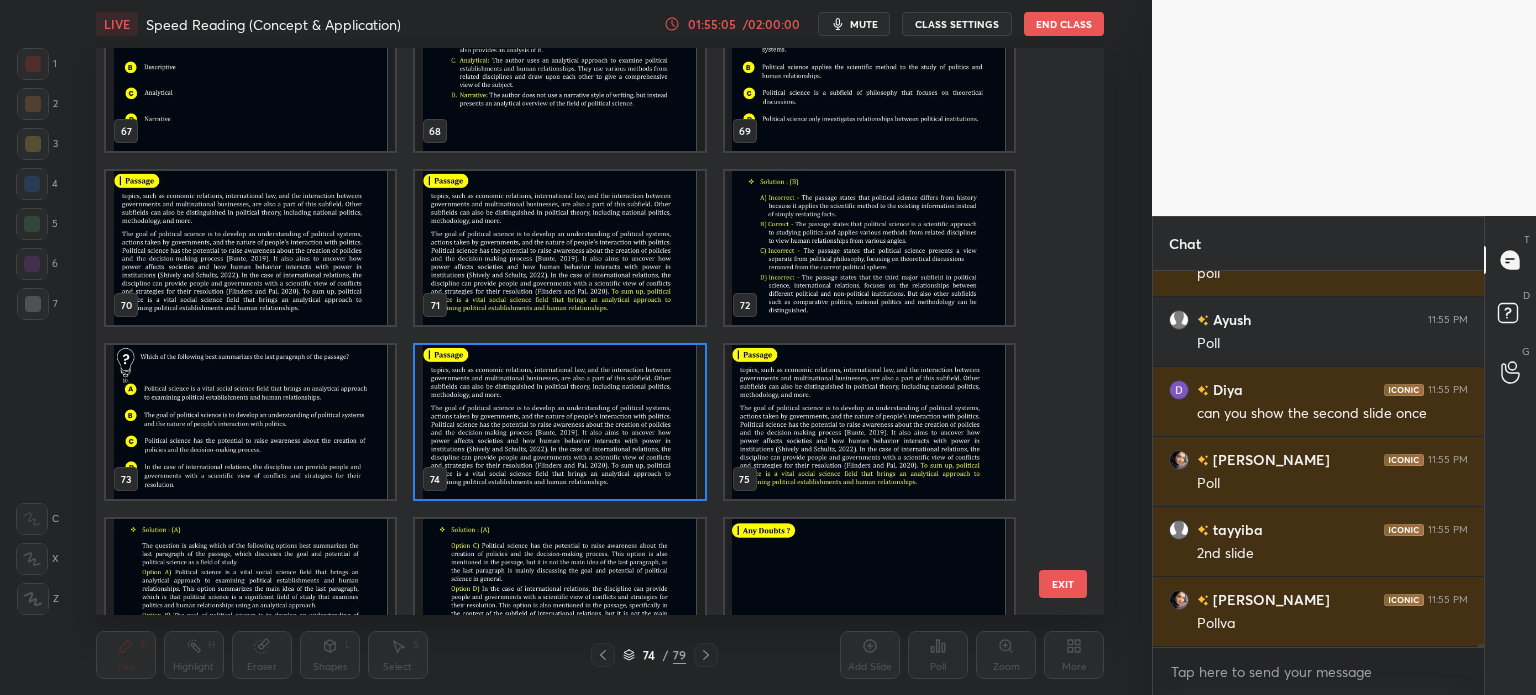 click at bounding box center [559, 422] 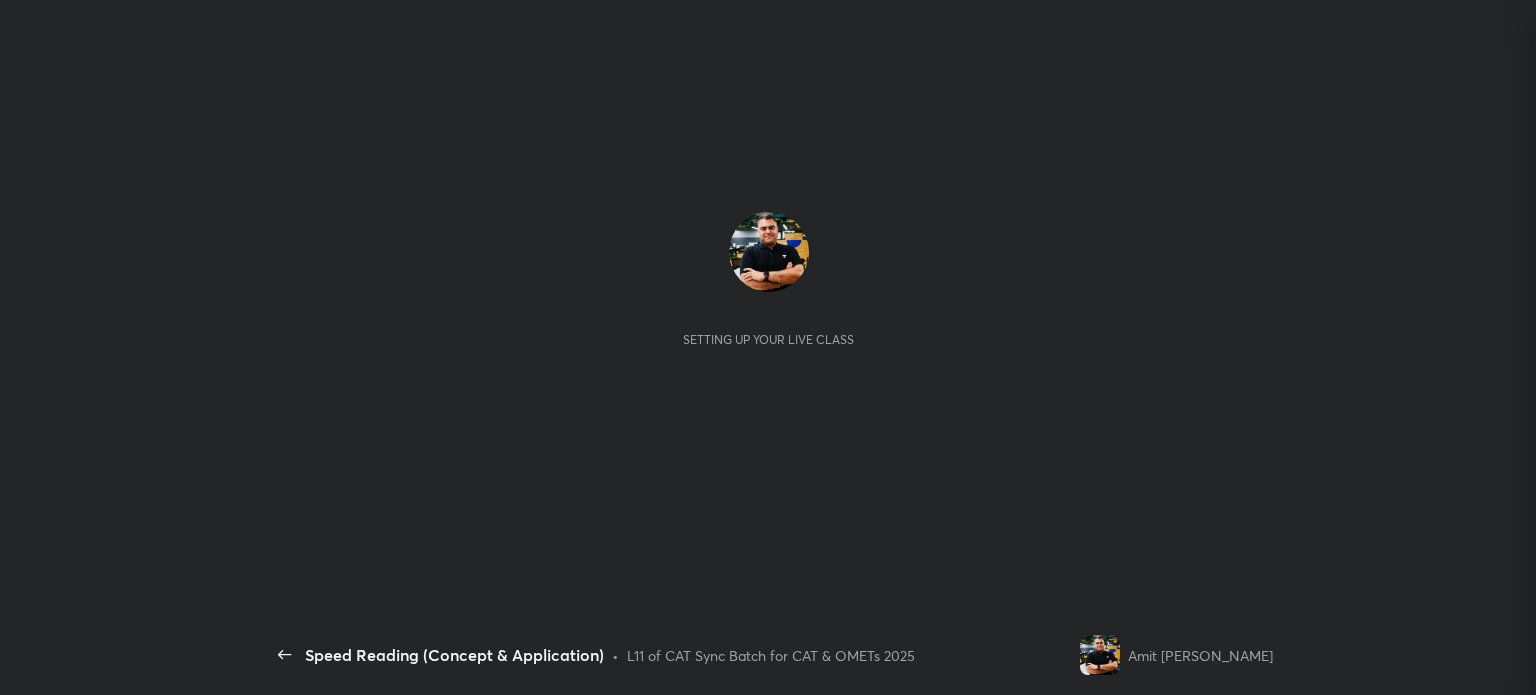 scroll, scrollTop: 0, scrollLeft: 0, axis: both 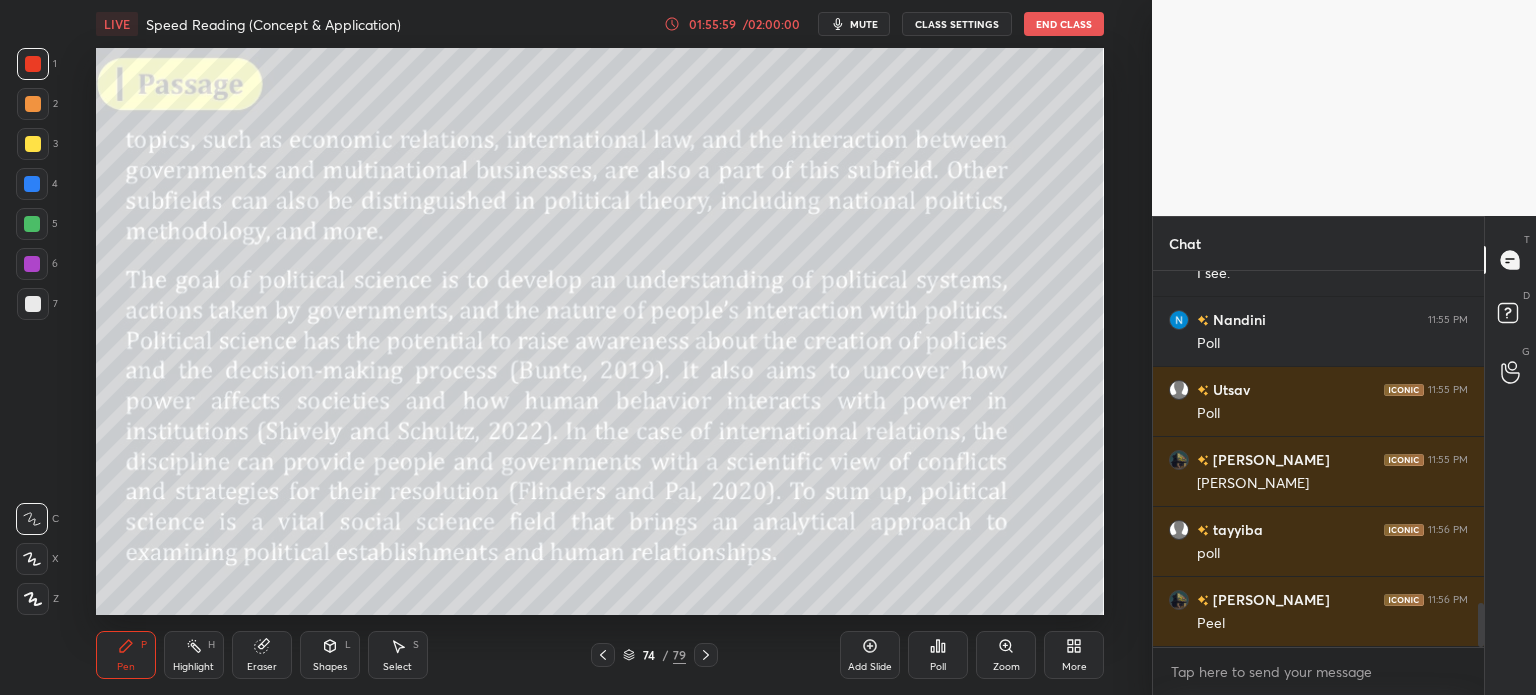 click on "74 / 79" at bounding box center [654, 655] 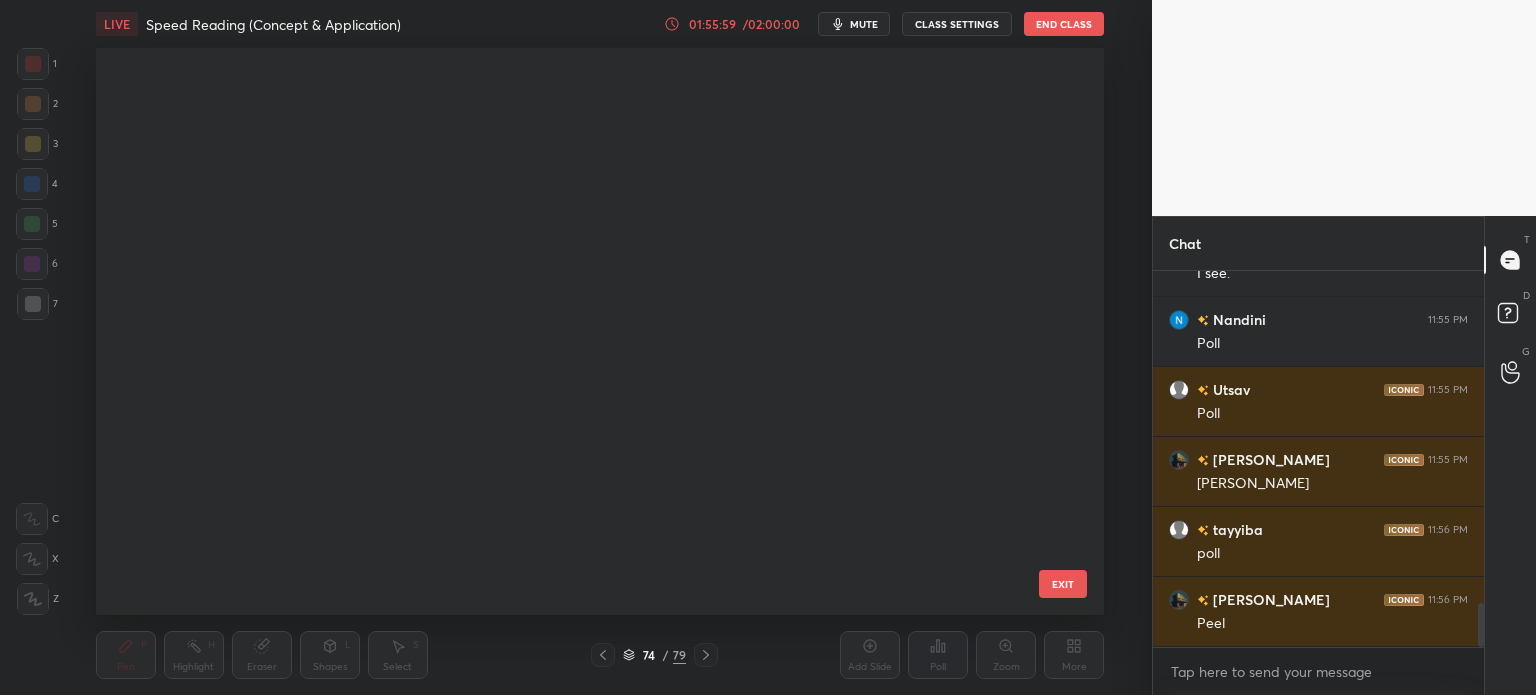 scroll, scrollTop: 3783, scrollLeft: 0, axis: vertical 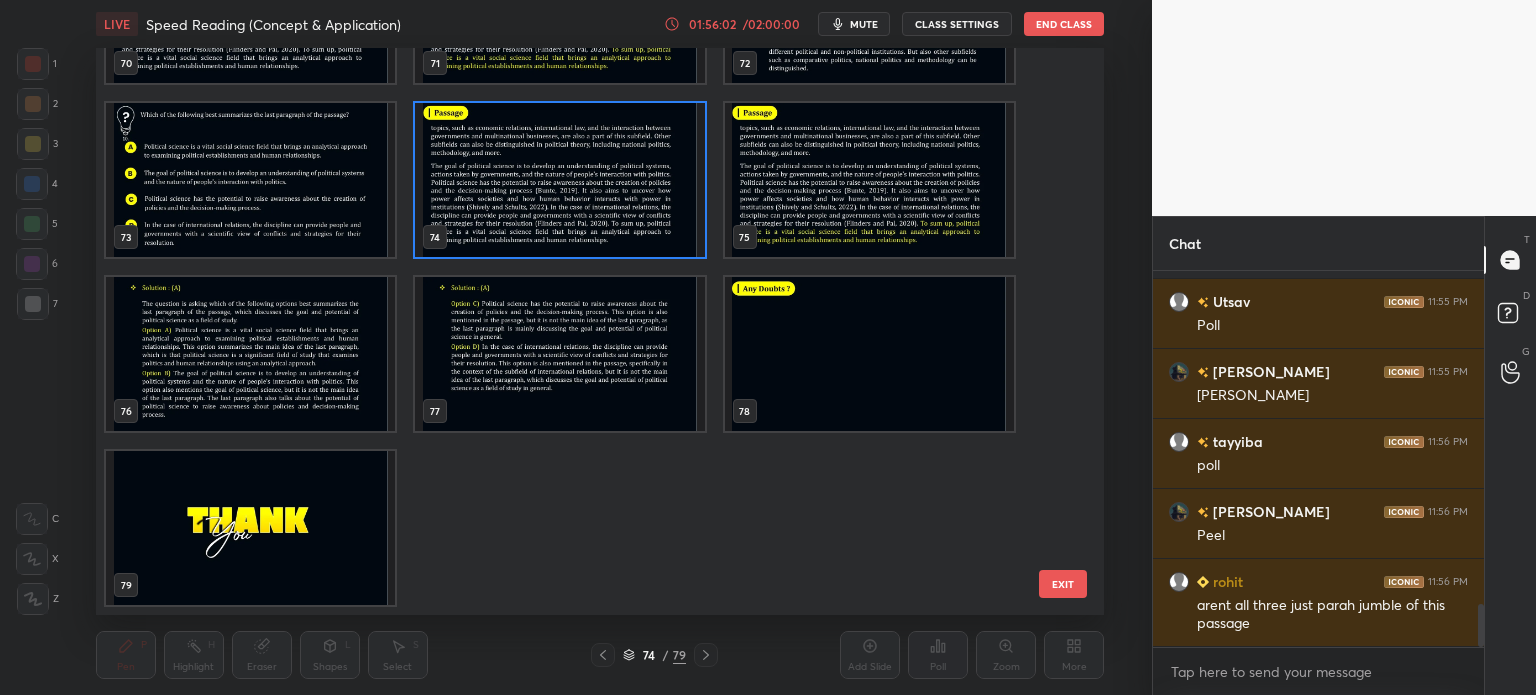 click at bounding box center [250, 180] 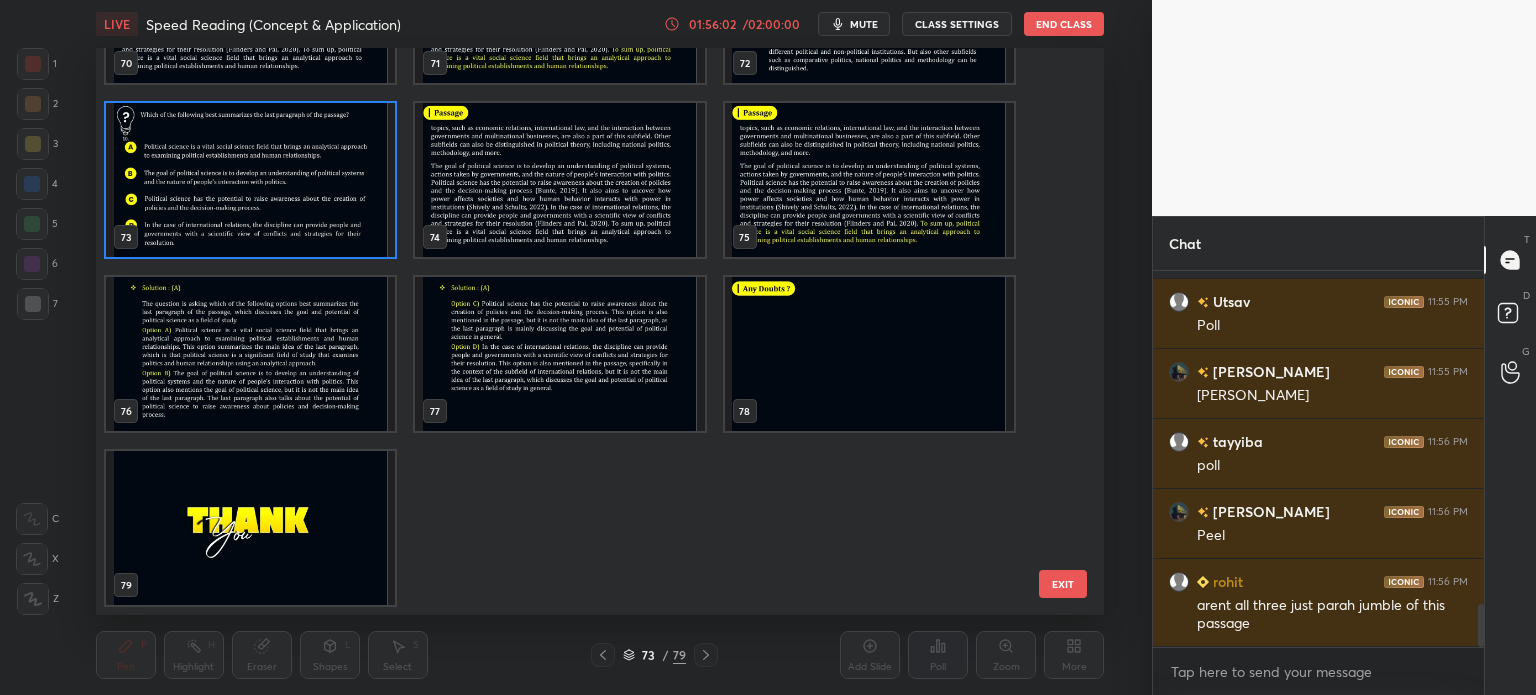 click at bounding box center [250, 180] 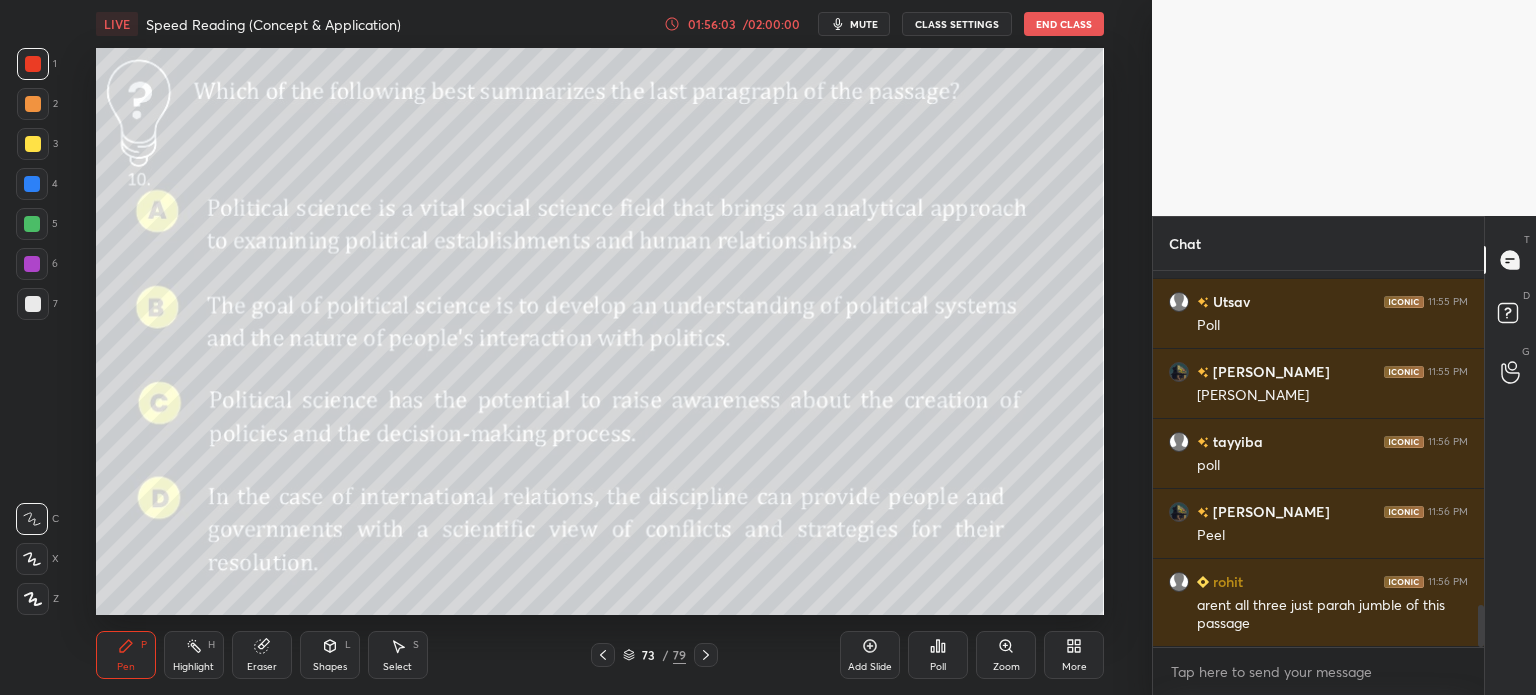 scroll 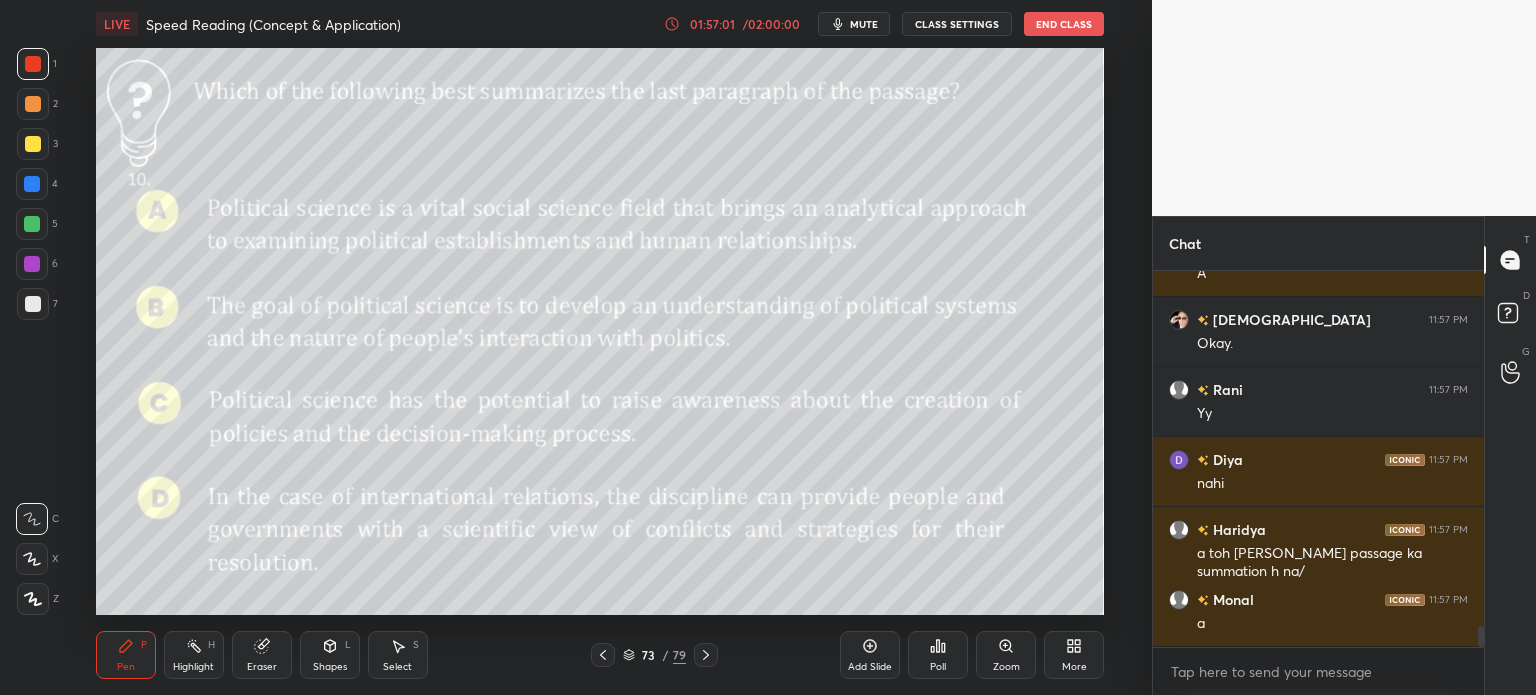 click 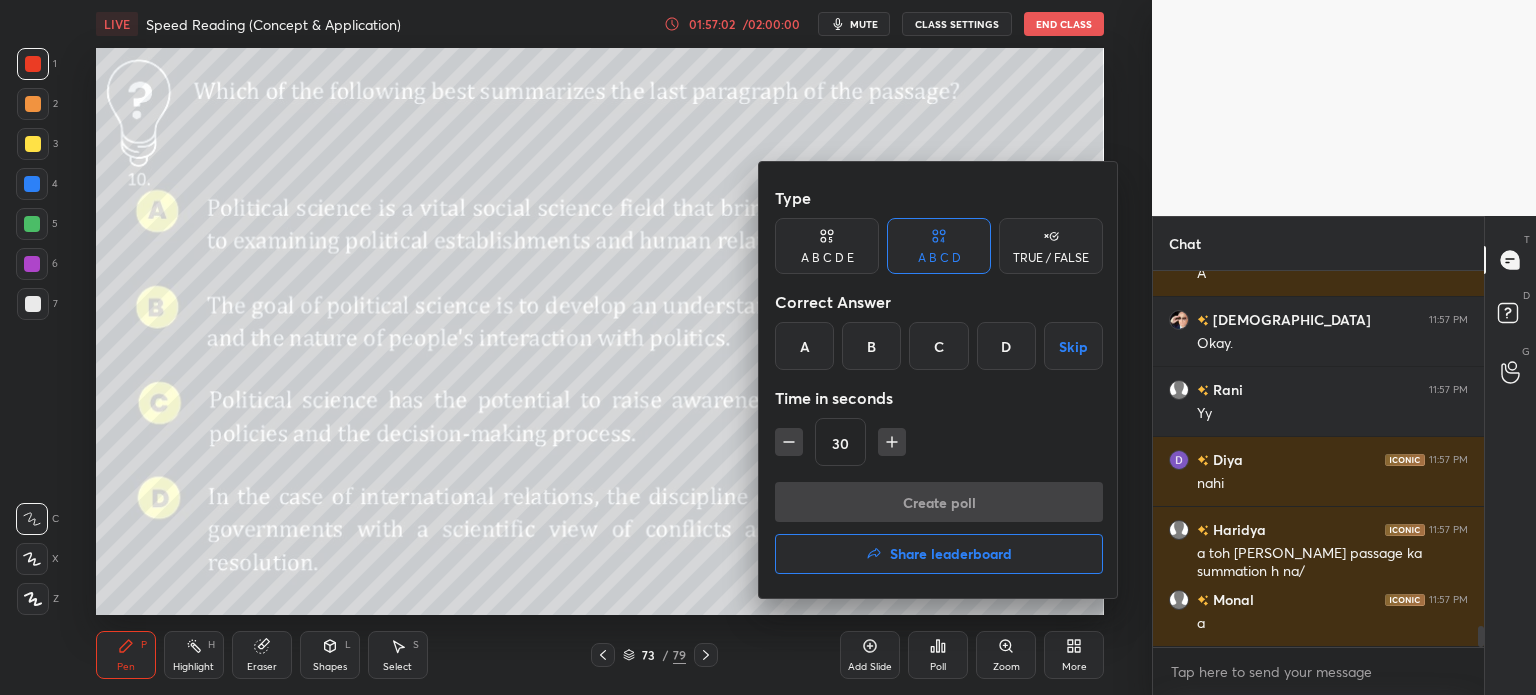 click on "A" at bounding box center (804, 346) 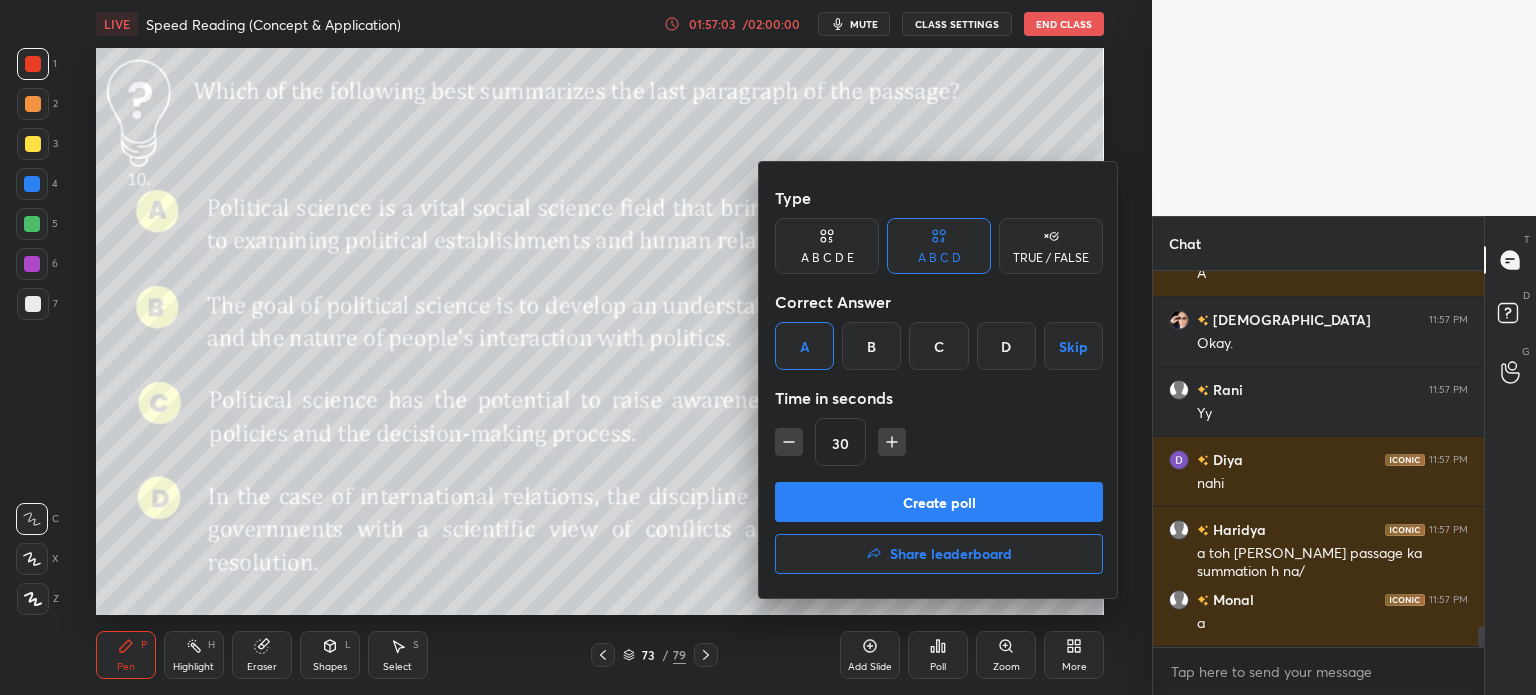 click on "Create poll" at bounding box center (939, 502) 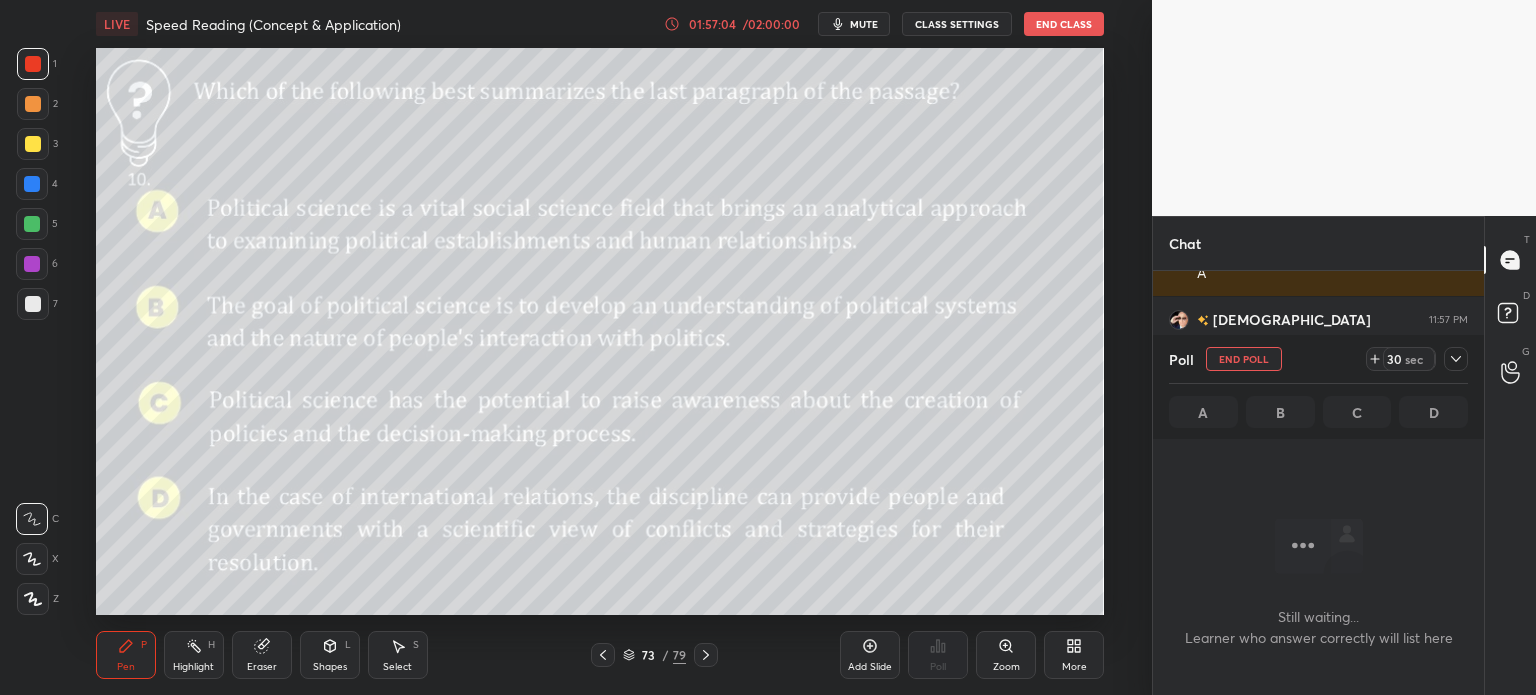 scroll, scrollTop: 350, scrollLeft: 325, axis: both 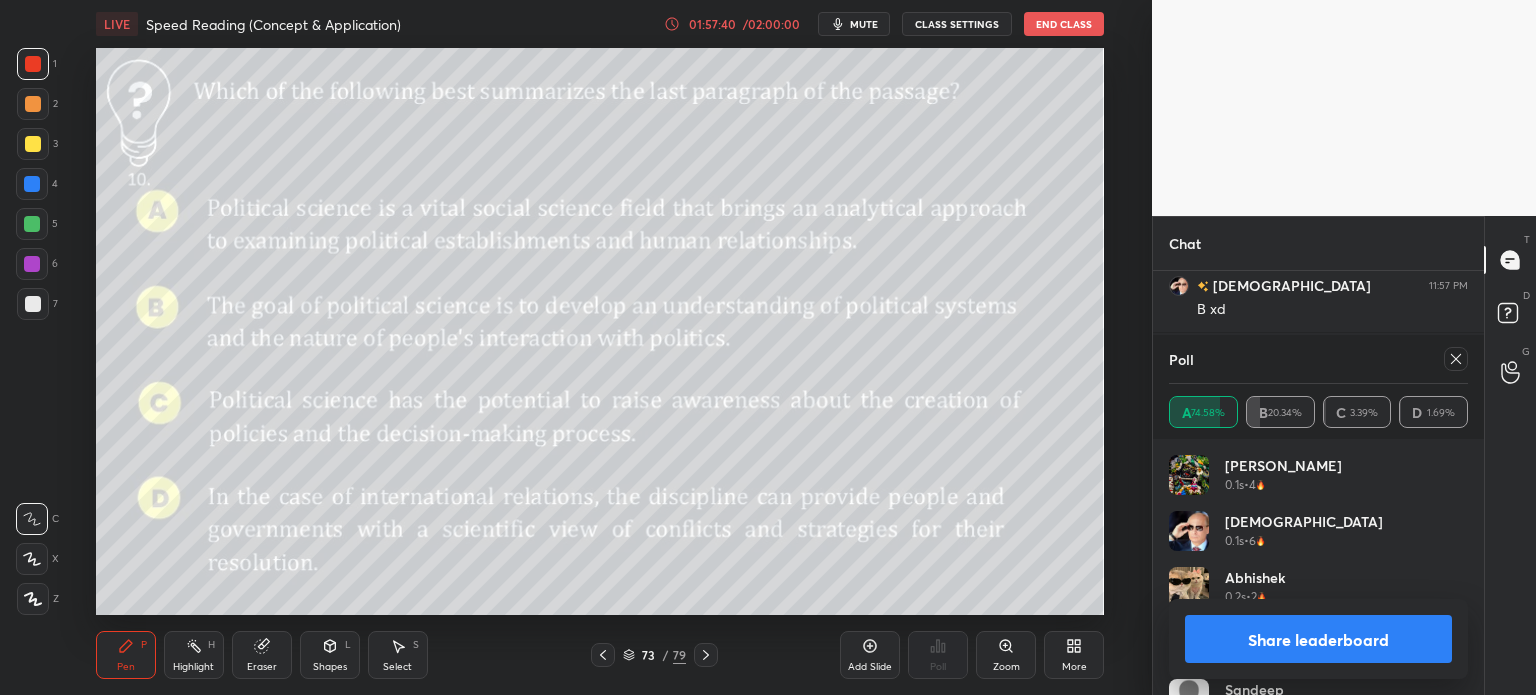 click on "Share leaderboard" at bounding box center (1318, 639) 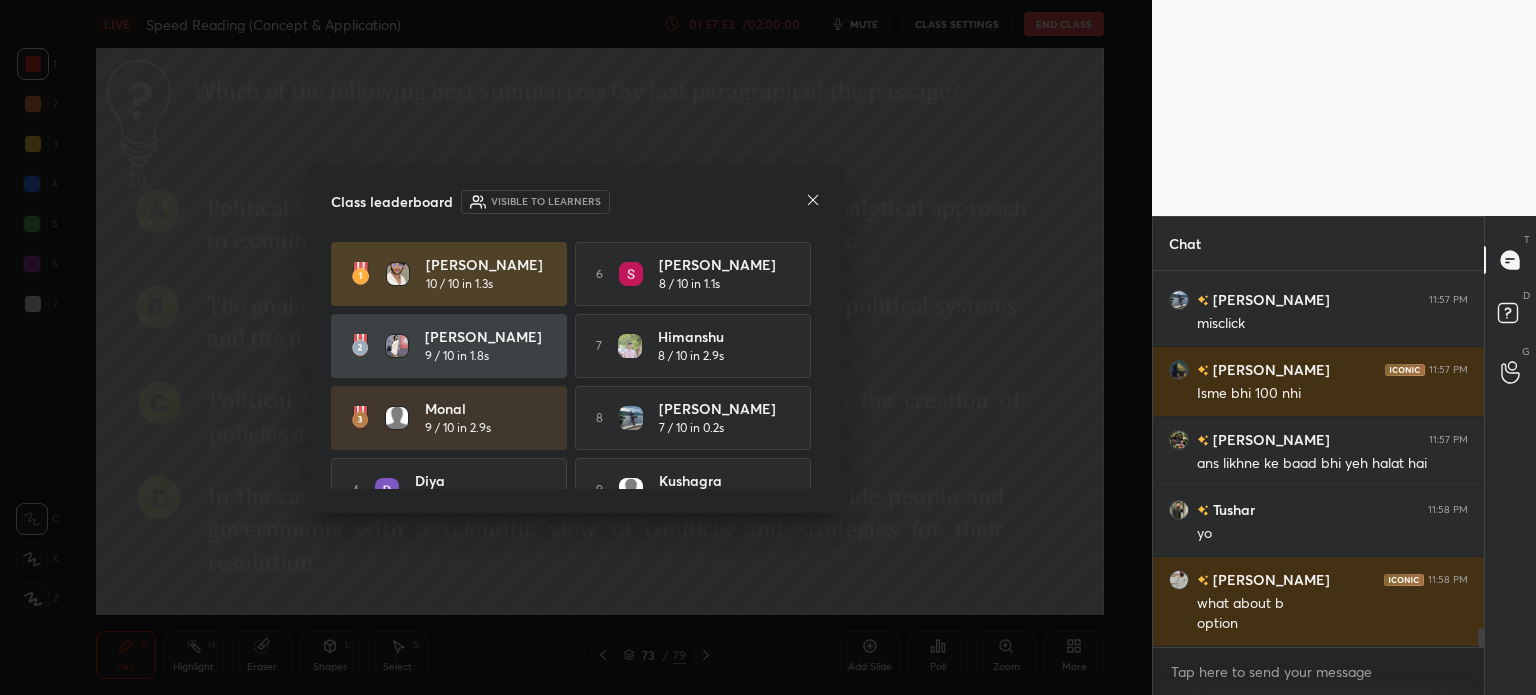 click 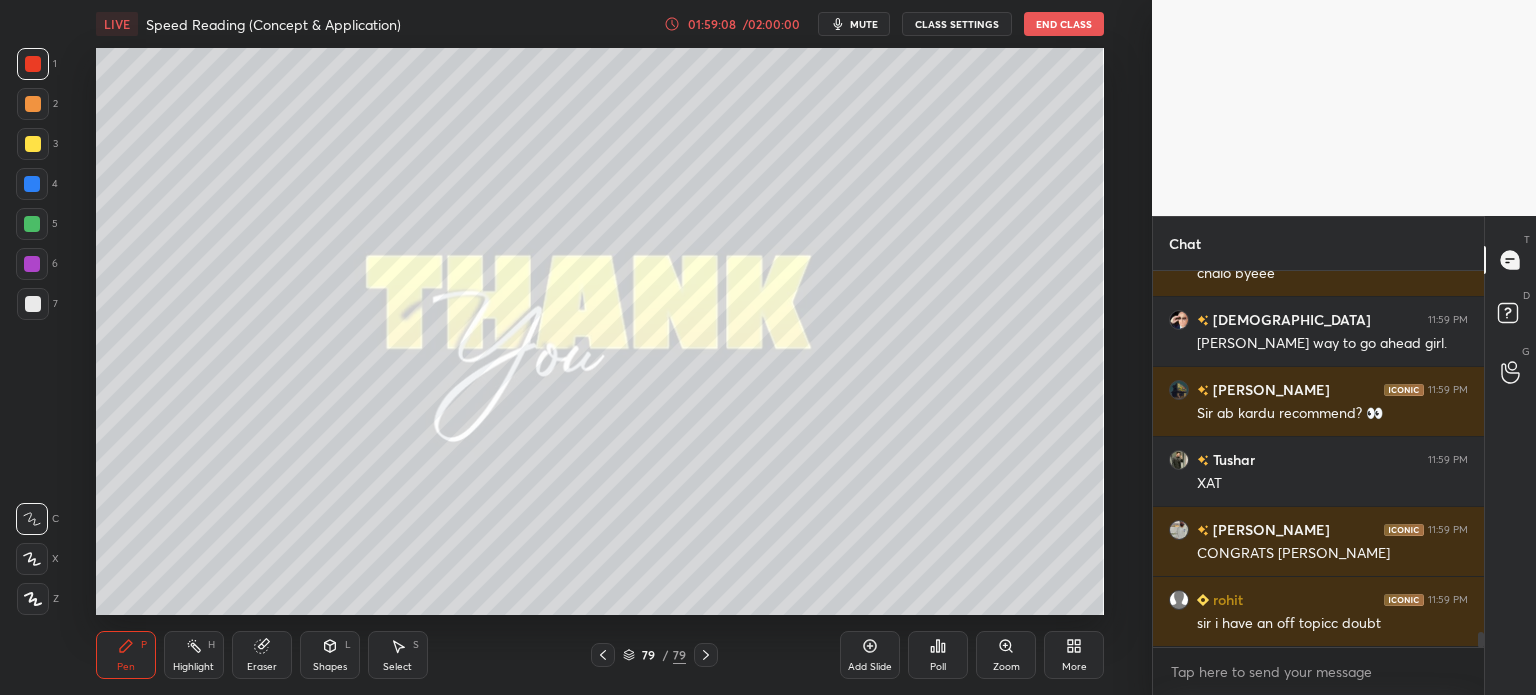 scroll, scrollTop: 8810, scrollLeft: 0, axis: vertical 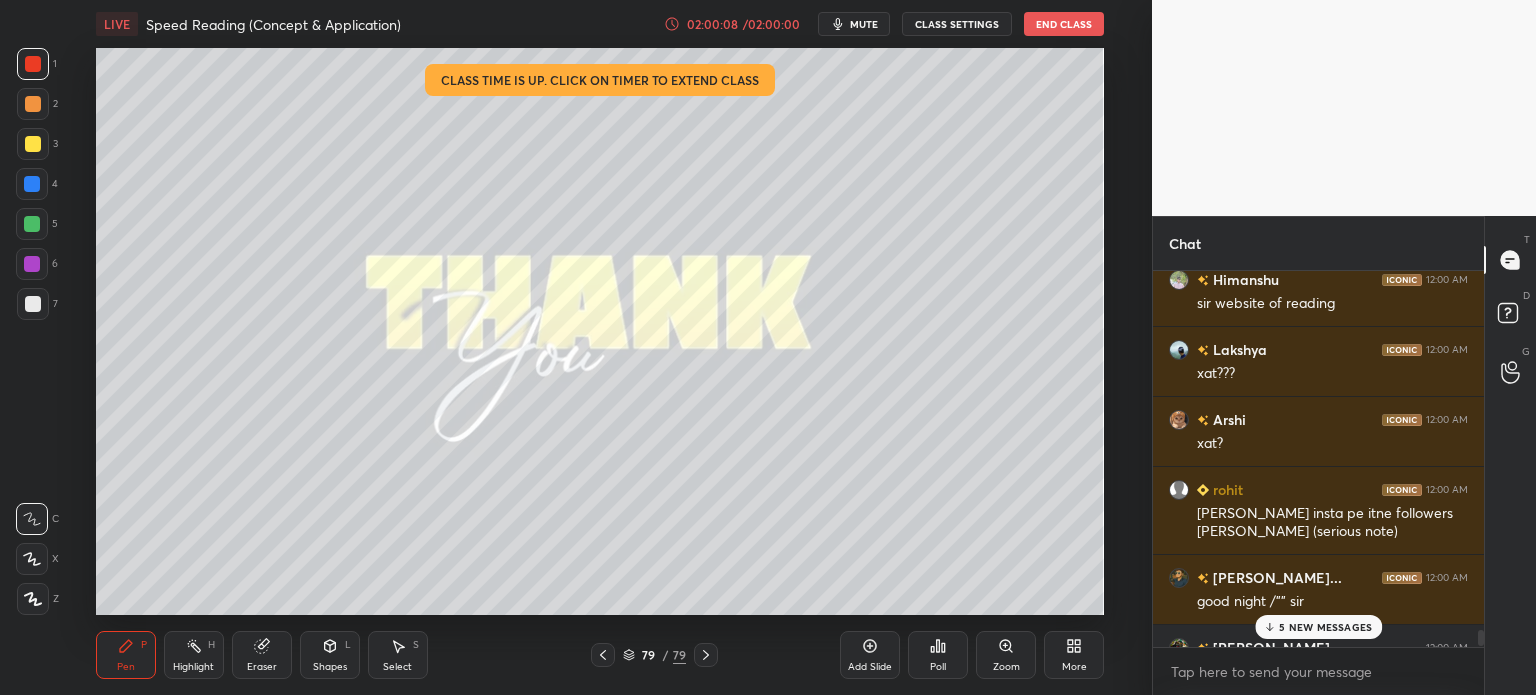 click on "5 NEW MESSAGES" at bounding box center (1325, 627) 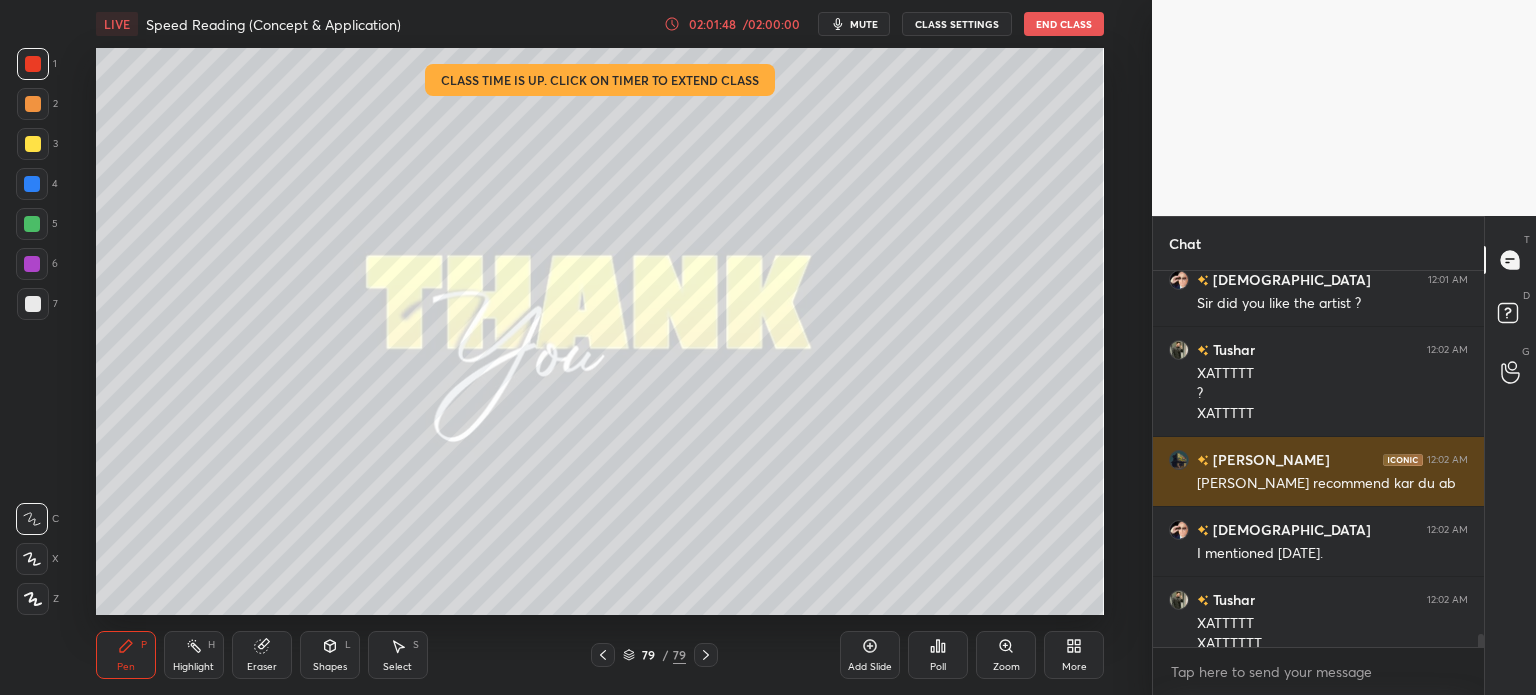 scroll, scrollTop: 10376, scrollLeft: 0, axis: vertical 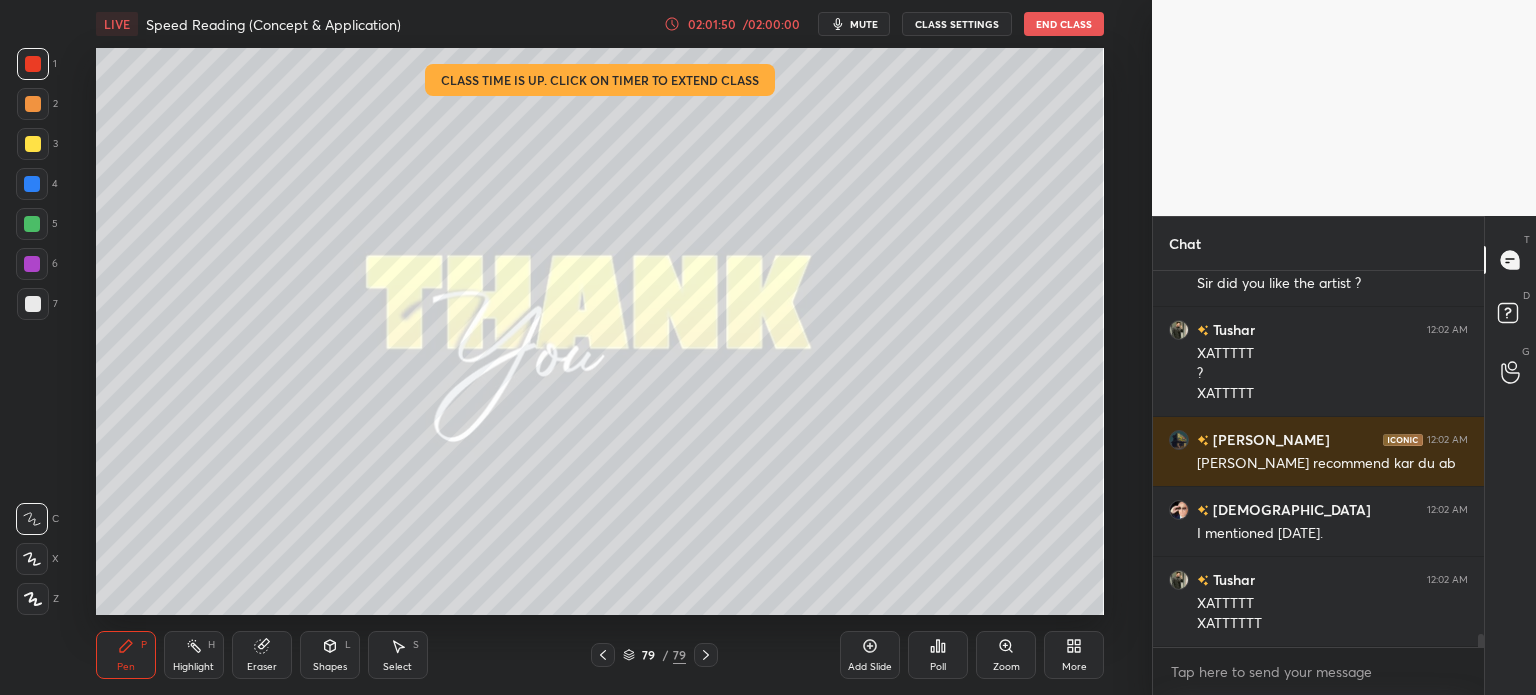 click 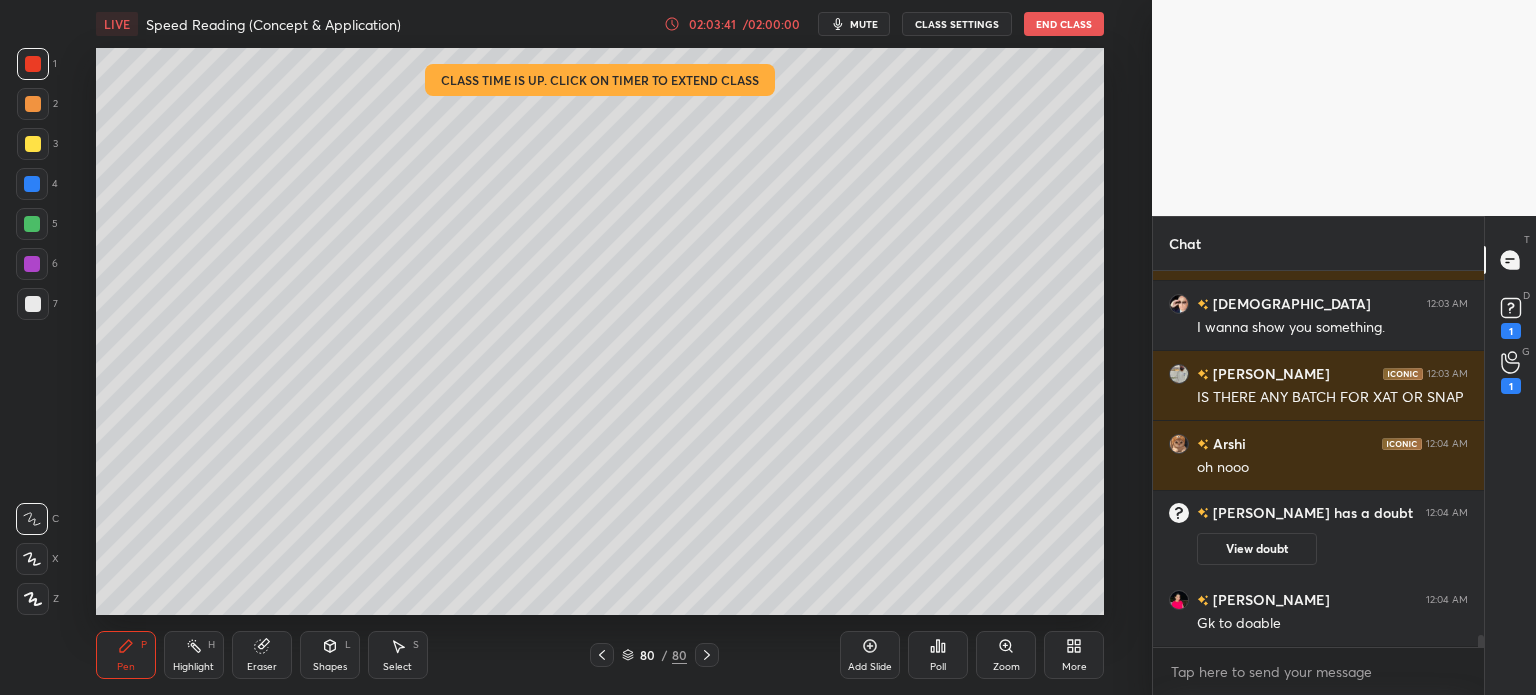 scroll, scrollTop: 11142, scrollLeft: 0, axis: vertical 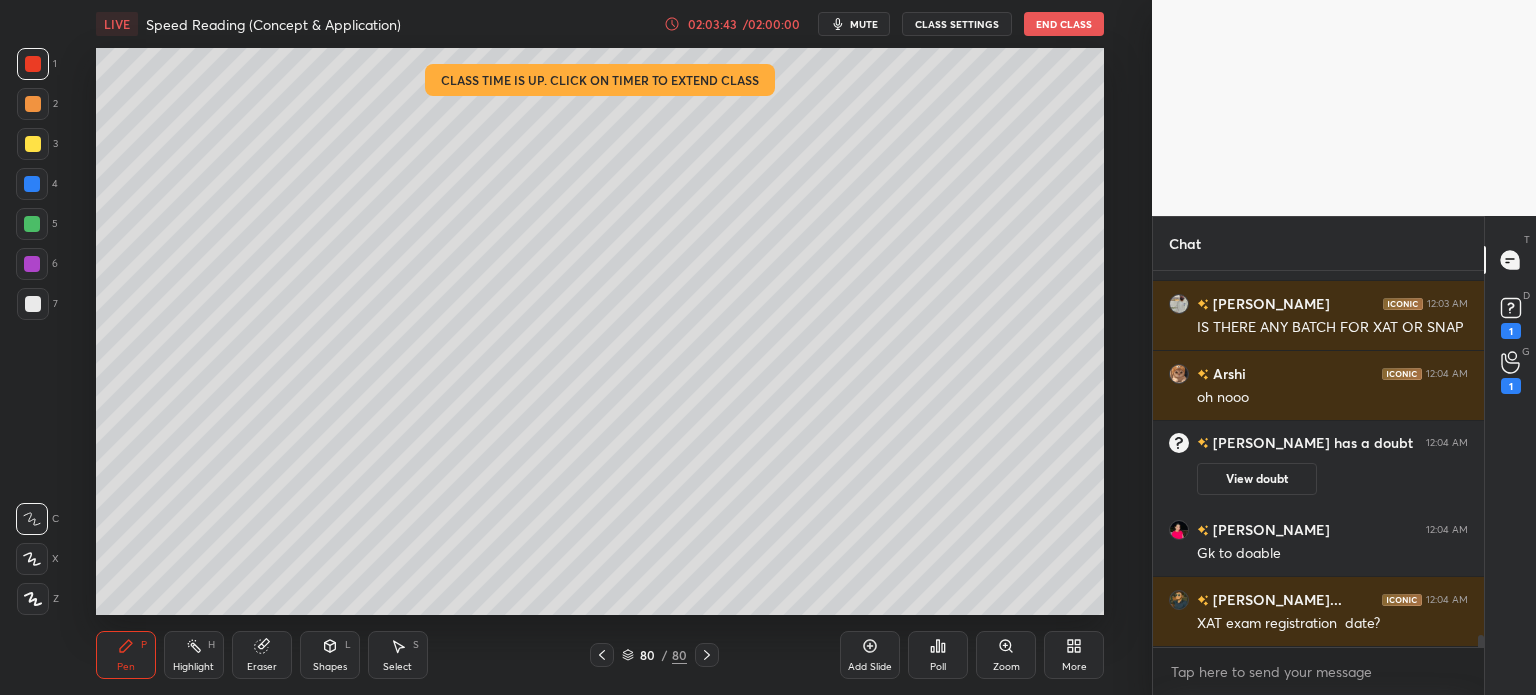 click on "Setting up your live class Class time is up.  Click on timer to extend class Poll for   secs No correct answer Start poll" at bounding box center (600, 331) 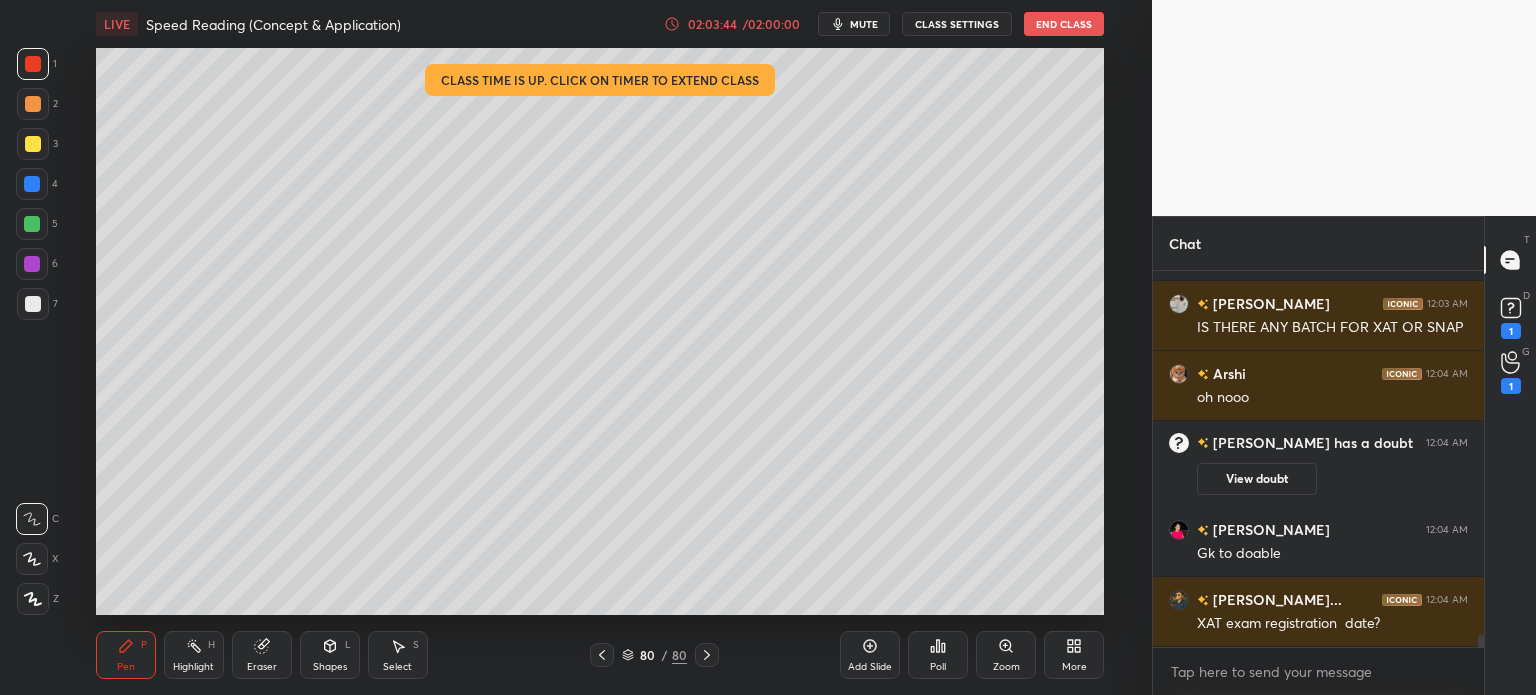scroll, scrollTop: 11230, scrollLeft: 0, axis: vertical 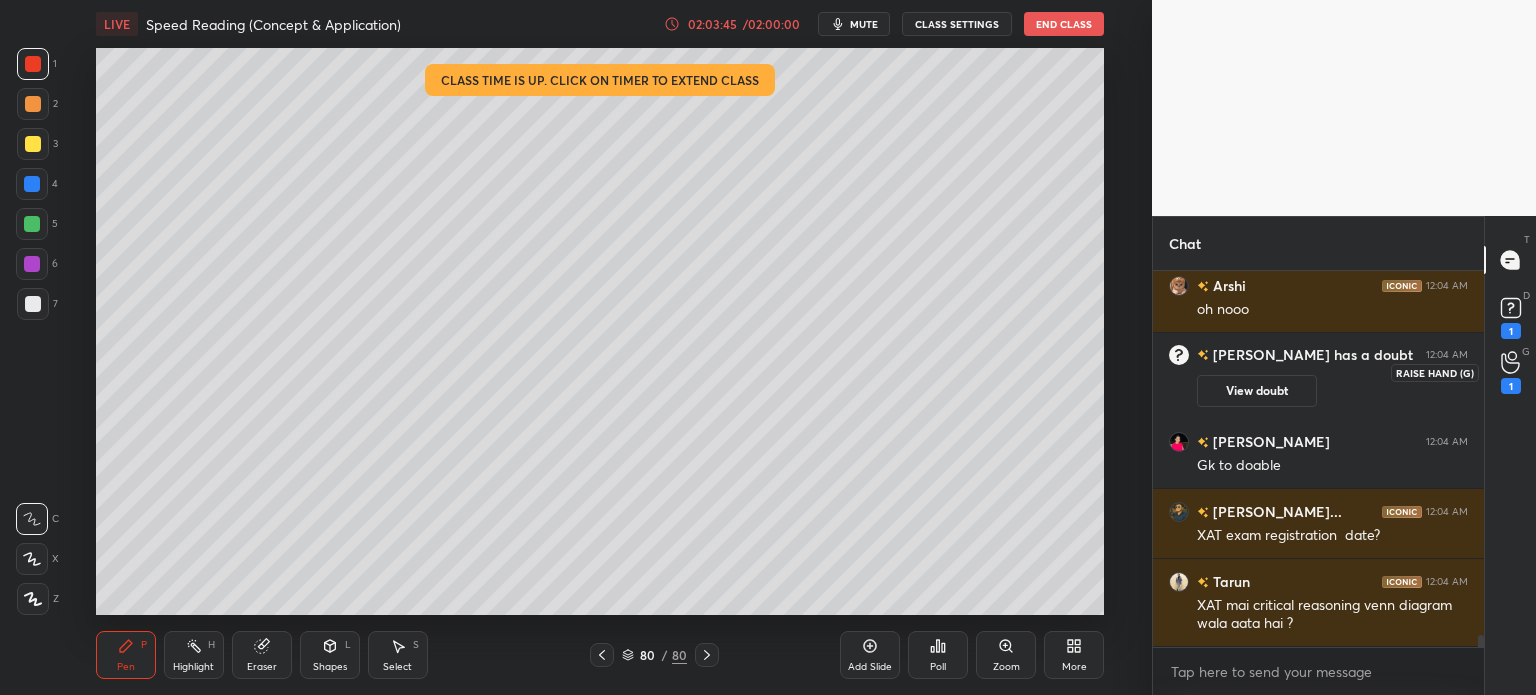click 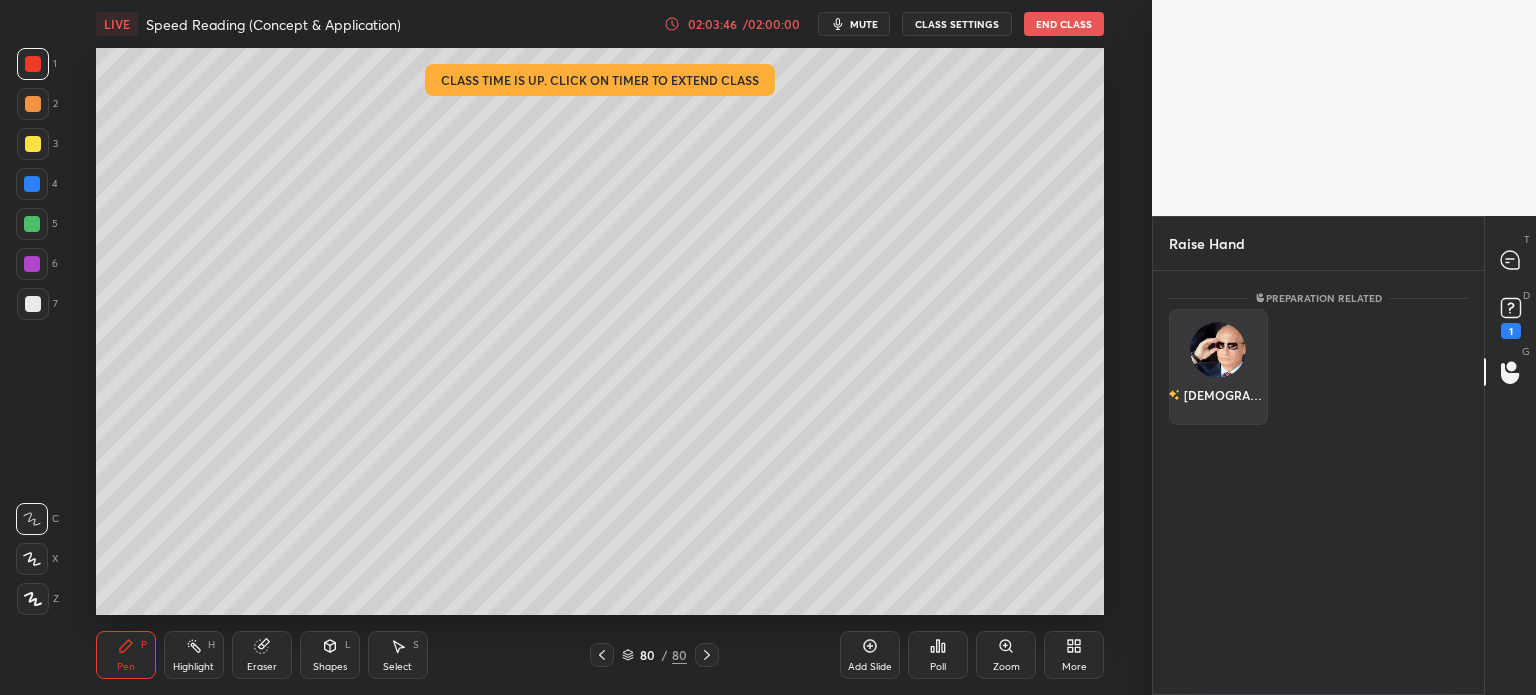 click on "[DEMOGRAPHIC_DATA]" at bounding box center (1218, 395) 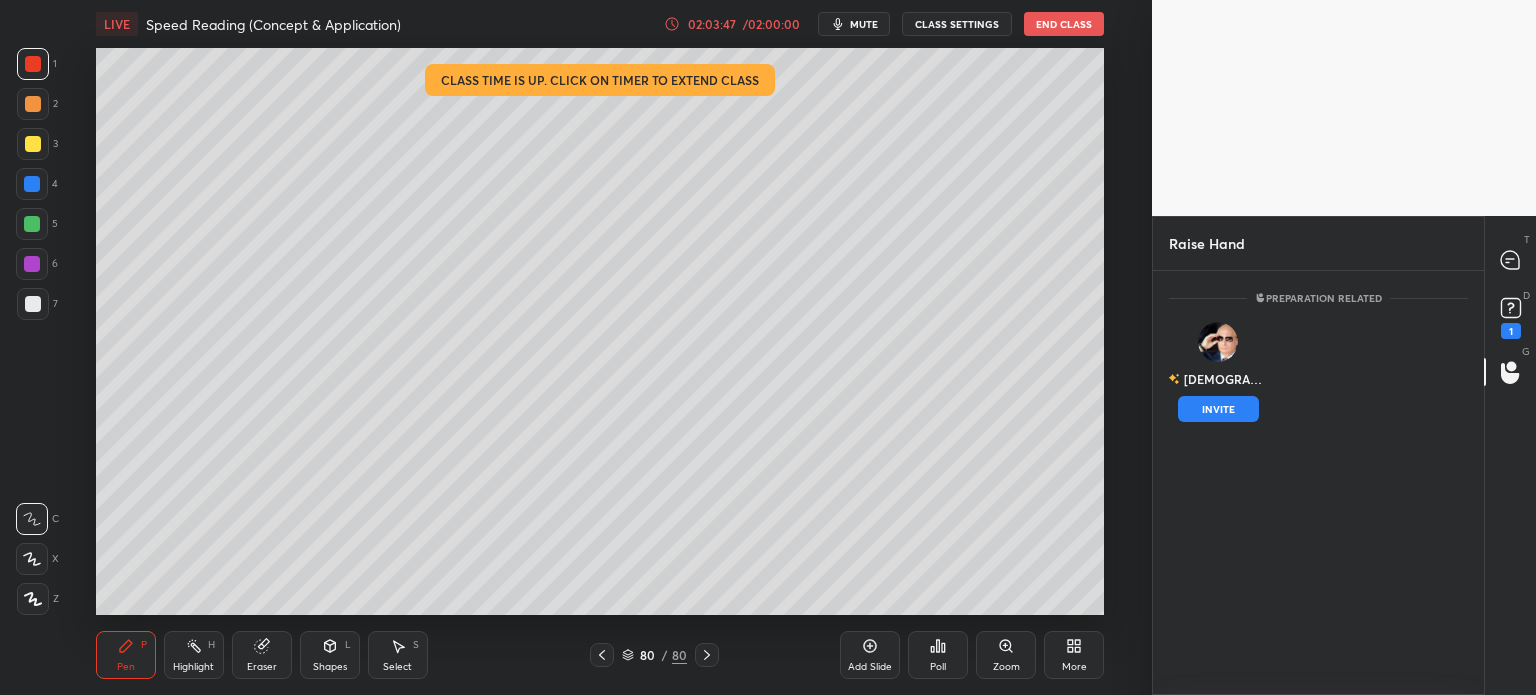 click on "INVITE" at bounding box center [1218, 409] 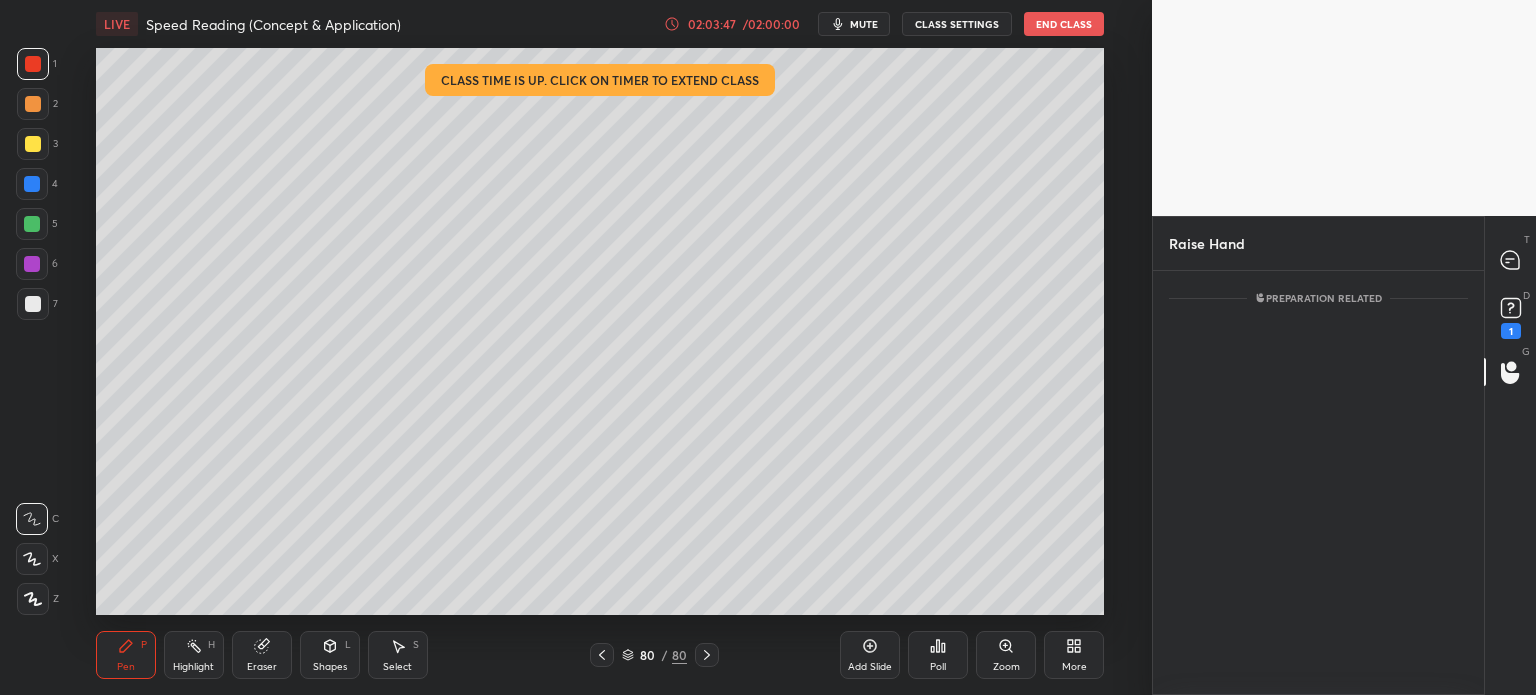 scroll, scrollTop: 338, scrollLeft: 325, axis: both 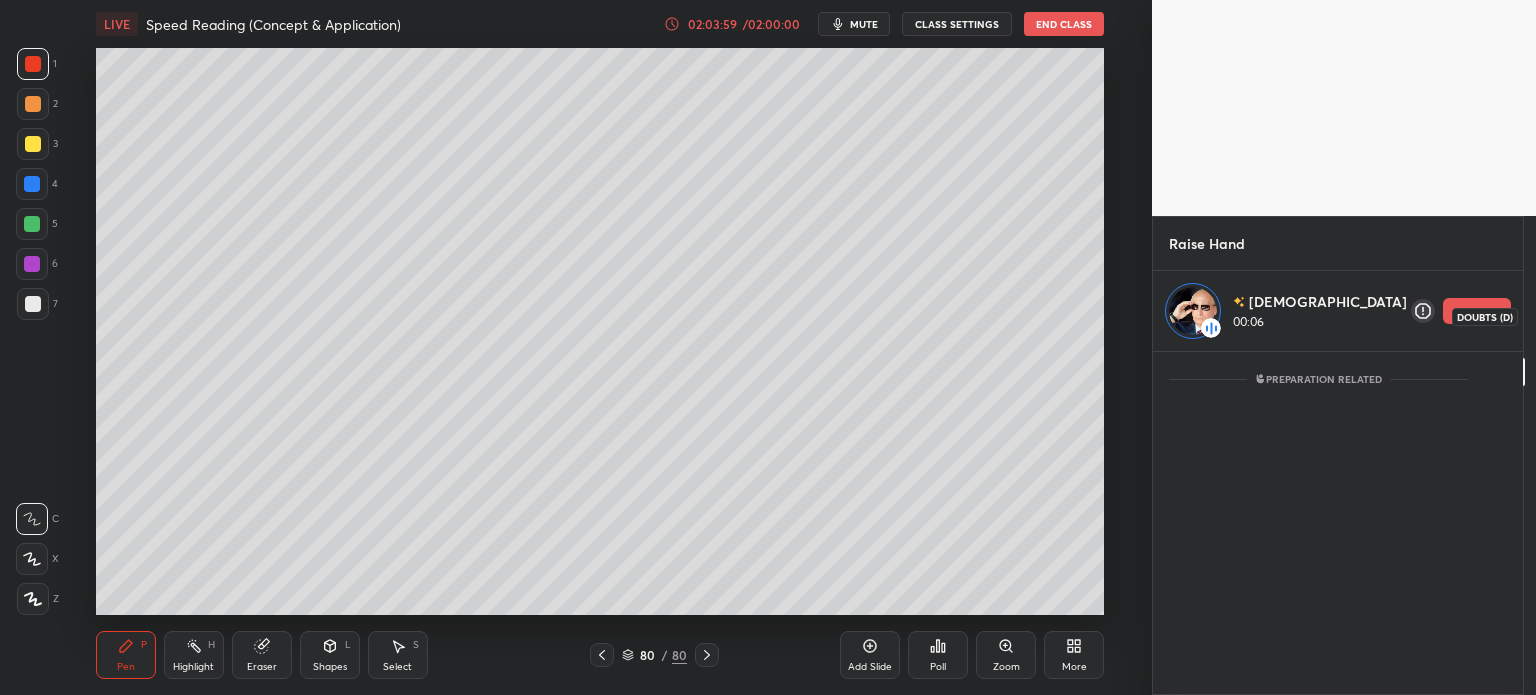 click 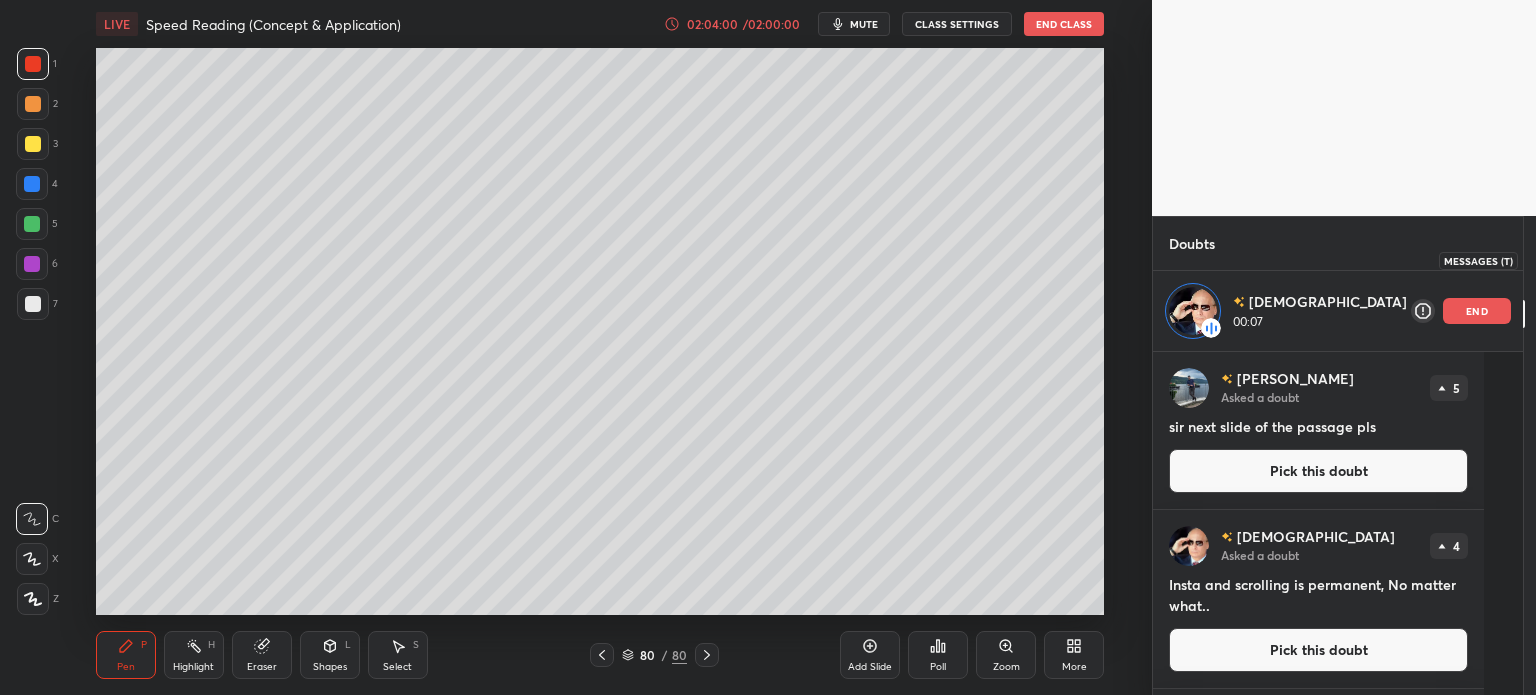 click 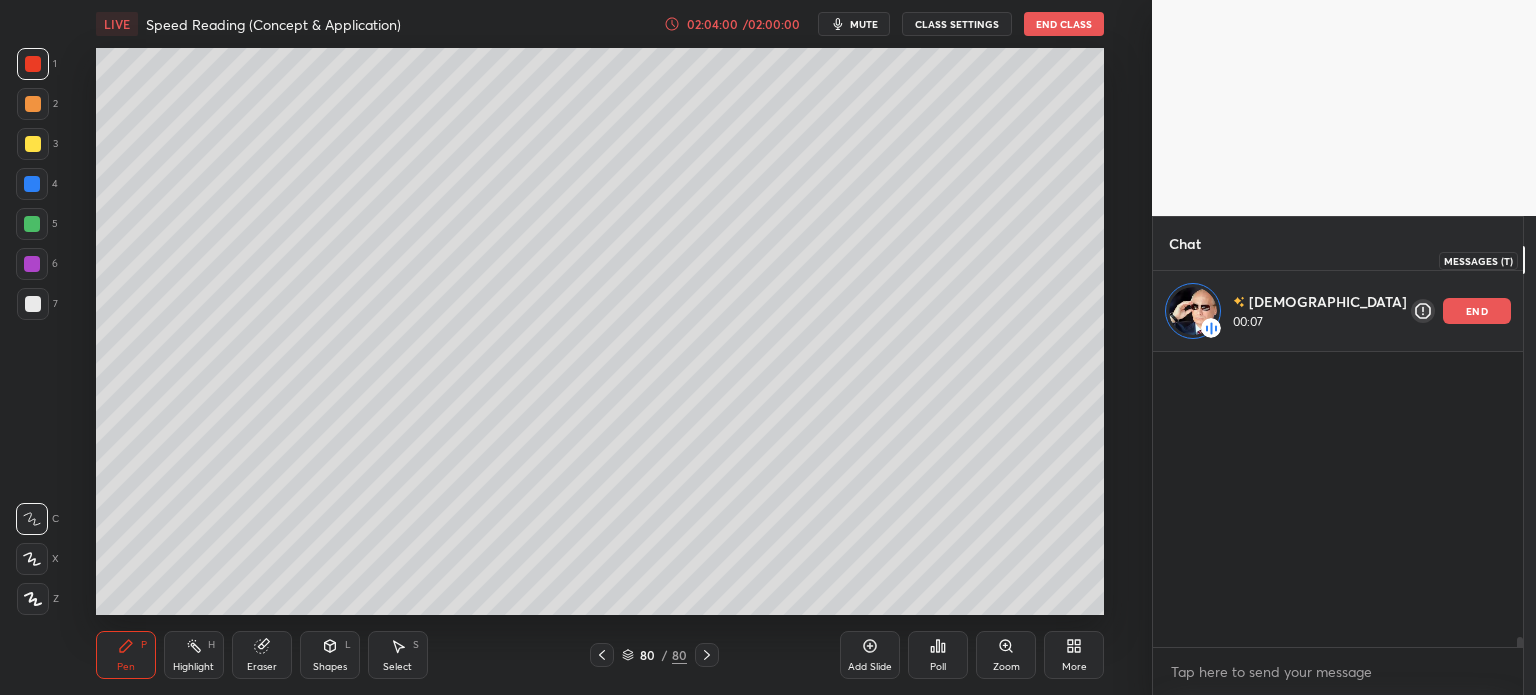 scroll, scrollTop: 11948, scrollLeft: 0, axis: vertical 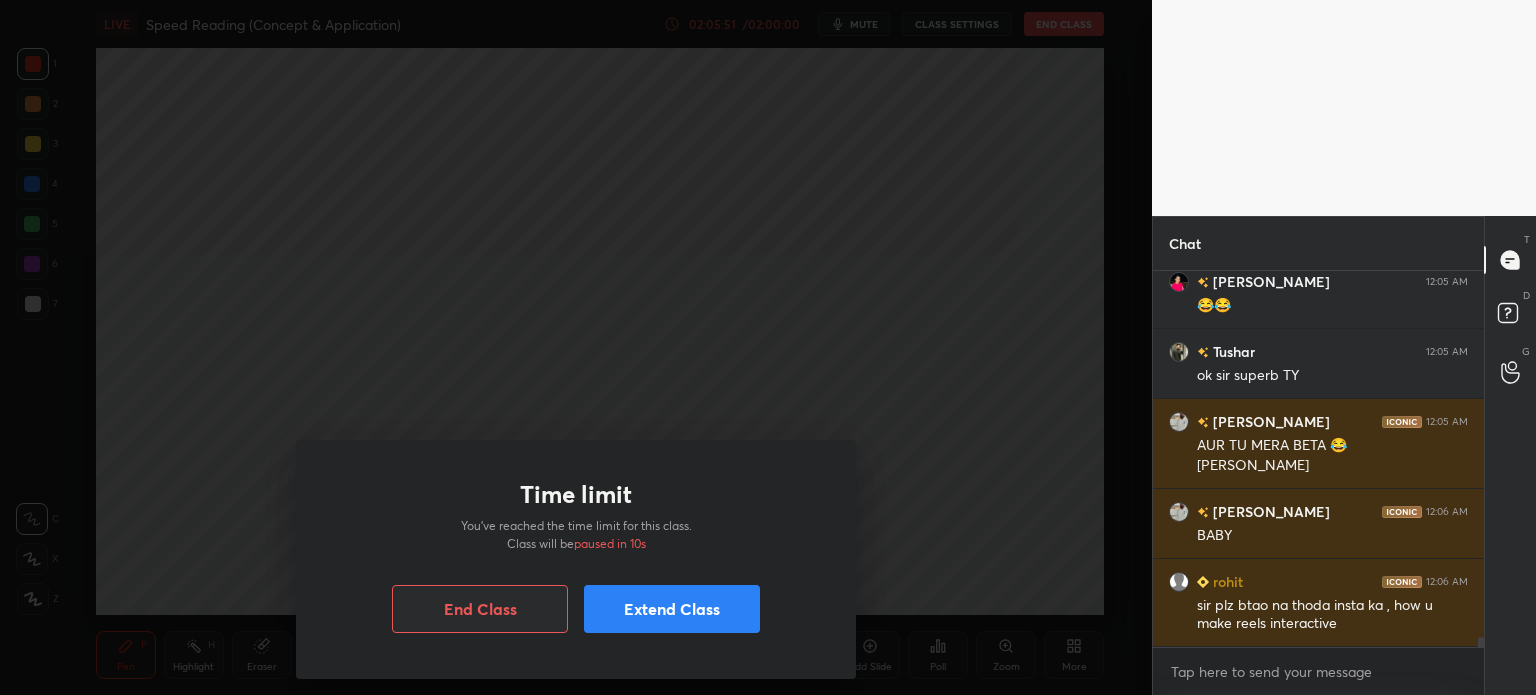 click on "[PERSON_NAME] 12:05 AM [PERSON_NAME] tare dad hai [PERSON_NAME] 12:05 AM 😂😂 Tushar 12:05 AM ok sir superb TY [PERSON_NAME] 12:05 AM AUR TU MERA BETA 😂 [PERSON_NAME] 12:06 AM BABY rohit 12:06 AM sir plz btao na thoda insta ka , how u make reels interactive" at bounding box center (1318, 459) 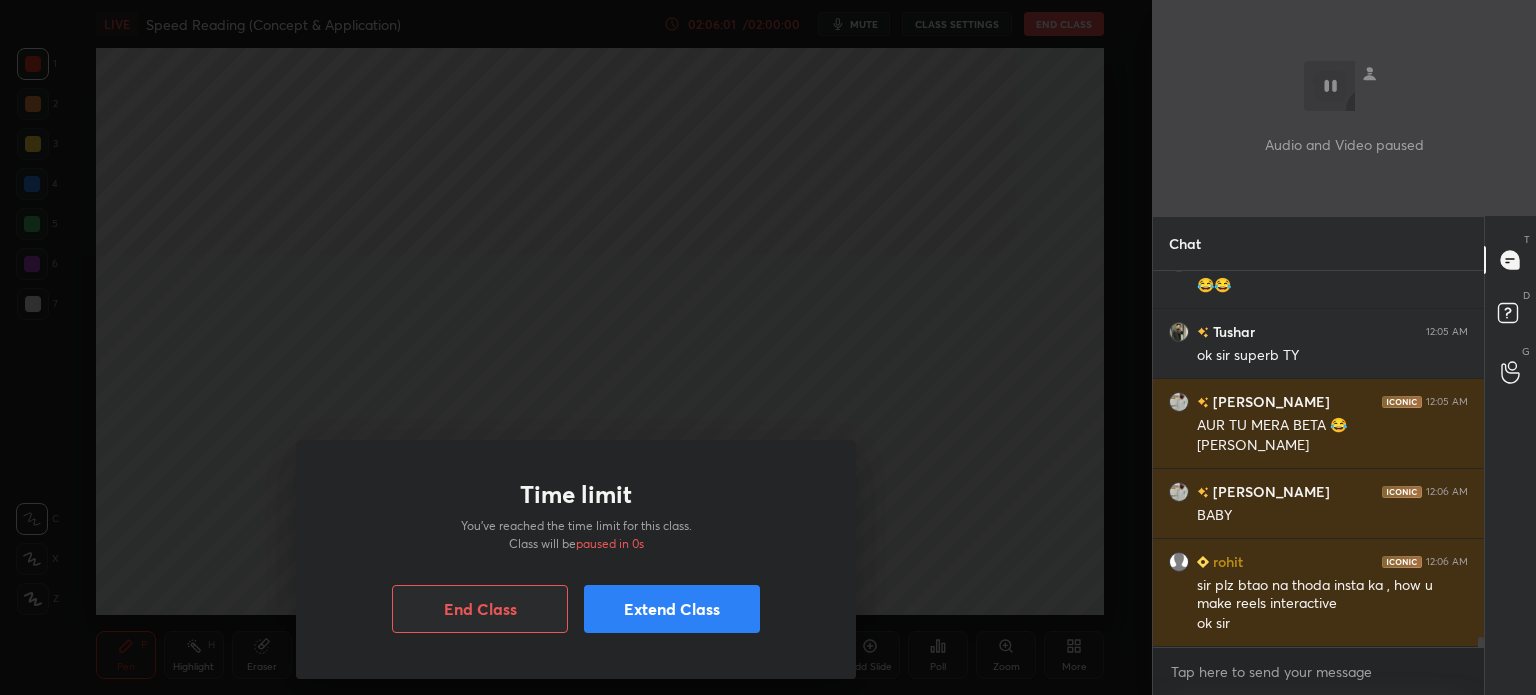 scroll, scrollTop: 13364, scrollLeft: 0, axis: vertical 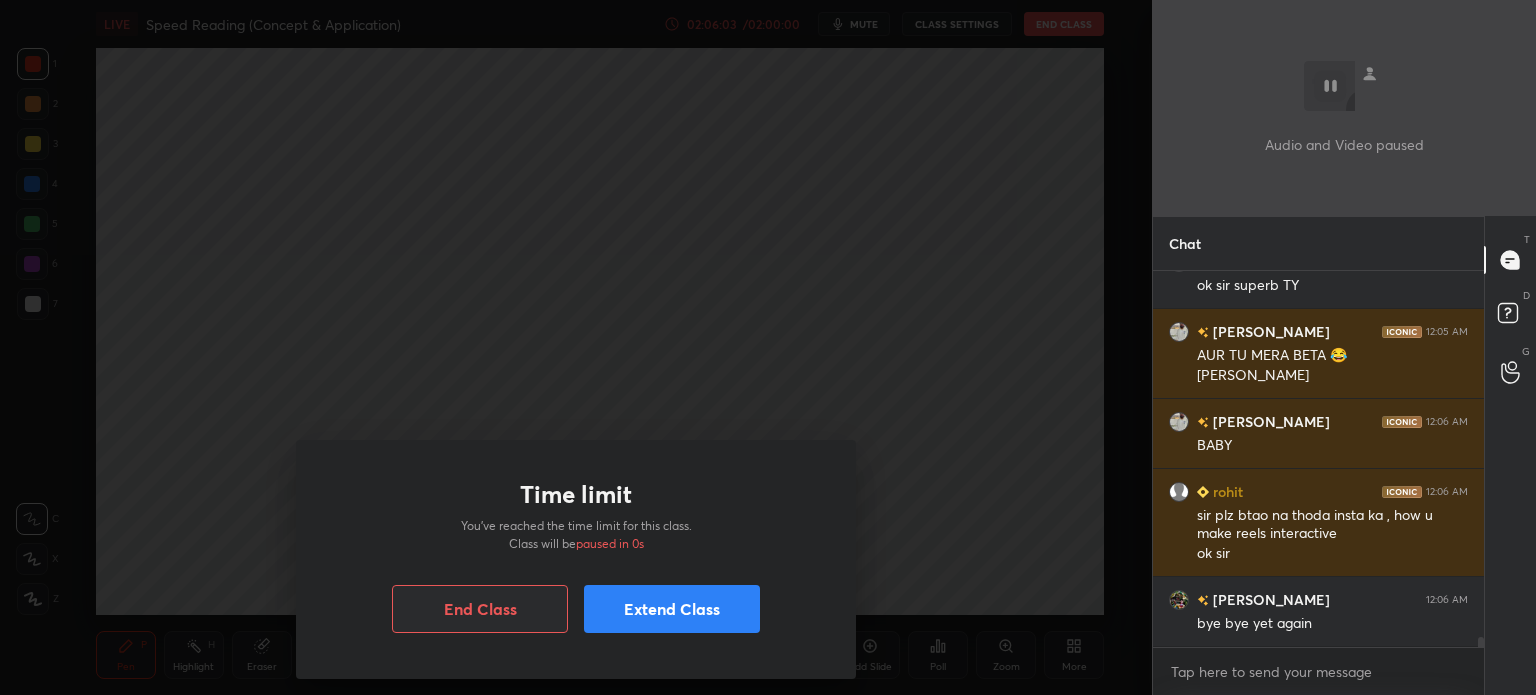 click on "End Class" at bounding box center (480, 609) 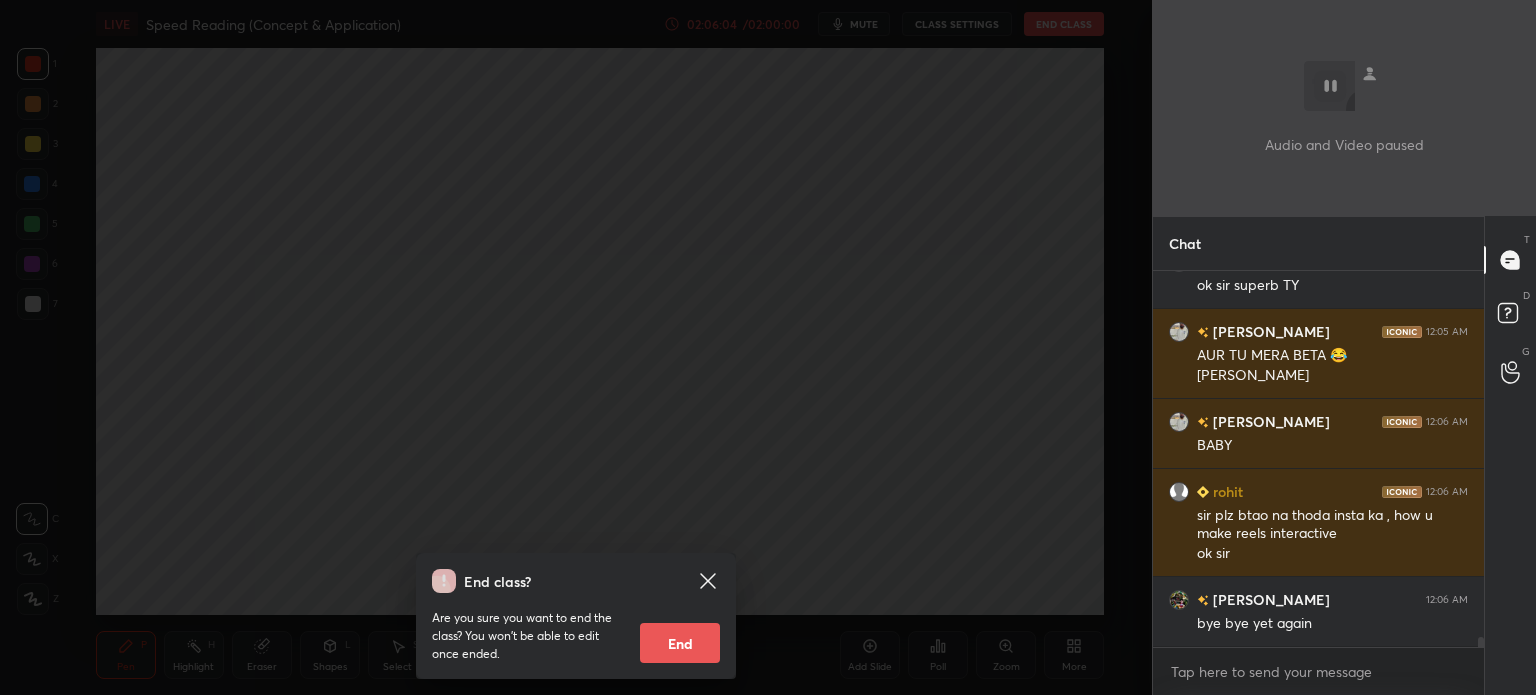 scroll, scrollTop: 13434, scrollLeft: 0, axis: vertical 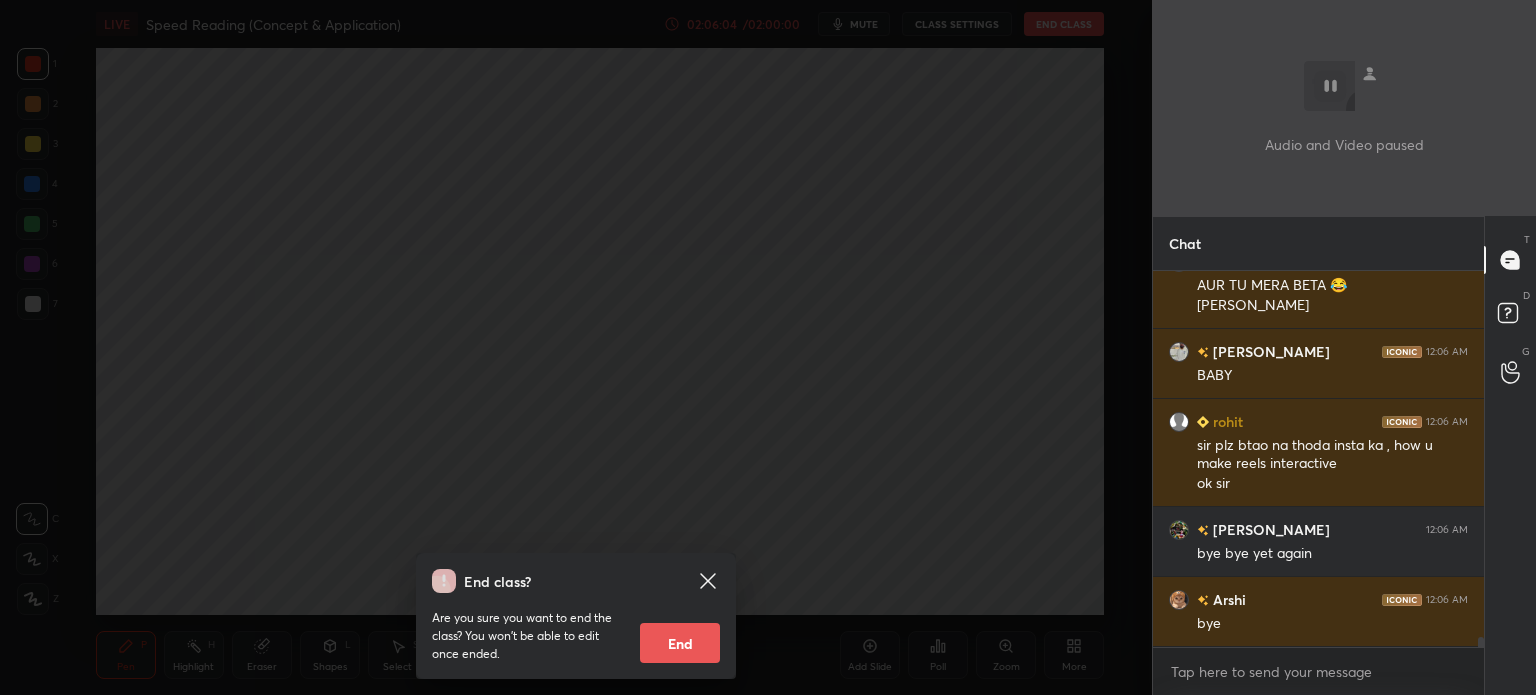 click on "End" at bounding box center [680, 643] 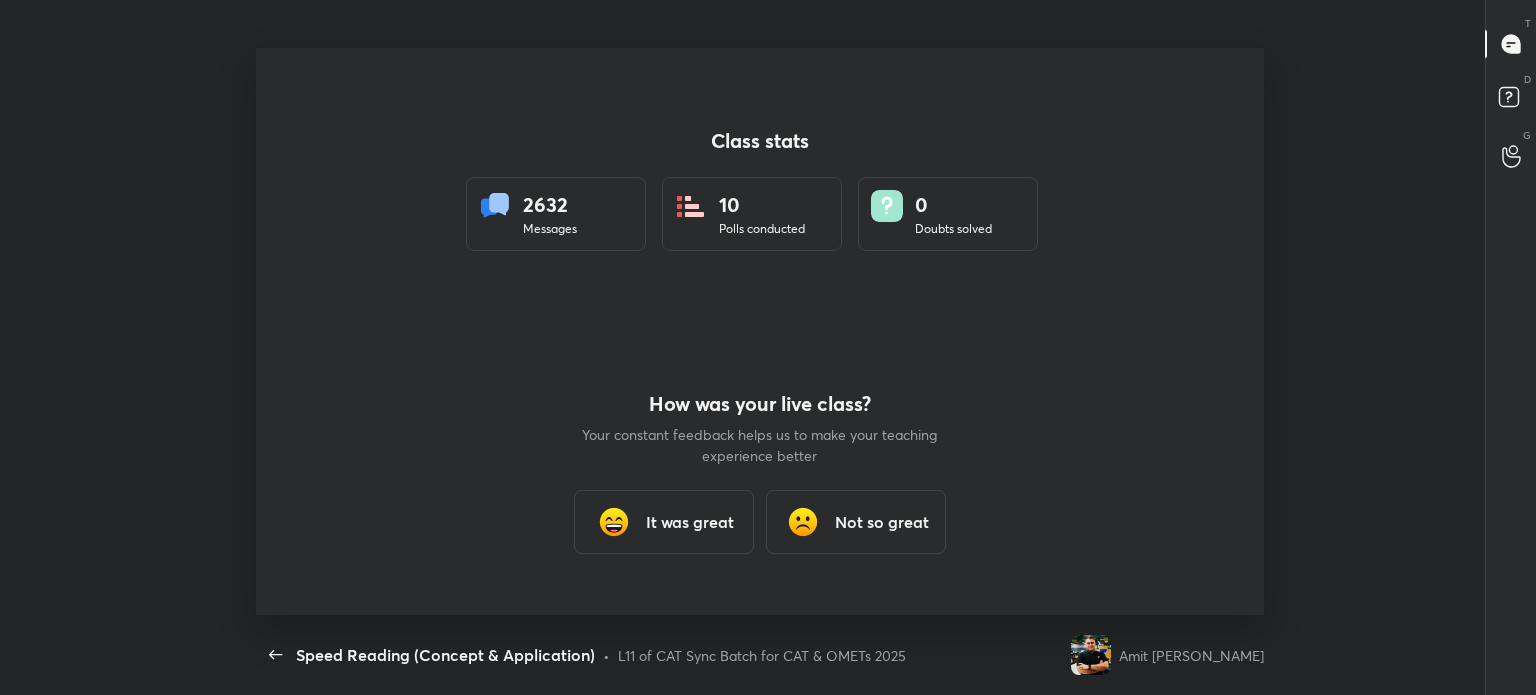 scroll, scrollTop: 99432, scrollLeft: 98683, axis: both 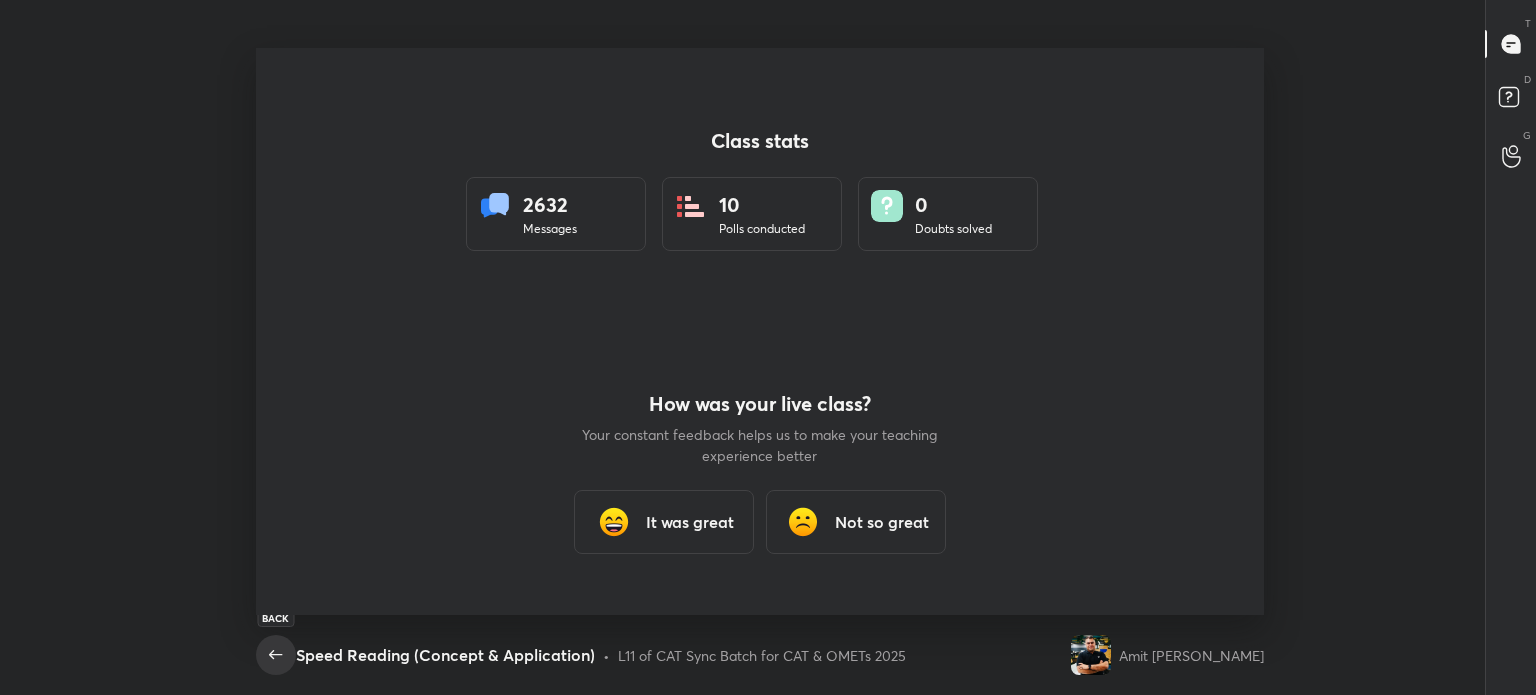 click 